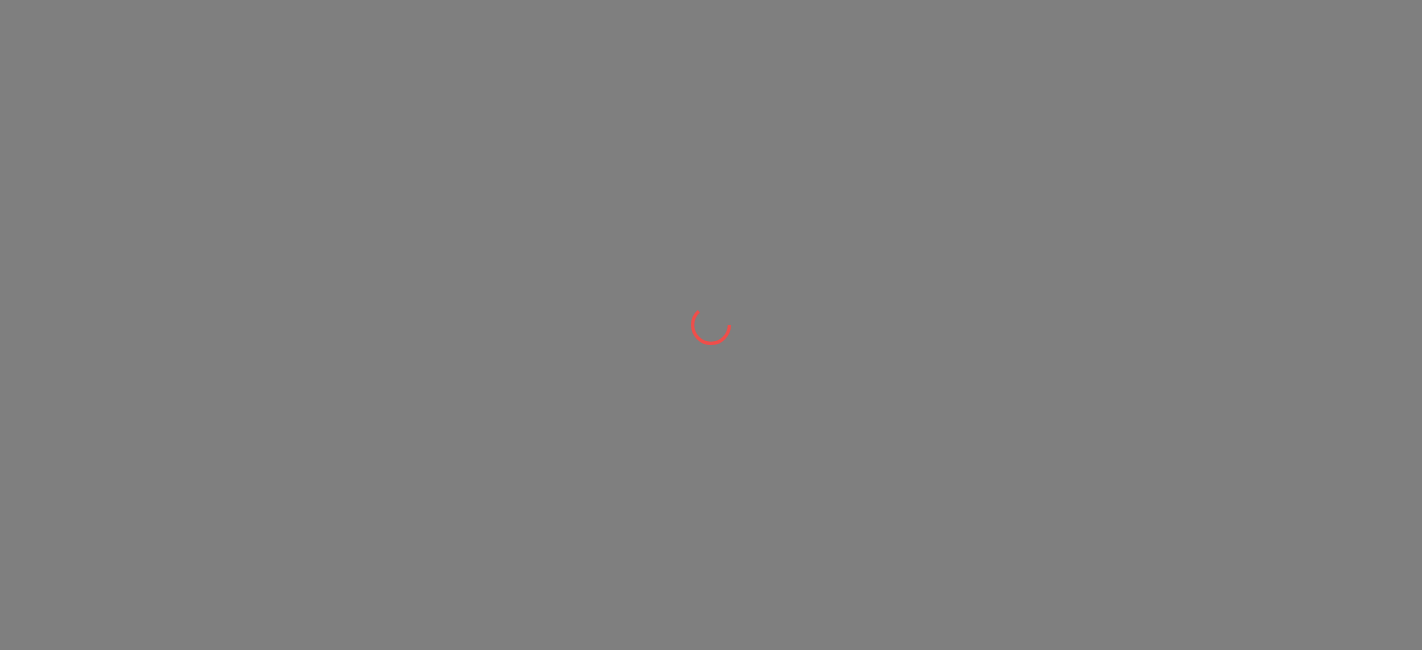 scroll, scrollTop: 0, scrollLeft: 0, axis: both 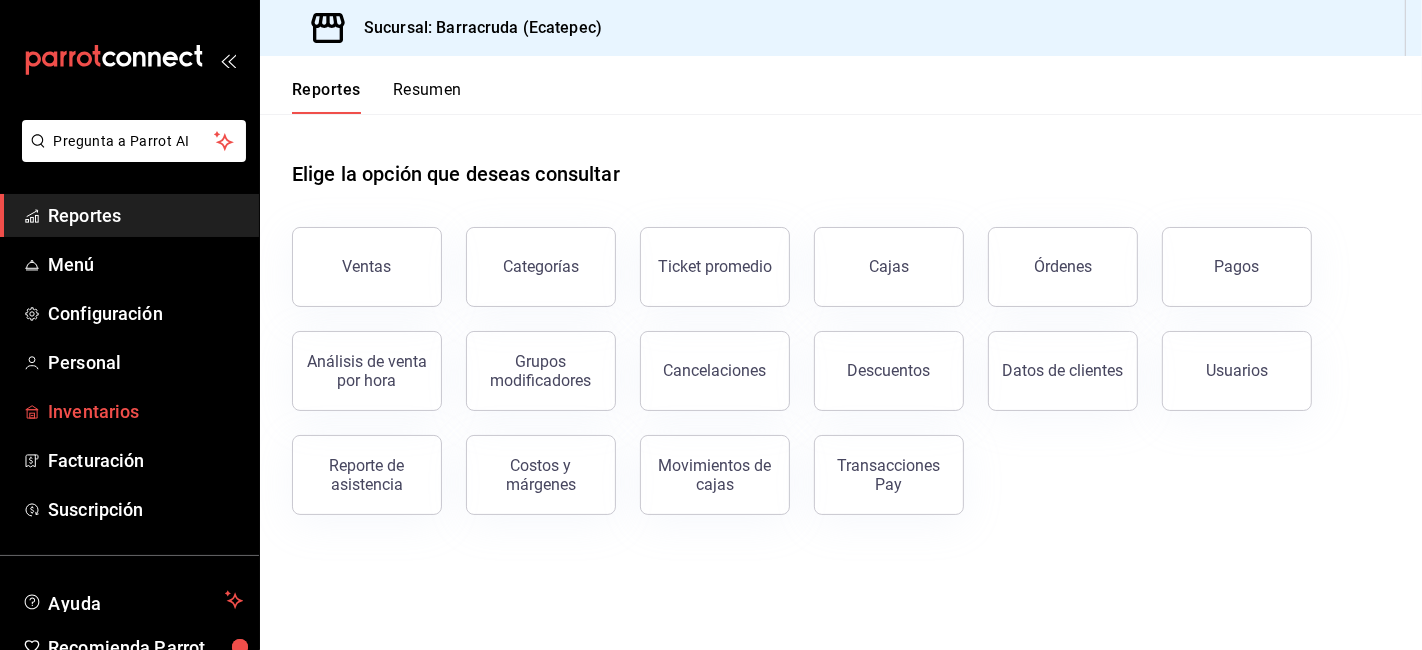 click on "Inventarios" at bounding box center (129, 411) 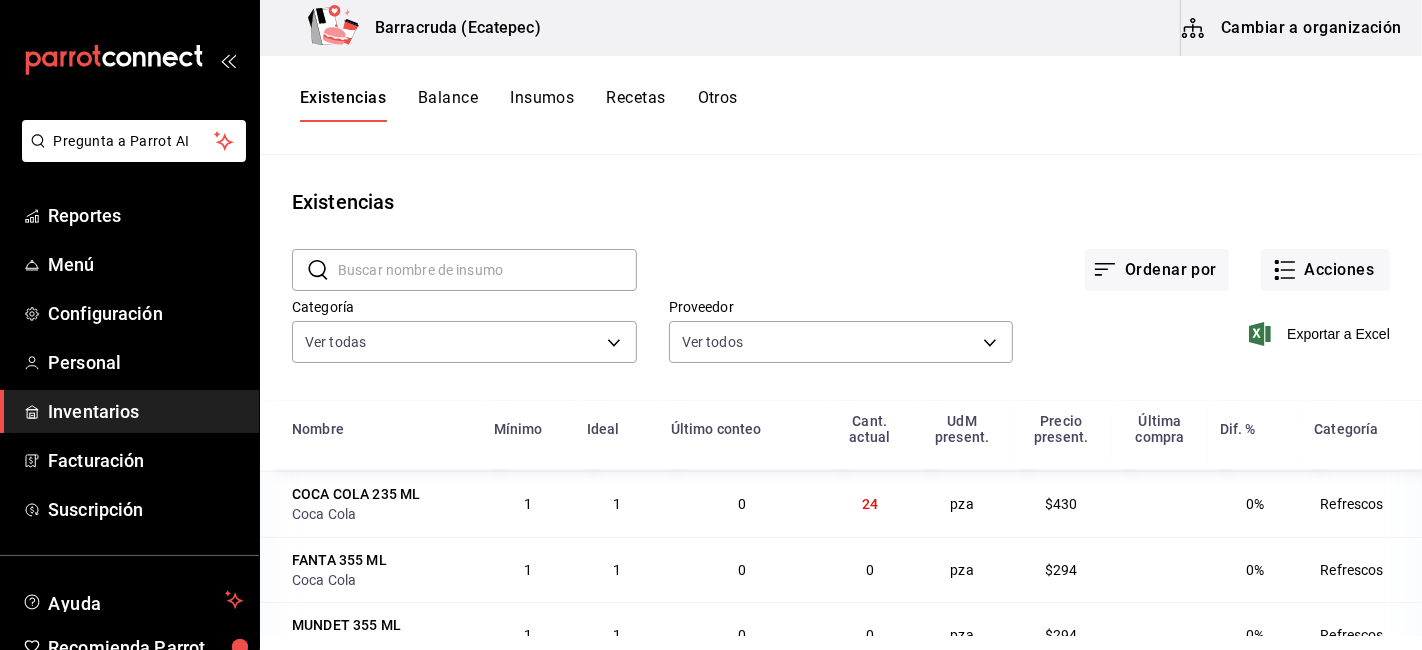 scroll, scrollTop: 1000, scrollLeft: 0, axis: vertical 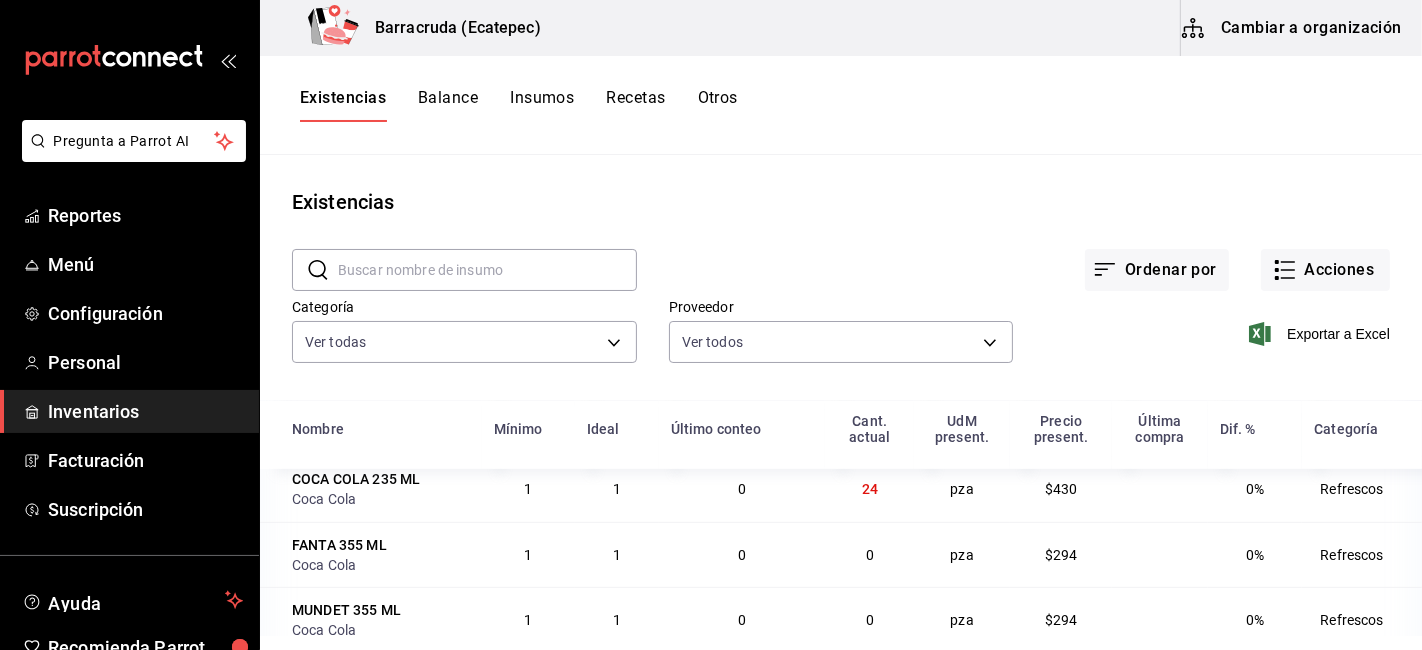 click on "Recetas" at bounding box center [635, 105] 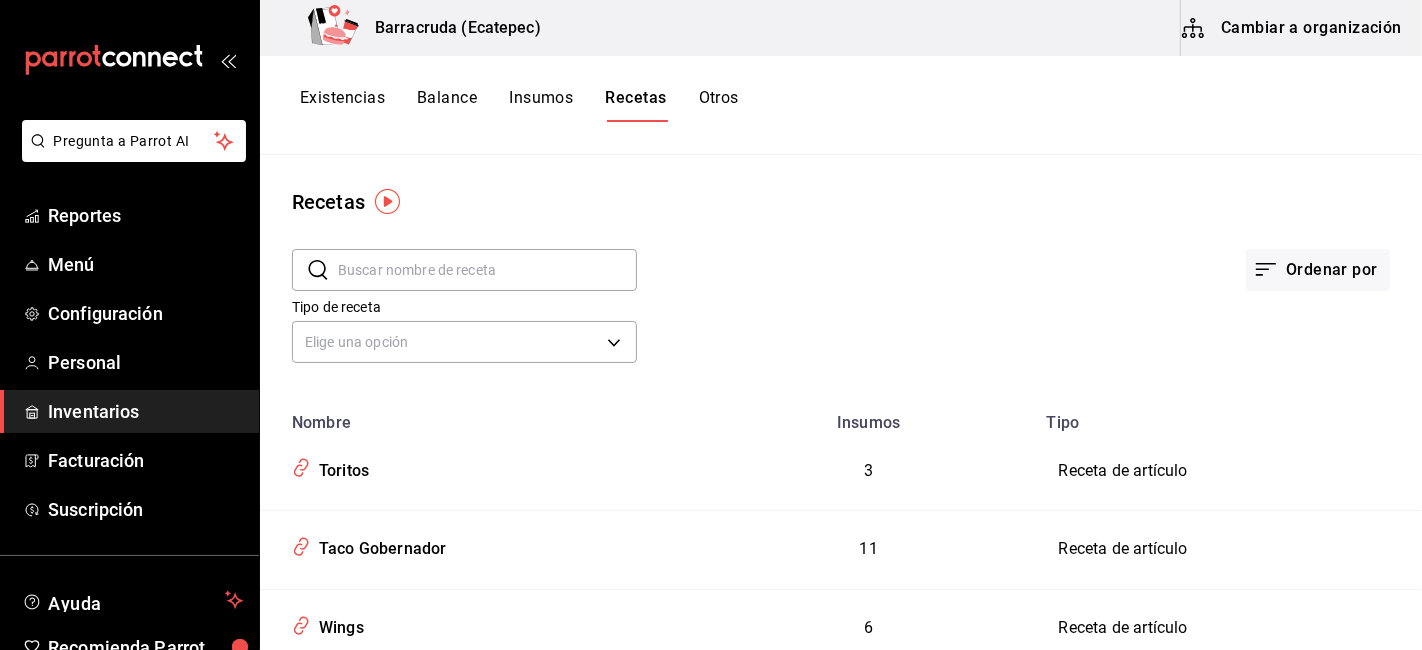 click on "Cambiar a organización" at bounding box center [1293, 28] 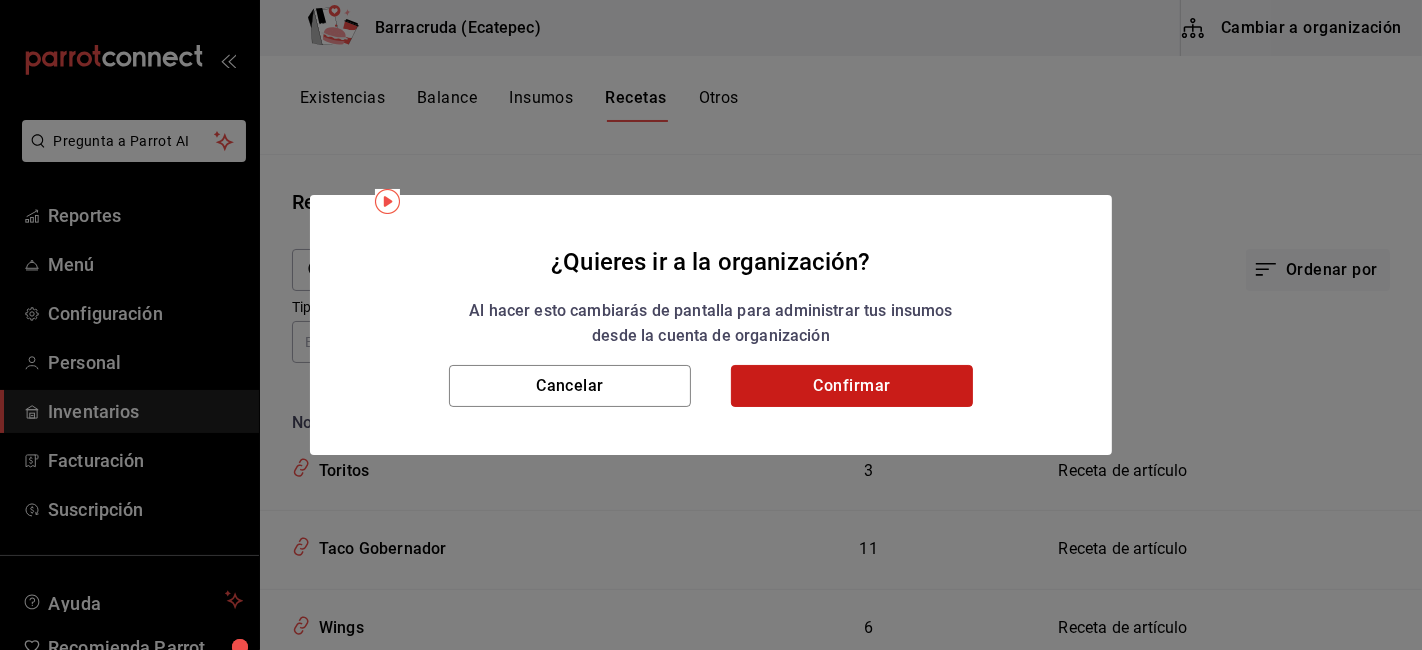 click on "Confirmar" at bounding box center (852, 386) 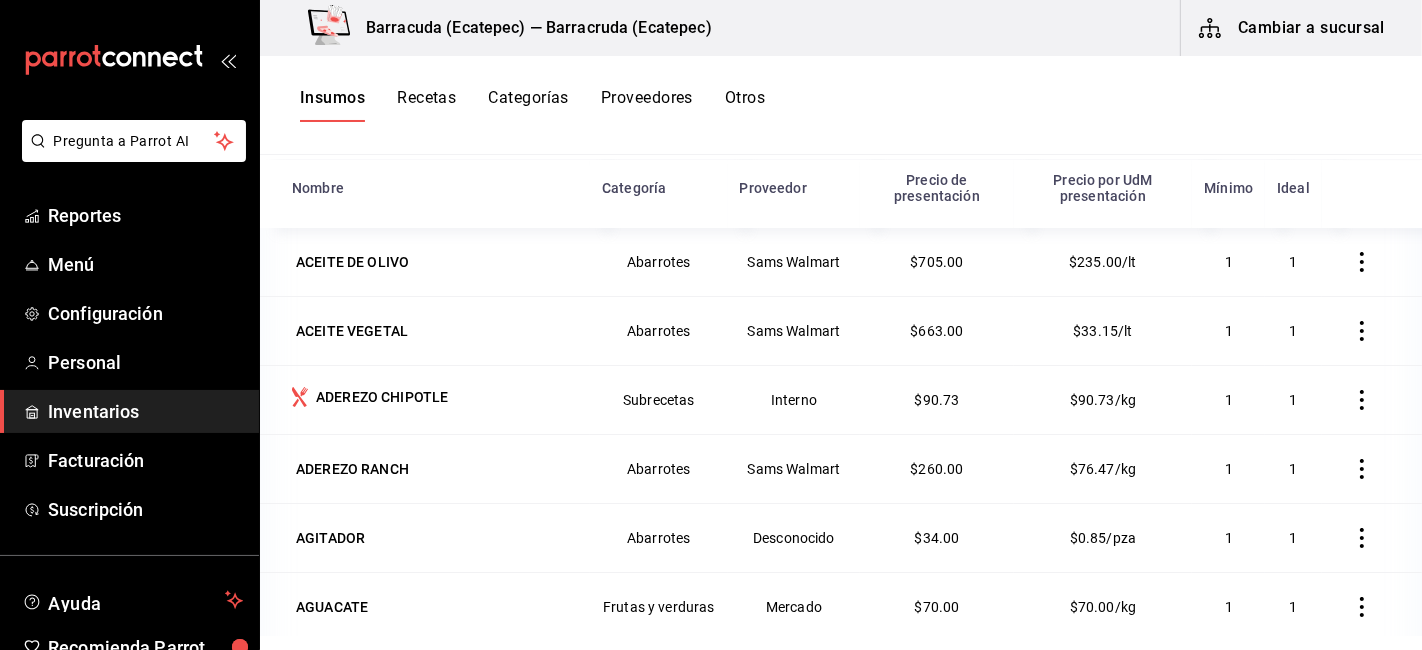 scroll, scrollTop: 245, scrollLeft: 0, axis: vertical 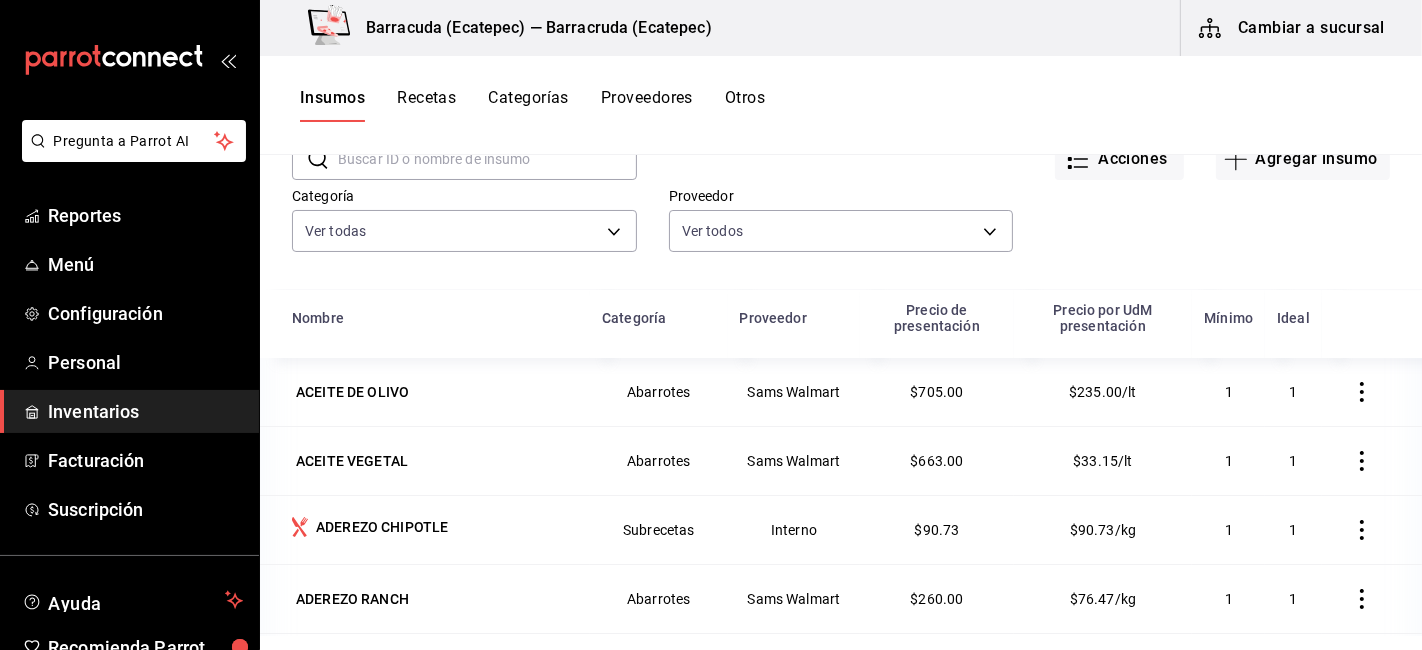click on "Insumos Recetas Categorías Proveedores Otros" at bounding box center [532, 105] 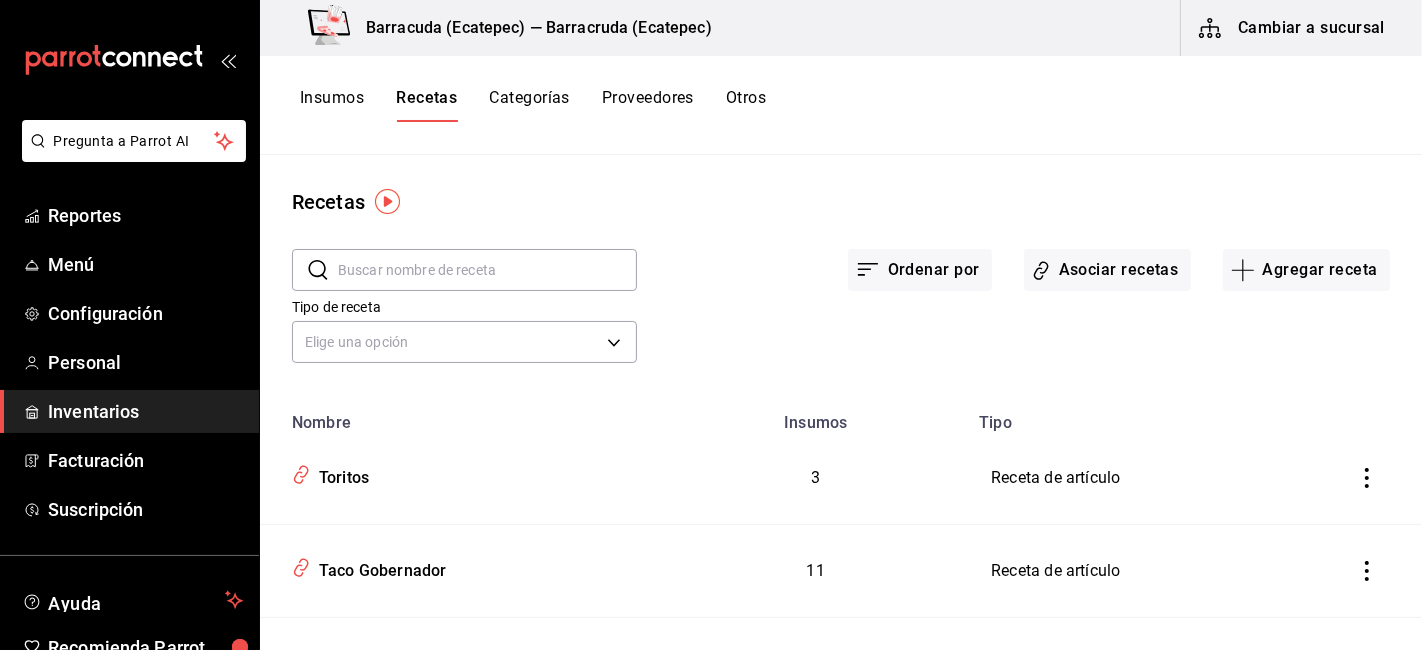 scroll, scrollTop: 0, scrollLeft: 0, axis: both 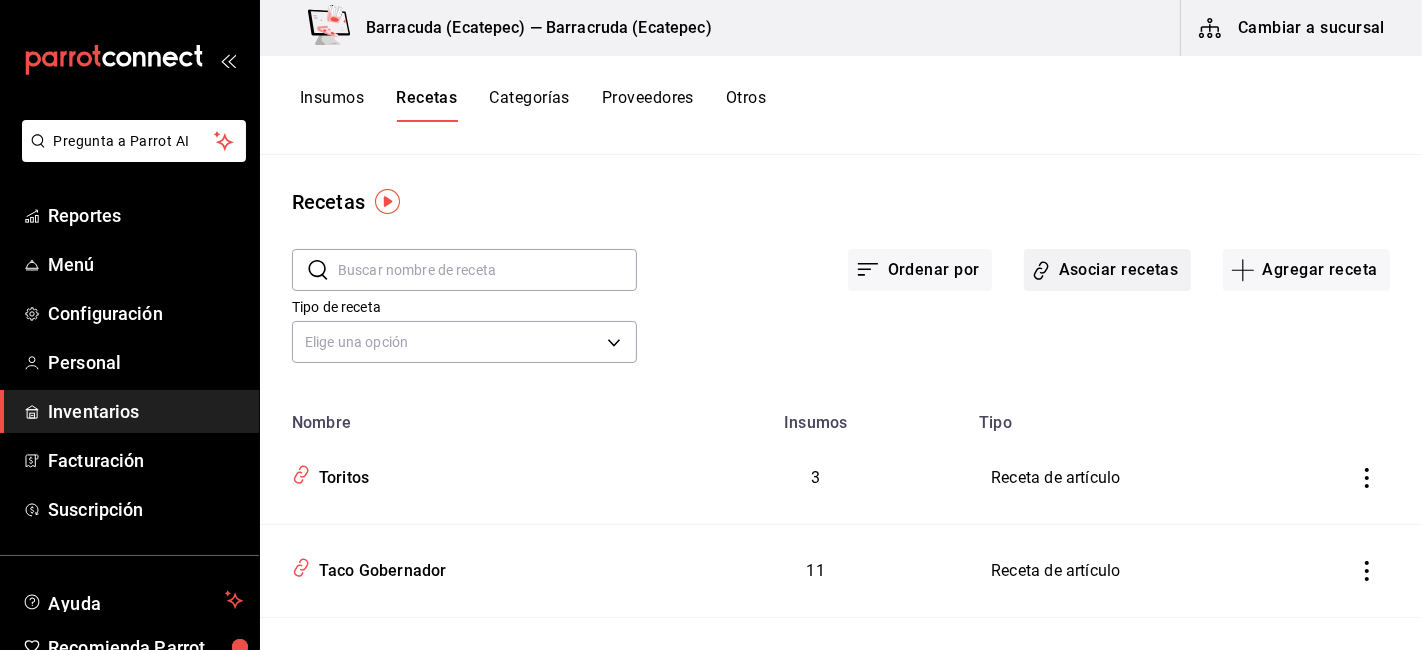 click on "Asociar recetas" at bounding box center [1107, 270] 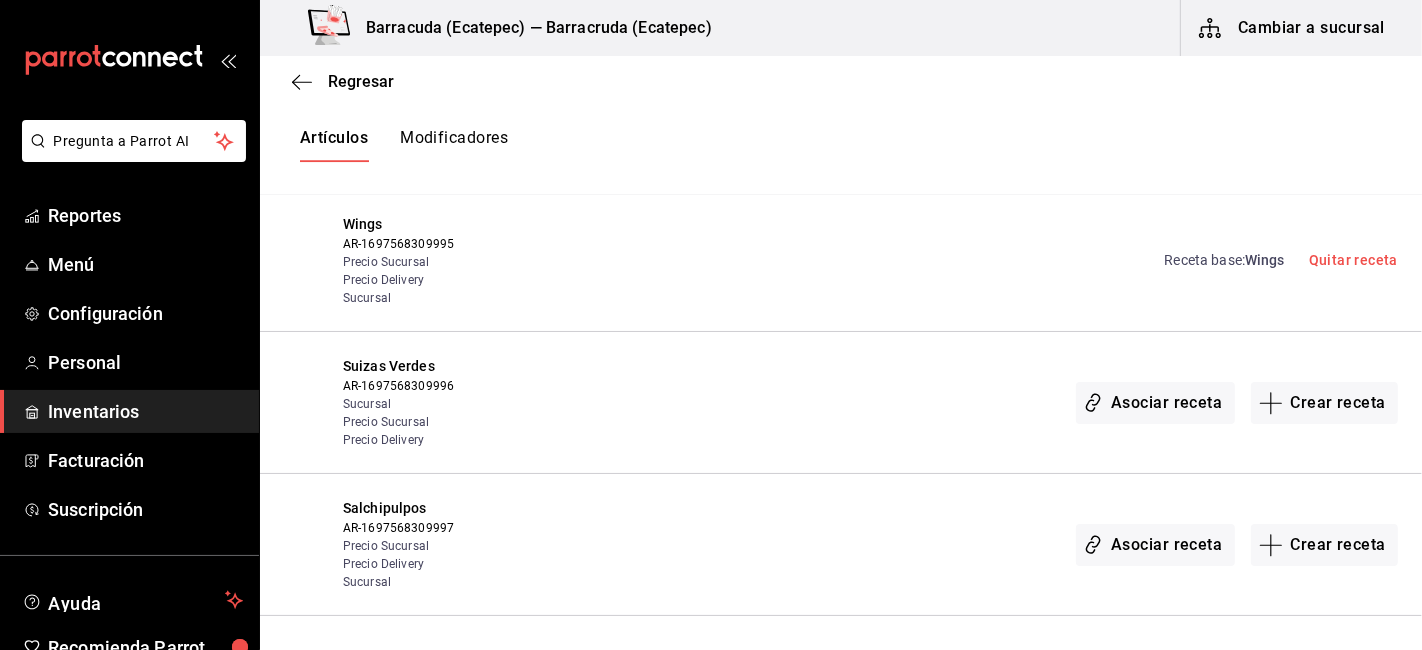 scroll, scrollTop: 4777, scrollLeft: 0, axis: vertical 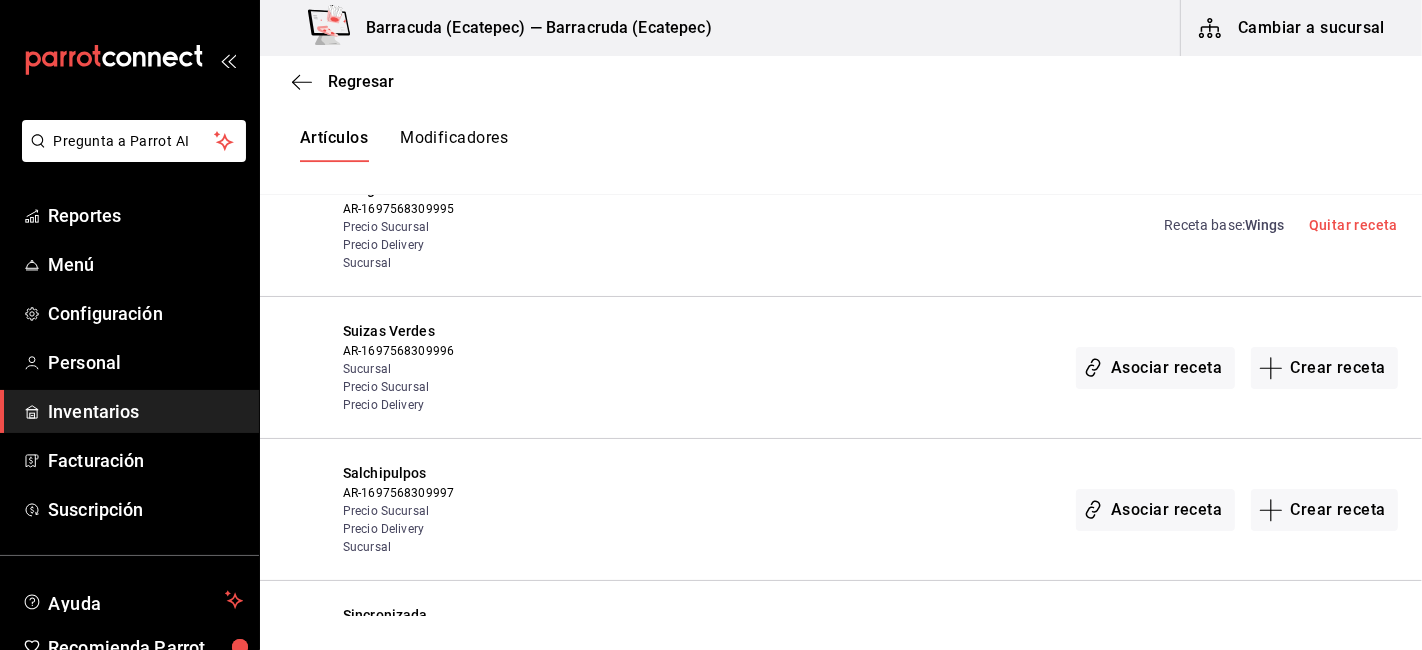 click on "Asociar receta Crear receta" at bounding box center [1237, 367] 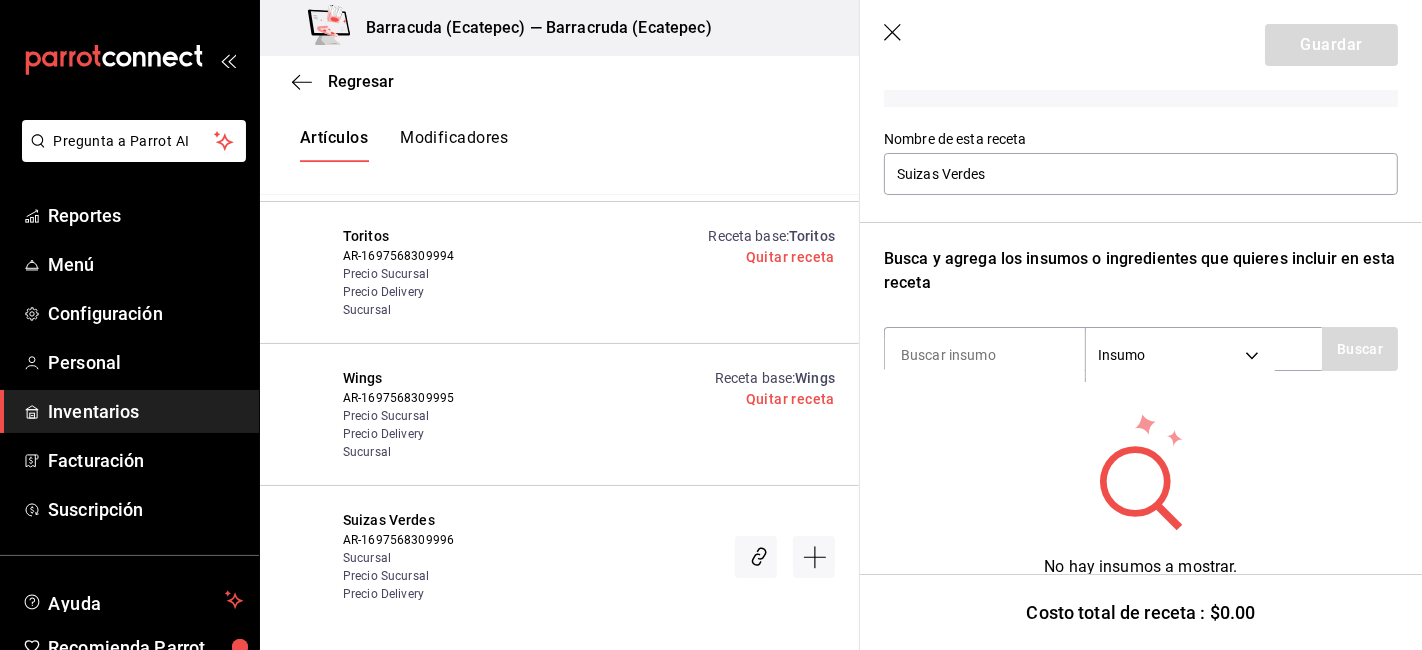 scroll, scrollTop: 203, scrollLeft: 0, axis: vertical 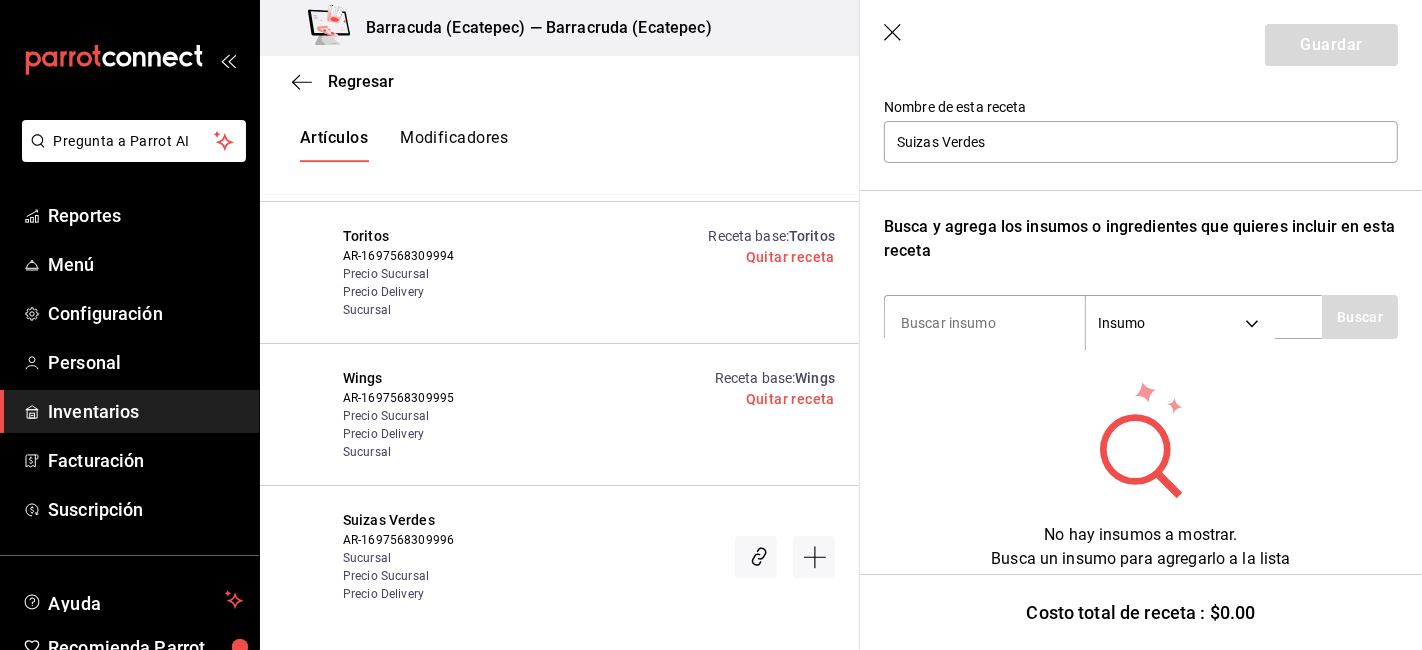 click on "No hay insumos a mostrar. Busca un insumo para agregarlo a la lista" at bounding box center [1141, 475] 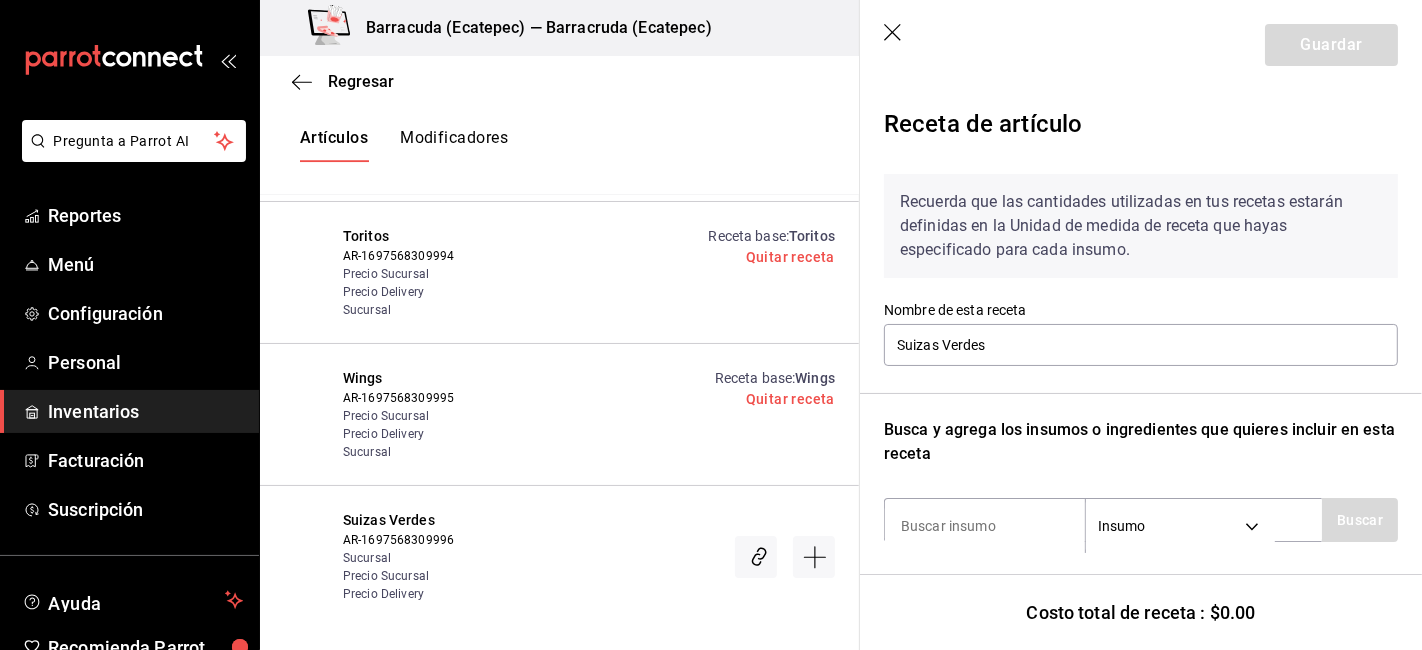 scroll, scrollTop: 0, scrollLeft: 0, axis: both 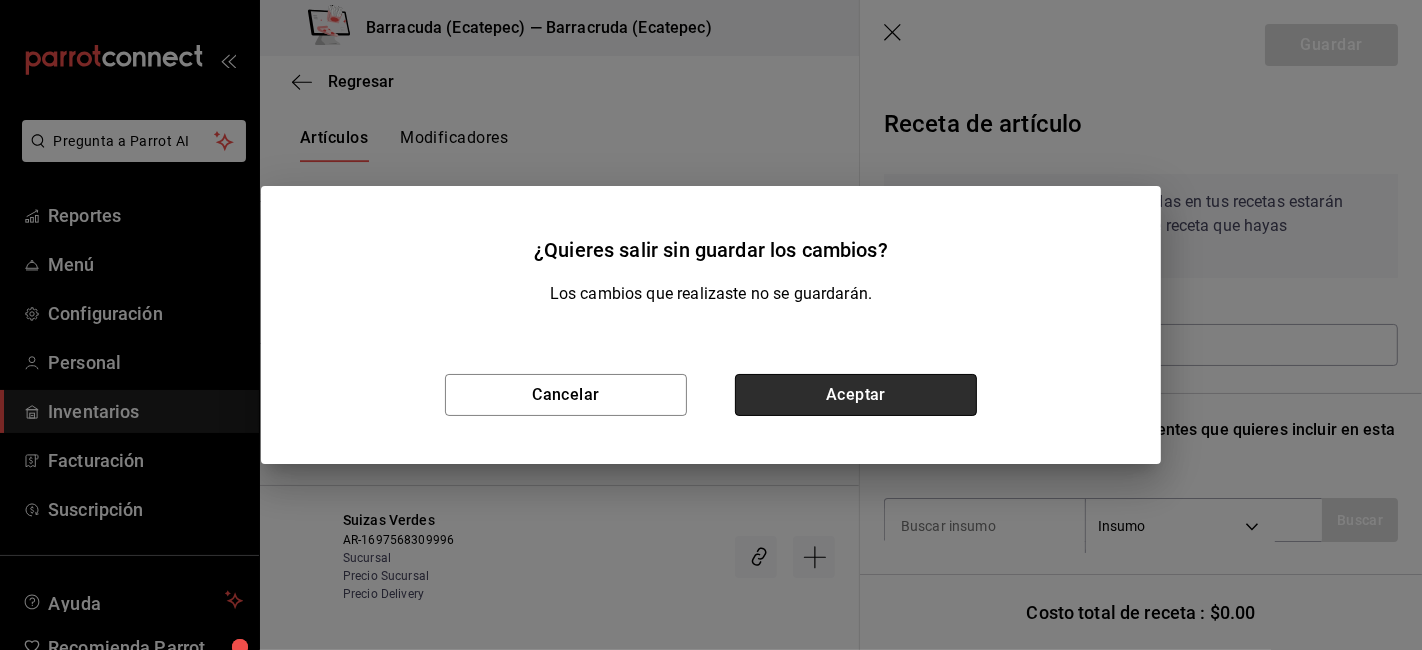 click on "Aceptar" at bounding box center [856, 395] 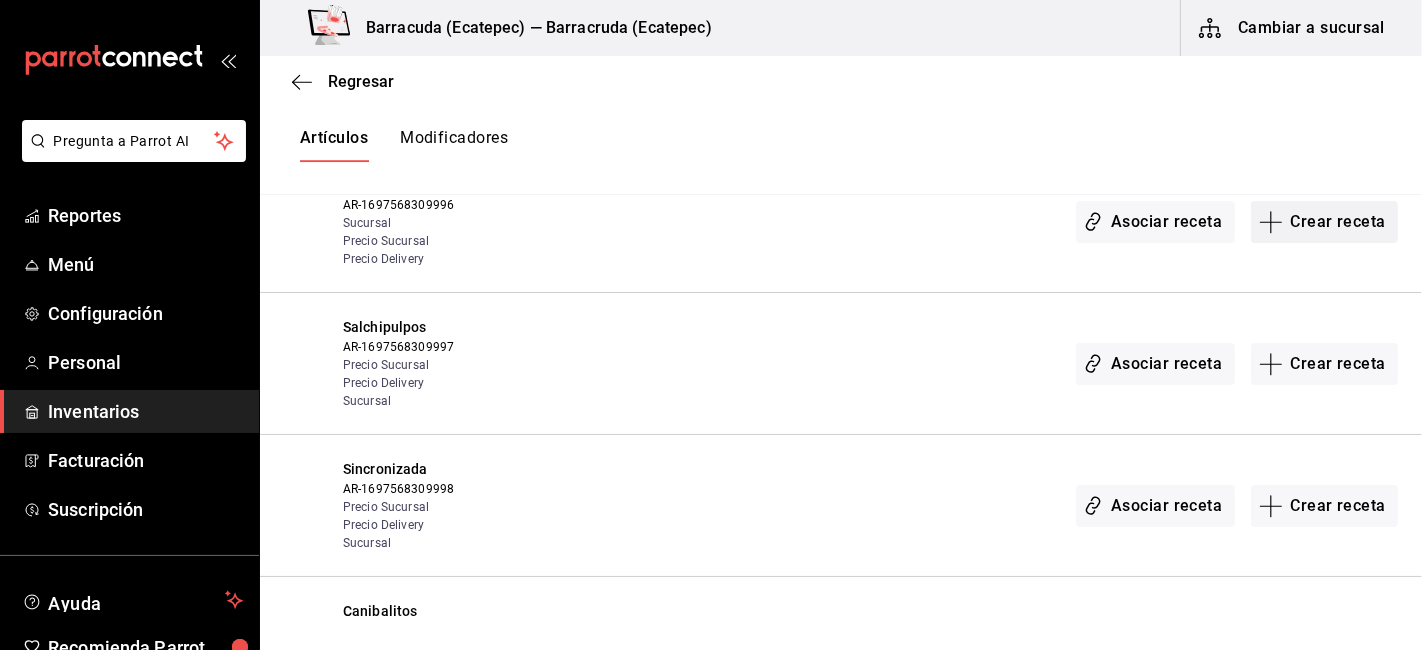 scroll, scrollTop: 4888, scrollLeft: 0, axis: vertical 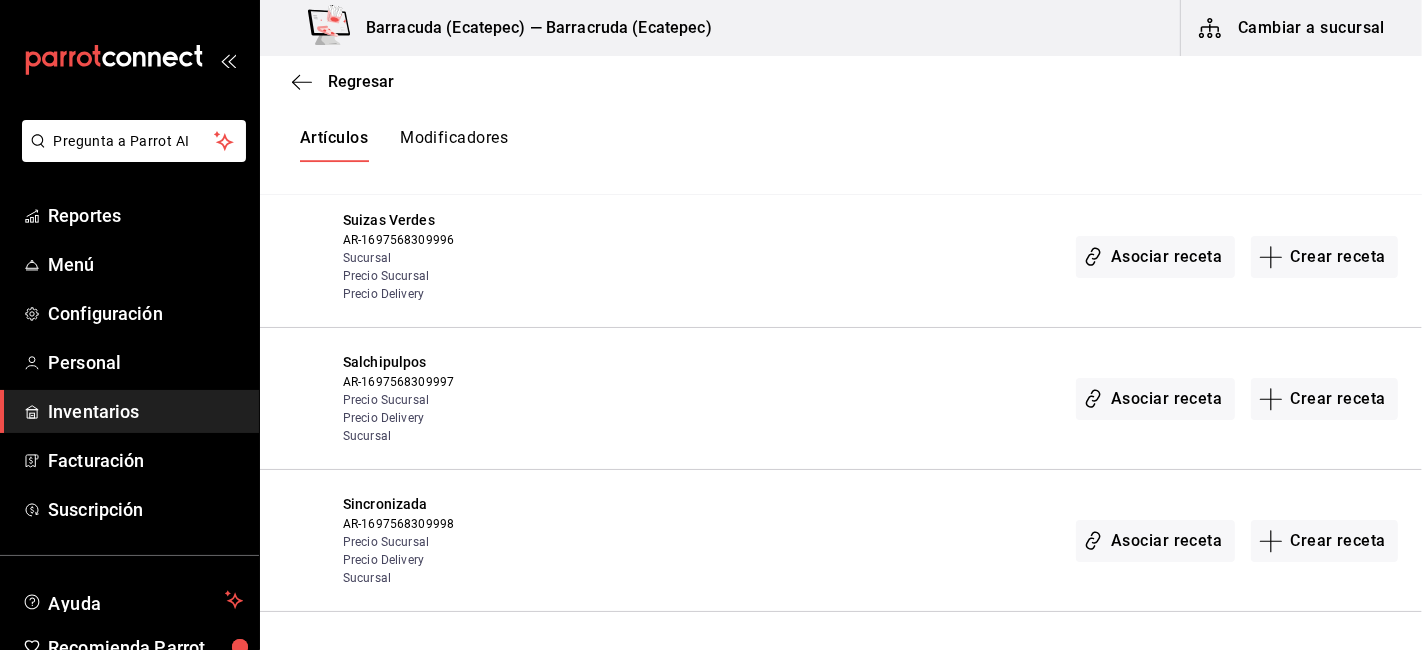 drag, startPoint x: 1324, startPoint y: 252, endPoint x: 1242, endPoint y: 331, distance: 113.86395 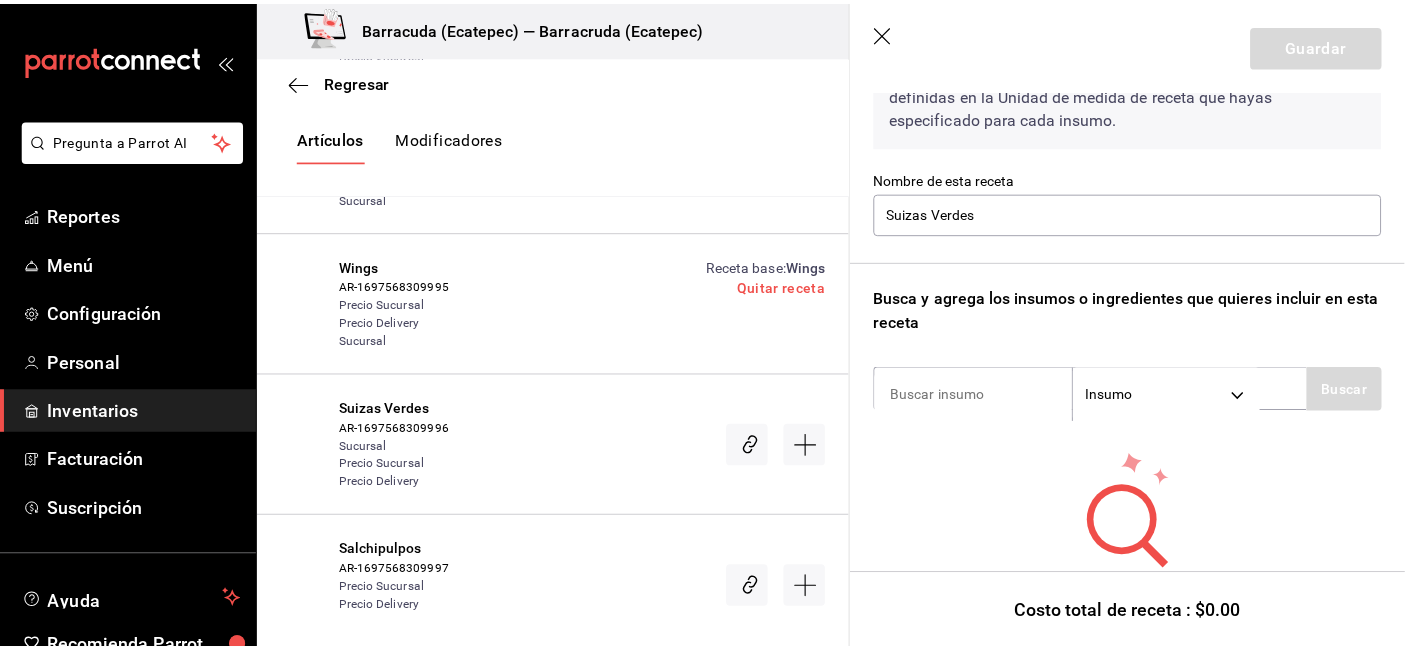 scroll, scrollTop: 203, scrollLeft: 0, axis: vertical 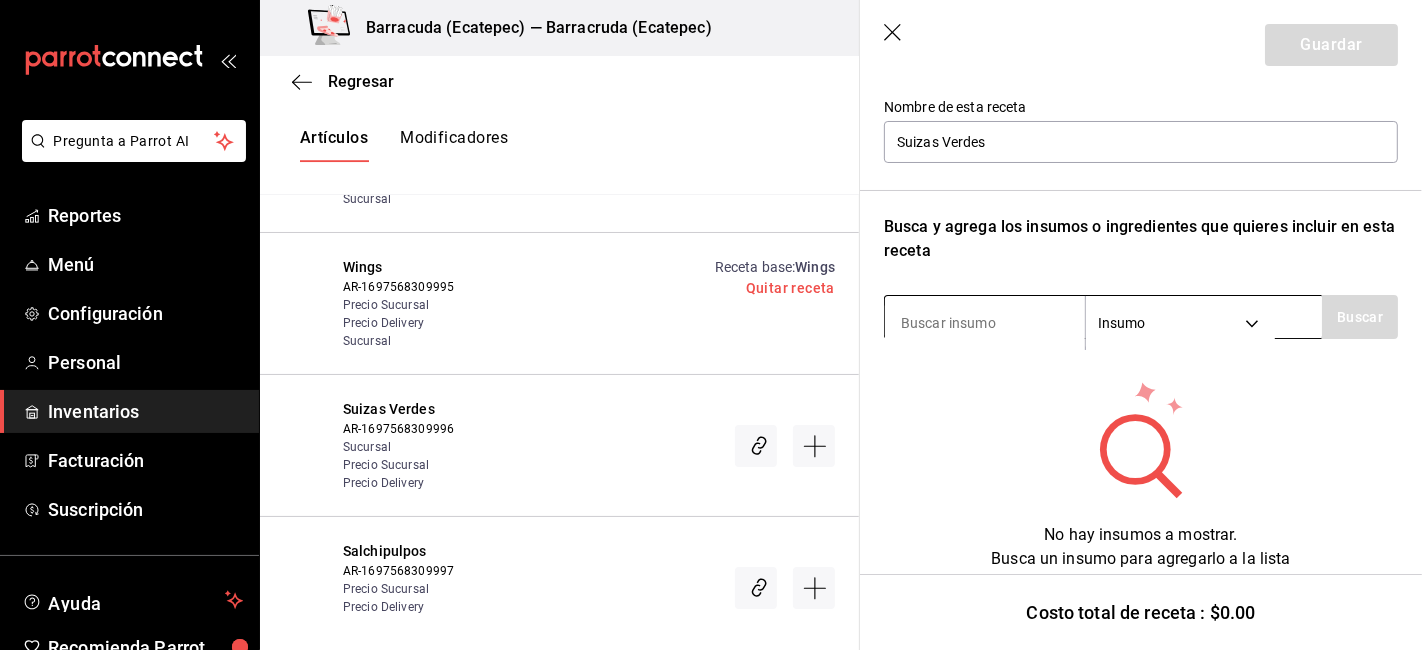 click at bounding box center [985, 323] 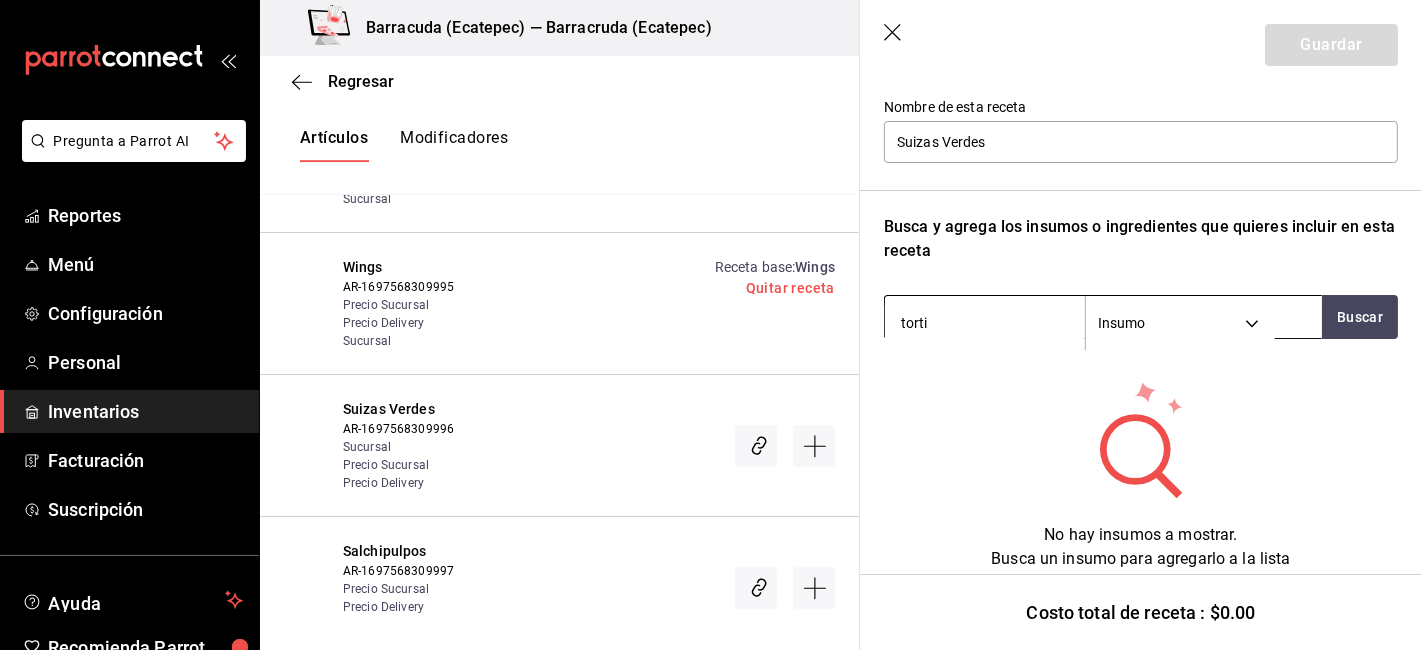 type on "tortil" 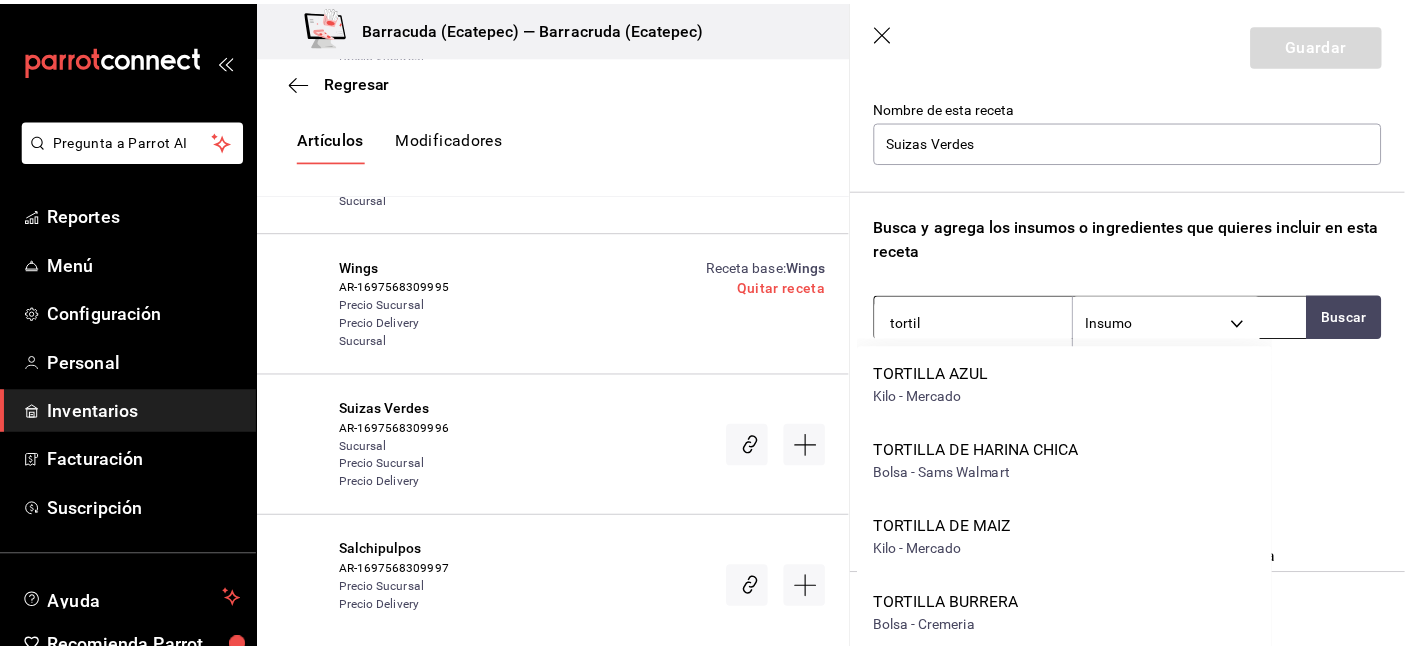 scroll, scrollTop: 5535, scrollLeft: 0, axis: vertical 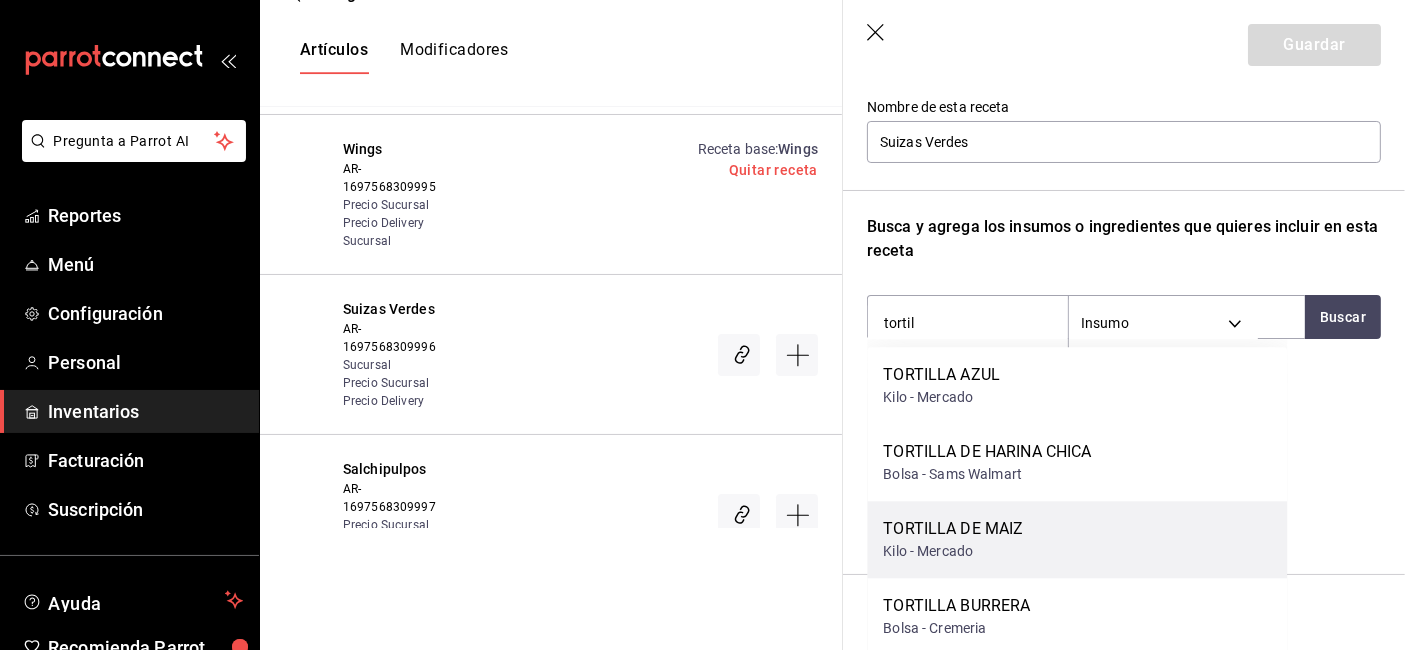 click on "TORTILLA DE MAIZ Kilo - Mercado" at bounding box center (1077, 539) 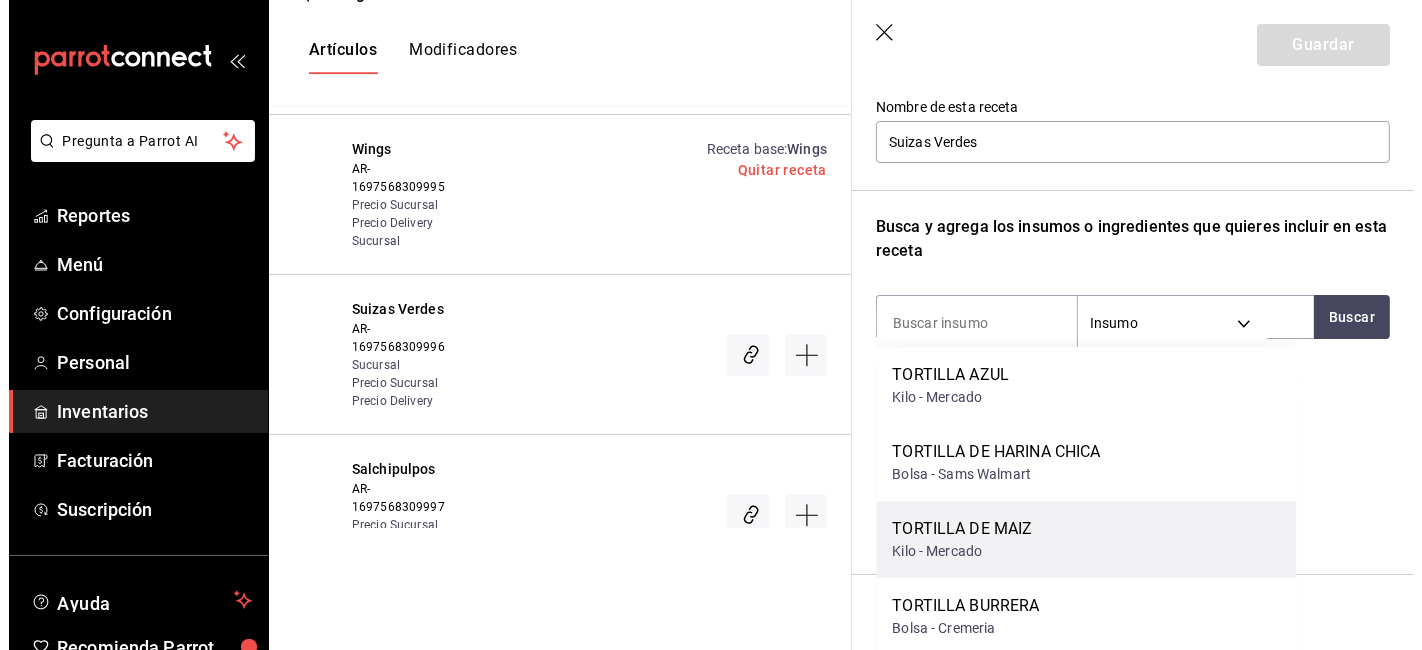 scroll, scrollTop: 0, scrollLeft: 0, axis: both 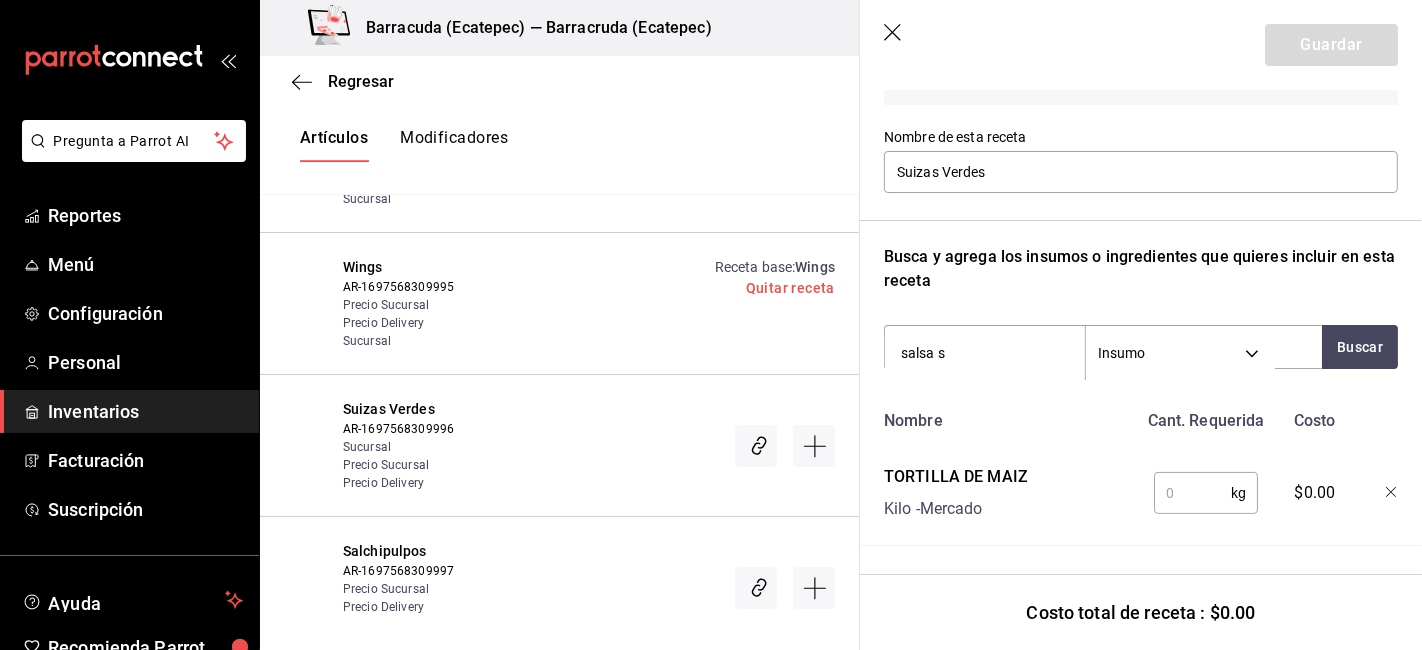 type on "salsa su" 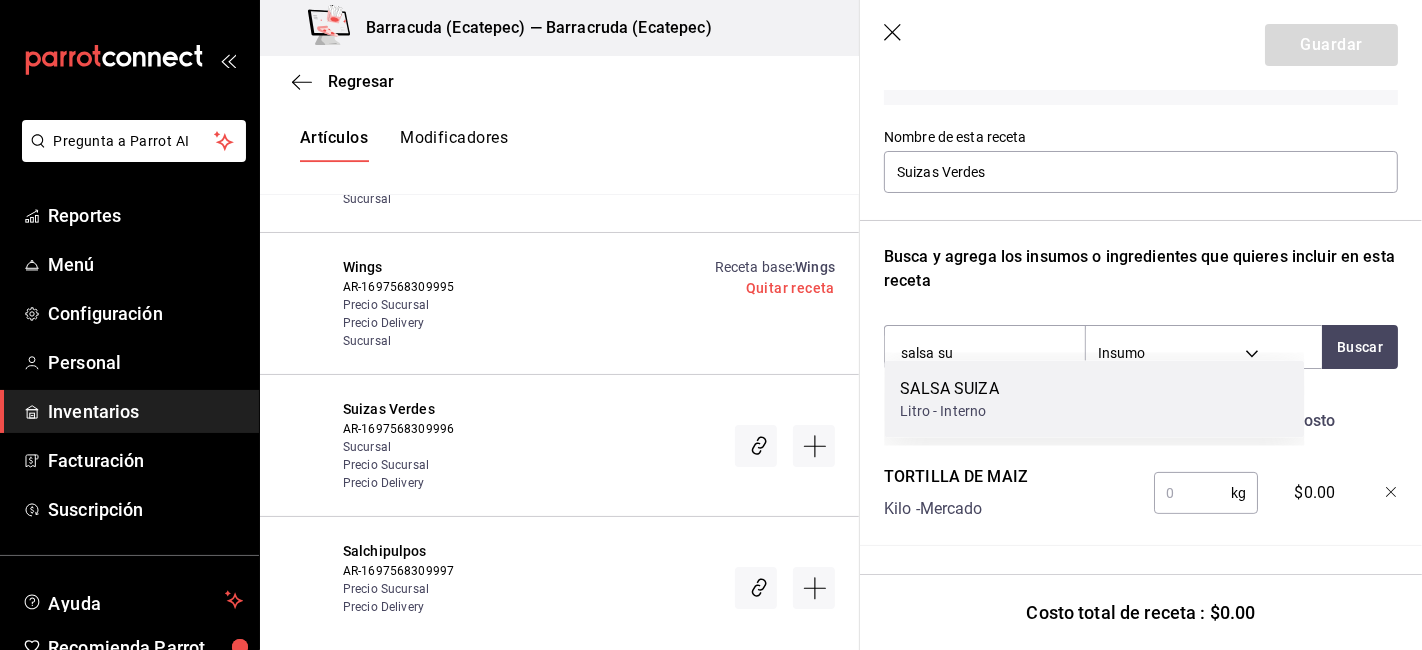 click on "SALSA SUIZA Litro - Interno" at bounding box center [1094, 399] 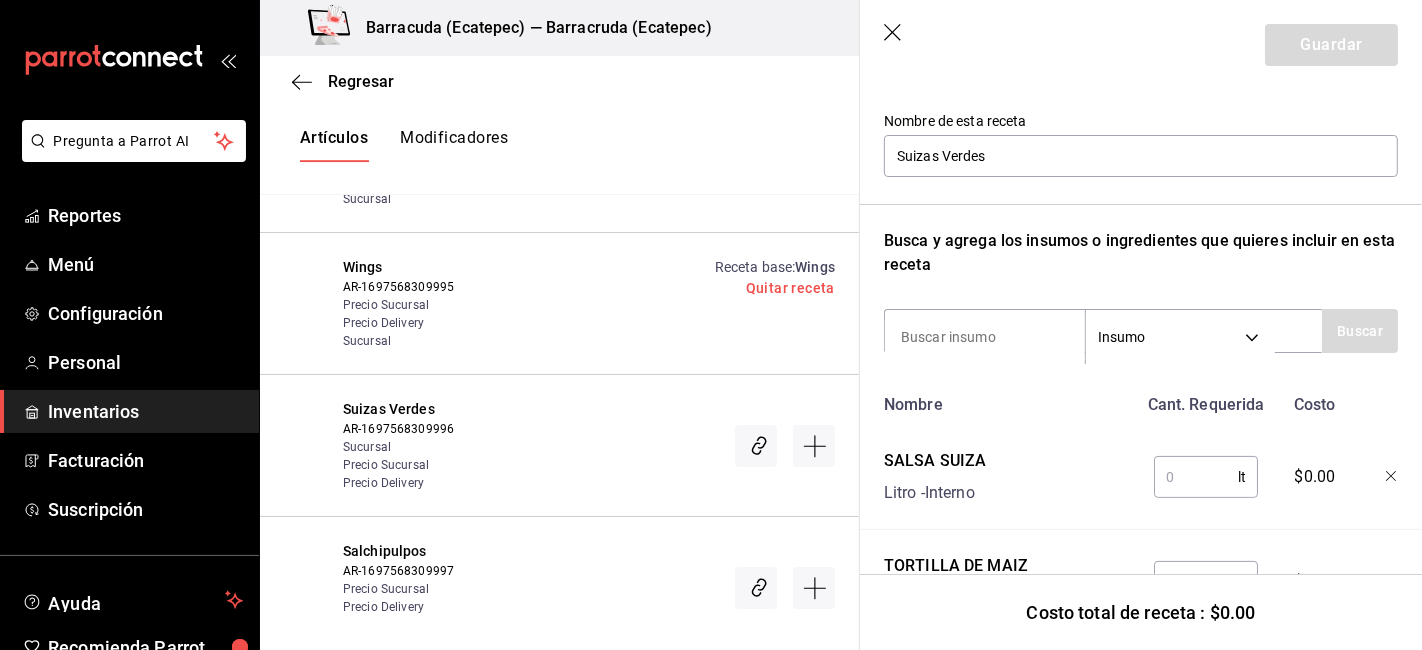 scroll, scrollTop: 203, scrollLeft: 0, axis: vertical 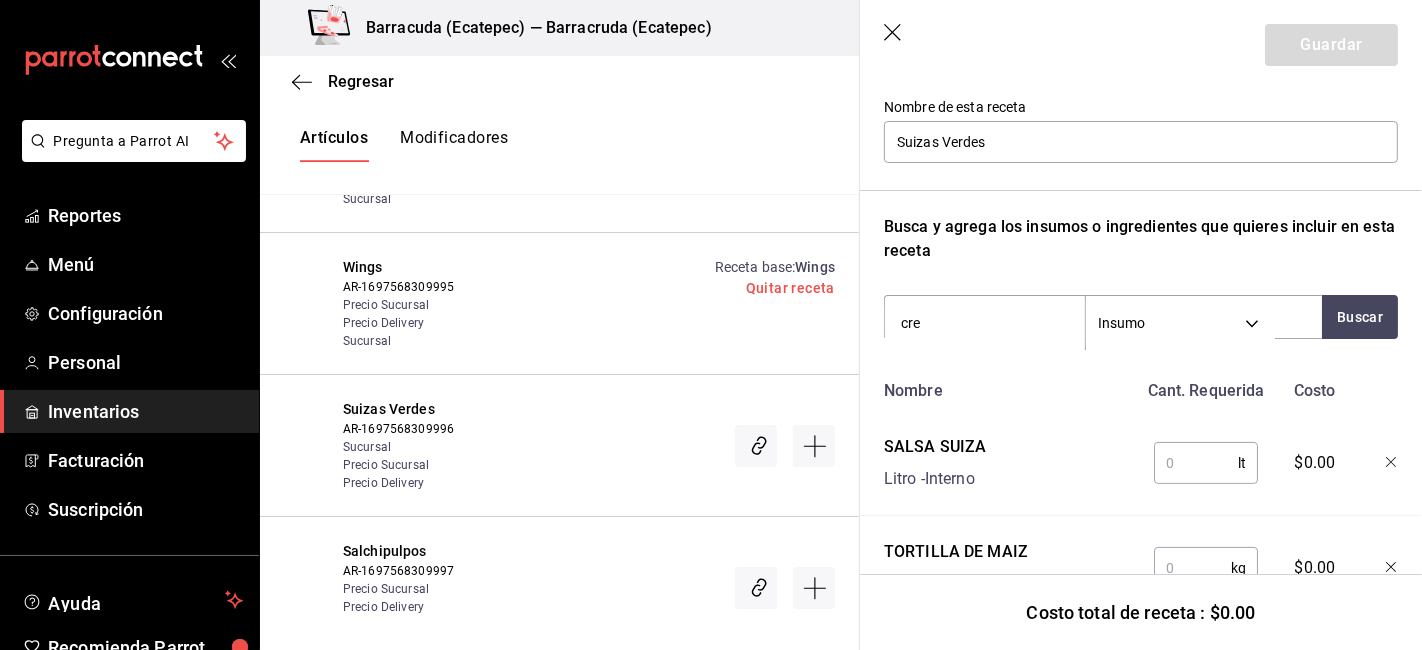 type on "crem" 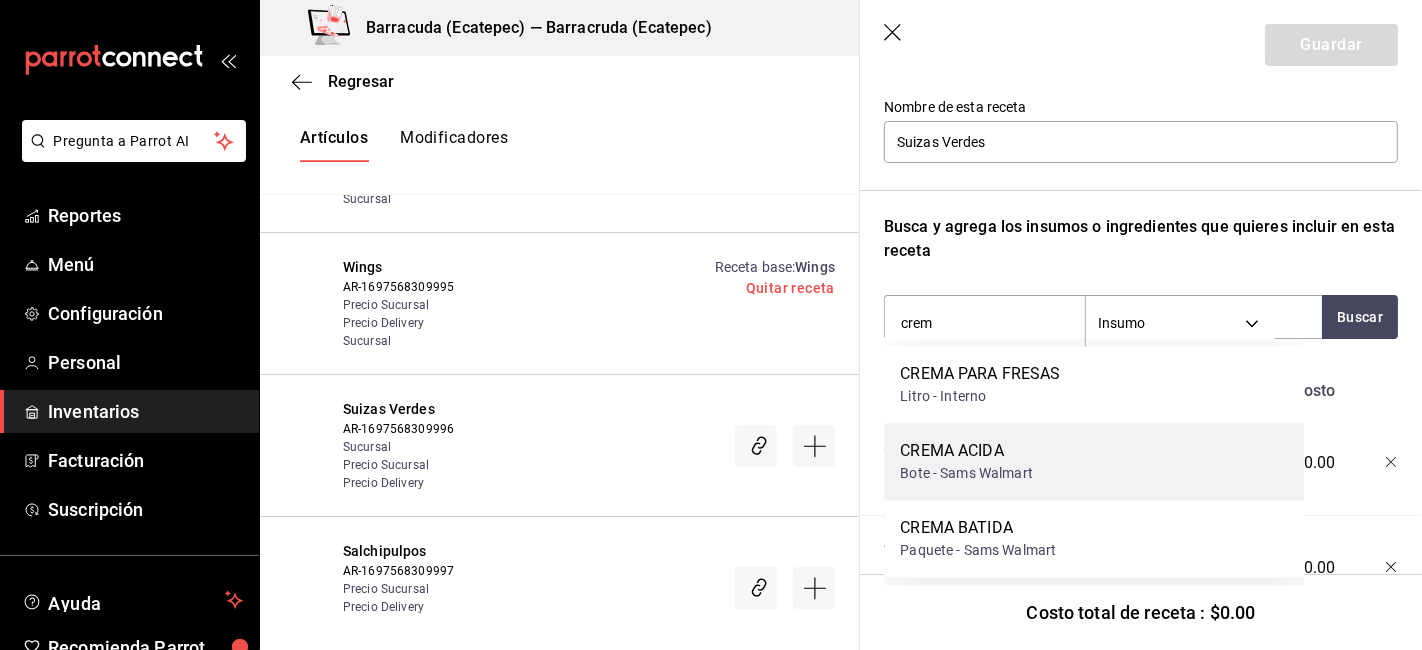 click on "CREMA ACIDA Bote - Sams Walmart" at bounding box center (1094, 462) 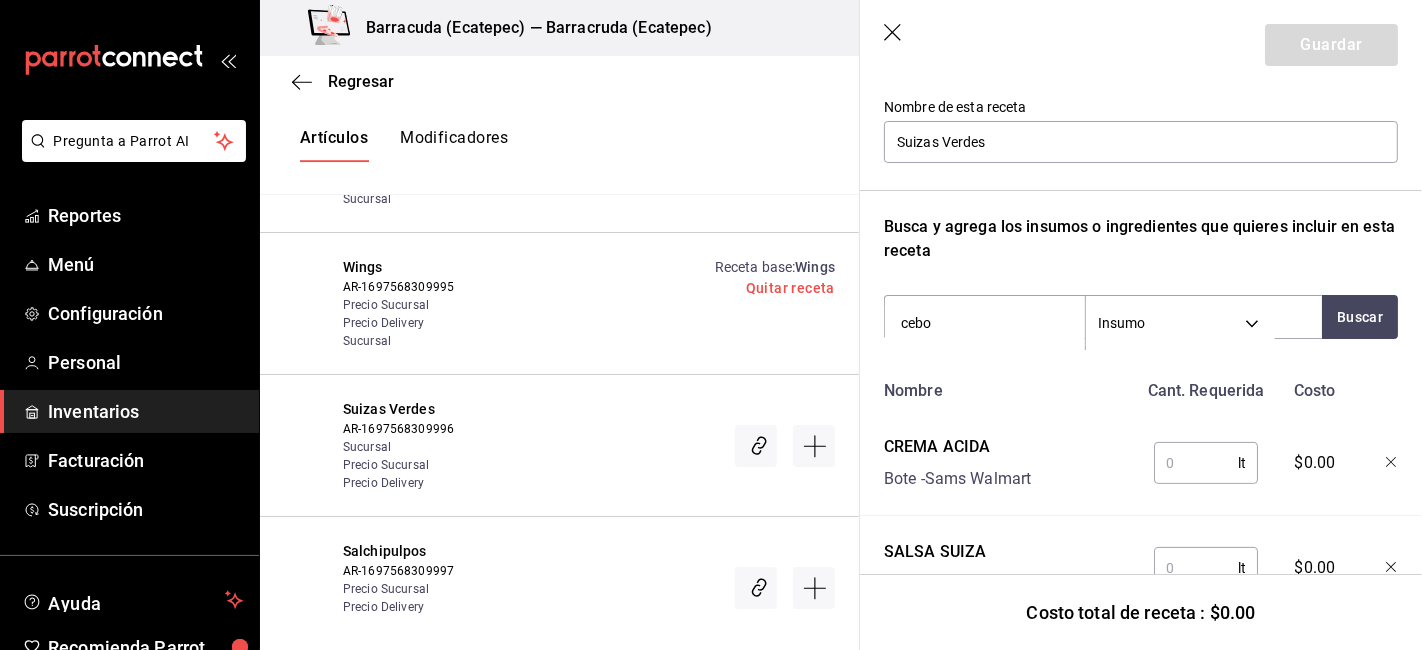 type on "cebol" 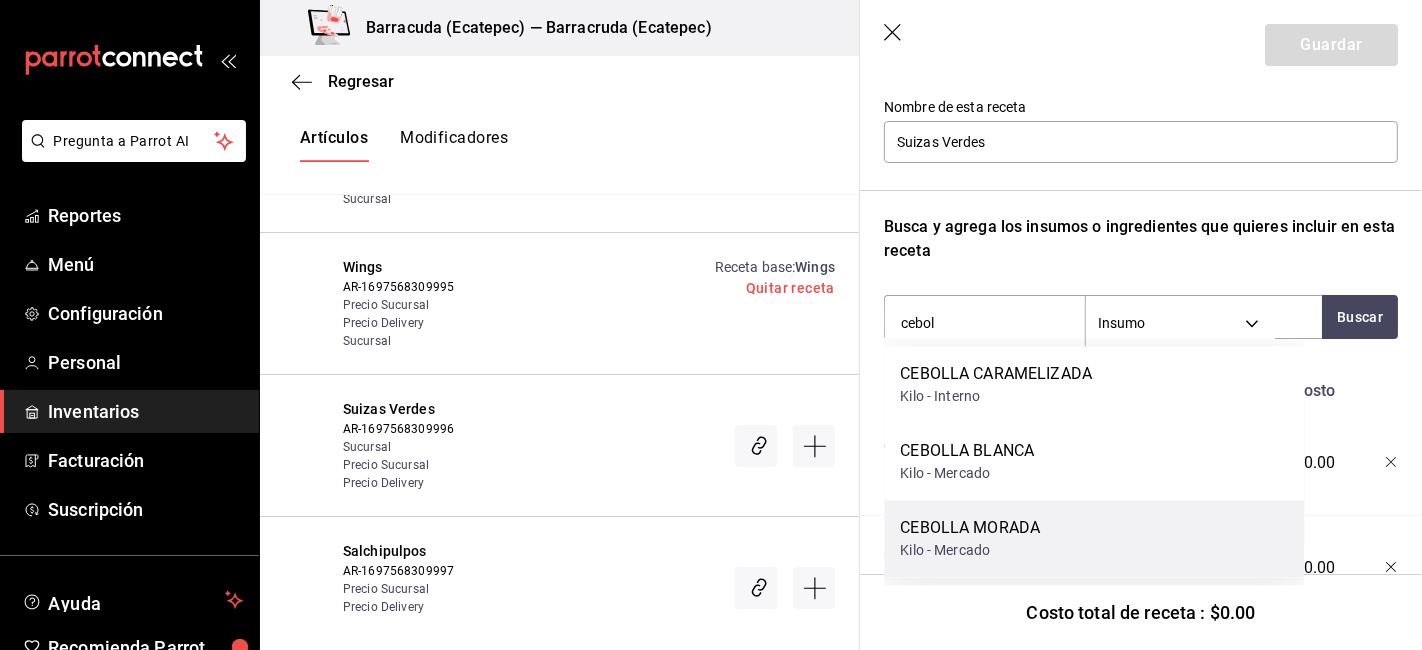 click on "CEBOLLA MORADA Kilo - Mercado" at bounding box center [1094, 539] 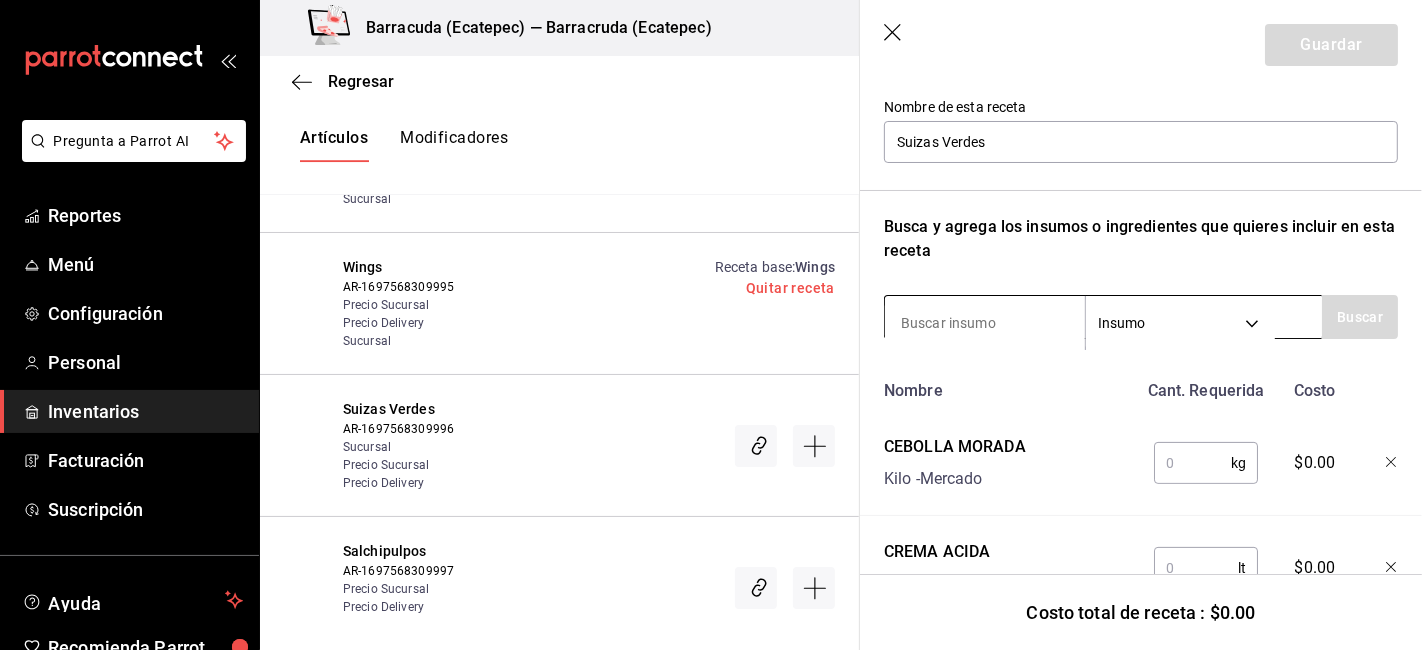 click at bounding box center [985, 323] 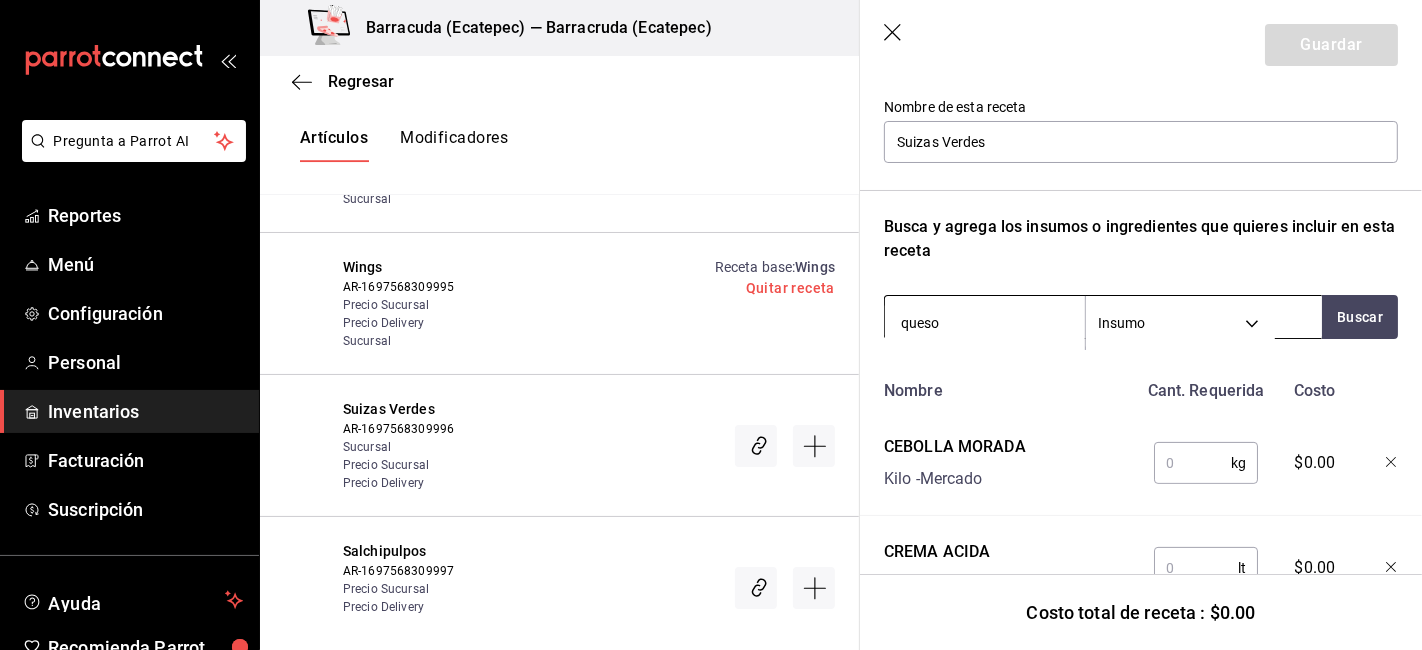 type on "queso g" 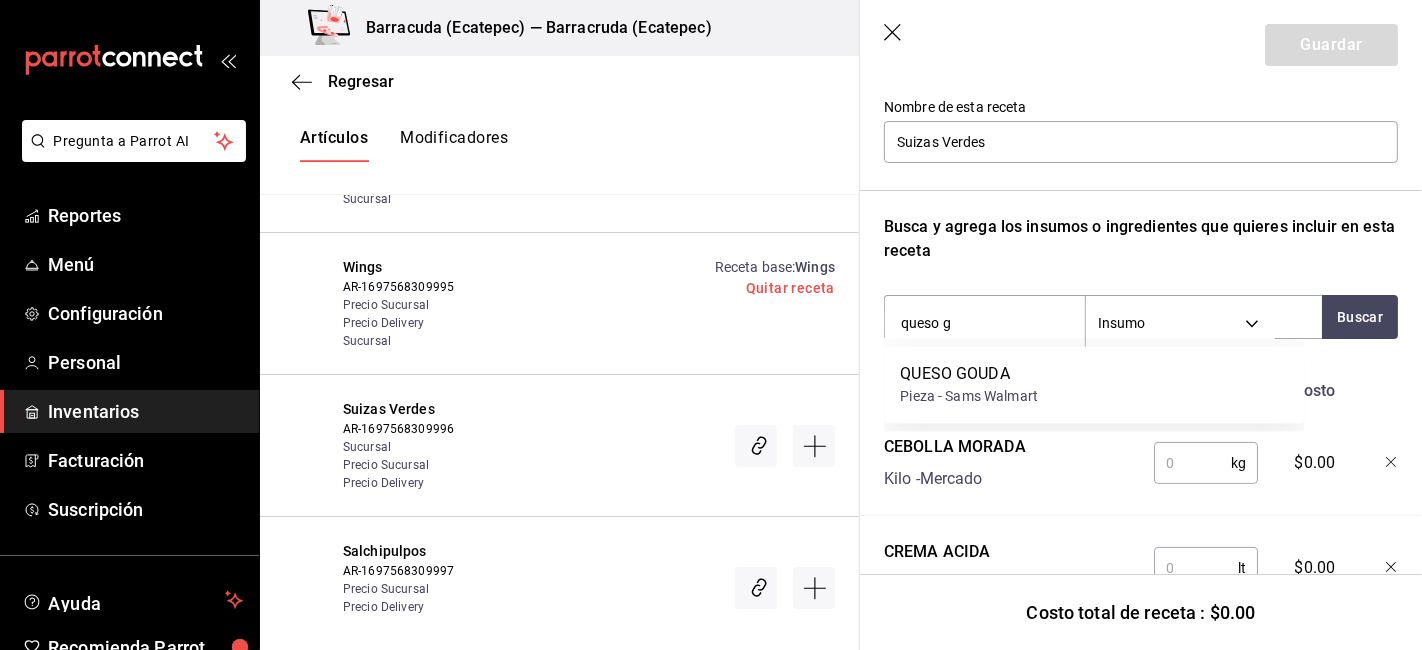 click on "QUESO GOUDA" at bounding box center (969, 375) 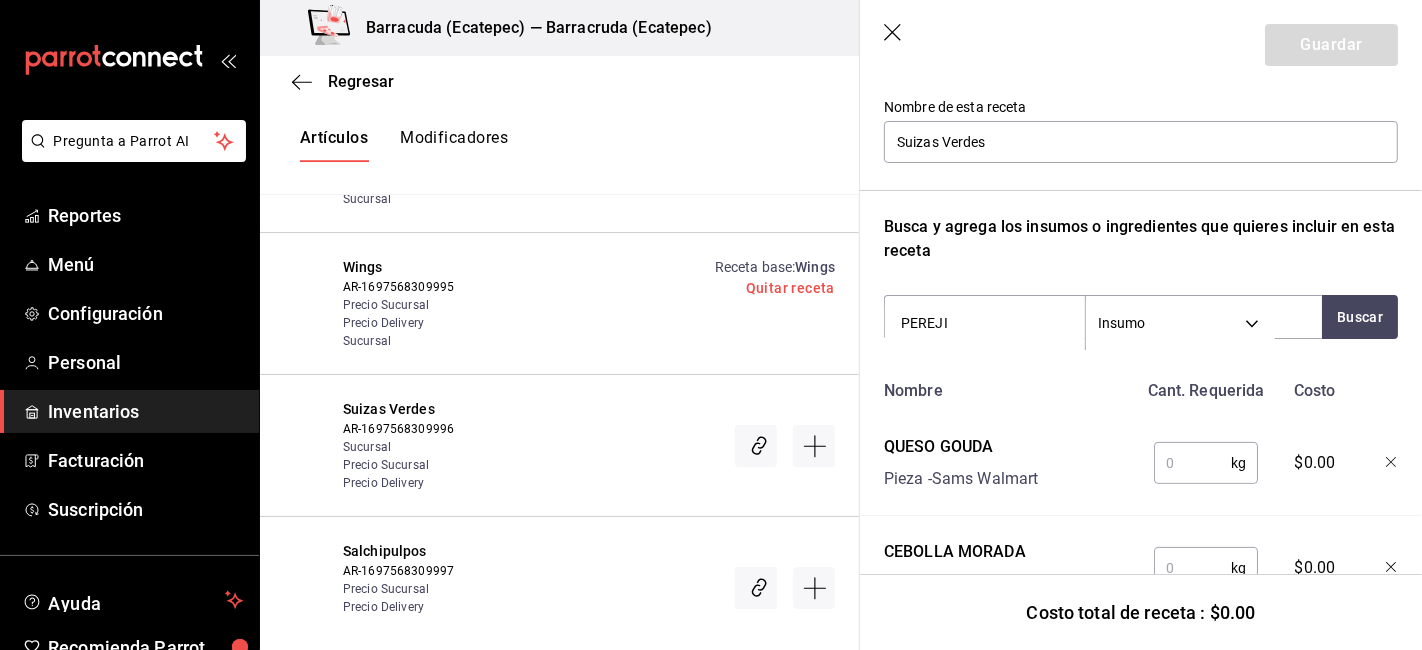 type on "PEREJIL" 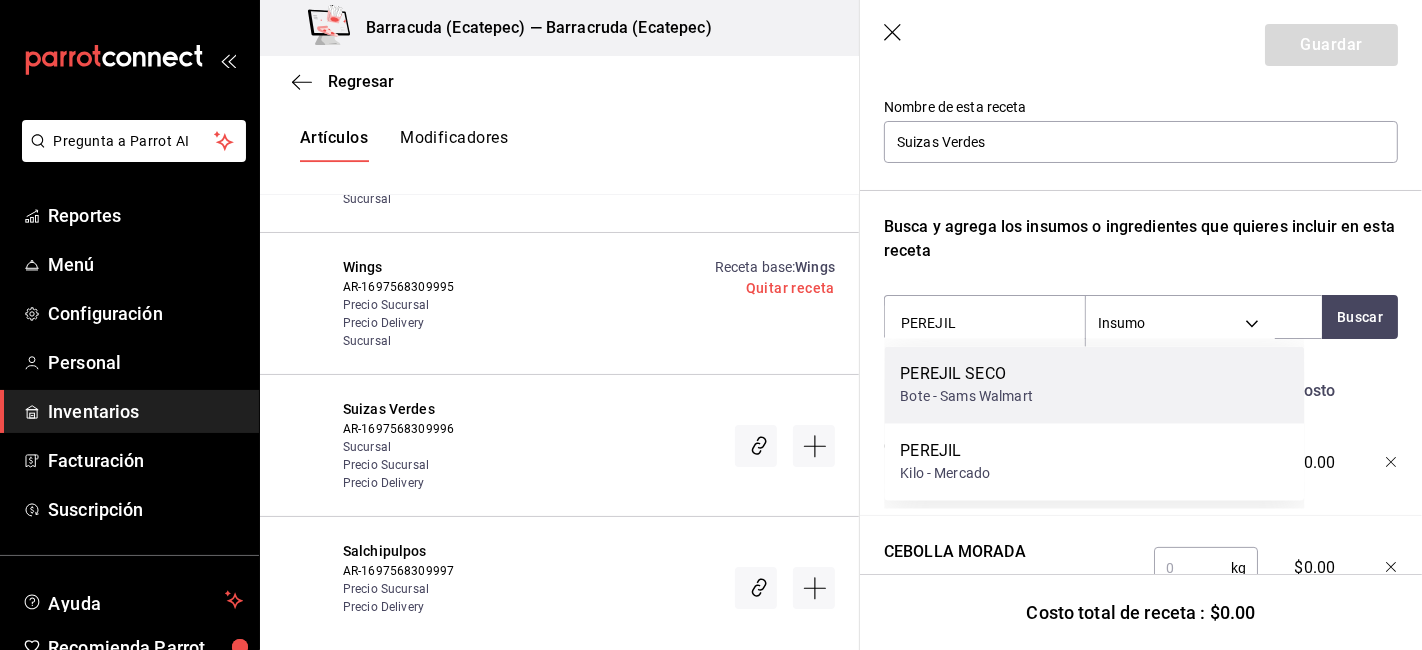click on "PEREJIL SECO" at bounding box center [966, 375] 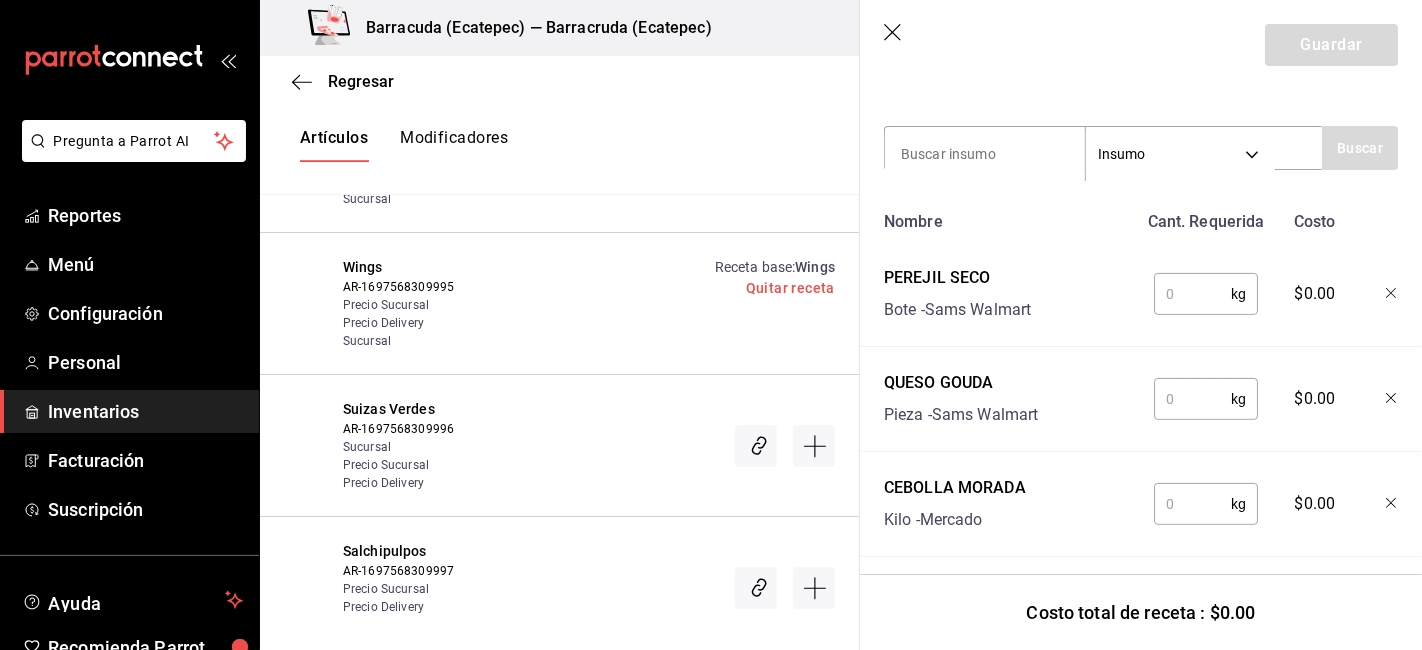 scroll, scrollTop: 425, scrollLeft: 0, axis: vertical 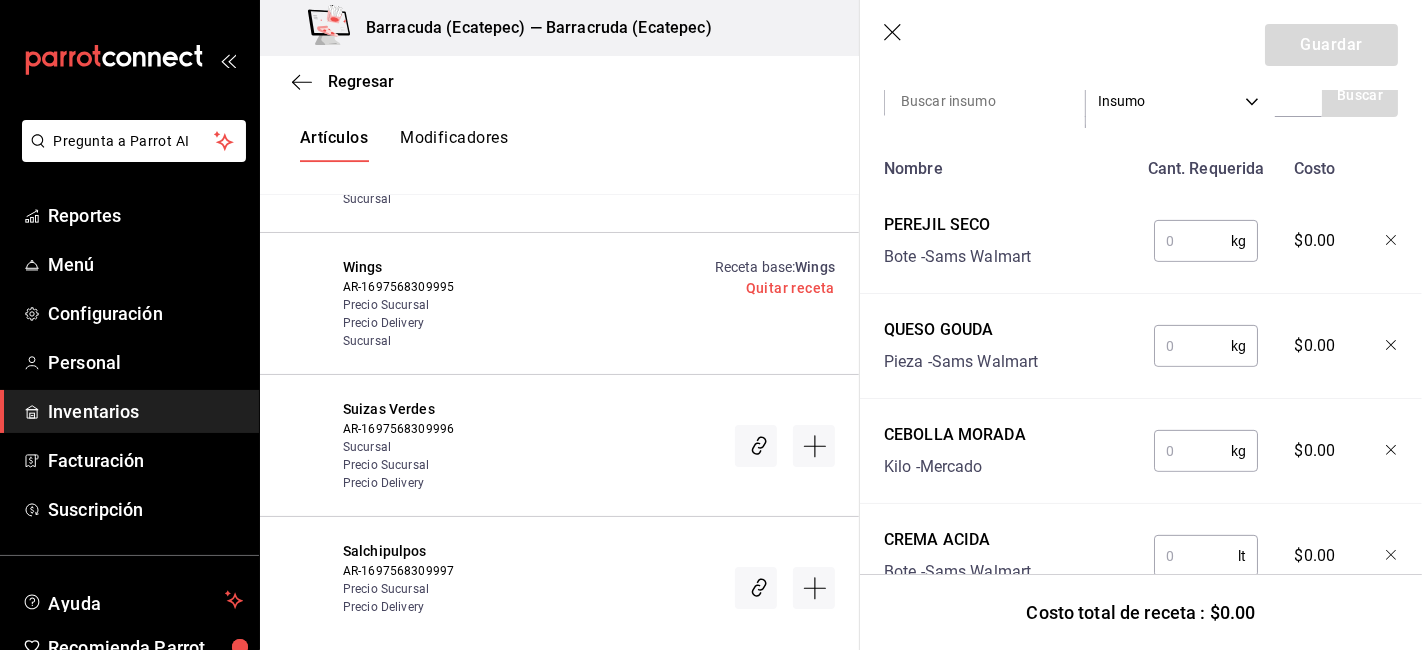 click at bounding box center [1192, 241] 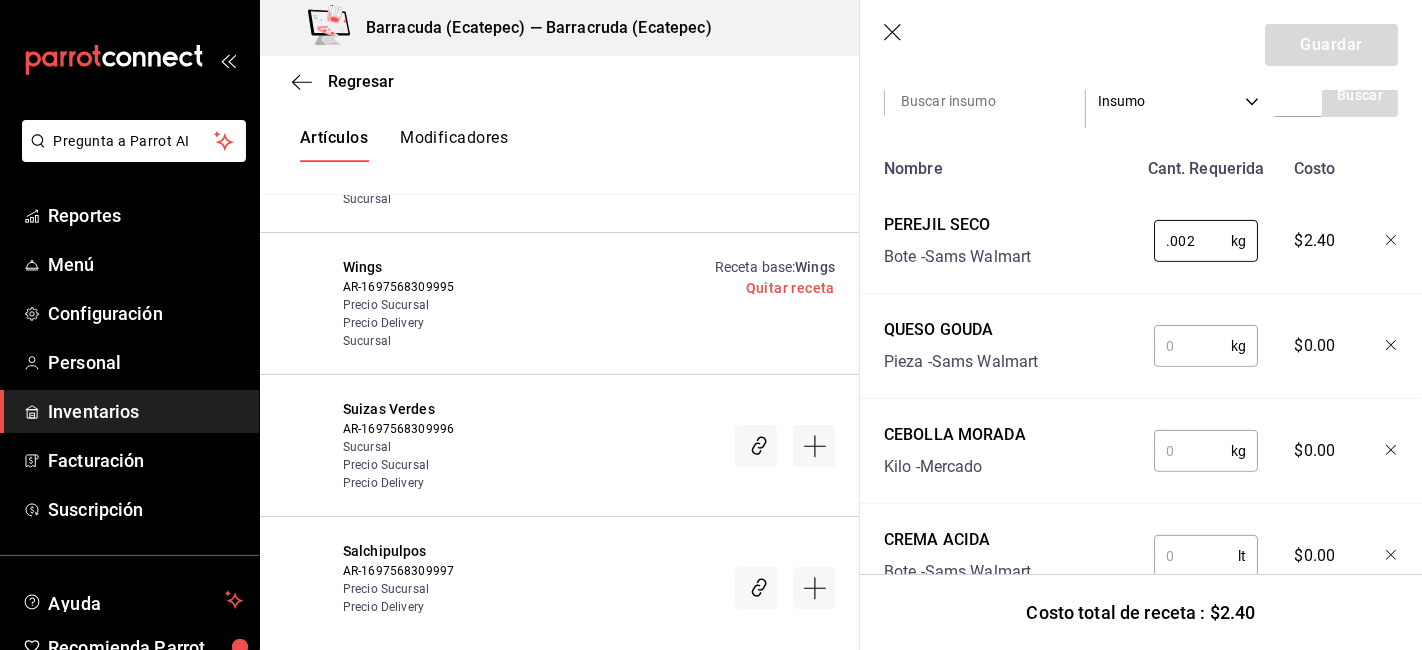 type on "0.002" 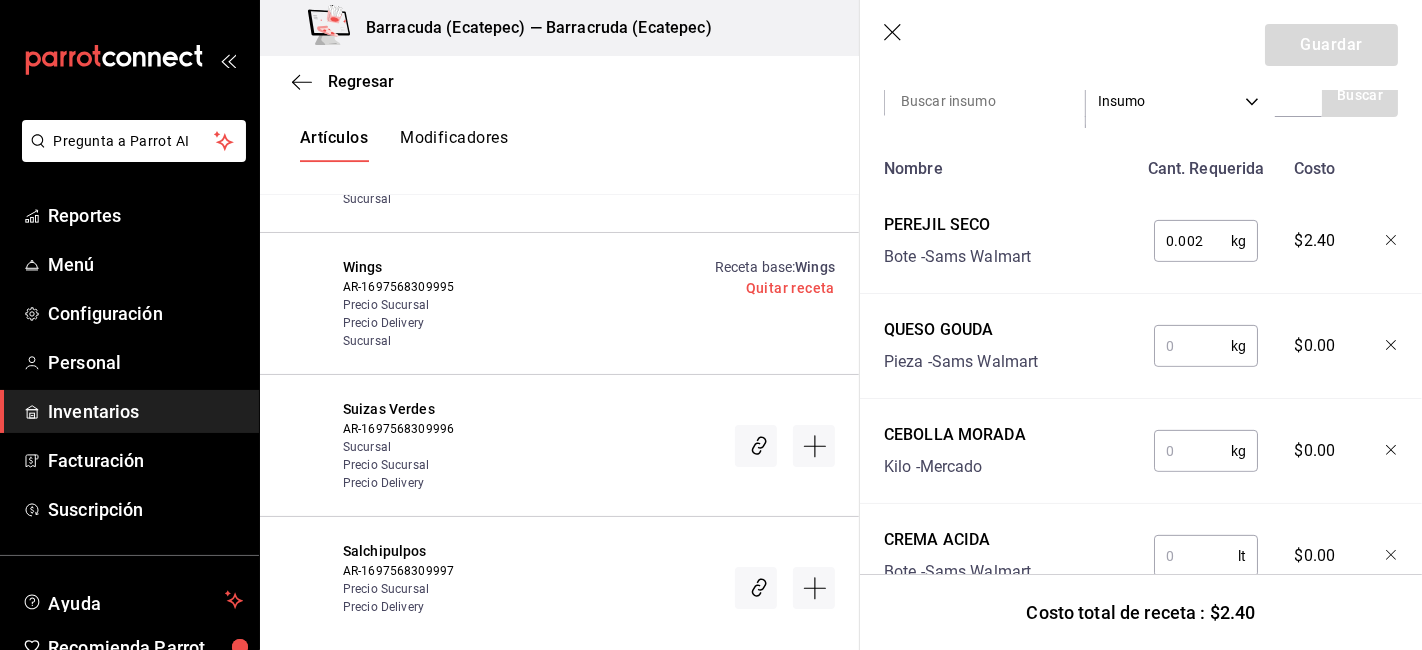click at bounding box center [1192, 346] 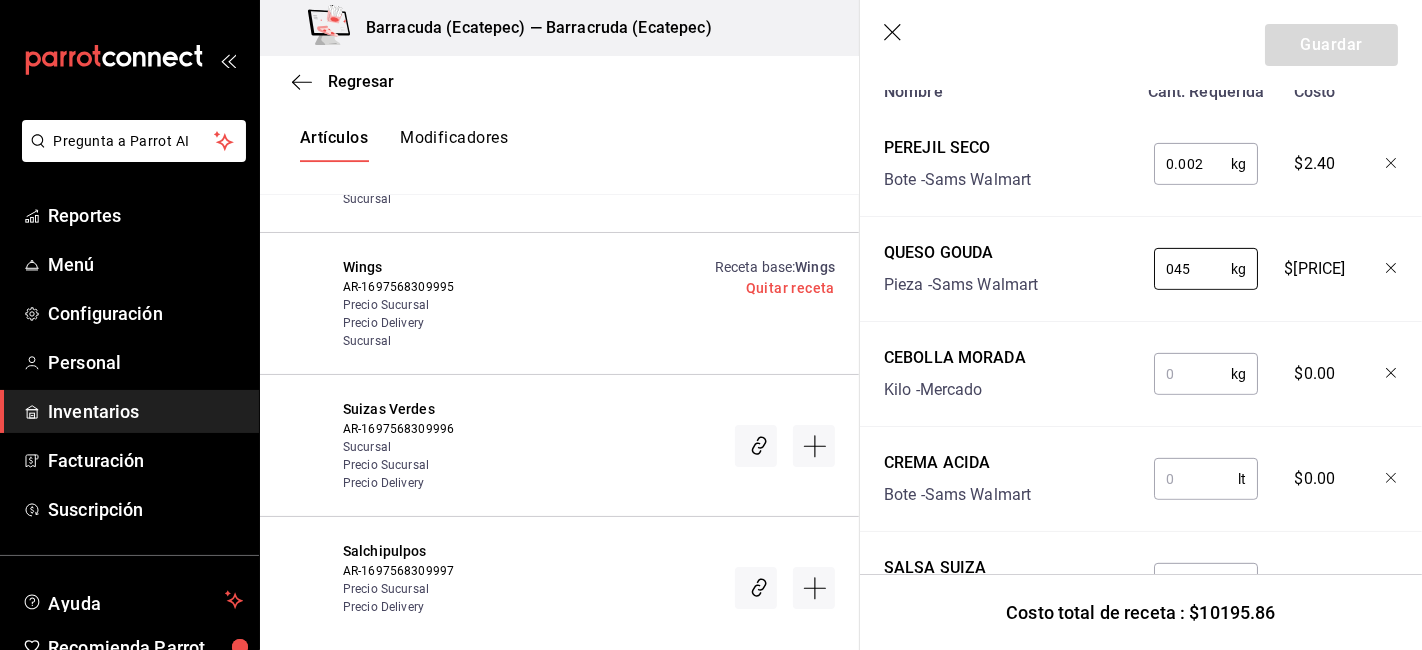 scroll, scrollTop: 537, scrollLeft: 0, axis: vertical 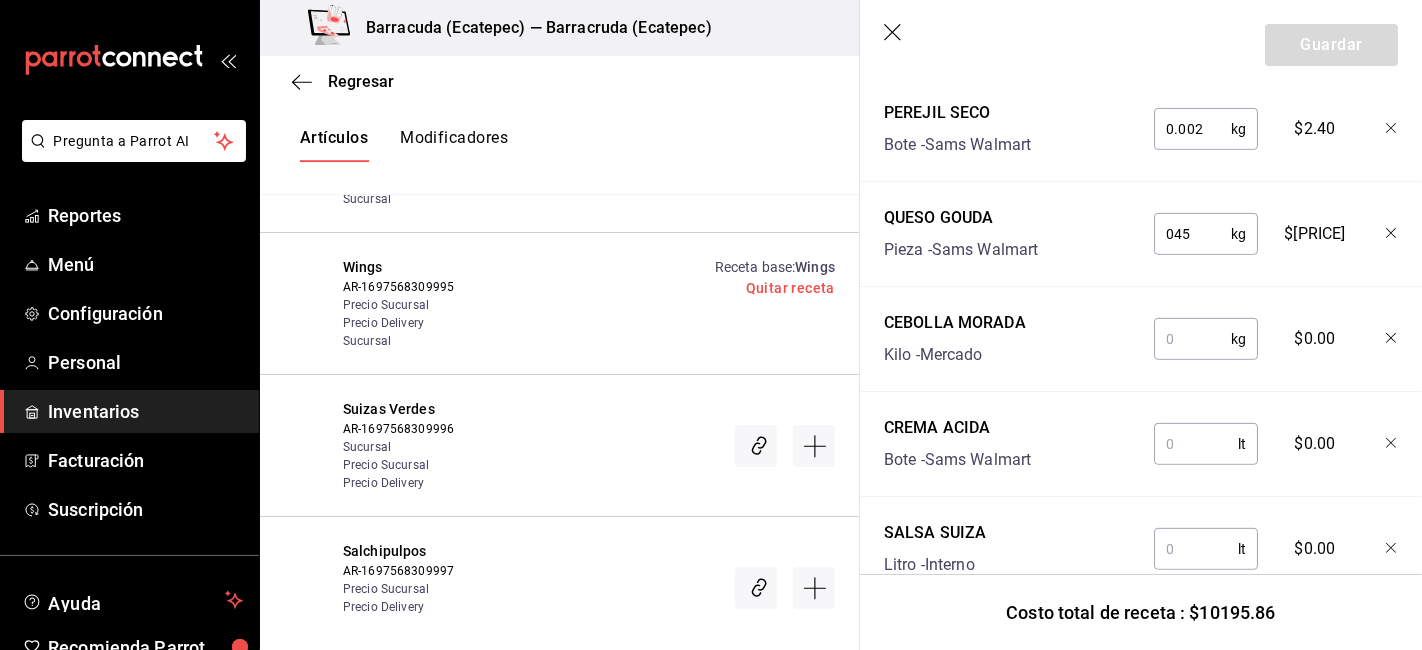click on "045" at bounding box center (1192, 234) 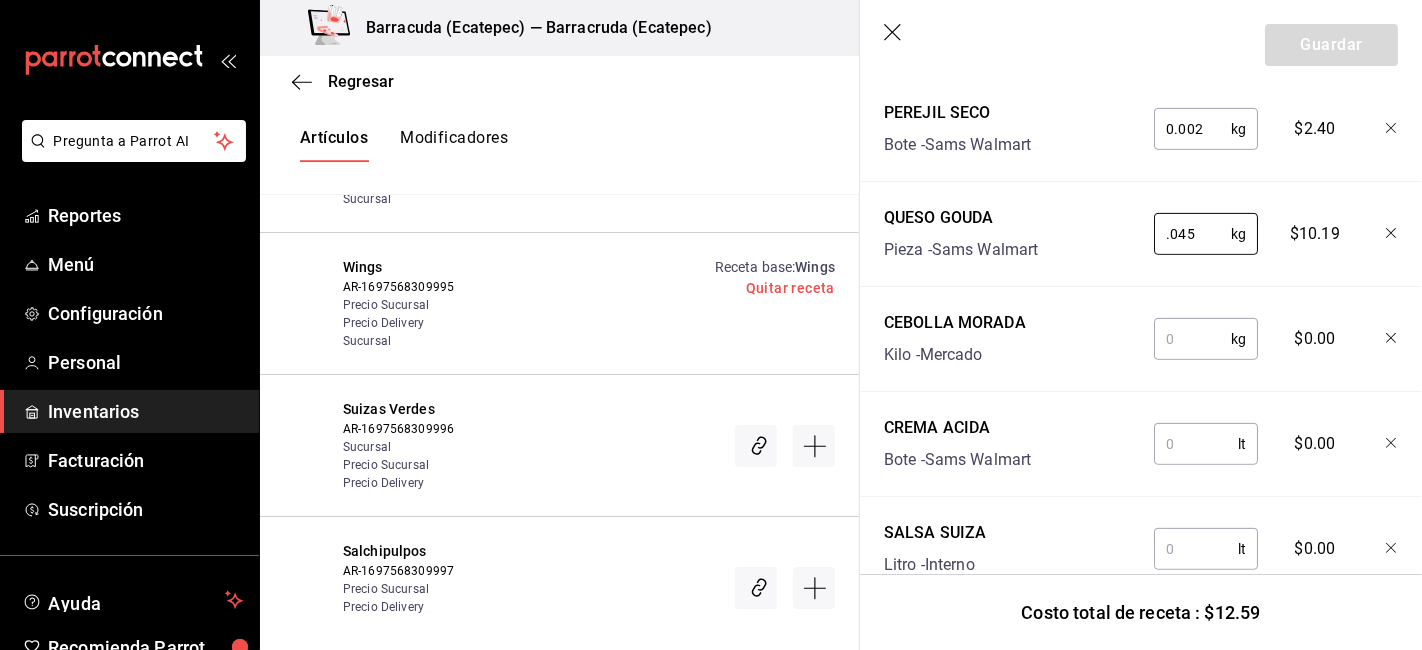type on "0.045" 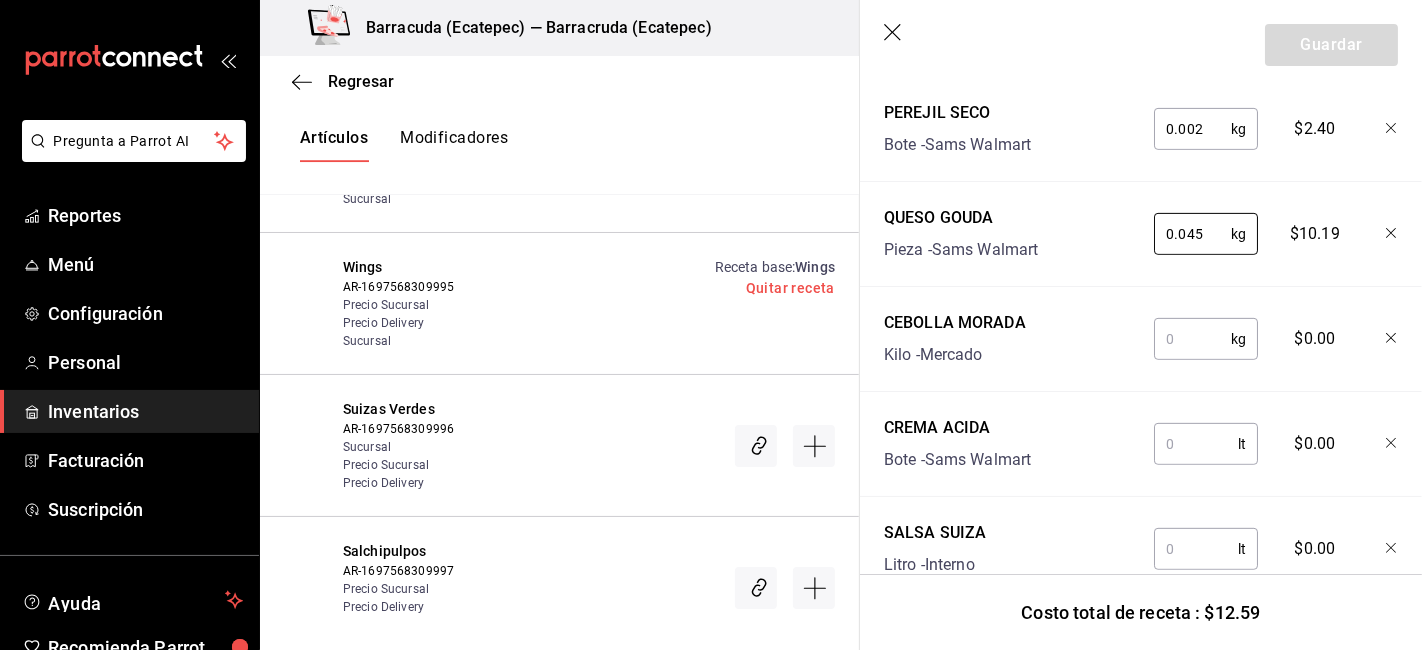 click at bounding box center [1192, 339] 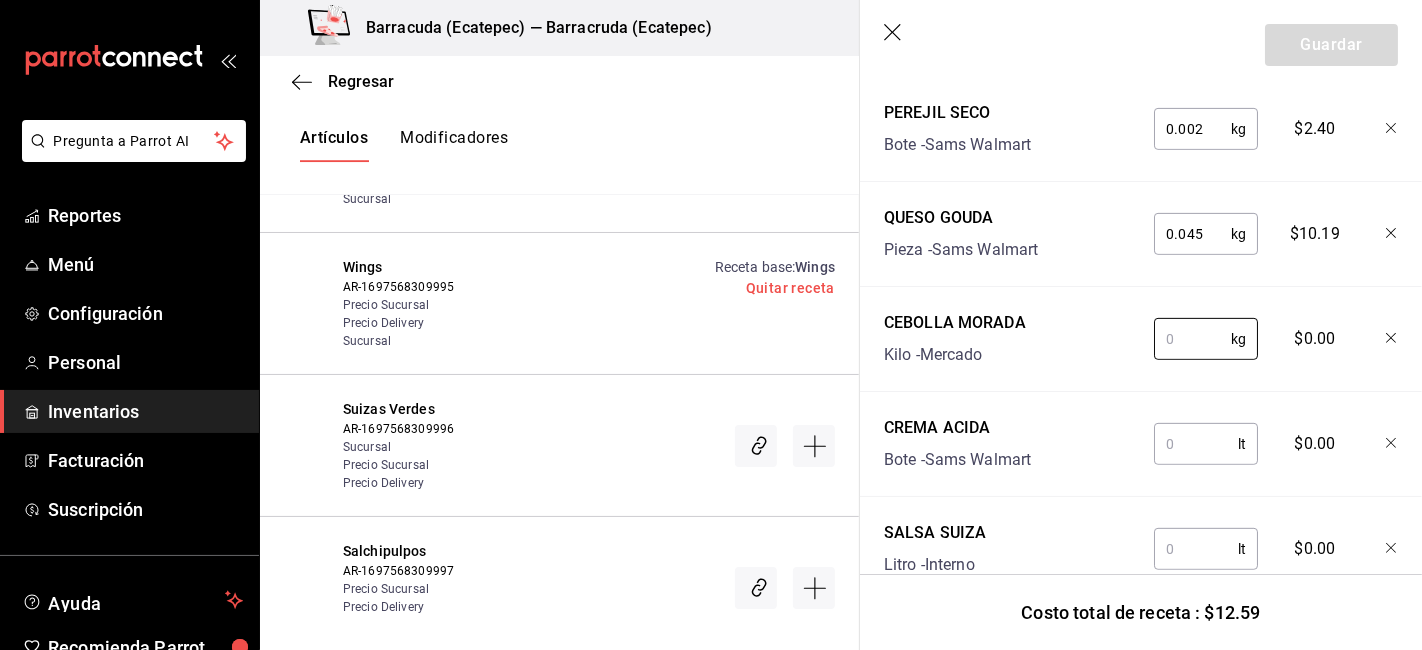 scroll, scrollTop: 648, scrollLeft: 0, axis: vertical 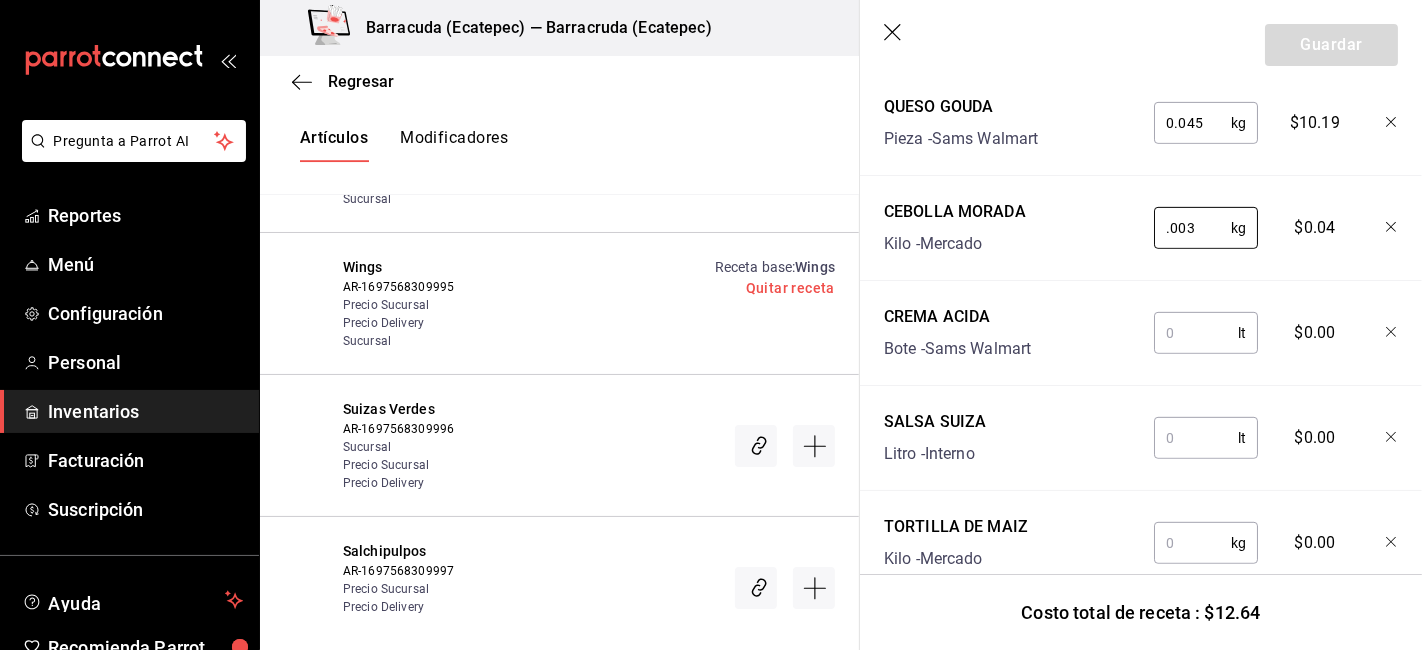 type on "0.003" 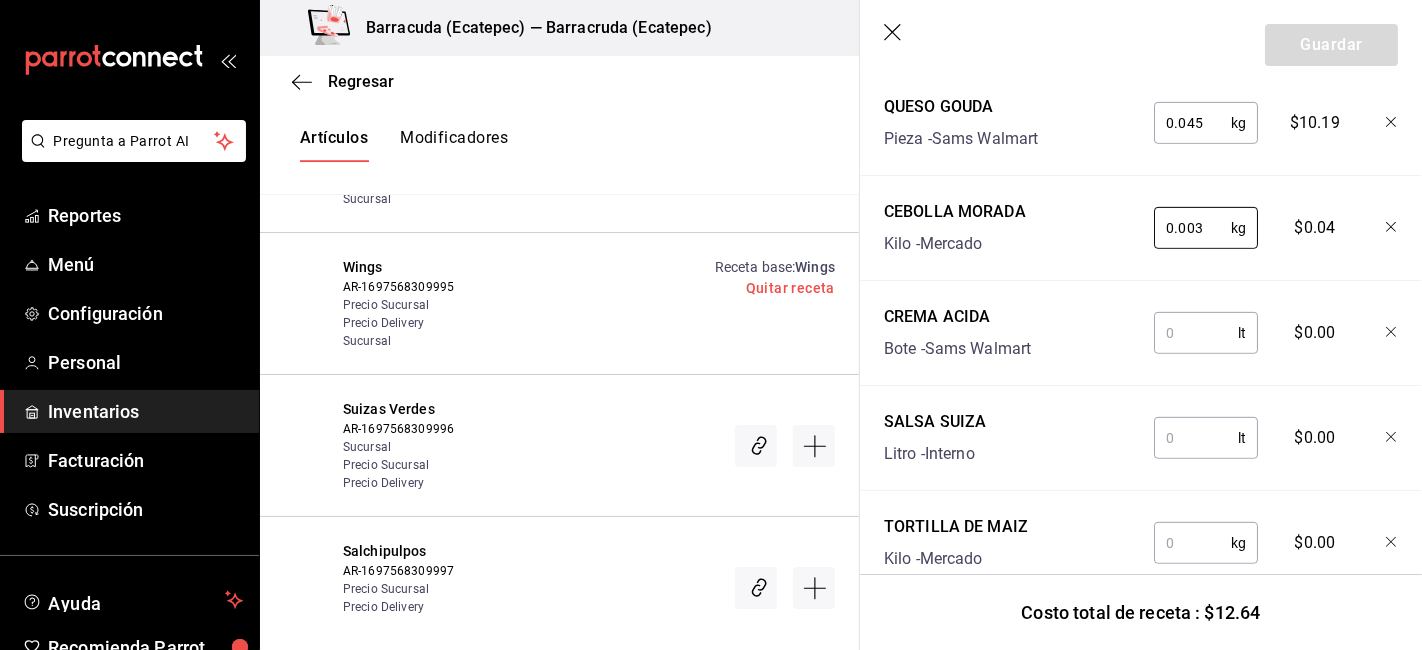 click at bounding box center (1196, 333) 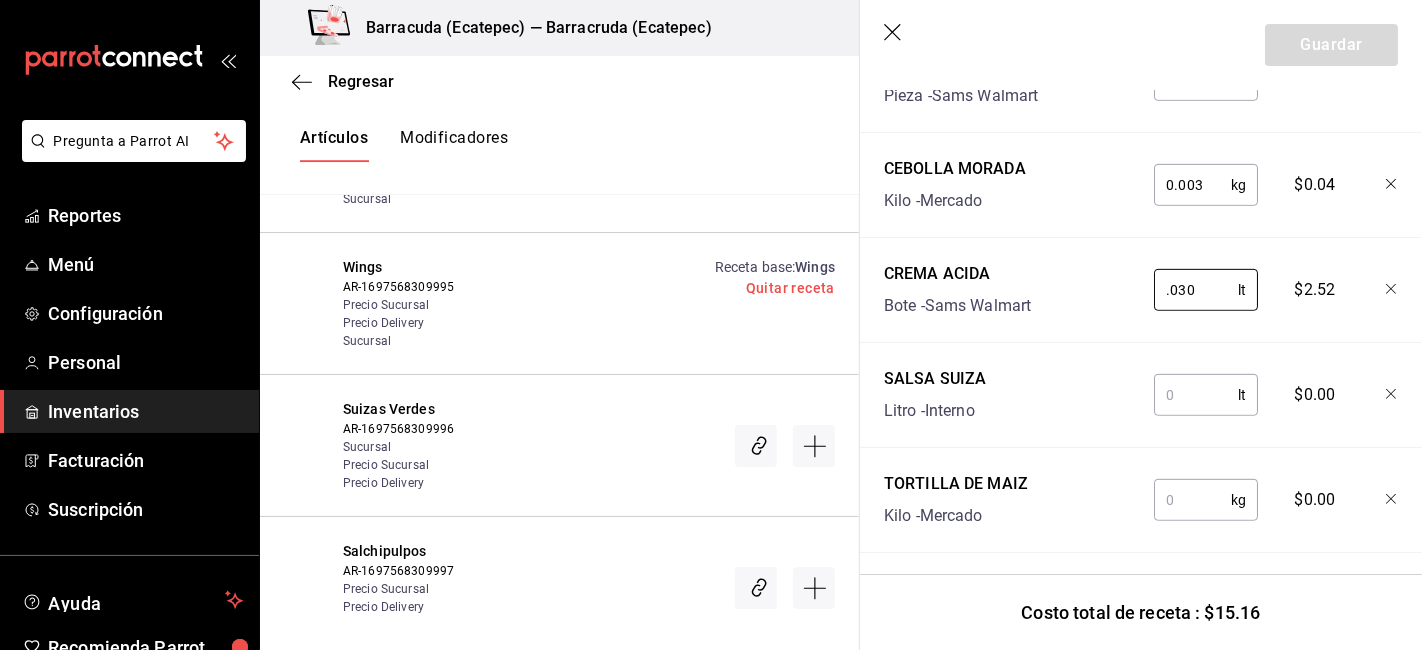 scroll, scrollTop: 714, scrollLeft: 0, axis: vertical 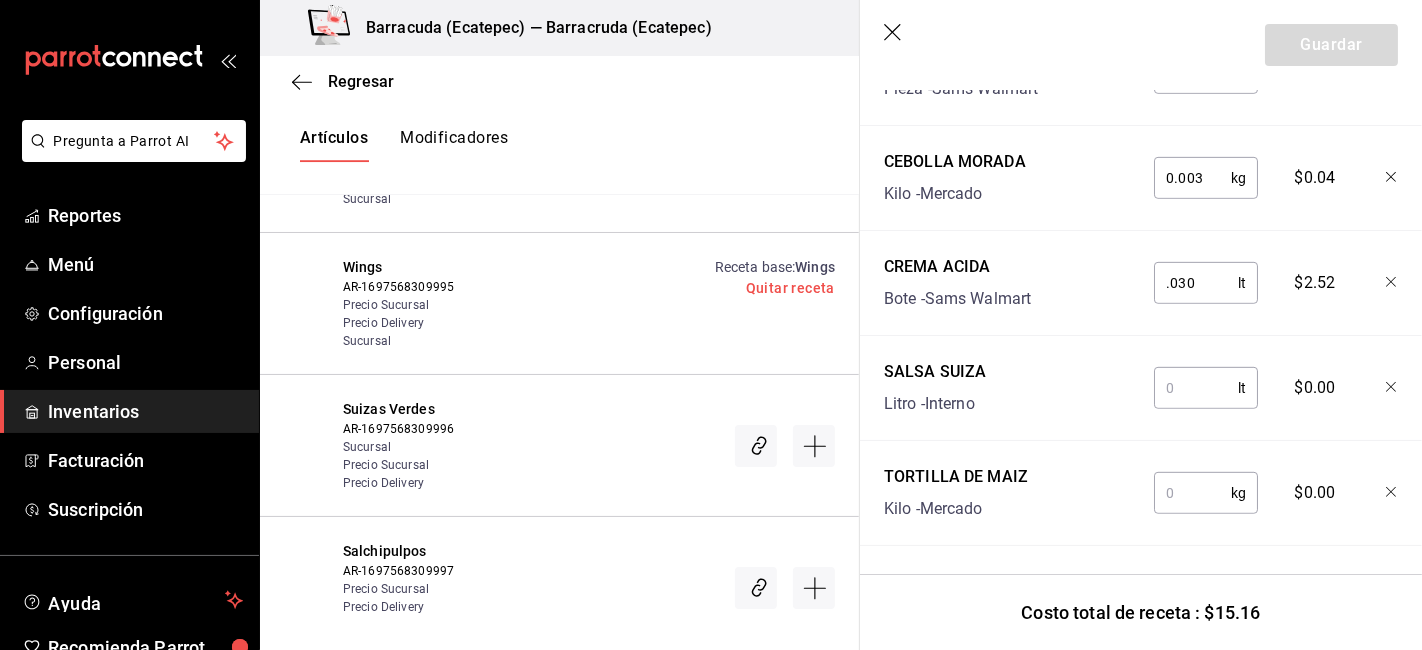 type on "0.030" 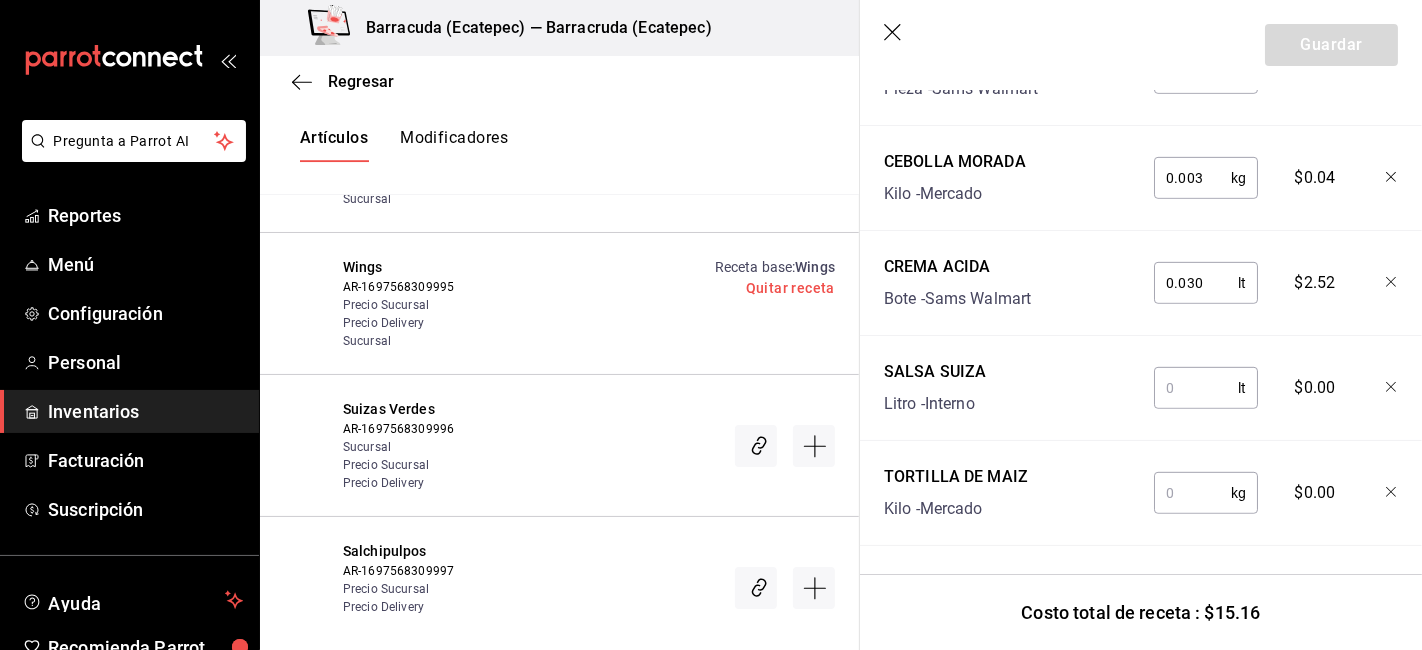 click at bounding box center (1196, 388) 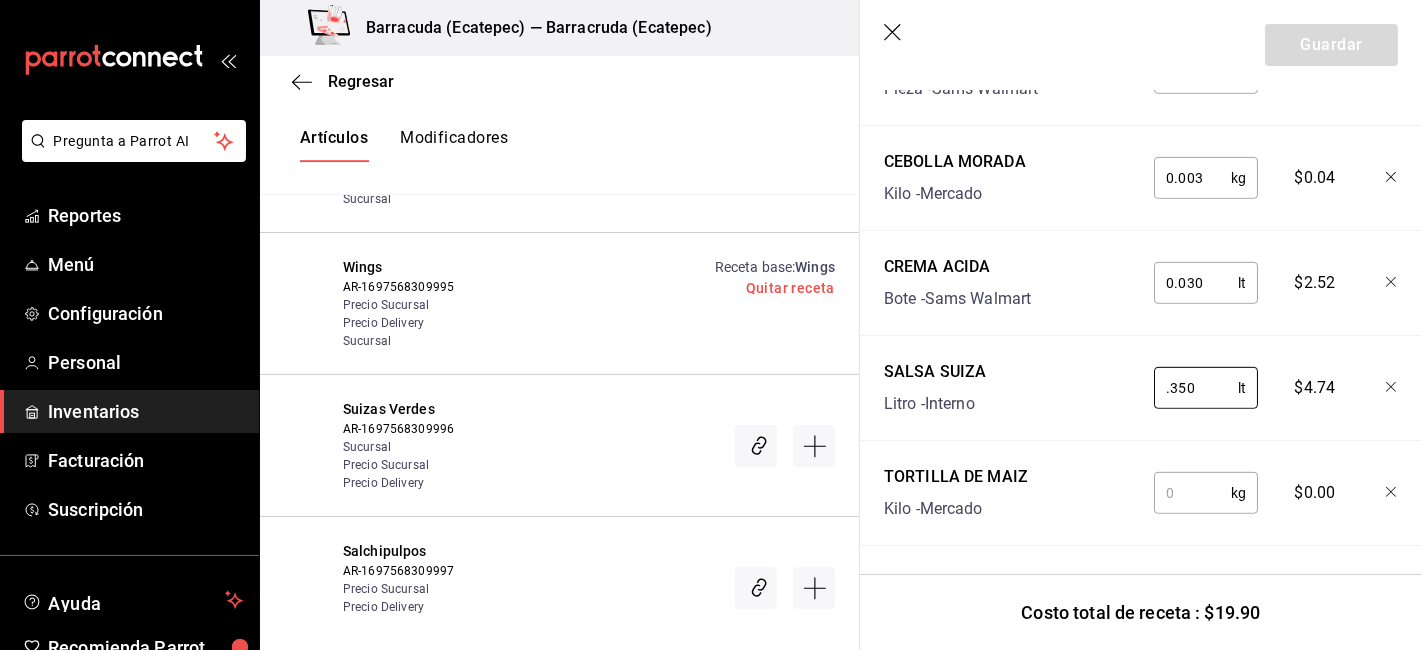 type on "0.350" 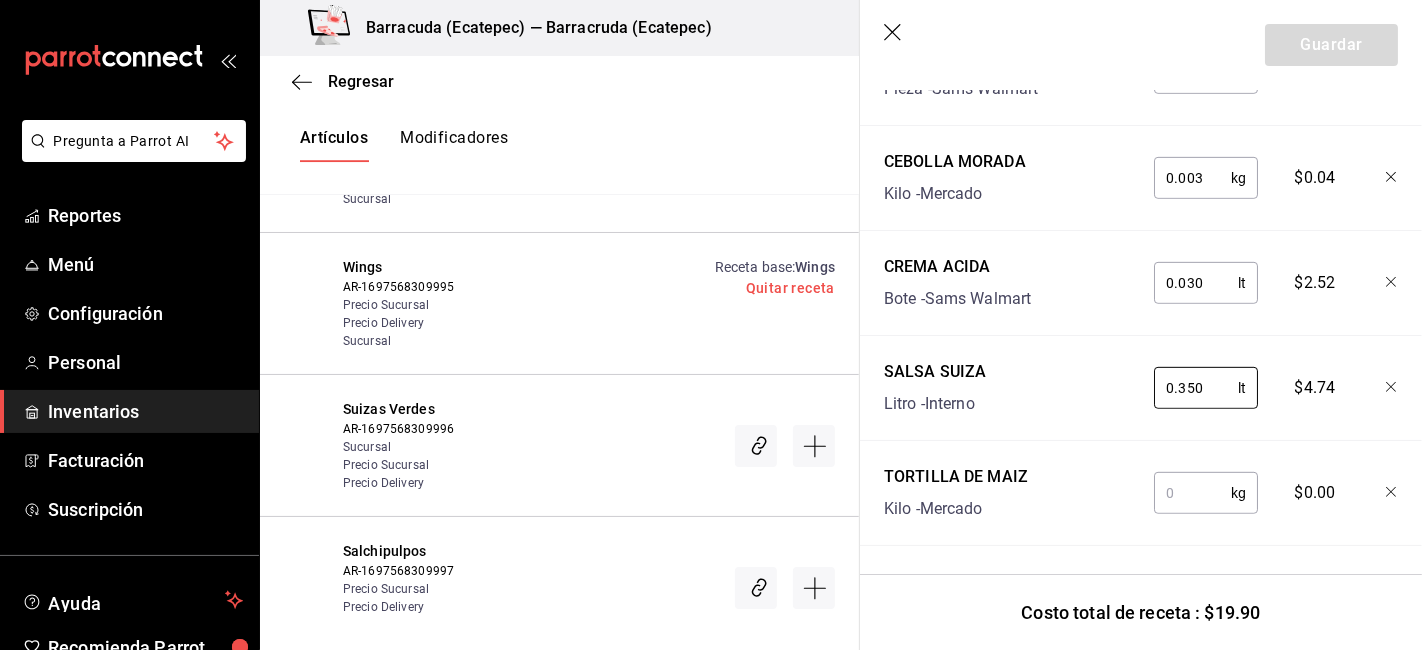 click at bounding box center [1192, 493] 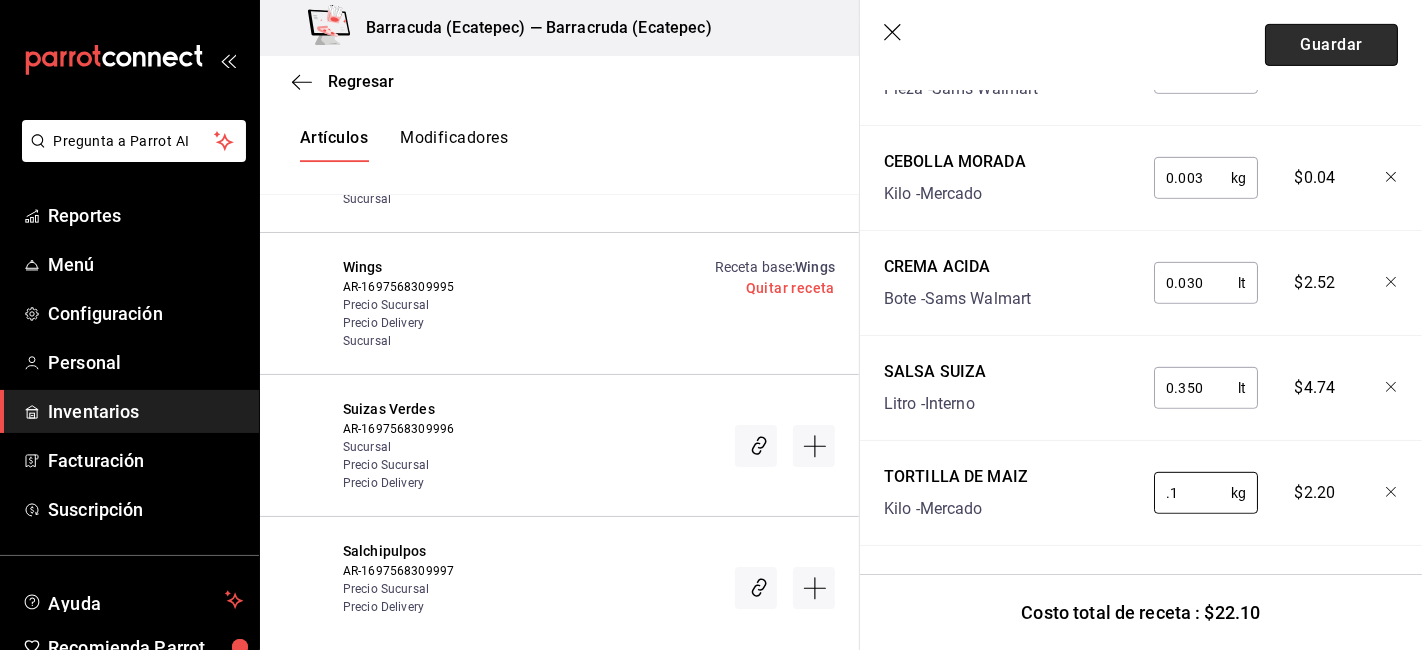 type on "0.1" 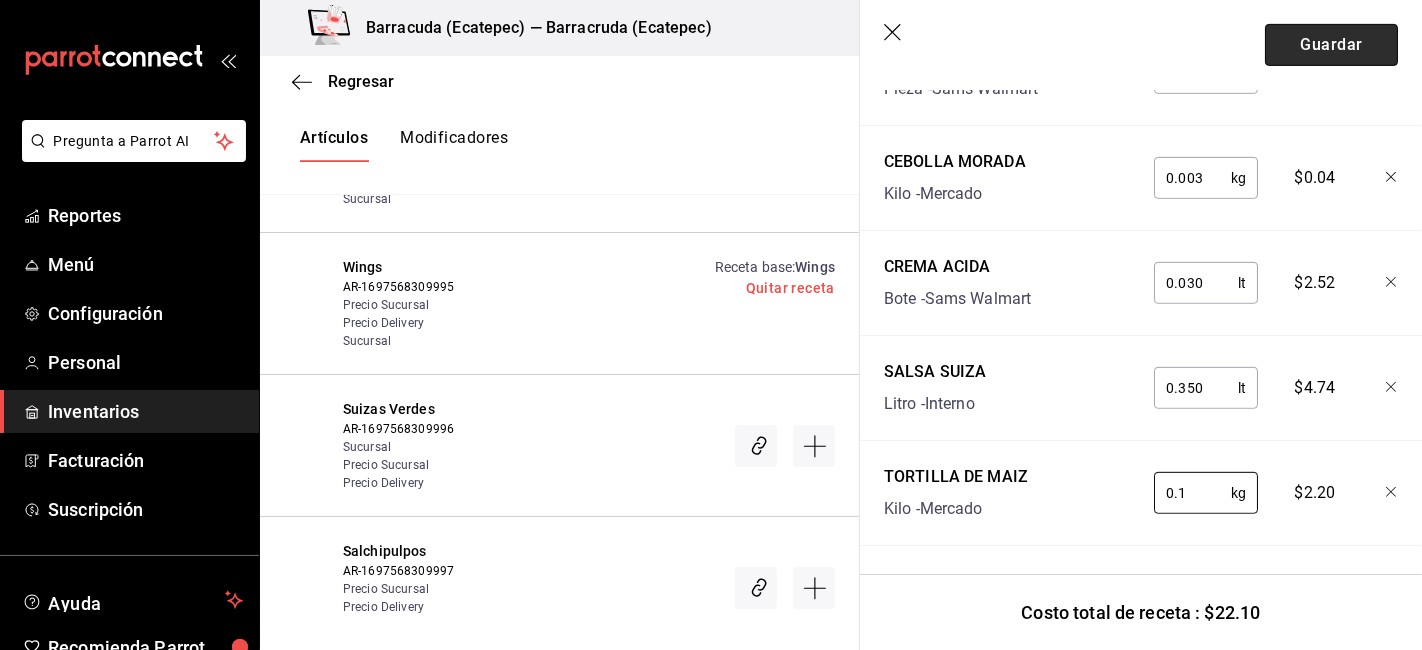 click on "Guardar" at bounding box center [1331, 45] 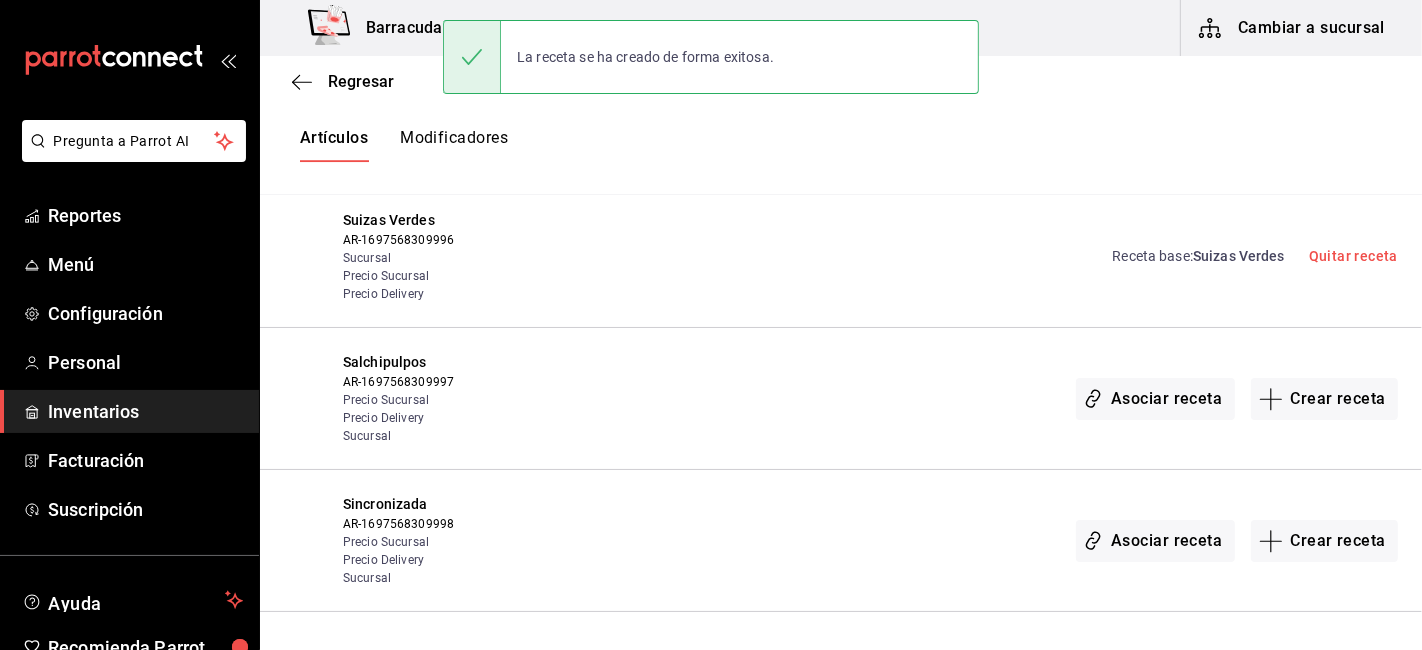 scroll, scrollTop: 0, scrollLeft: 0, axis: both 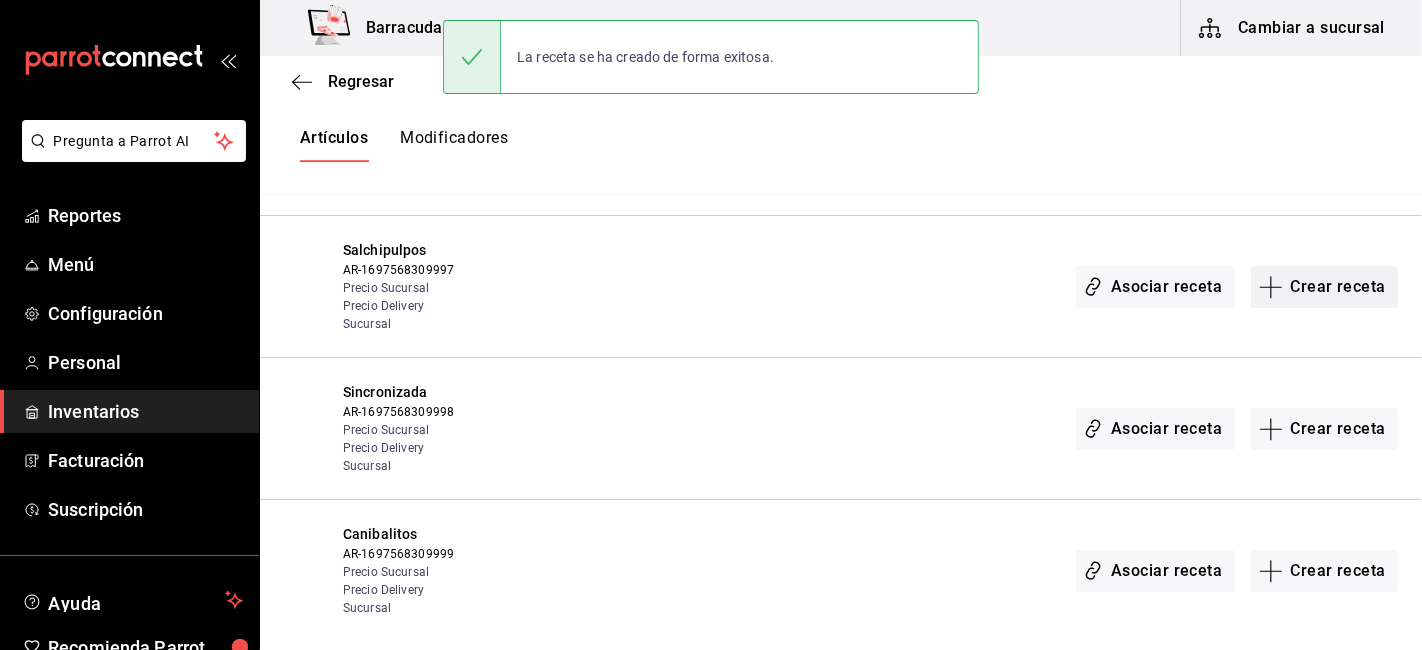 click on "Crear receta" at bounding box center (1325, 287) 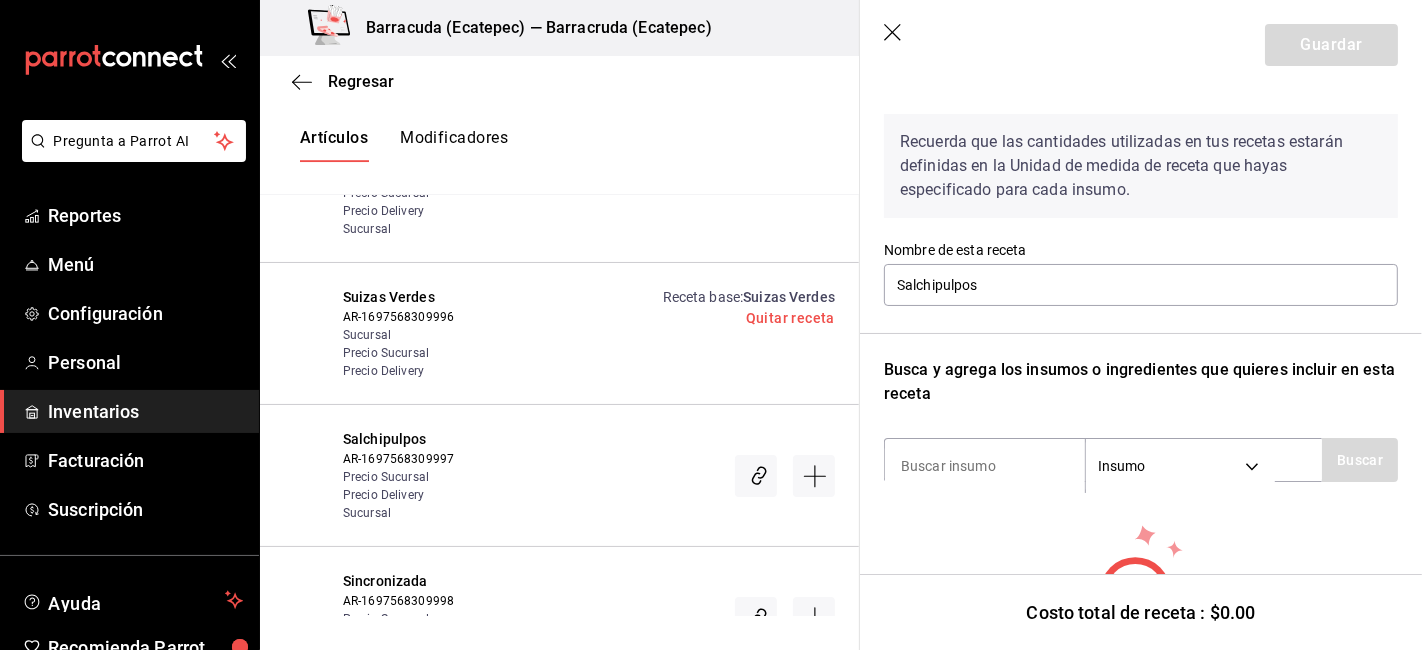 scroll, scrollTop: 111, scrollLeft: 0, axis: vertical 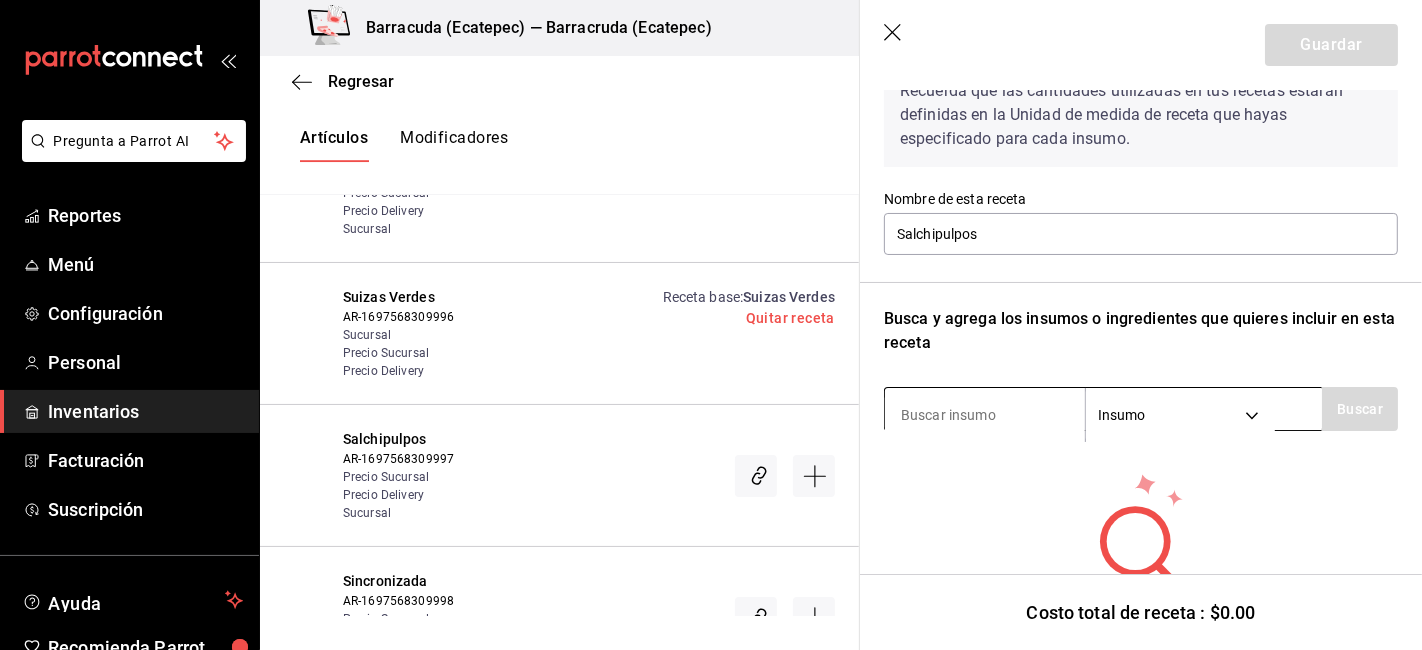 click at bounding box center [985, 415] 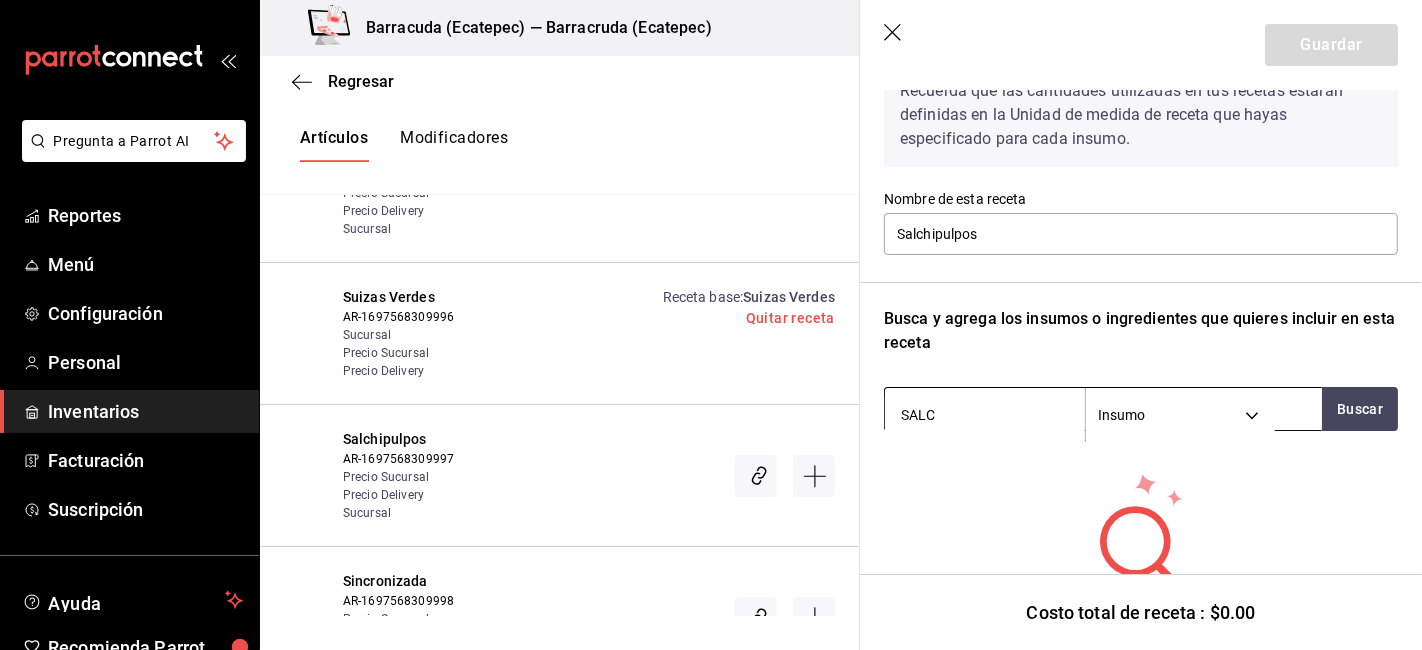 type on "SALCH" 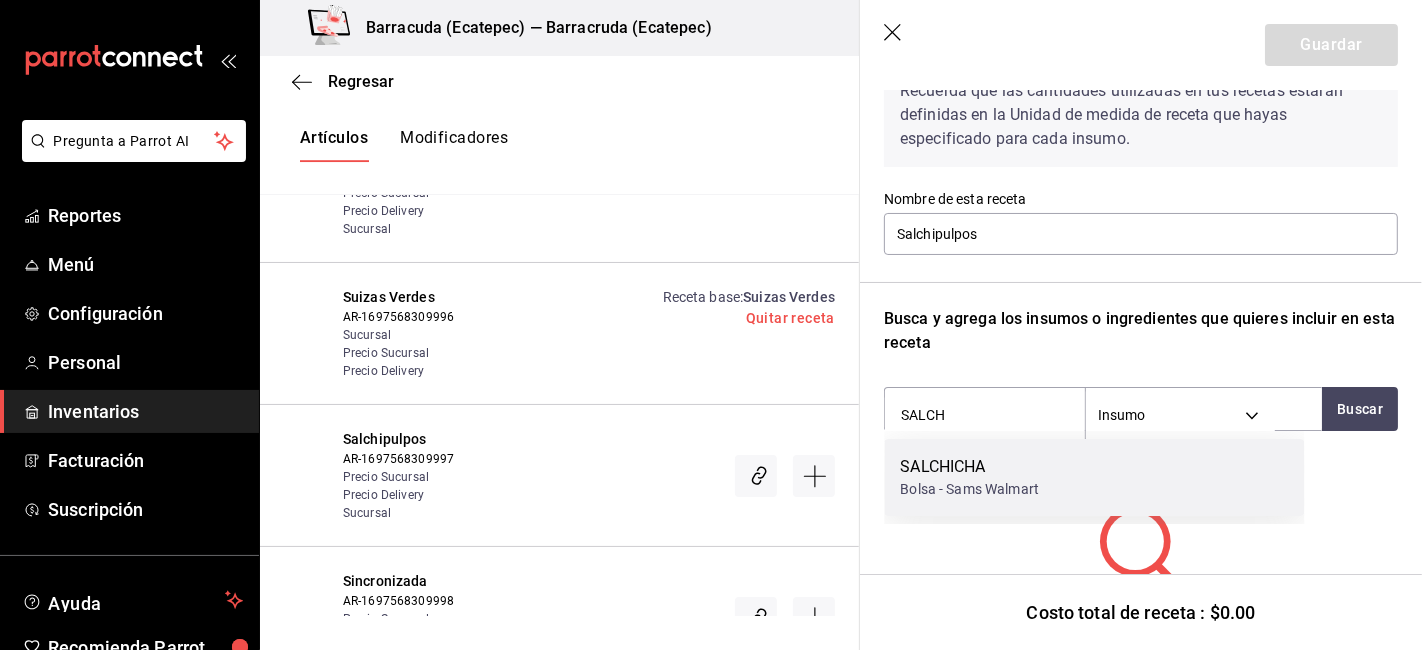 click on "SALCHICHA Bolsa - Sams Walmart" at bounding box center (1094, 477) 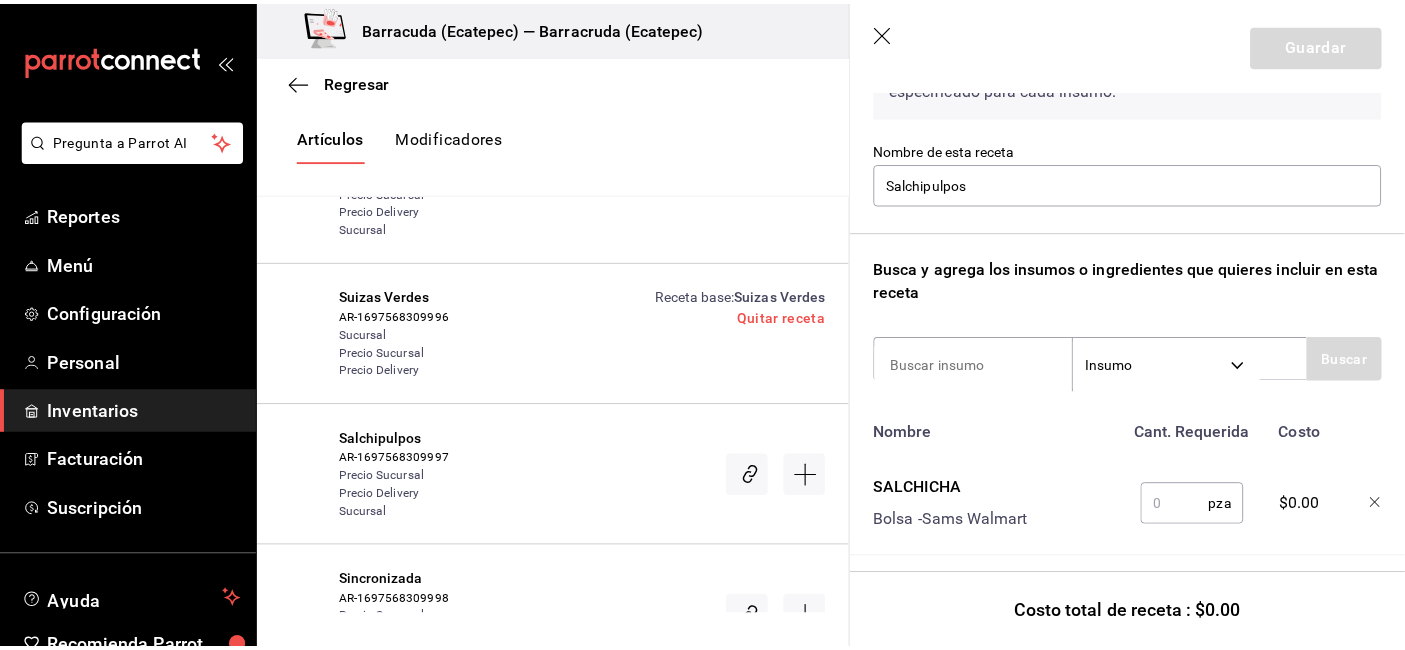 scroll, scrollTop: 189, scrollLeft: 0, axis: vertical 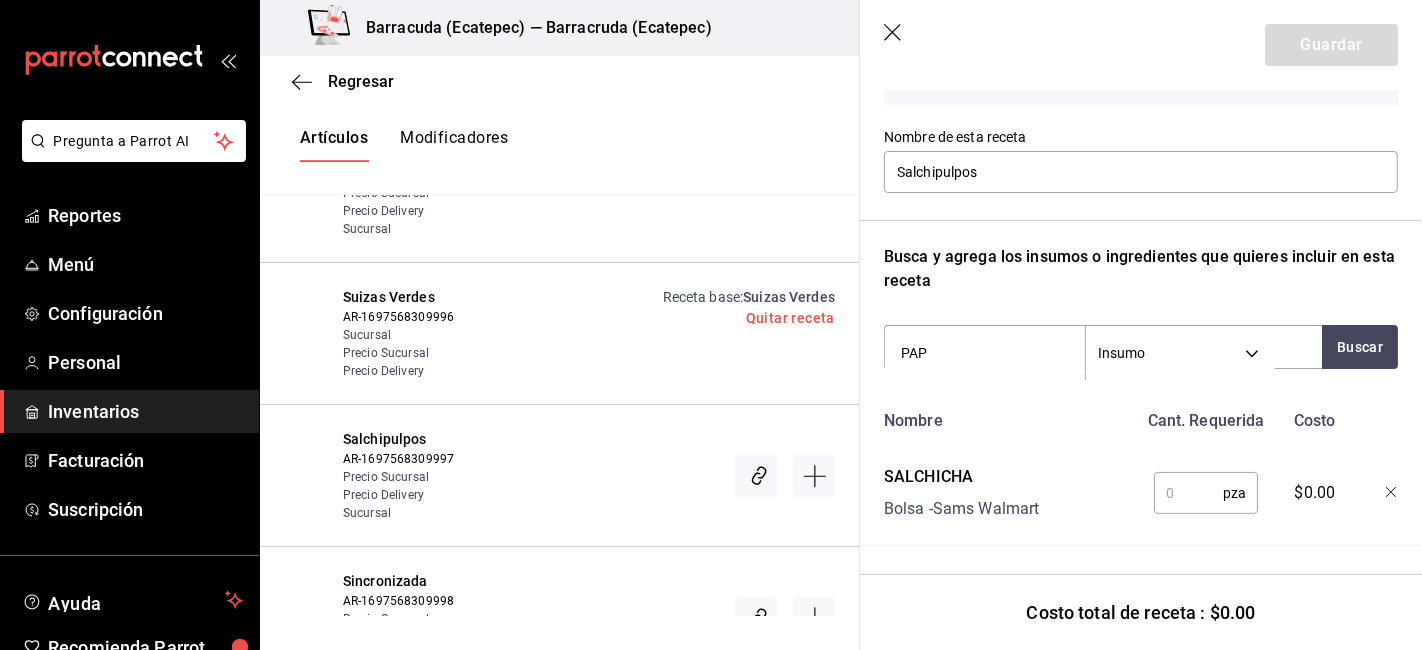 type on "PAPA" 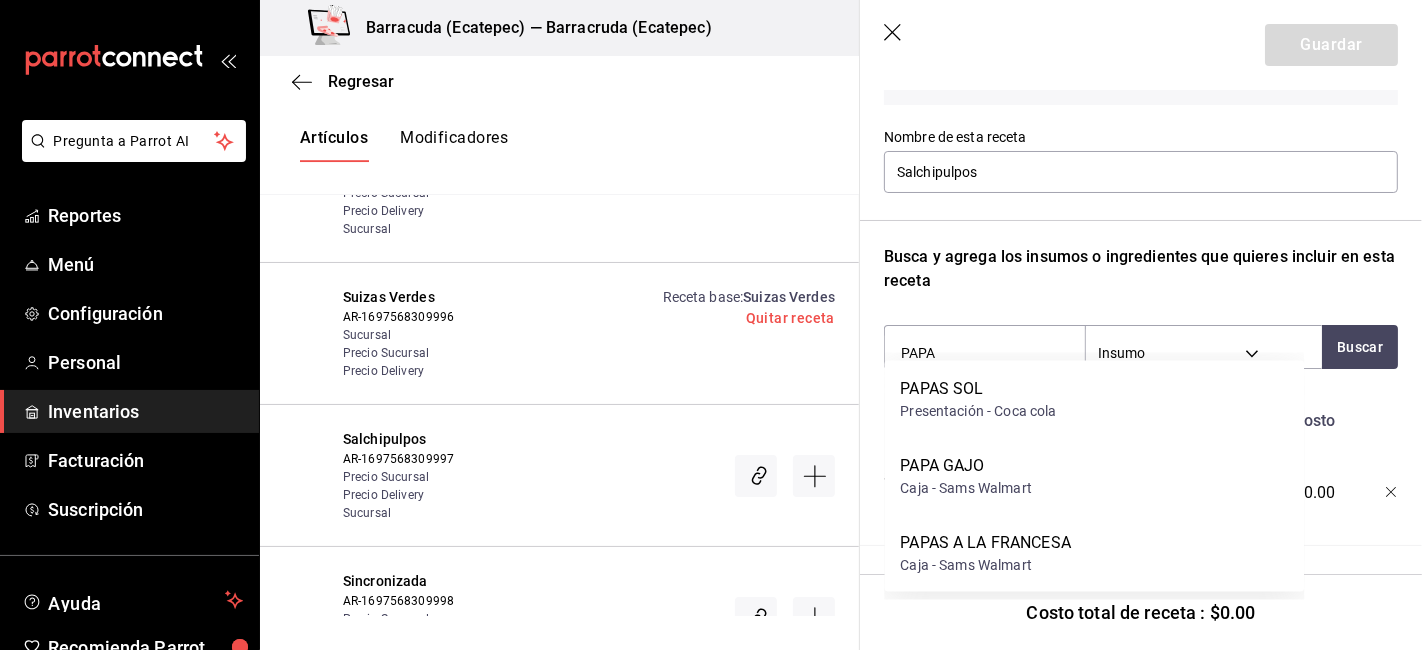 click on "PAPAS A LA FRANCESA Caja - Sams Walmart" at bounding box center [1094, 553] 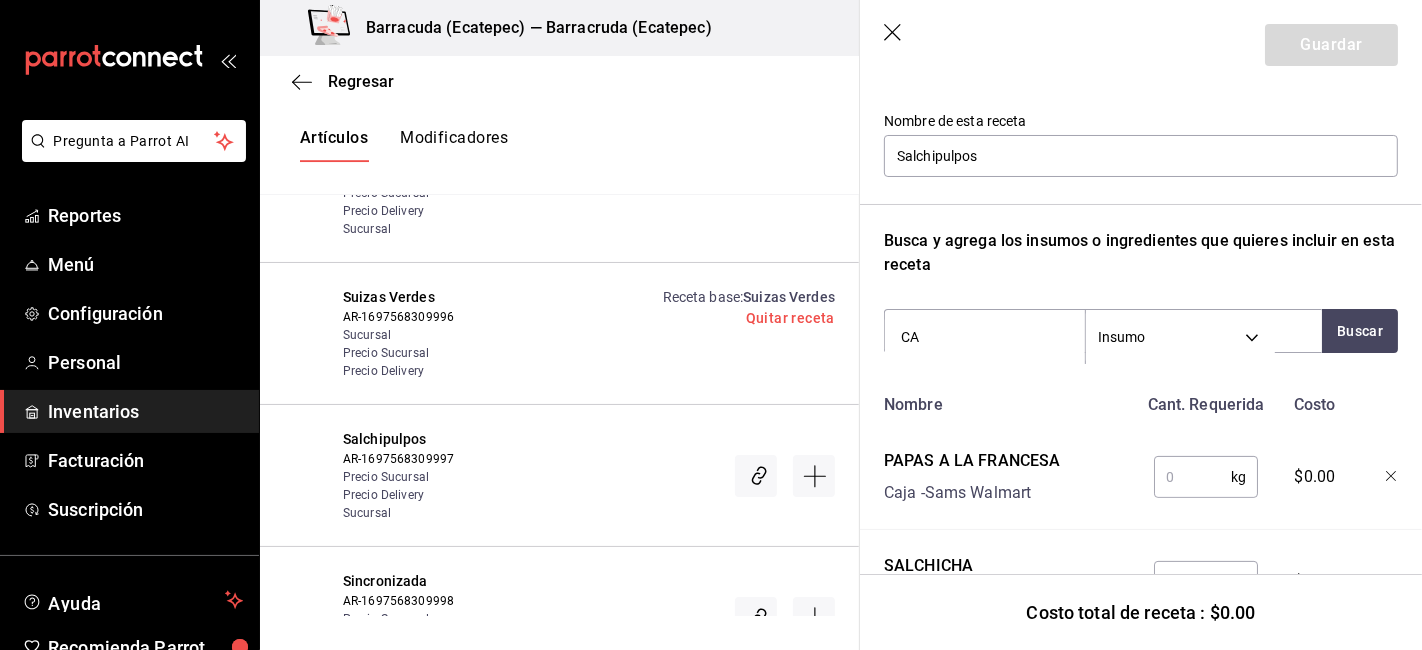 type on "CAT" 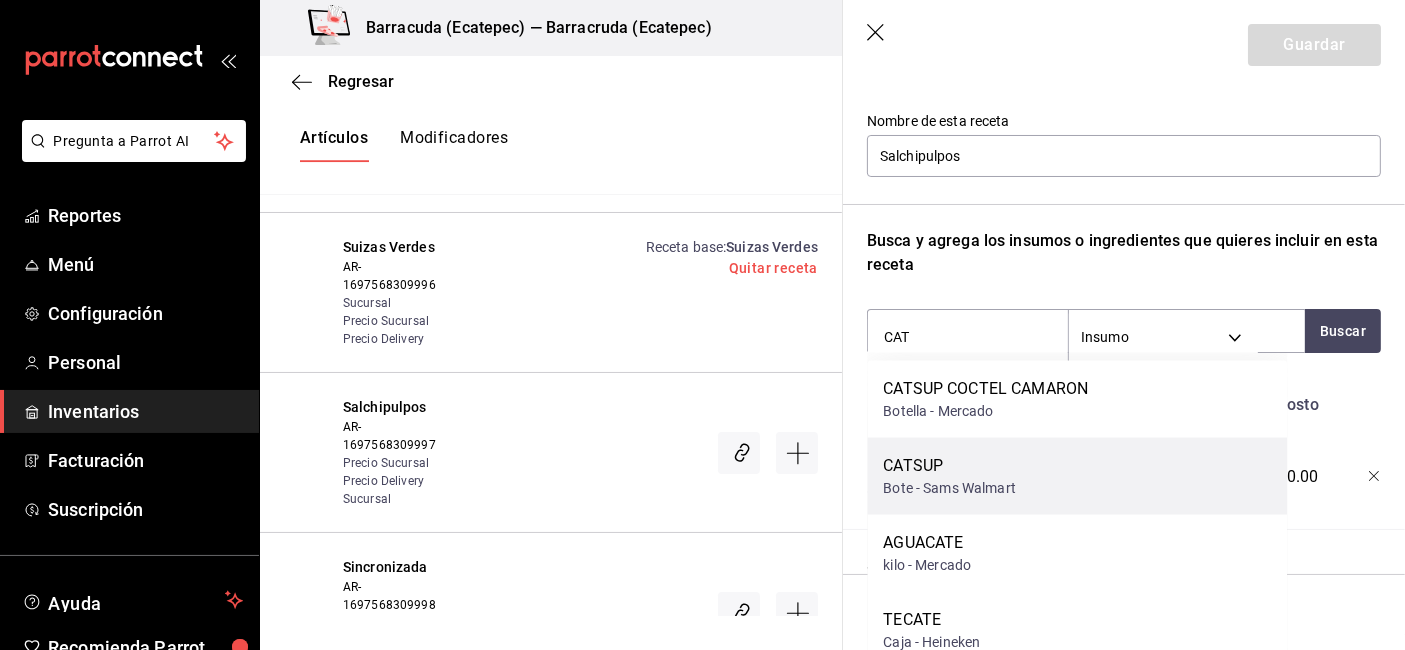 click on "CATSUP" at bounding box center [949, 466] 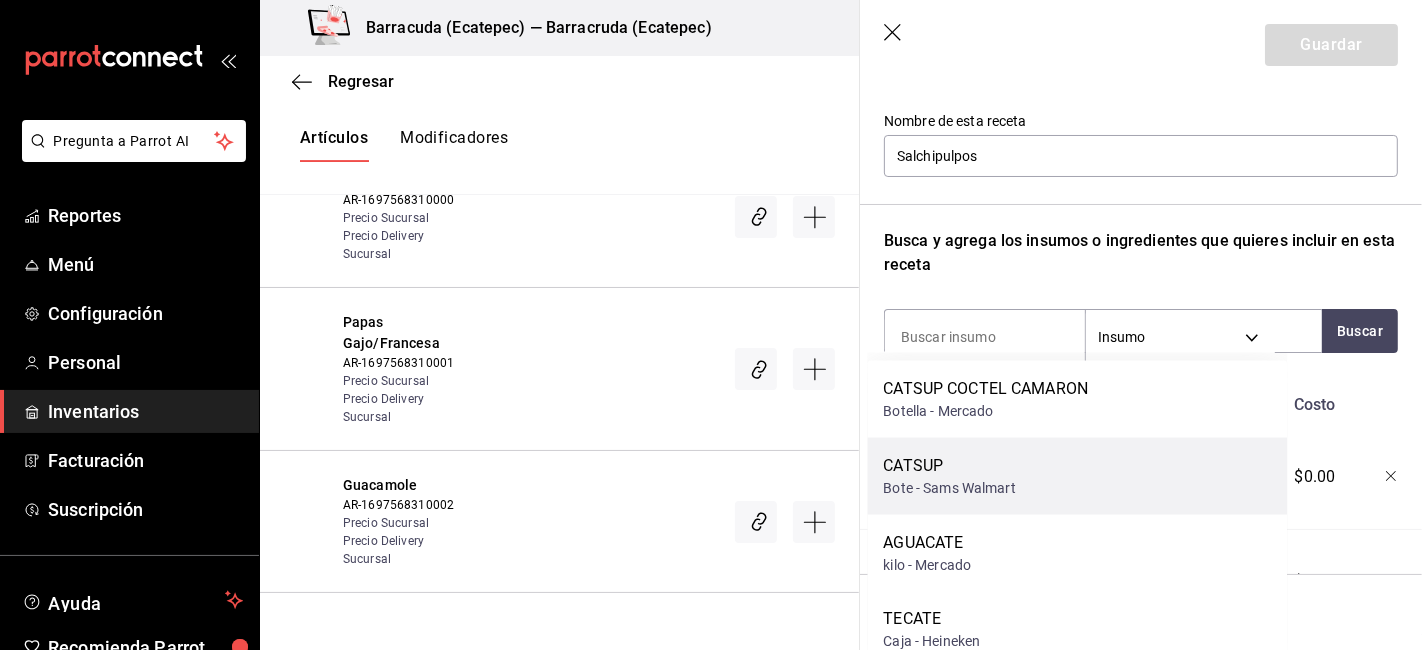 scroll, scrollTop: 5000, scrollLeft: 0, axis: vertical 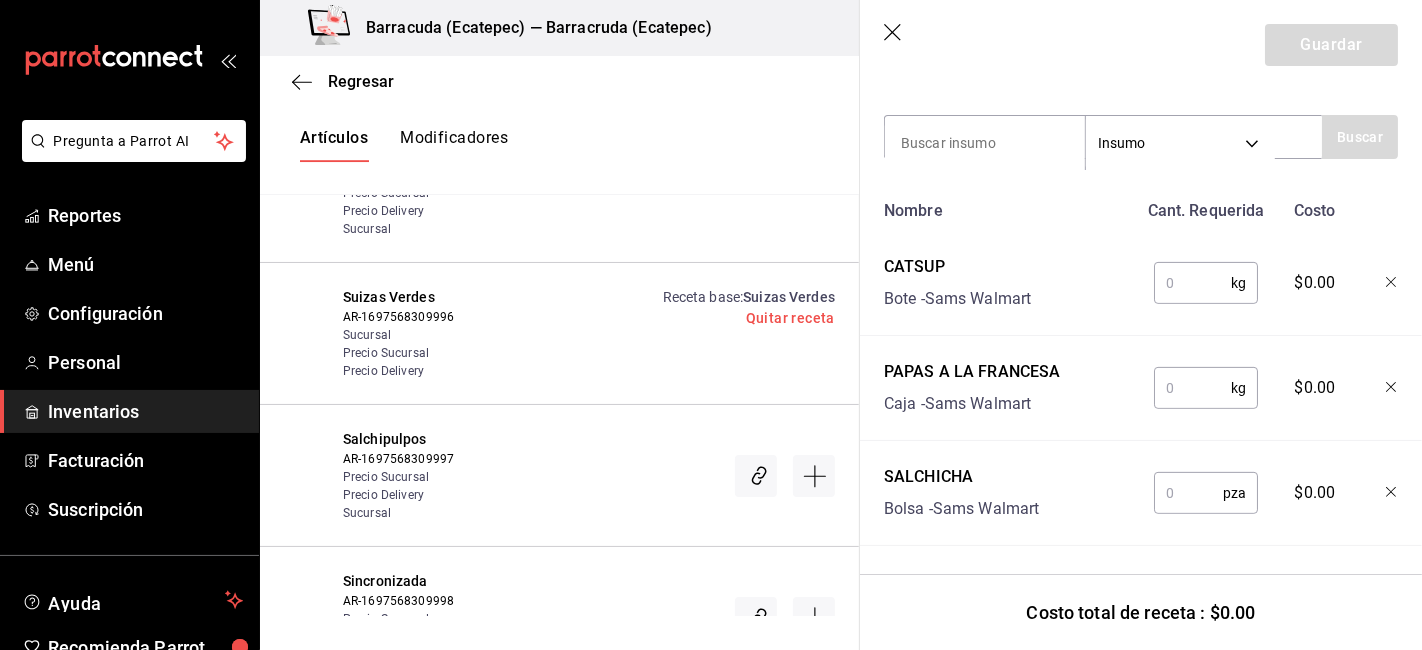 click at bounding box center [1192, 283] 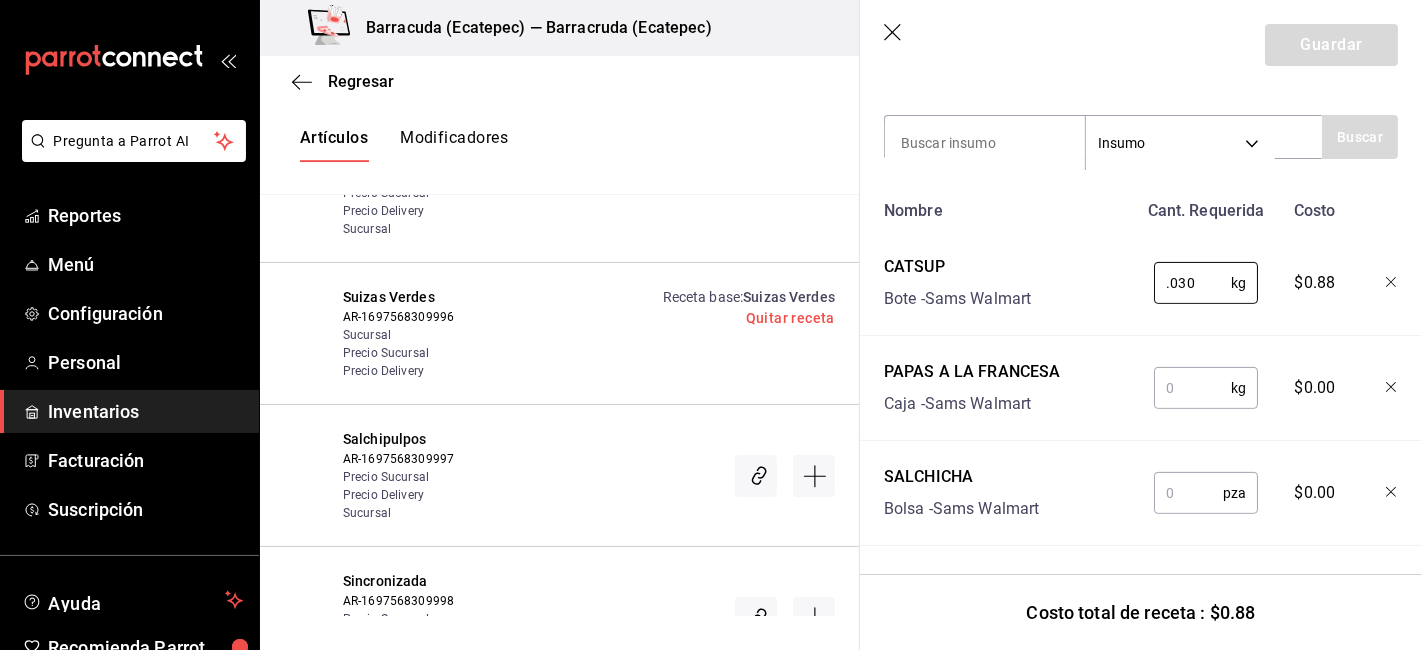 type on "0.030" 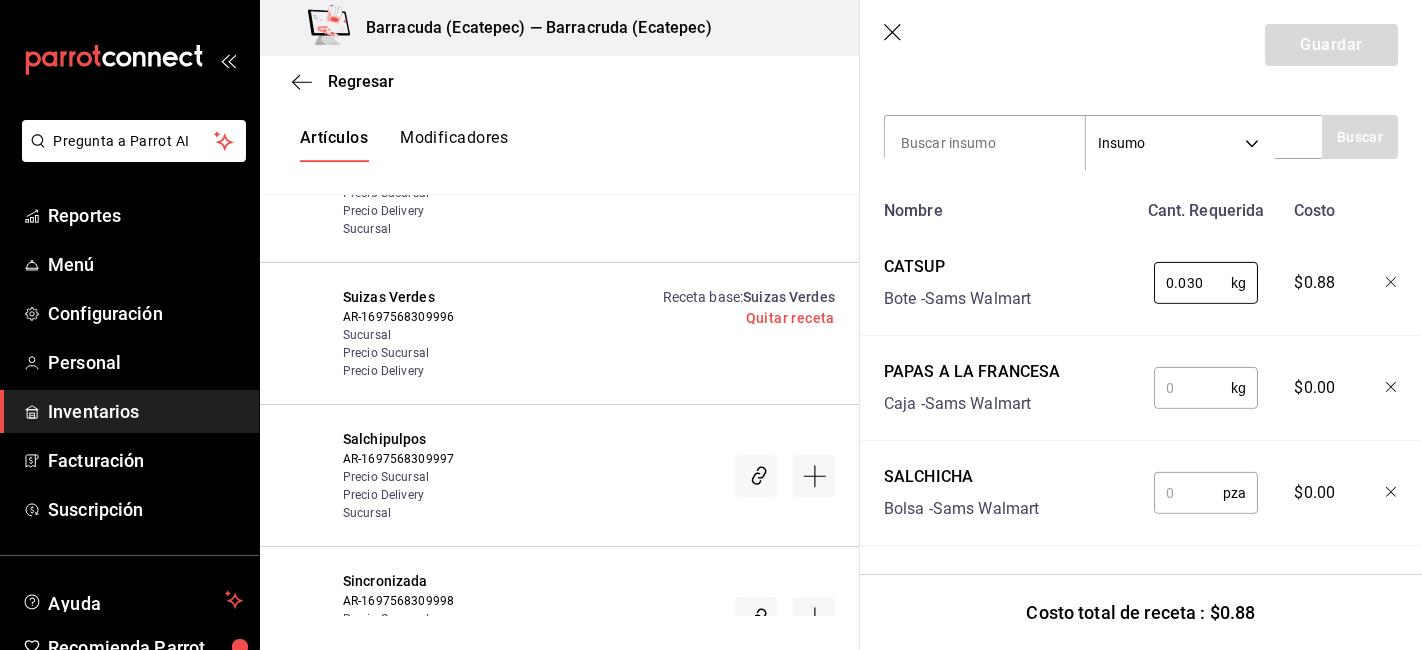 click at bounding box center (1192, 388) 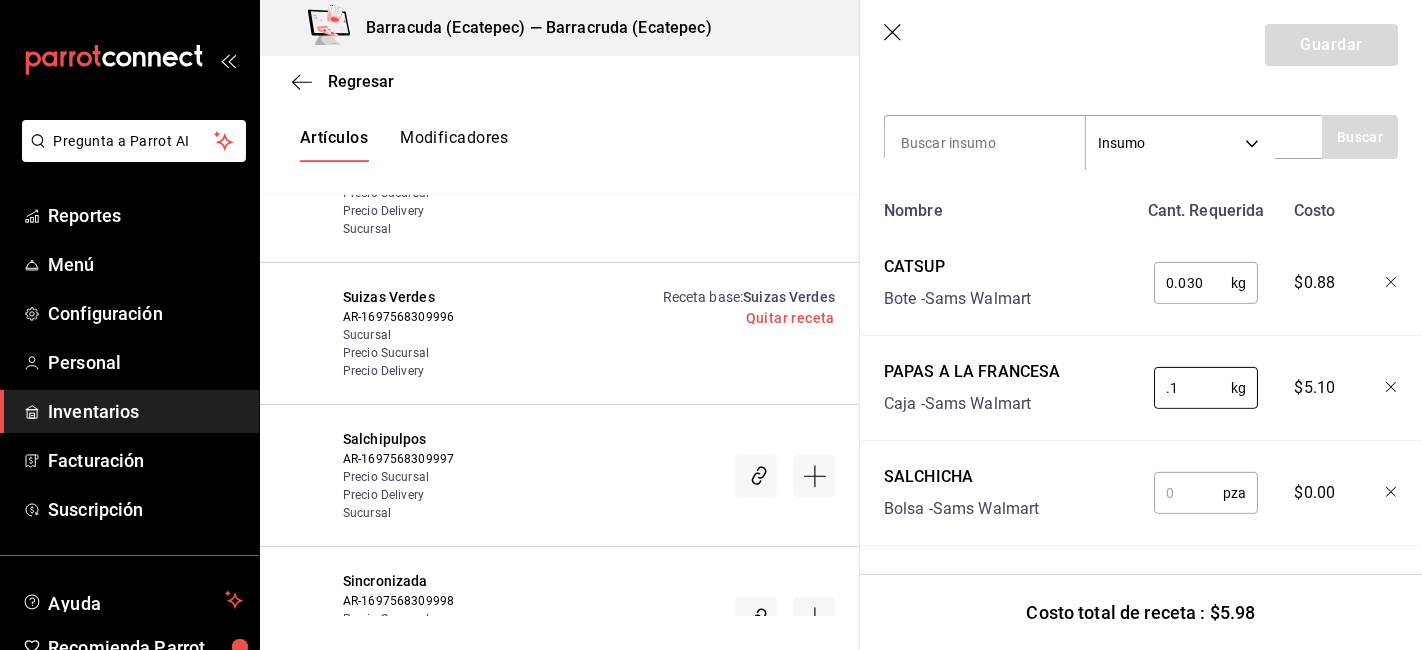 type on "0.1" 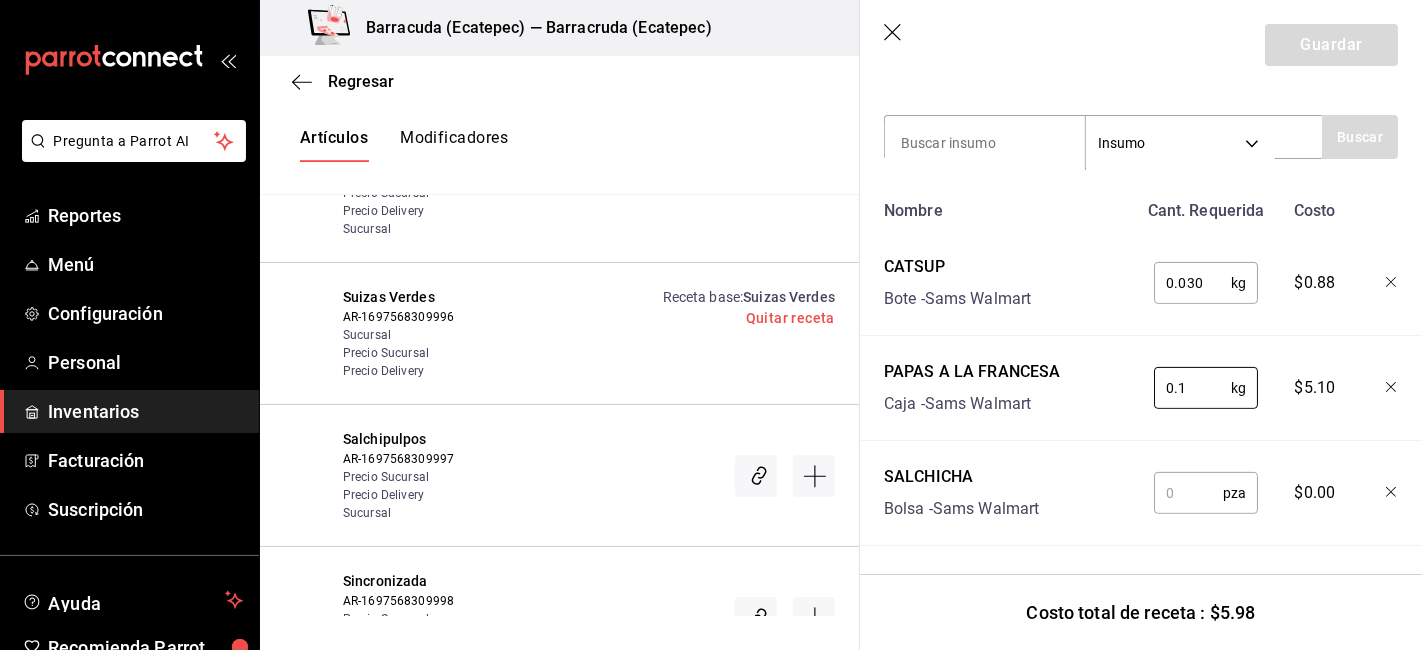 click at bounding box center [1188, 493] 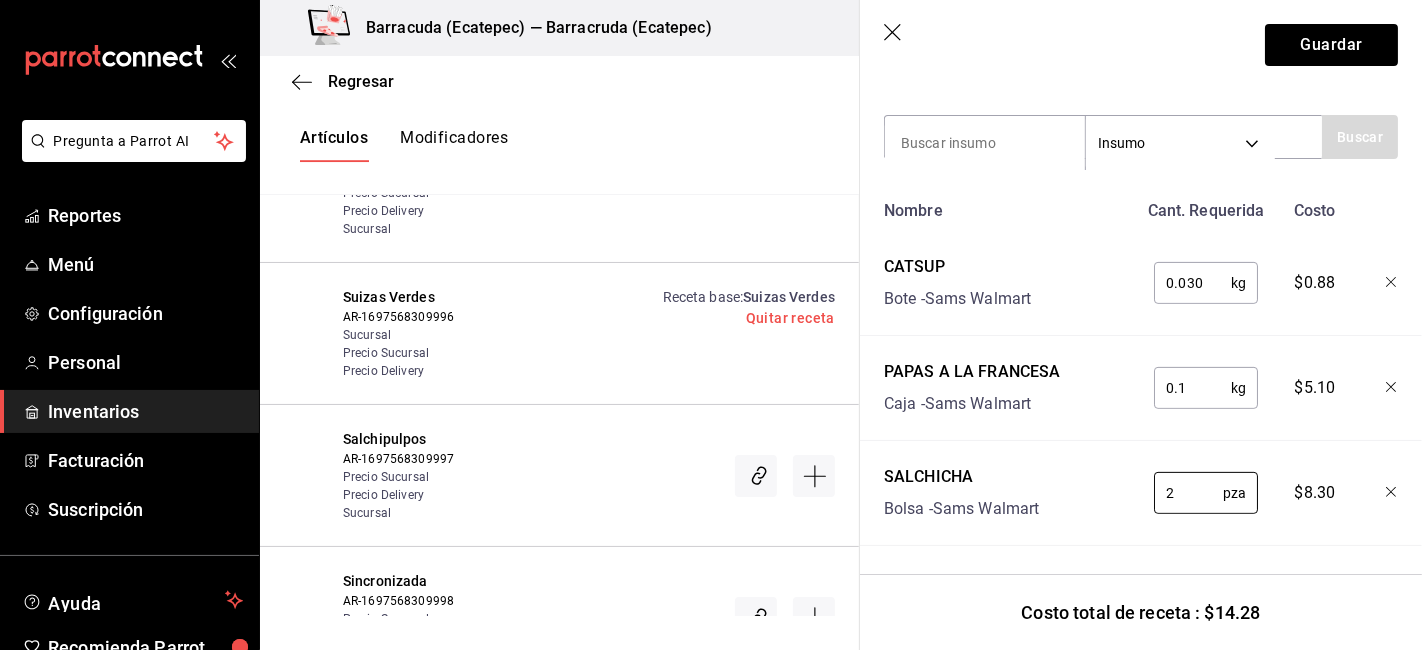 type on "2" 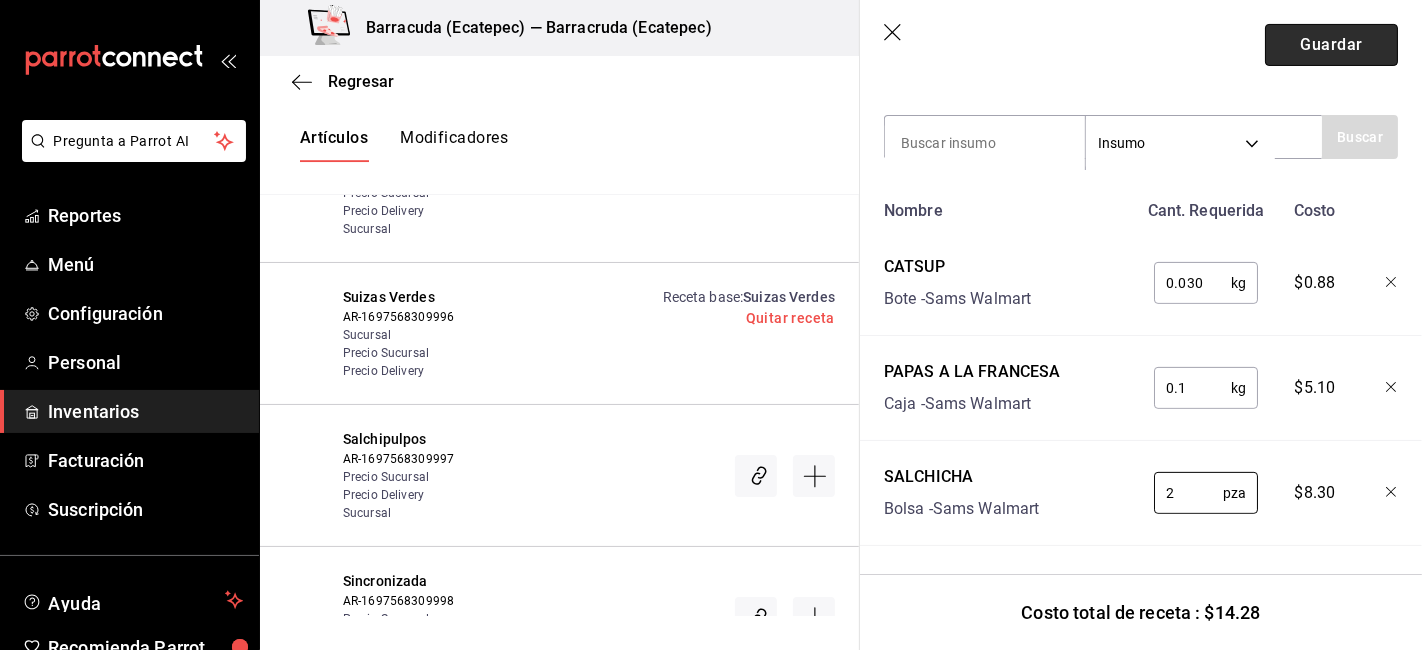 click on "Guardar" at bounding box center (1331, 45) 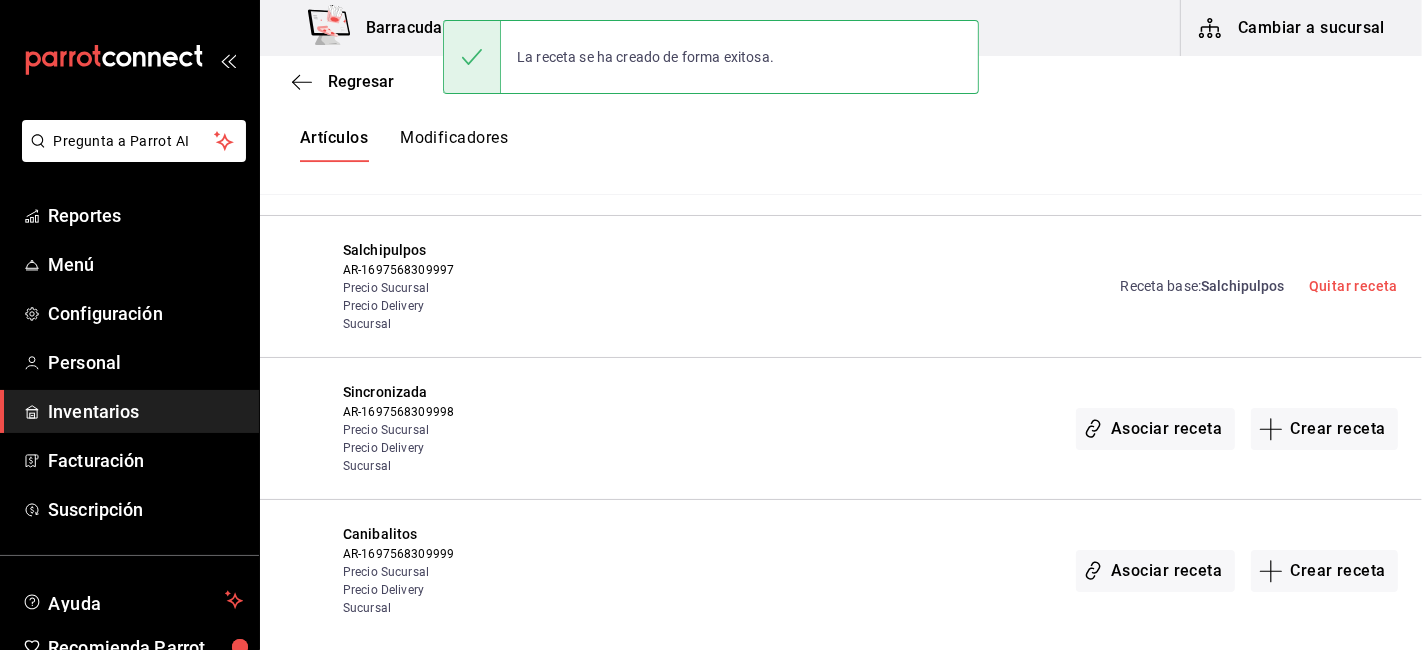 scroll, scrollTop: 0, scrollLeft: 0, axis: both 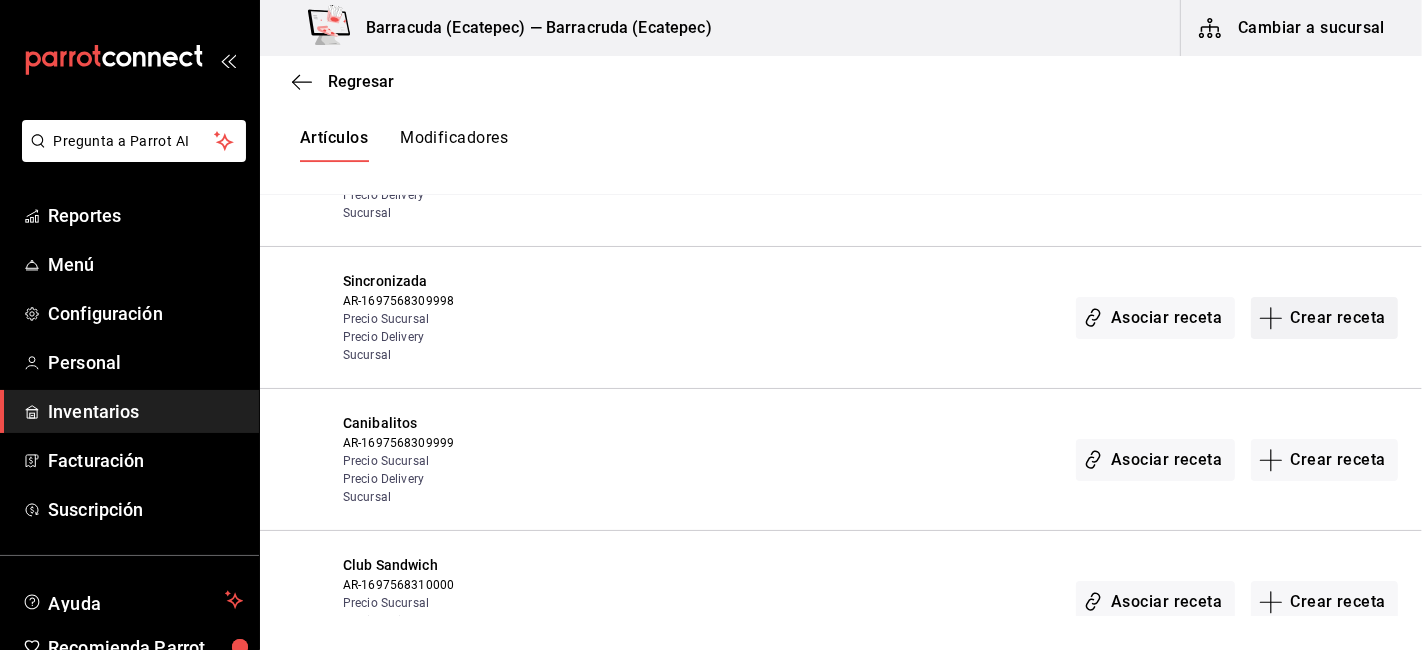 click on "Crear receta" at bounding box center (1325, 318) 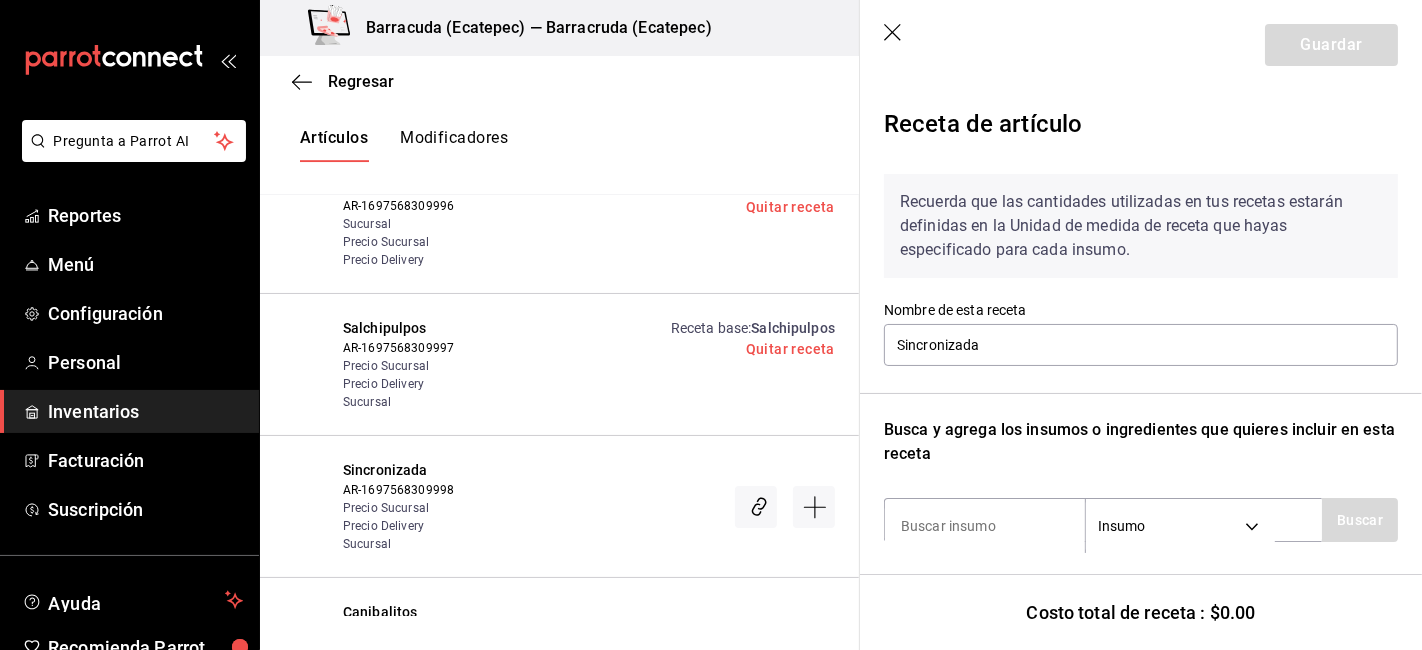 scroll, scrollTop: 5222, scrollLeft: 0, axis: vertical 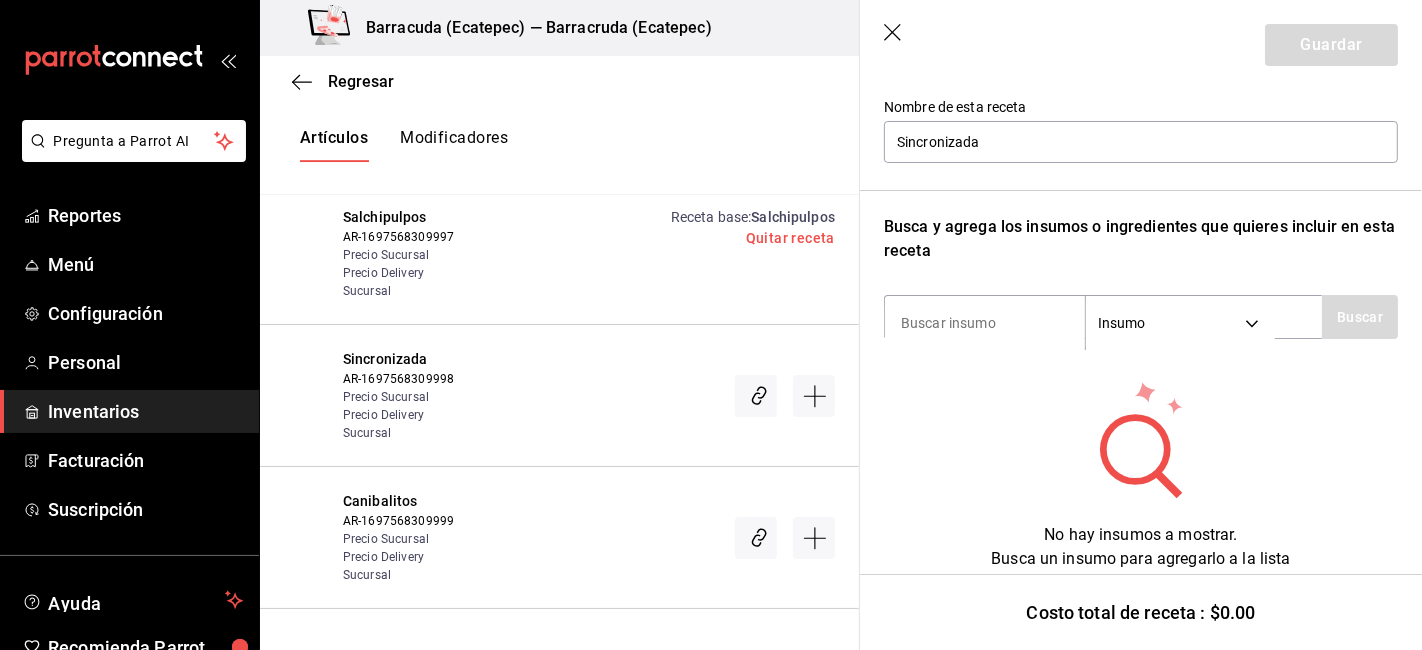 click on "Recuerda que las cantidades utilizadas en tus recetas estarán definidas en la Unidad de medida de receta que hayas especificado para cada insumo. Nombre de esta receta Sincronizada Busca y agrega los insumos o ingredientes que quieres incluir en esta receta Insumo SUPPLY Buscar No hay insumos a mostrar. Busca un insumo para agregarlo a la lista" at bounding box center (1141, 263) 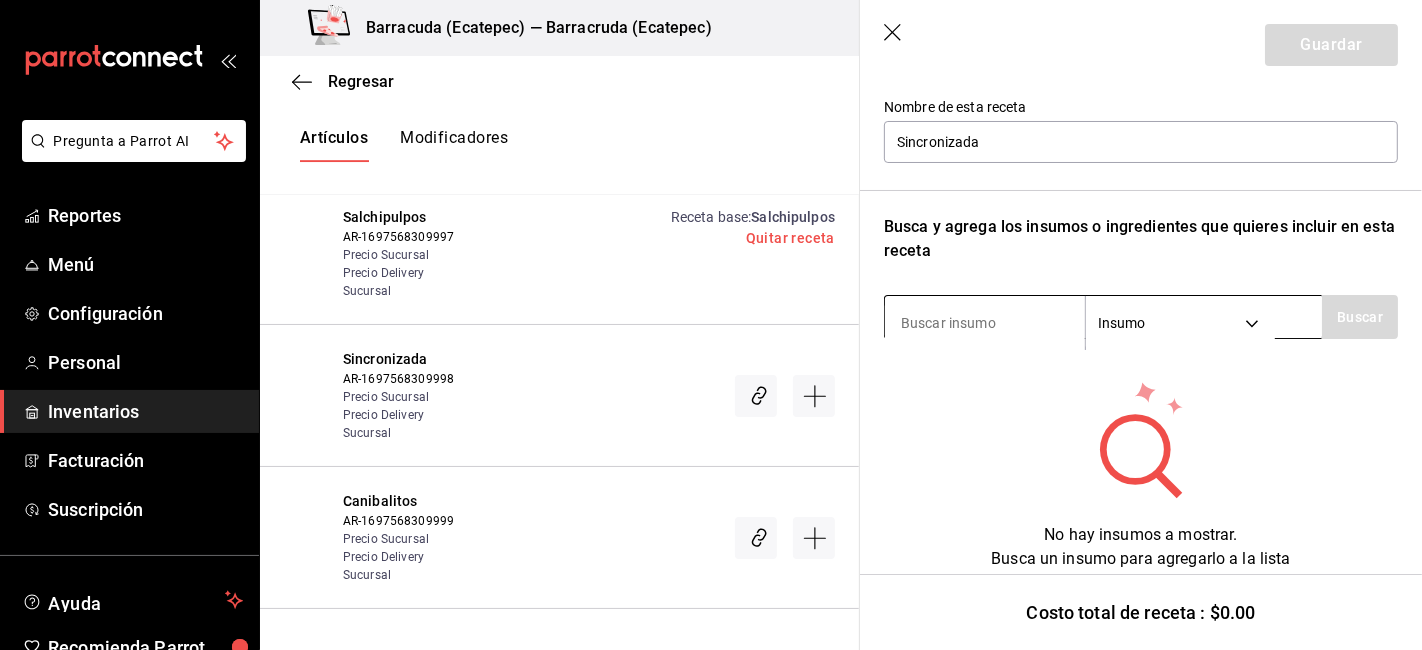 click at bounding box center (985, 323) 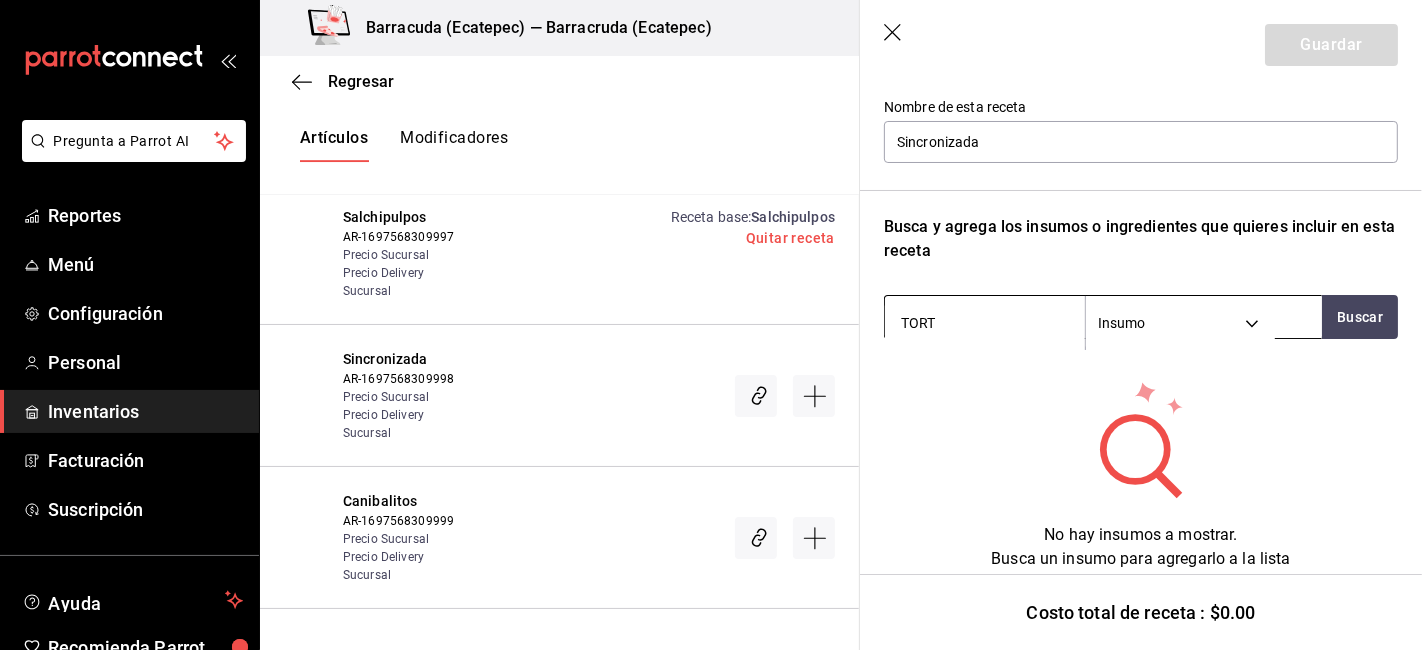 type on "TORTI" 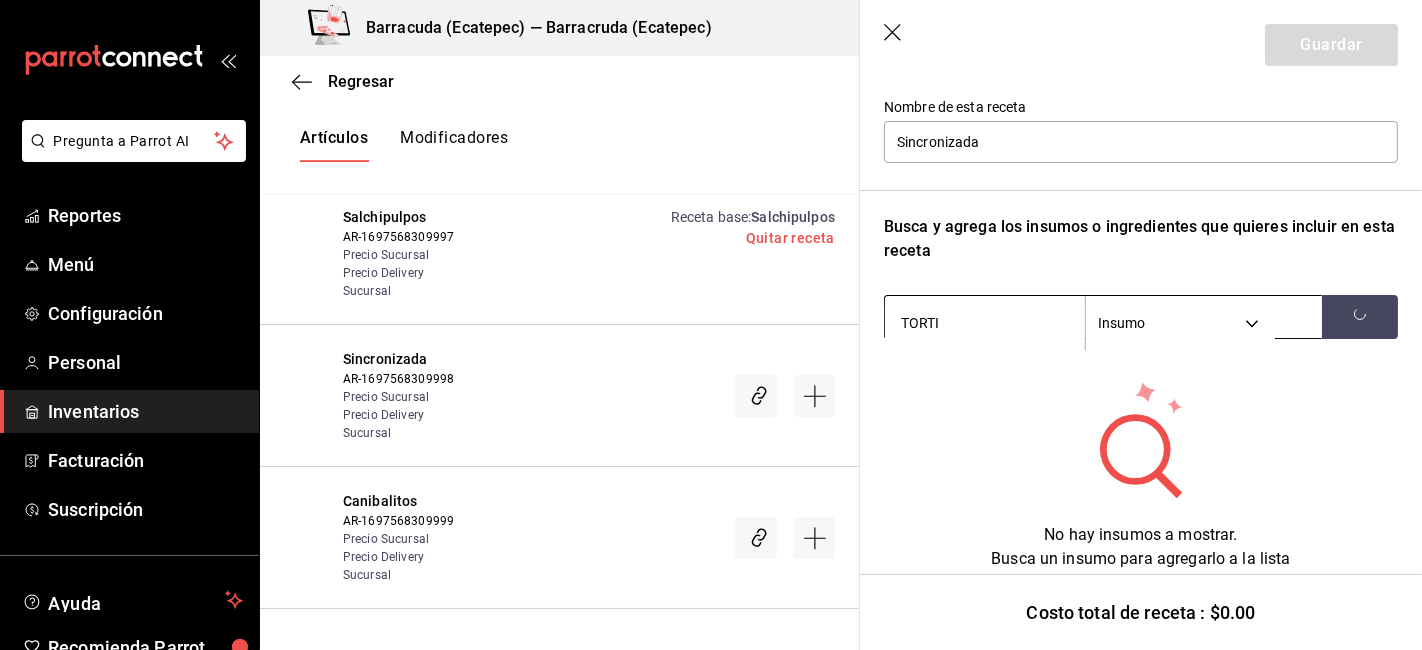 scroll, scrollTop: 5943, scrollLeft: 0, axis: vertical 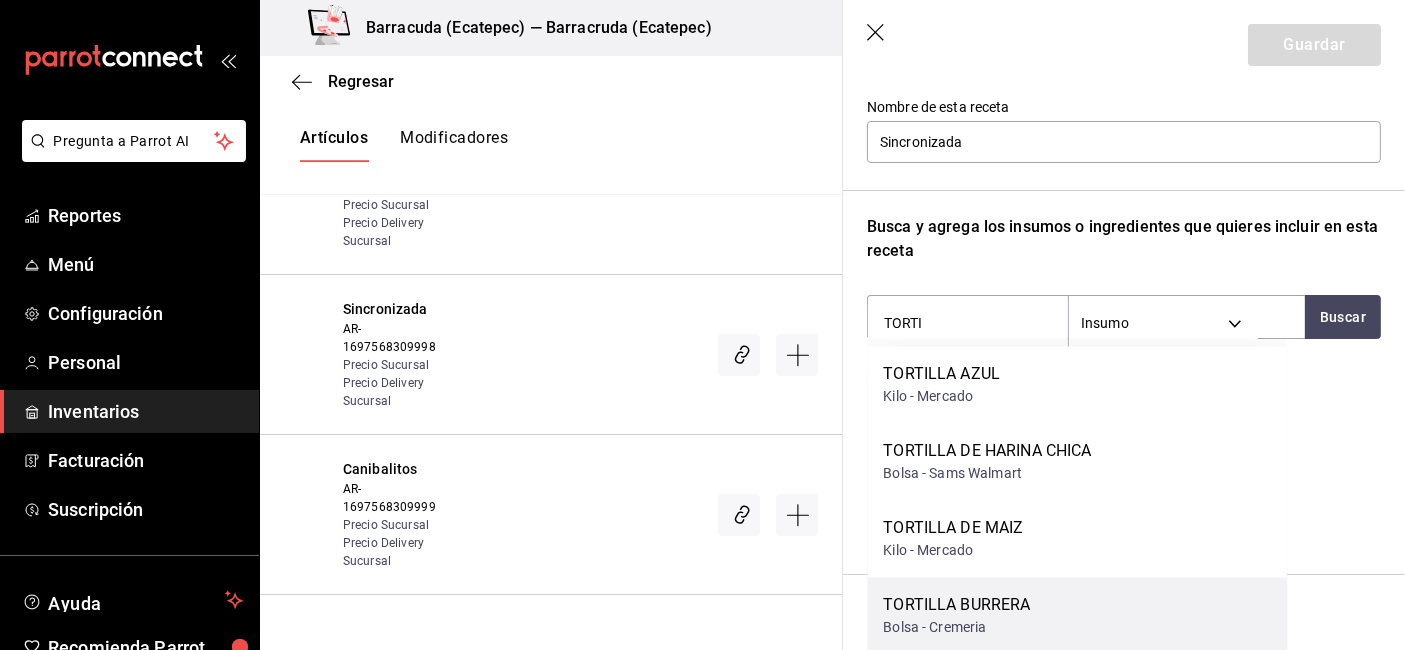 click on "TORTILLA BURRERA Bolsa - Cremeria" at bounding box center [1077, 616] 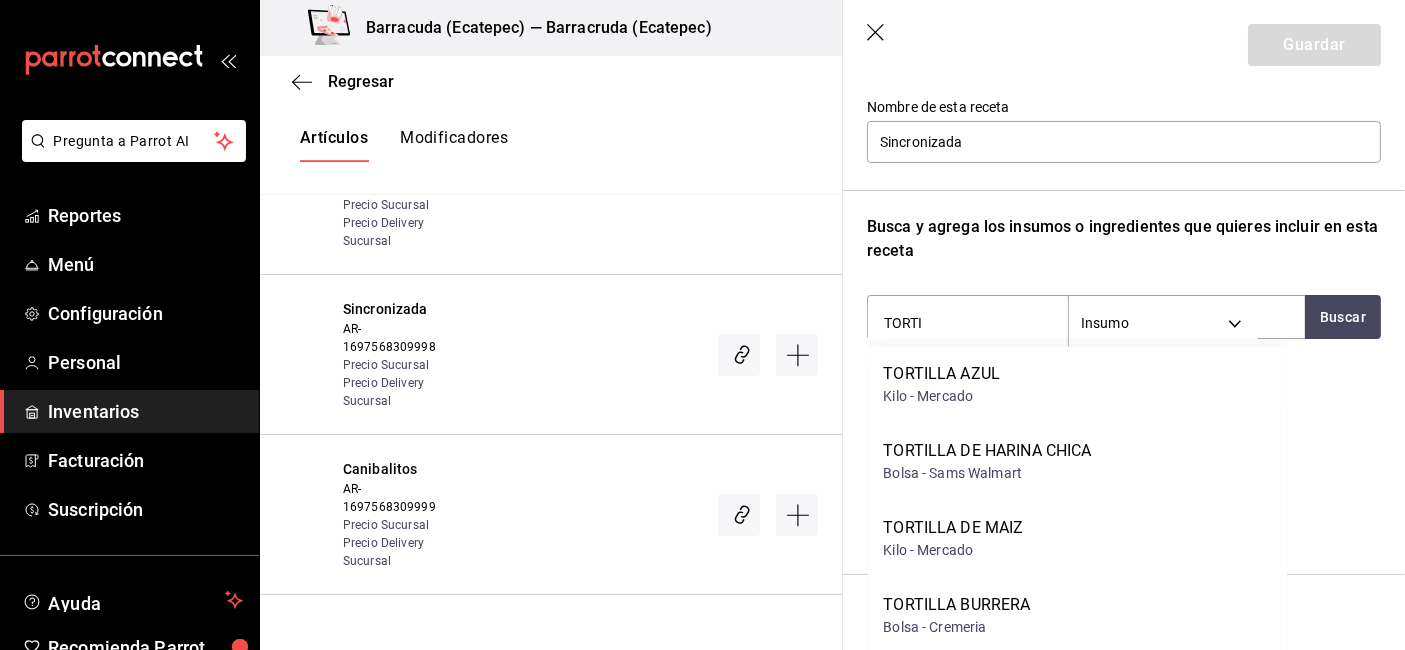 type 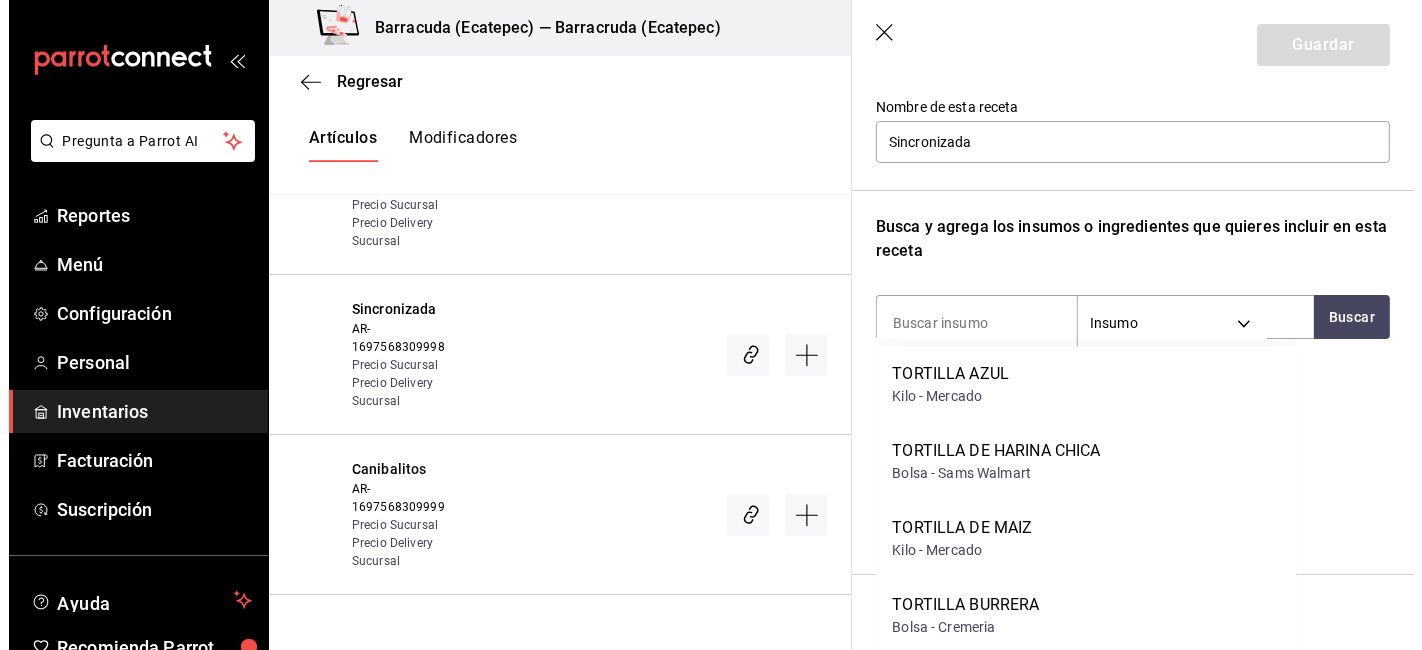 scroll, scrollTop: 189, scrollLeft: 0, axis: vertical 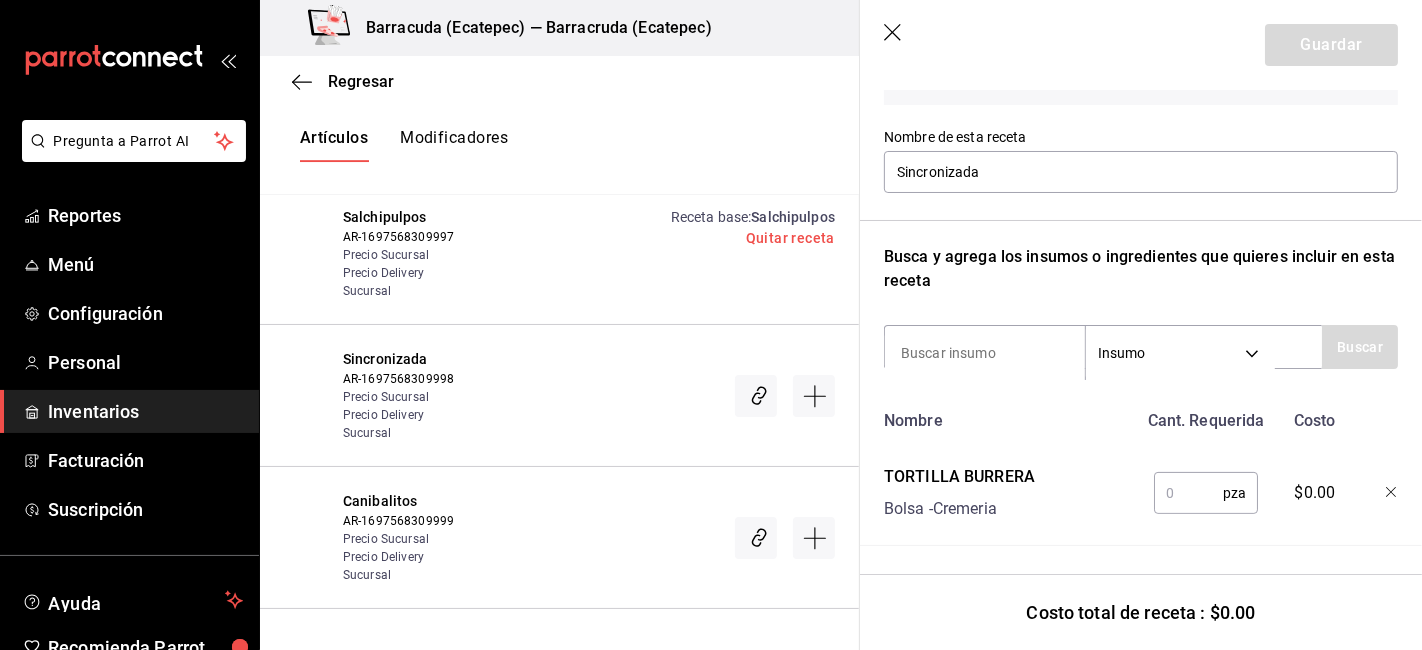 click at bounding box center [1188, 493] 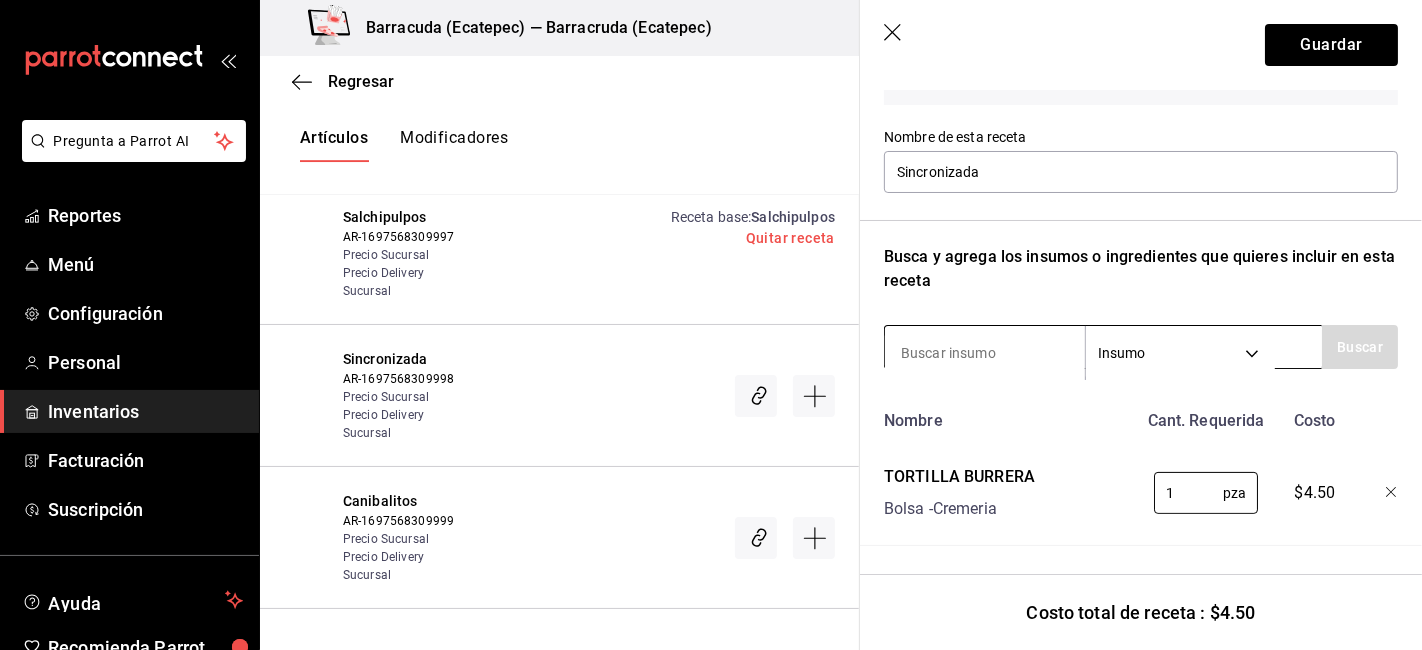 type on "1" 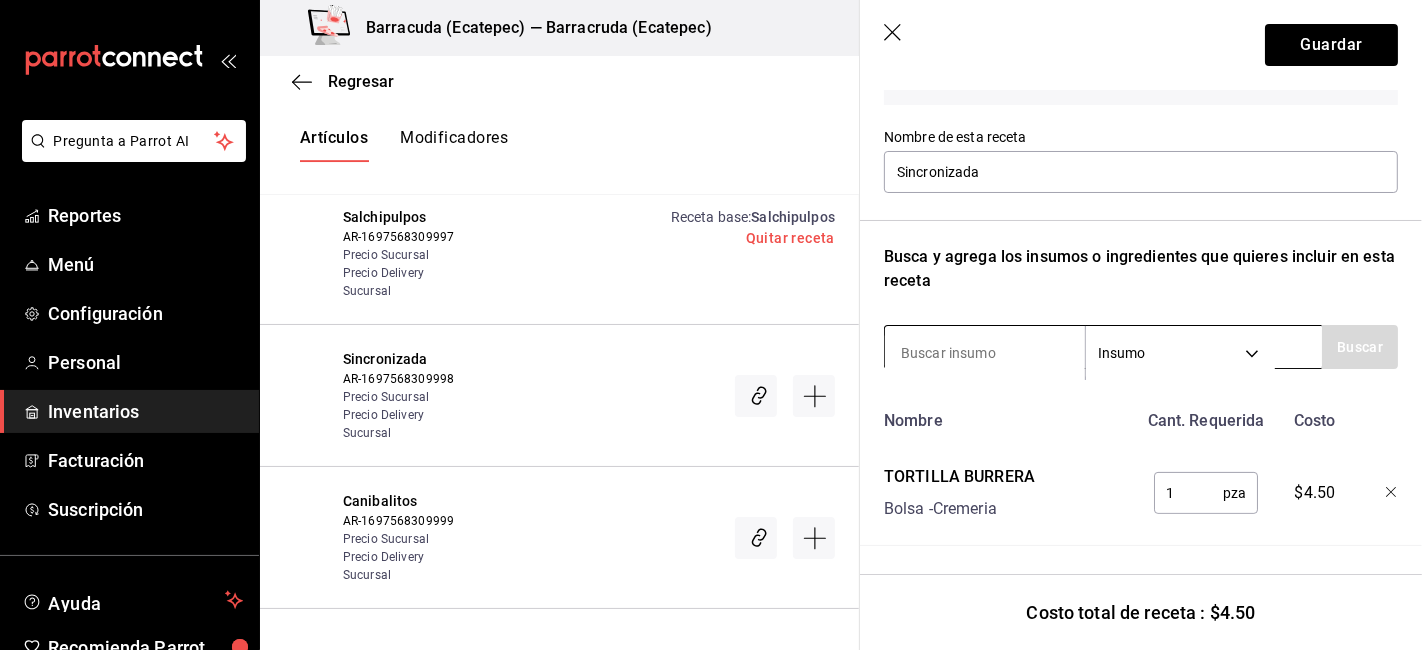 click at bounding box center [985, 353] 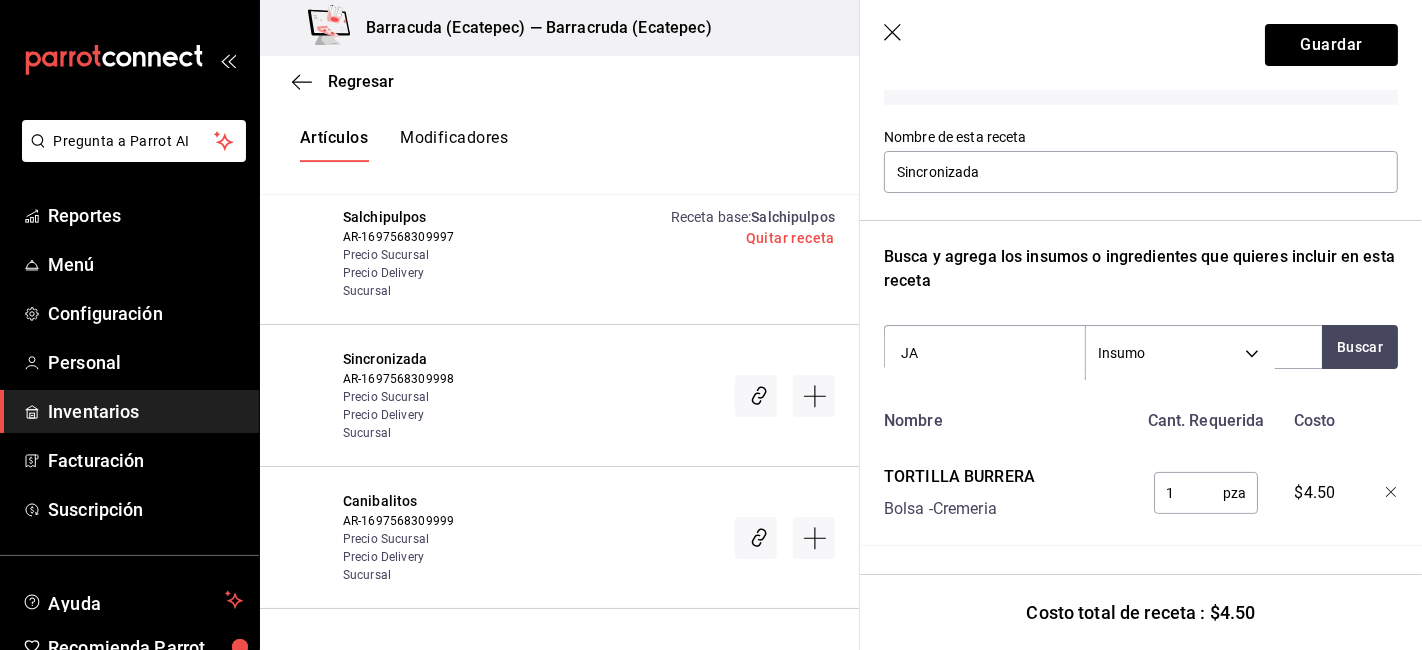 type on "JAM" 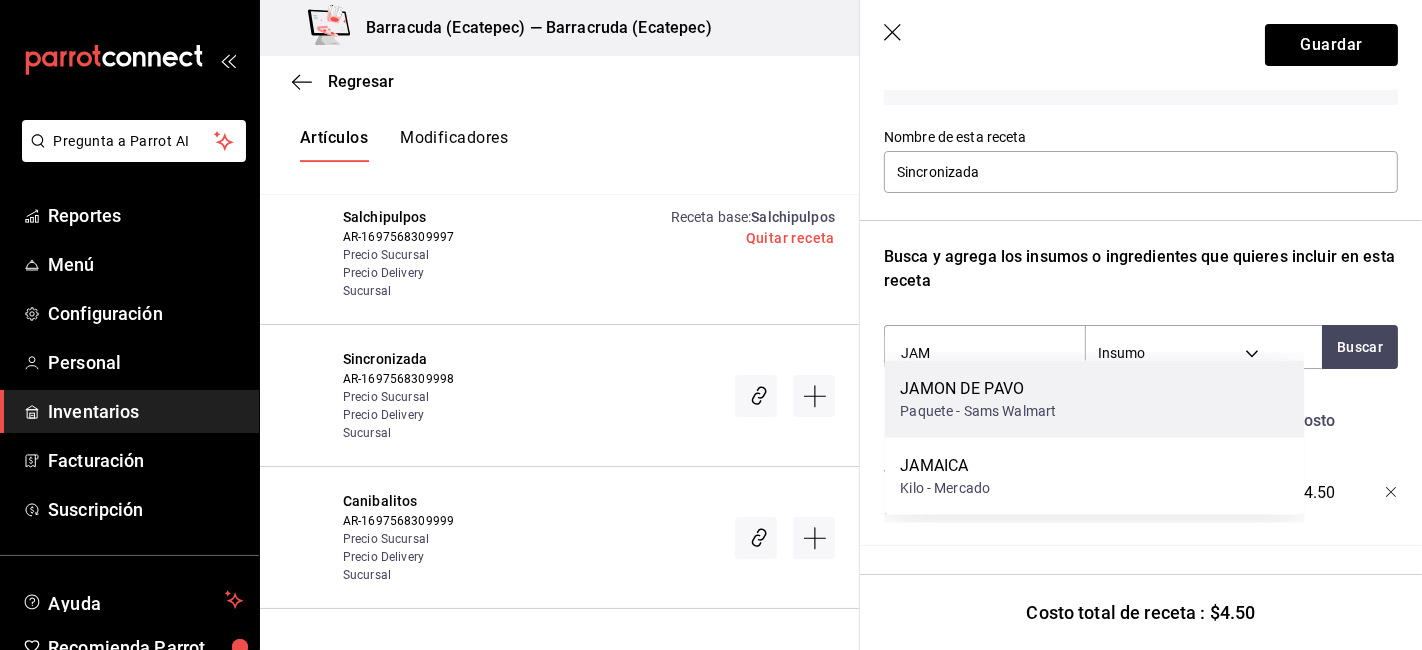 click on "JAMON DE PAVO Paquete - Sams Walmart" at bounding box center [1094, 399] 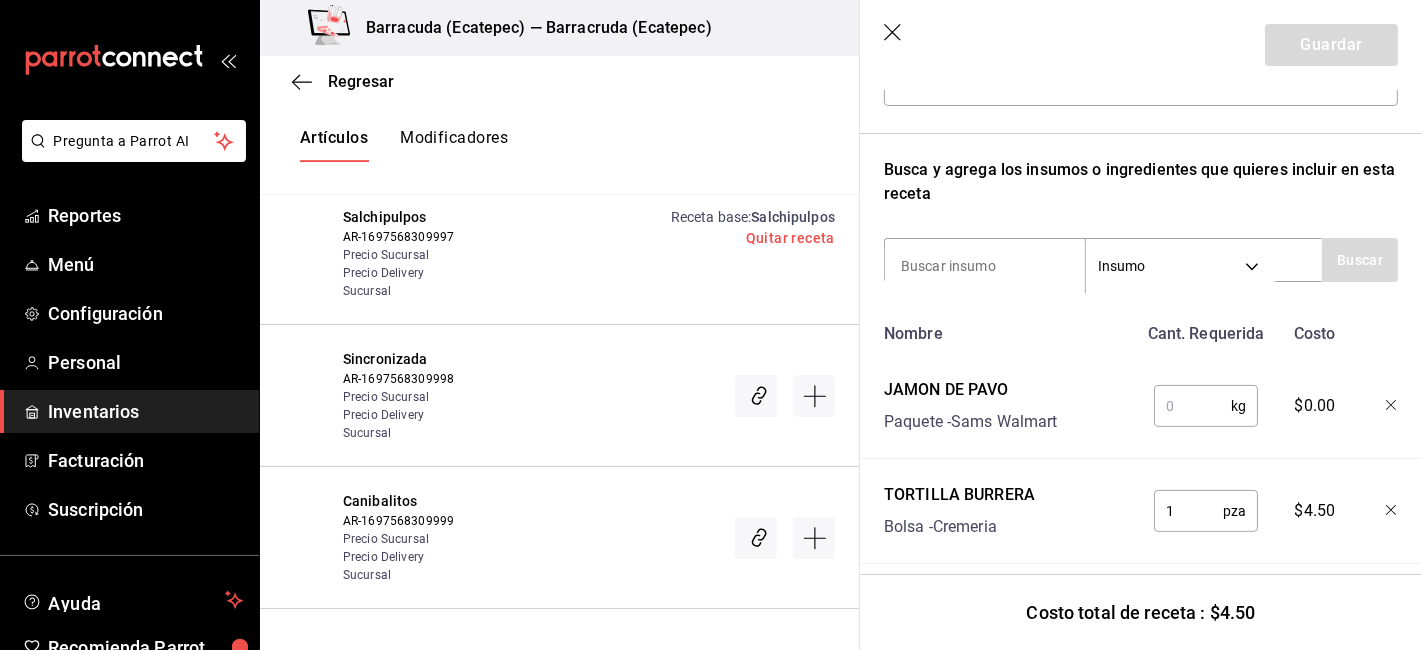scroll, scrollTop: 294, scrollLeft: 0, axis: vertical 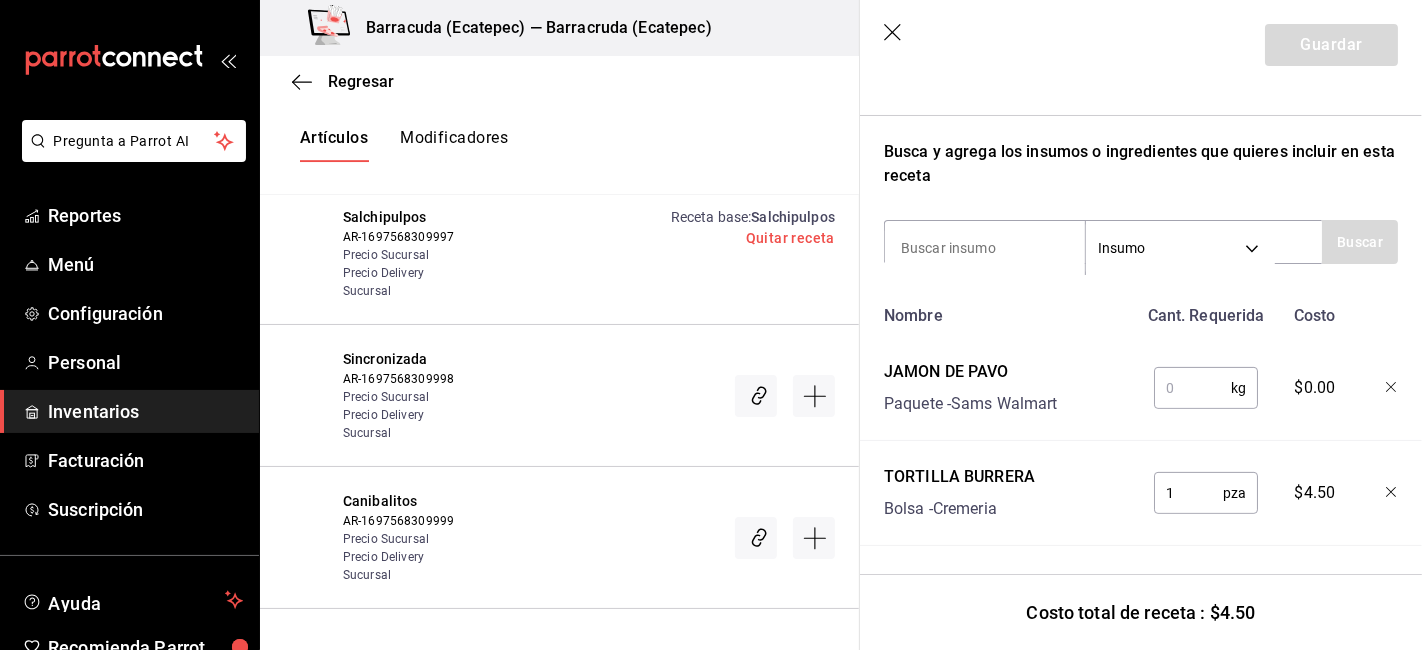 click at bounding box center (1192, 388) 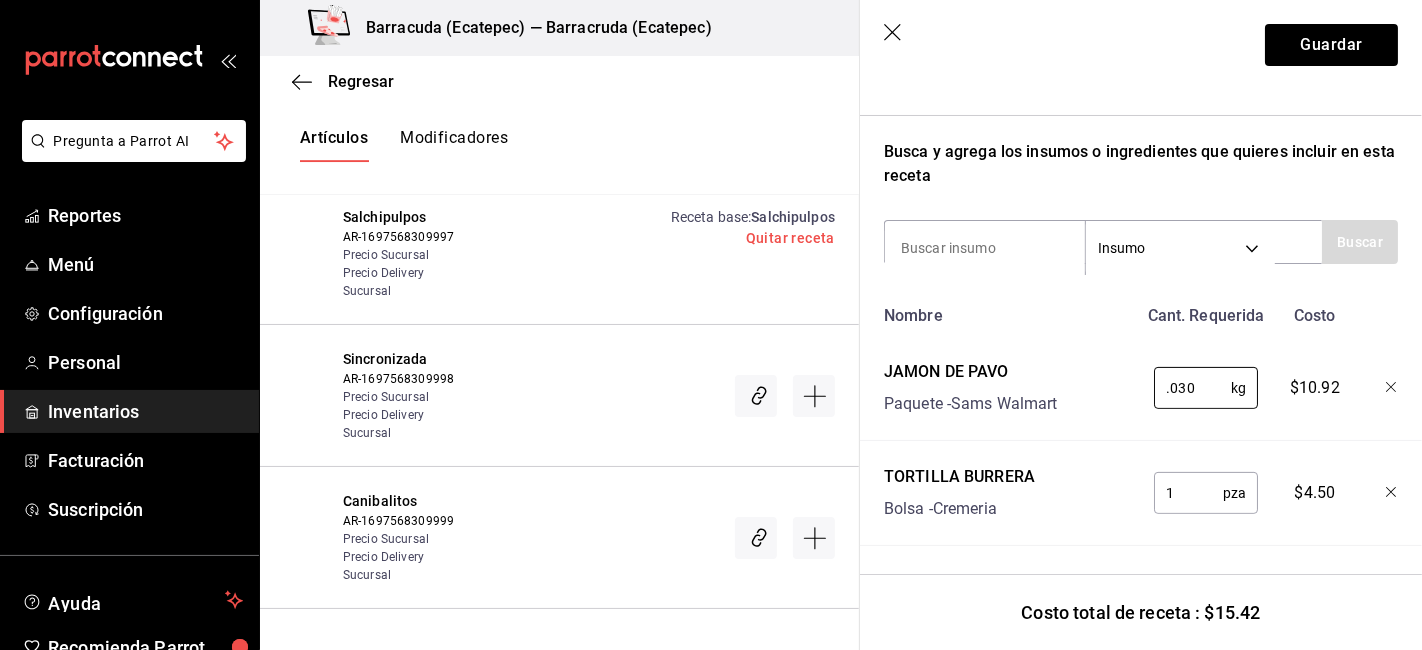 type on "0.030" 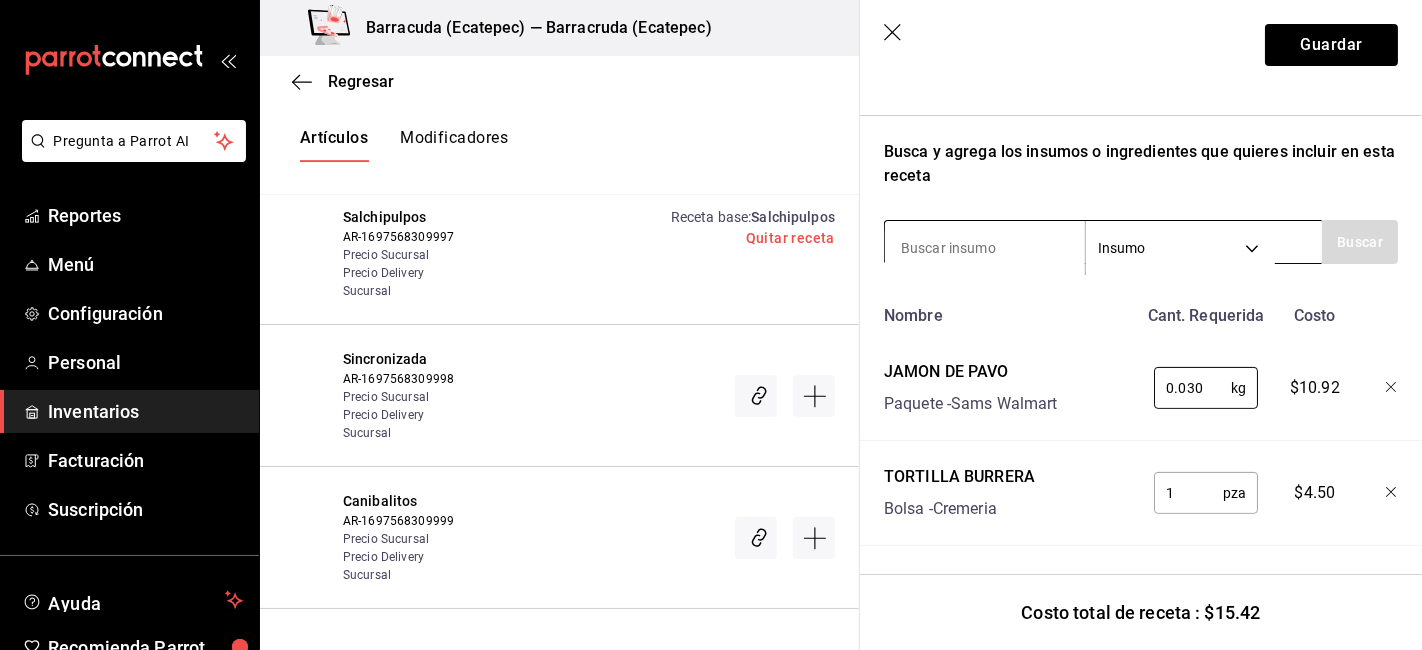 click at bounding box center (985, 248) 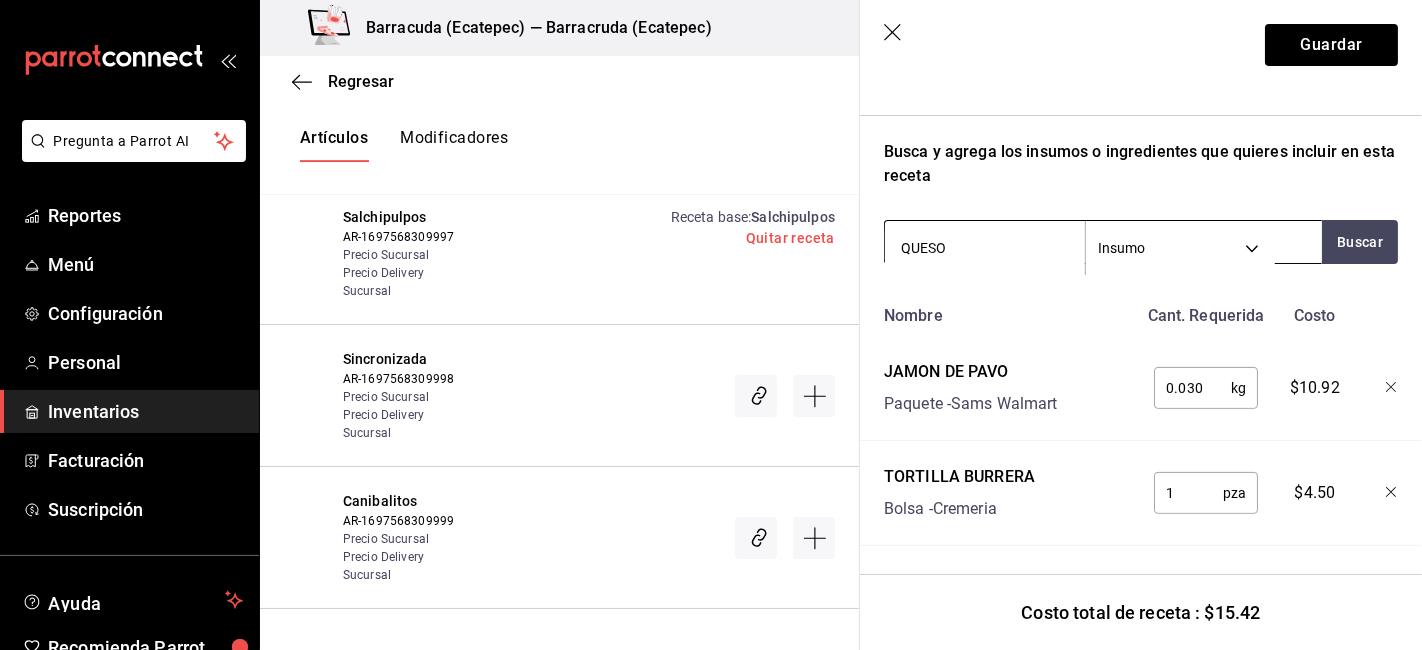 type on "QUESO G" 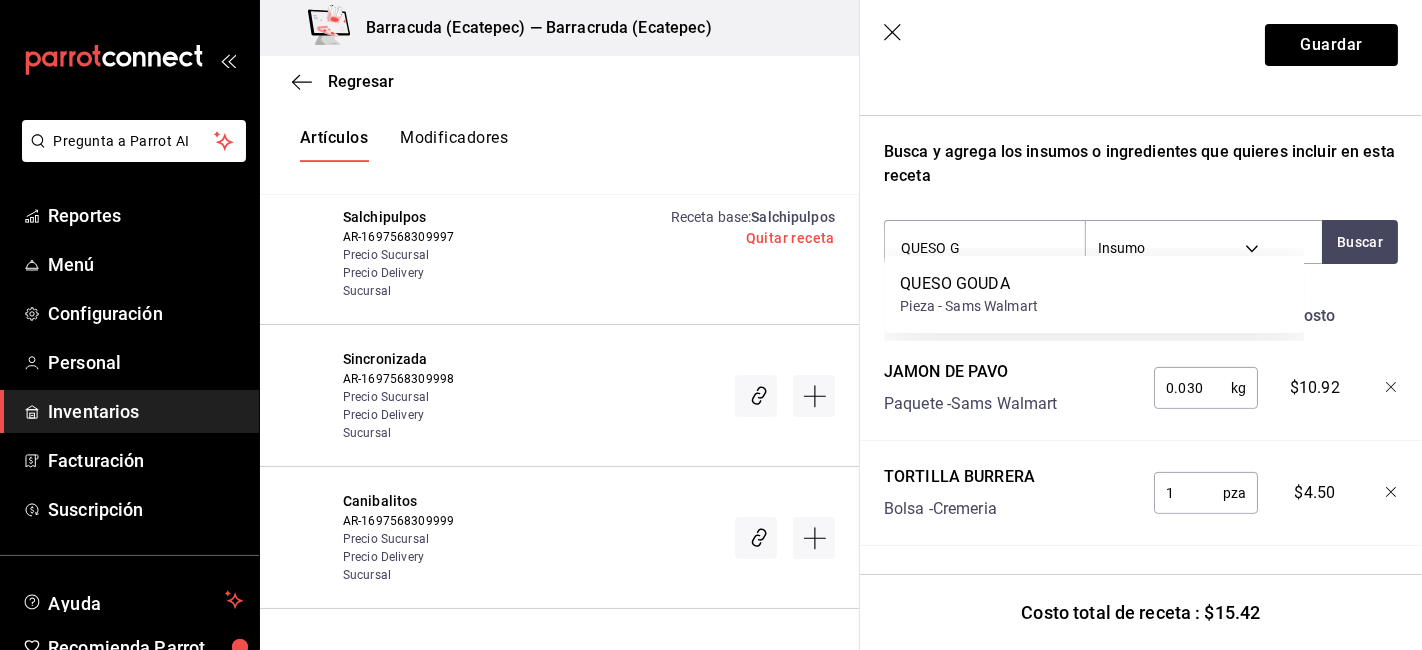 drag, startPoint x: 1041, startPoint y: 303, endPoint x: 828, endPoint y: 542, distance: 320.1406 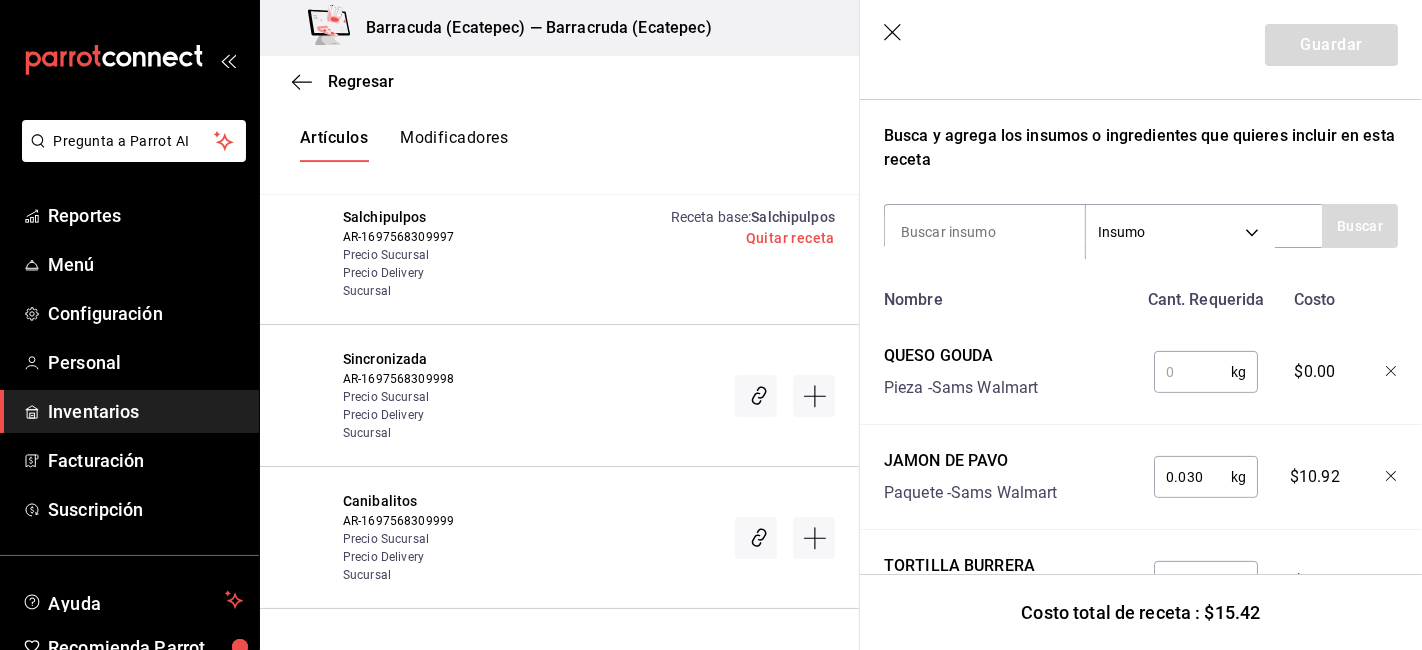 click at bounding box center [1192, 372] 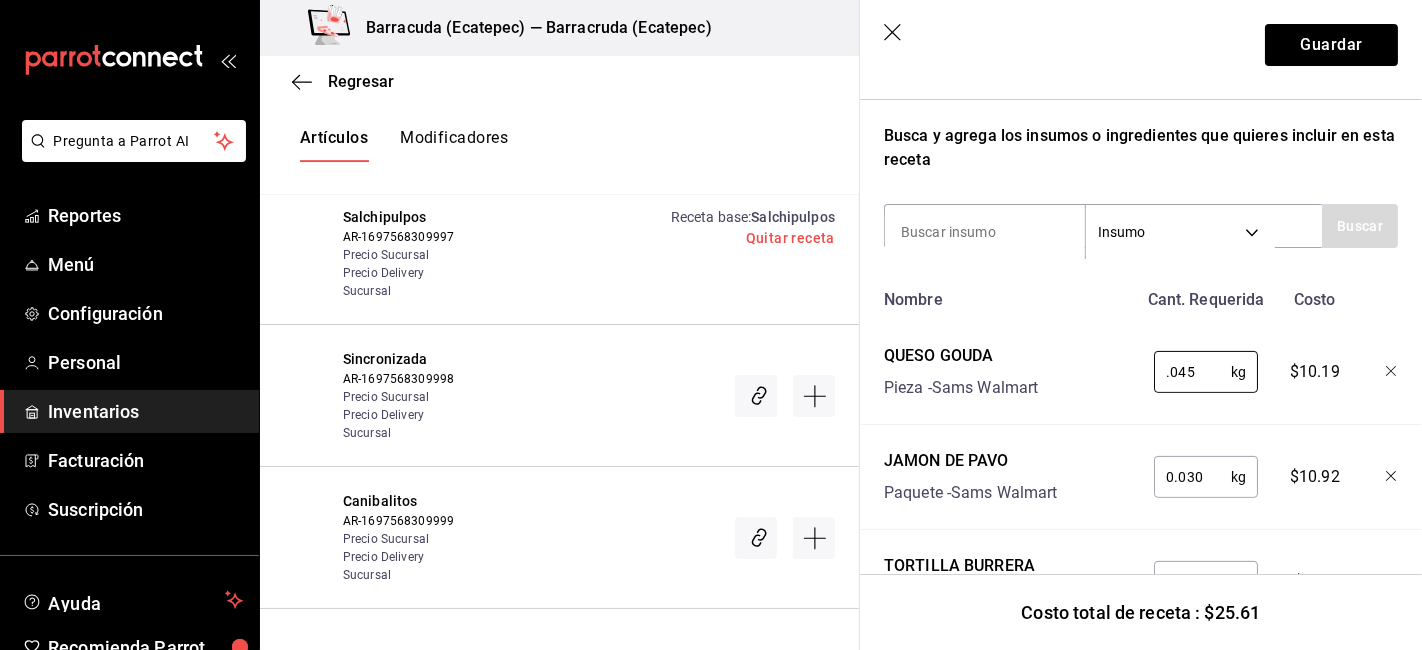 type on "0.045" 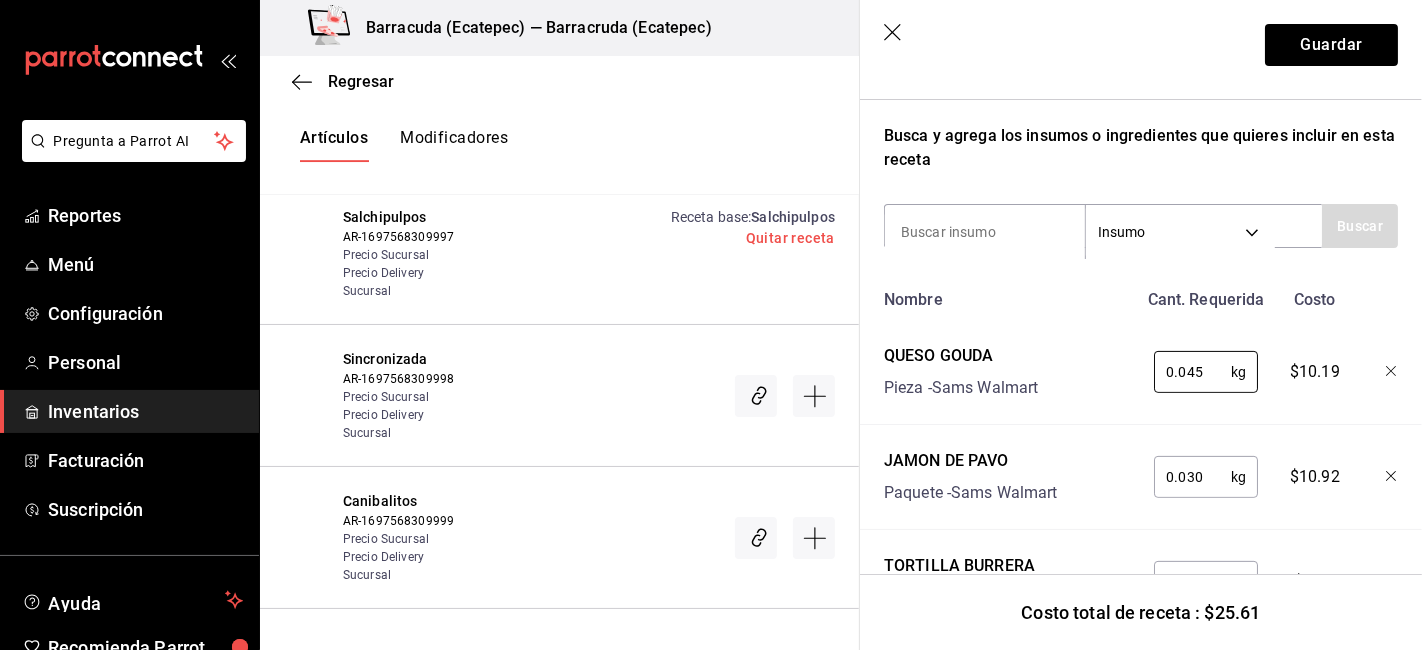 click on "Recuerda que las cantidades utilizadas en tus recetas estarán definidas en la Unidad de medida de receta que hayas especificado para cada insumo. Nombre de esta receta Sincronizada Busca y agrega los insumos o ingredientes que quieres incluir en esta receta Insumo SUPPLY Buscar Nombre Cant. Requerida Costo QUESO GOUDA Pieza -  Sams Walmart 0.045 kg ​ $10.19 JAMON DE PAVO Paquete -  Sams Walmart 0.030 kg ​ $10.92 TORTILLA BURRERA Bolsa -  Cremeria 1 pza ​ $4.50" at bounding box center (1141, 249) 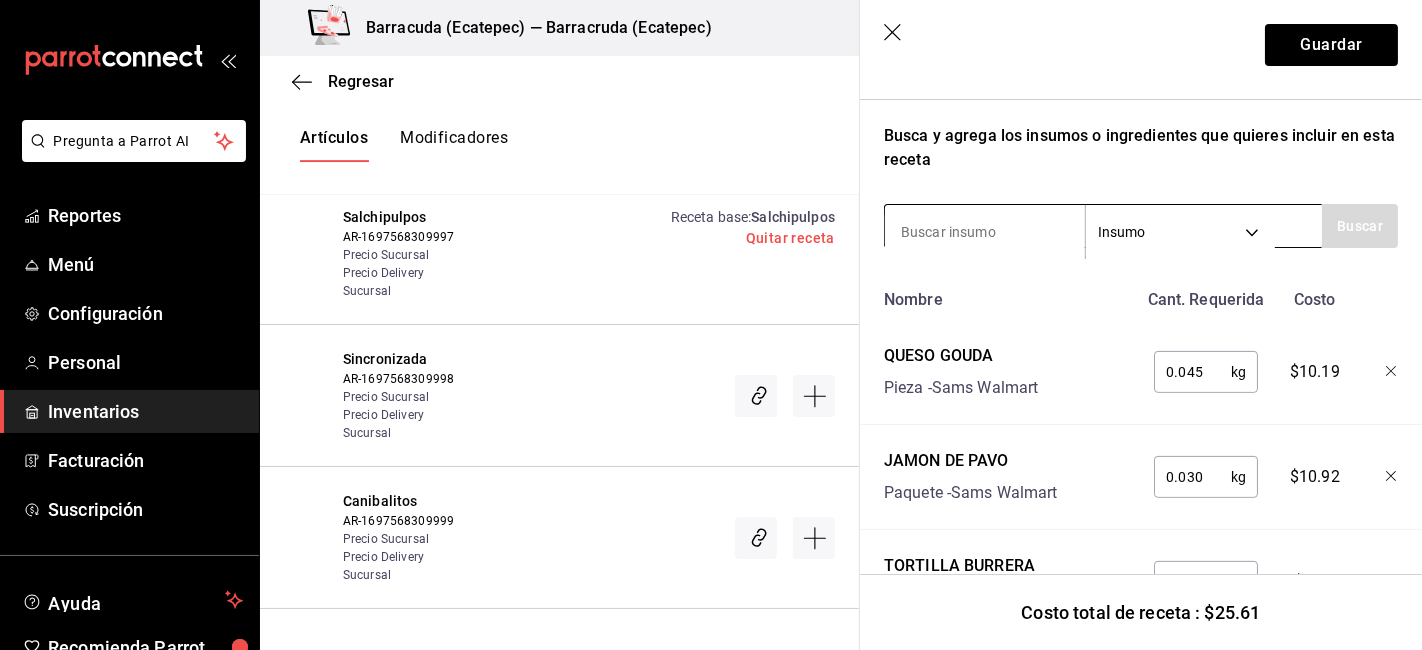 click on "Insumo SUPPLY" at bounding box center [1103, 226] 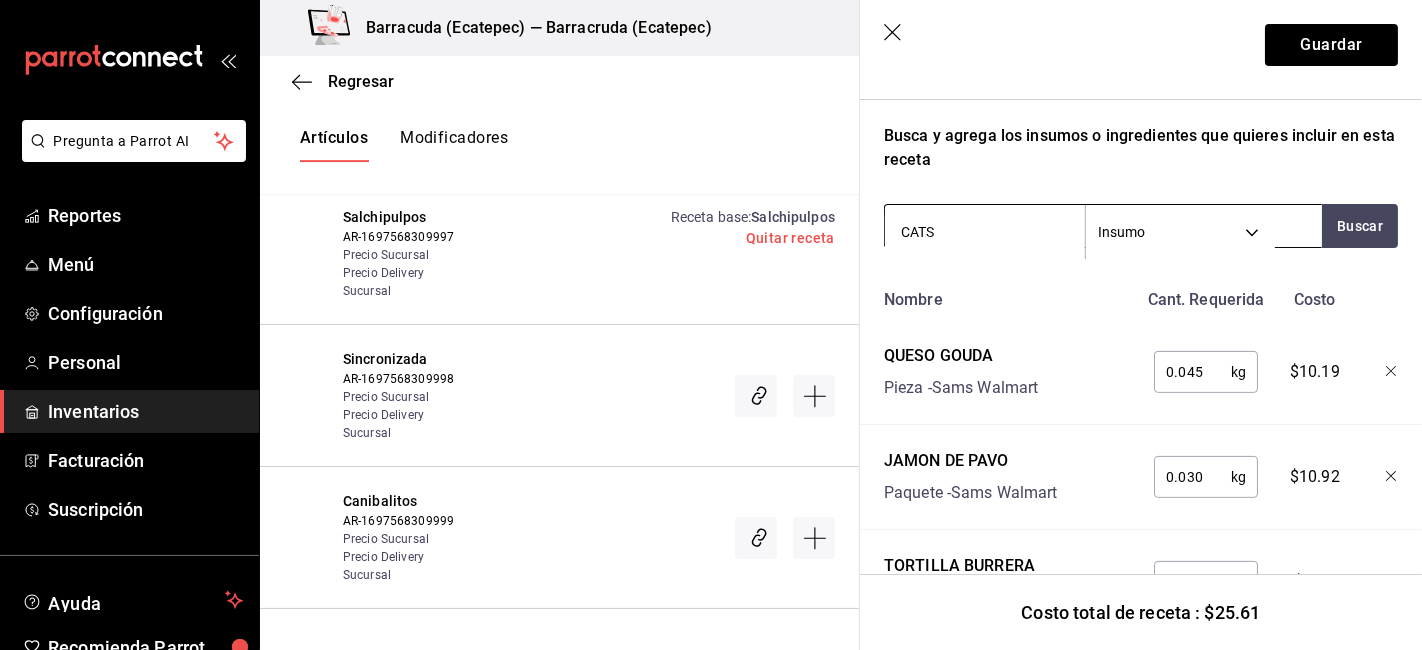 type on "CATSU" 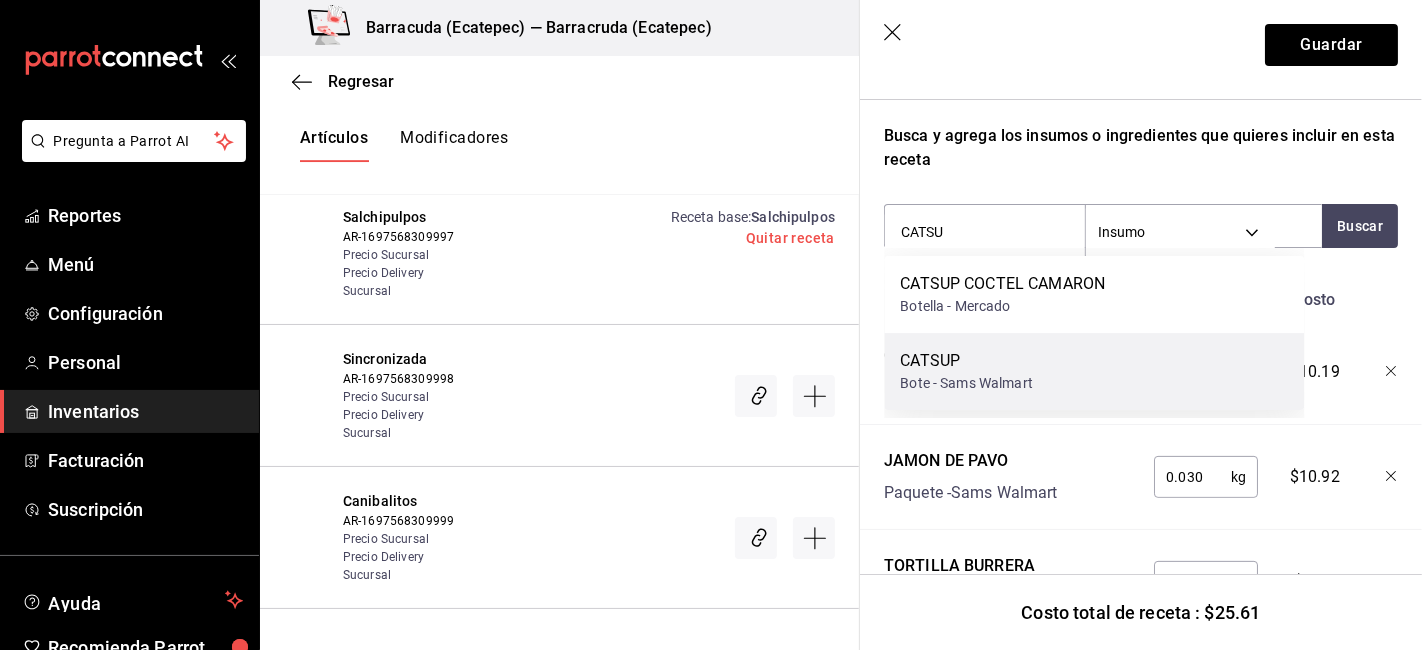 click on "Bote - Sams Walmart" at bounding box center (966, 383) 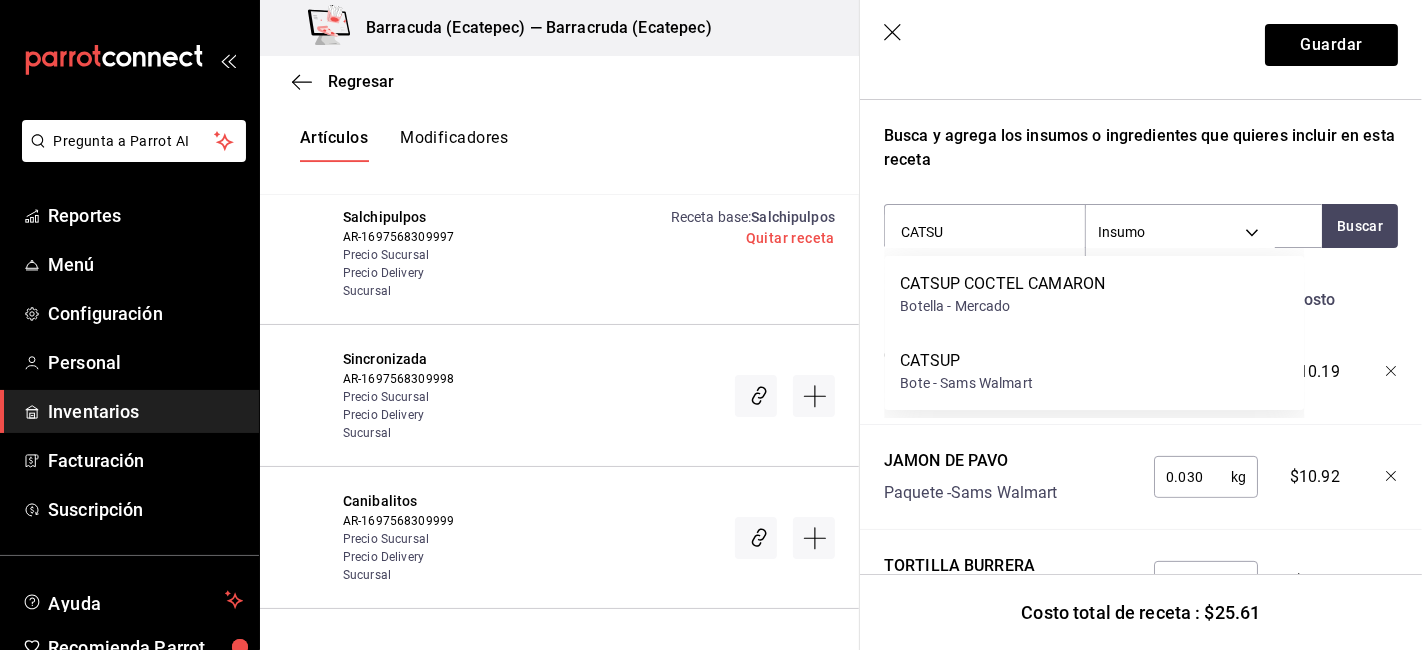 type 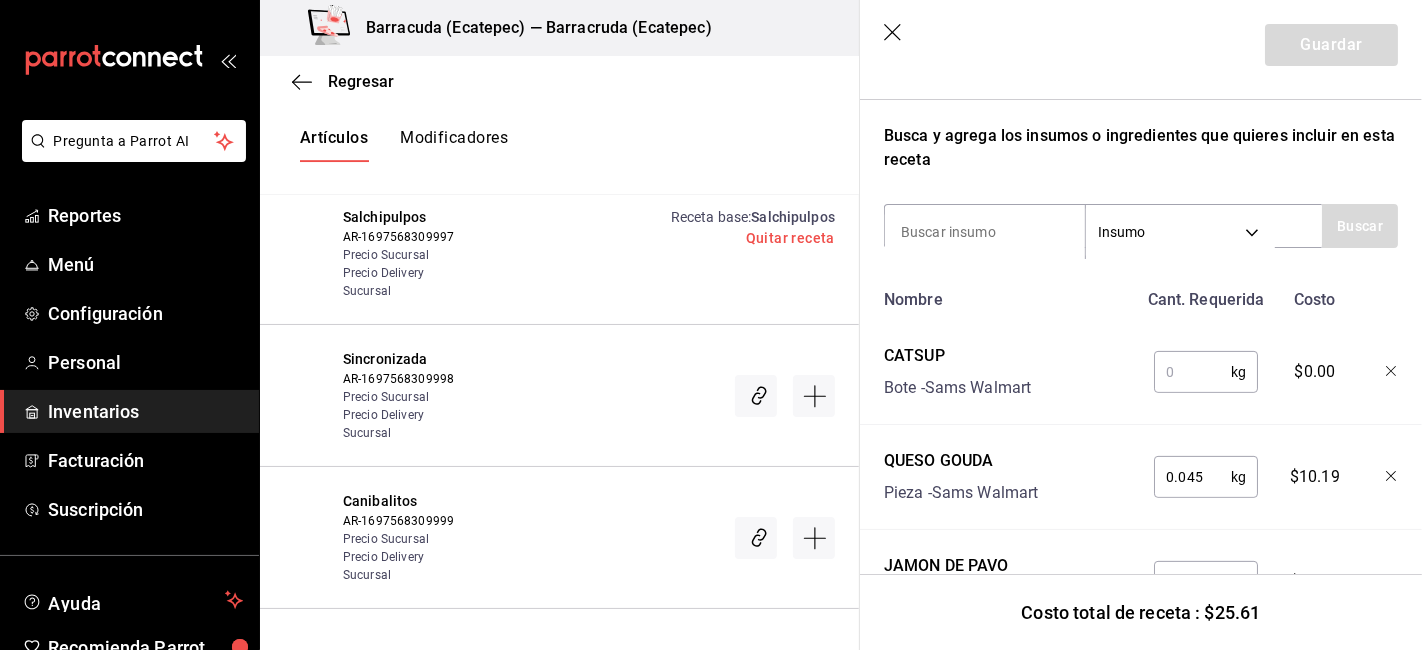 click at bounding box center (1192, 372) 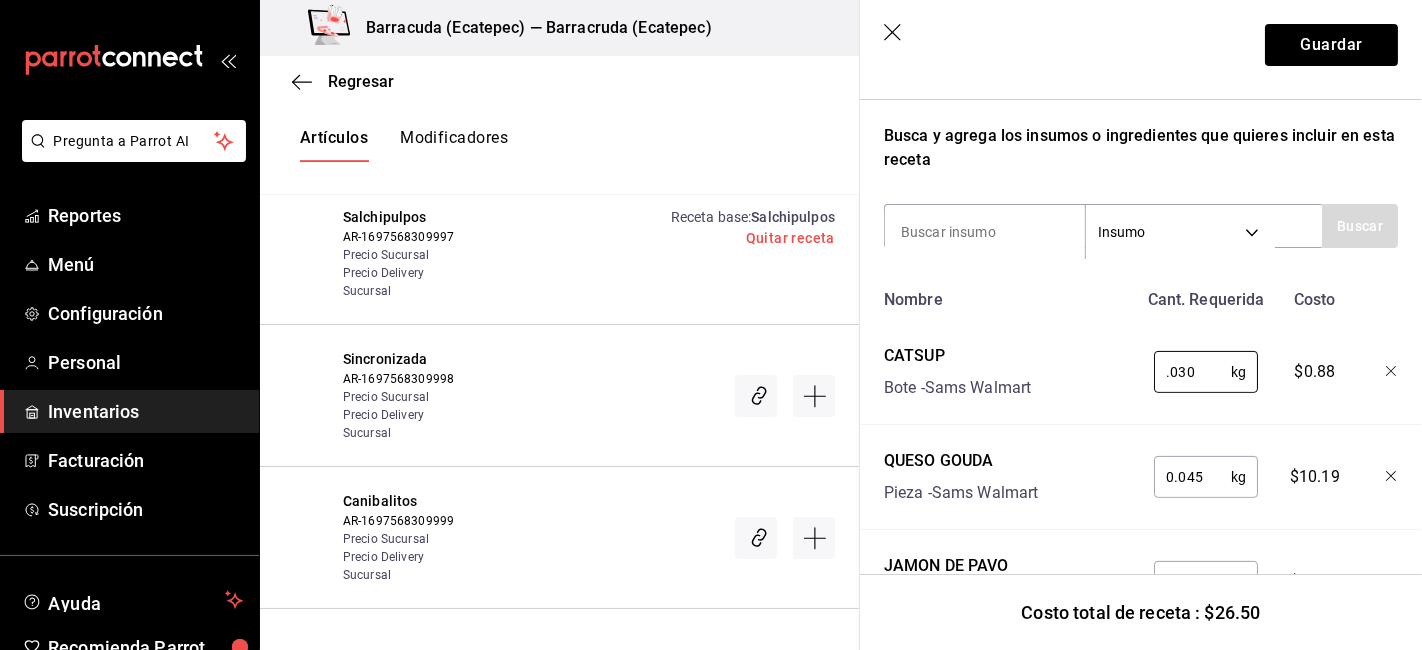 type on "0.030" 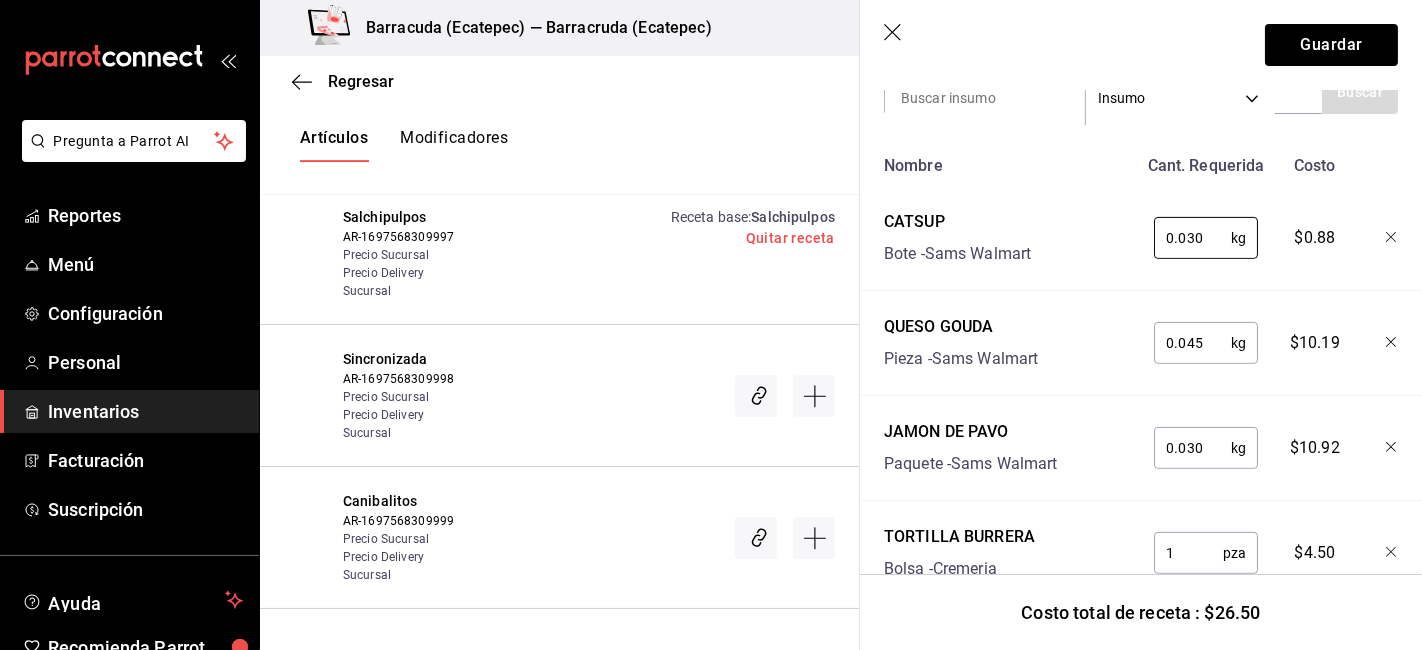 scroll, scrollTop: 393, scrollLeft: 0, axis: vertical 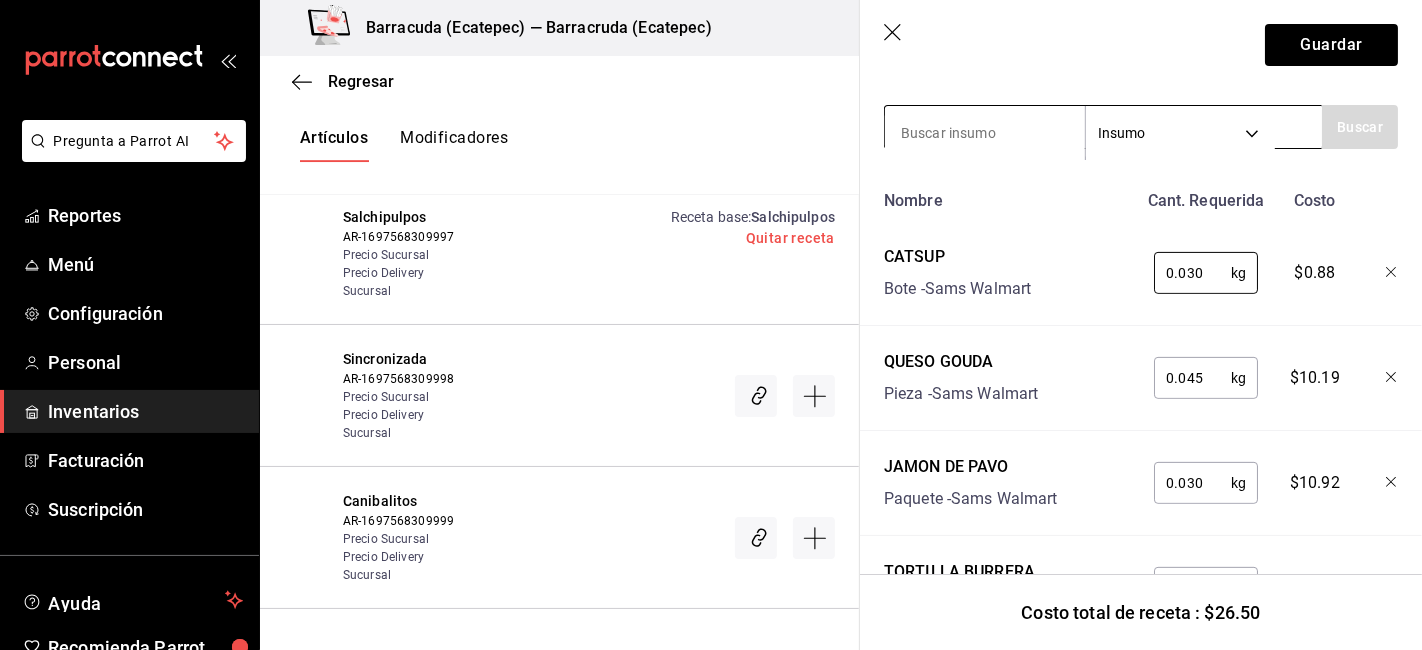 click at bounding box center [985, 133] 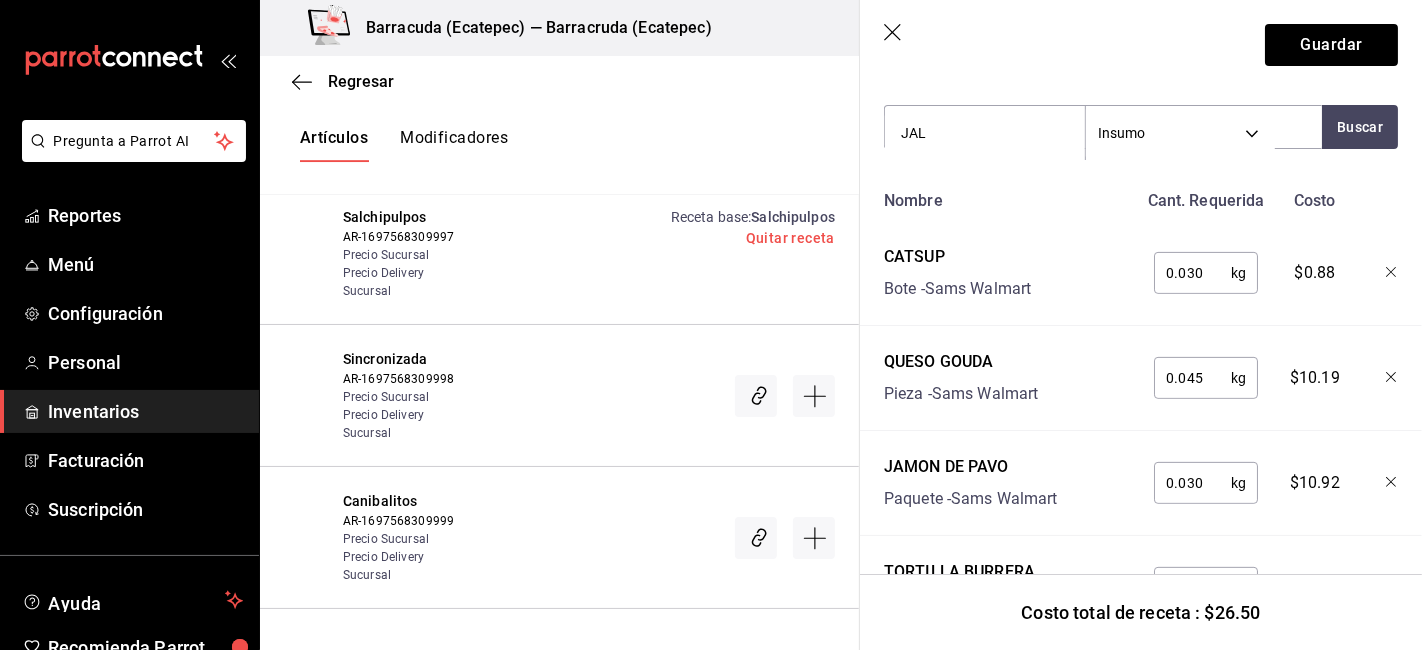 type on "JALA" 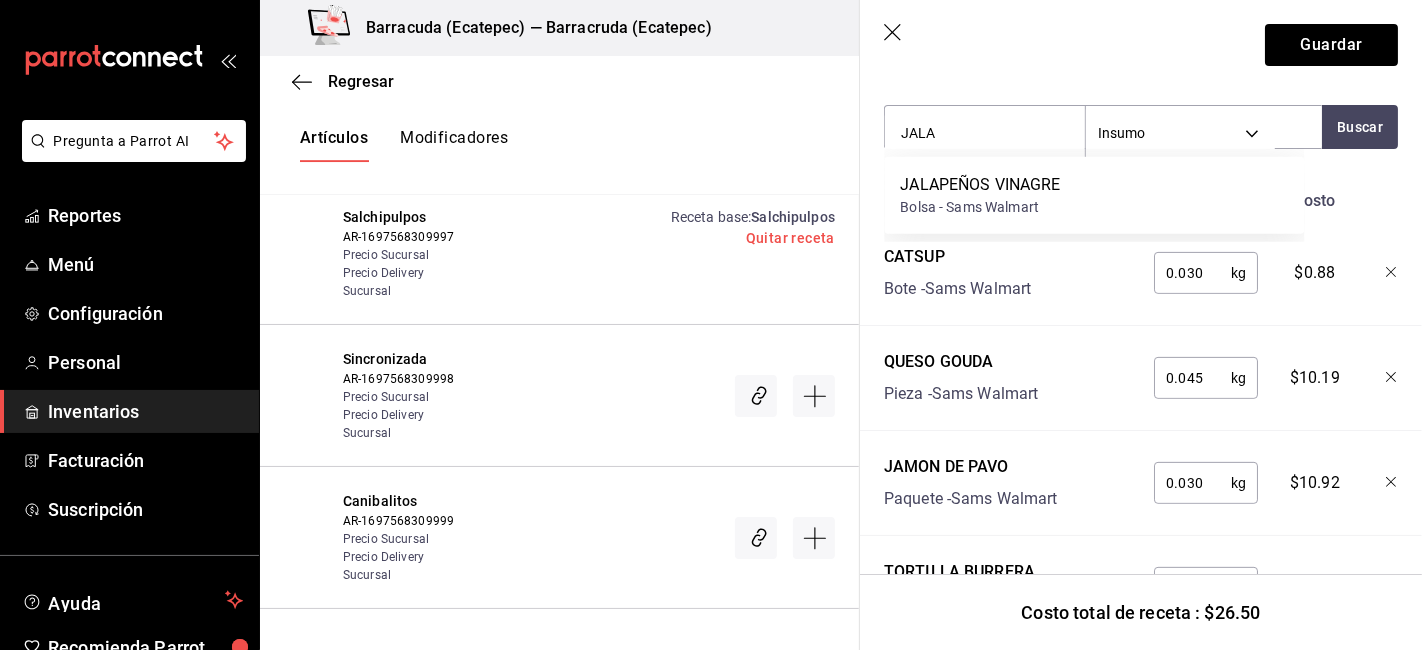 click on "Bolsa - Sams Walmart" at bounding box center [980, 207] 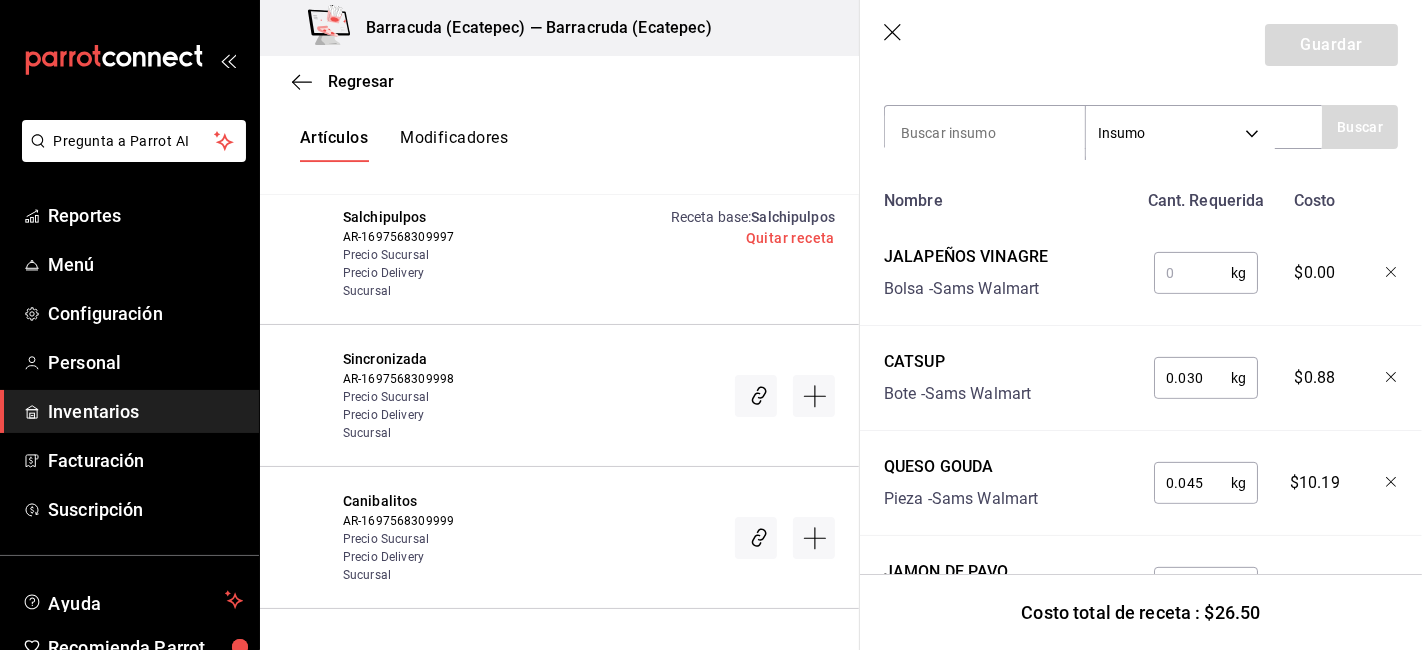 click at bounding box center [1192, 273] 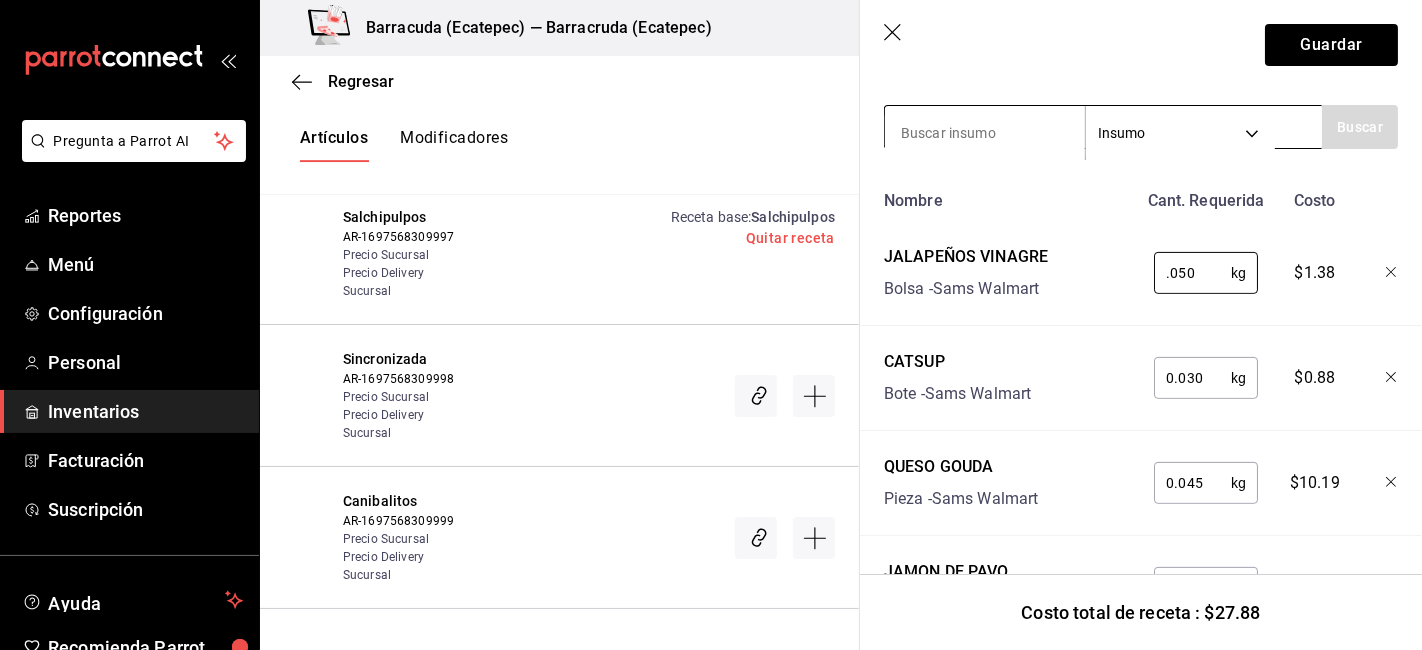 type on "0.050" 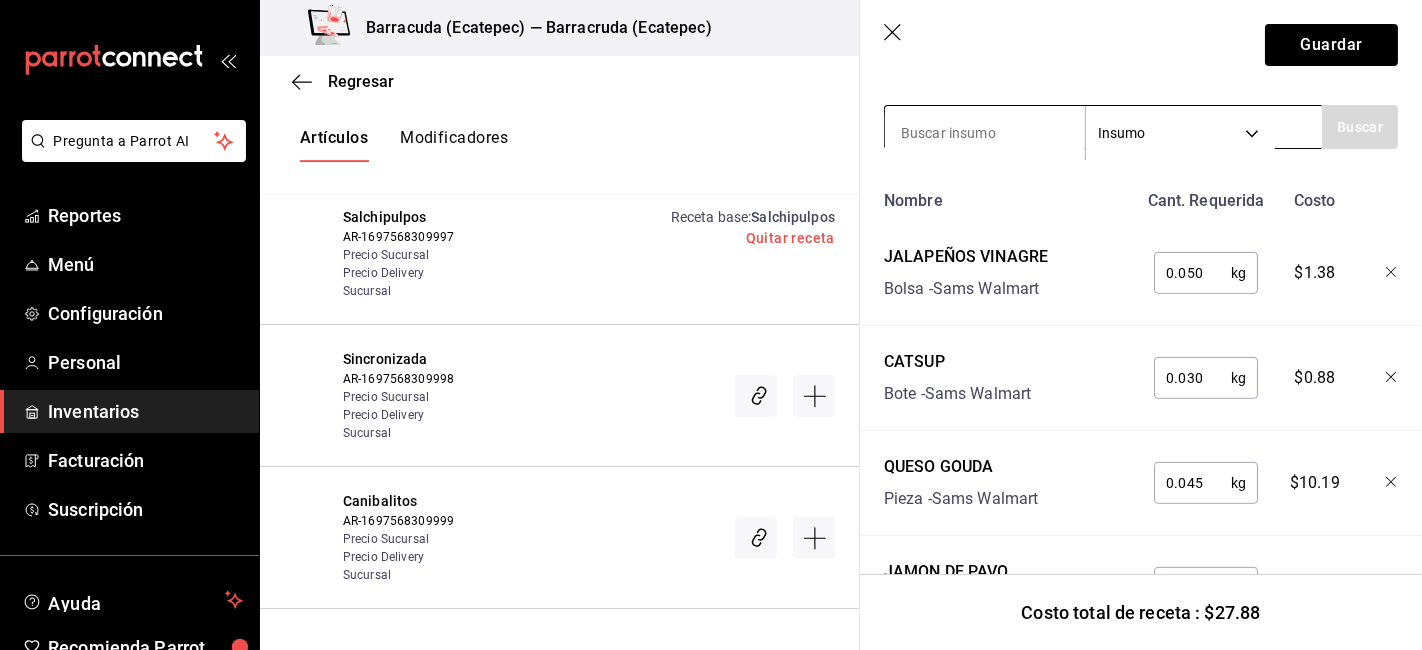 click at bounding box center [985, 133] 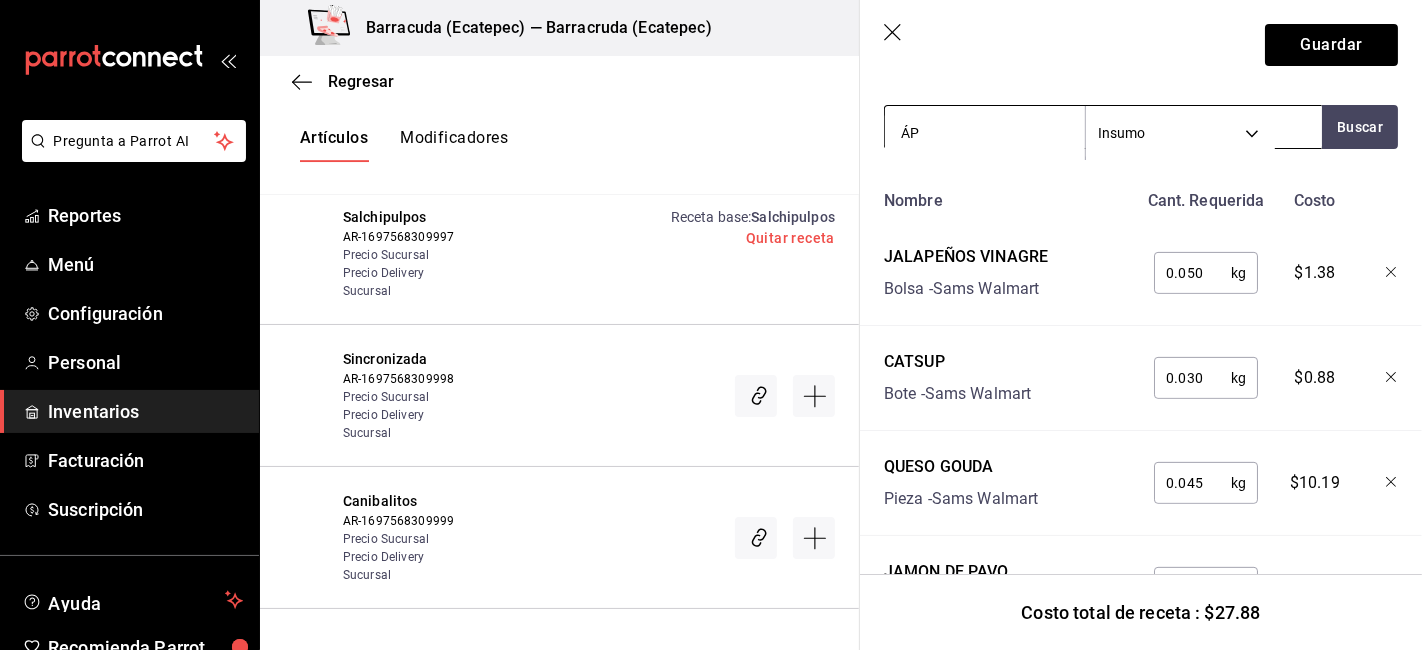 type on "Á" 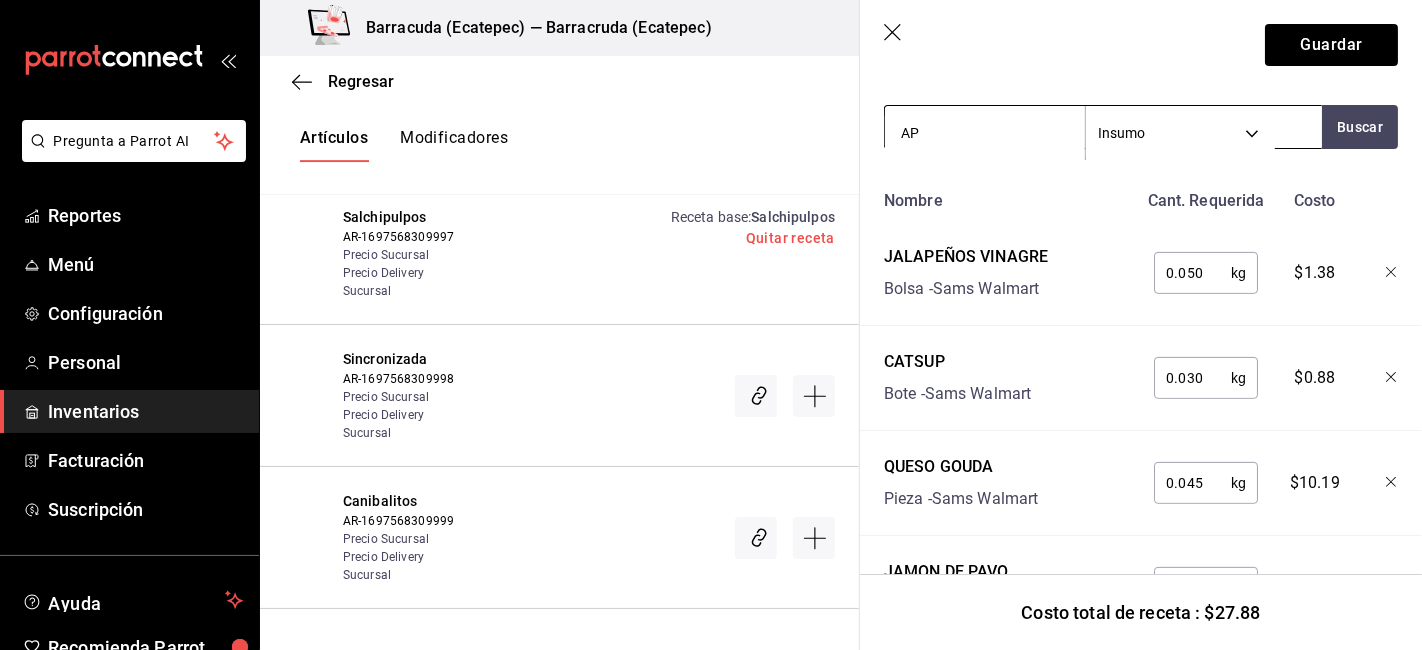 type on "A" 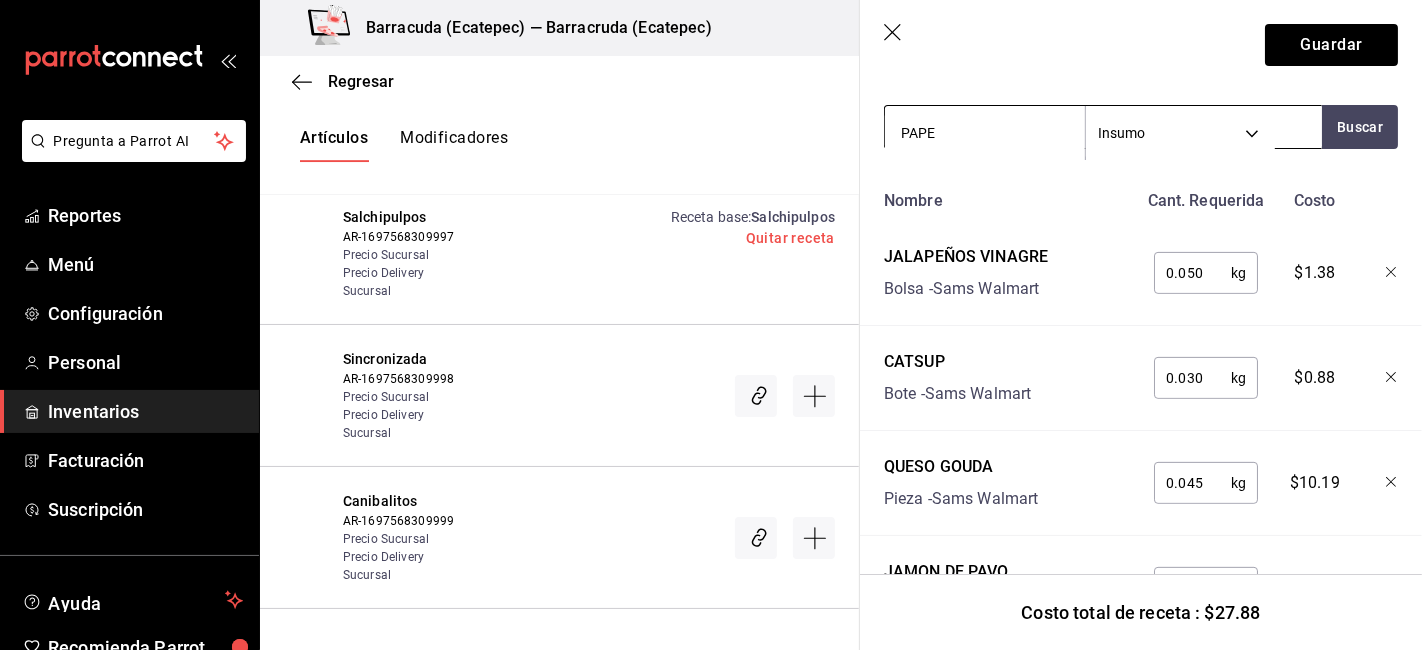 type on "PAPEL" 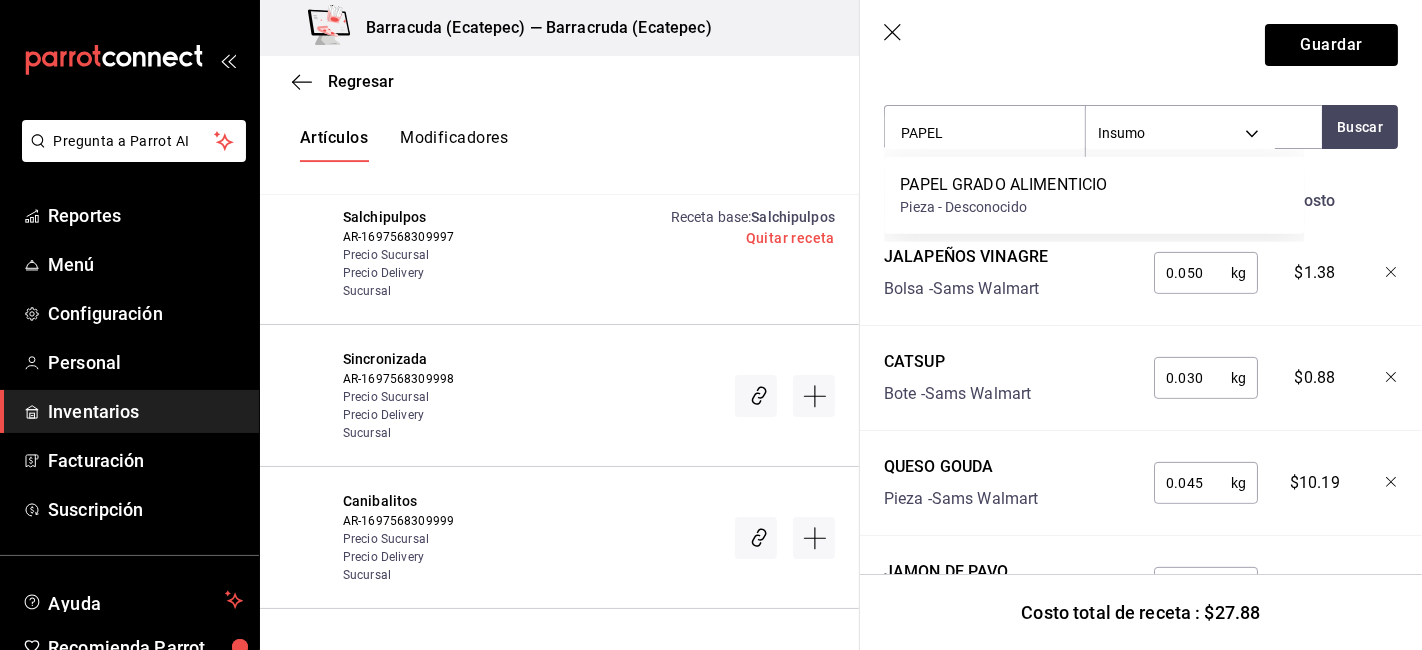 drag, startPoint x: 1034, startPoint y: 195, endPoint x: 1185, endPoint y: 306, distance: 187.40865 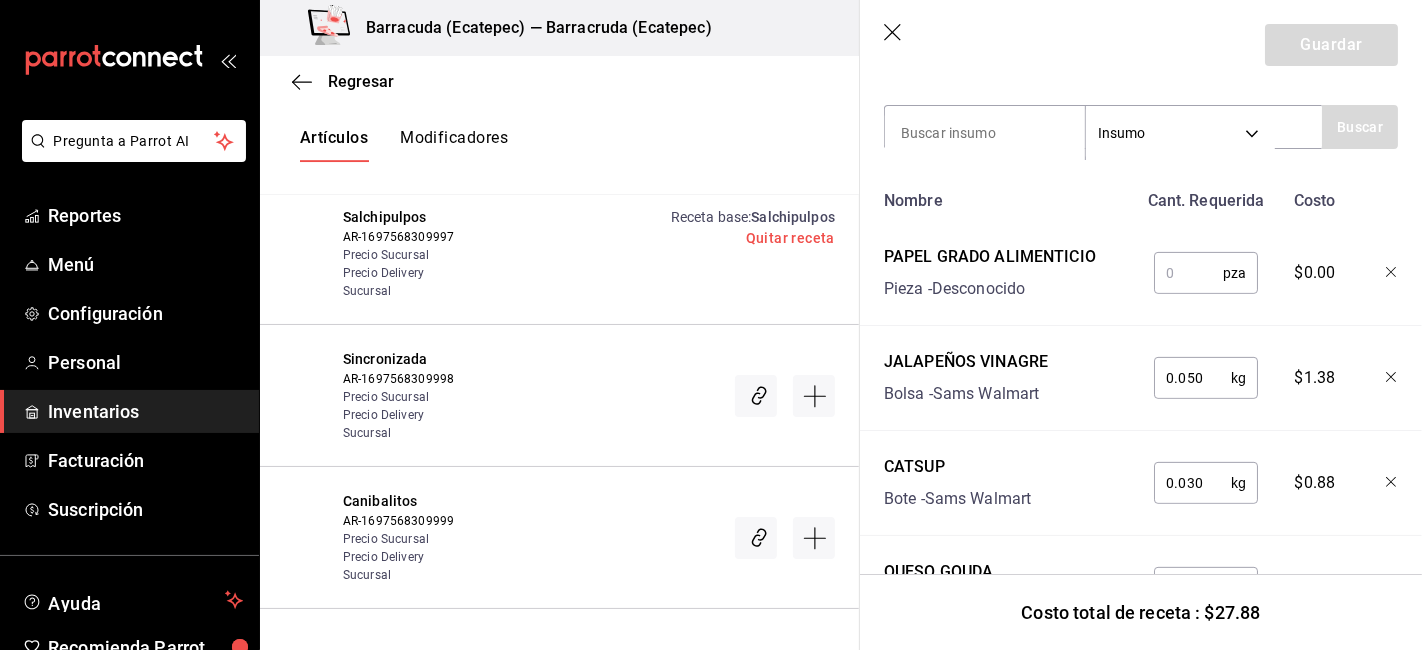 click at bounding box center [1188, 273] 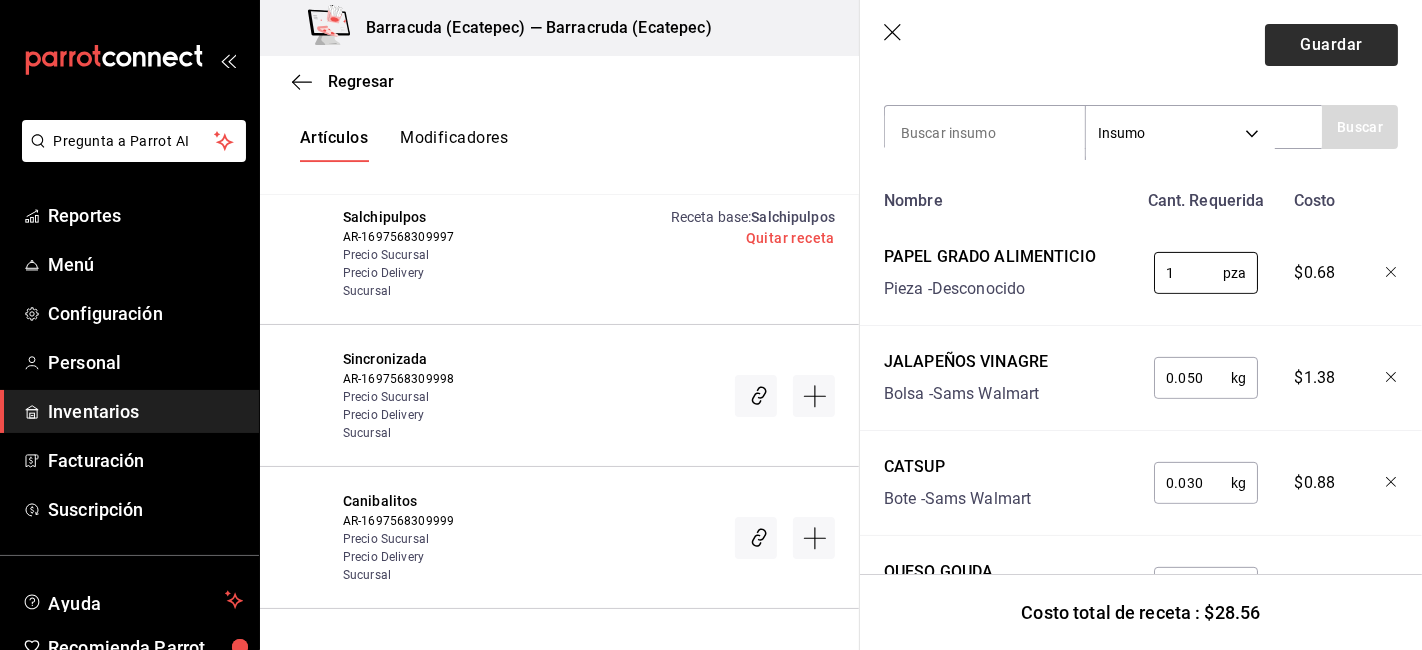 type on "1" 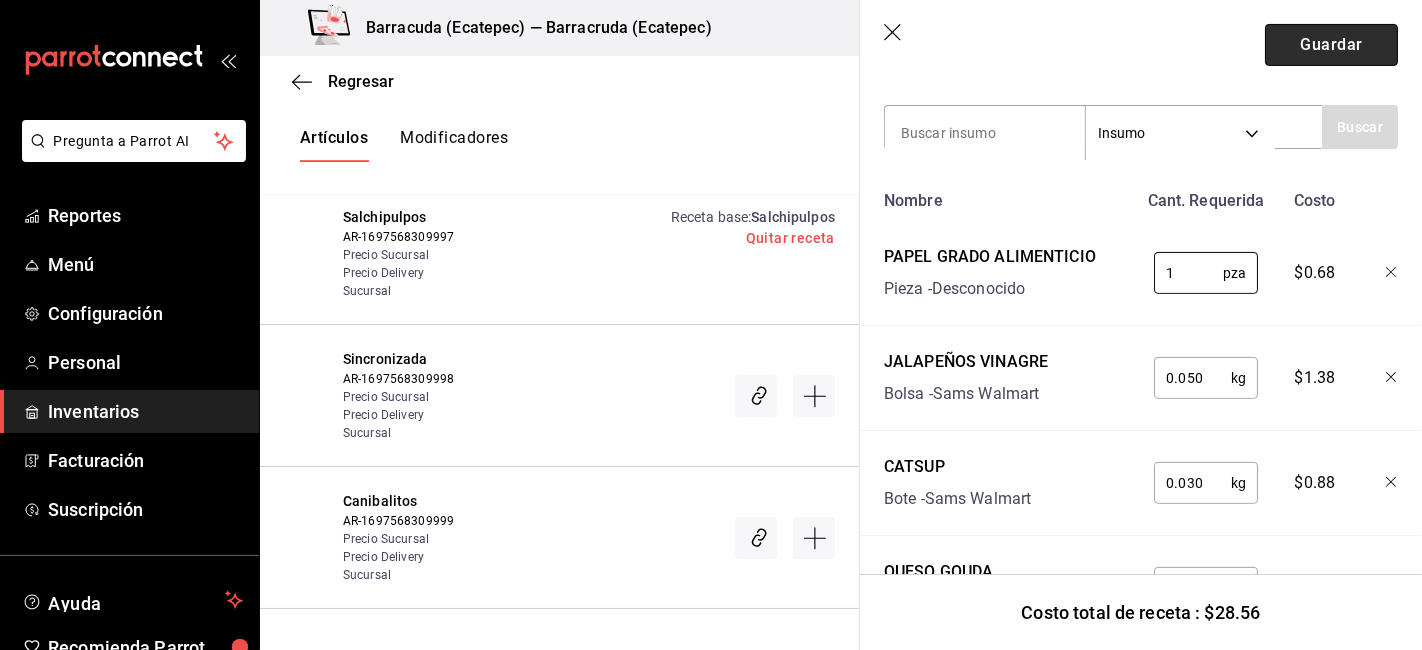click on "Guardar" at bounding box center (1331, 45) 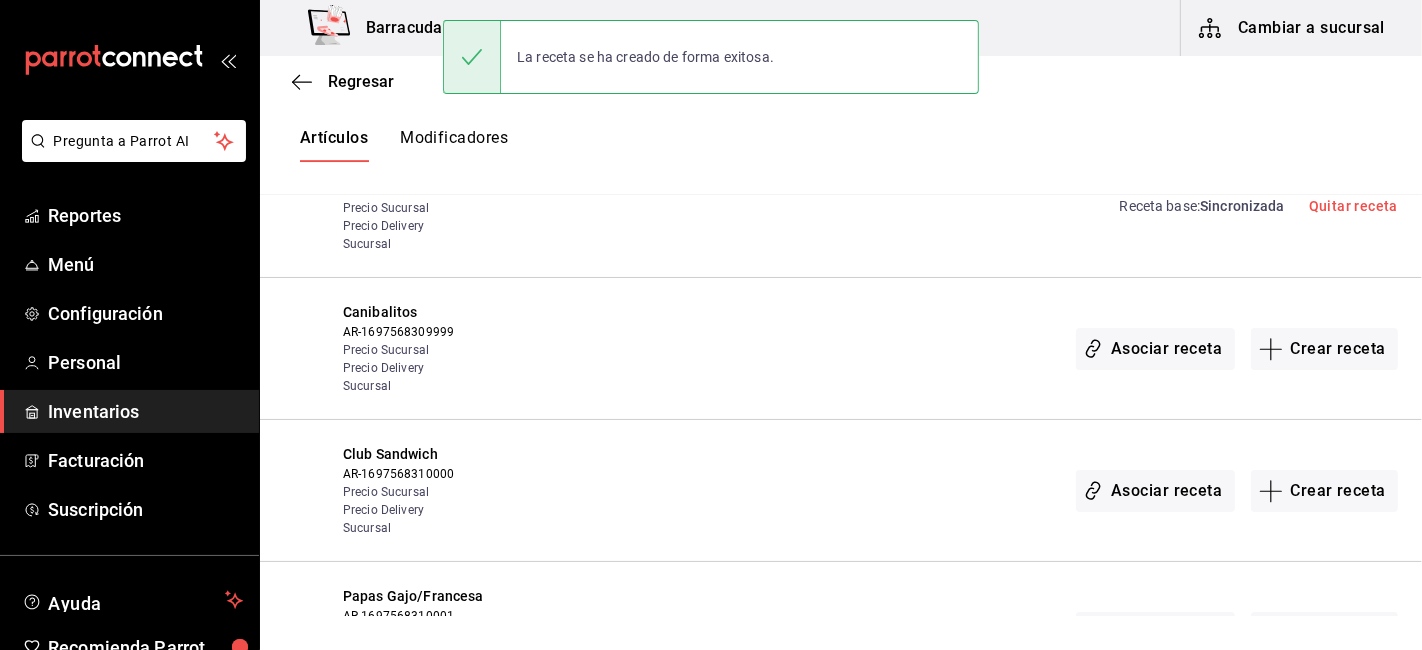 scroll, scrollTop: 0, scrollLeft: 0, axis: both 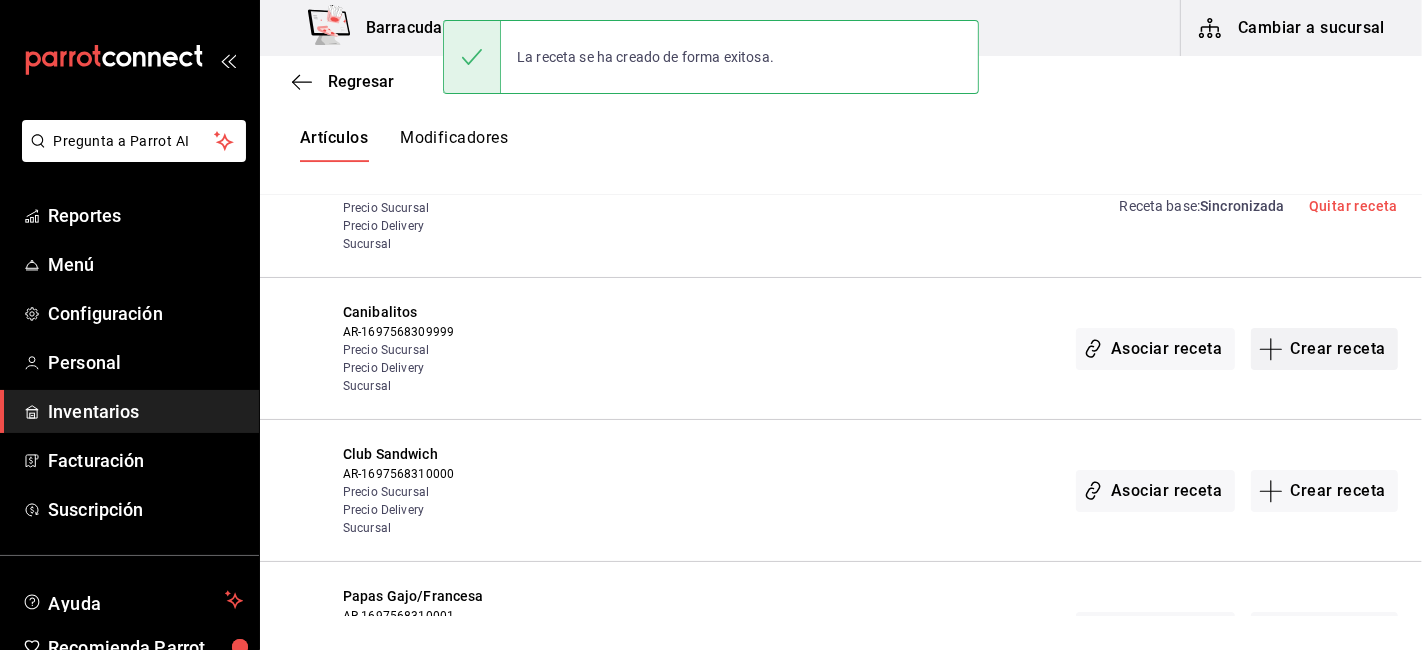 click on "Crear receta" at bounding box center [1325, 349] 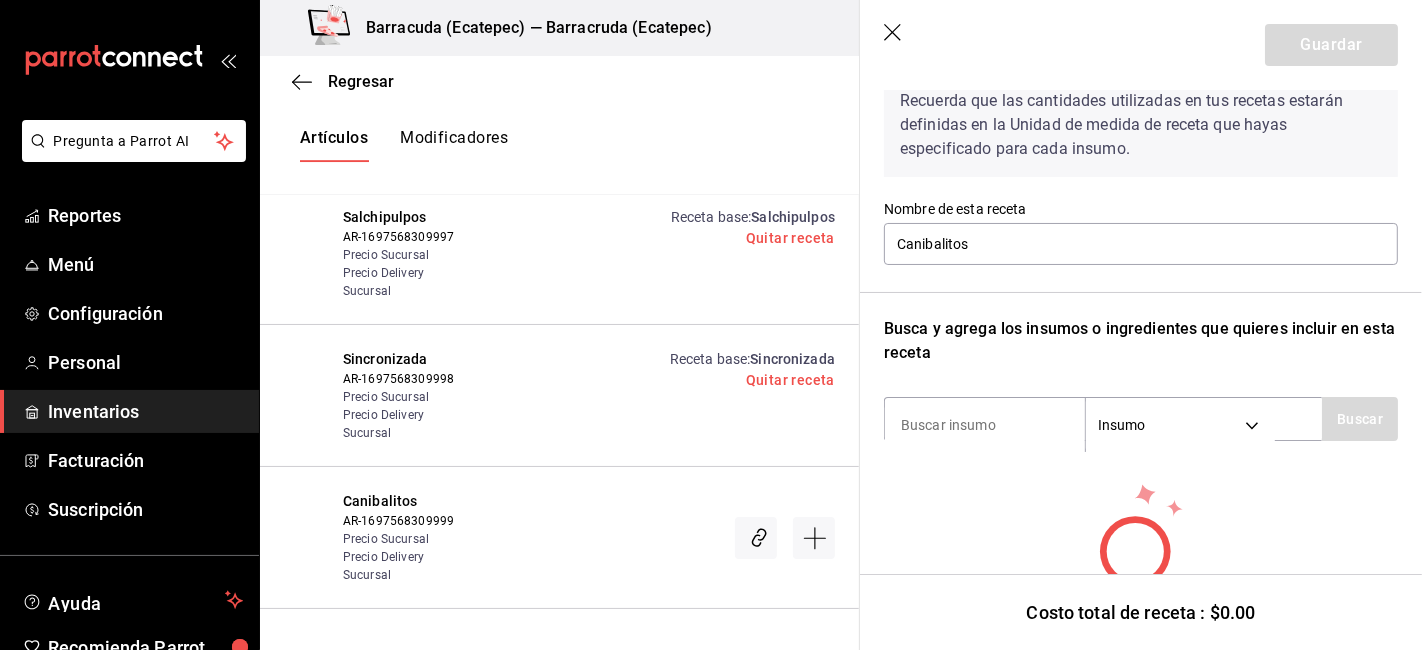 scroll, scrollTop: 203, scrollLeft: 0, axis: vertical 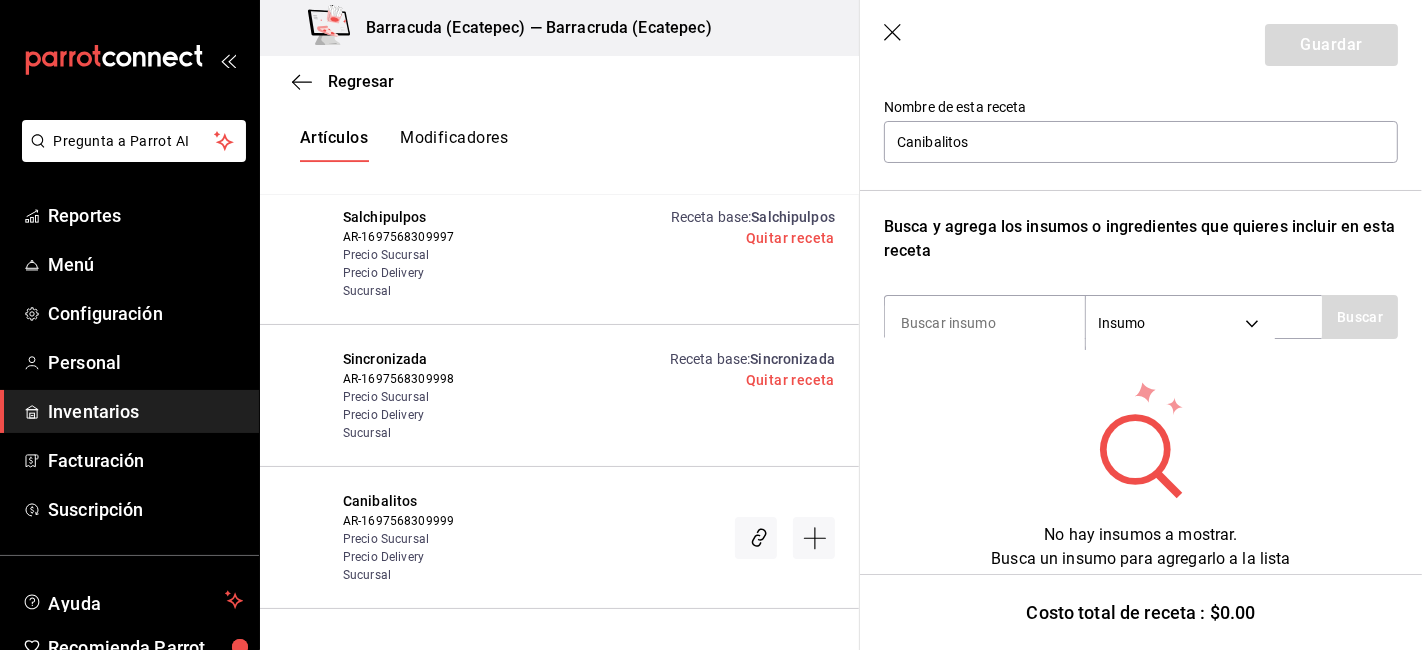 click on "Regresar Creación y asignación de receta Asocia tus recetas con los artículos de tu menú y sus combinaciones de grupos modificadores para disminuir tu inventario de forma precisa Sucursal Elige una opción default Marca Elige una opción default ​ ​ Artículos Modificadores Si tu artículo tiene opciones de venta por tamaño, asegúrate de crear o asociar una receta base al artículo para poder especificar sus variaciones de tamaño. Marlboro Rojo AR-1698361057106 Sucursal Receta base :  Marlboro Rojo Quitar receta Cumpleaños AR-1698462129247 Sucursal Ojo Rojo AR-1698462204637 Precio Delivery Sucursal Receta base :  Ojo Rojo Quitar receta Promo alitas AR-1698443655095 Precio Sucursal Precio Delivery Sucursal Salsa Bufalo AR-1698449271206 Precio Delivery Sucursal Botella agua AR-1698345270145 Precio Delivery Sucursal Receta base :  Botella agua Quitar receta Promo Indio AR-1702077137302 Sucursal Old School Burger AR-1697568309971 Sucursal Precio Sucursal Precio Delivery Receta base :  Quitar receta :" at bounding box center [841, 336] 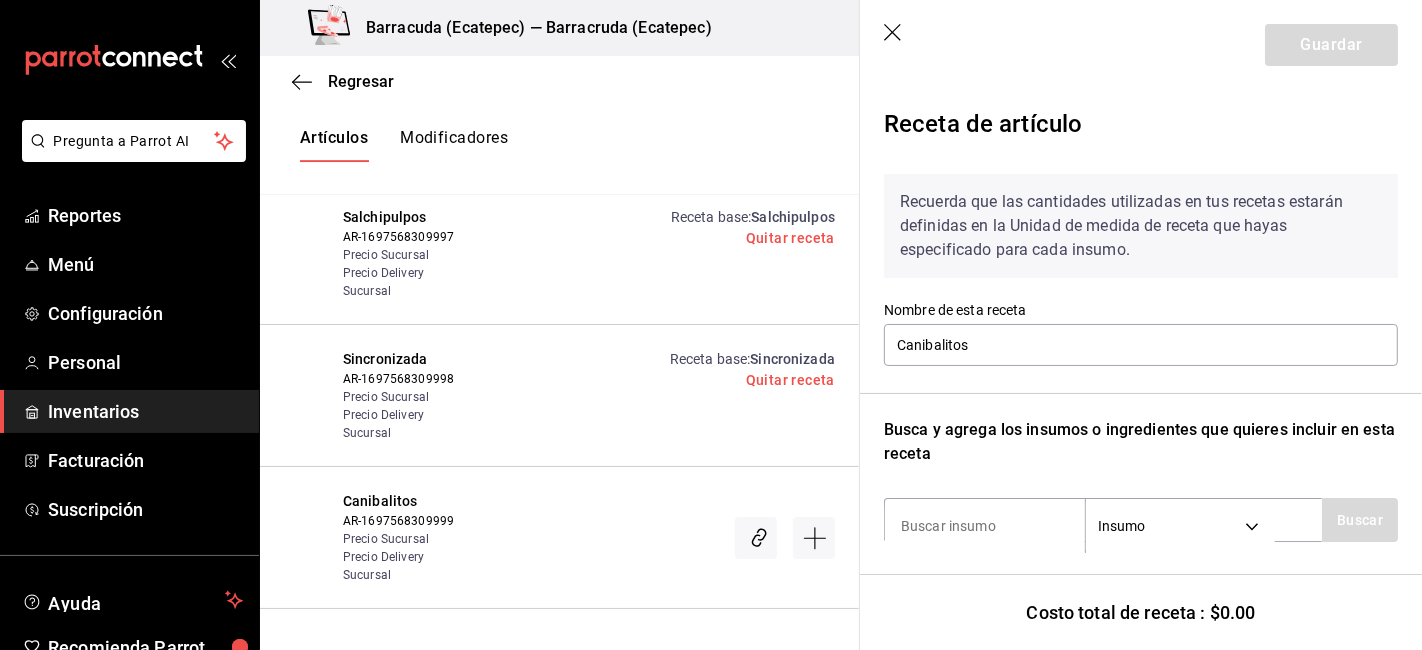 click on "Barracuda (Ecatepec) — Barracruda (Ecatepec) Cambiar a sucursal" at bounding box center [841, 28] 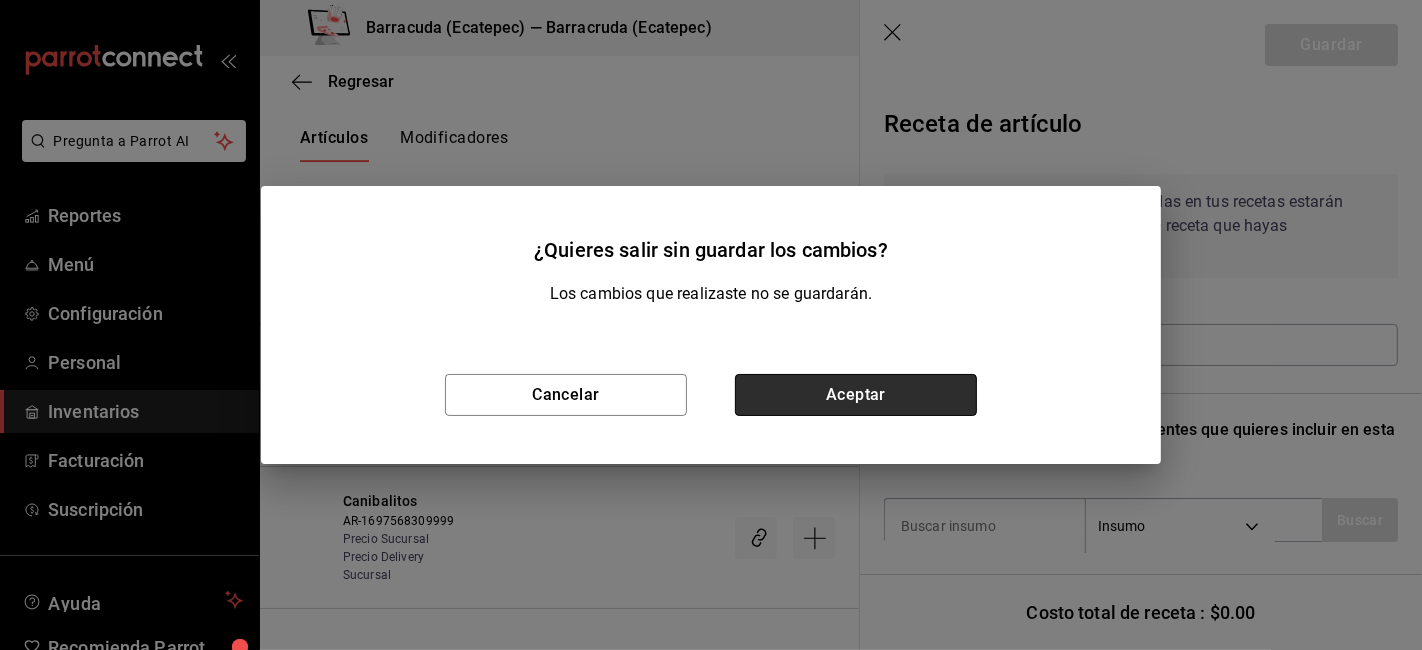 click on "Aceptar" at bounding box center [856, 395] 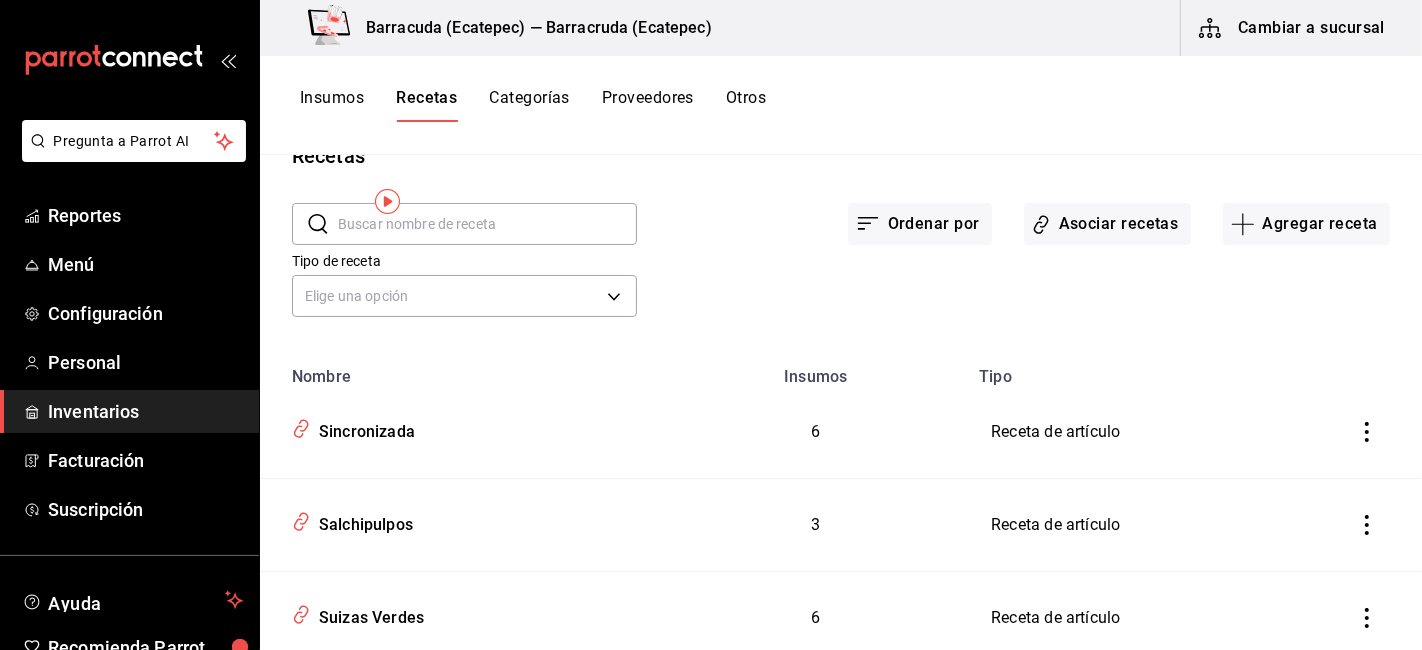 scroll, scrollTop: 0, scrollLeft: 0, axis: both 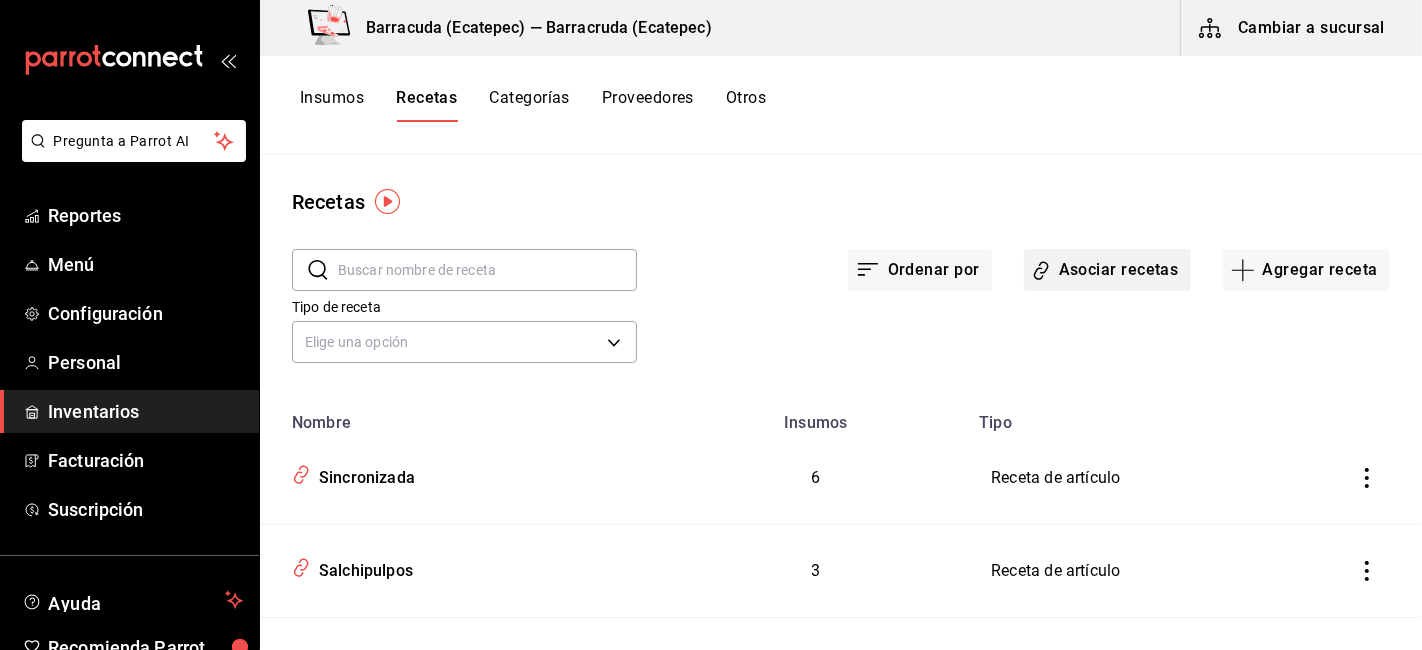 click on "Asociar recetas" at bounding box center [1107, 270] 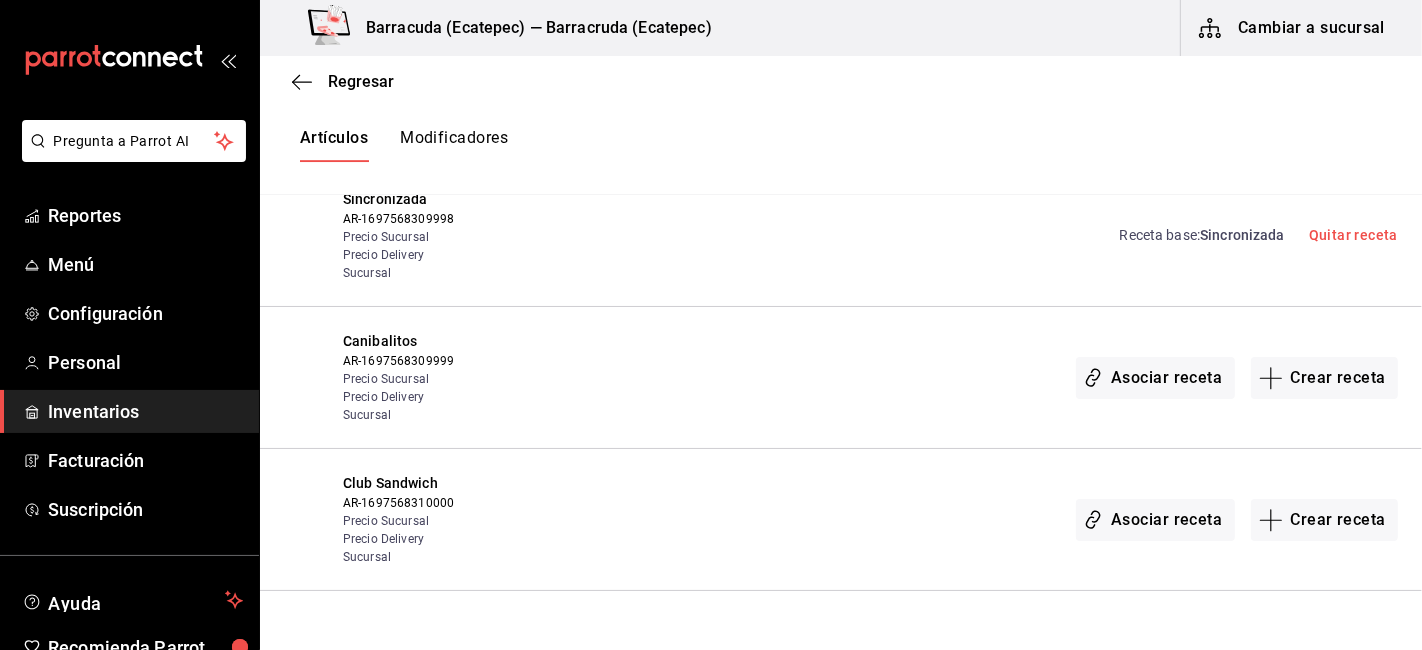 scroll, scrollTop: 5274, scrollLeft: 0, axis: vertical 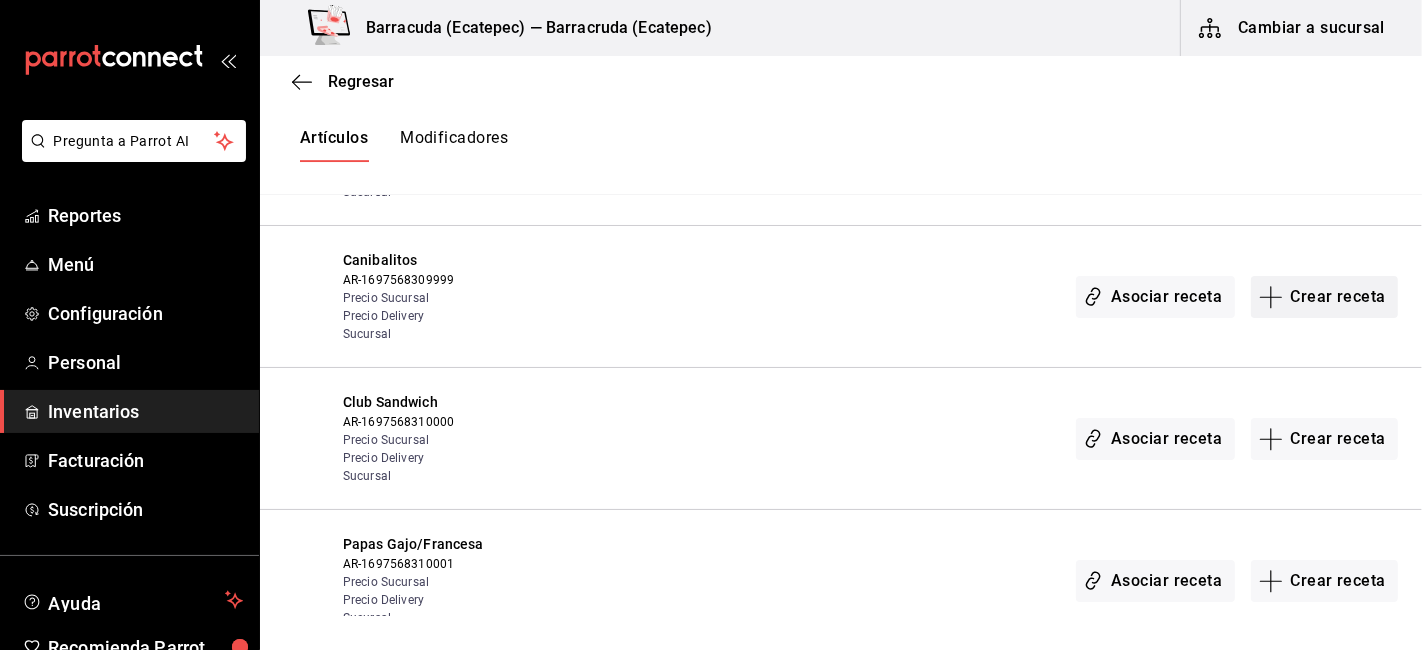 click on "Crear receta" at bounding box center (1325, 297) 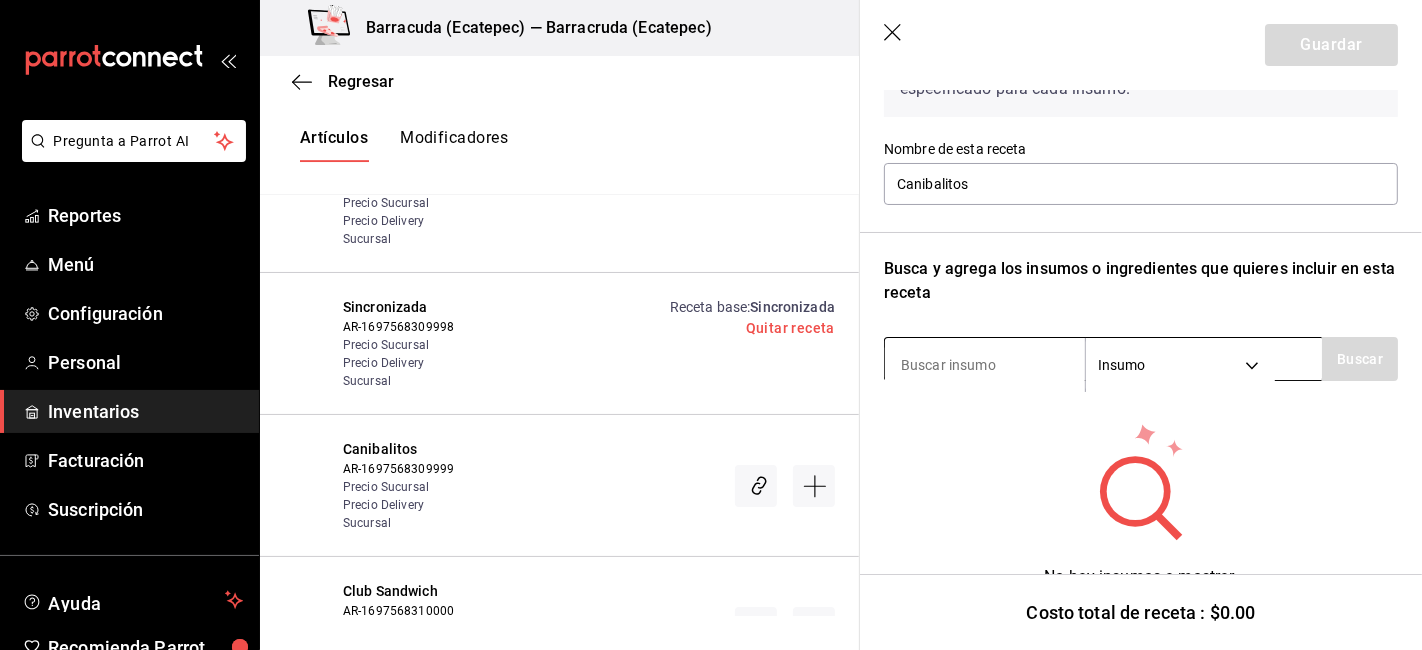 scroll, scrollTop: 203, scrollLeft: 0, axis: vertical 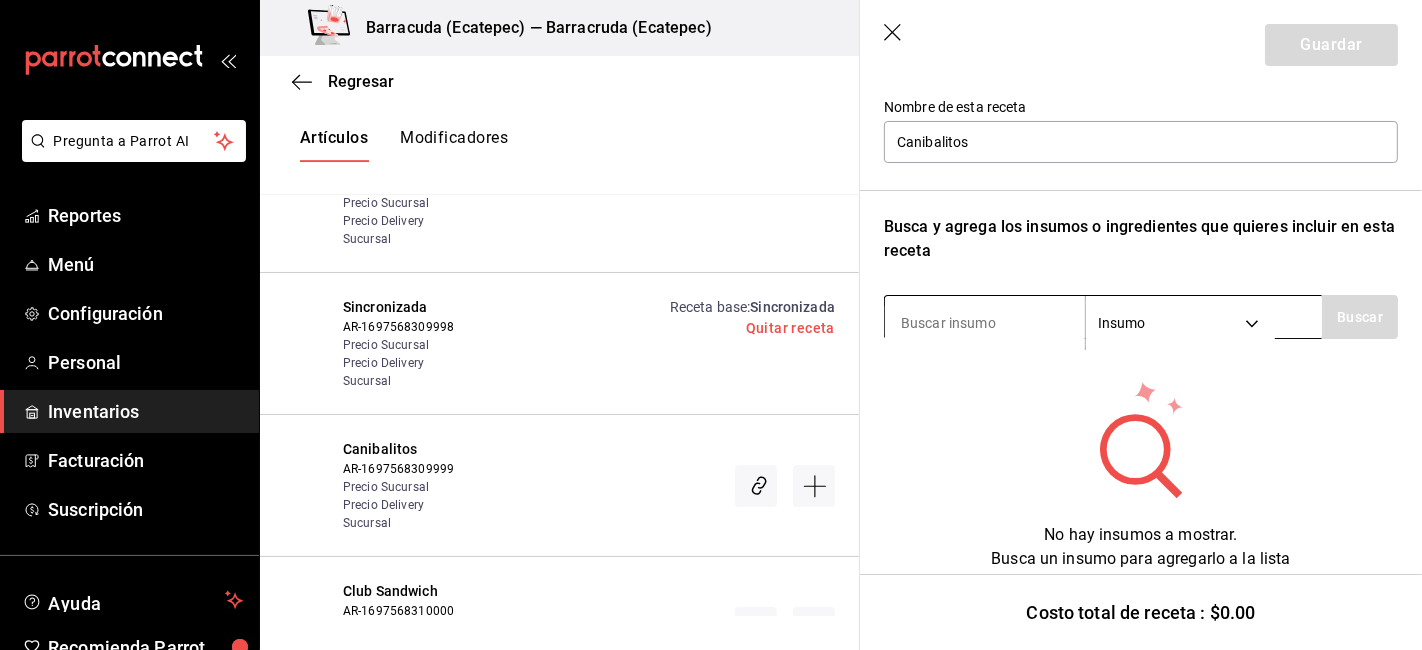 drag, startPoint x: 1055, startPoint y: 308, endPoint x: 1020, endPoint y: 365, distance: 66.88796 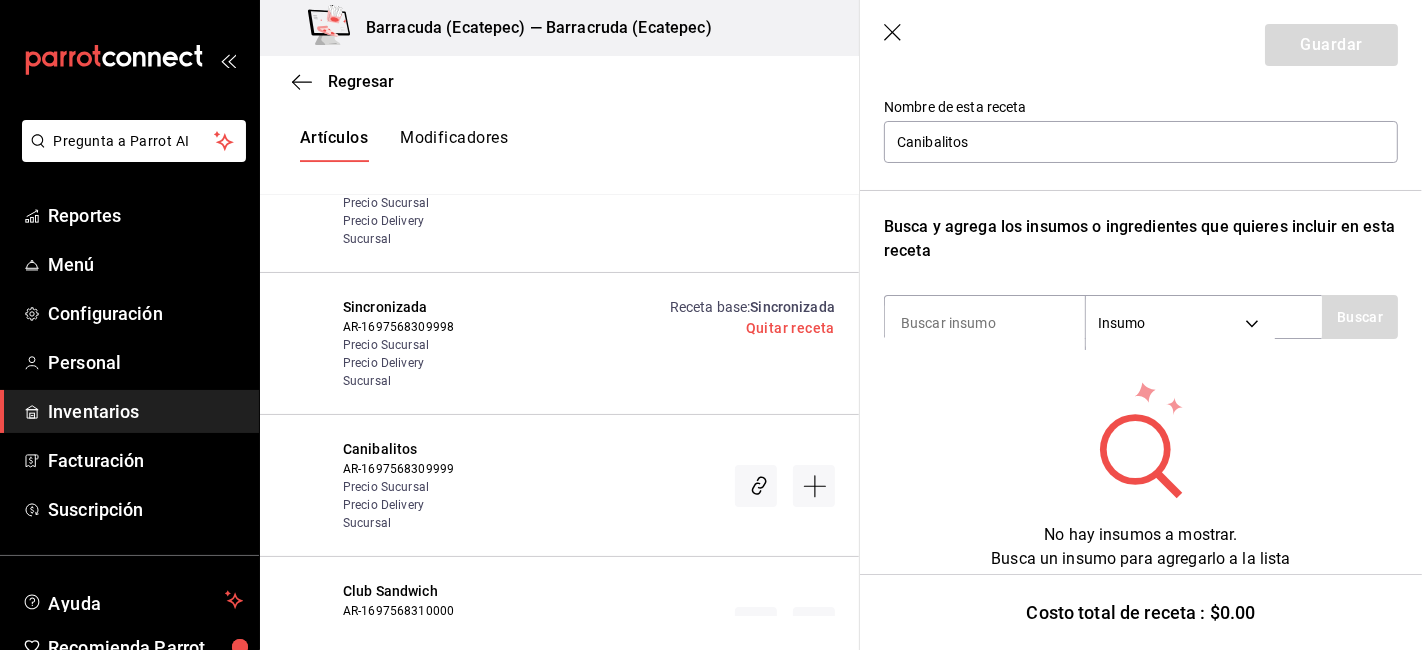 click at bounding box center [985, 323] 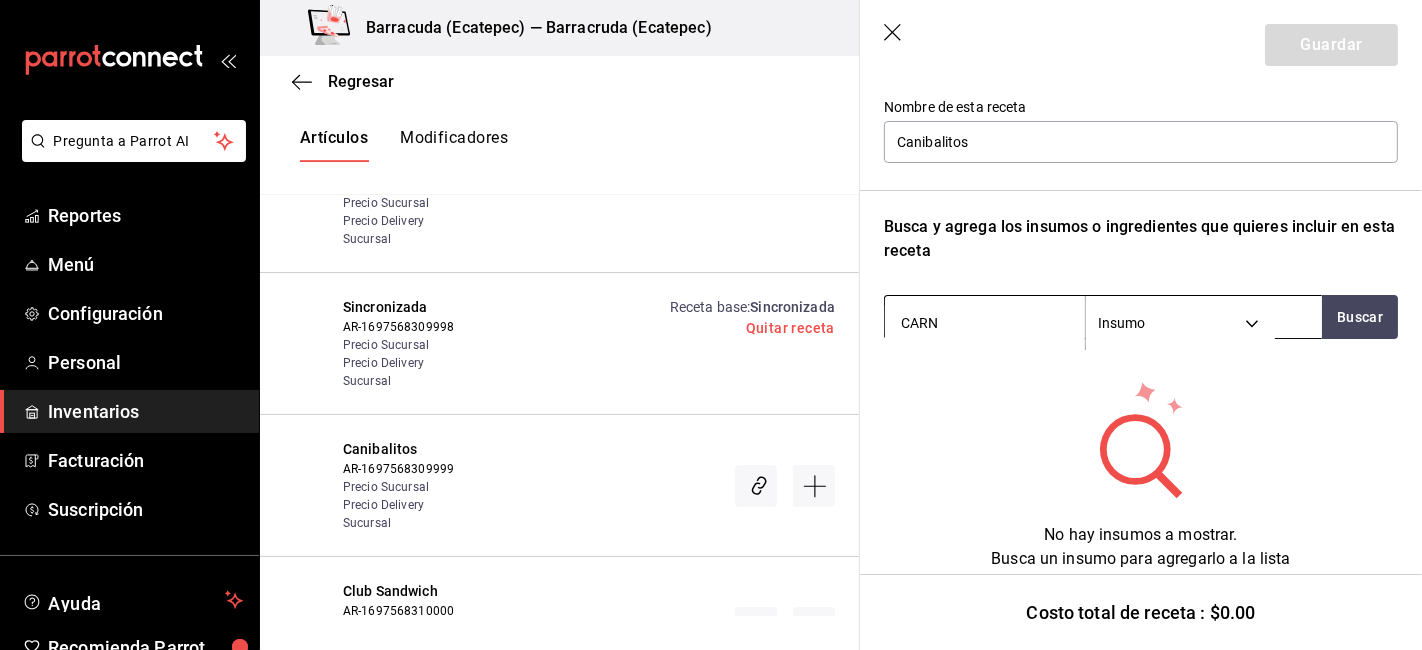 type on "CARNE" 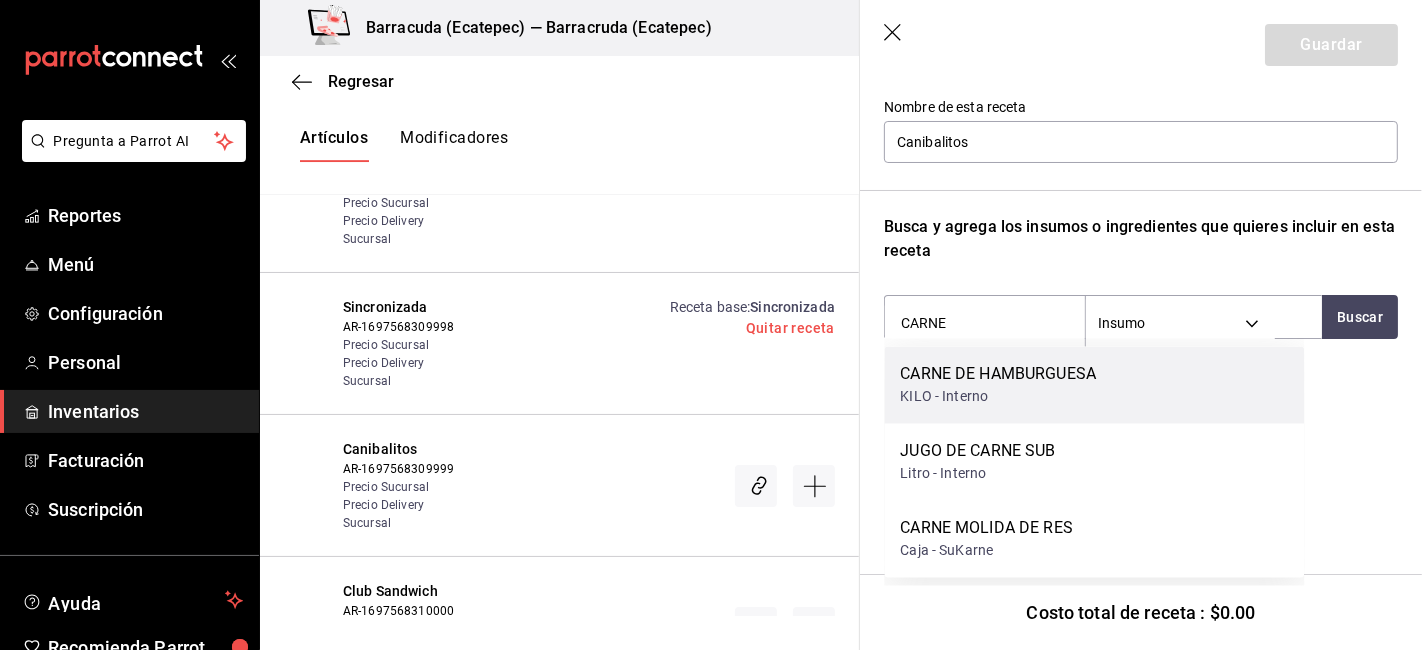 click on "CARNE DE HAMBURGUESA KILO - Interno" at bounding box center (1094, 385) 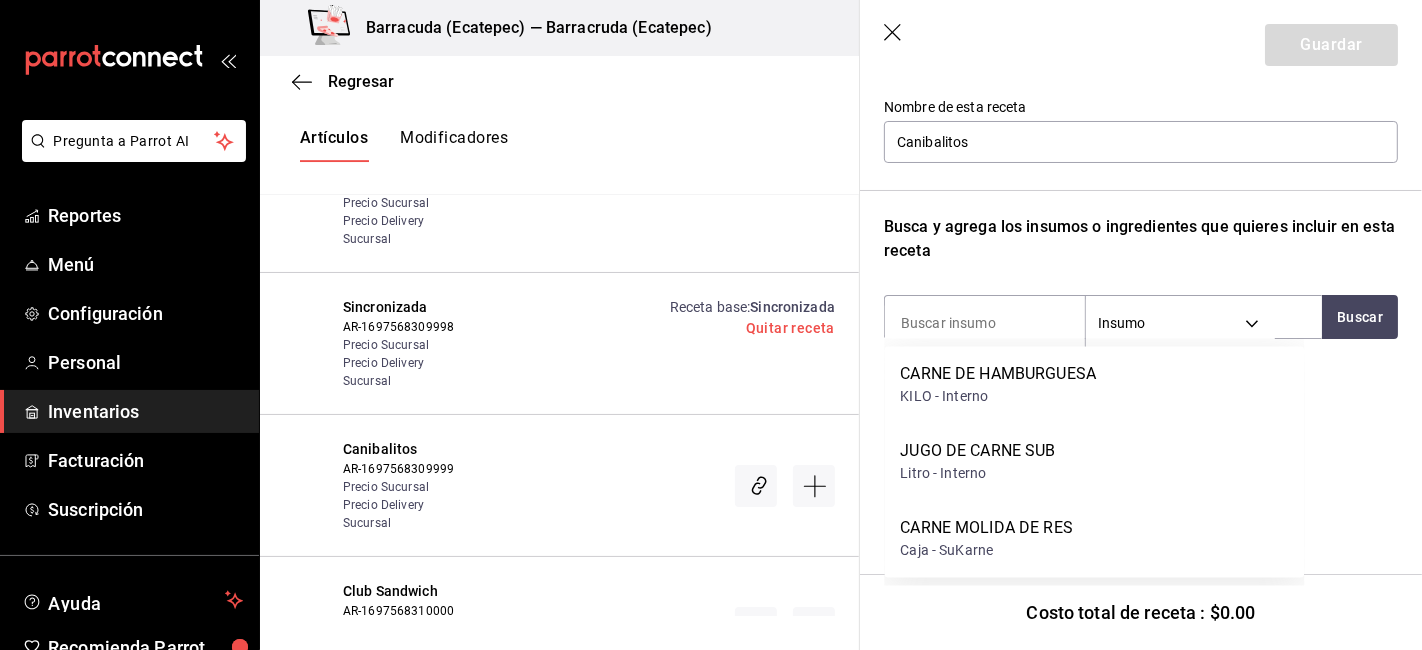 scroll, scrollTop: 189, scrollLeft: 0, axis: vertical 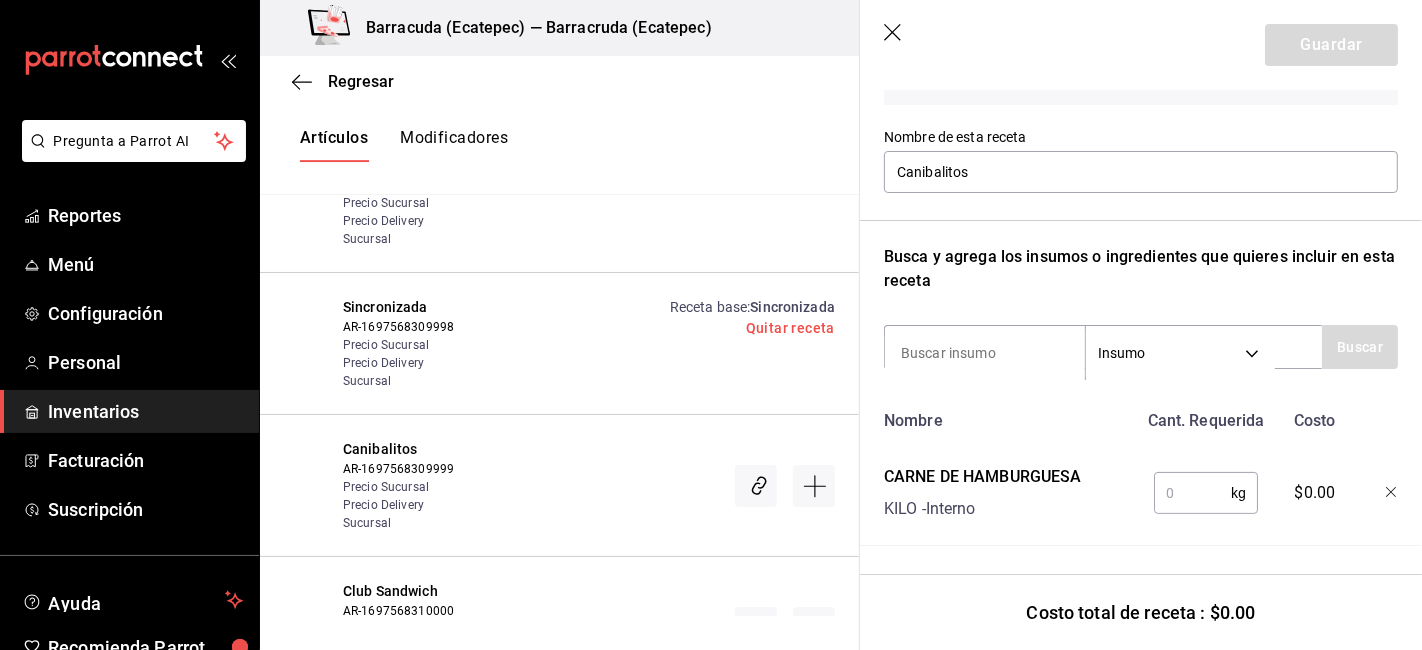 click at bounding box center [1192, 493] 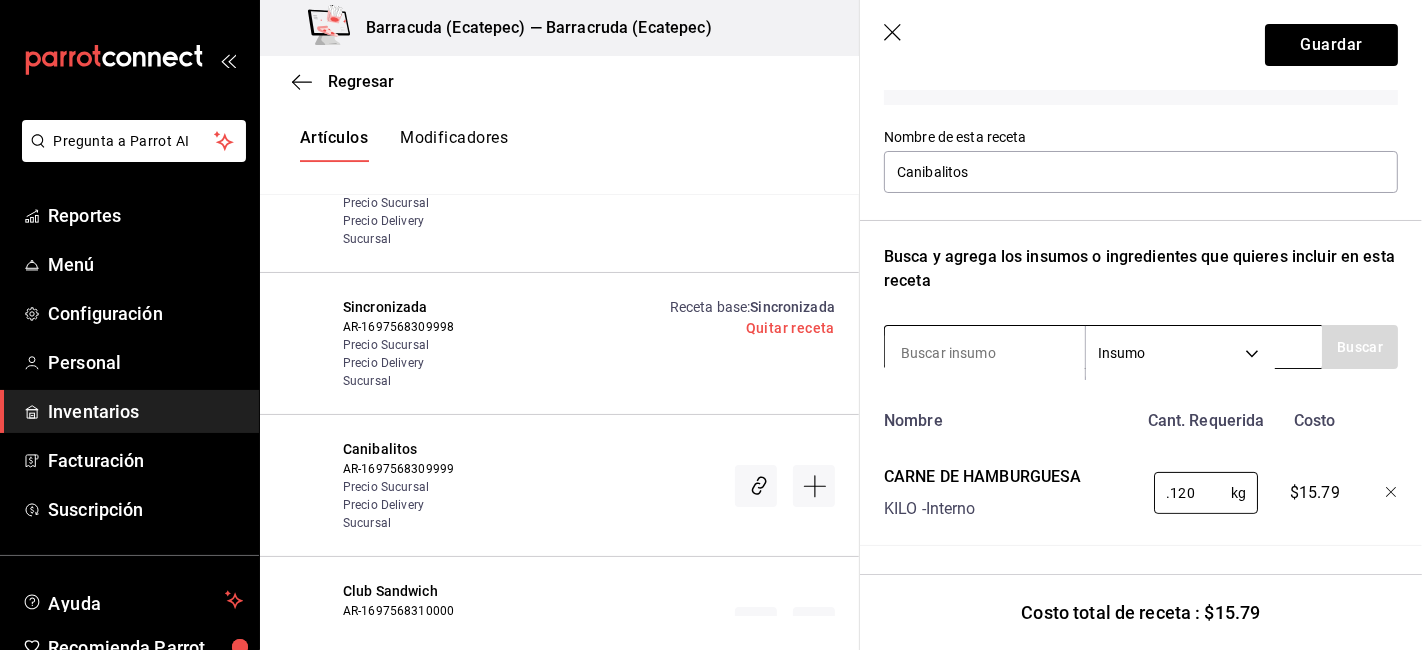 type on "0.120" 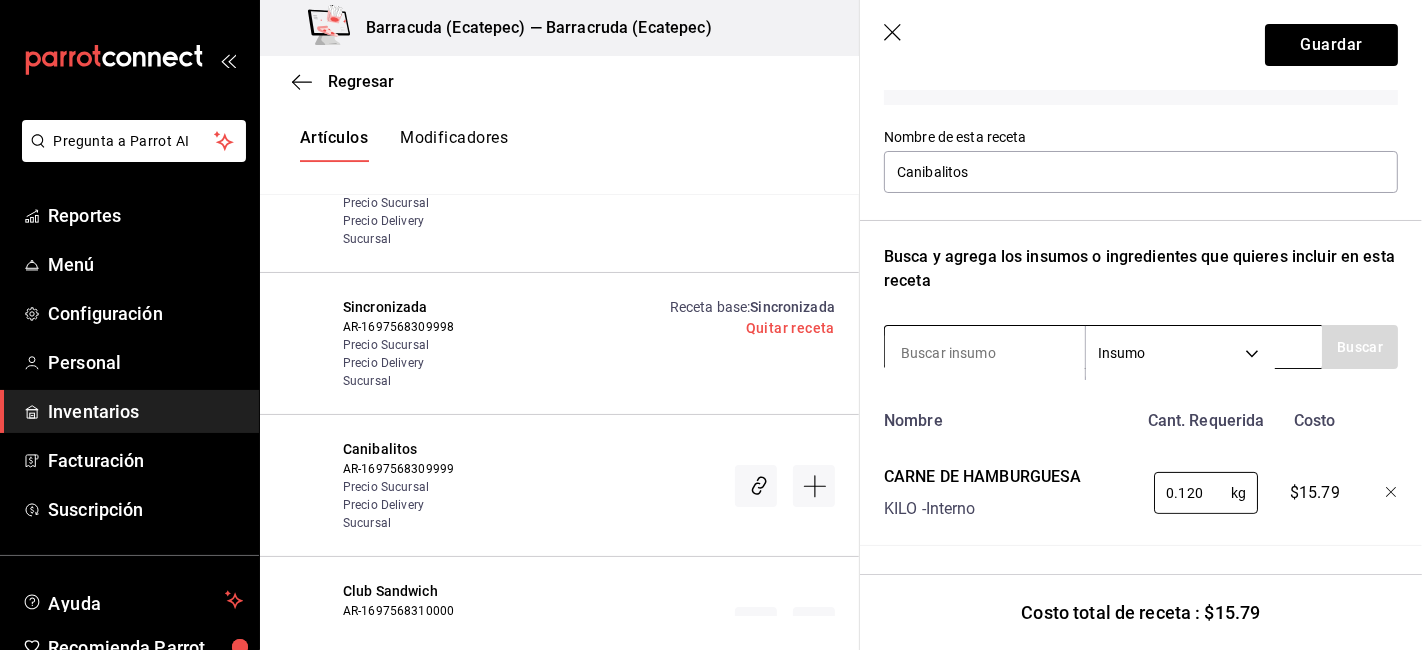 click at bounding box center [985, 353] 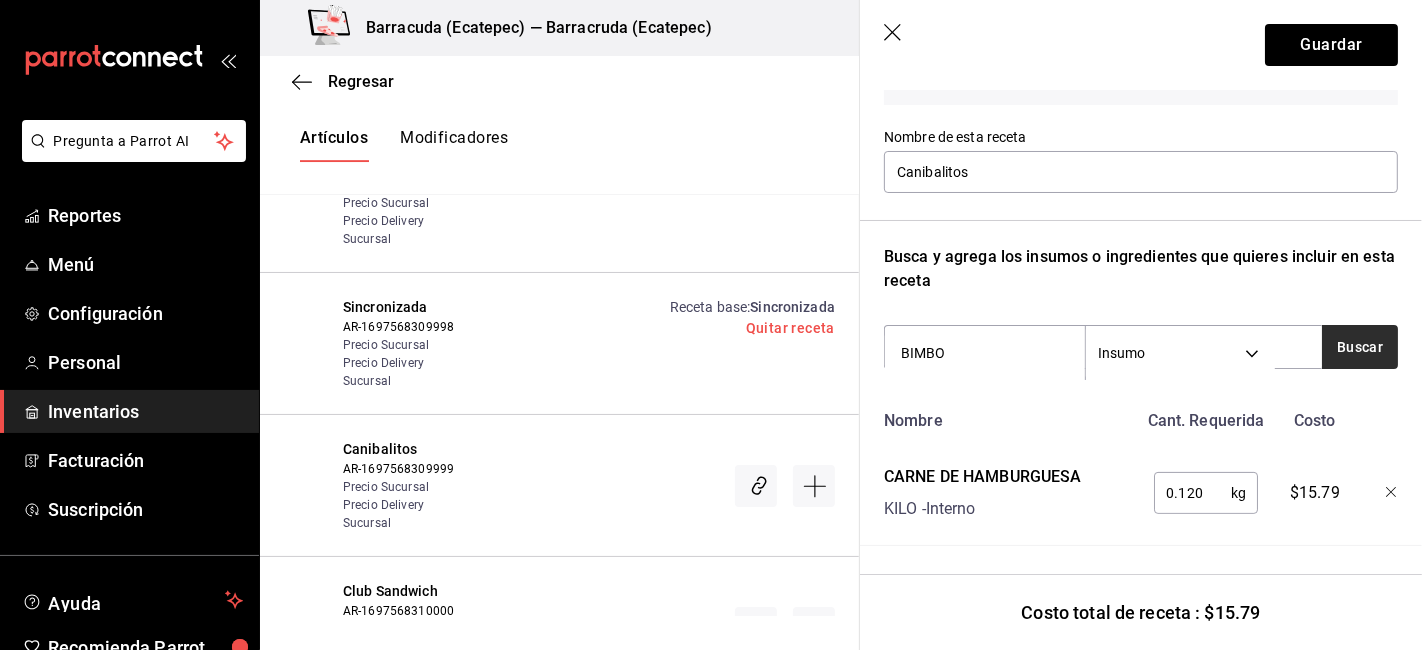 type on "BIMBO" 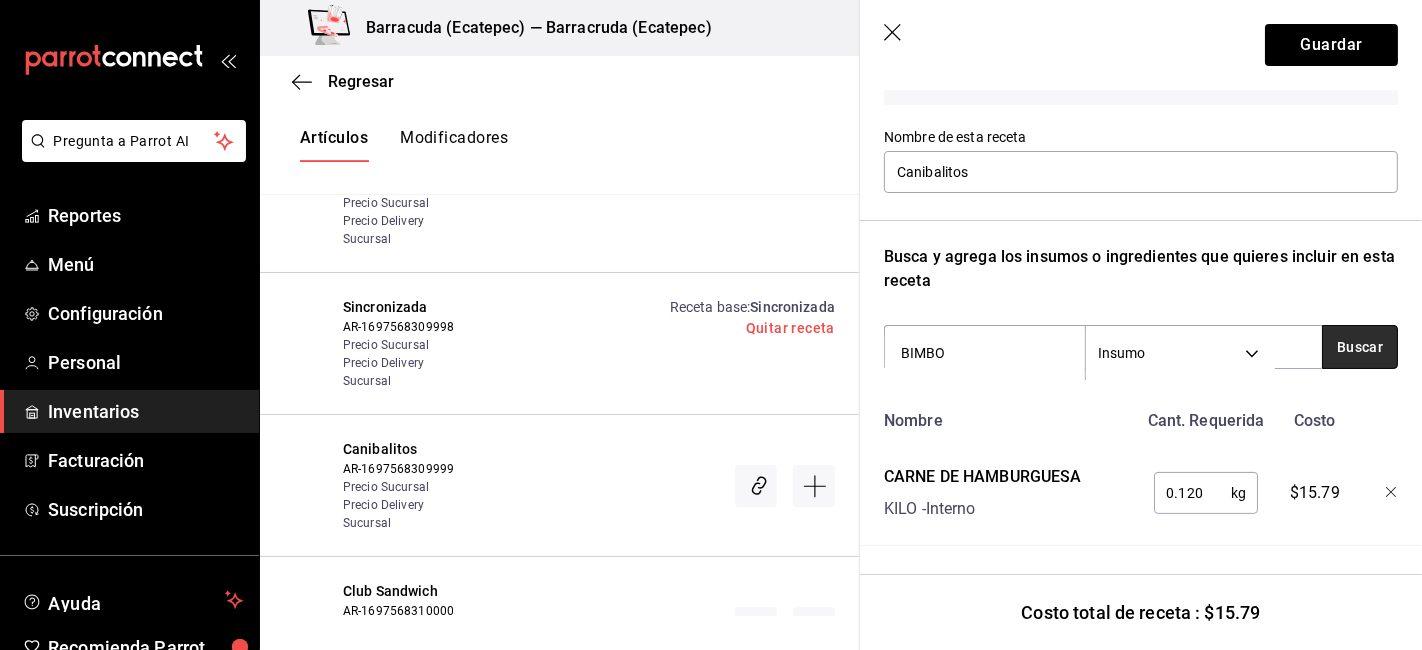 click on "Buscar" at bounding box center (1360, 347) 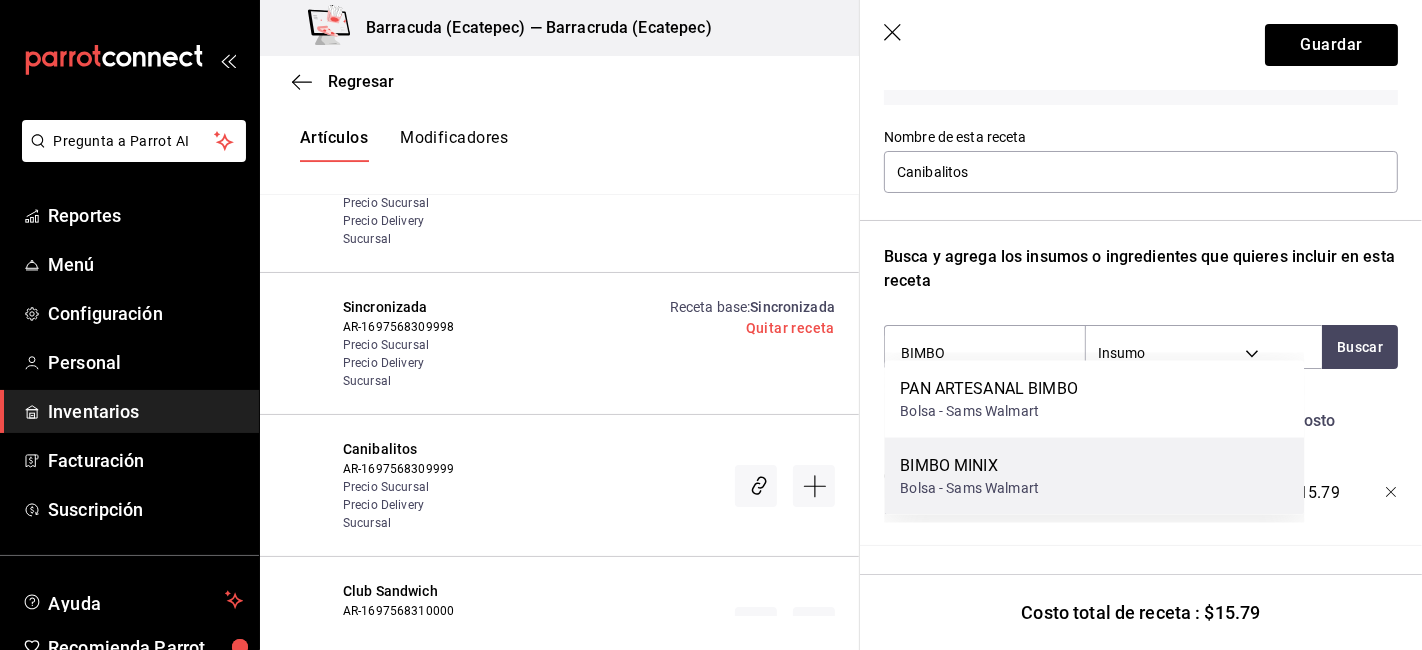 click on "BIMBO MINIX" at bounding box center (969, 466) 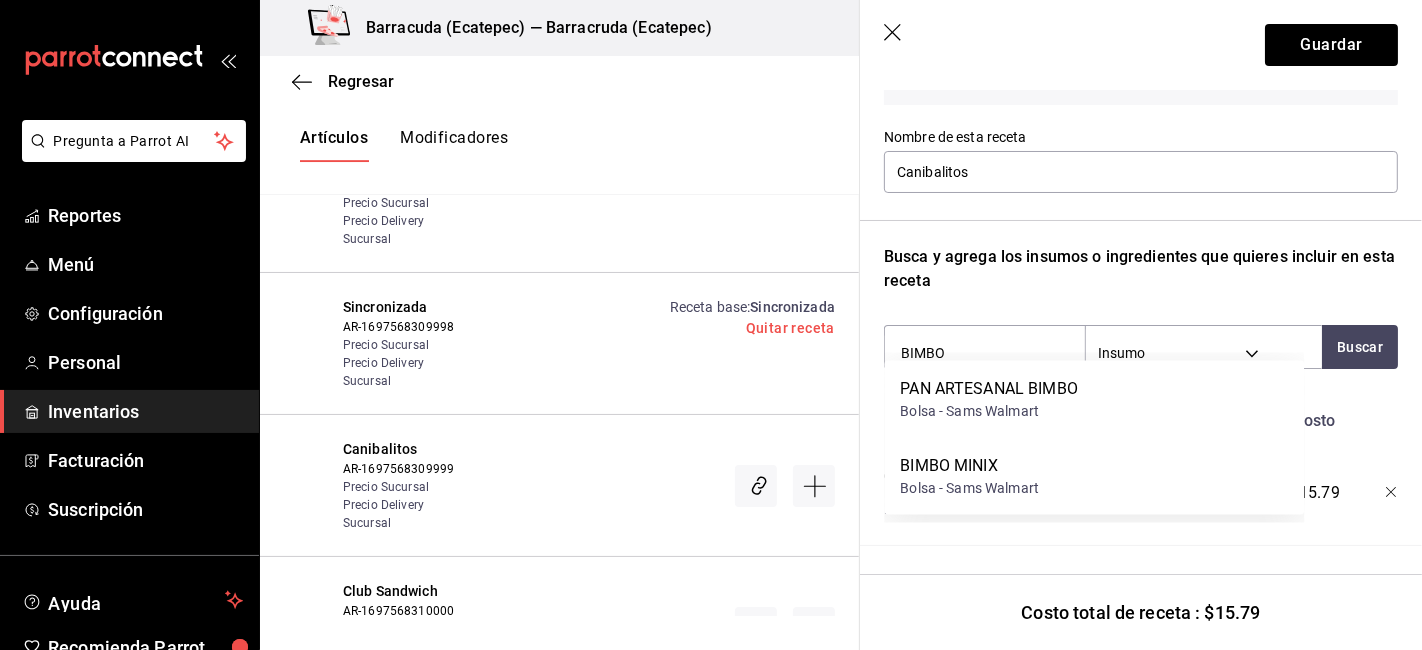 type 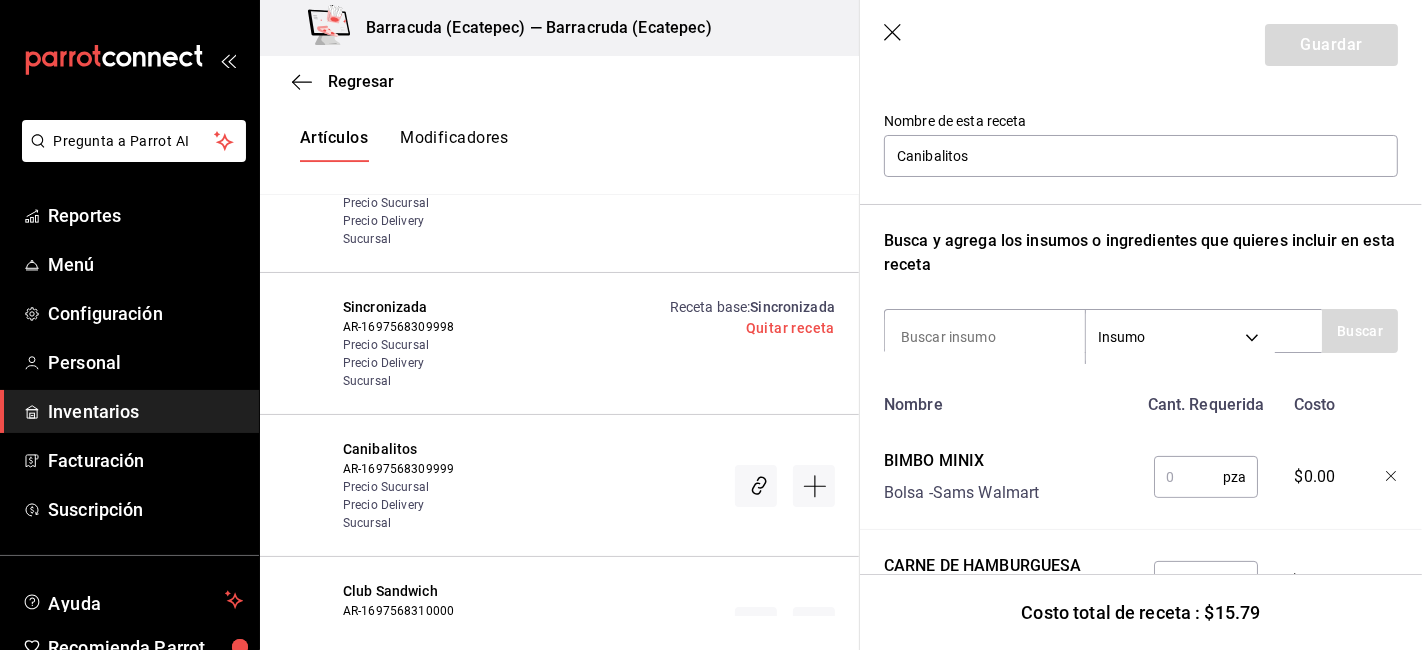 click at bounding box center (1188, 477) 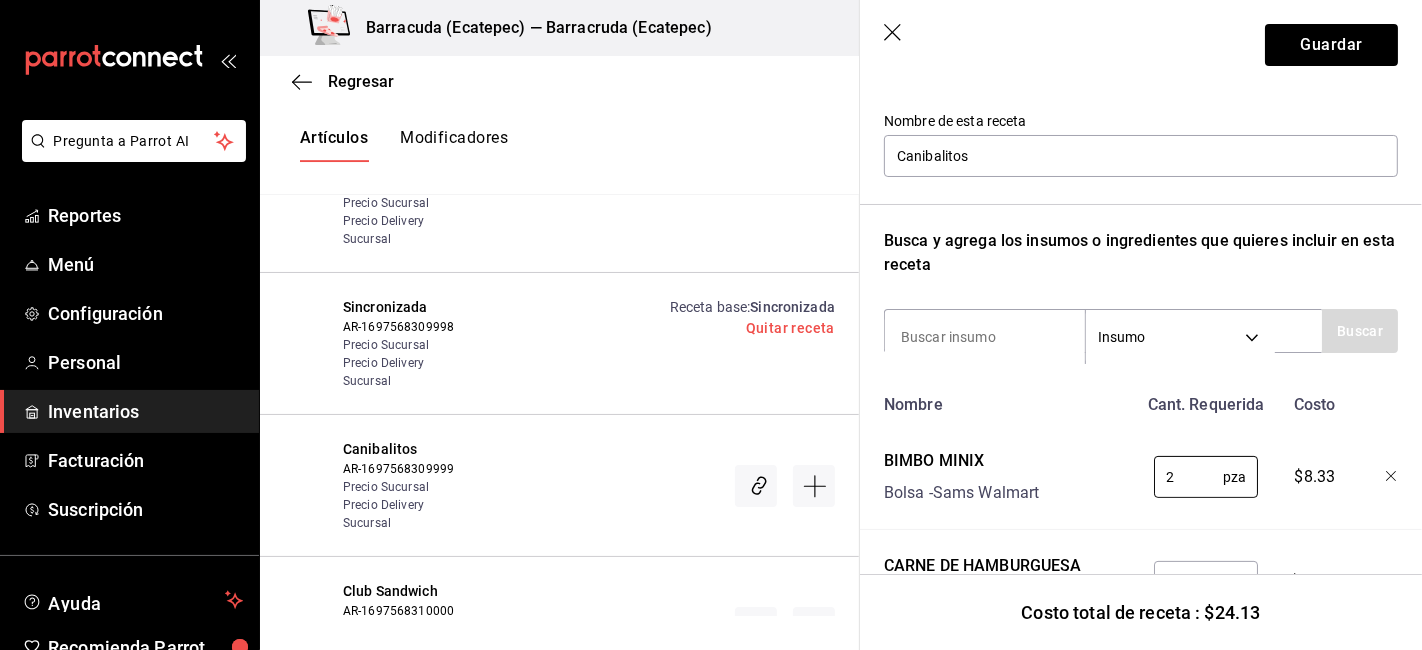 scroll, scrollTop: 294, scrollLeft: 0, axis: vertical 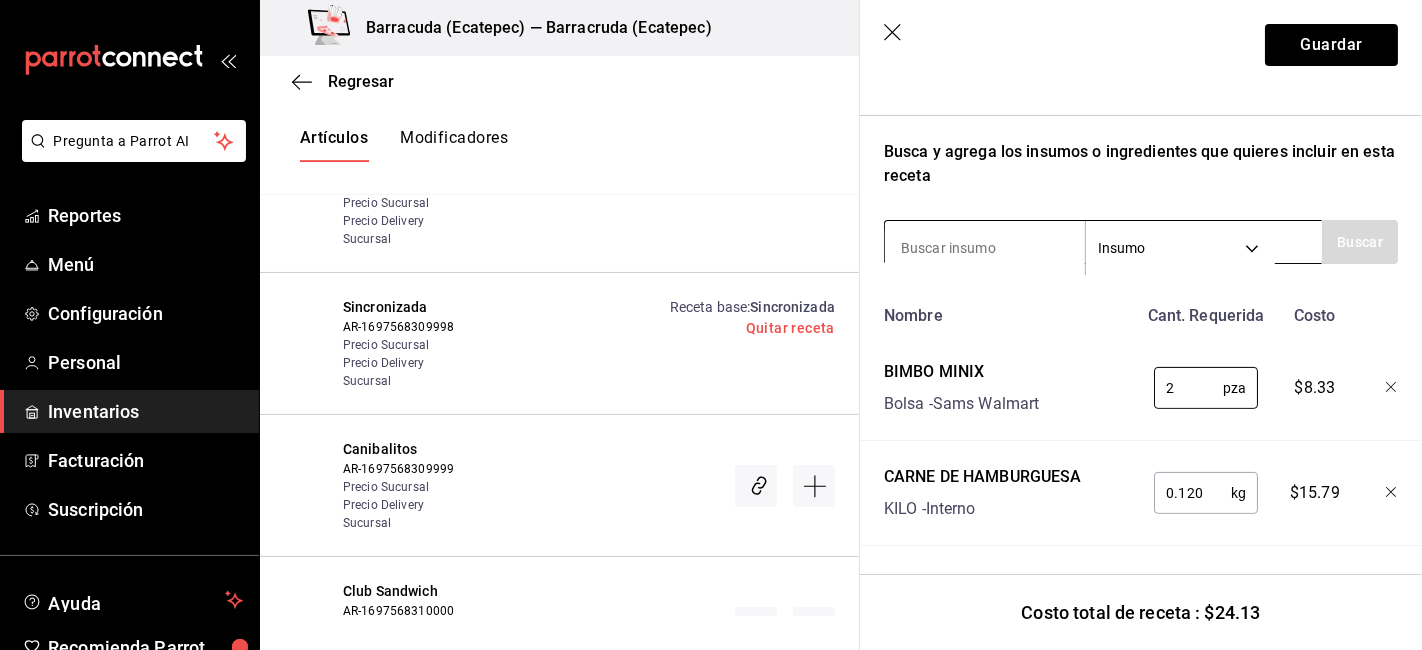type on "2" 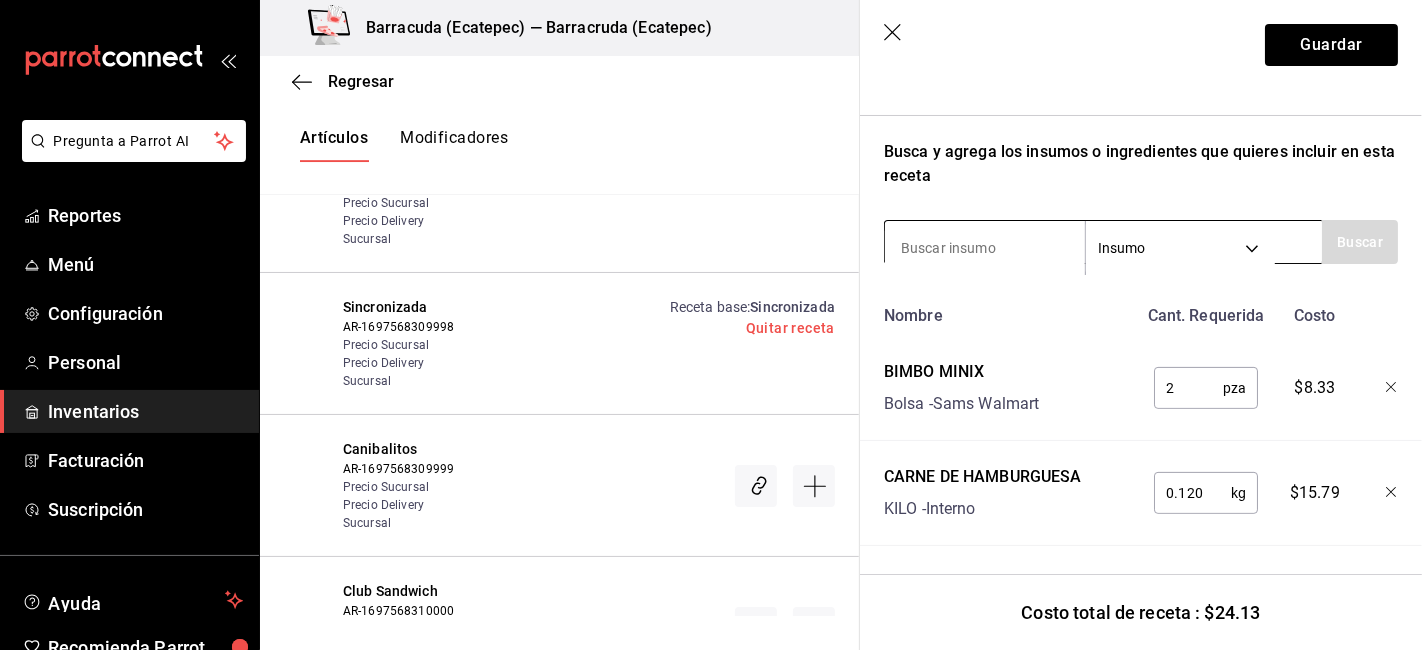click at bounding box center (985, 248) 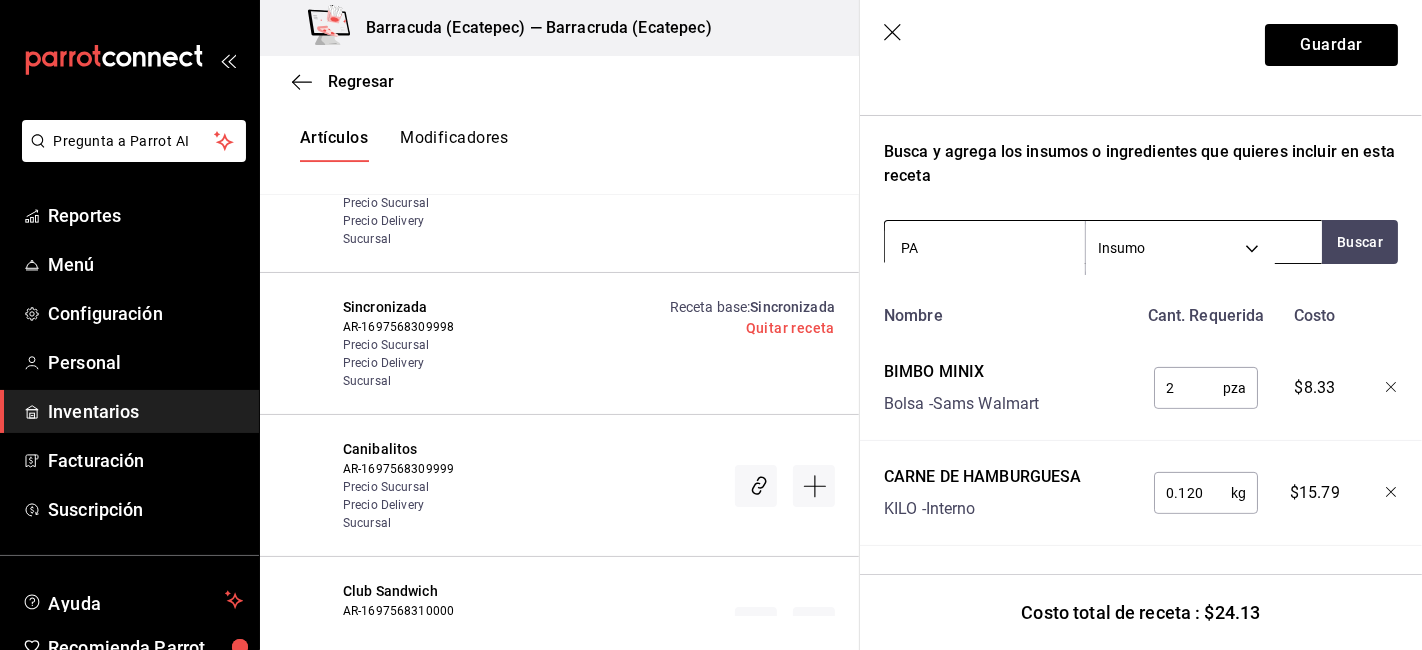 type on "PAP" 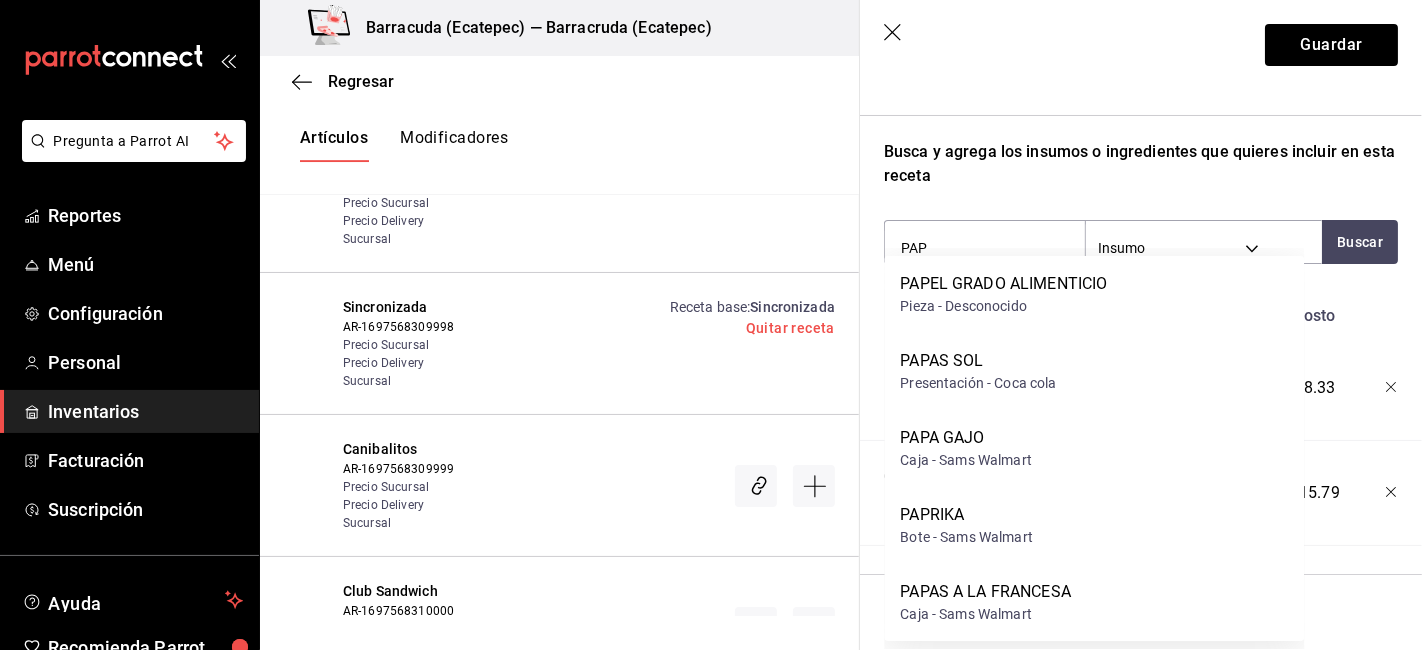 drag, startPoint x: 970, startPoint y: 612, endPoint x: 825, endPoint y: 649, distance: 149.64626 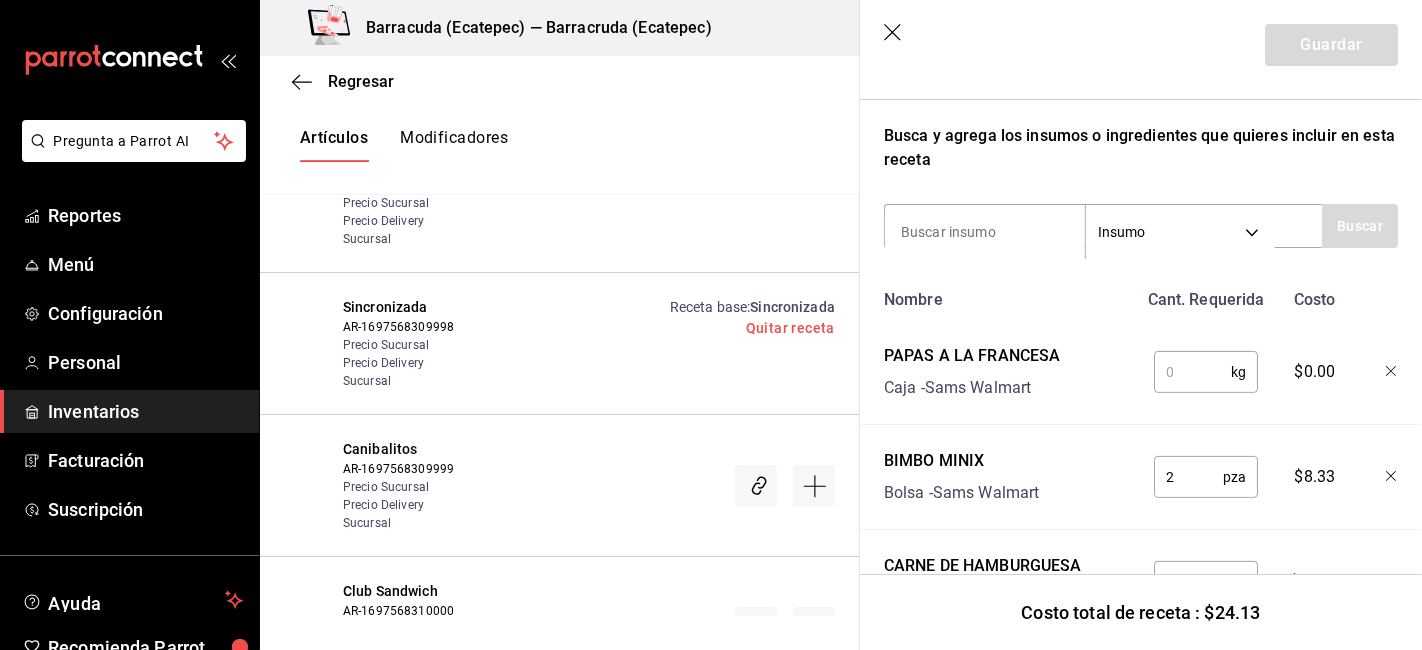 click at bounding box center (1192, 372) 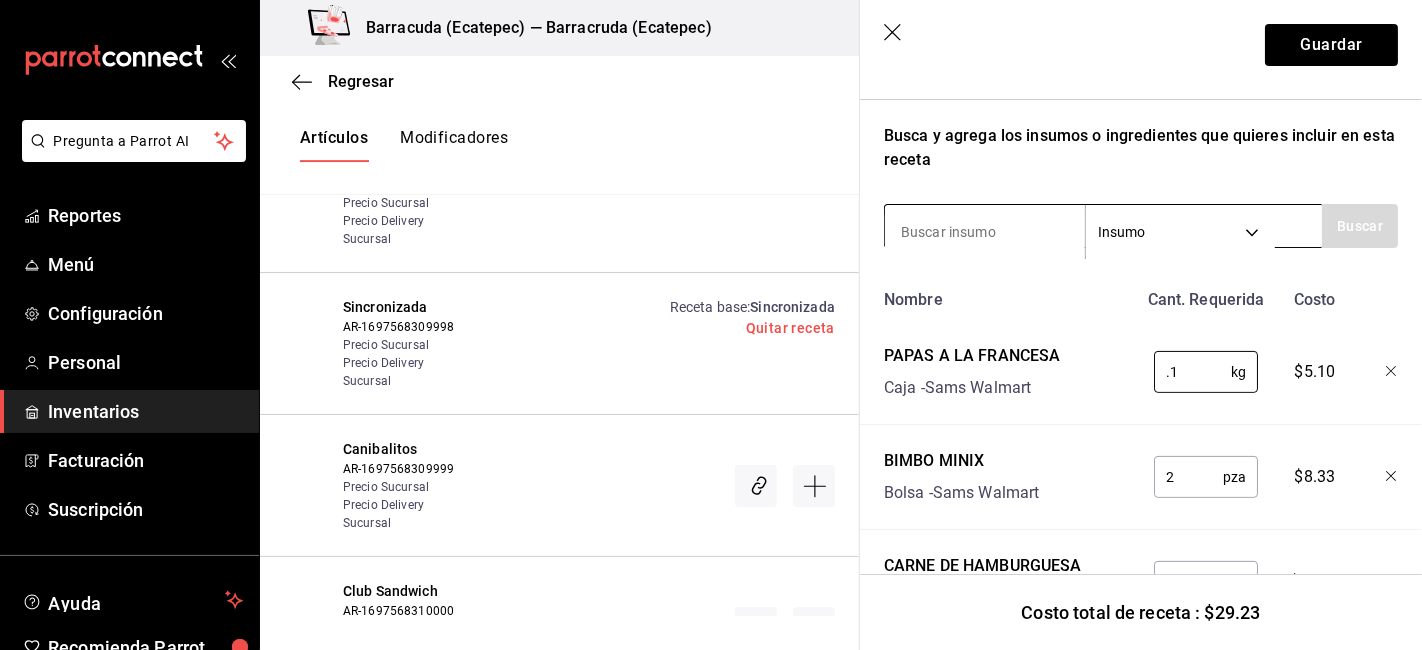 type on "0.1" 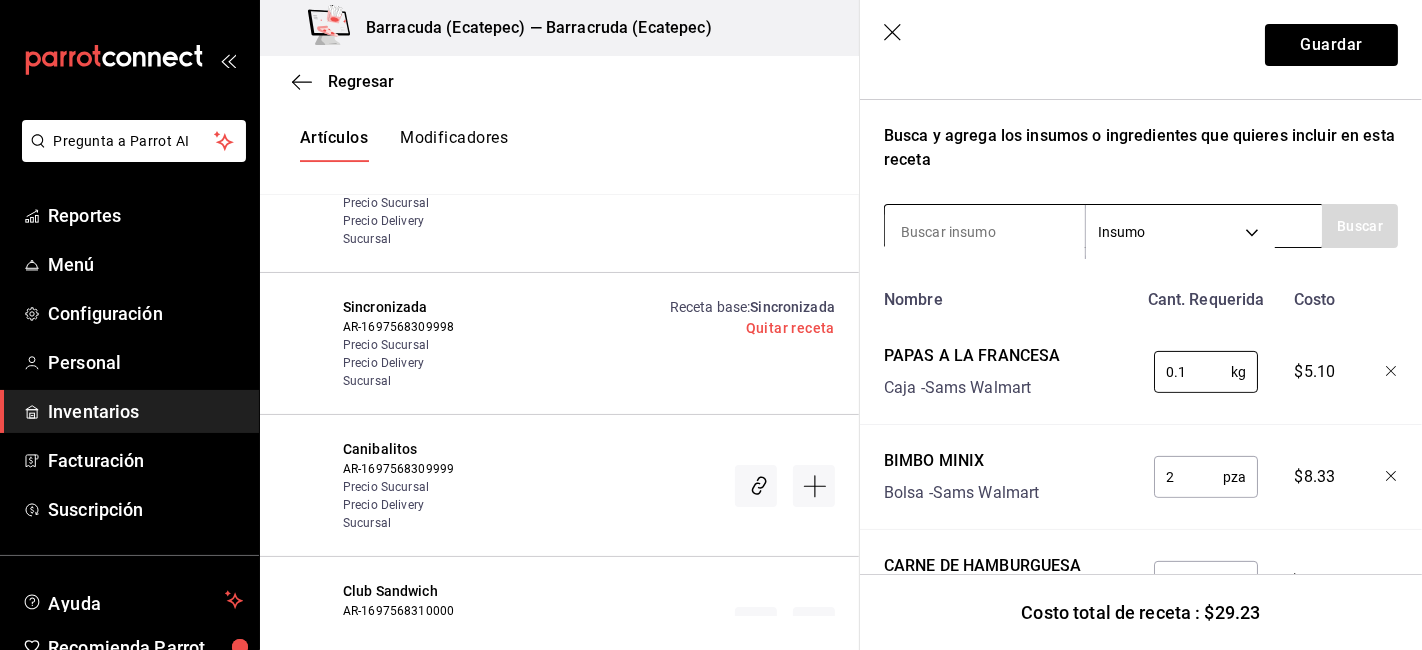 click at bounding box center (985, 232) 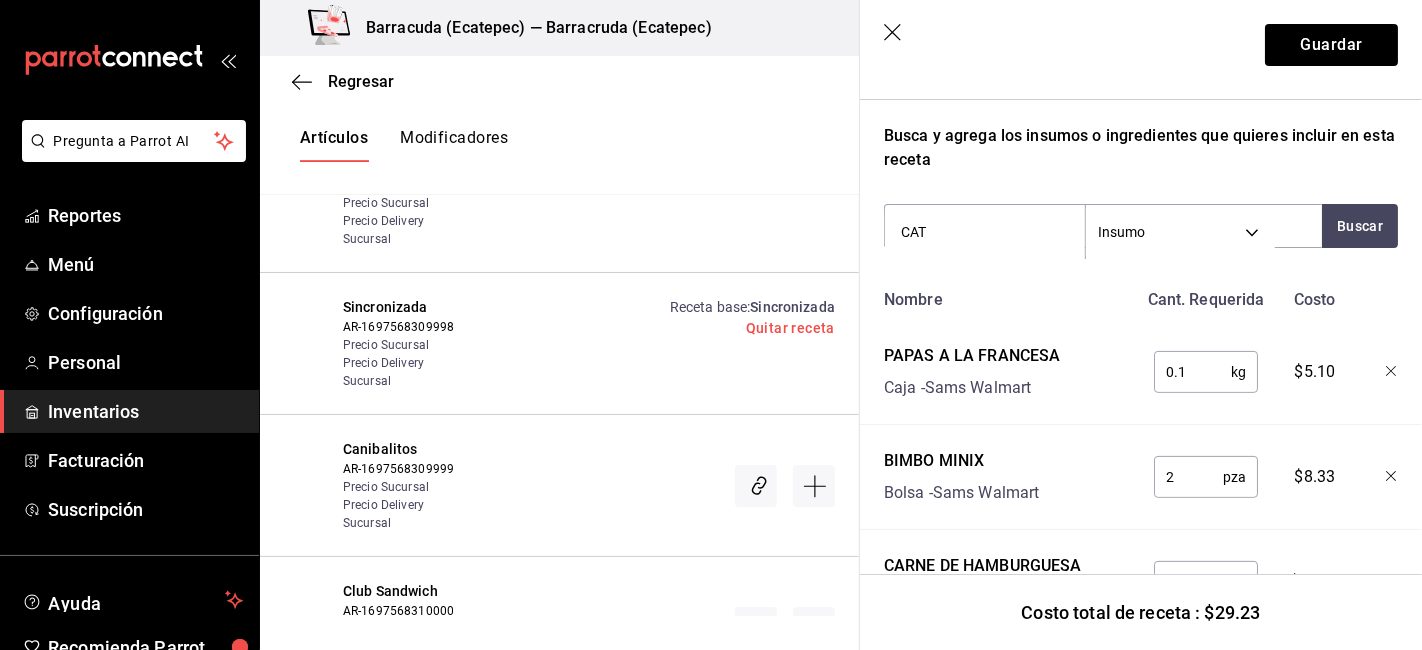 type on "CATS" 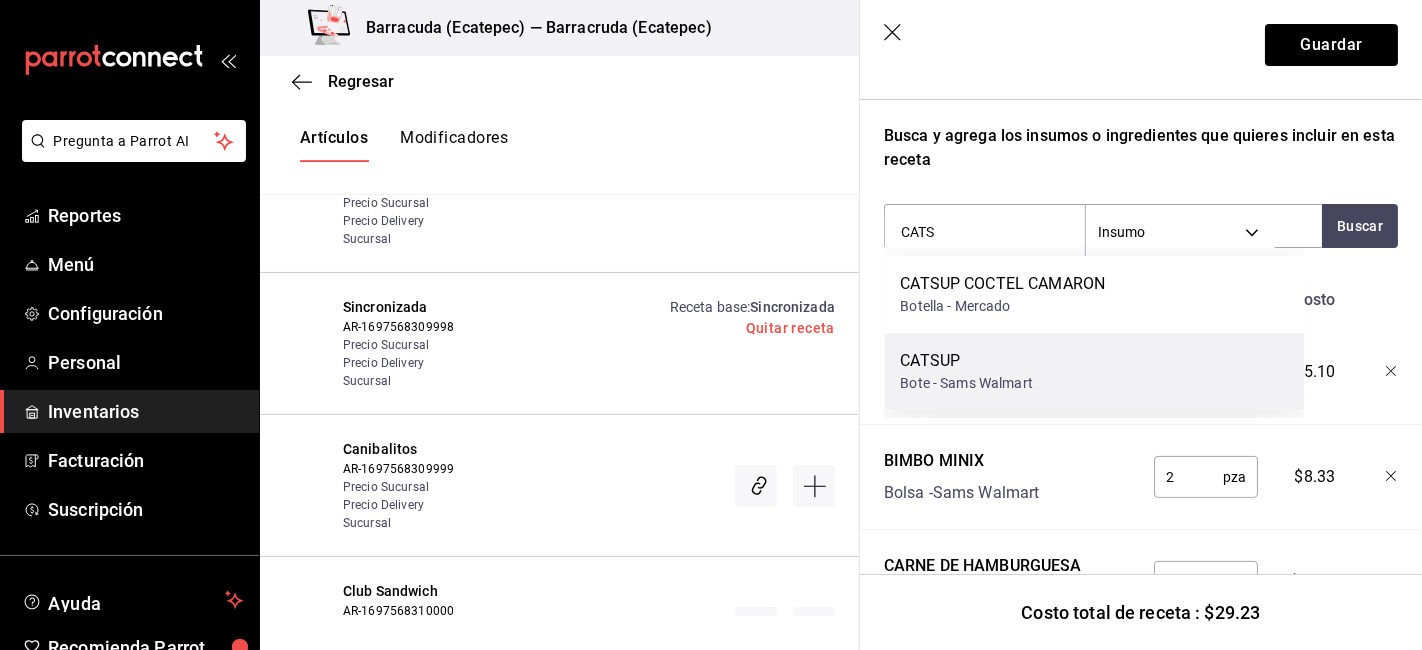 click on "CATSUP Bote - Sams Walmart" at bounding box center [1094, 371] 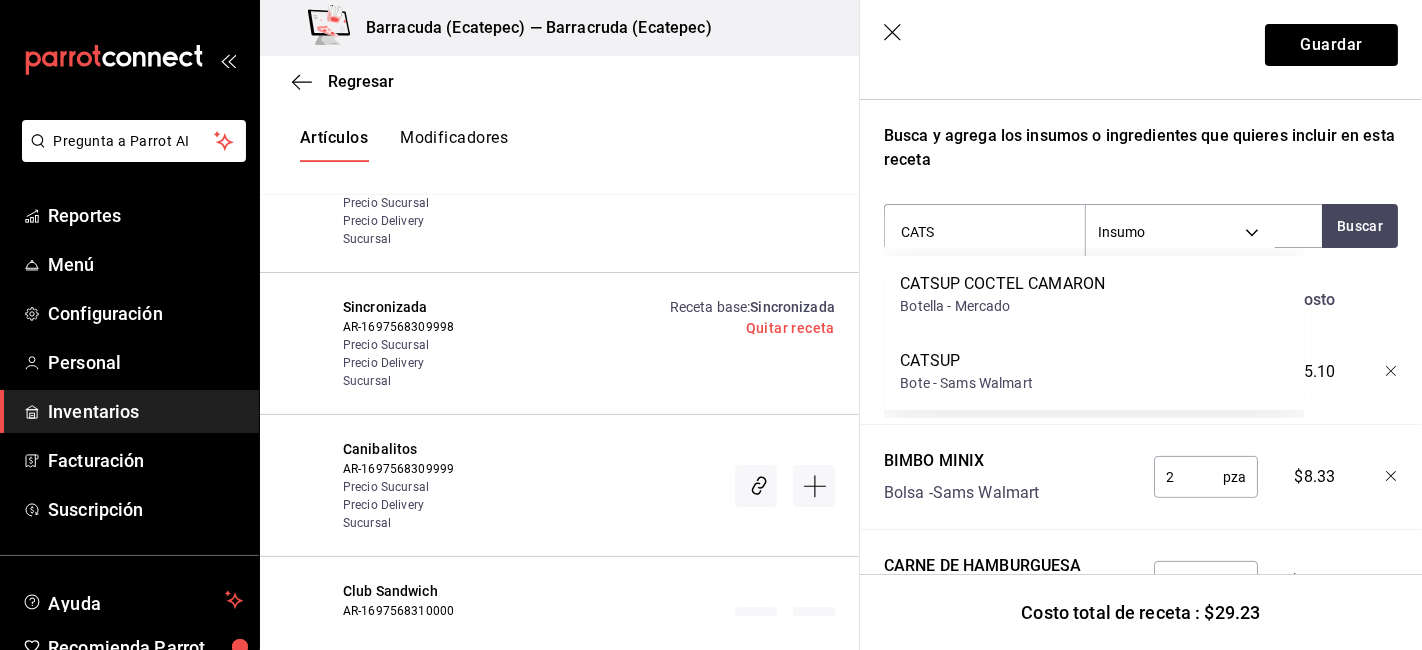 type 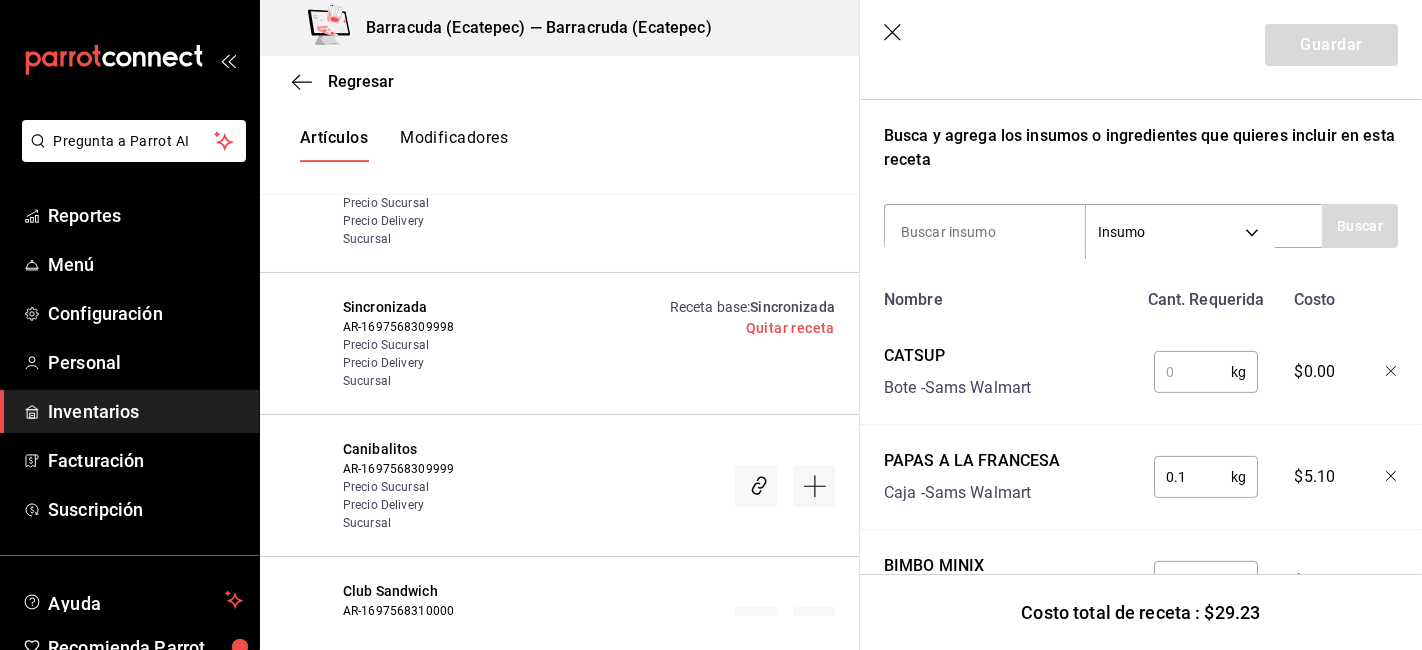 click at bounding box center [1192, 372] 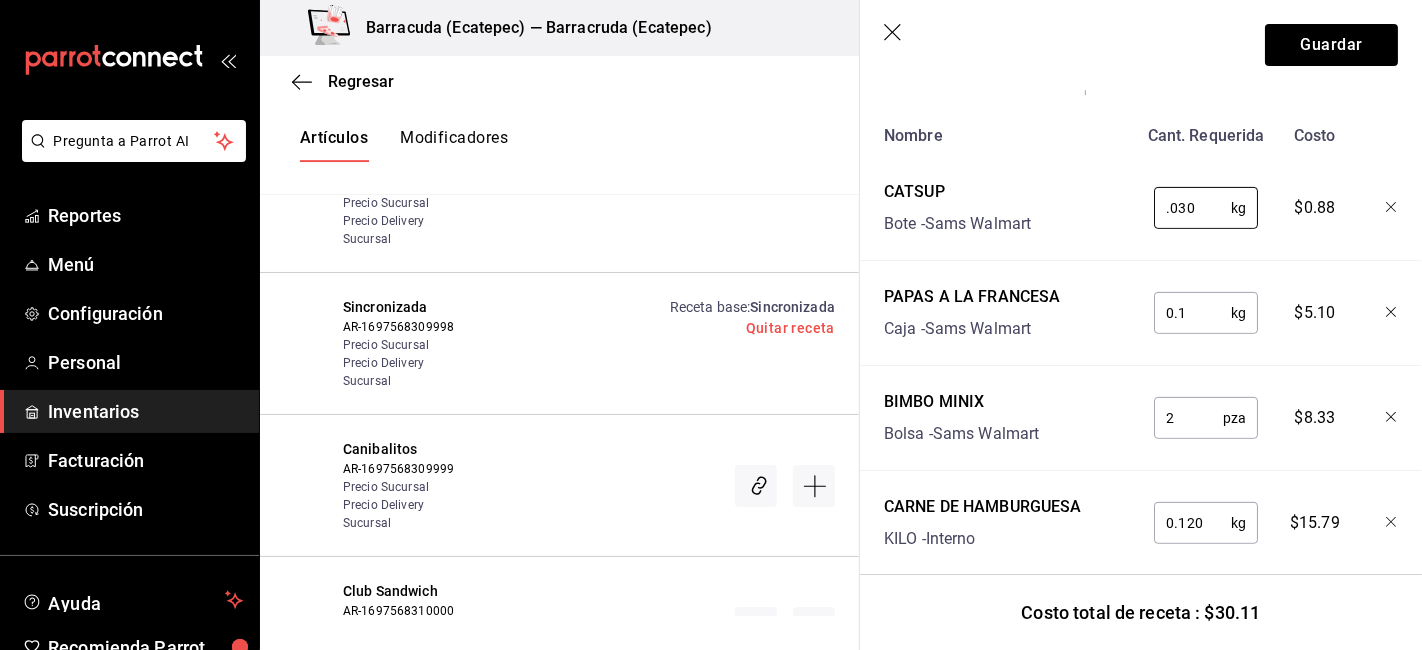 scroll, scrollTop: 504, scrollLeft: 0, axis: vertical 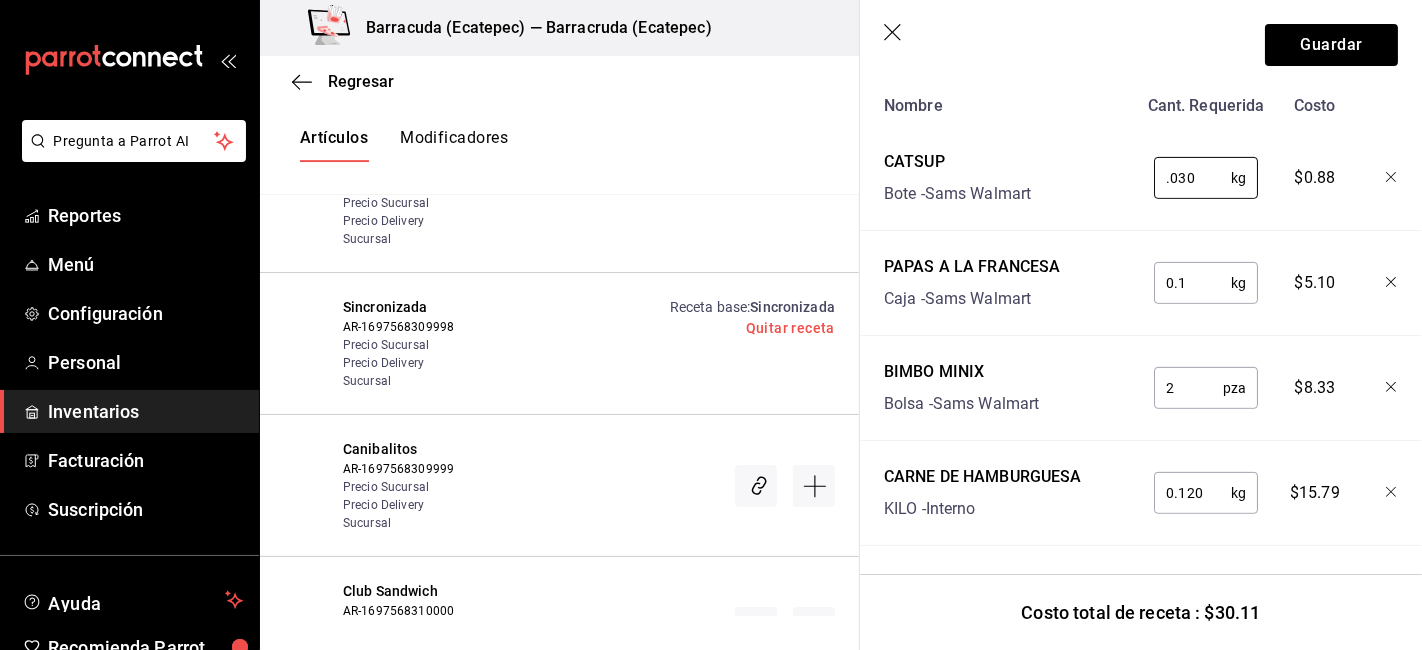 type on "0.030" 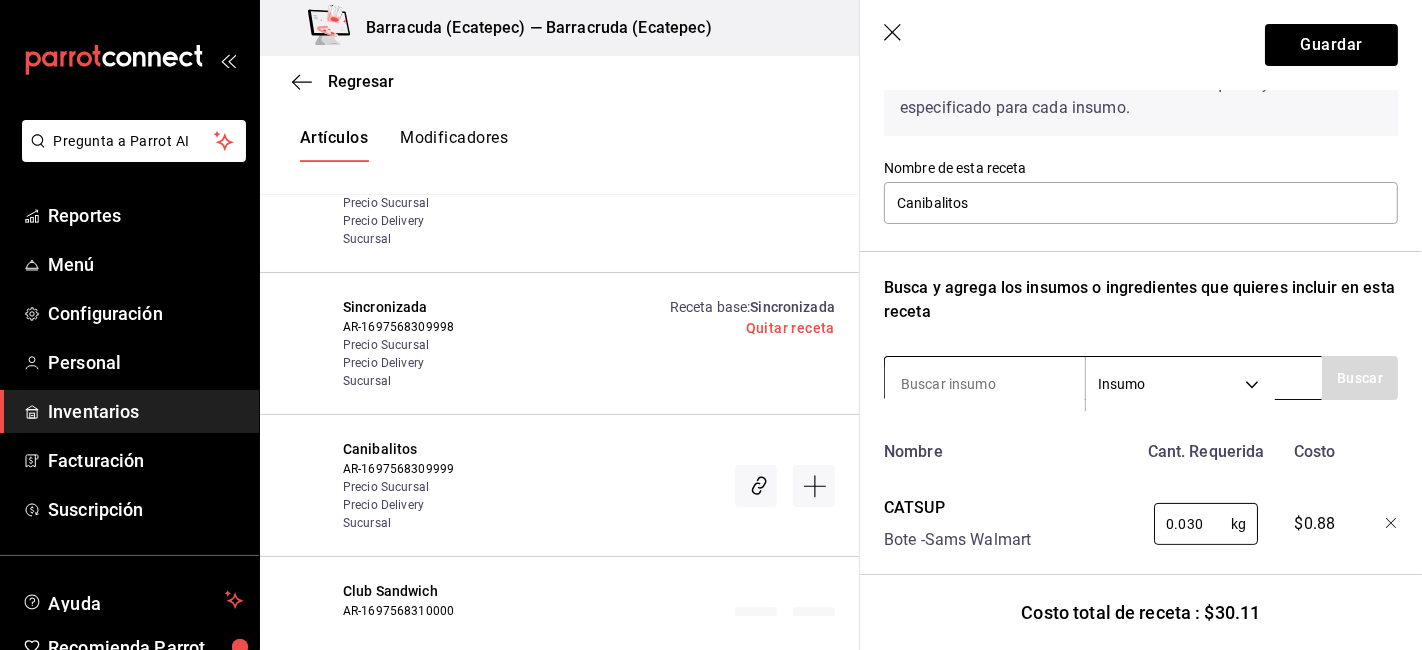 scroll, scrollTop: 222, scrollLeft: 0, axis: vertical 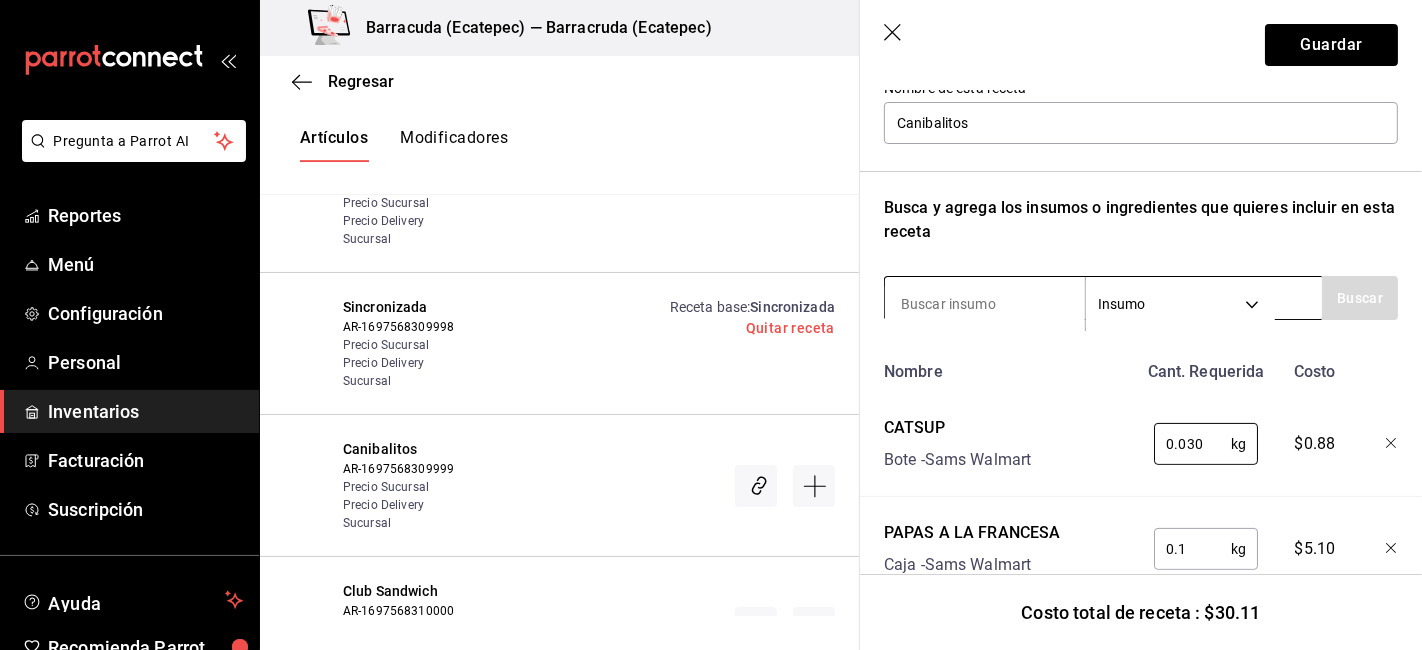 click at bounding box center [985, 304] 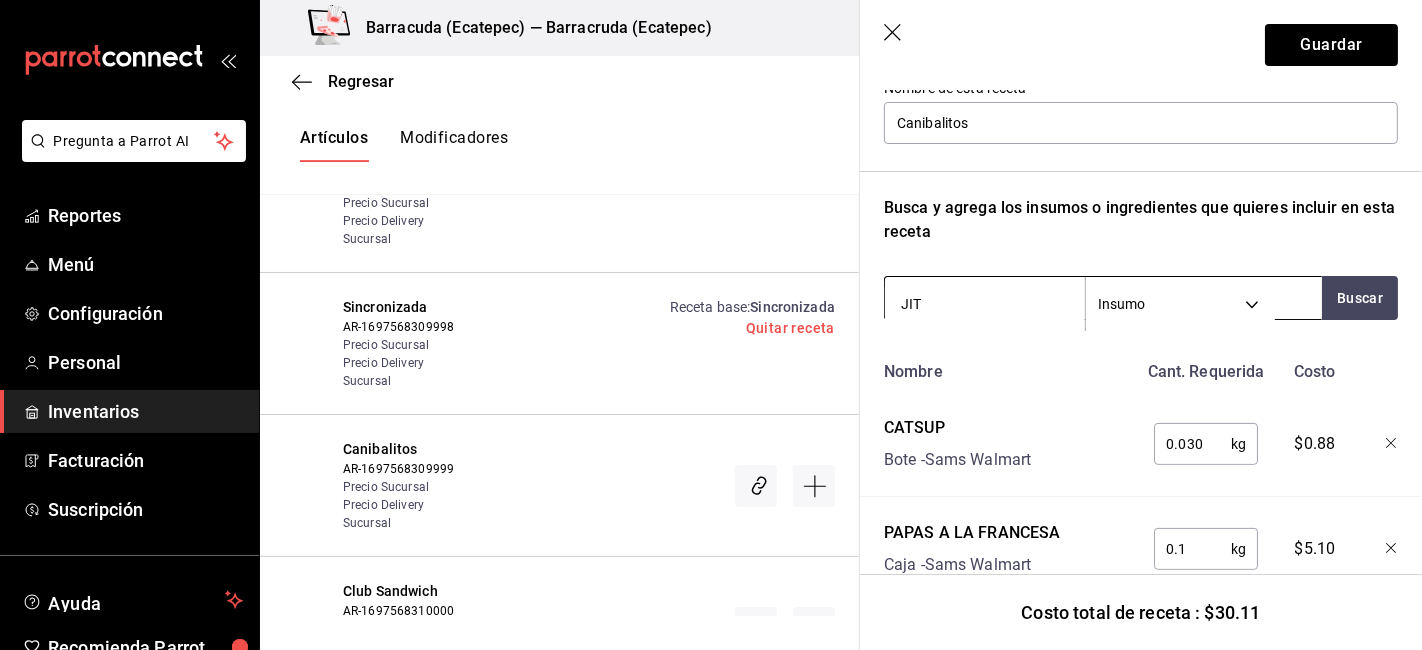 type on "JITO" 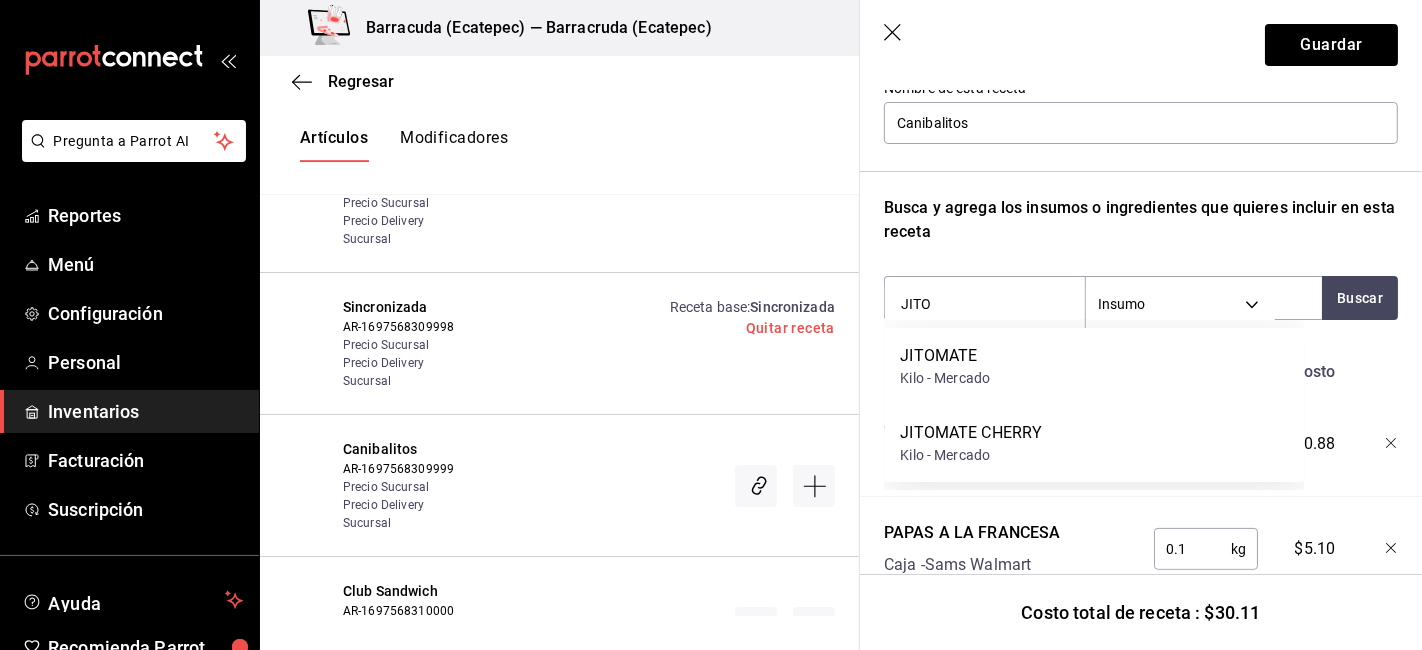 click on "JITOMATE Kilo - Mercado" at bounding box center (1094, 366) 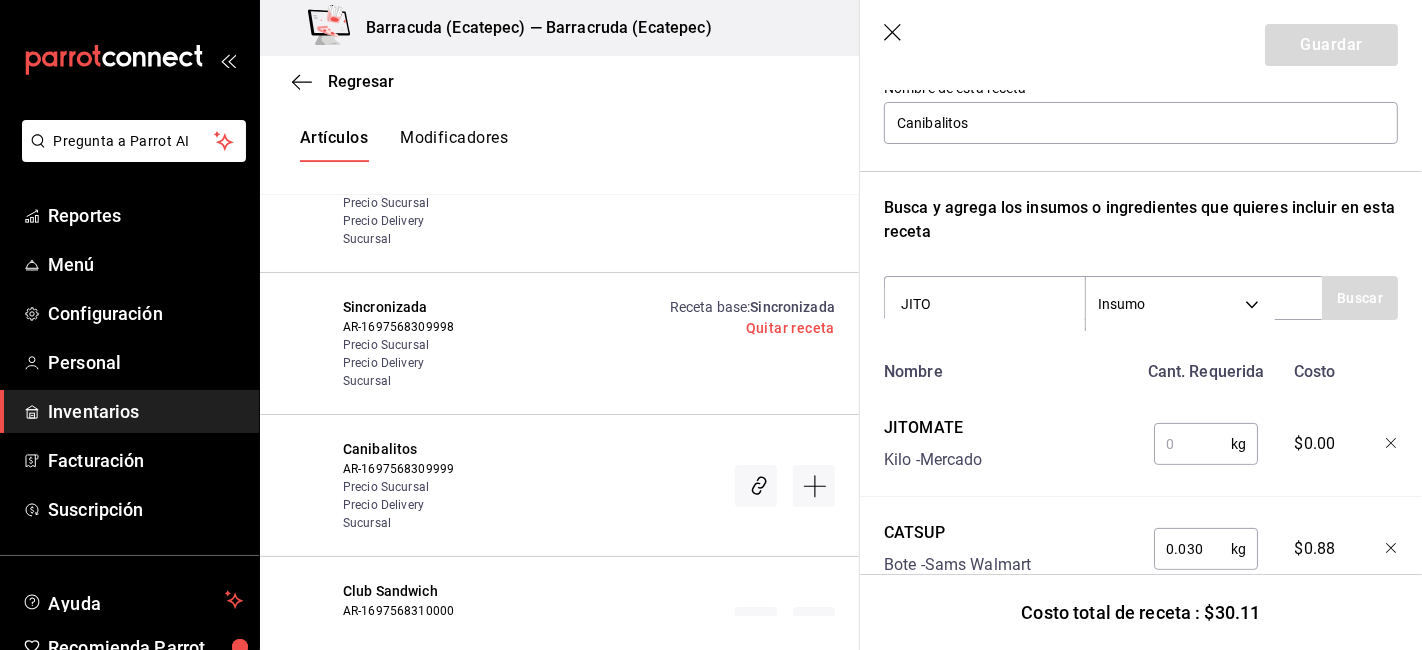 type 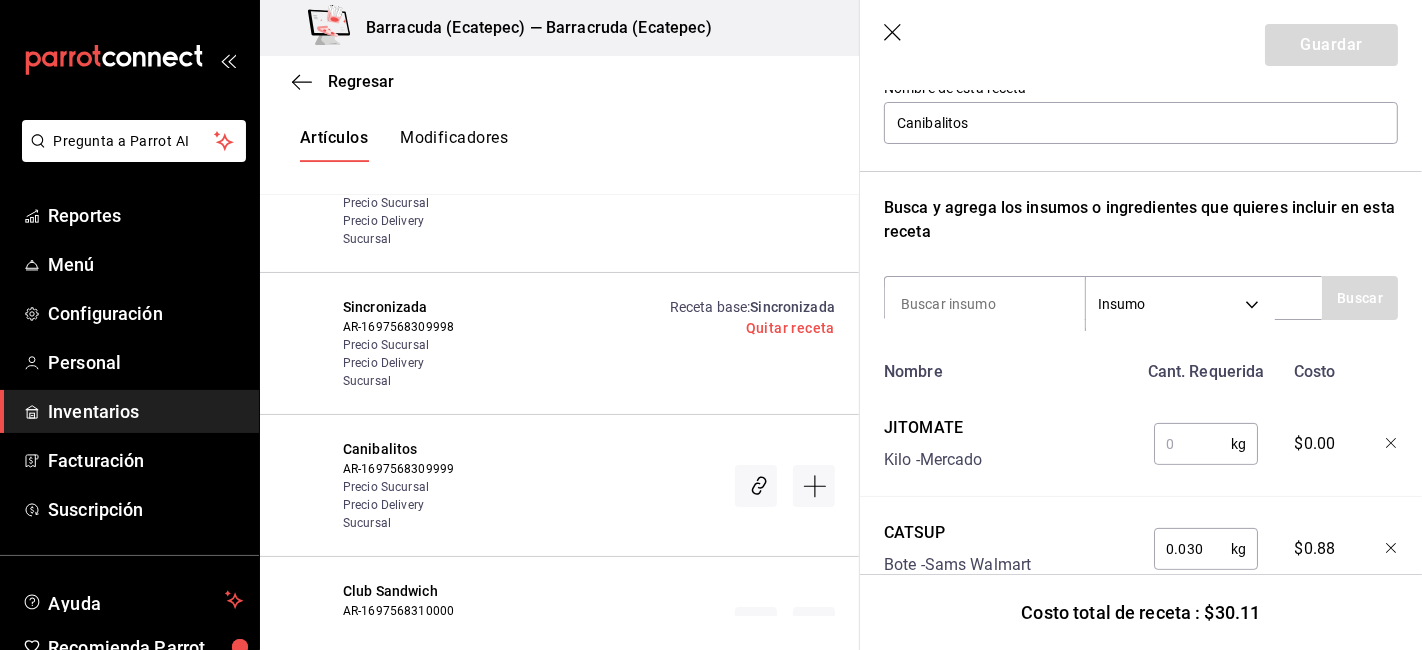 click at bounding box center [1192, 444] 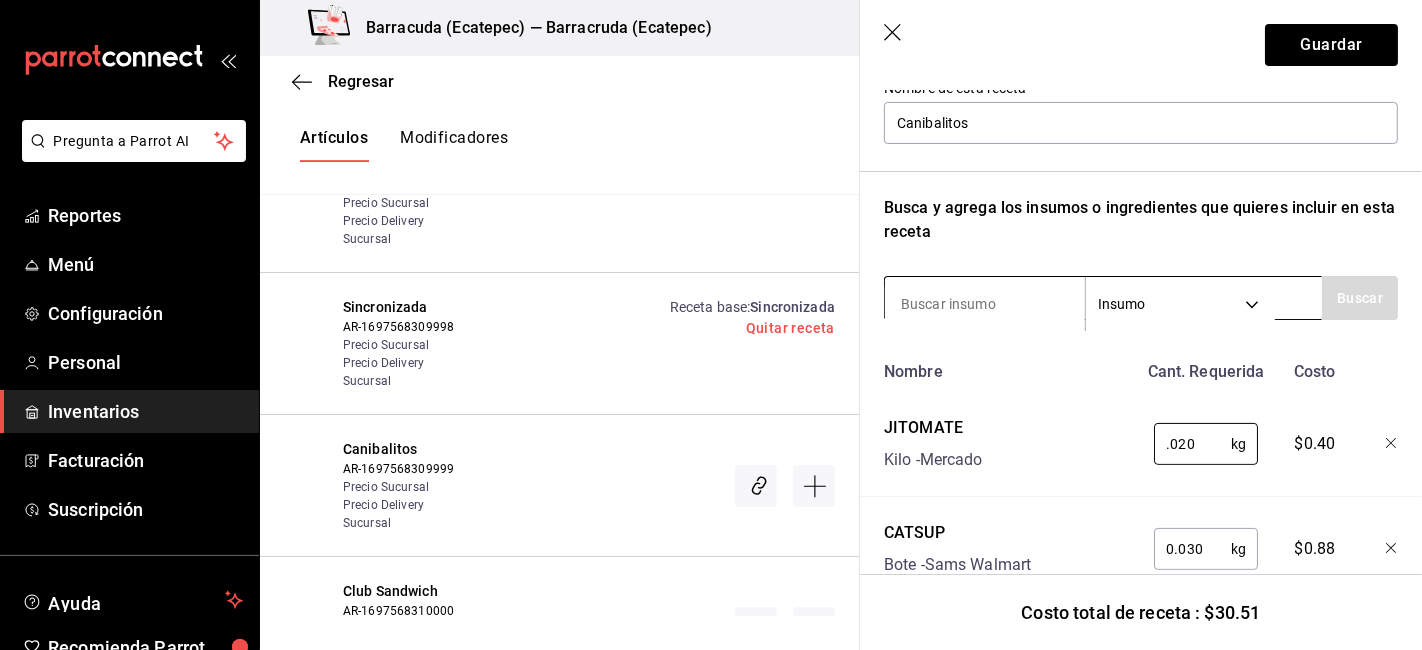 type on "0.020" 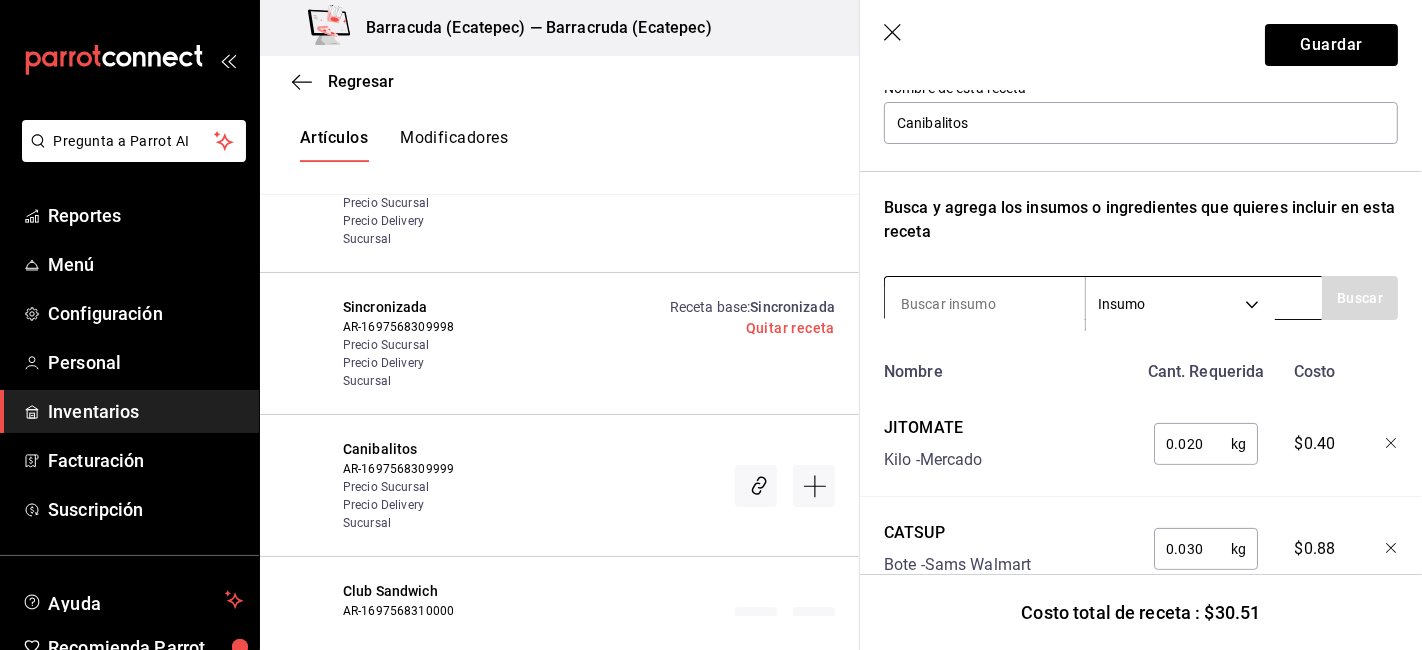 click at bounding box center (985, 304) 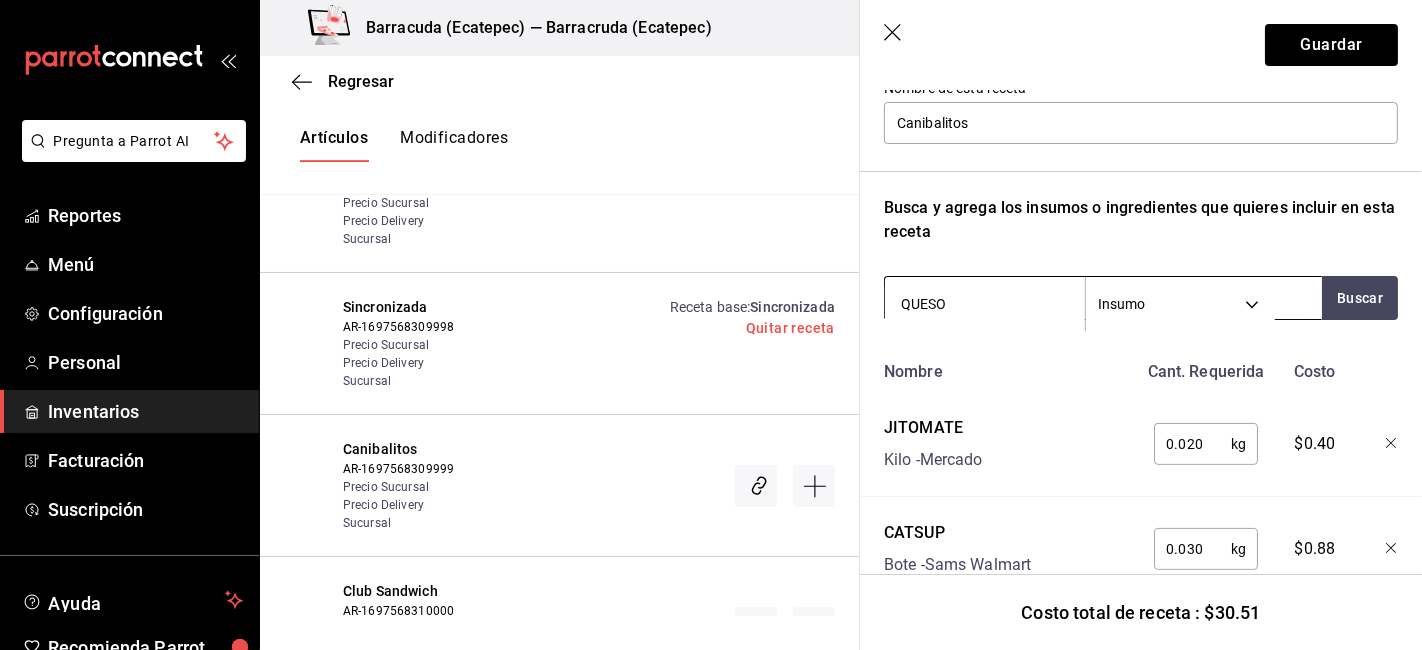 type on "QUESO P" 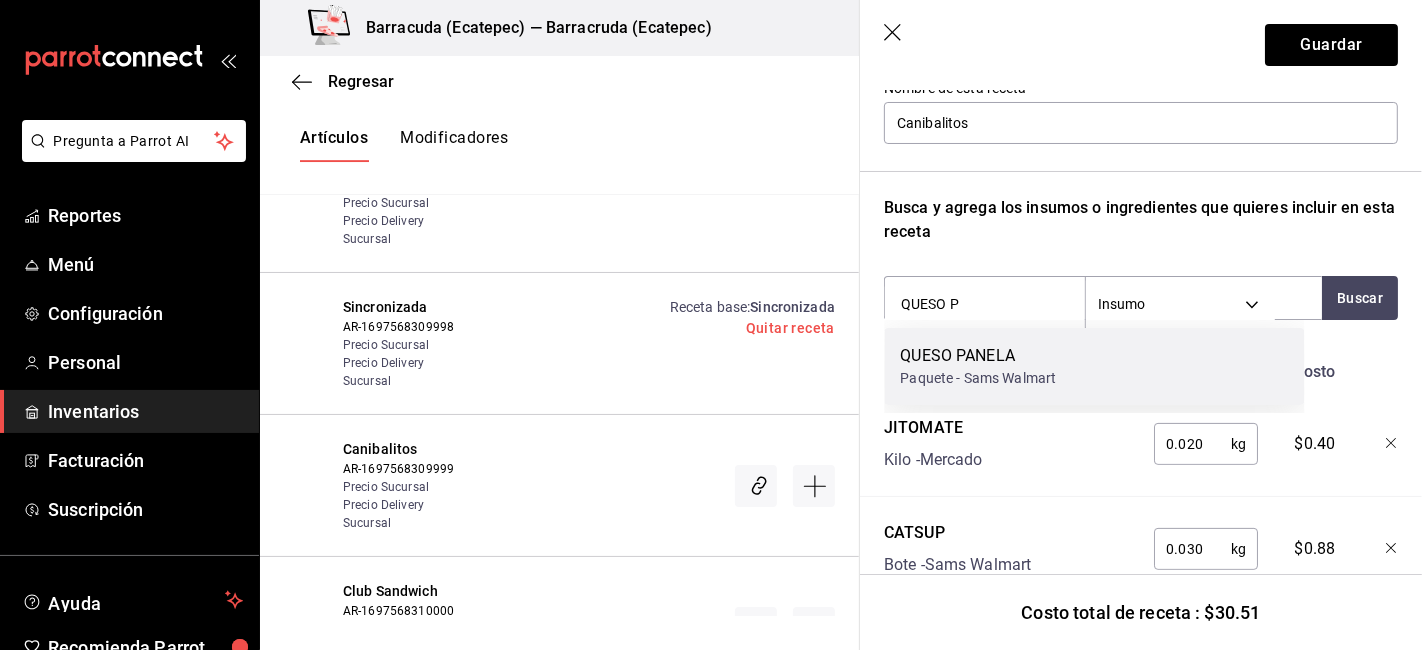click on "QUESO PANELA" at bounding box center [978, 356] 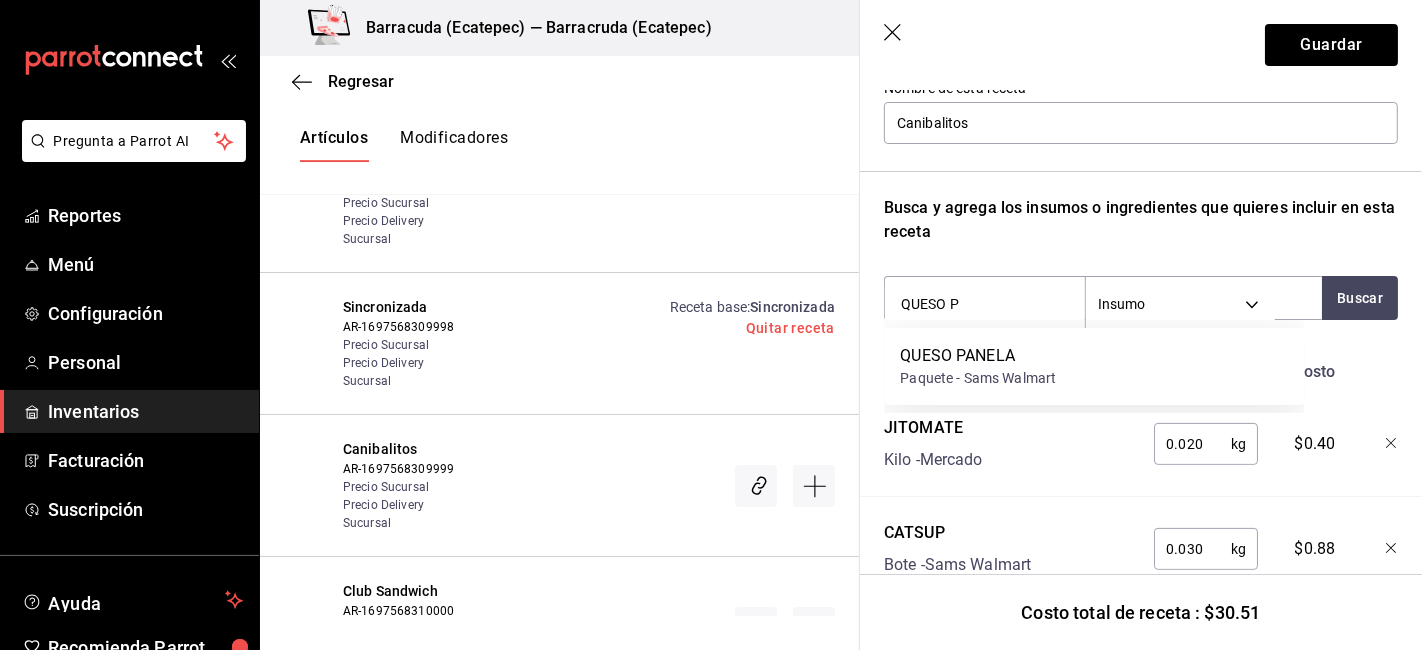 type 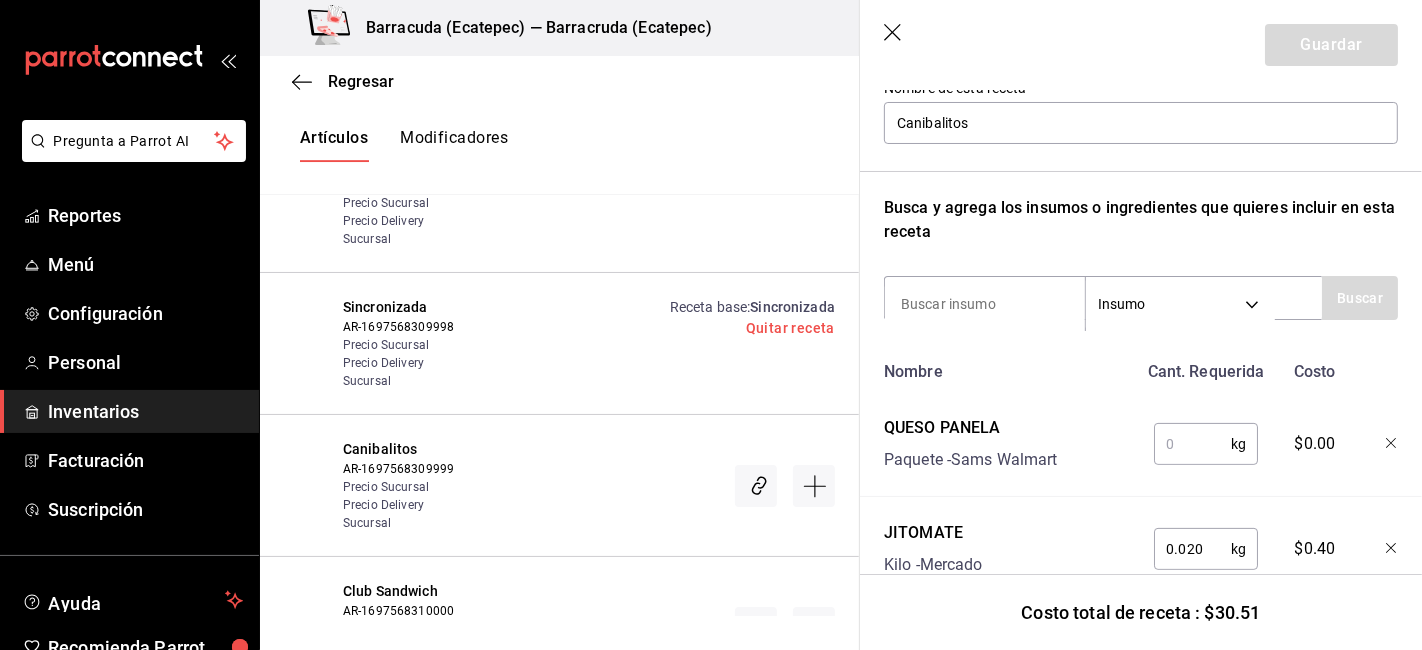 click at bounding box center [1192, 444] 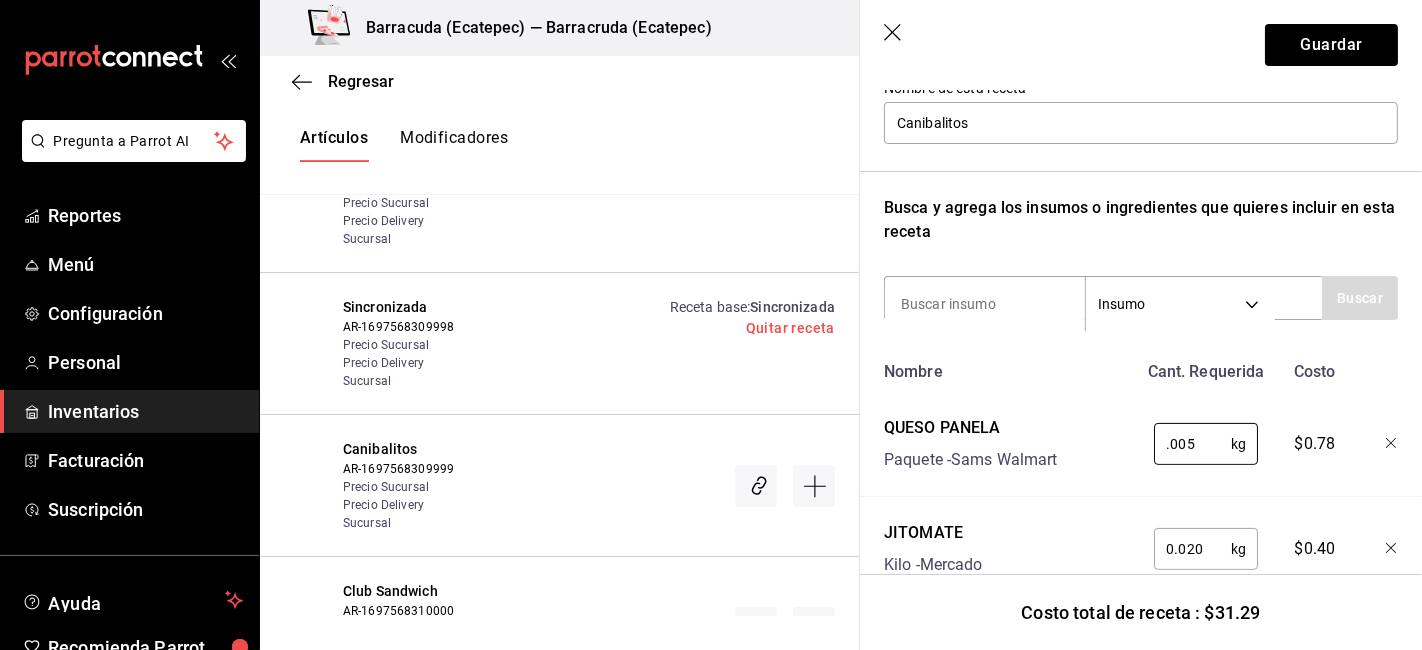 type on "0.005" 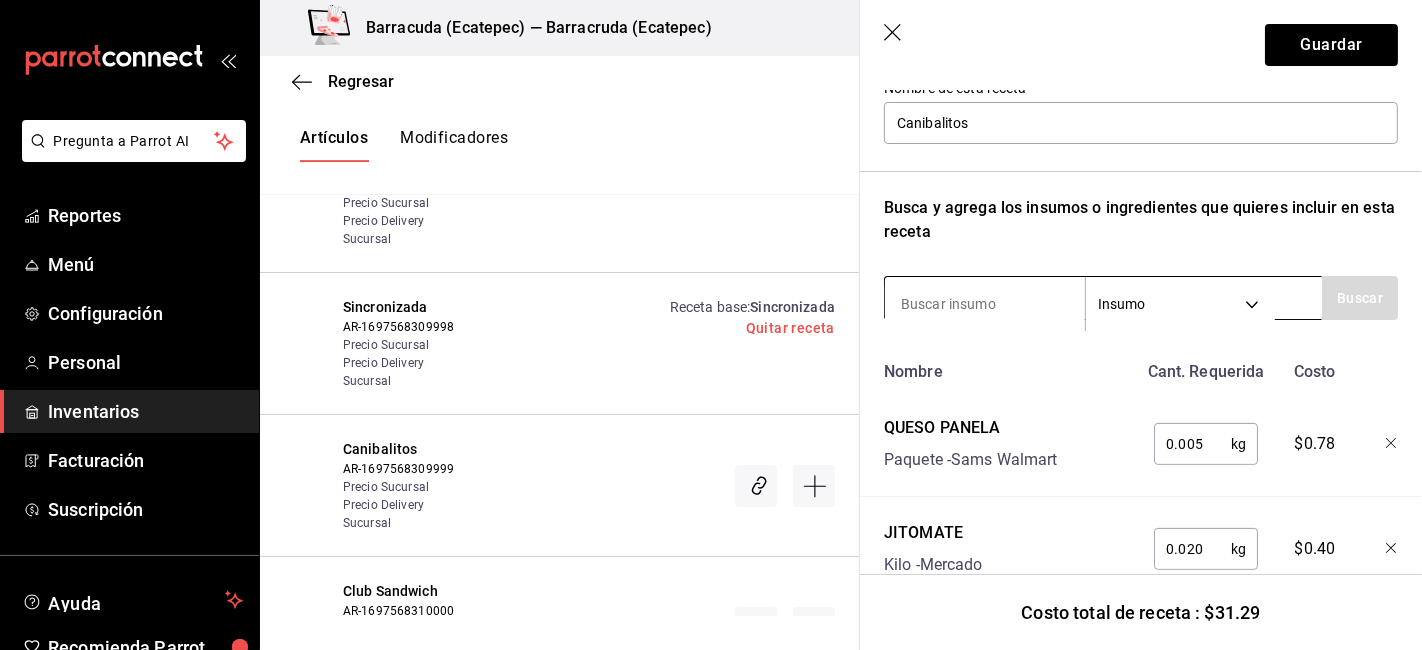 click on "Insumo SUPPLY" at bounding box center [1103, 298] 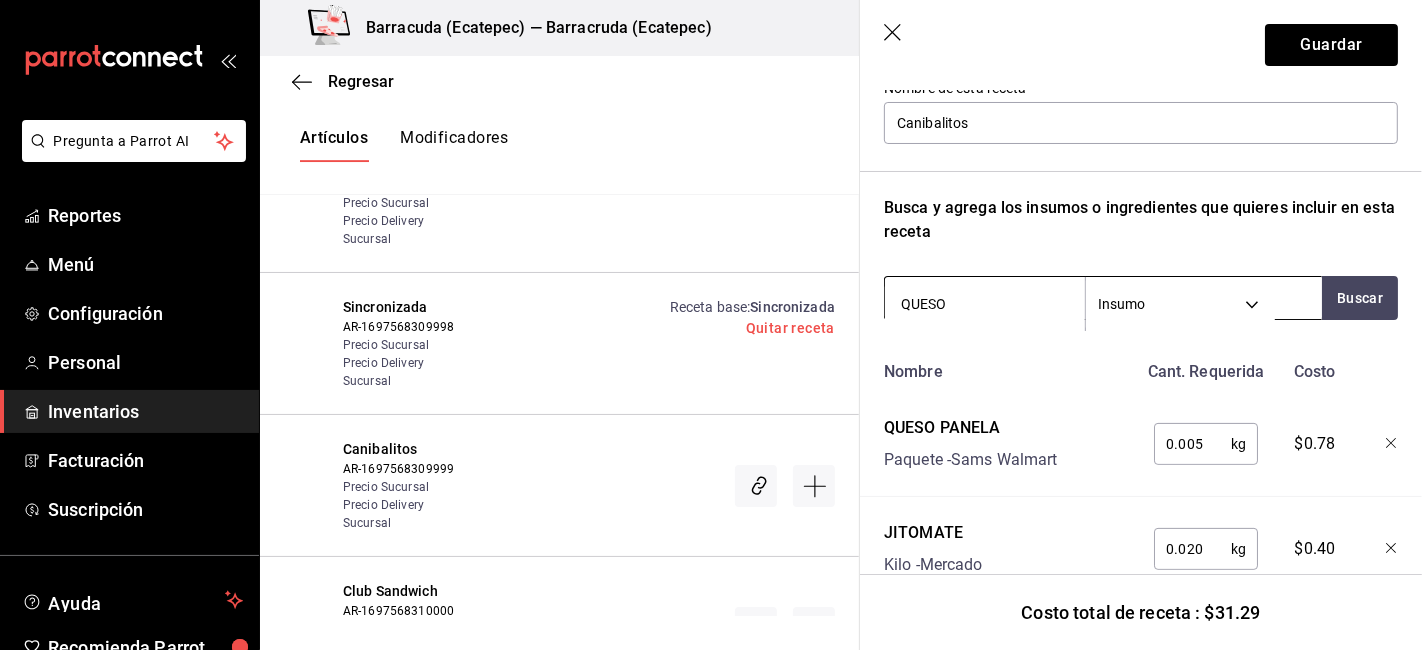 type on "QUESO G" 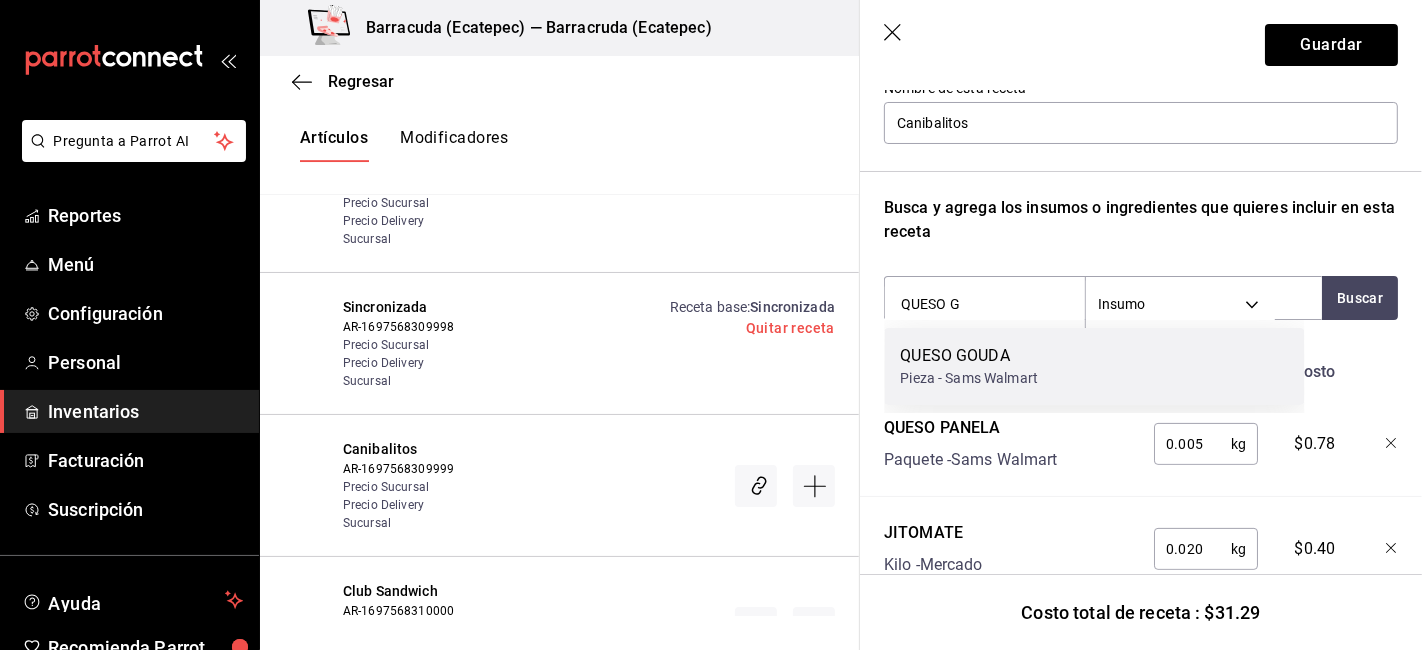 click on "QUESO GOUDA Pieza - Sams Walmart" at bounding box center [1094, 366] 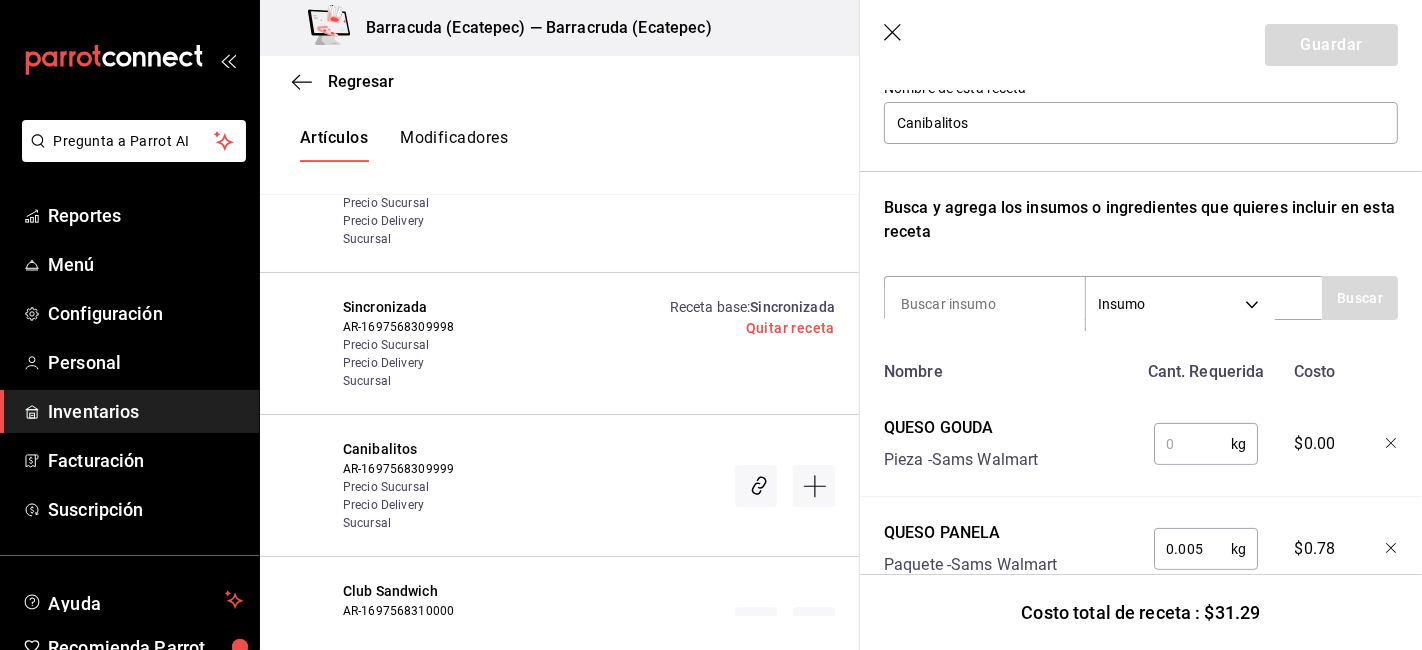 click at bounding box center [1192, 444] 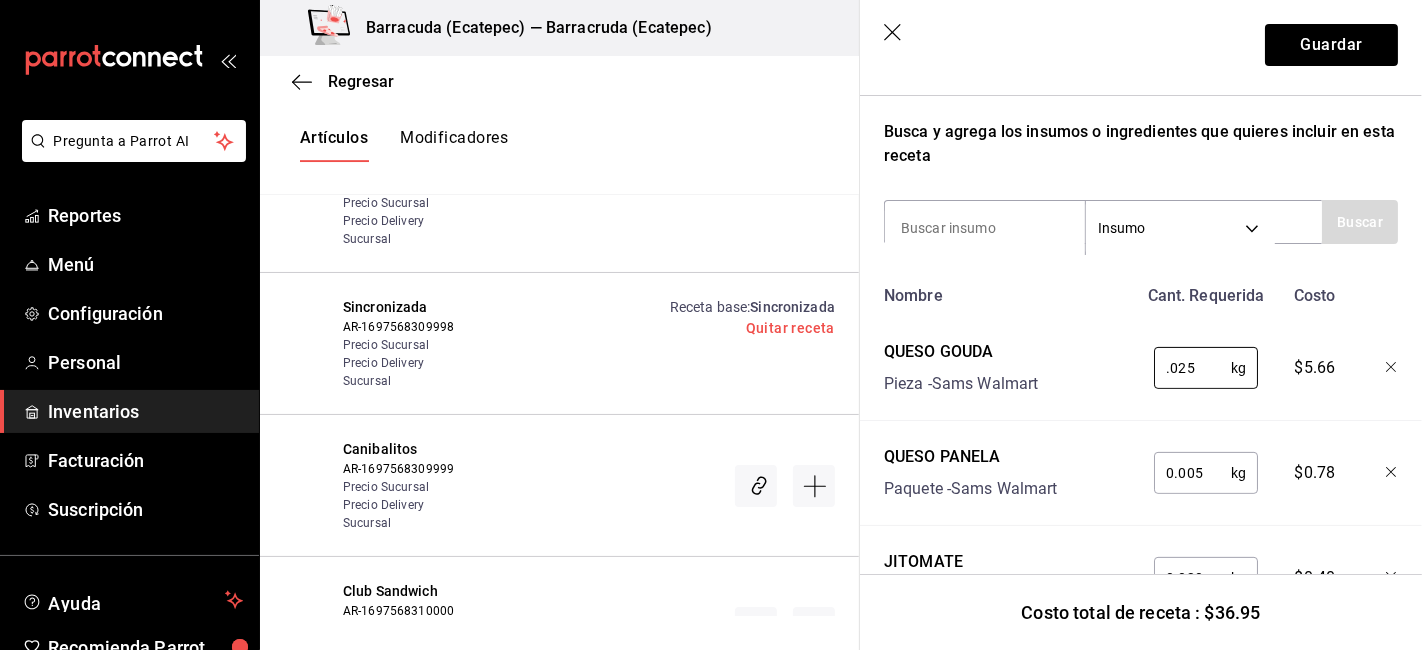 scroll, scrollTop: 333, scrollLeft: 0, axis: vertical 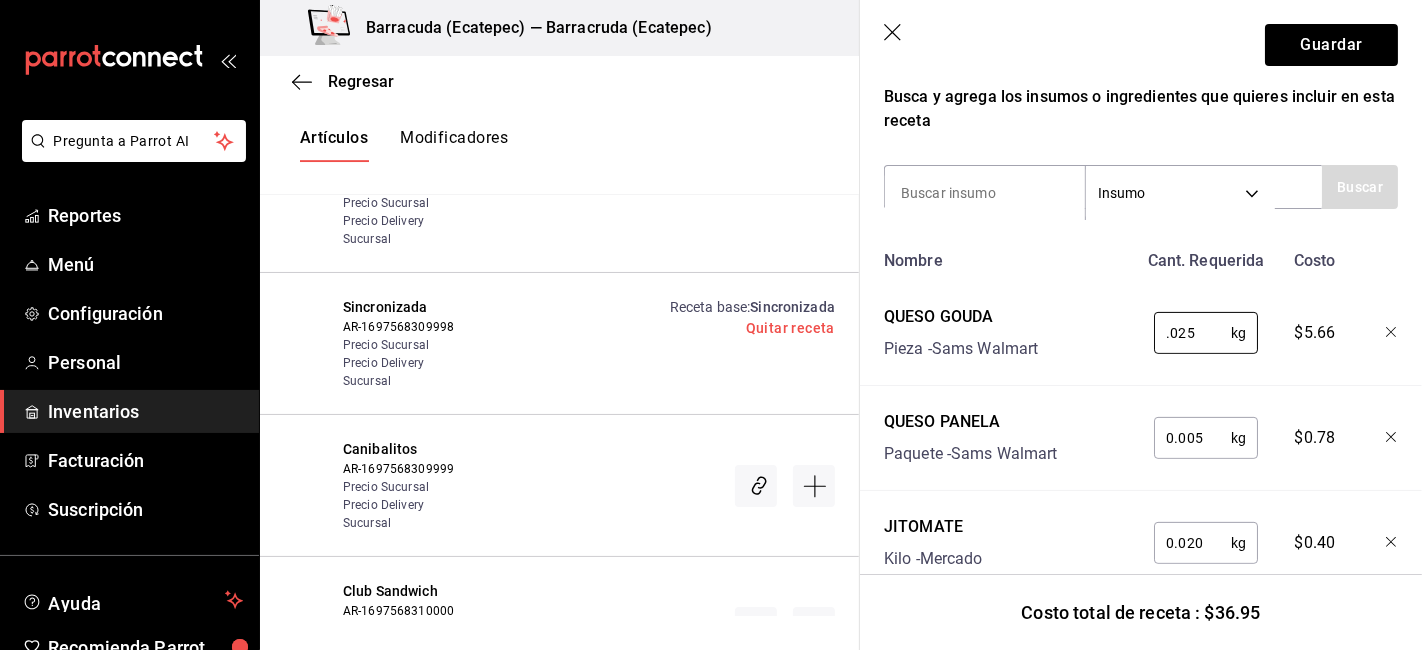 type on "0.025" 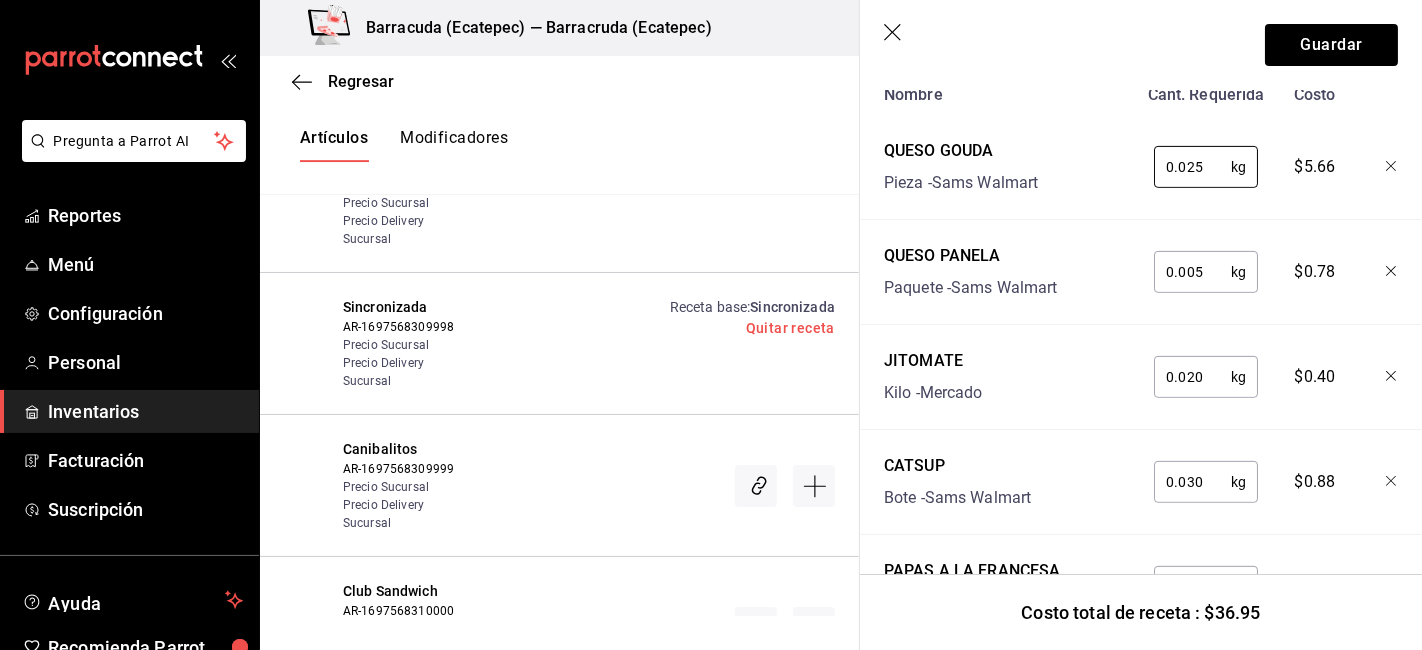 scroll, scrollTop: 152, scrollLeft: 0, axis: vertical 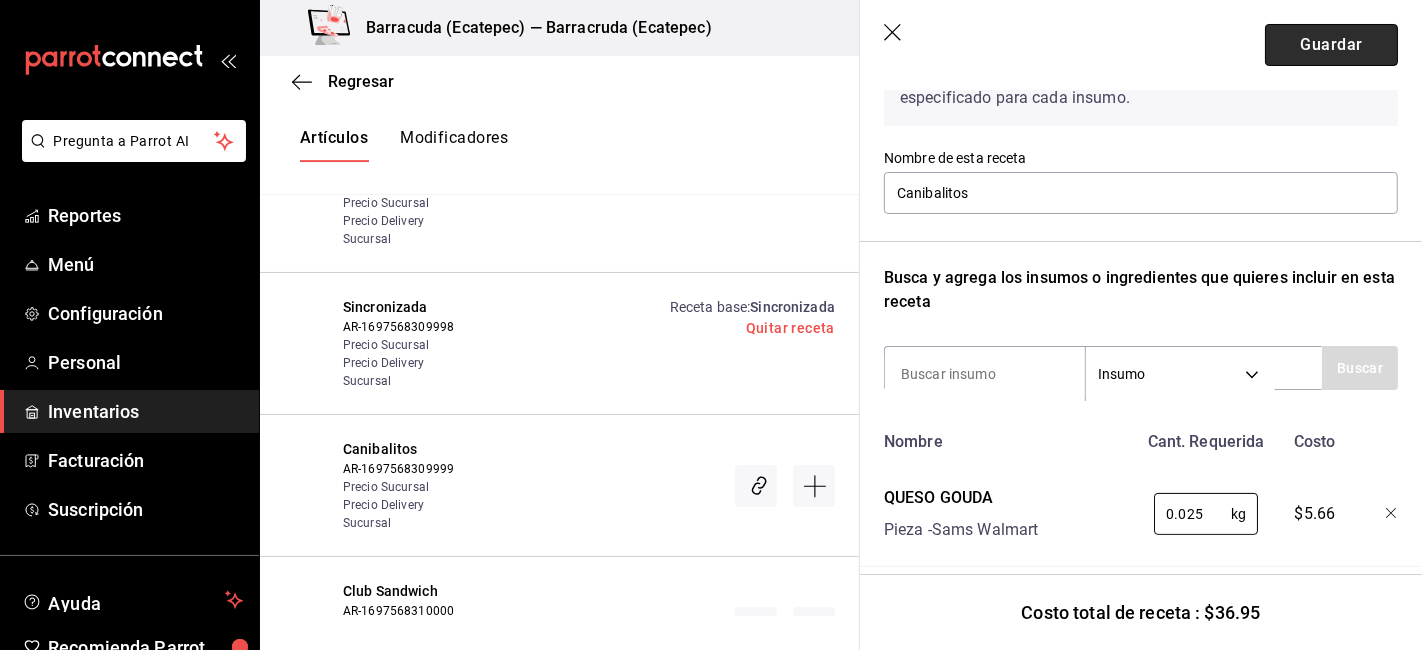 click on "Guardar" at bounding box center (1331, 45) 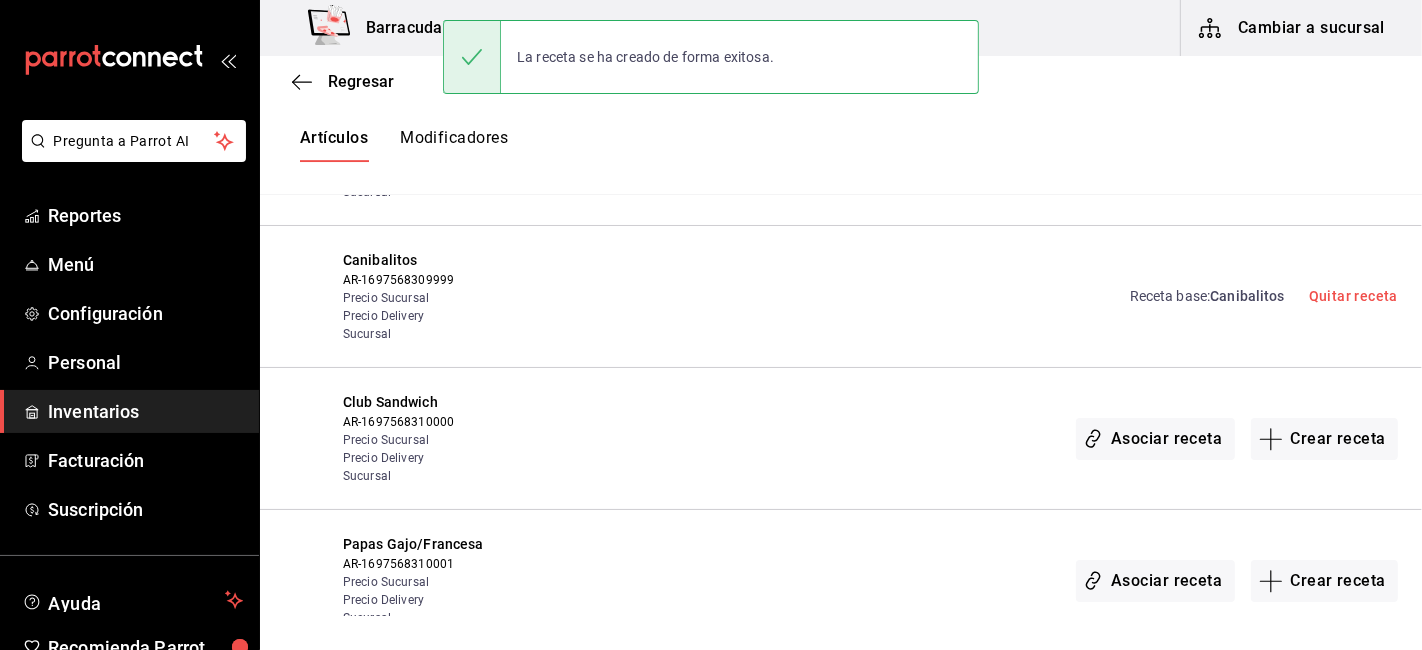 scroll, scrollTop: 0, scrollLeft: 0, axis: both 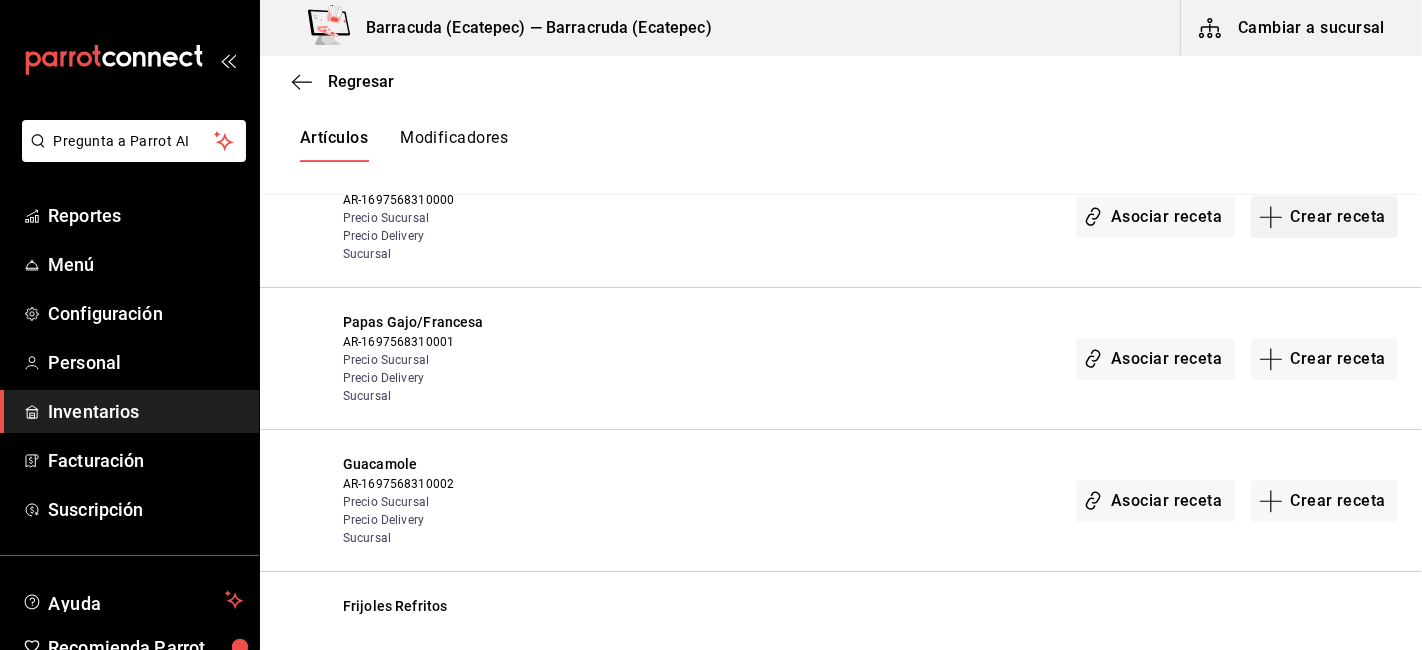 click on "Crear receta" at bounding box center (1325, 217) 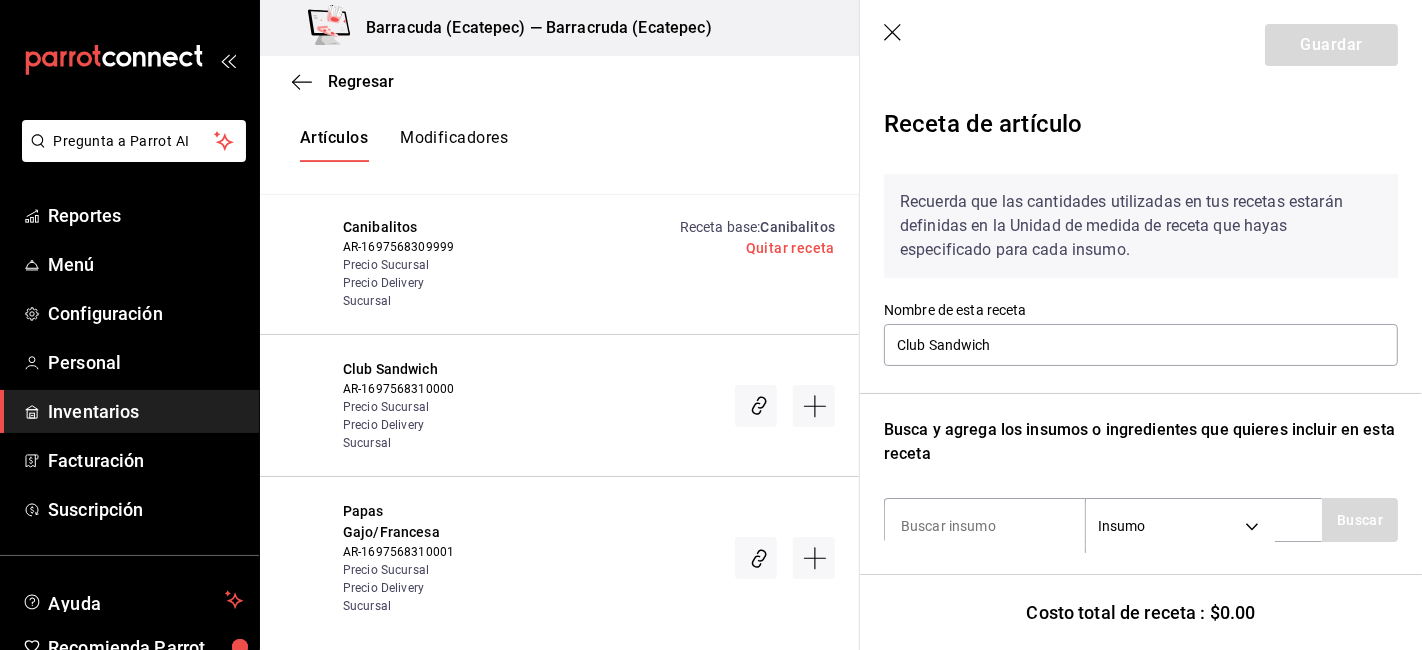 scroll, scrollTop: 203, scrollLeft: 0, axis: vertical 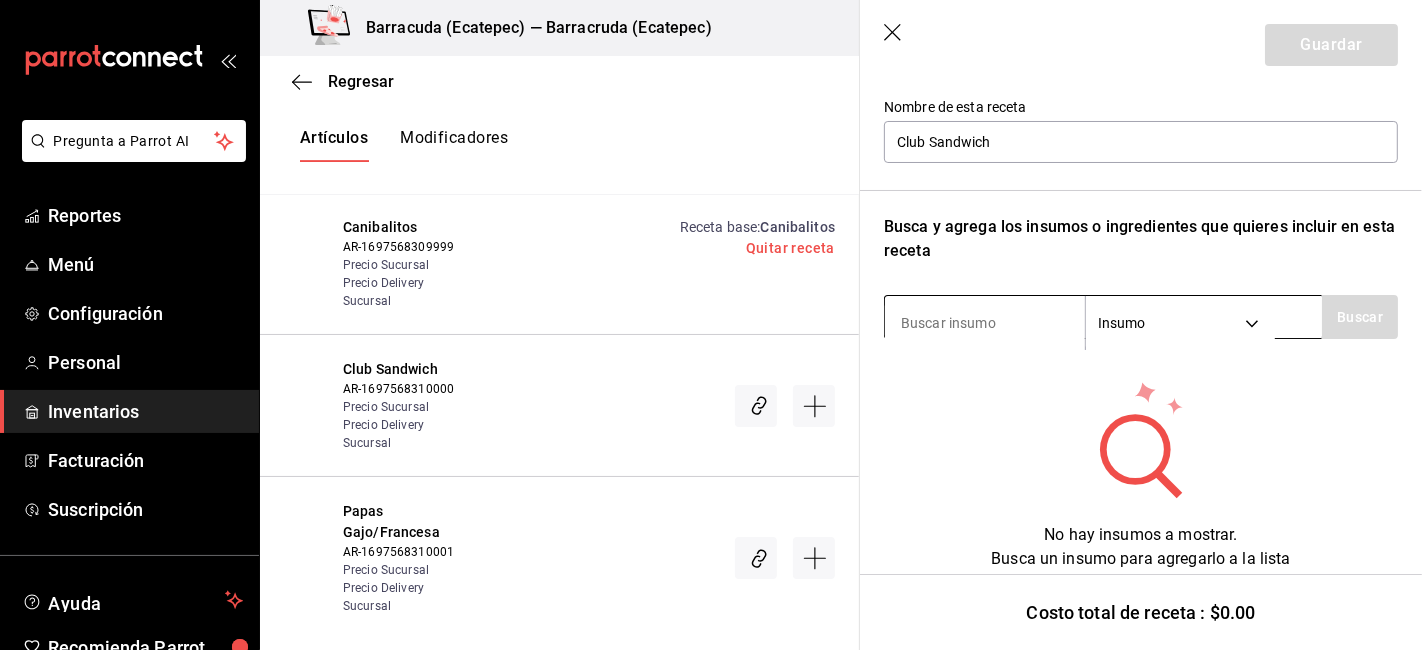 click at bounding box center (985, 323) 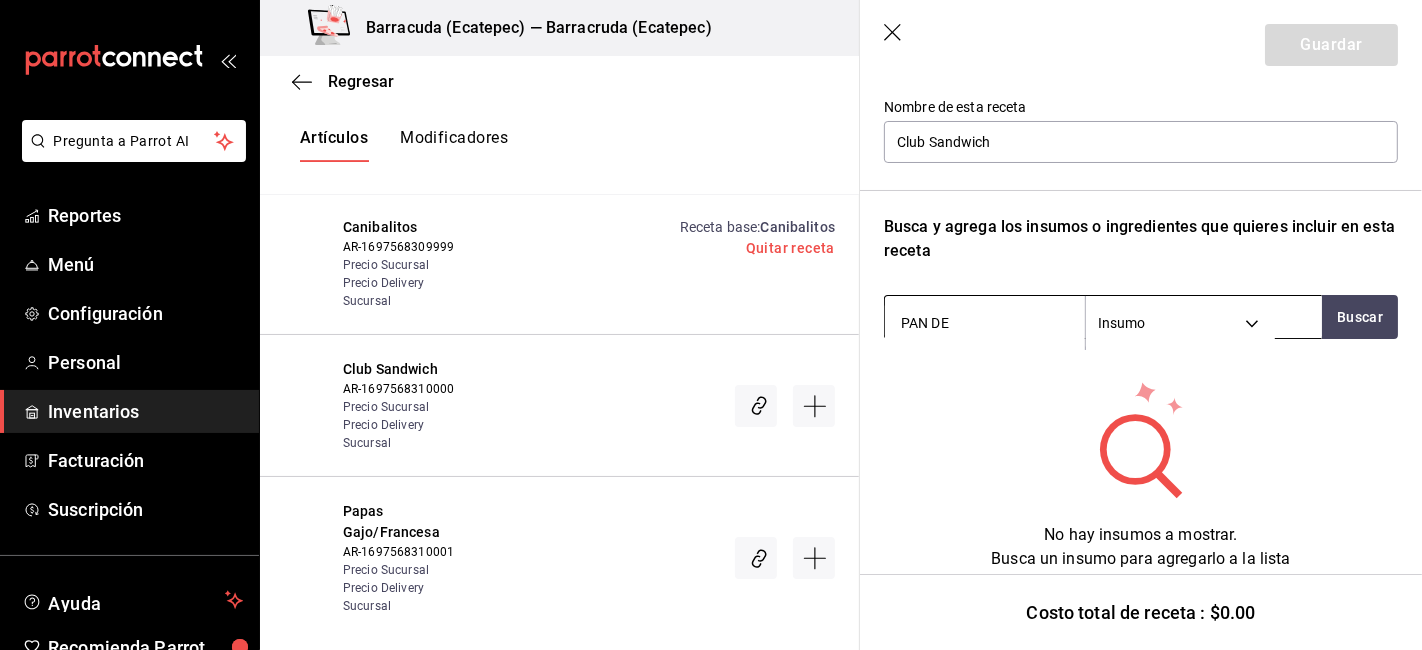 type on "PAN DE" 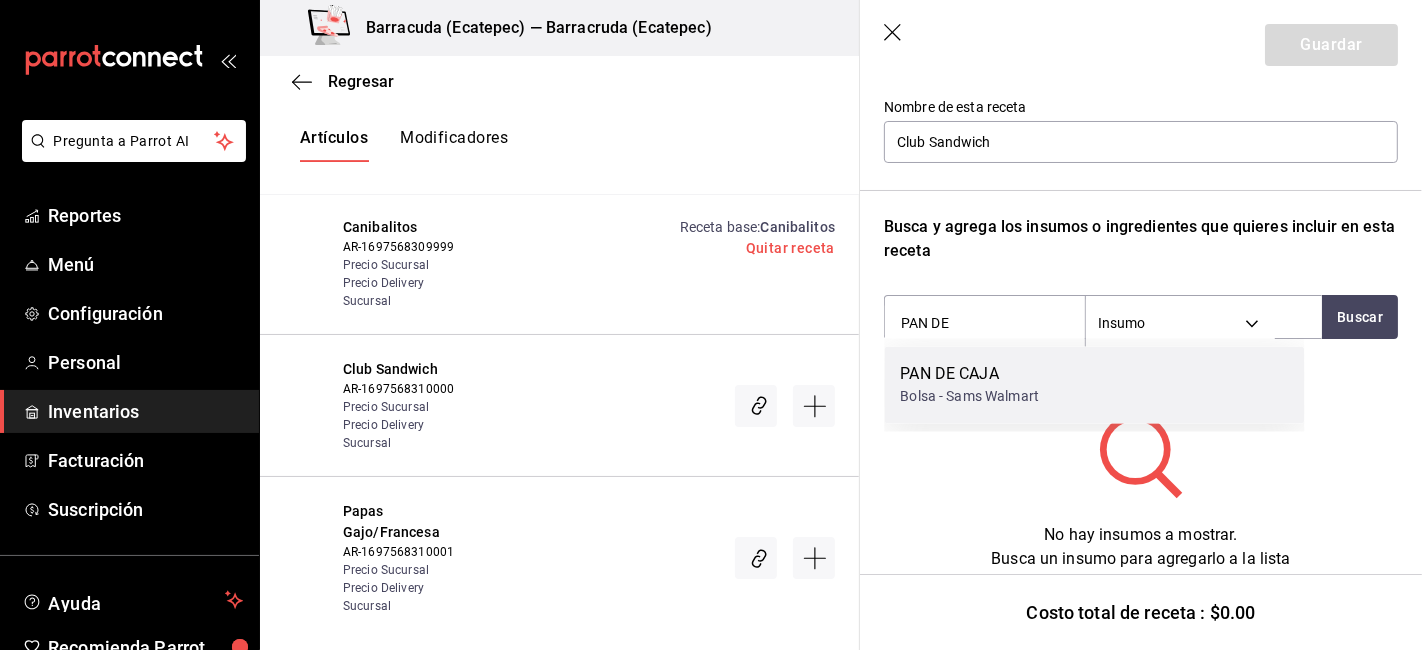 click on "PAN DE CAJA" at bounding box center [969, 375] 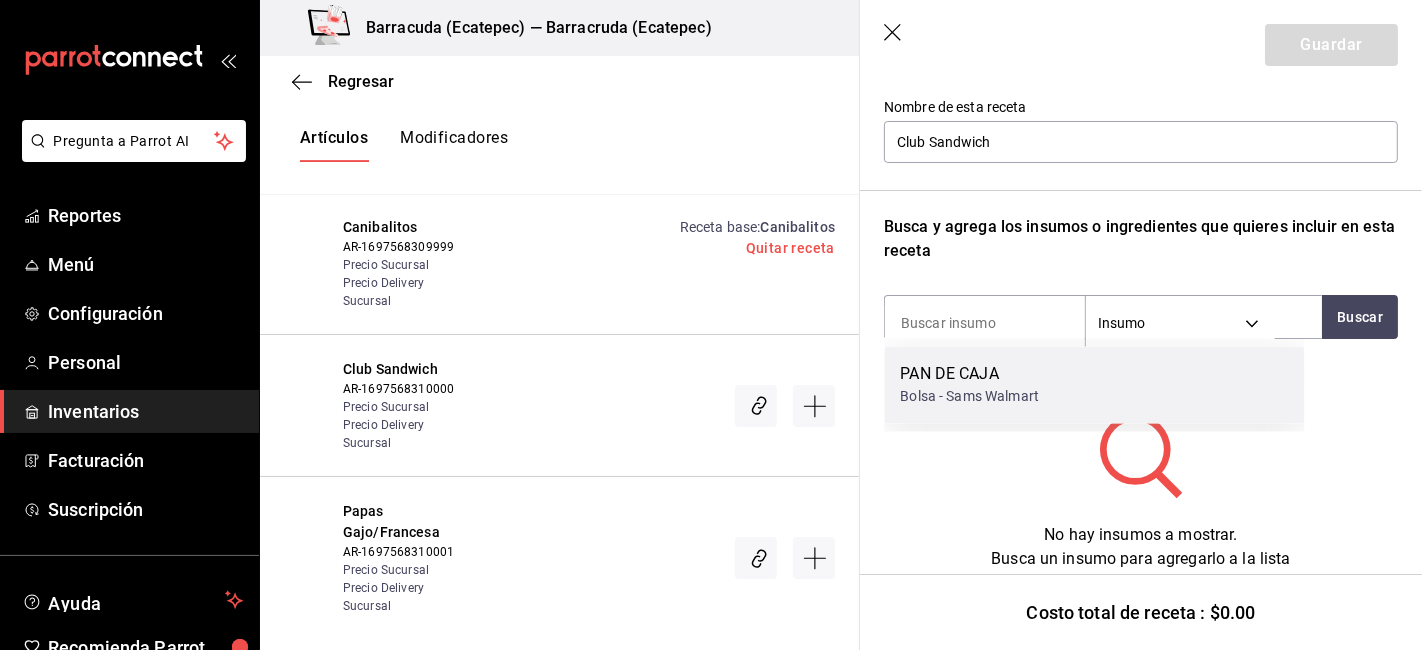 scroll, scrollTop: 189, scrollLeft: 0, axis: vertical 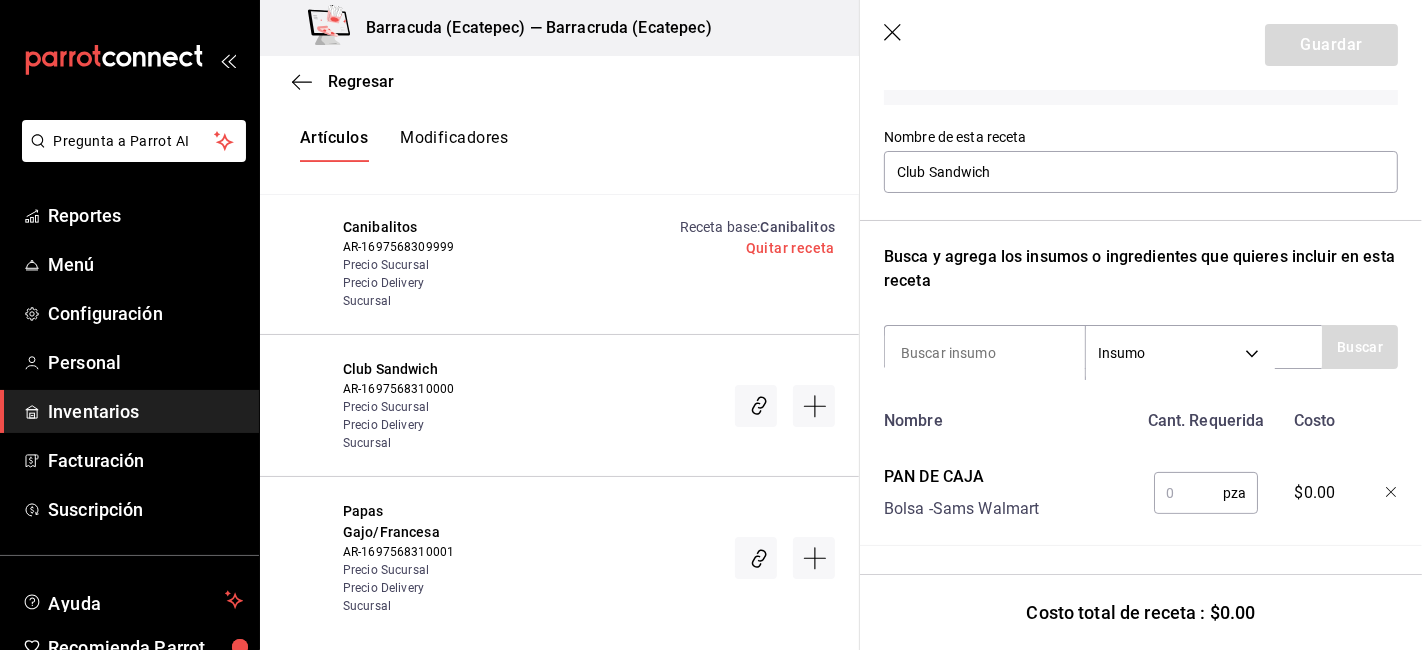 click at bounding box center [1188, 493] 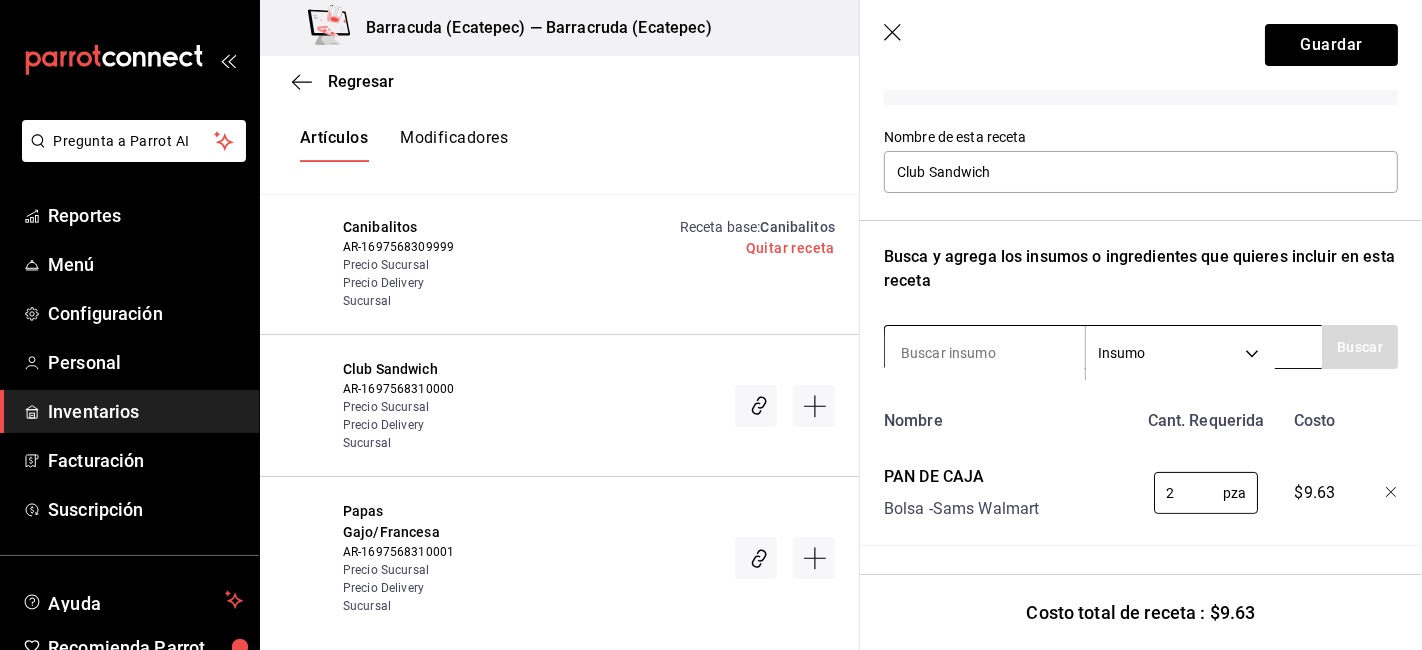 type on "2" 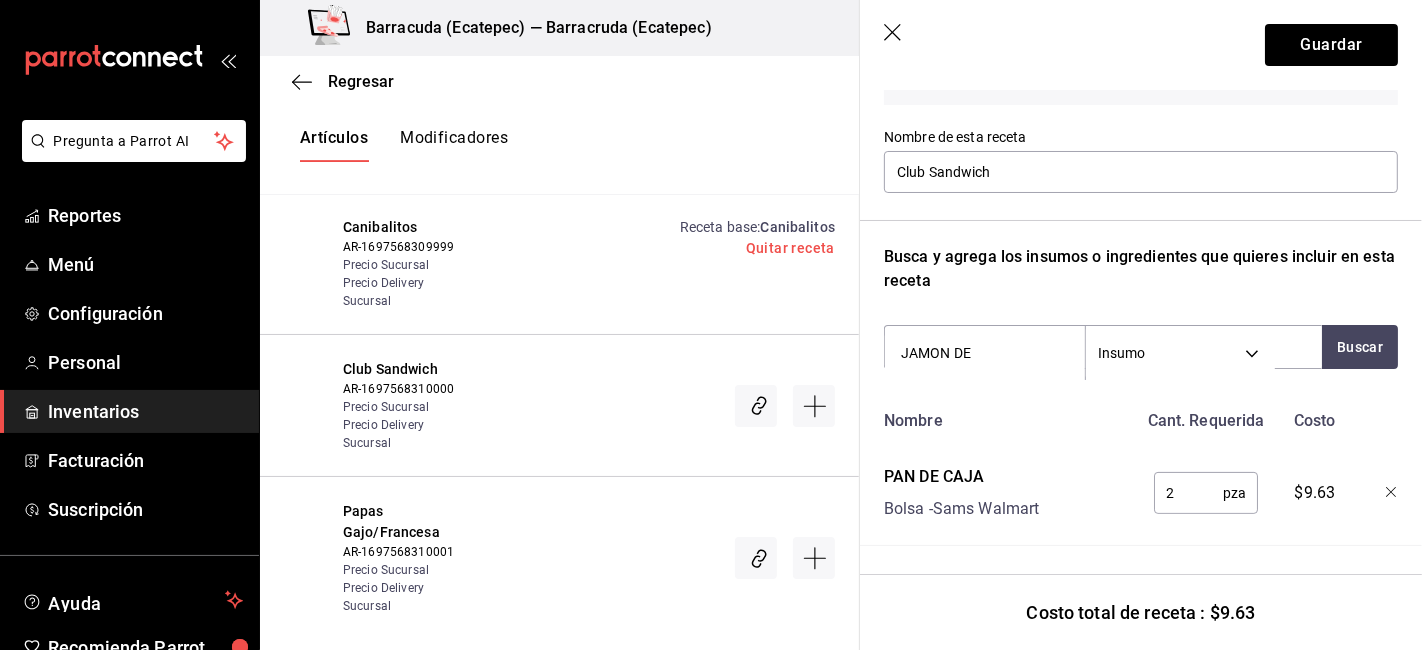 type on "JAMON DE" 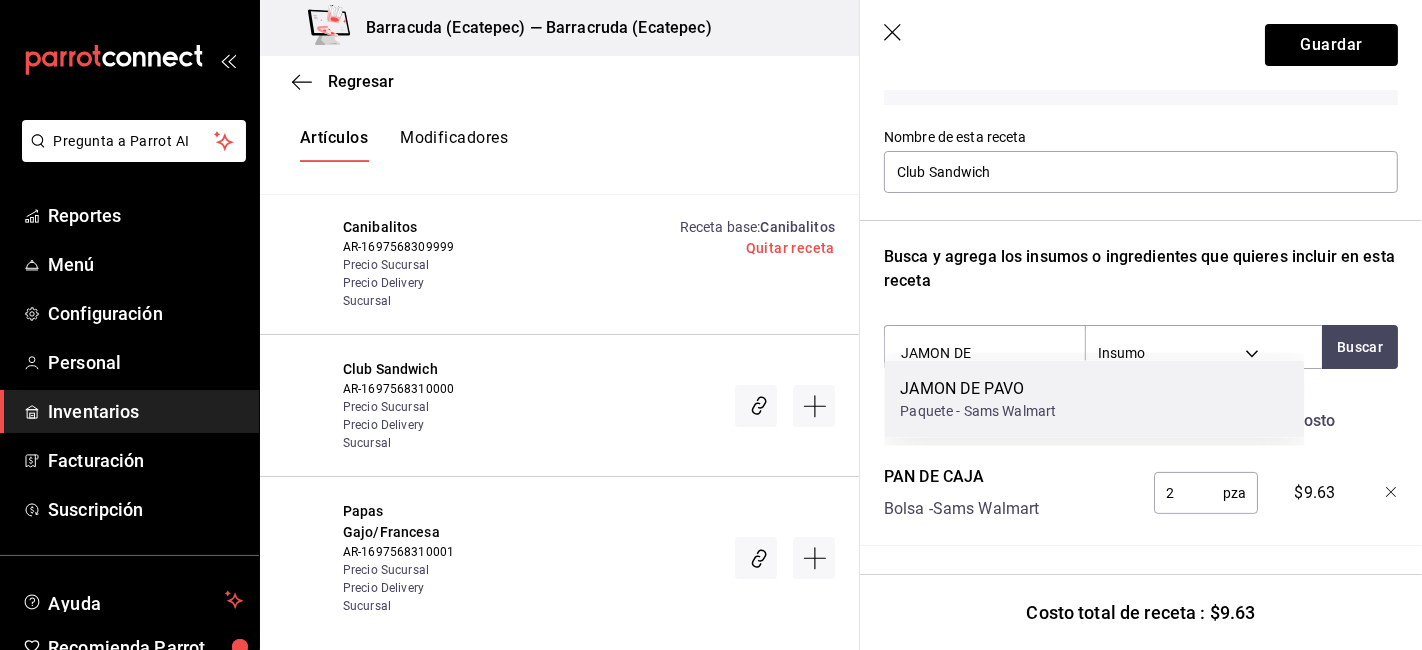 click on "Paquete - Sams Walmart" at bounding box center [978, 411] 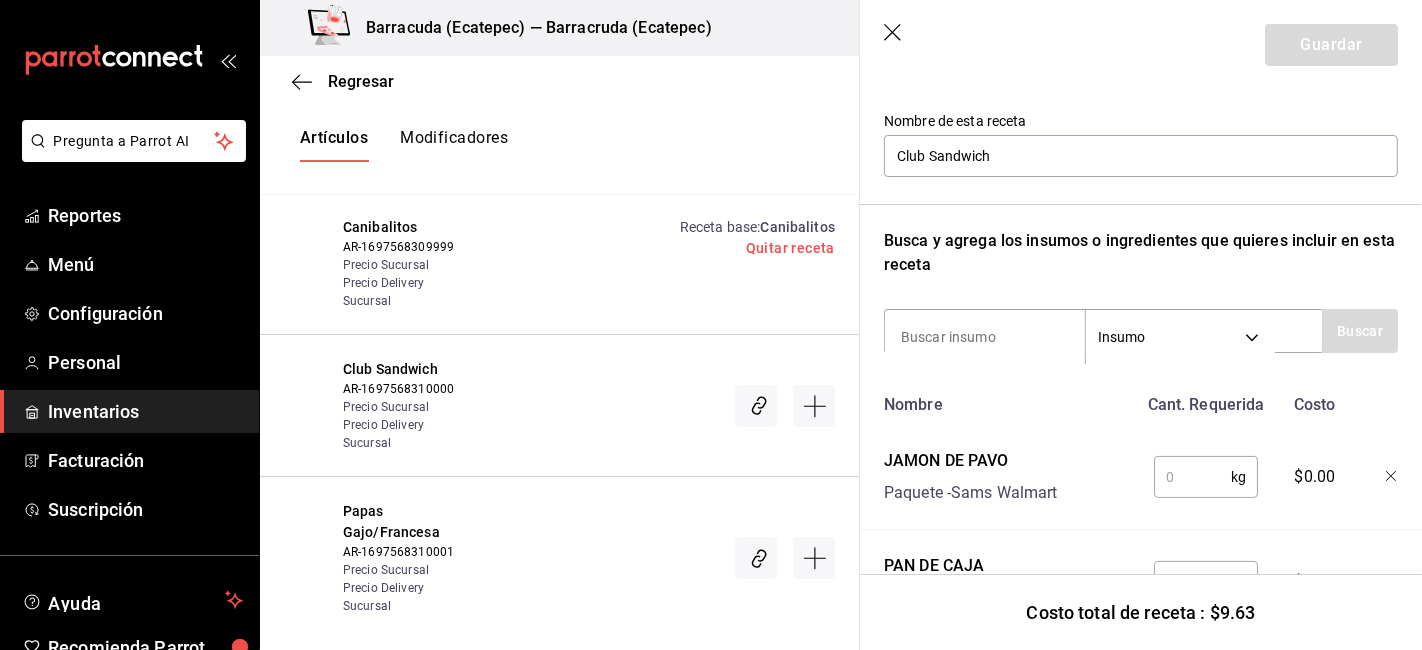 click at bounding box center (1192, 477) 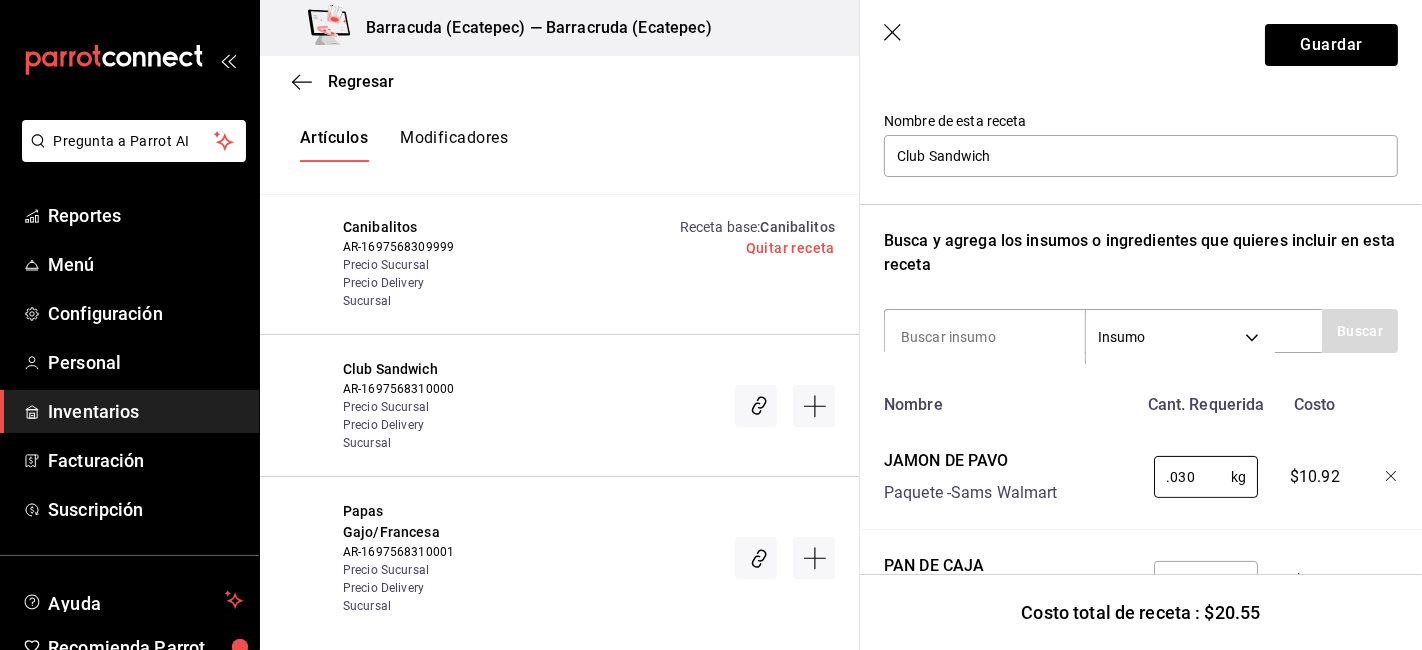 type on "0.030" 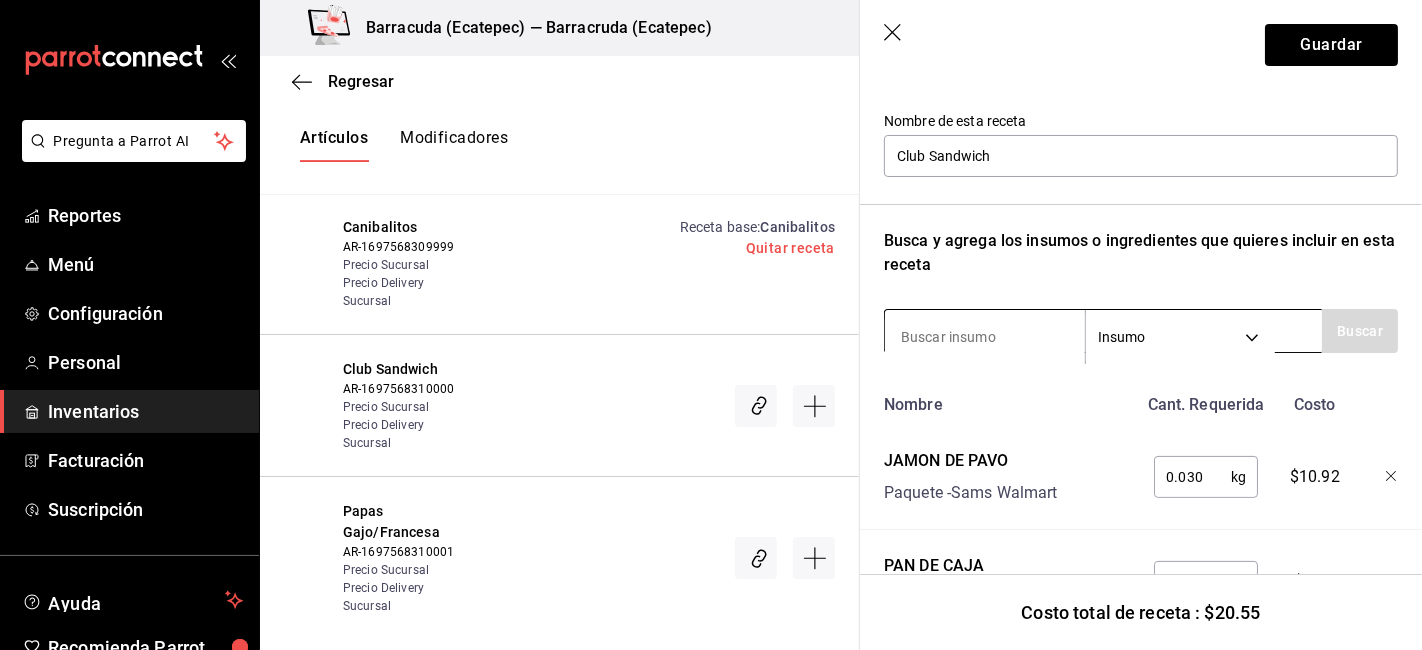 click at bounding box center [985, 337] 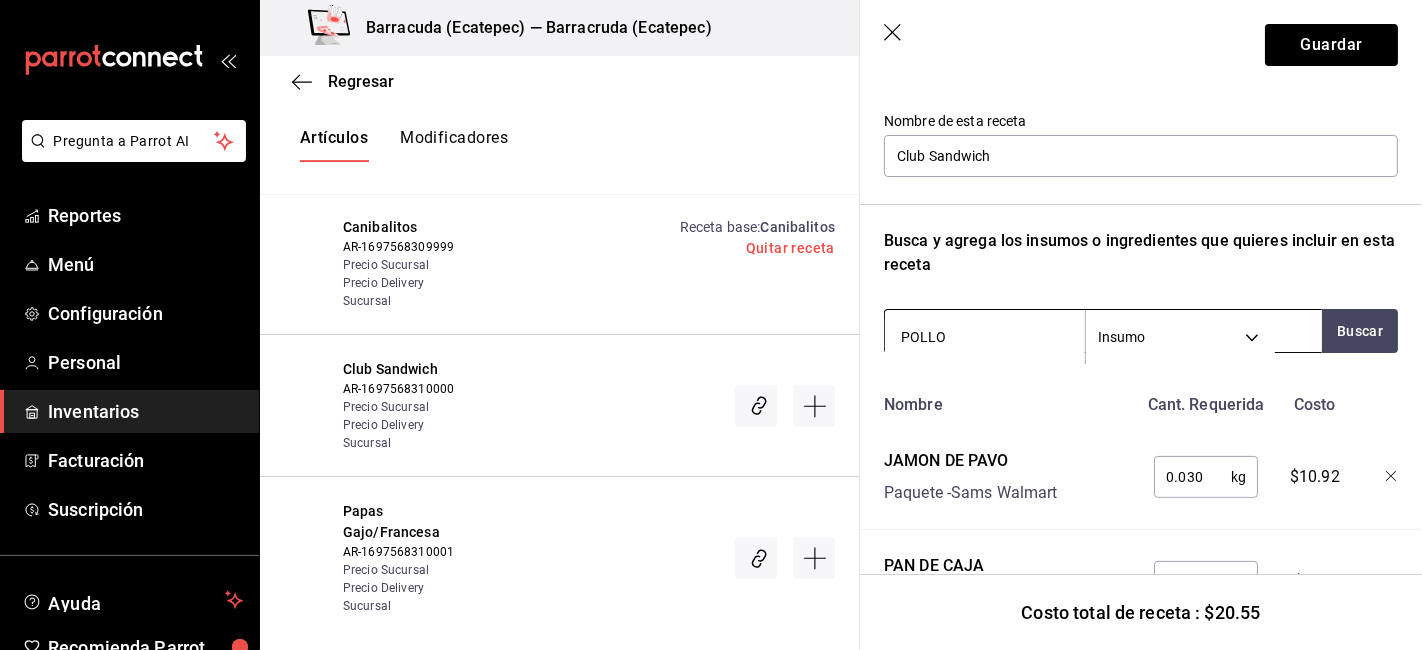 type on "POLLO D" 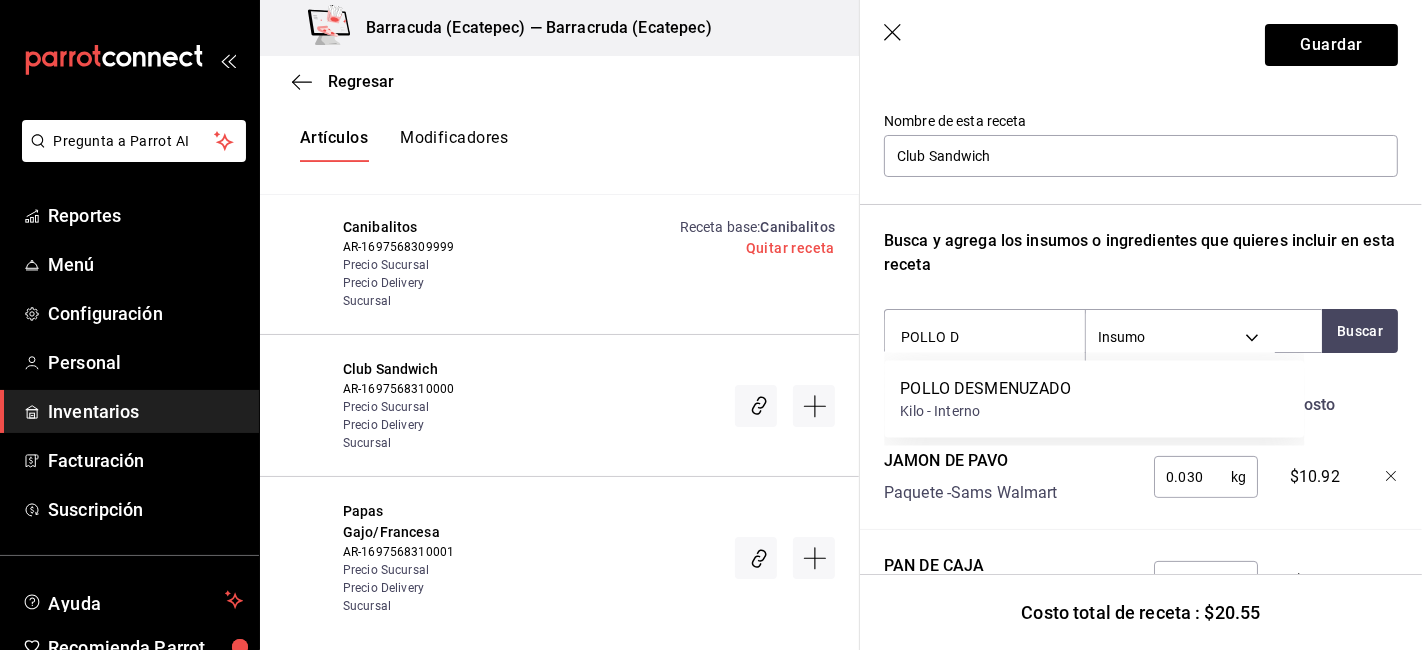 click on "POLLO DESMENUZADO" at bounding box center [985, 389] 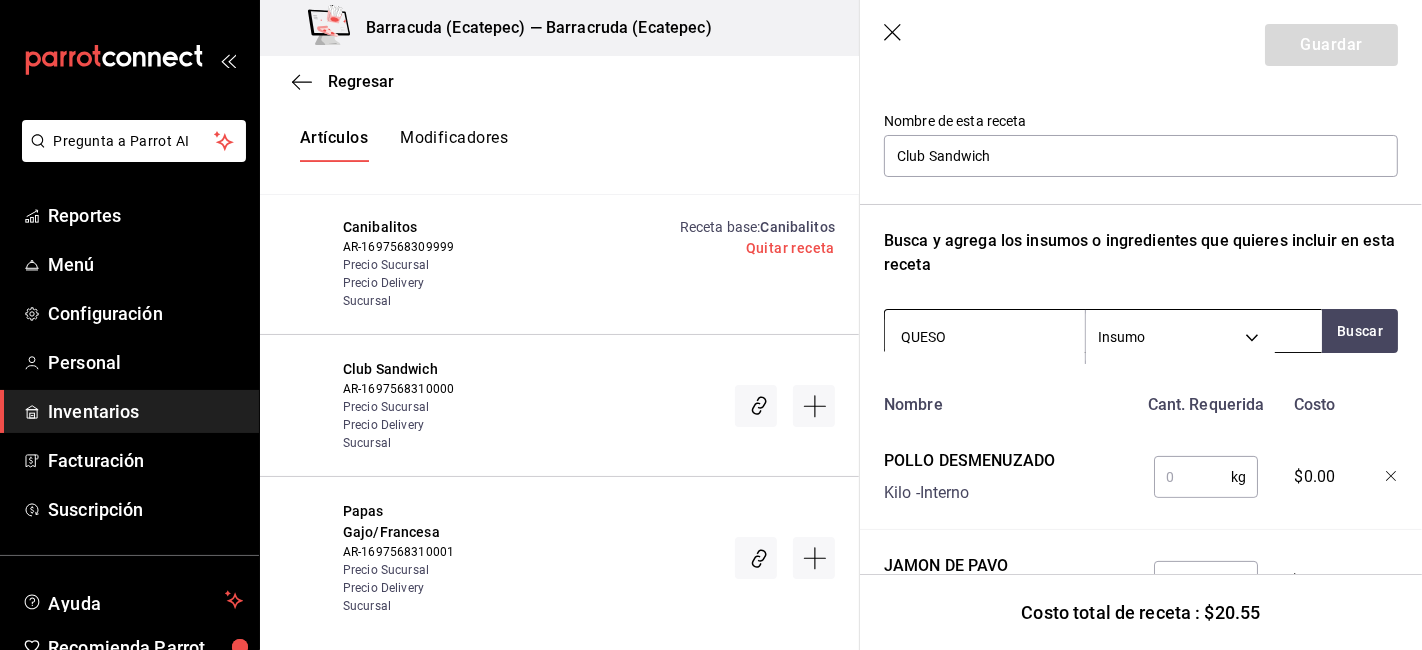 type on "QUESO G" 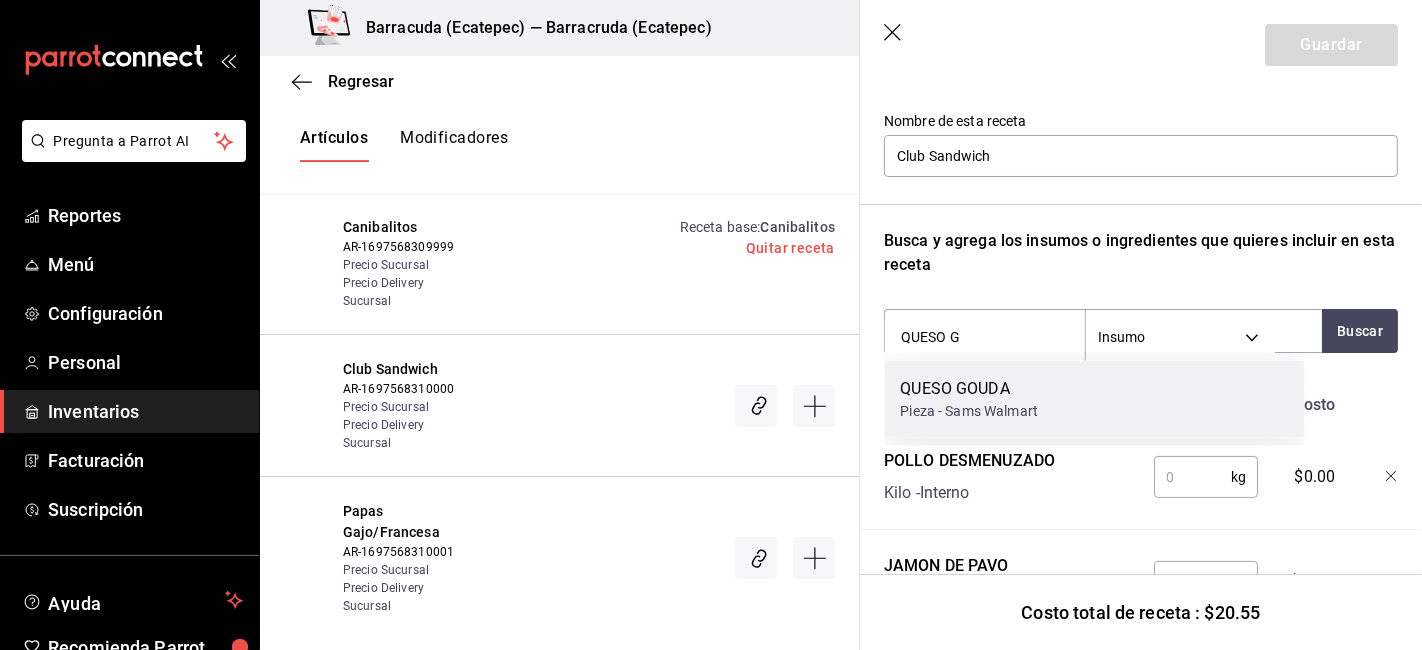 click on "QUESO GOUDA" at bounding box center (969, 389) 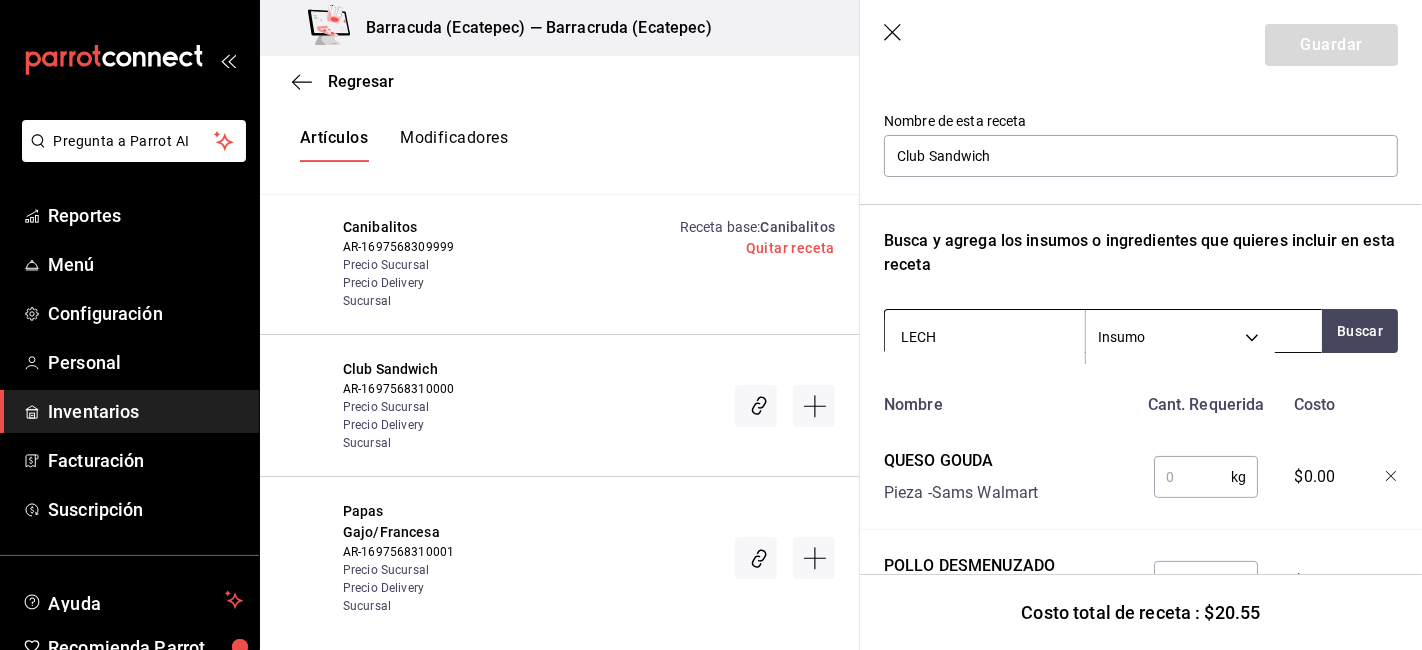 type on "LECHU" 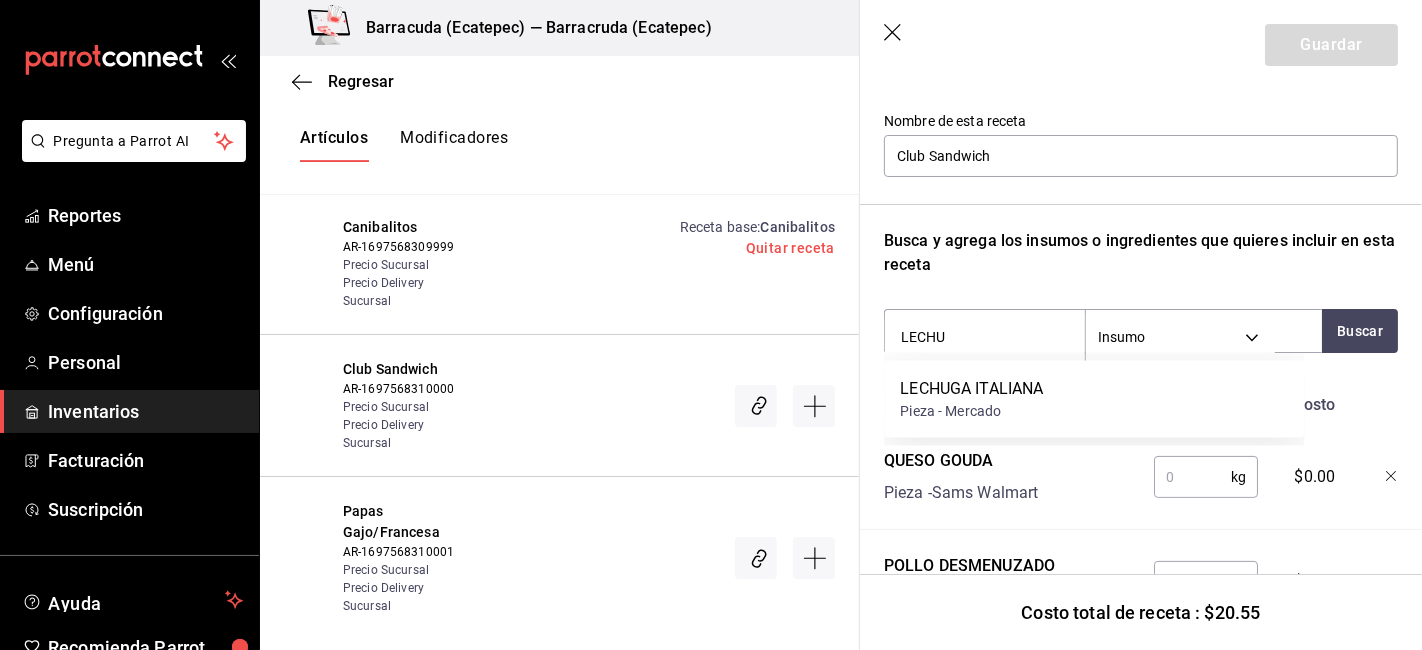 click on "LECHUGA ITALIANA" at bounding box center [971, 389] 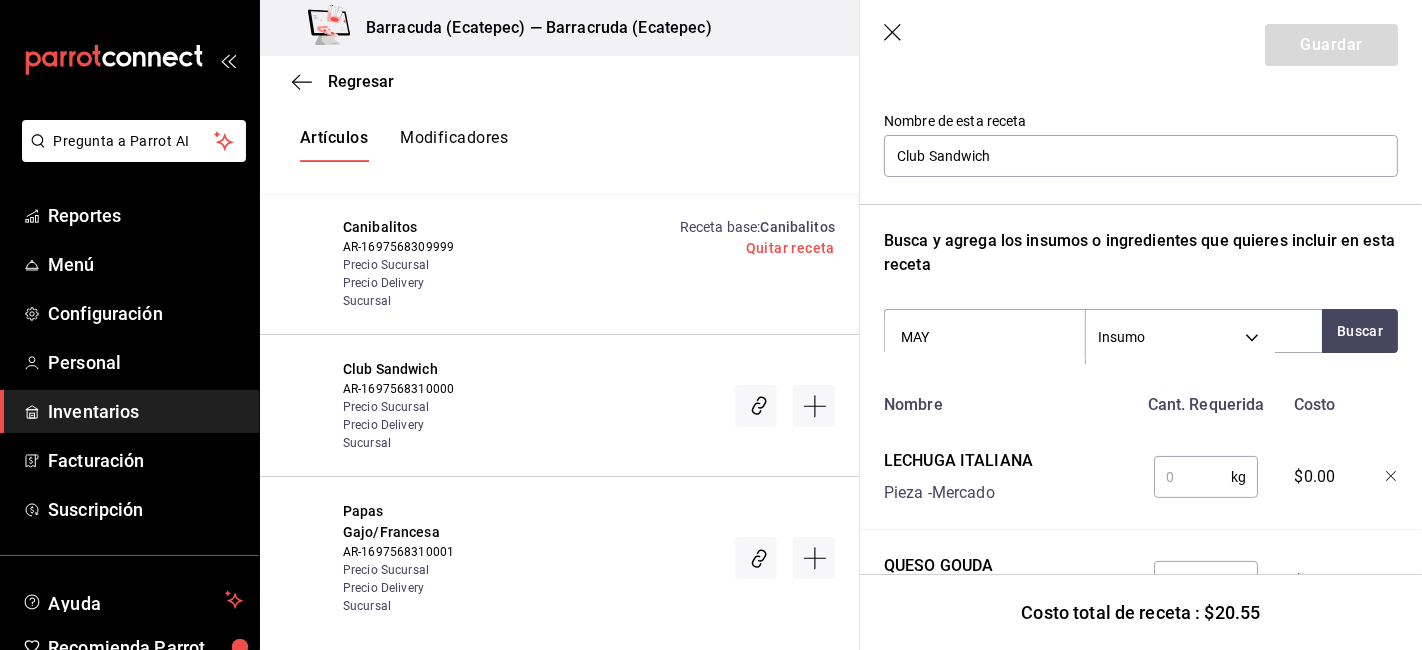 type on "MAYO" 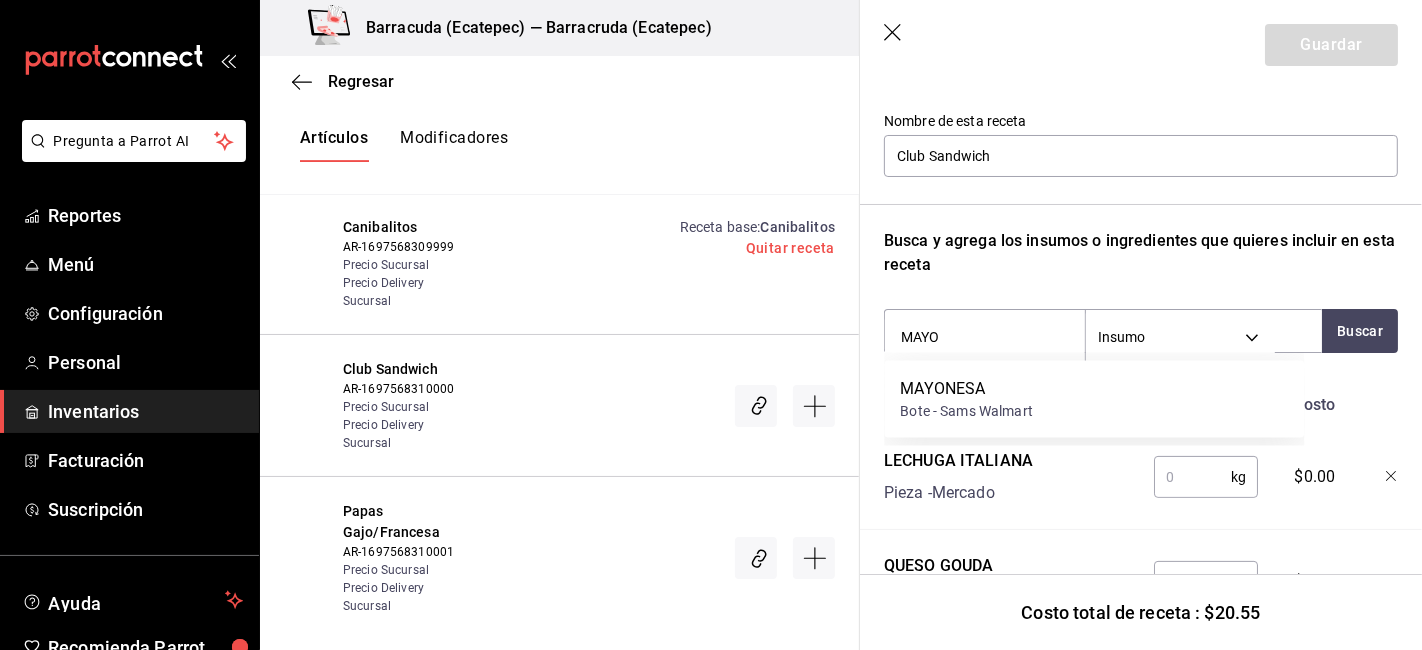 click on "Bote - Sams Walmart" at bounding box center [966, 411] 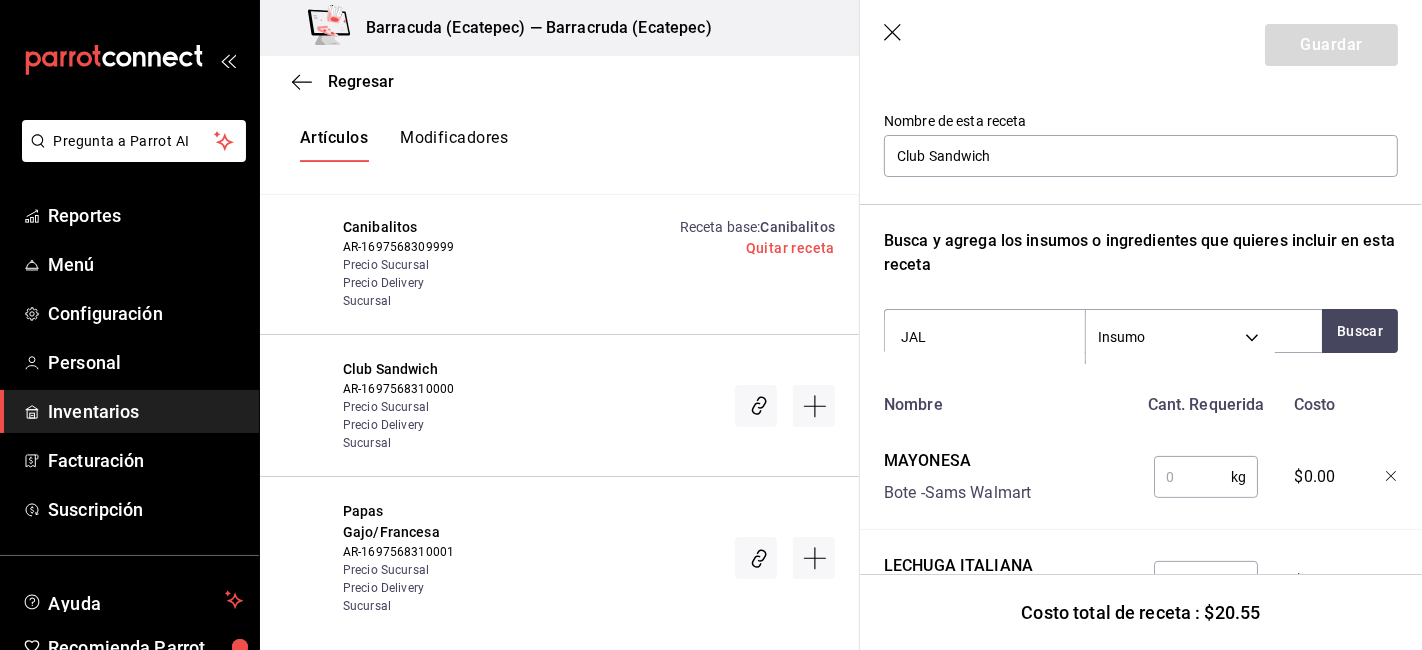 type on "JALA" 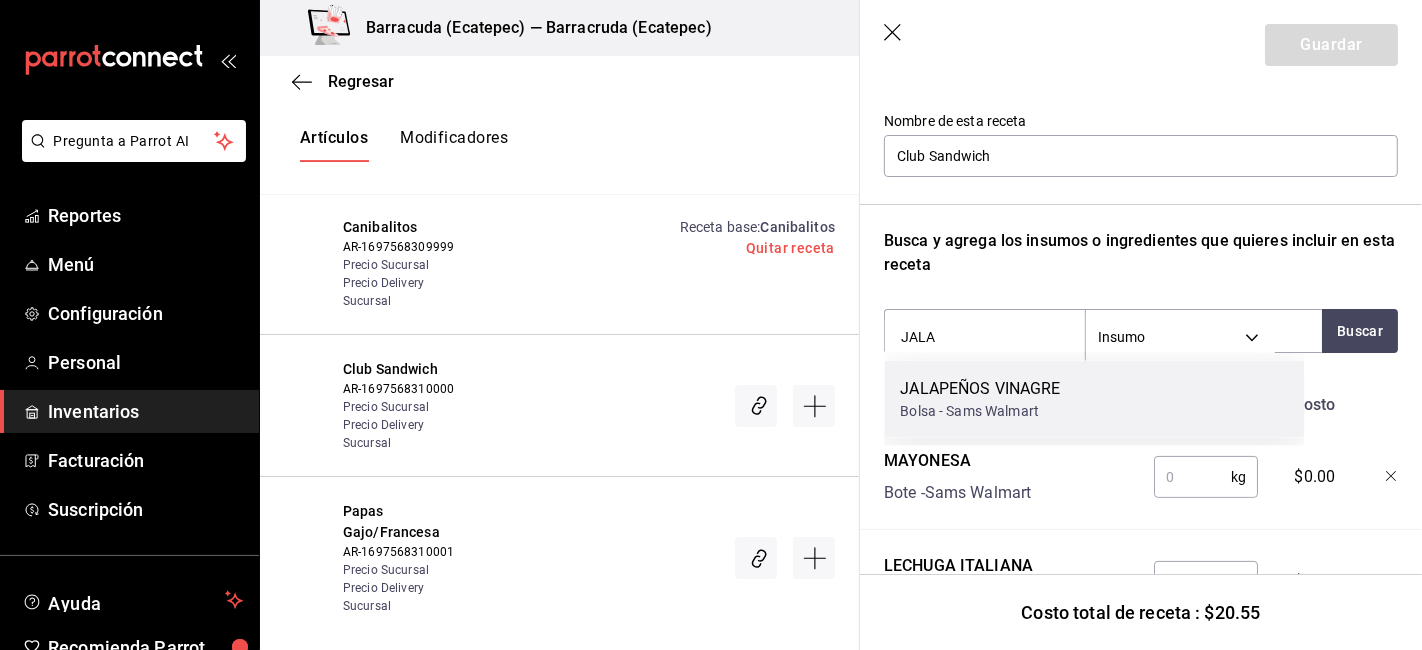 click on "Bolsa - Sams Walmart" at bounding box center [980, 411] 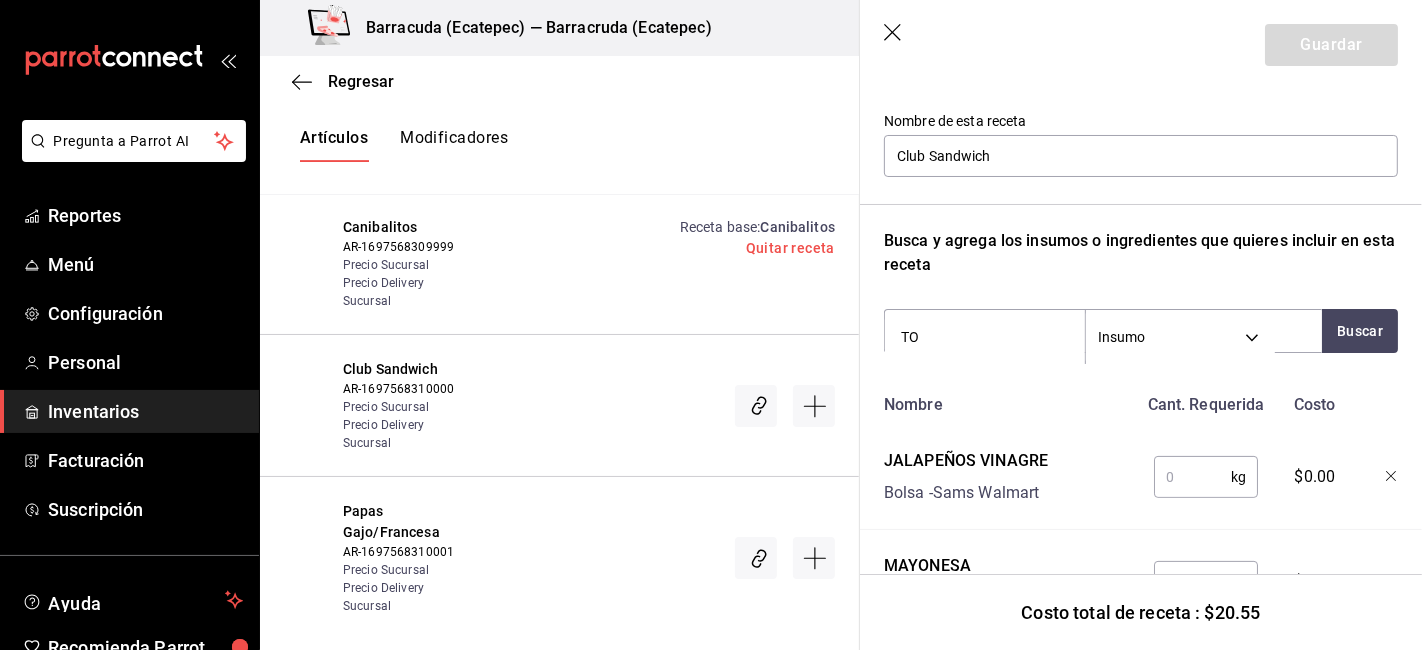 type on "TOC" 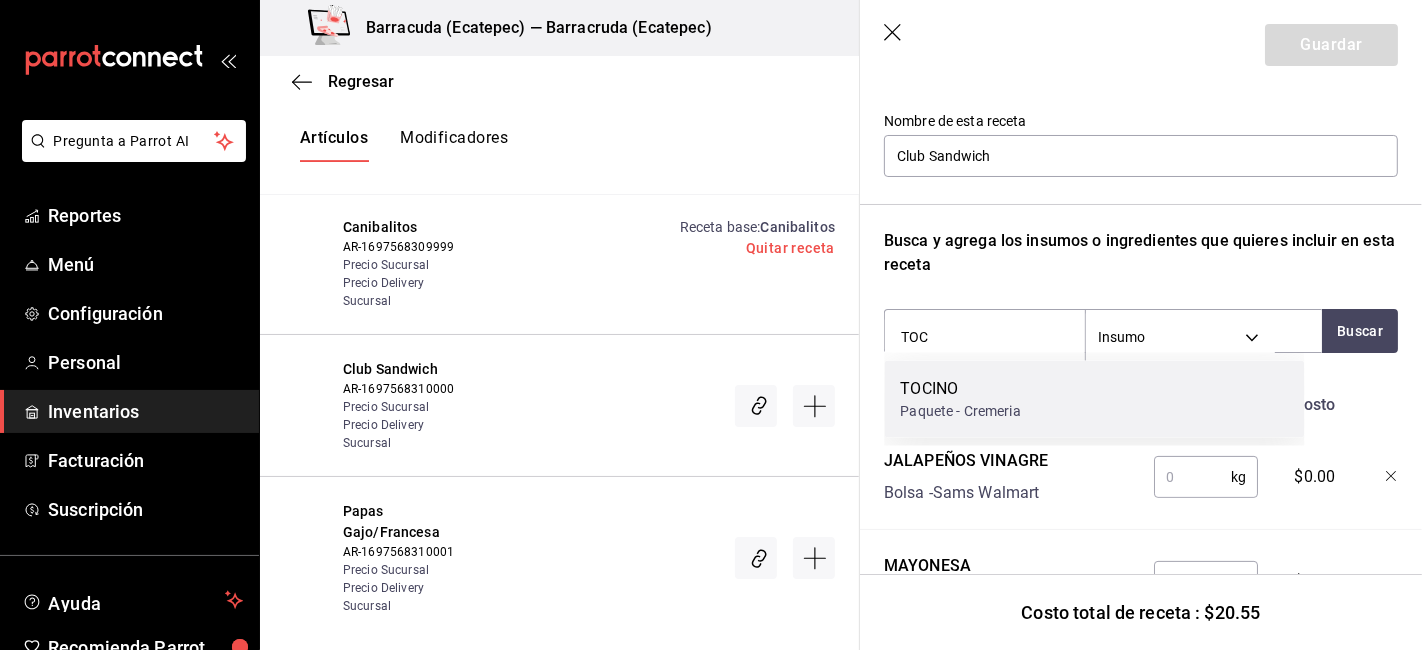 click on "TOCINO Paquete - Cremeria" at bounding box center (1094, 399) 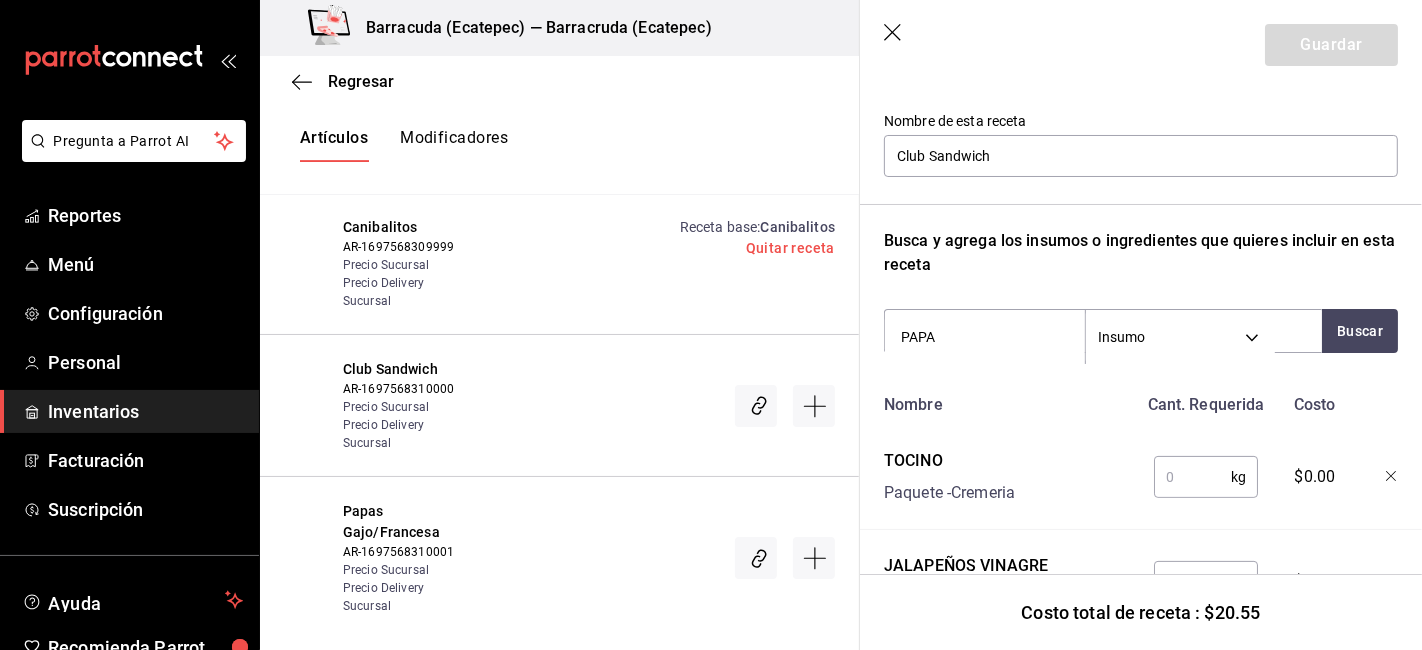 scroll, scrollTop: 5496, scrollLeft: 0, axis: vertical 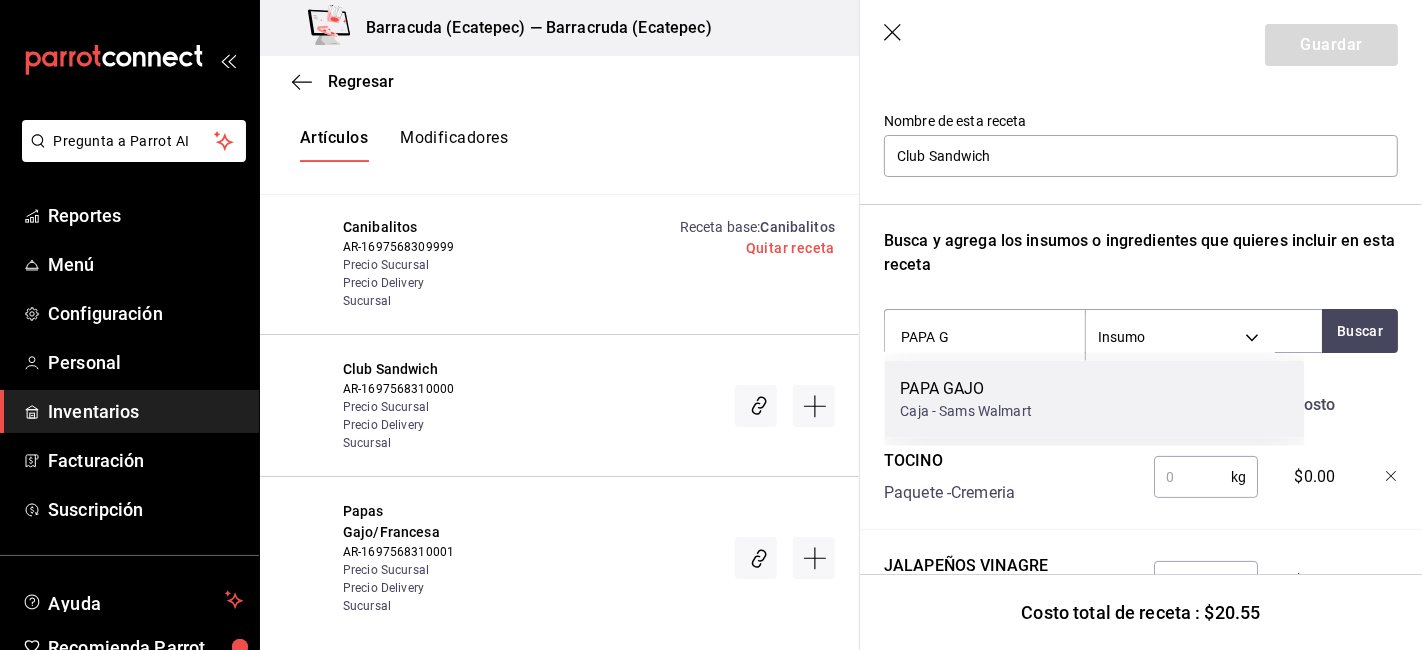 click on "PAPA GAJO Caja - Sams Walmart" at bounding box center (1094, 399) 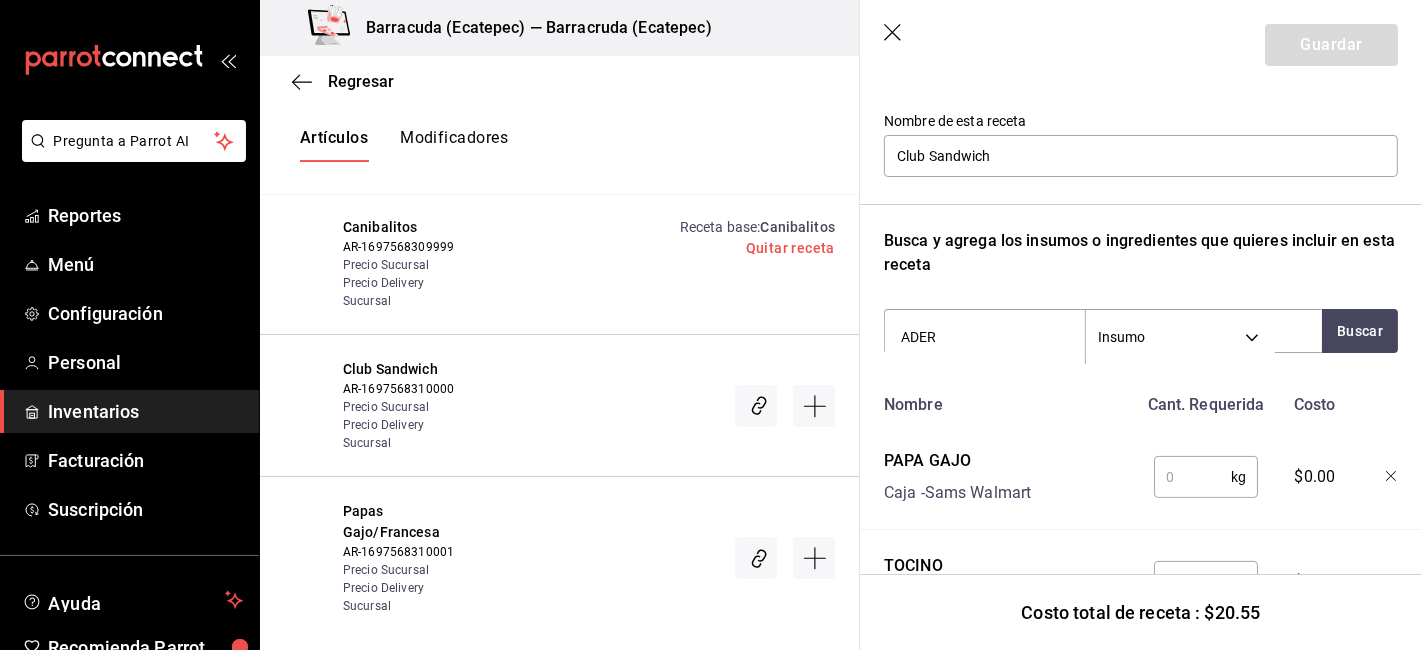 type on "ADERE" 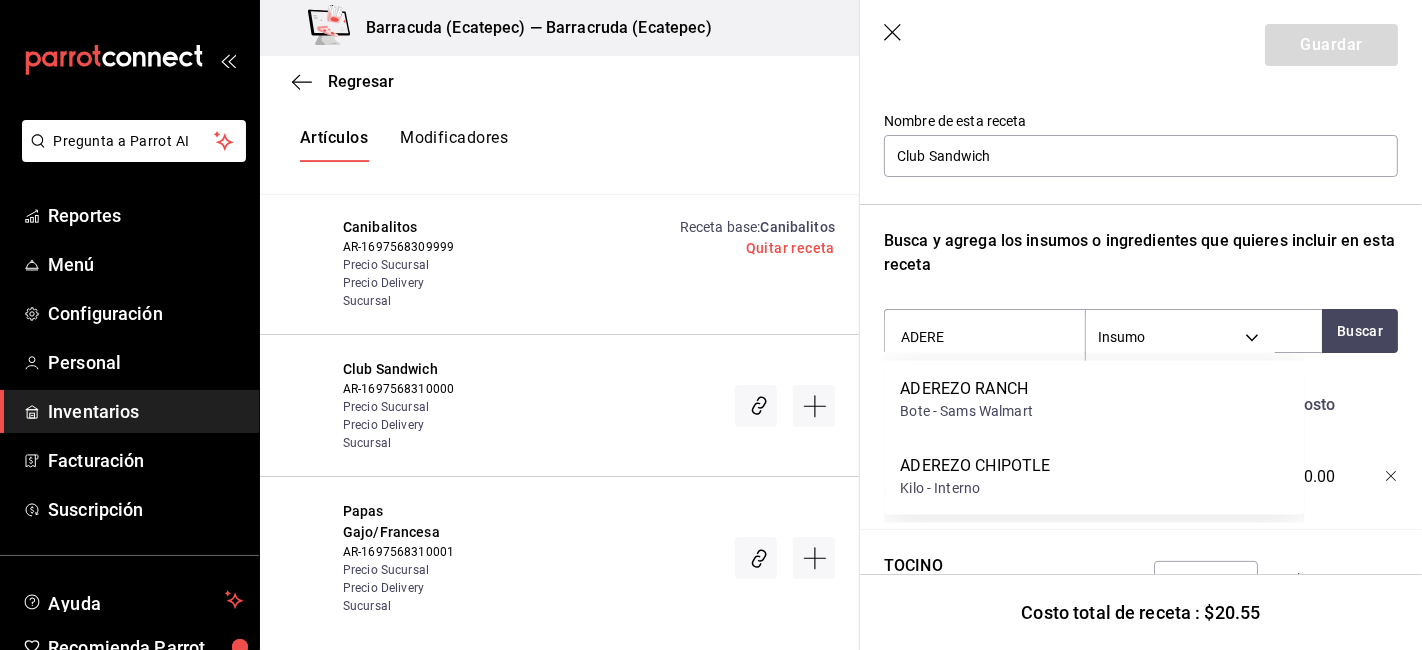 drag, startPoint x: 999, startPoint y: 378, endPoint x: 980, endPoint y: 407, distance: 34.669872 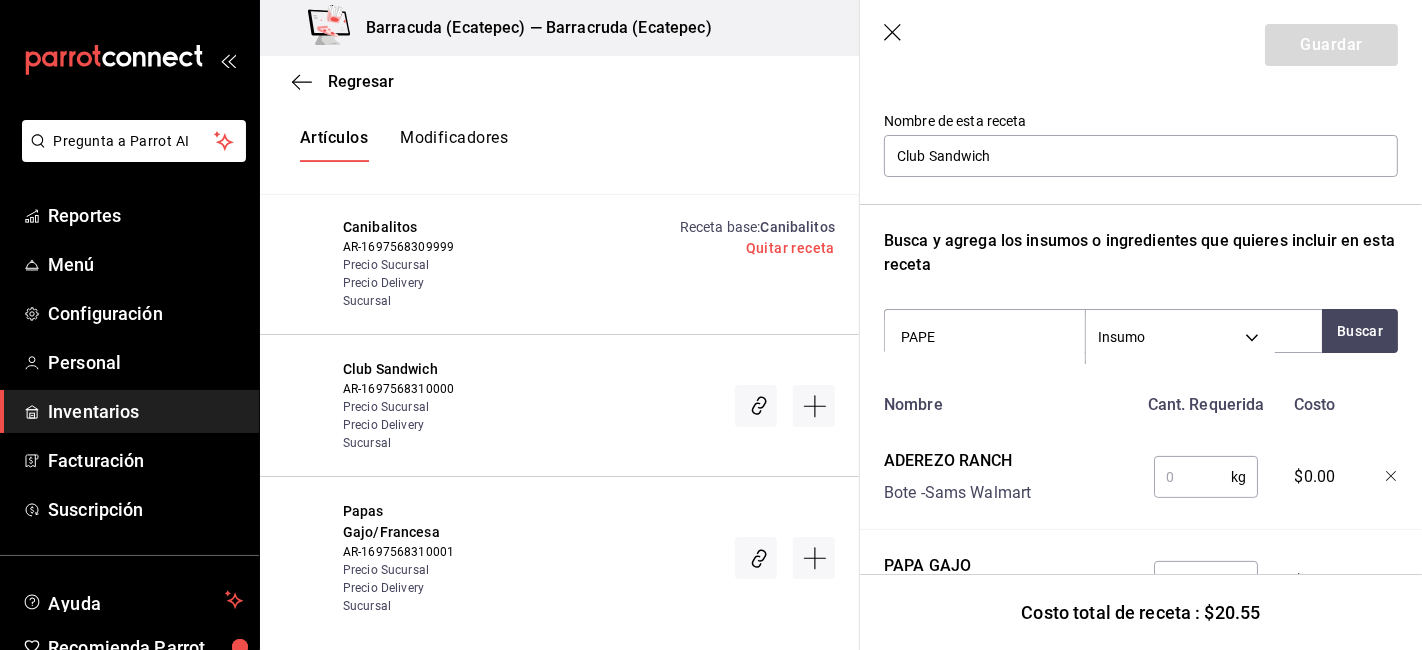 scroll, scrollTop: 5496, scrollLeft: 0, axis: vertical 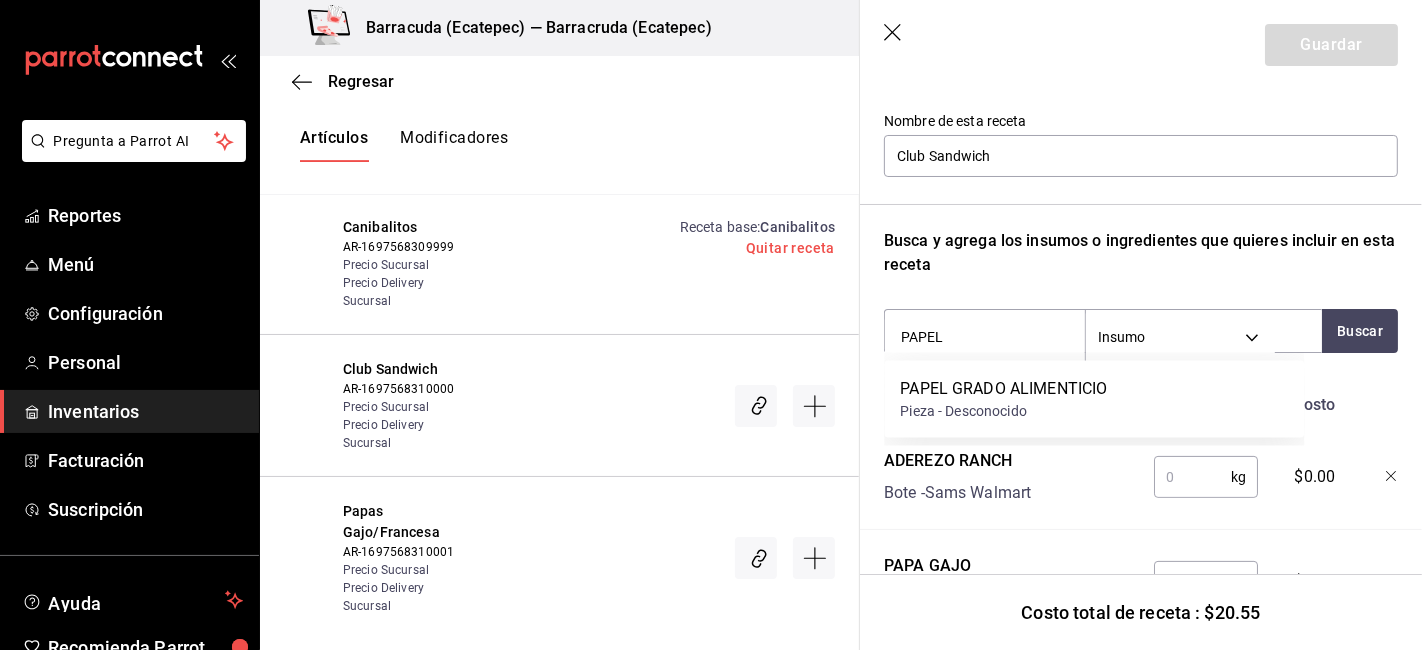 drag, startPoint x: 1059, startPoint y: 378, endPoint x: 1026, endPoint y: 413, distance: 48.104053 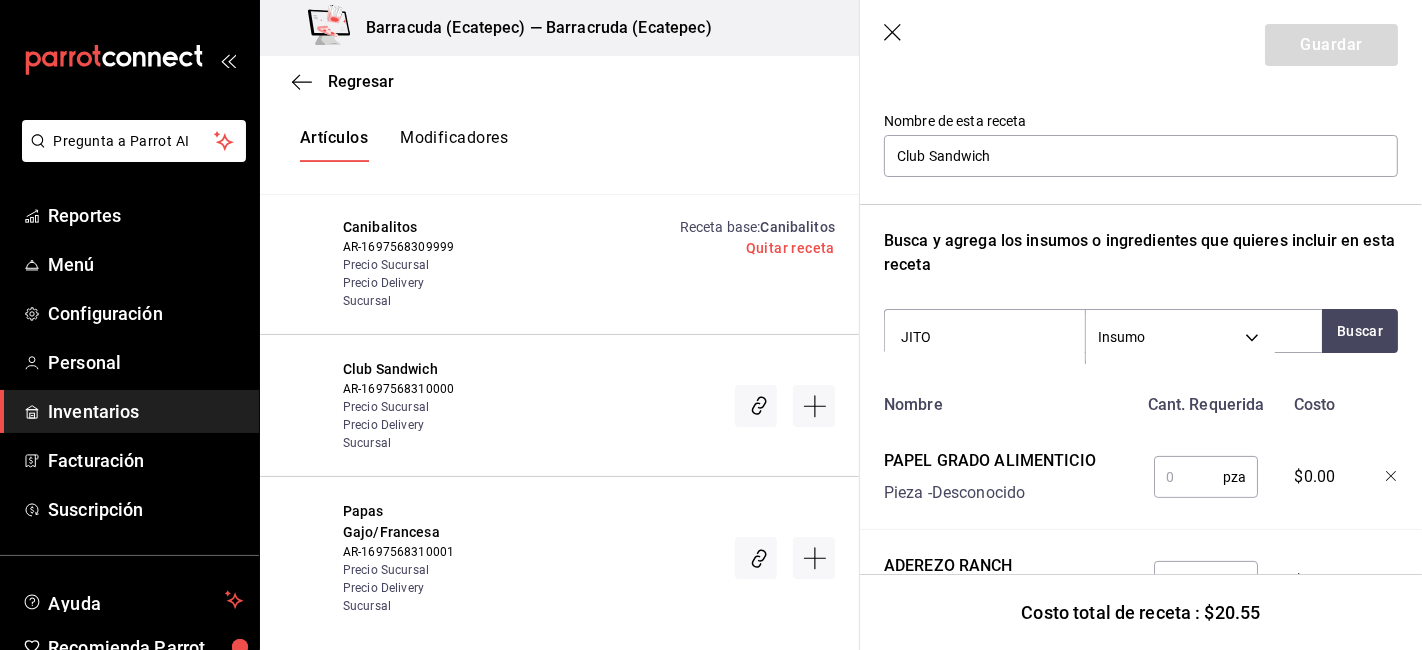 type on "JITOM" 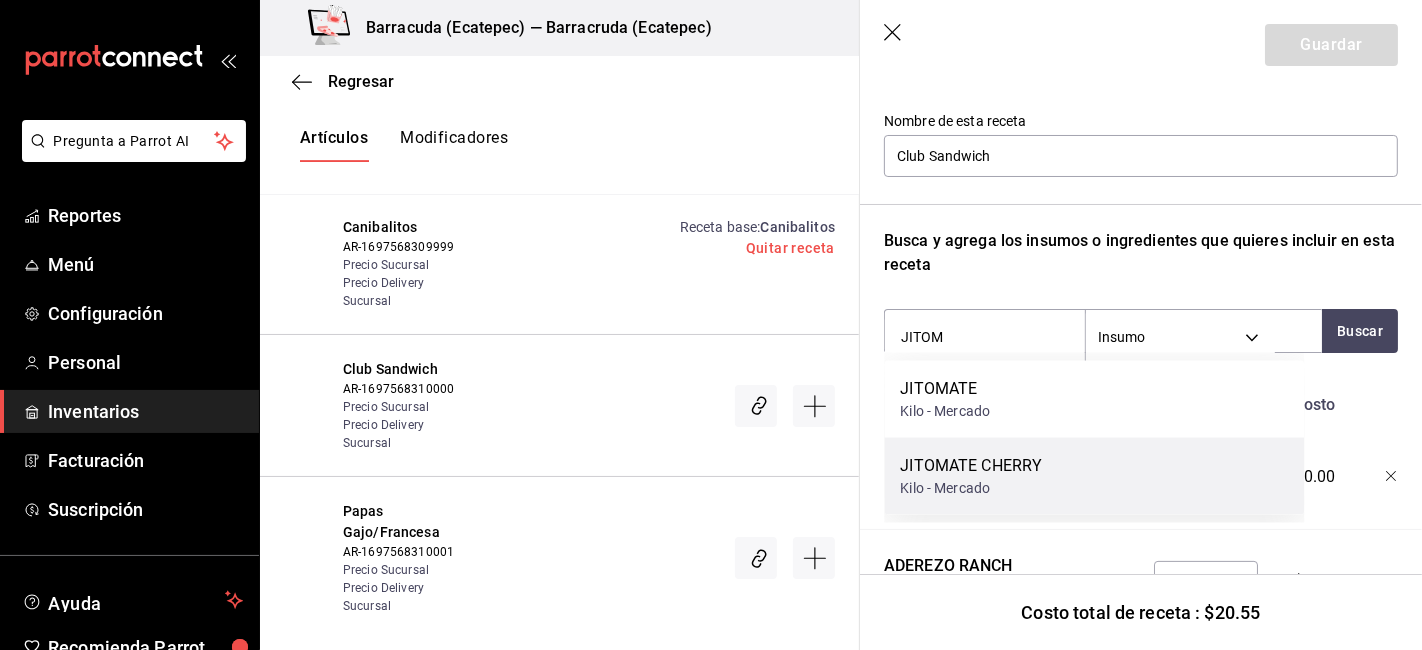 click on "JITOMATE CHERRY Kilo - Mercado" at bounding box center [1094, 476] 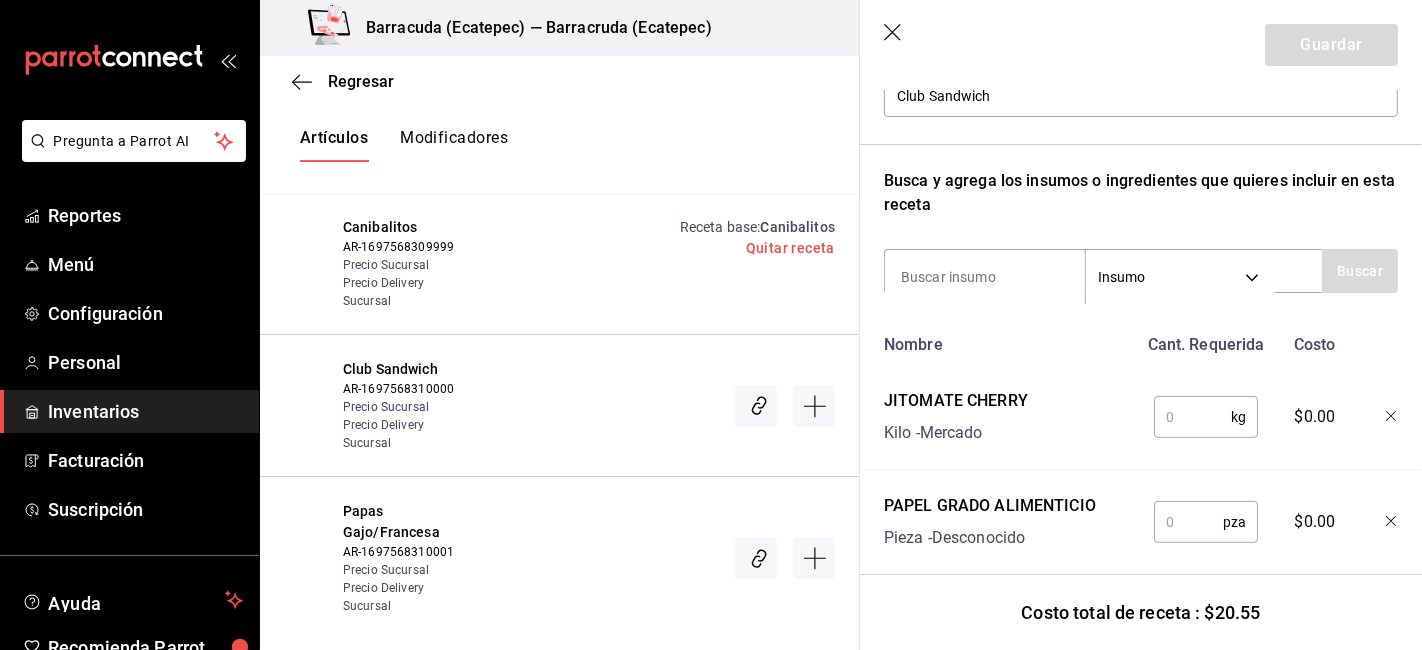 scroll, scrollTop: 300, scrollLeft: 0, axis: vertical 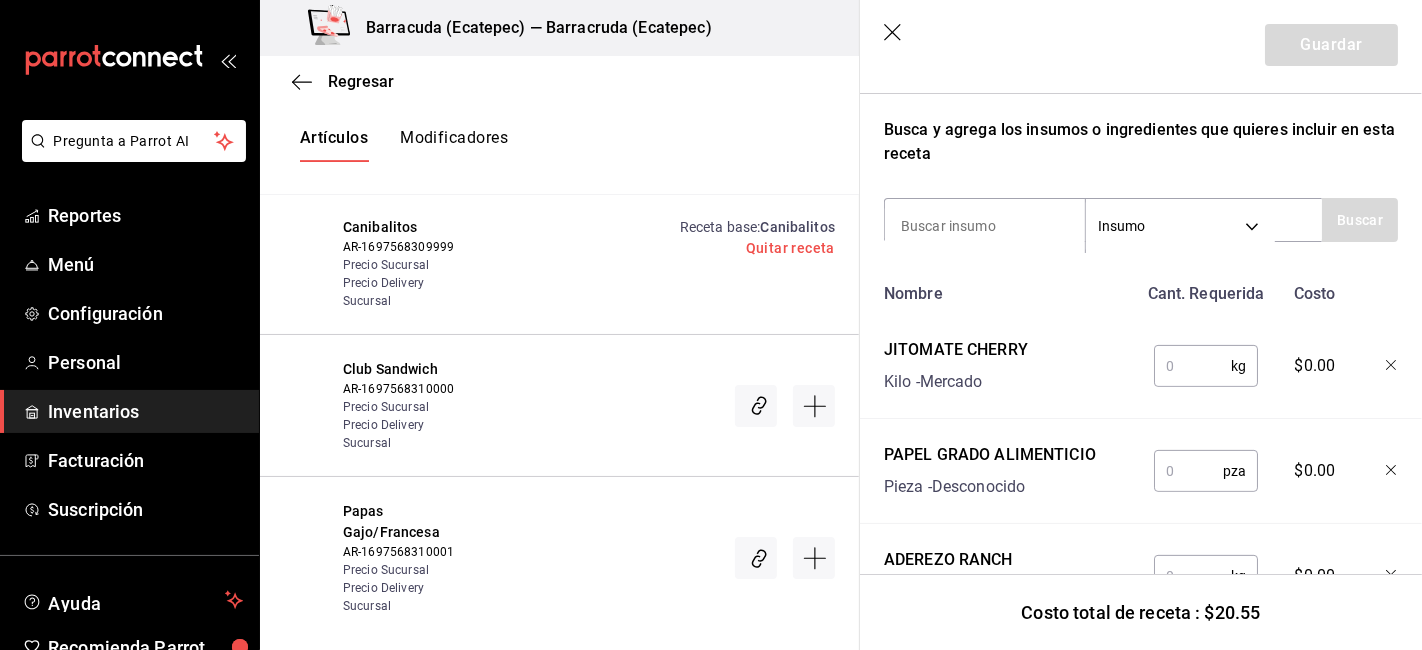 click at bounding box center (1192, 366) 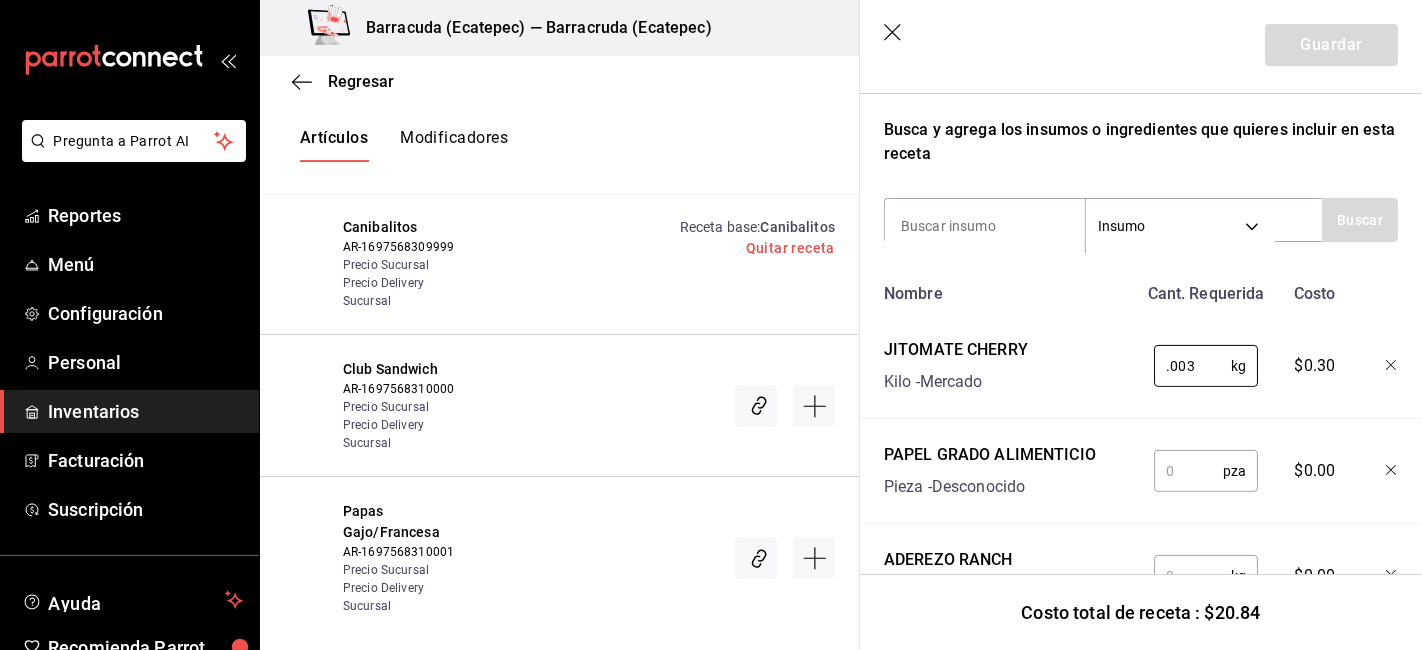 type on "0.003" 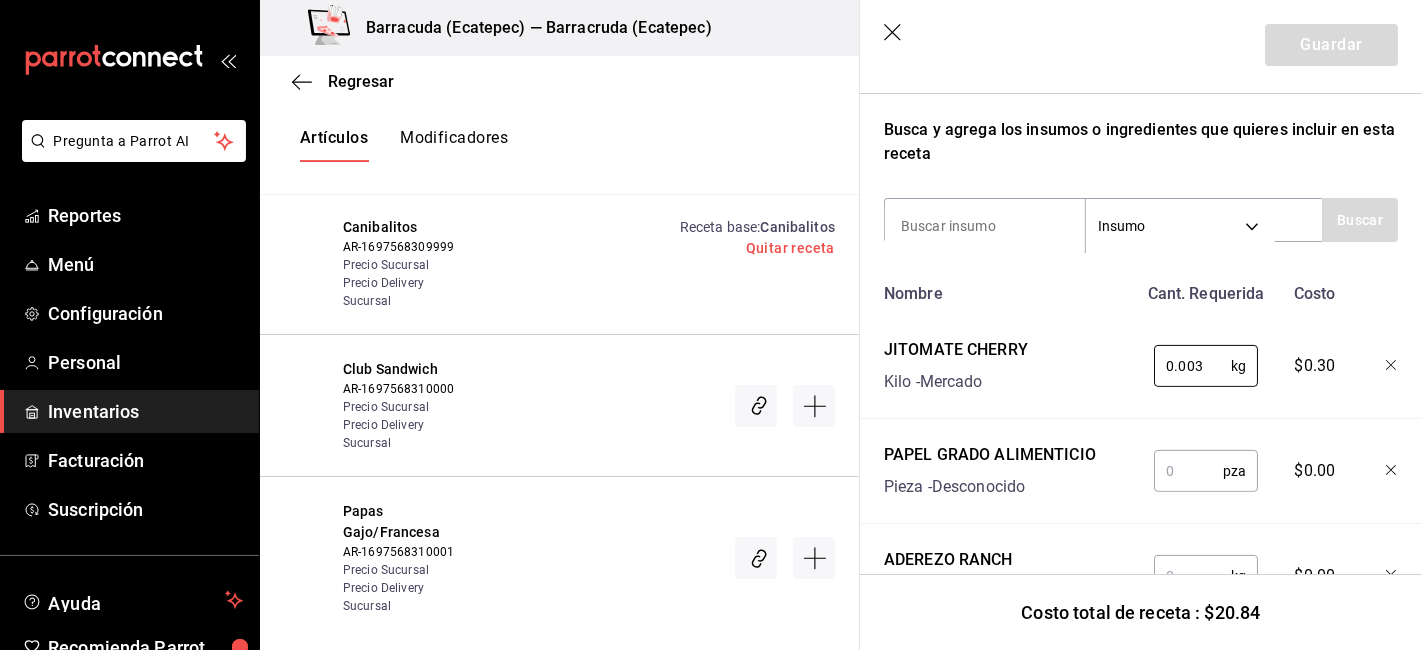 click at bounding box center (1188, 471) 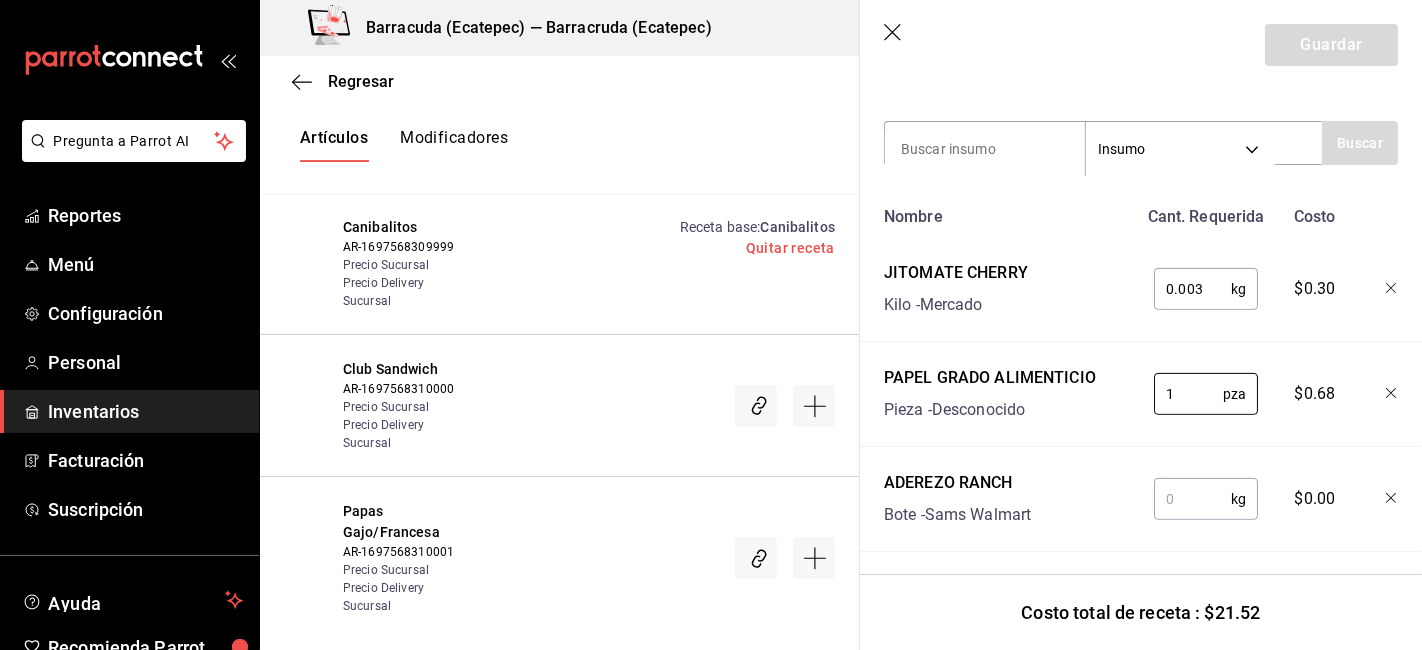 scroll, scrollTop: 411, scrollLeft: 0, axis: vertical 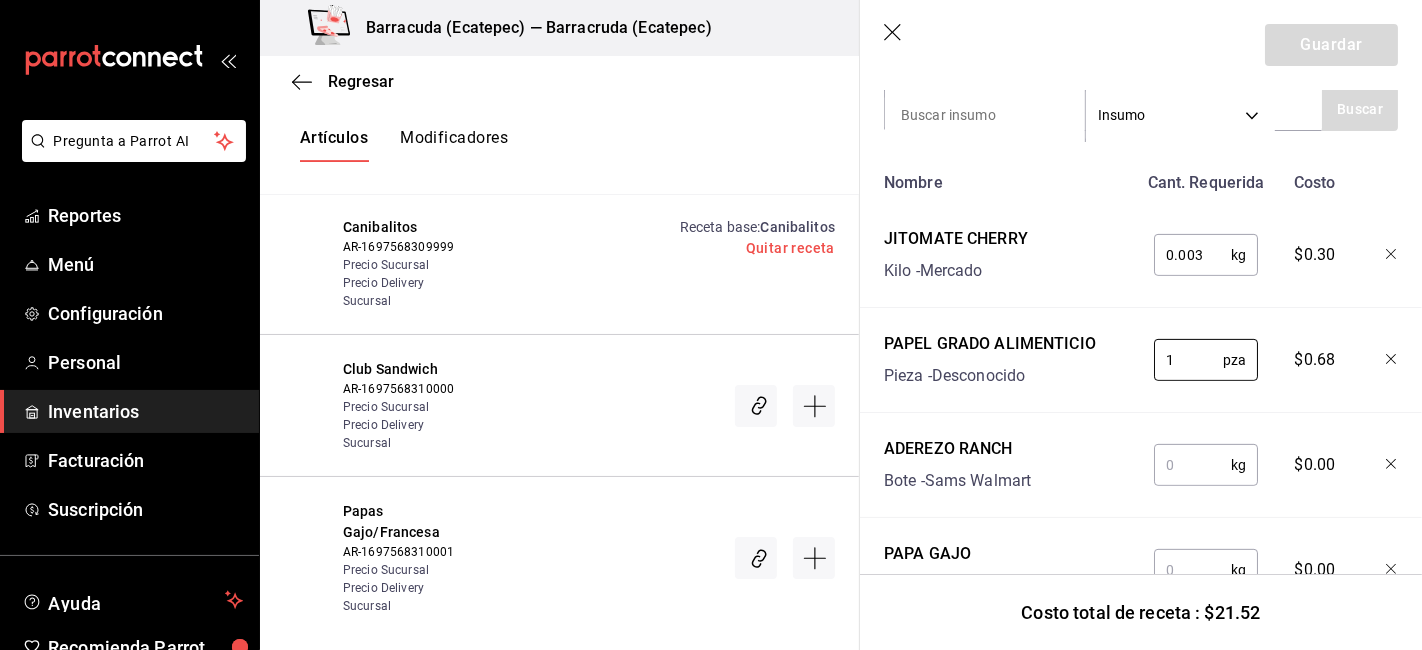 type on "1" 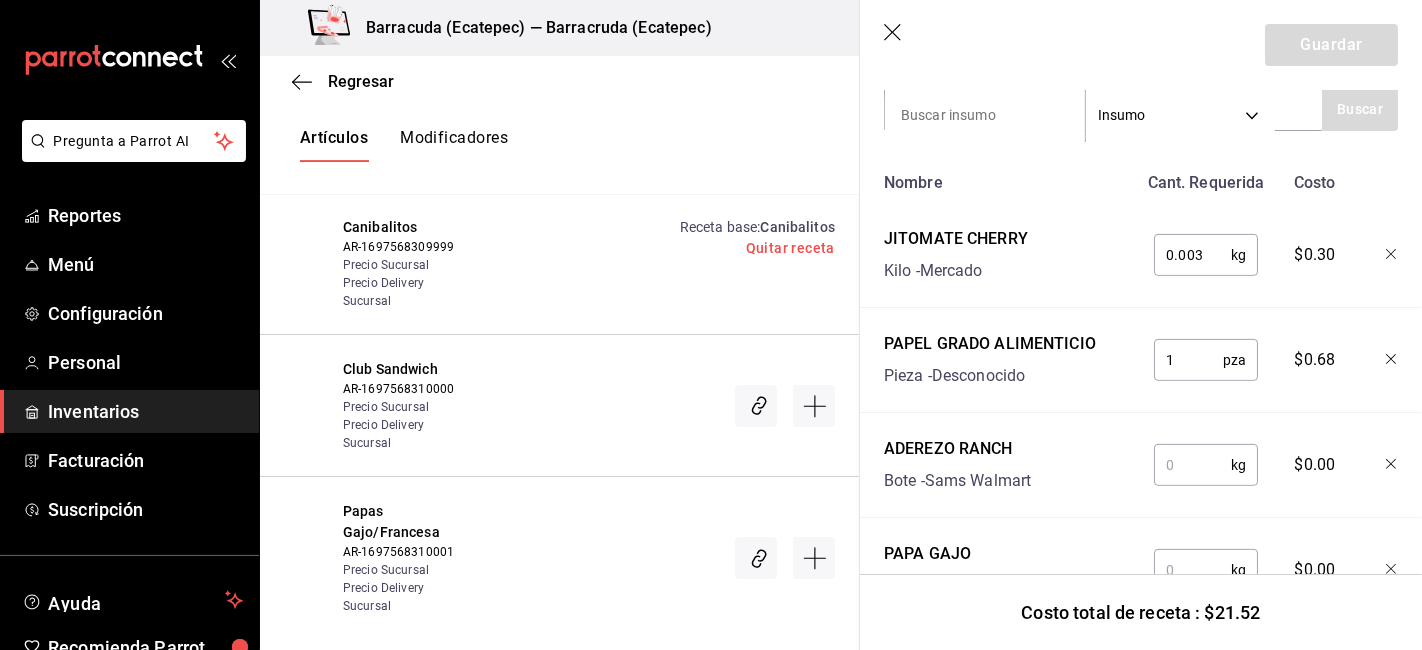 click at bounding box center [1192, 465] 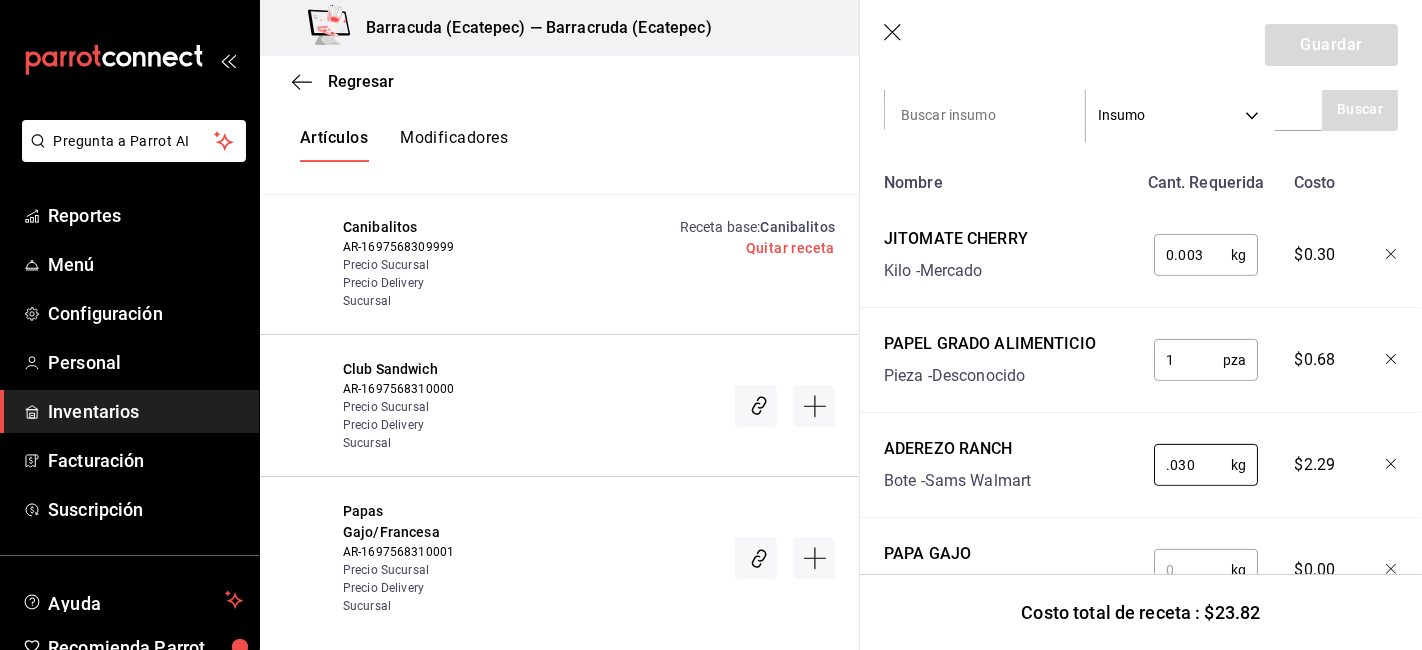 scroll, scrollTop: 634, scrollLeft: 0, axis: vertical 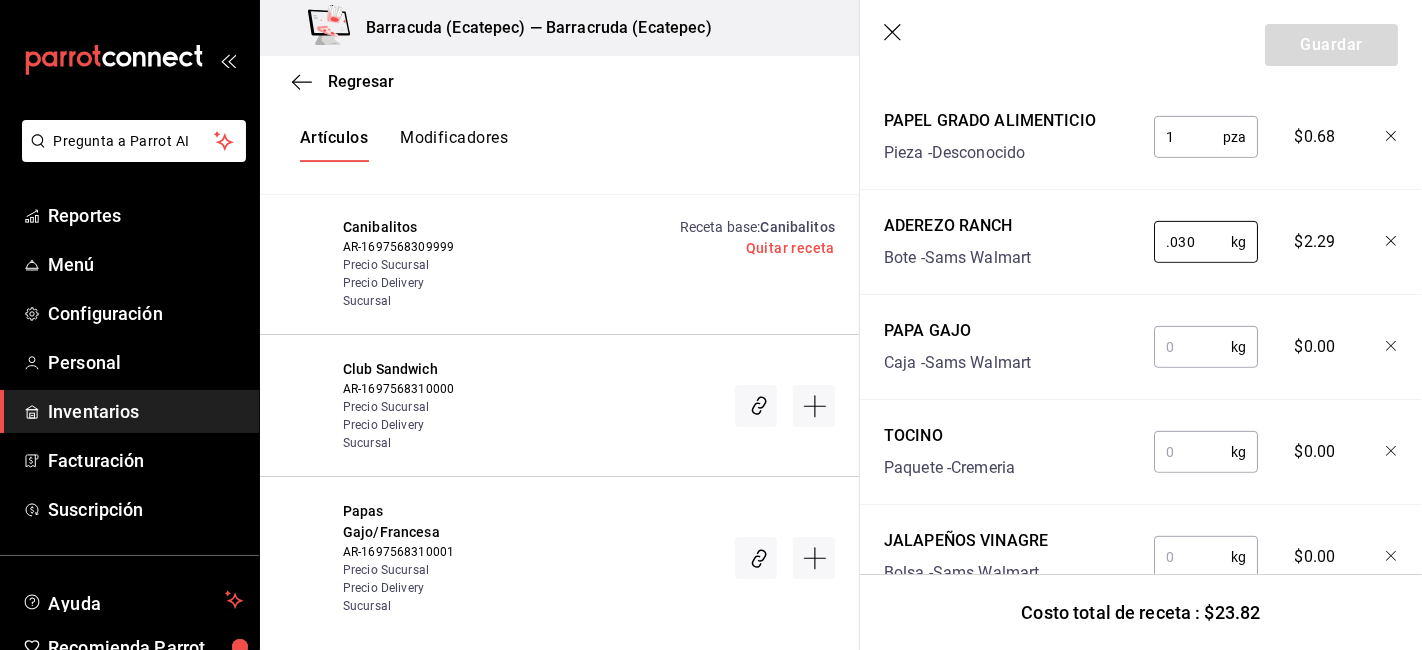 type on "0.030" 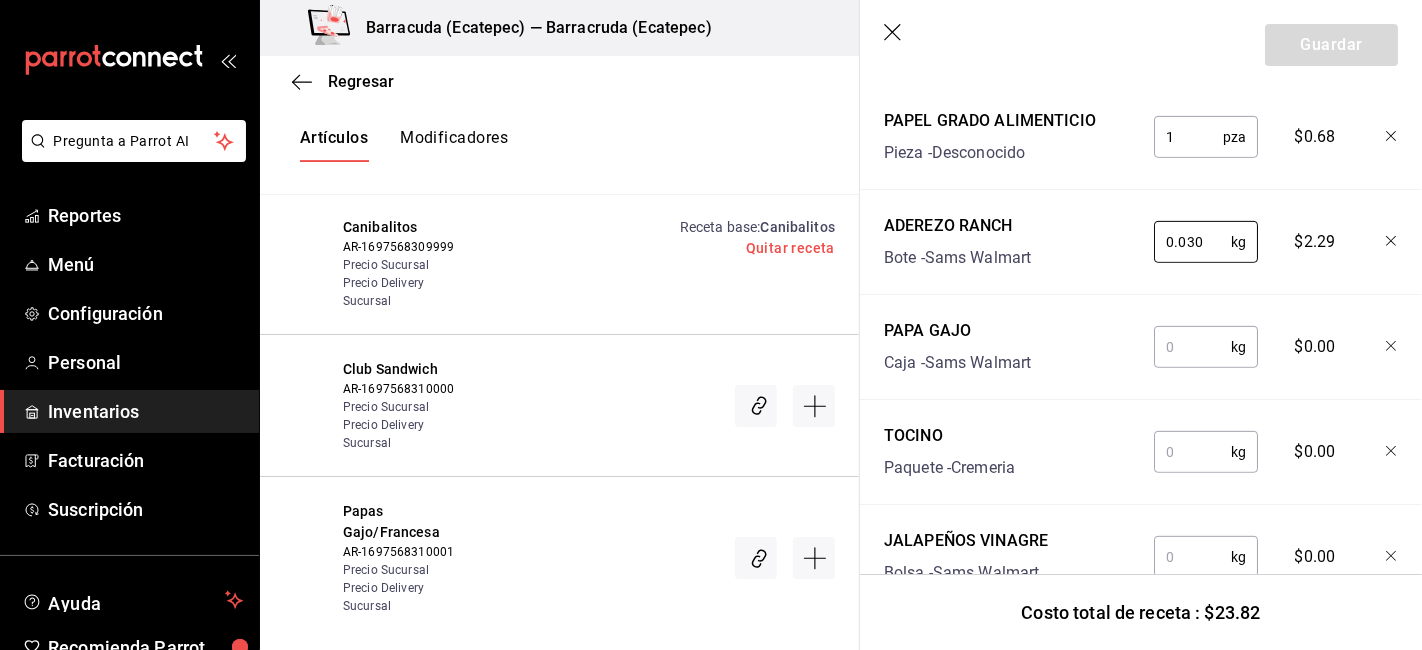 click at bounding box center (1192, 347) 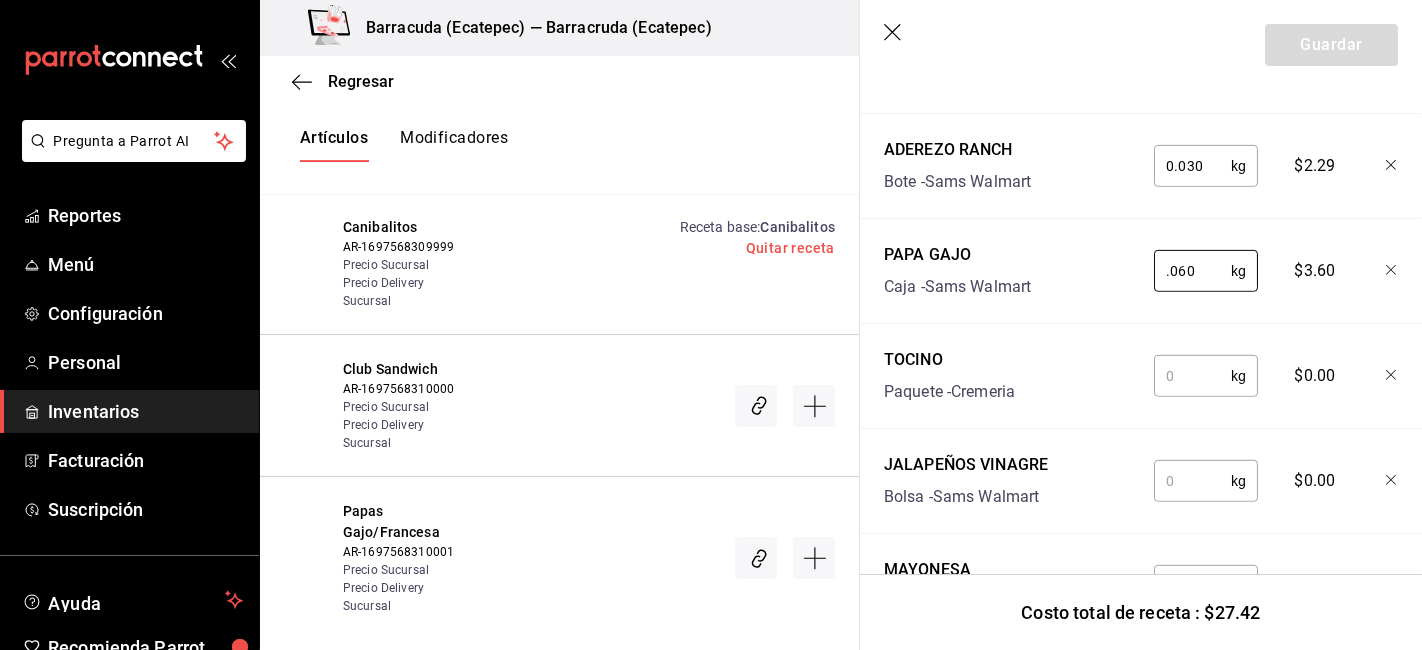 scroll, scrollTop: 745, scrollLeft: 0, axis: vertical 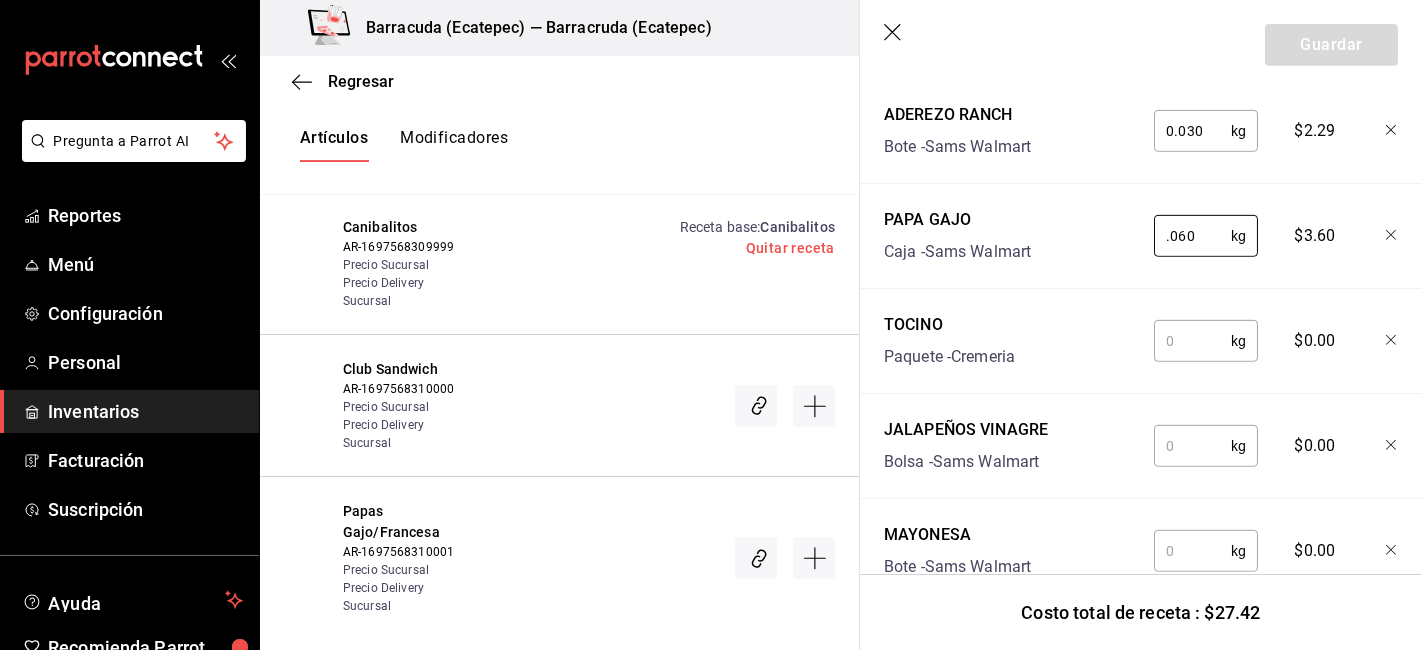 type on "0.060" 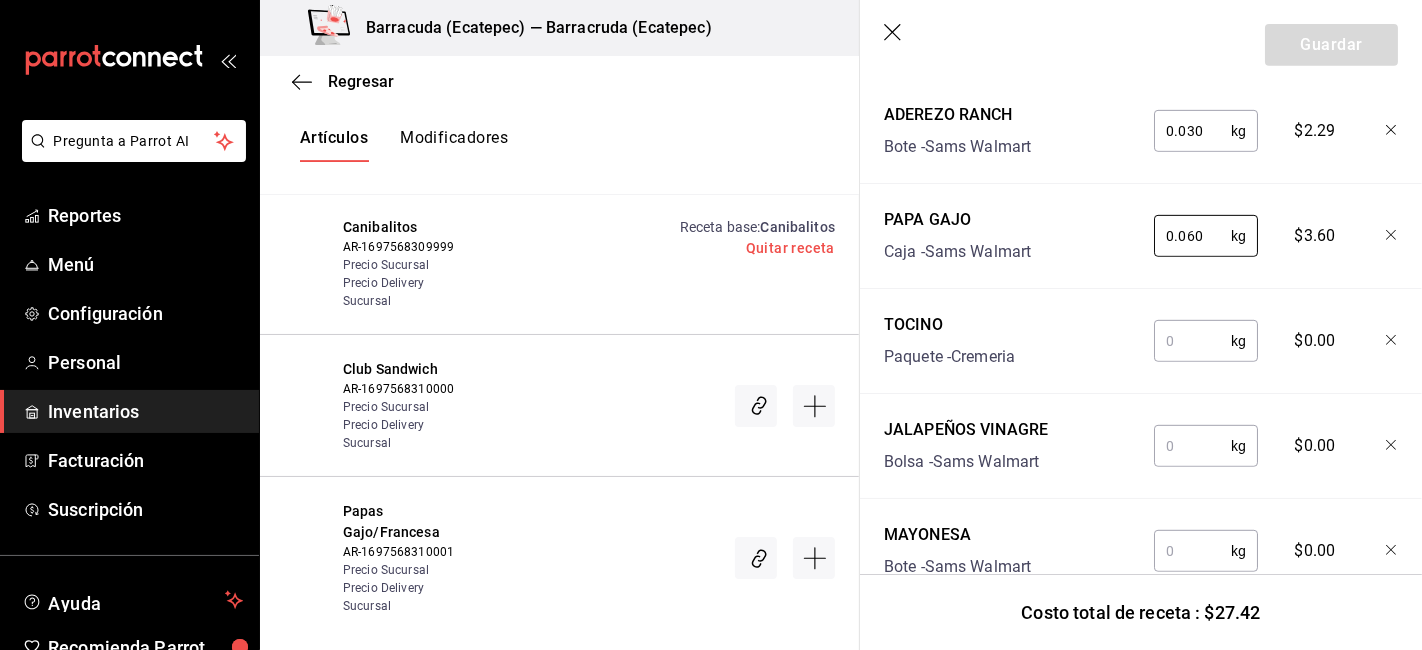 click at bounding box center (1192, 341) 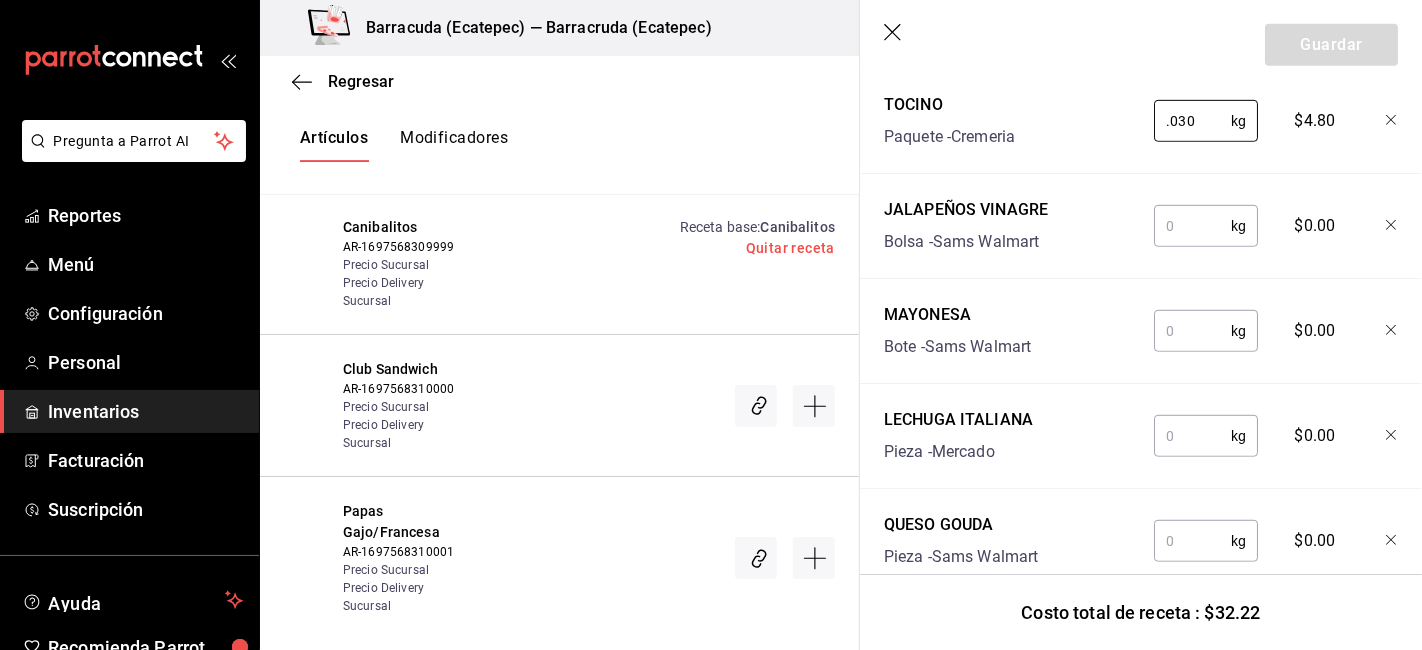 scroll, scrollTop: 967, scrollLeft: 0, axis: vertical 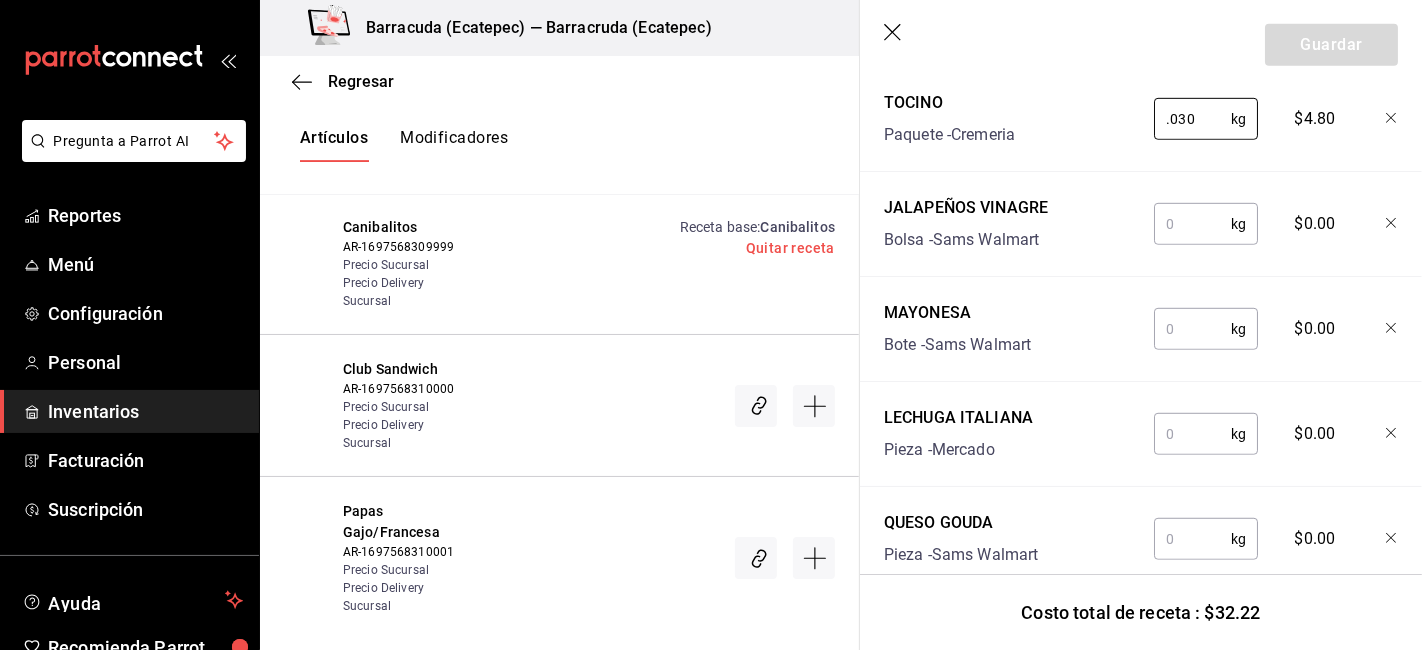 type on "0.030" 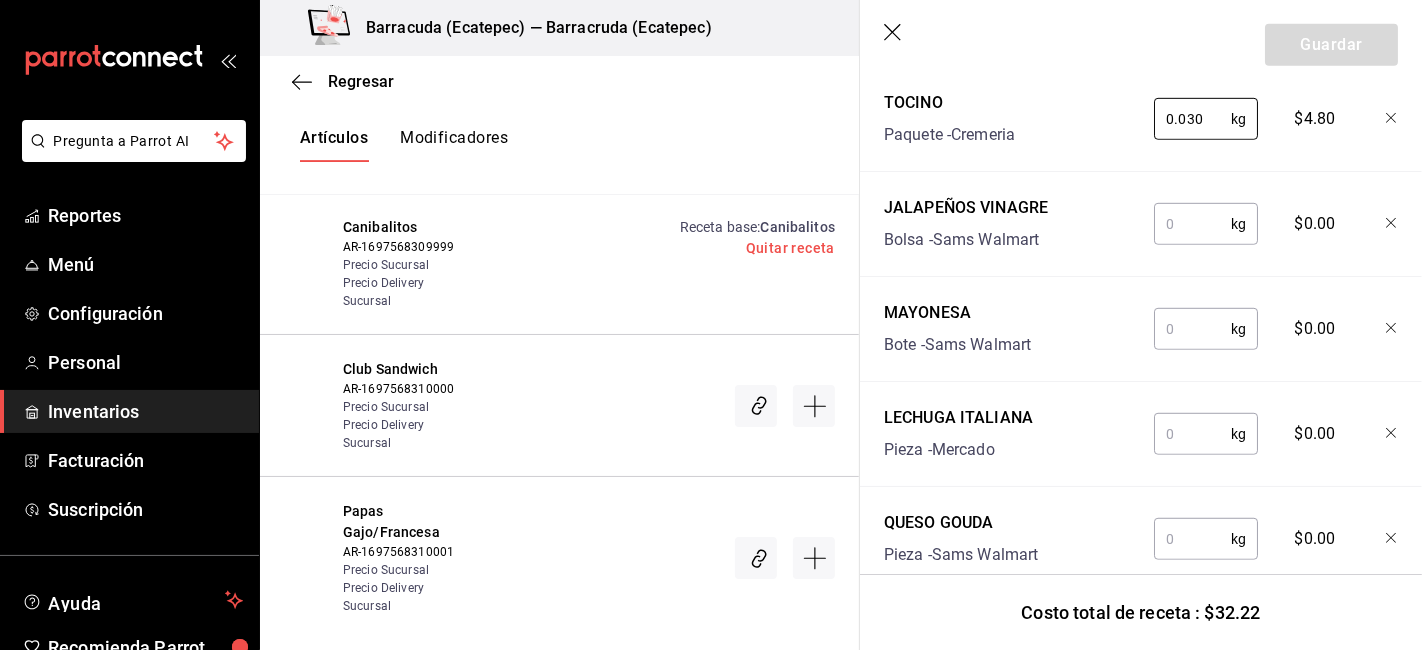 click at bounding box center [1192, 224] 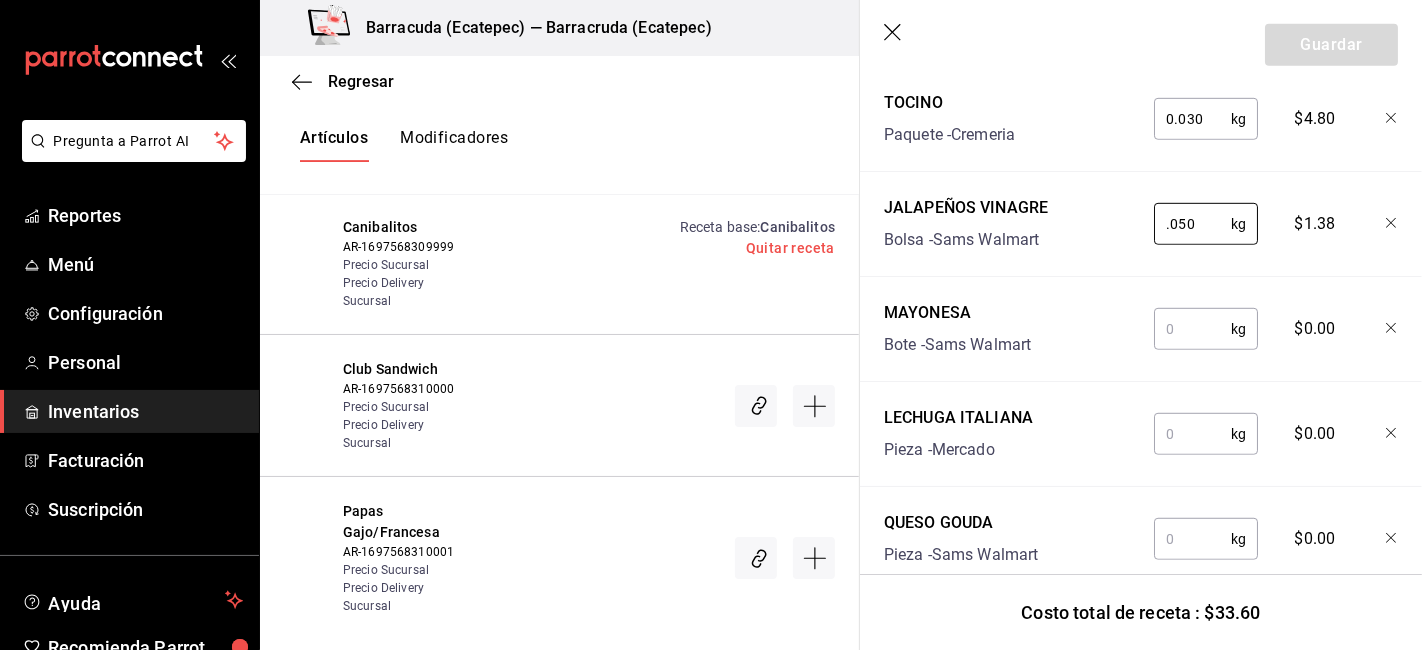 type on "0.050" 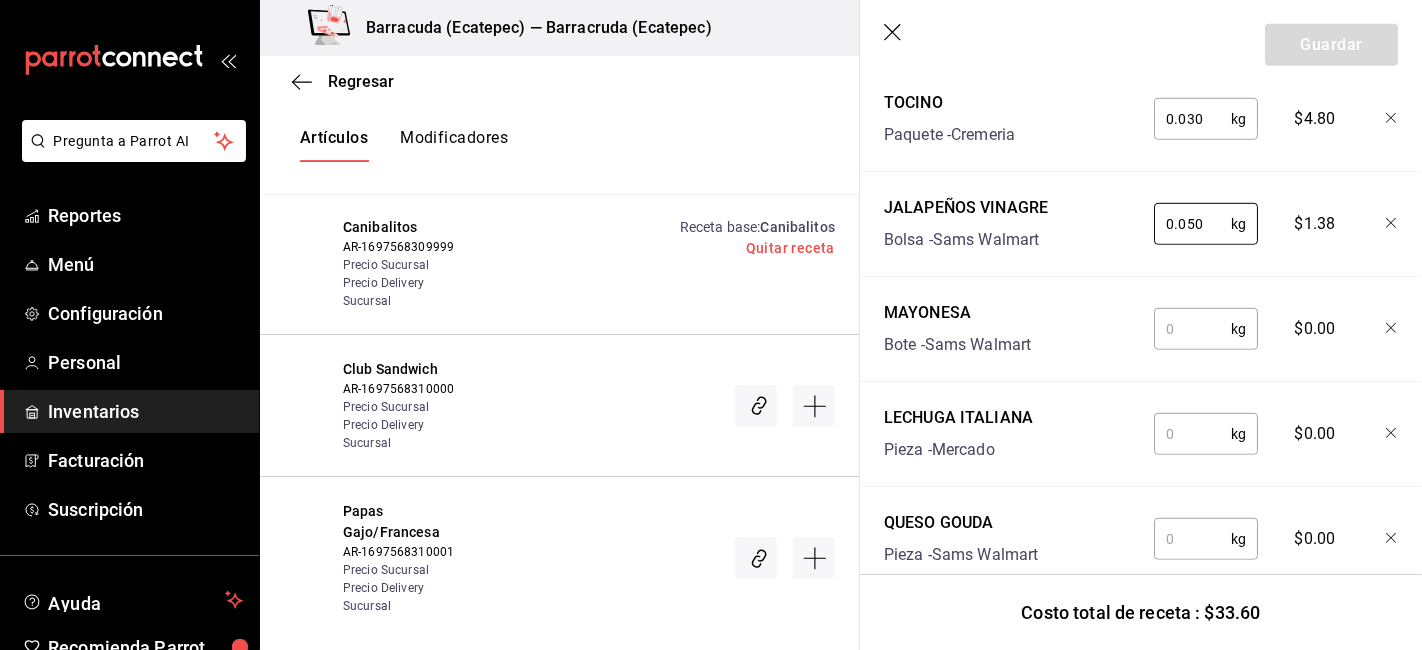 click at bounding box center (1192, 329) 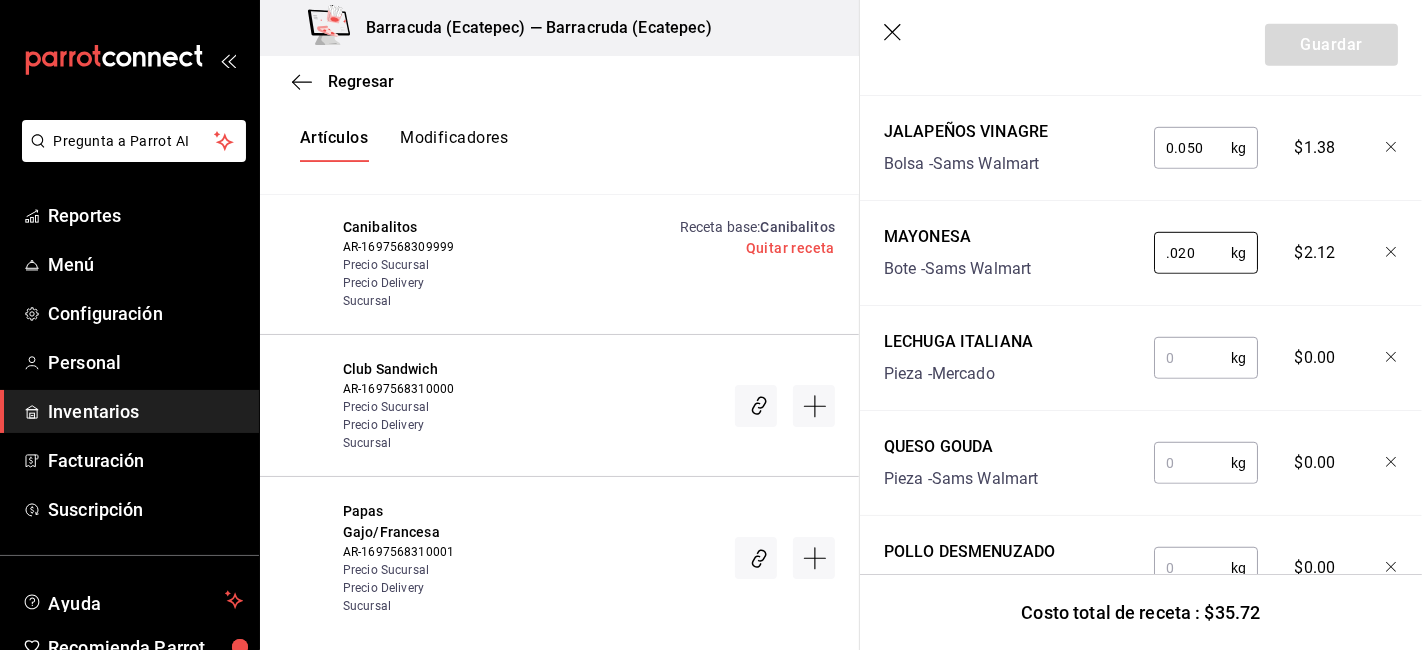 scroll, scrollTop: 1078, scrollLeft: 0, axis: vertical 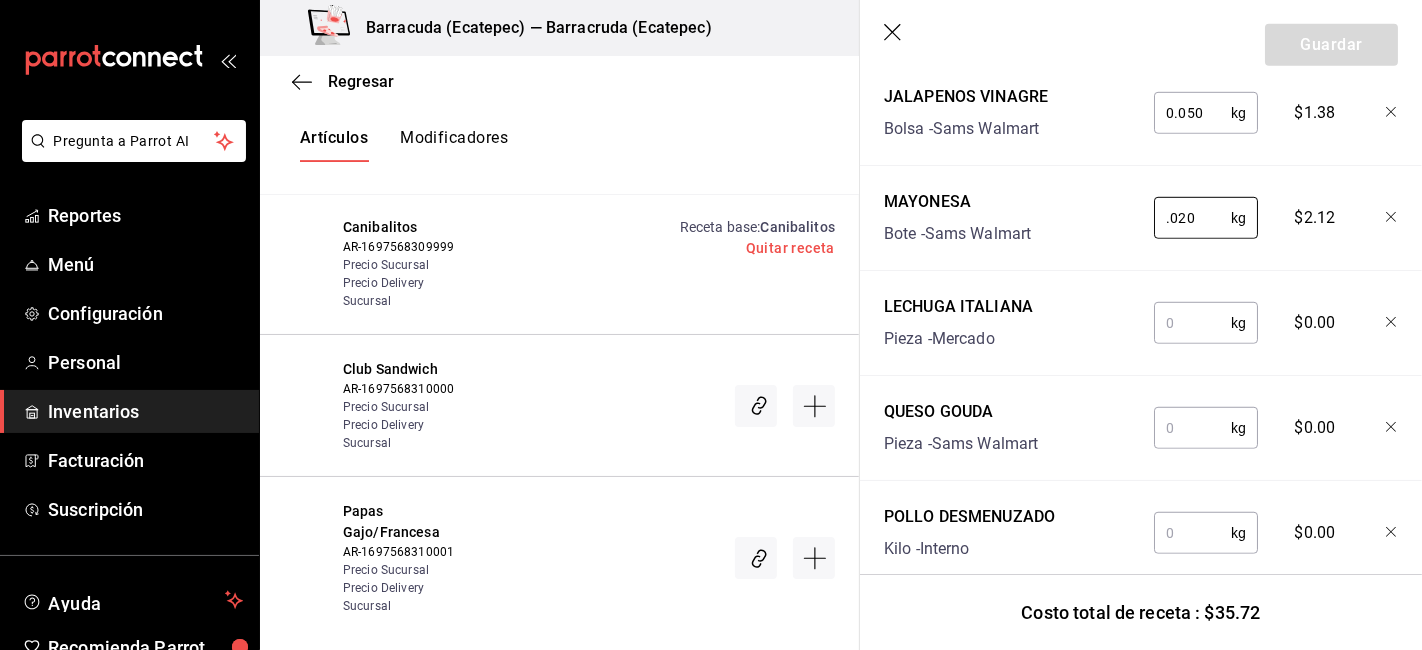 type on "0.020" 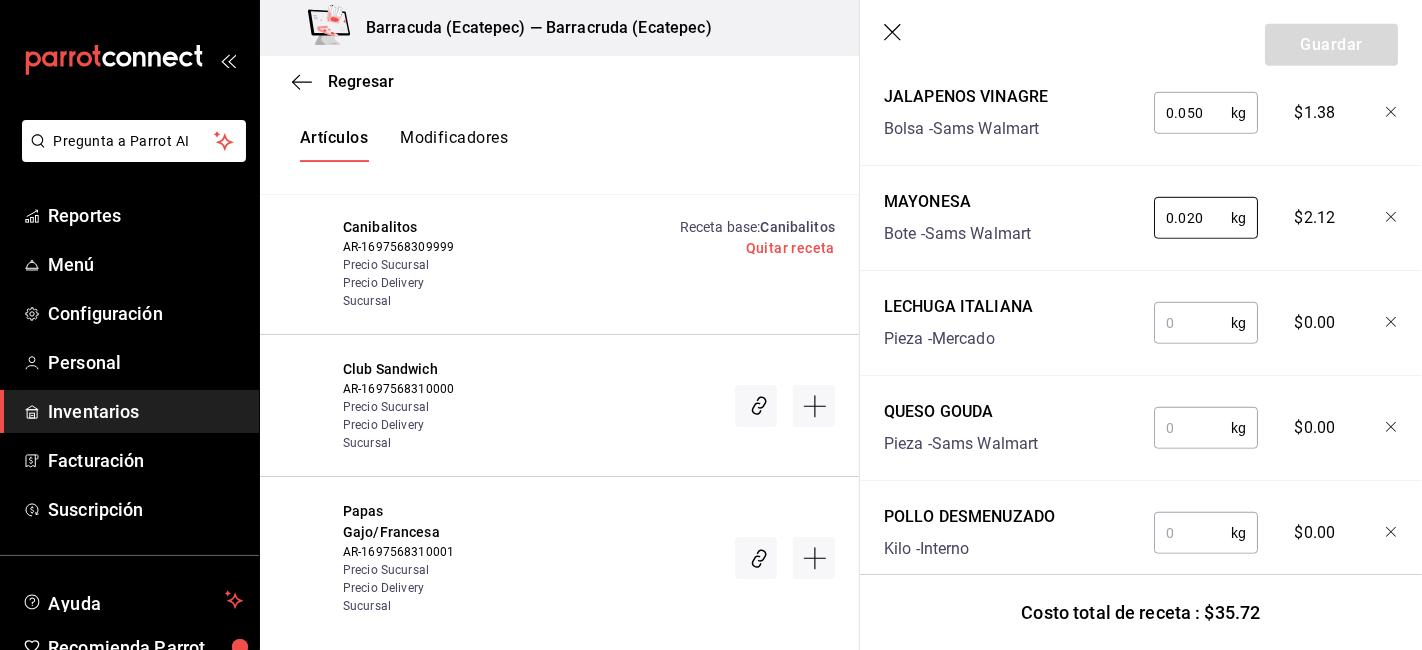 click at bounding box center [1192, 323] 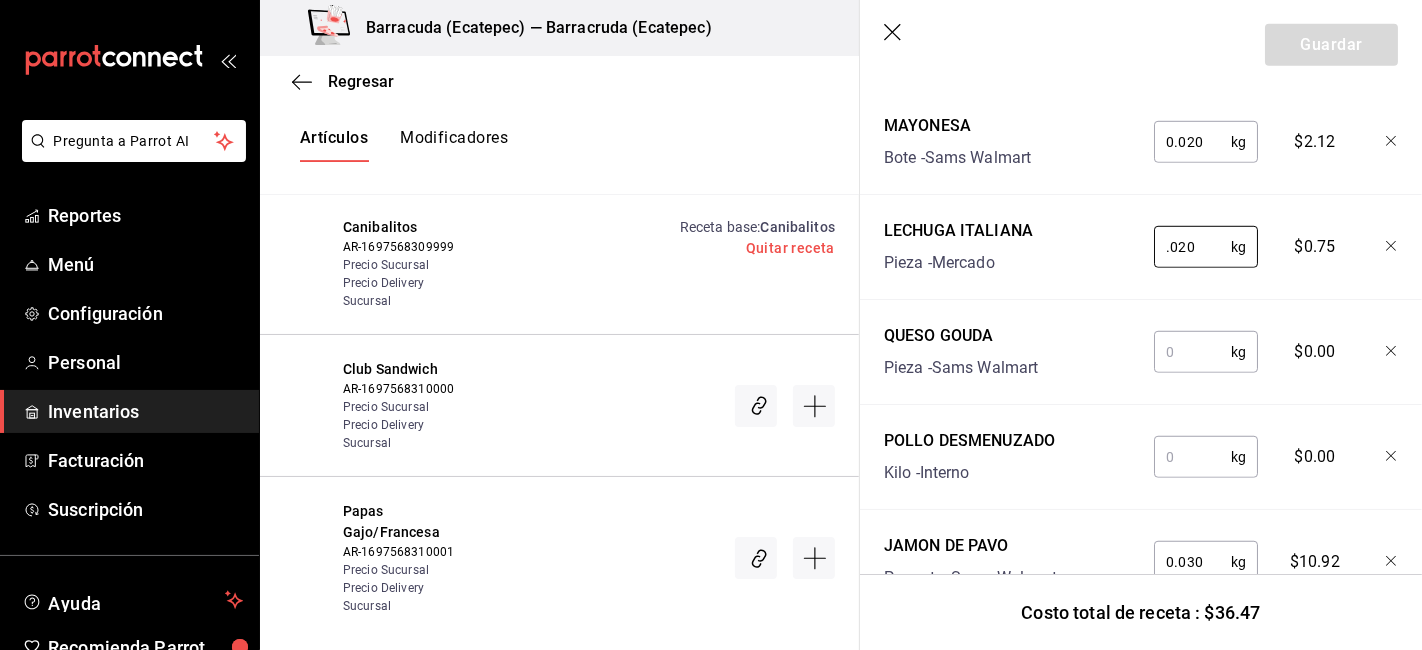 scroll, scrollTop: 1189, scrollLeft: 0, axis: vertical 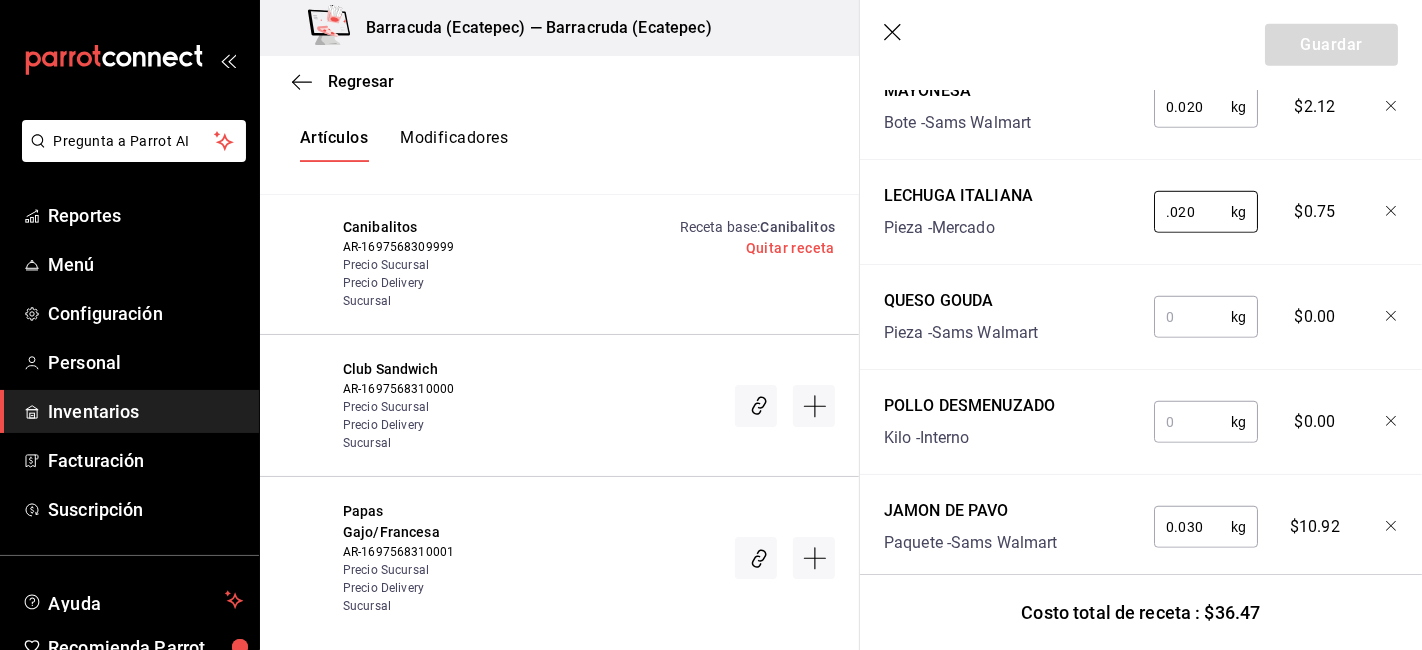 type on "0.020" 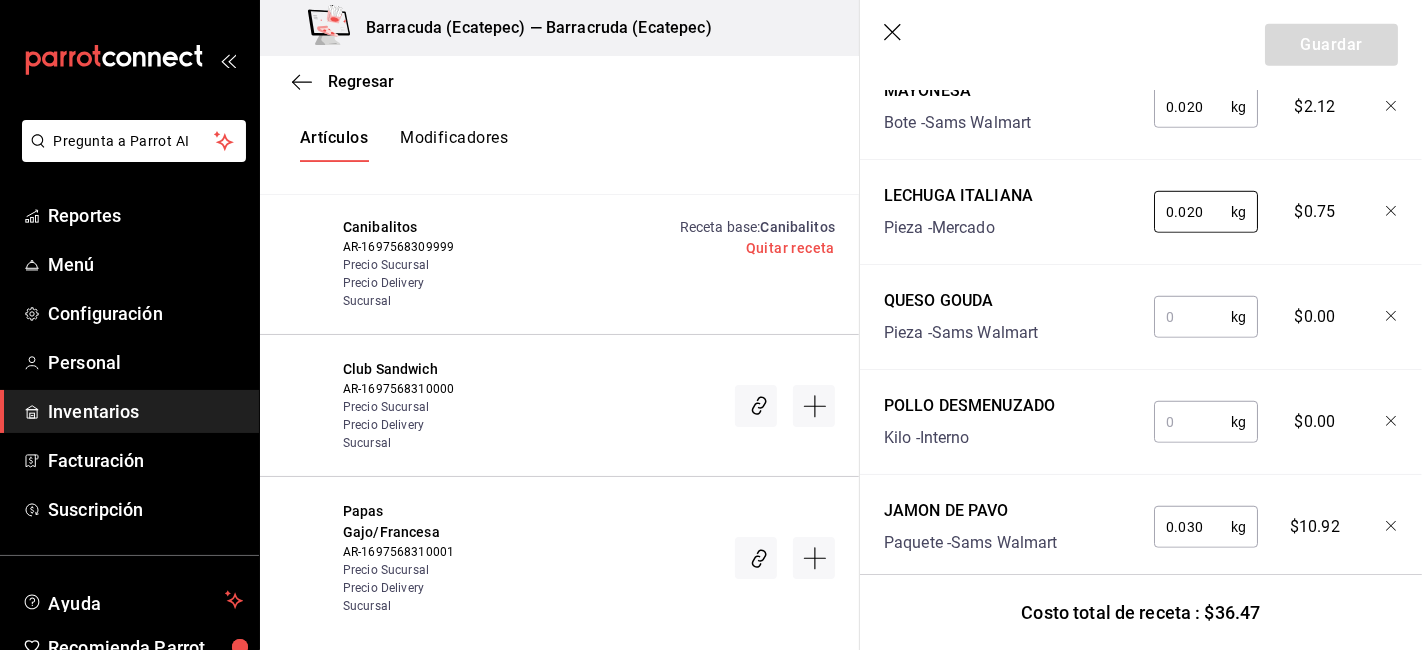 click at bounding box center [1192, 317] 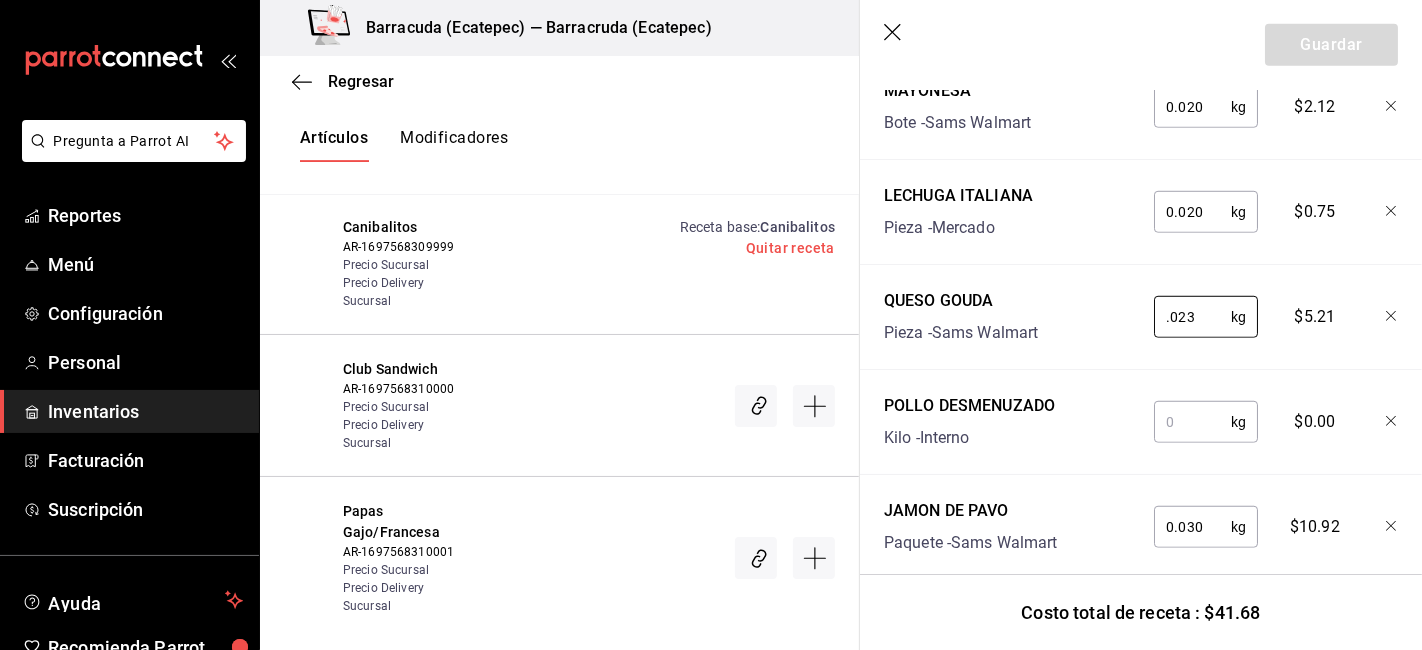 type on "0.023" 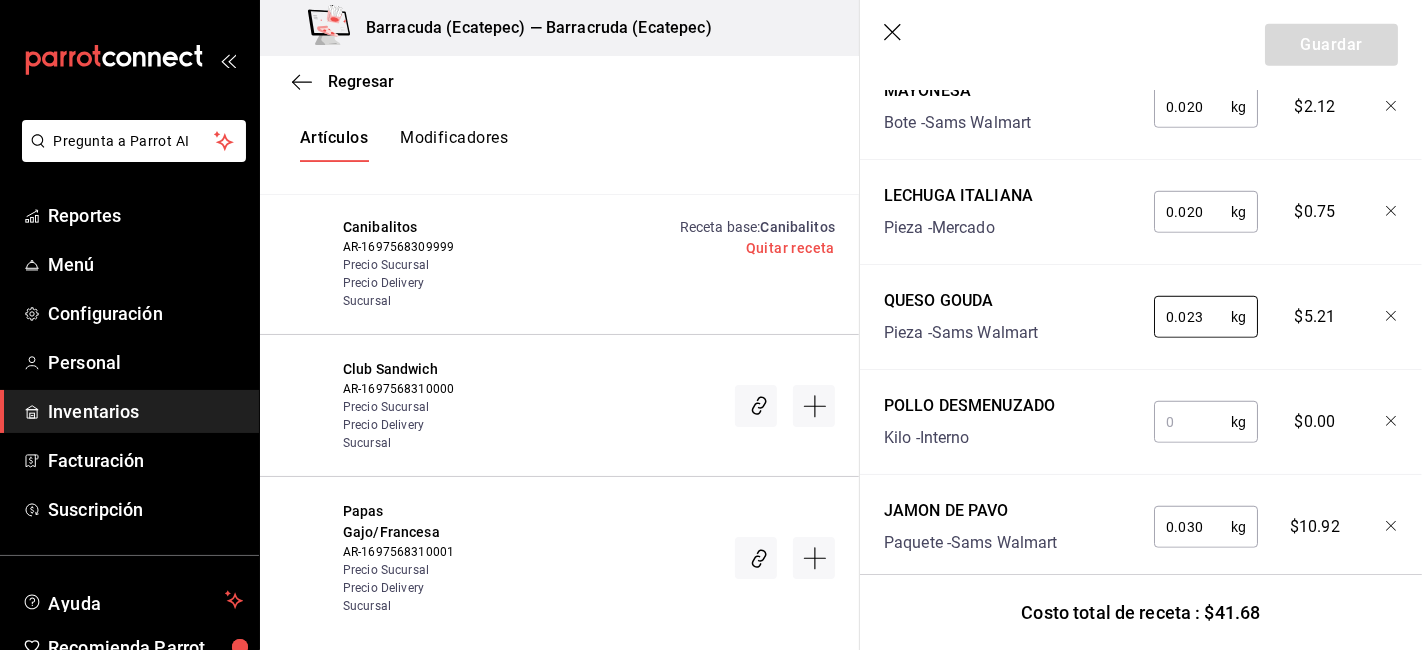 click at bounding box center (1192, 422) 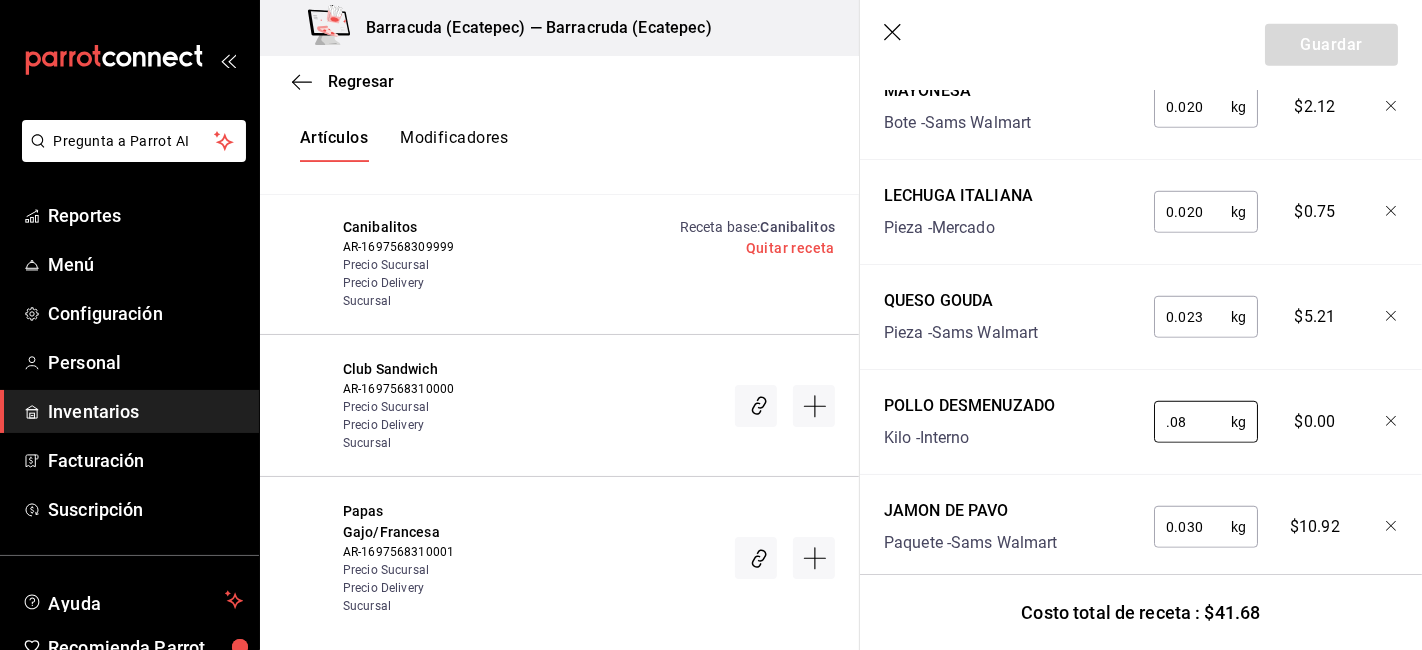 type on ".080" 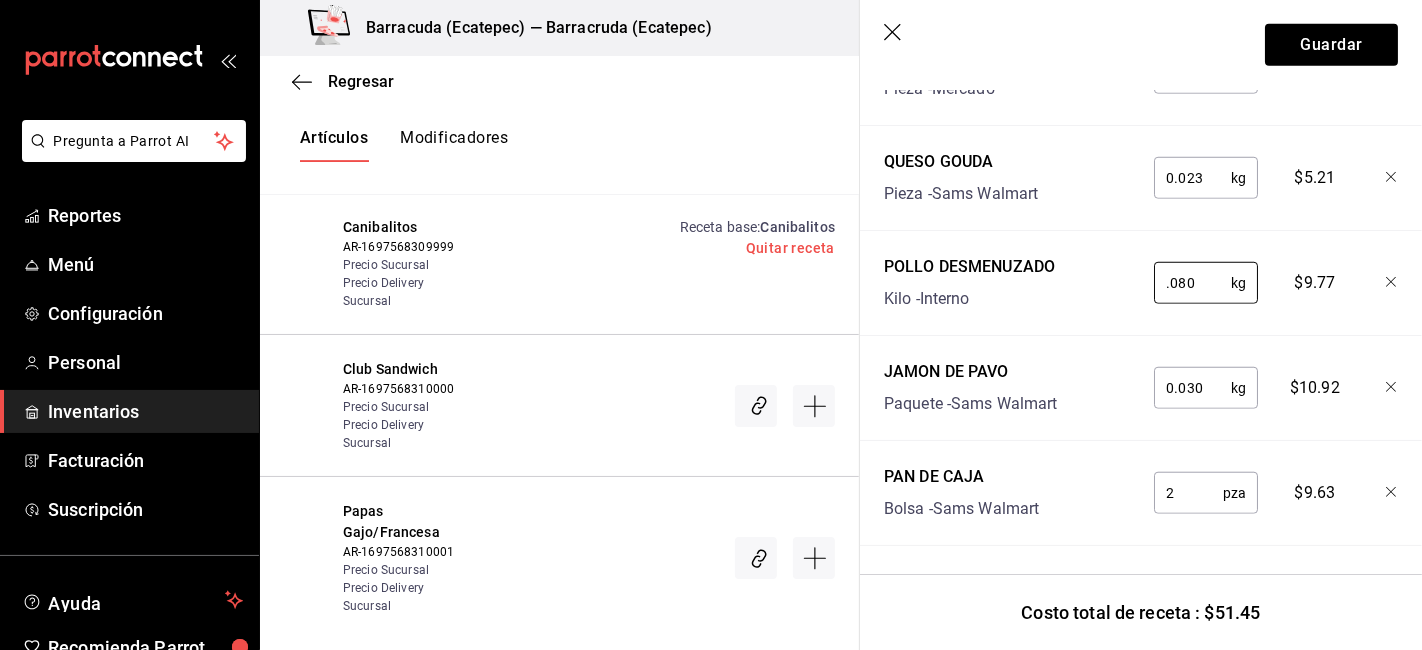 scroll, scrollTop: 1344, scrollLeft: 0, axis: vertical 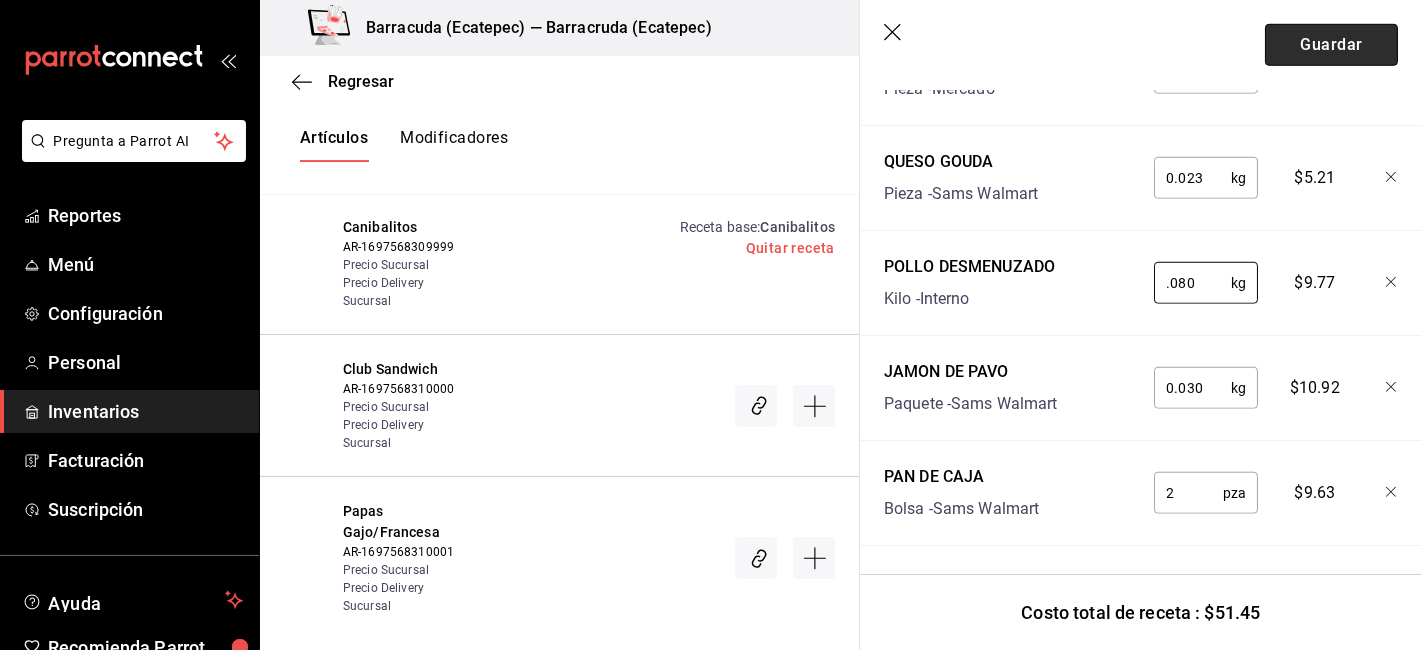 click on "Guardar" at bounding box center (1331, 45) 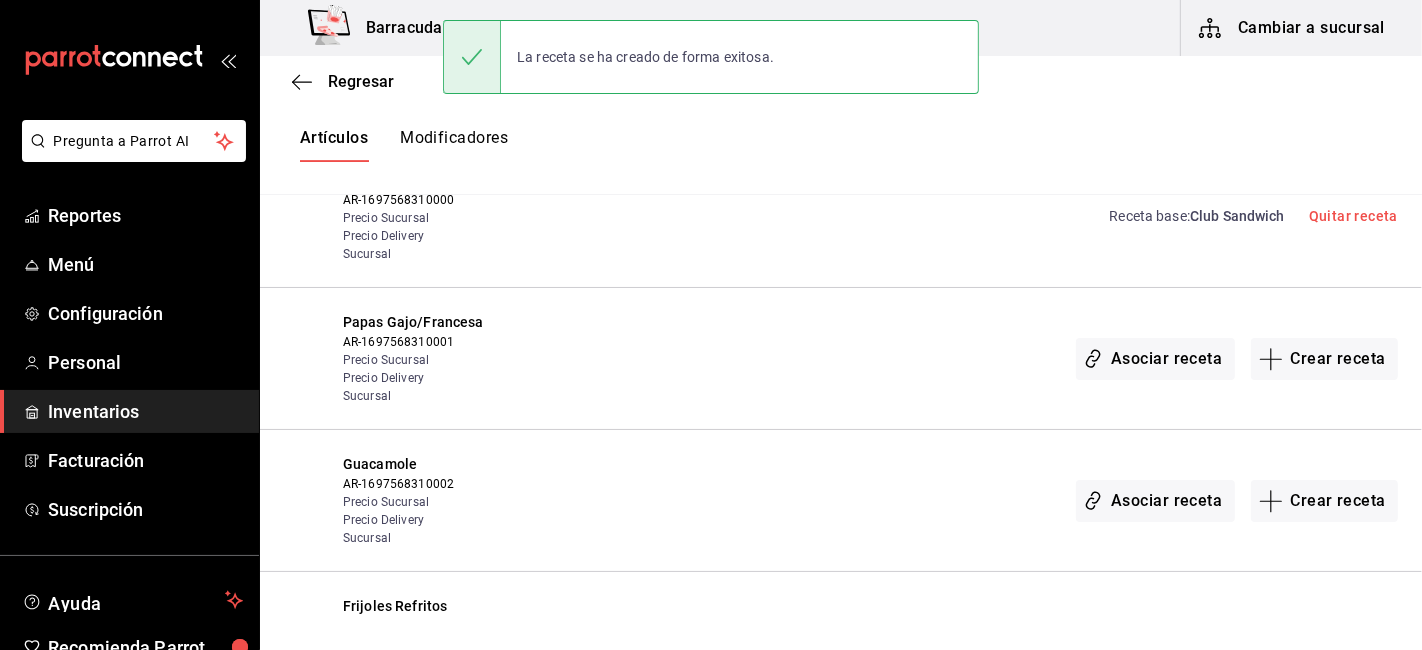 scroll, scrollTop: 0, scrollLeft: 0, axis: both 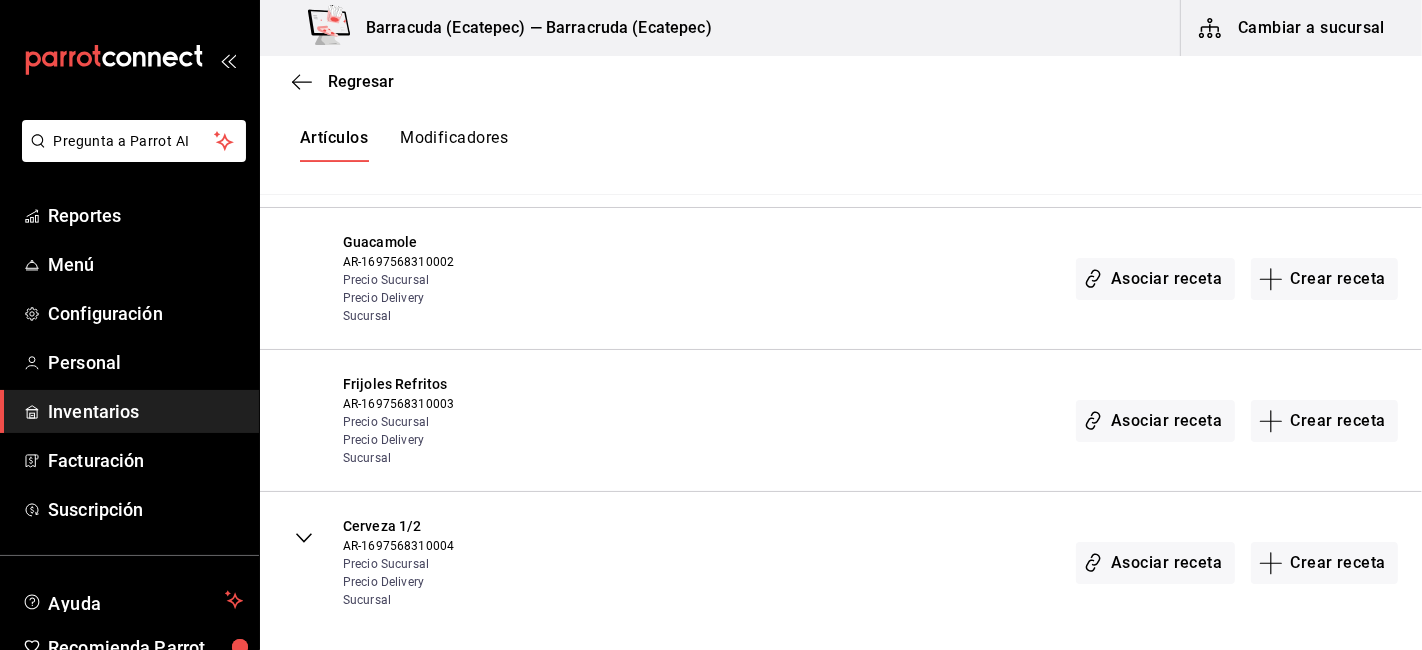 click on "Crear receta" at bounding box center [1325, 279] 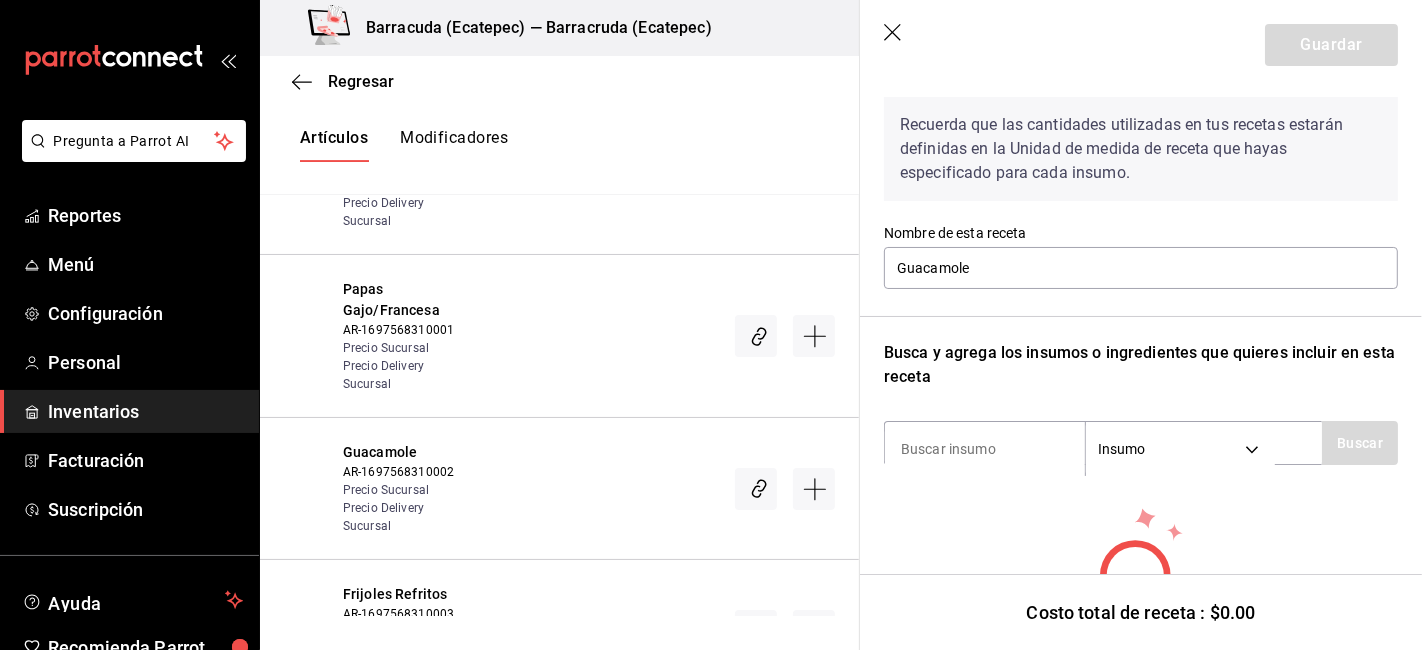 scroll, scrollTop: 111, scrollLeft: 0, axis: vertical 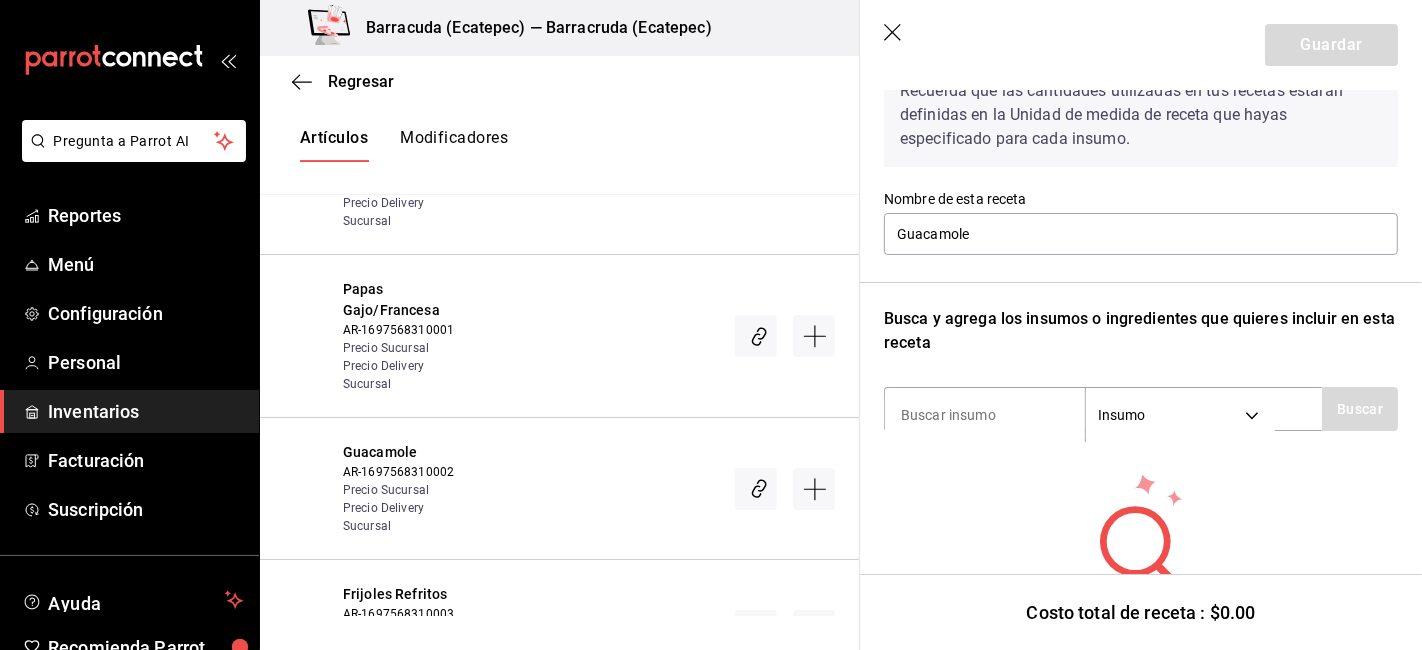 drag, startPoint x: 997, startPoint y: 404, endPoint x: 894, endPoint y: 647, distance: 263.928 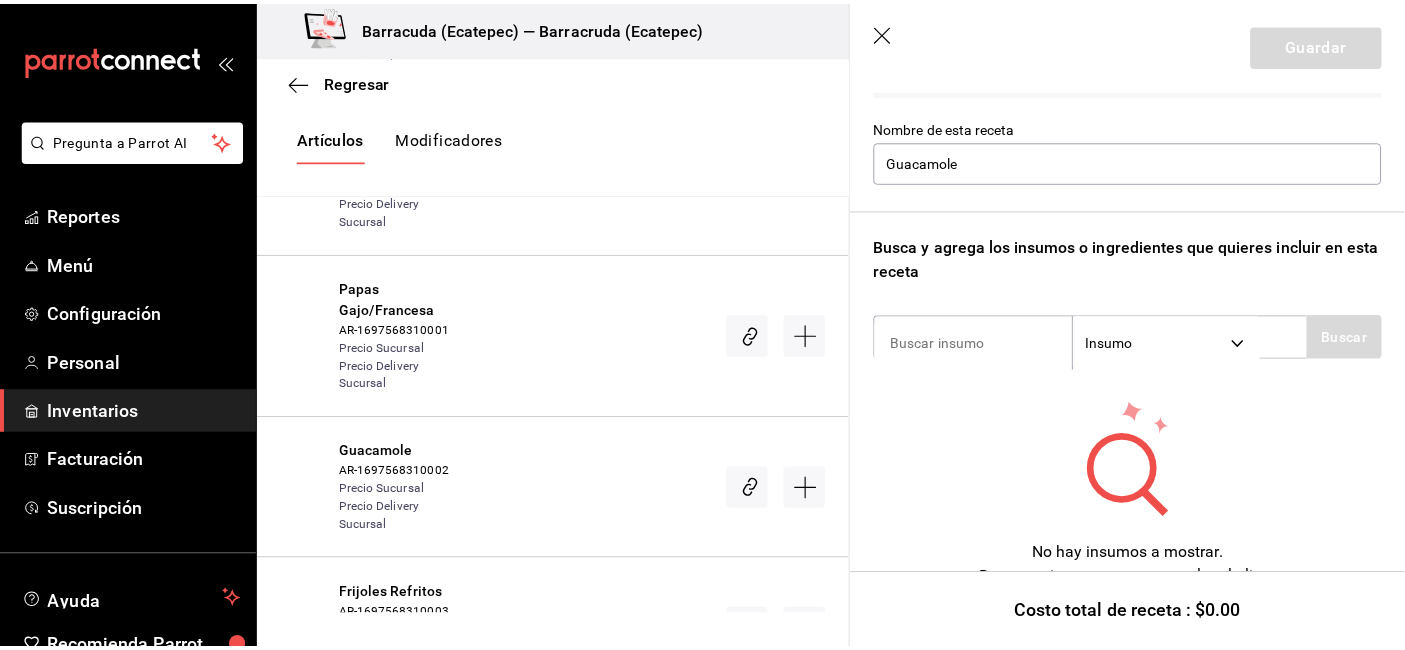 scroll, scrollTop: 203, scrollLeft: 0, axis: vertical 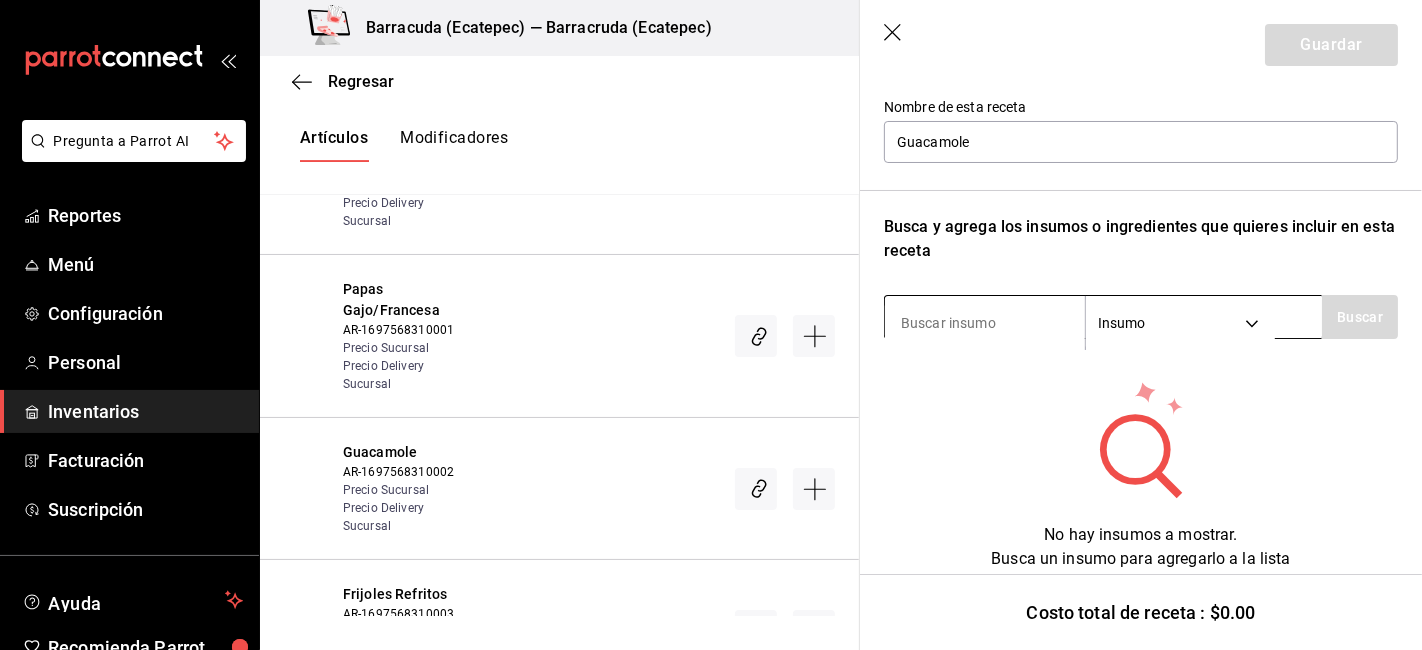 click at bounding box center (985, 323) 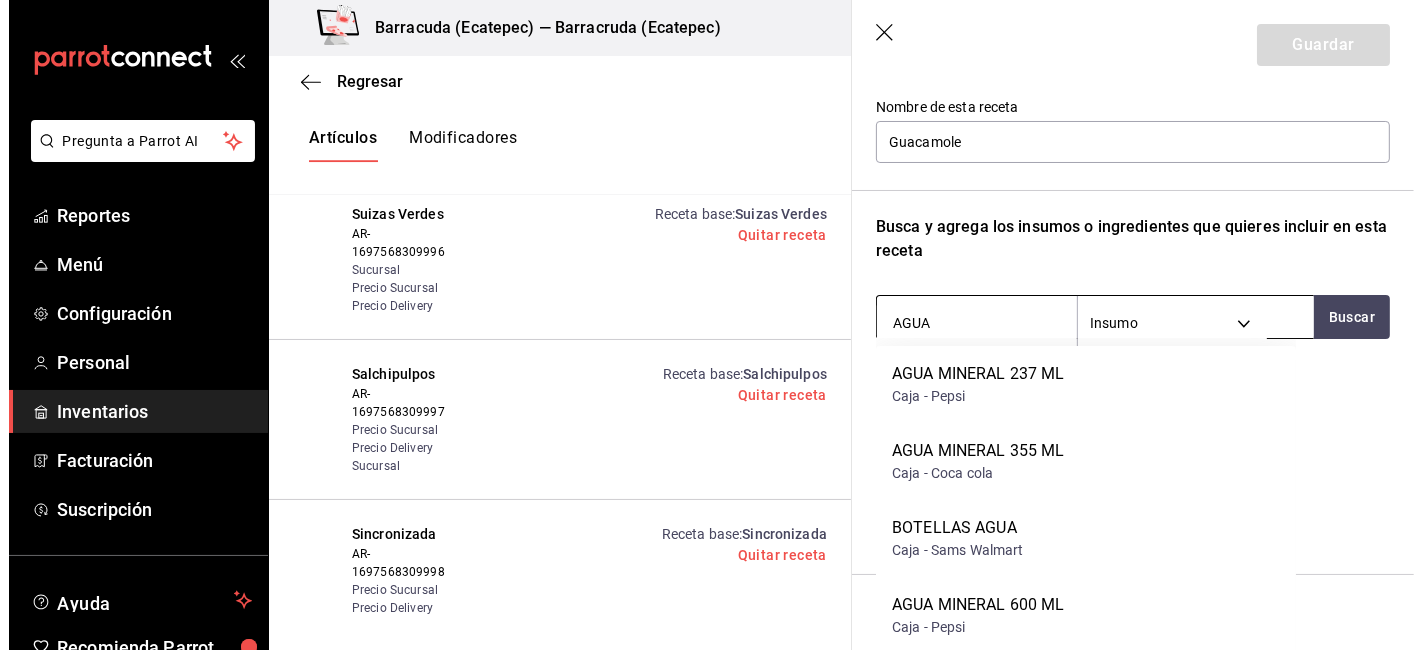scroll, scrollTop: 6494, scrollLeft: 0, axis: vertical 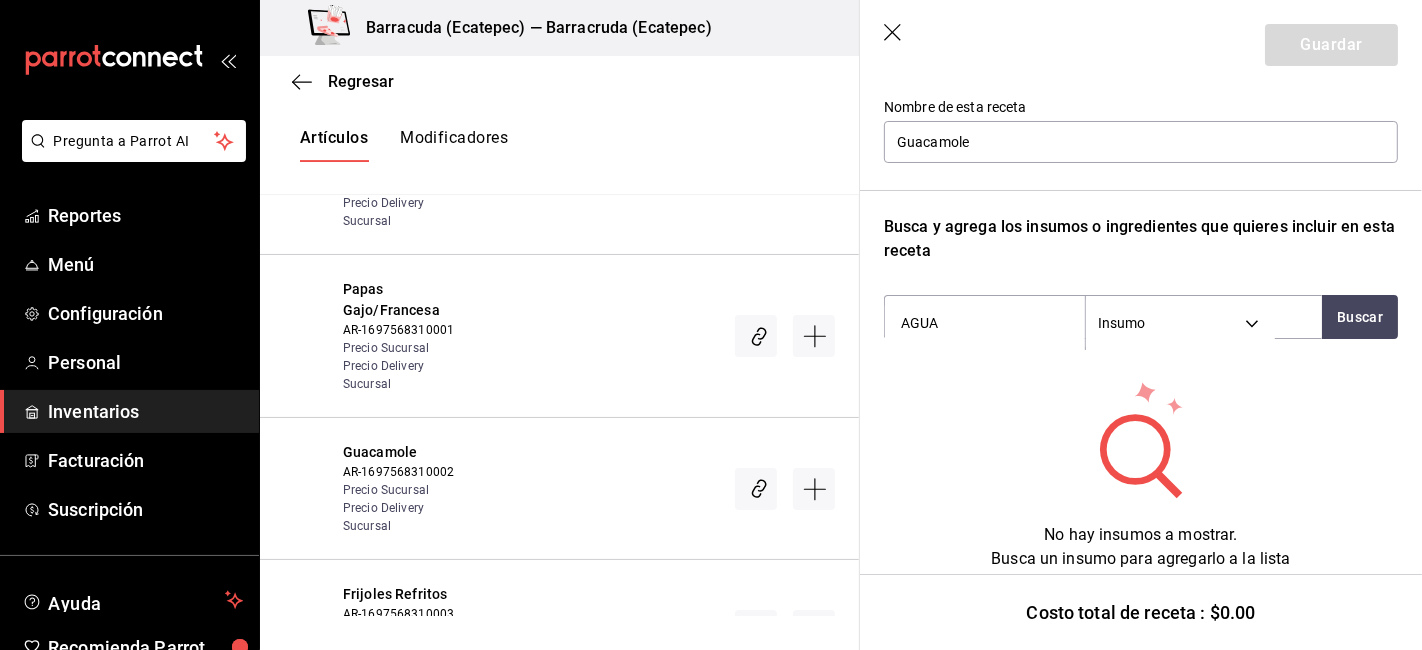 drag, startPoint x: 942, startPoint y: 315, endPoint x: 840, endPoint y: 318, distance: 102.044106 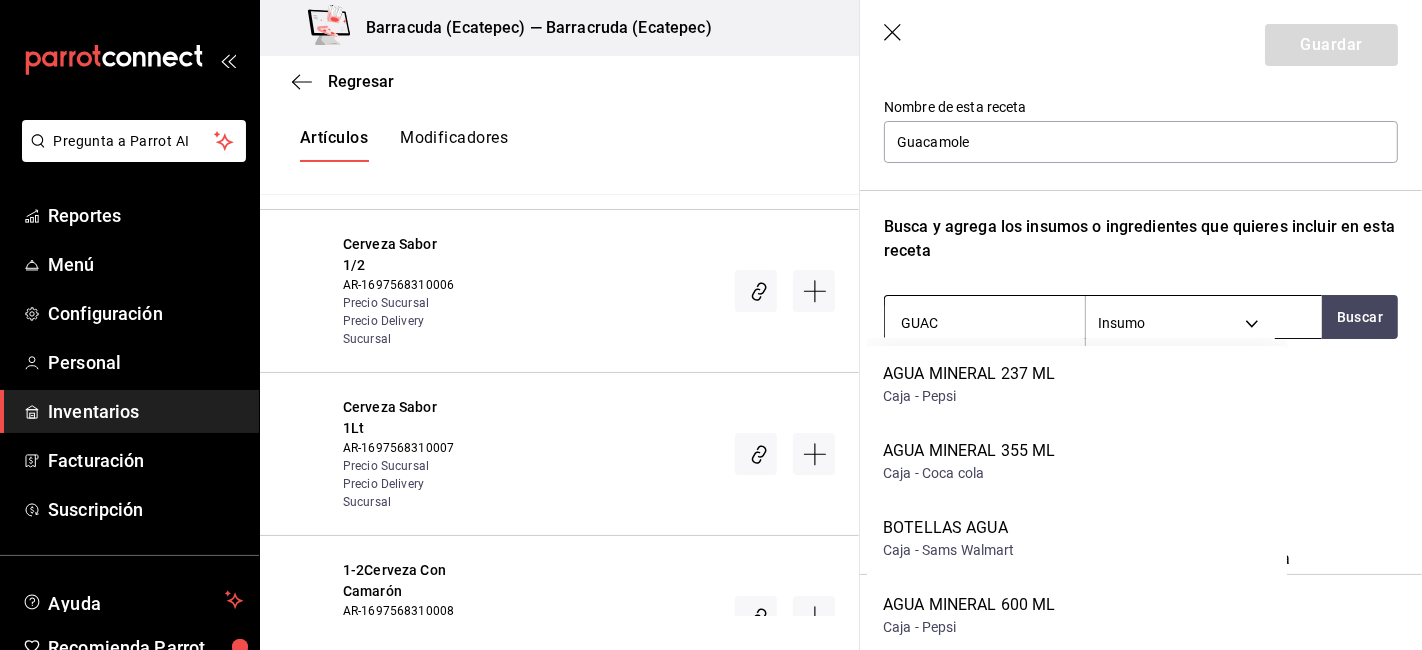 scroll, scrollTop: 5718, scrollLeft: 0, axis: vertical 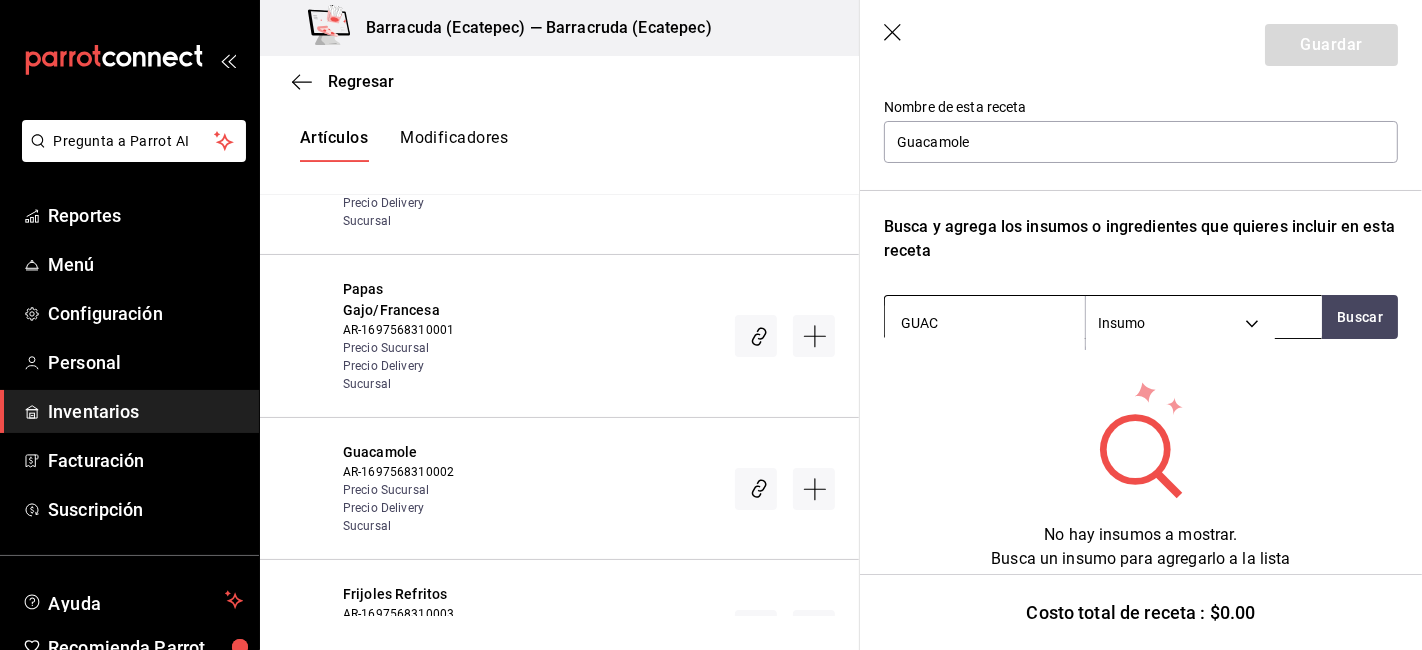 type on "GUACA" 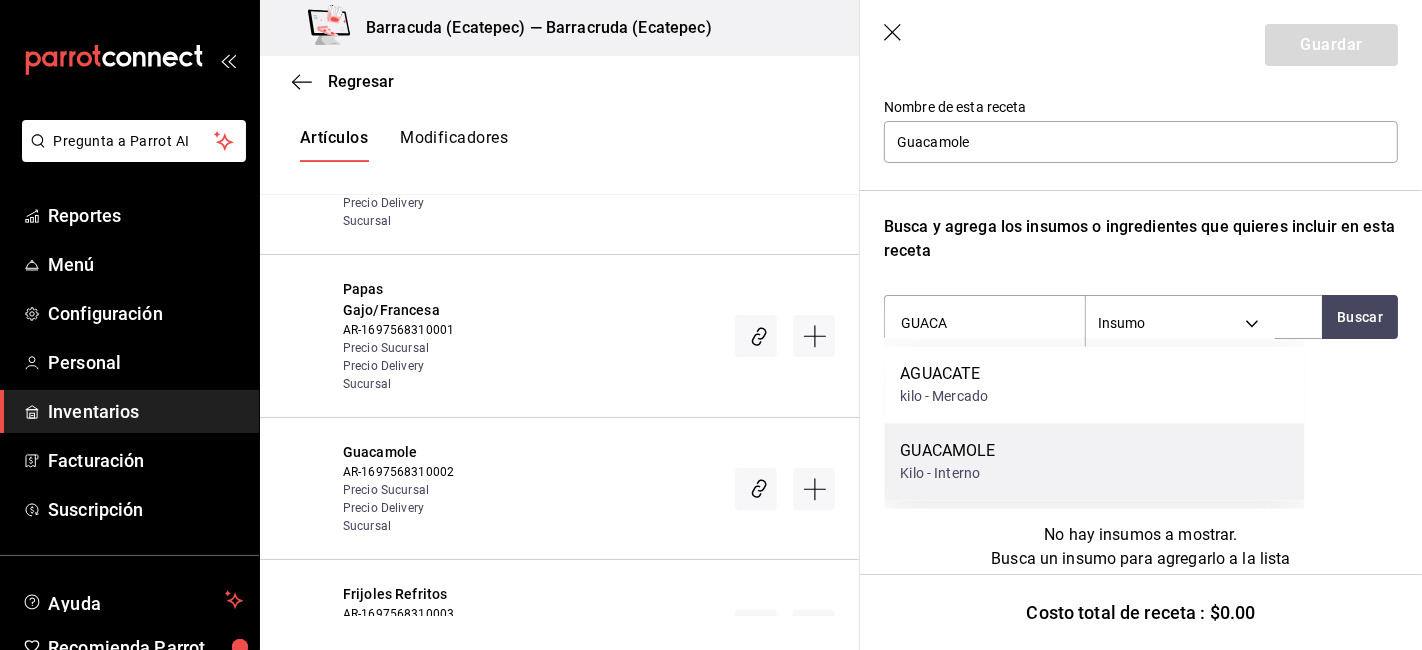click on "GUACAMOLE Kilo - Interno" at bounding box center (1094, 462) 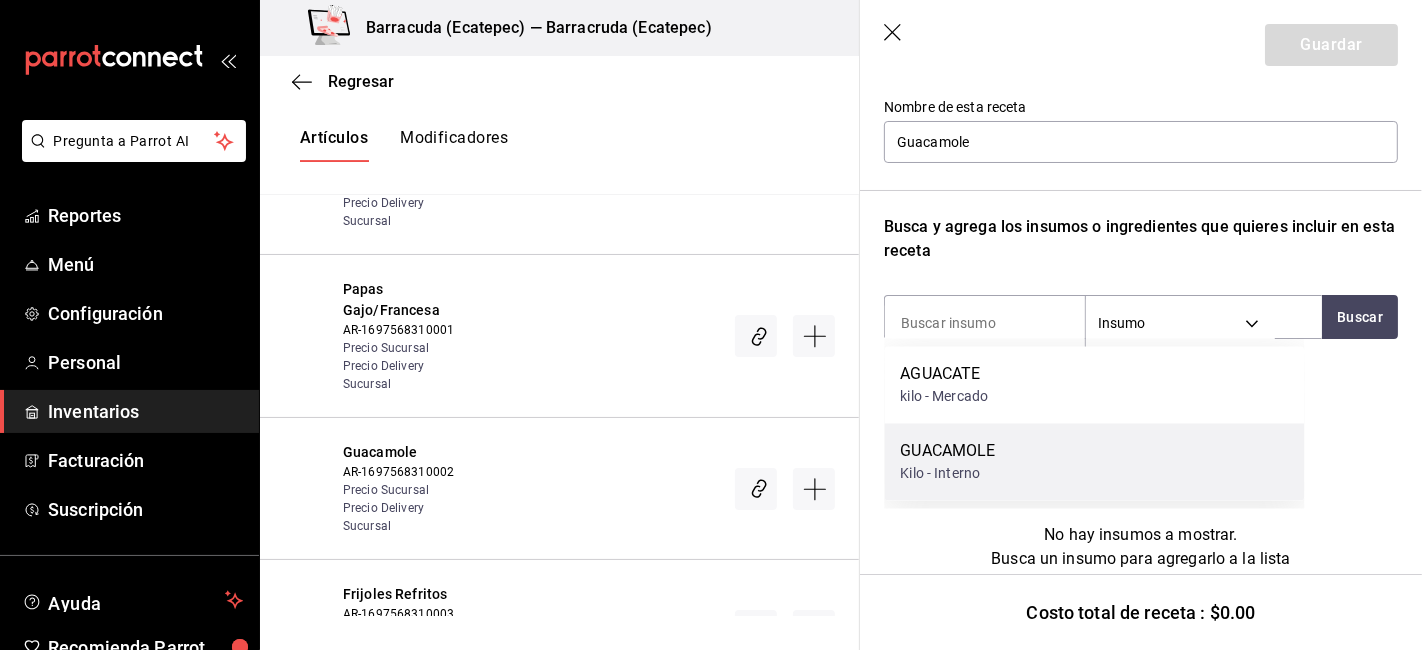 scroll, scrollTop: 189, scrollLeft: 0, axis: vertical 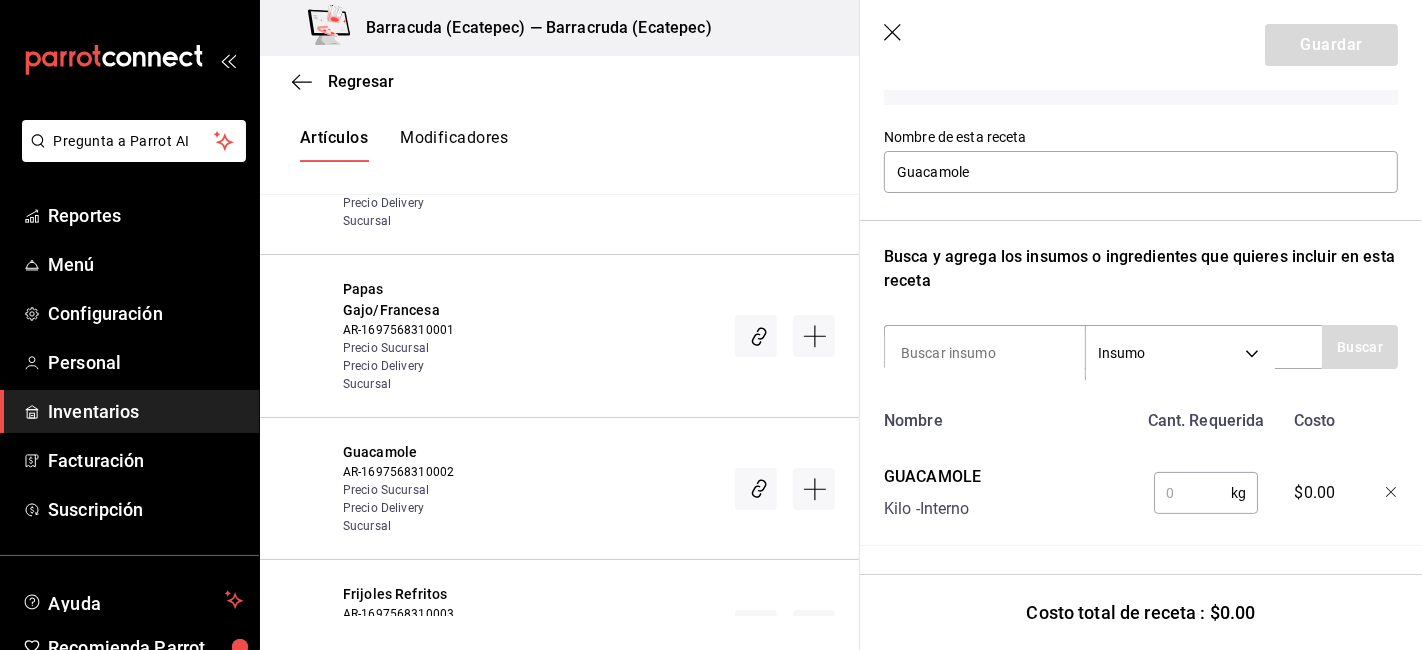 type 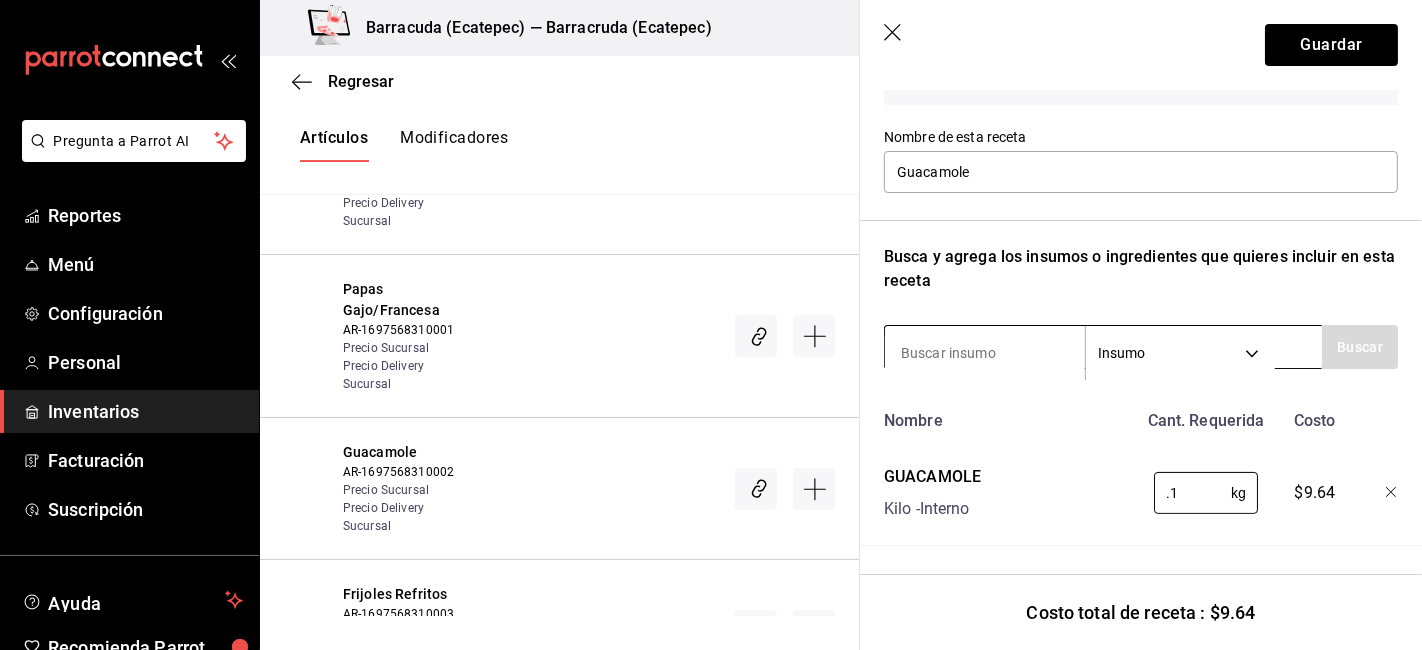 type on "0.1" 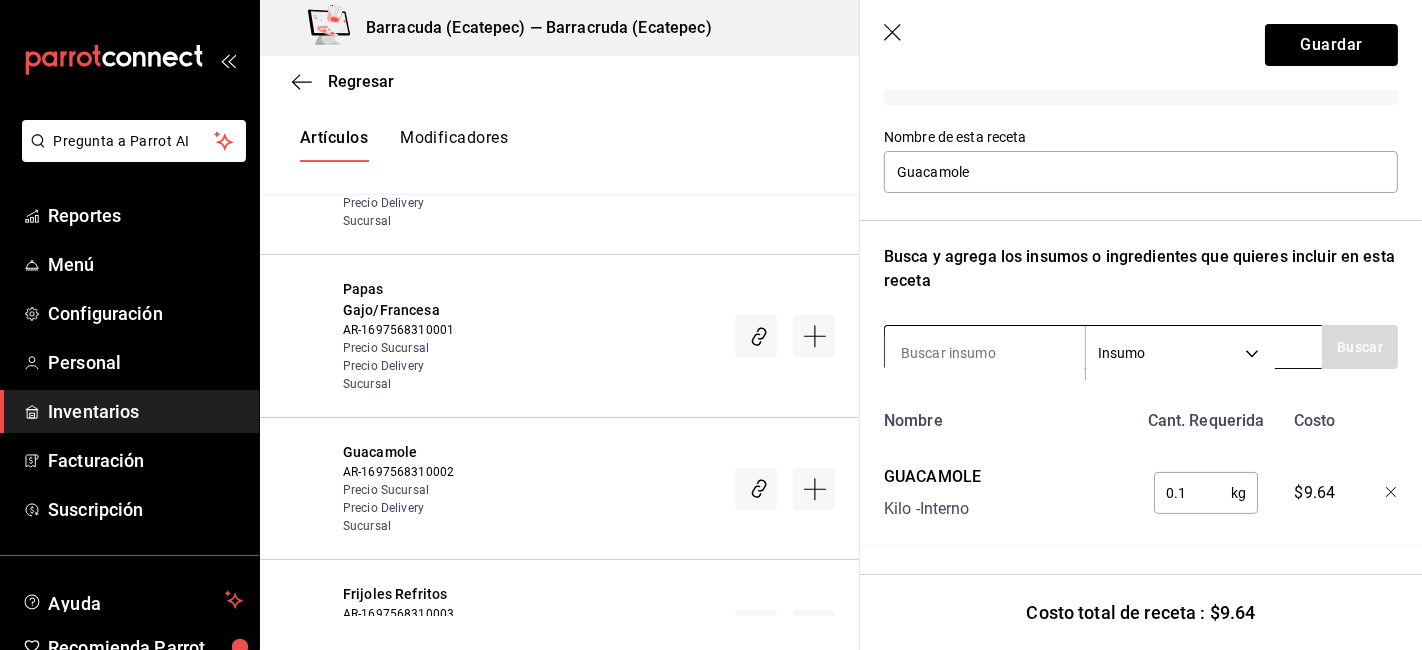 click at bounding box center [985, 353] 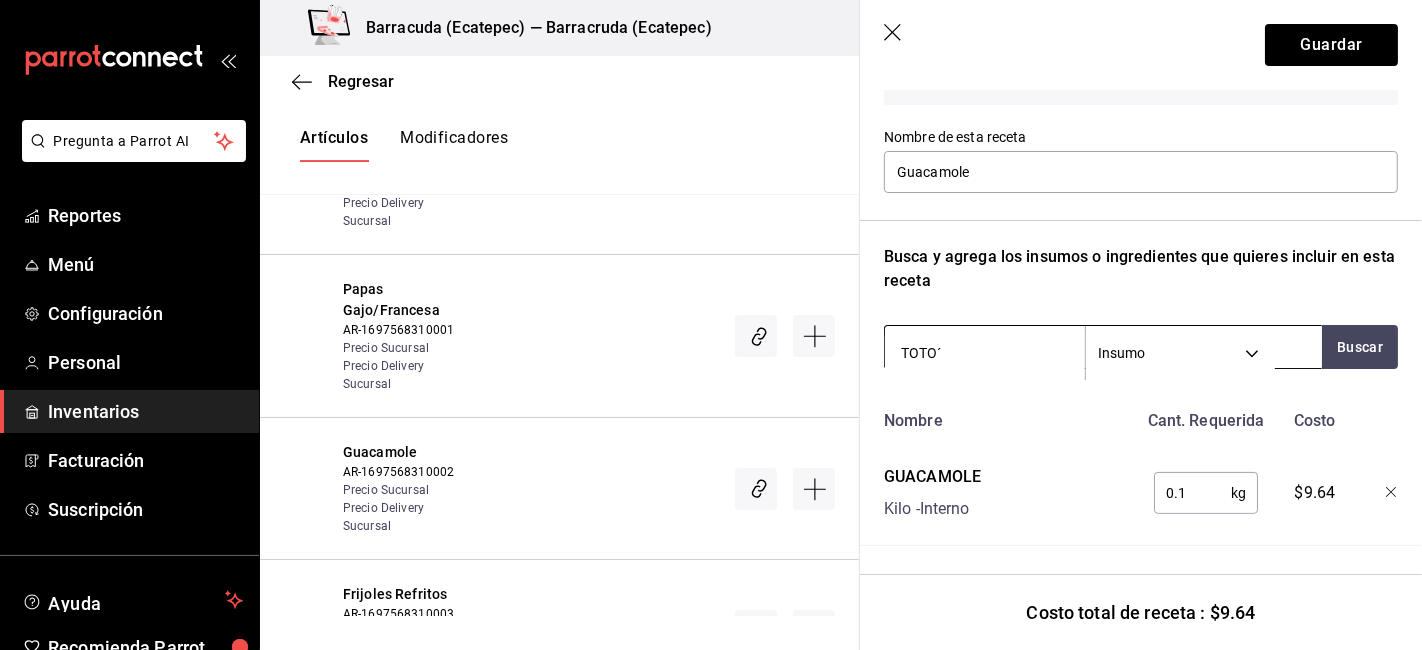 type on "TOTO" 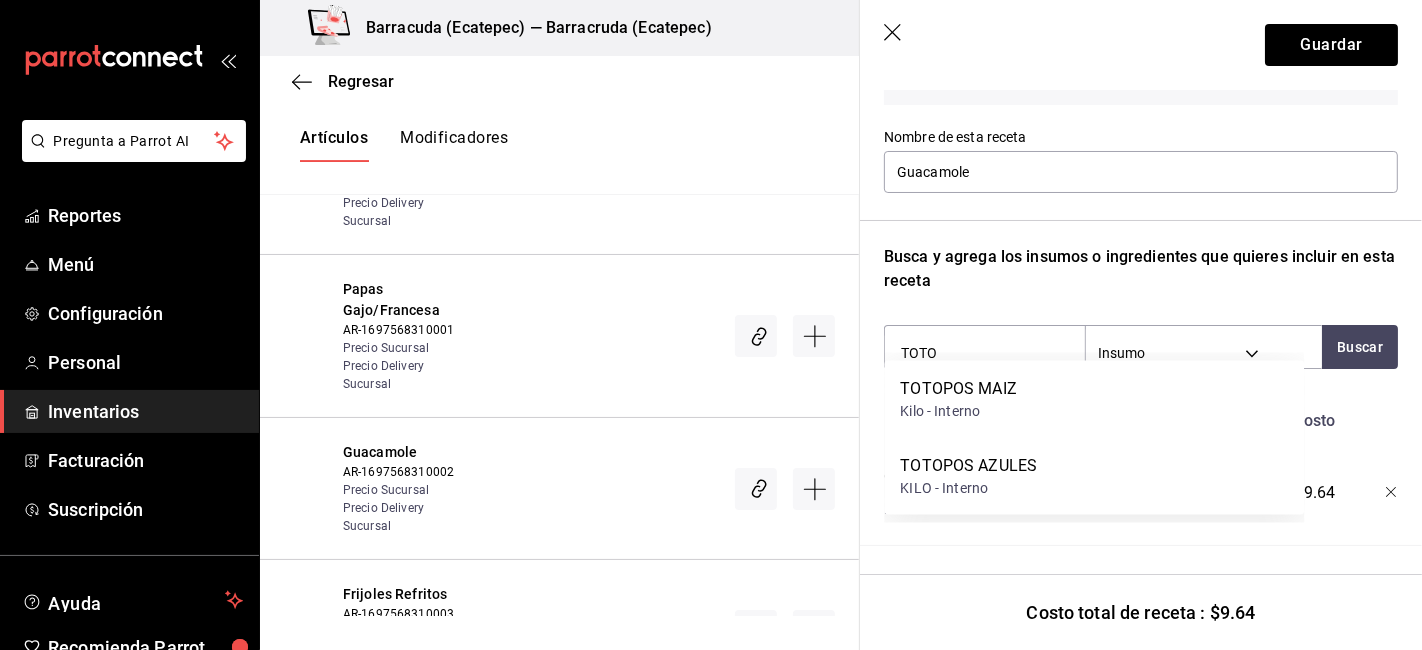 drag, startPoint x: 1048, startPoint y: 392, endPoint x: 928, endPoint y: 554, distance: 201.60358 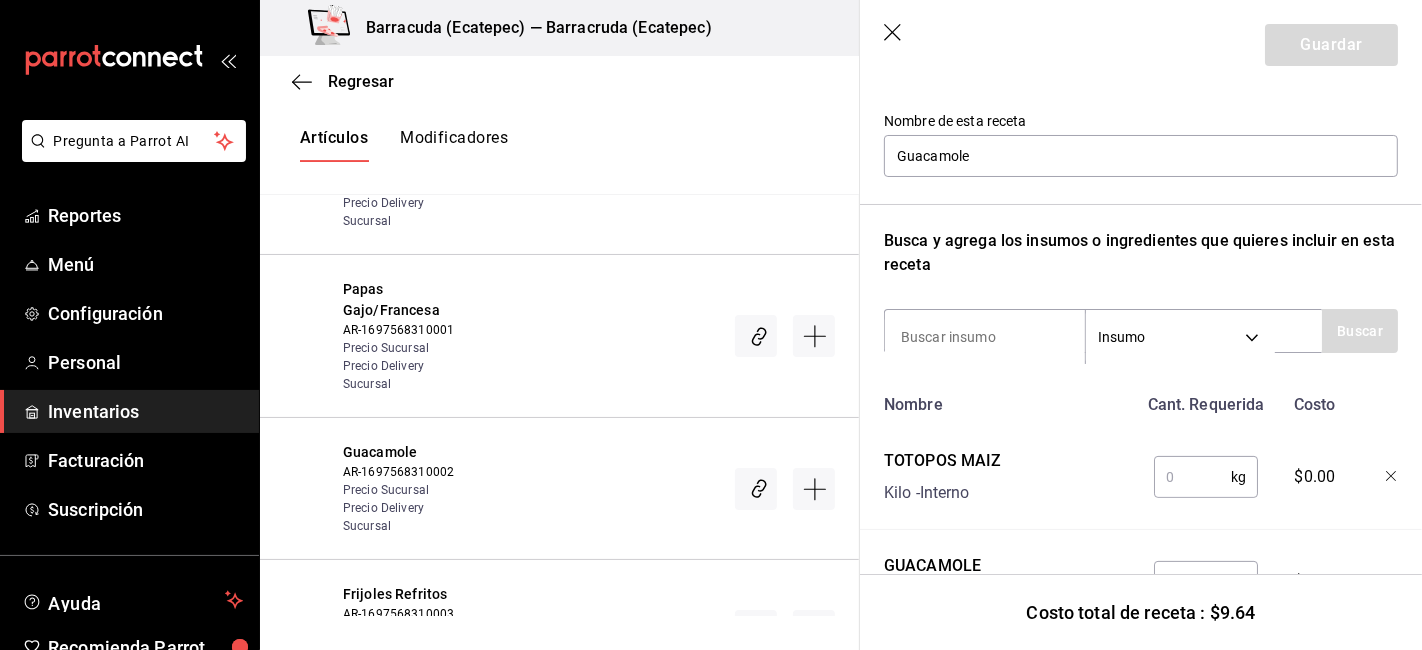 click at bounding box center (1192, 477) 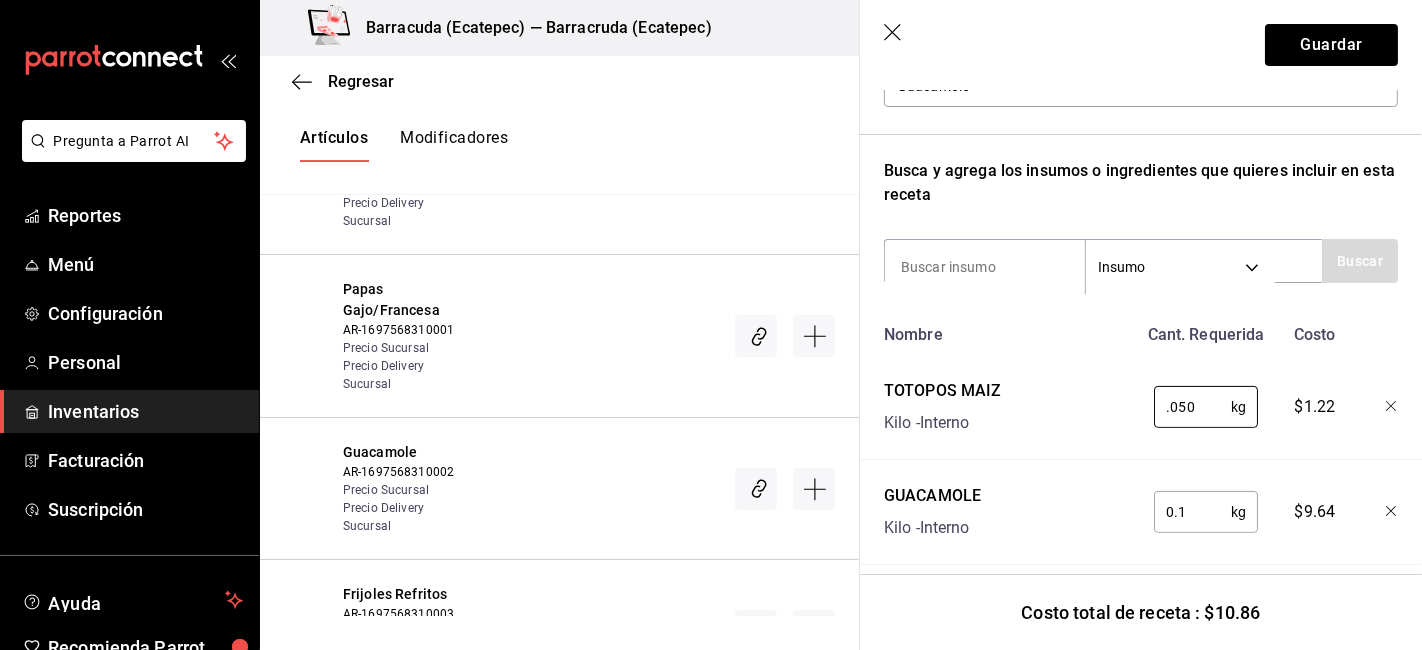 scroll, scrollTop: 294, scrollLeft: 0, axis: vertical 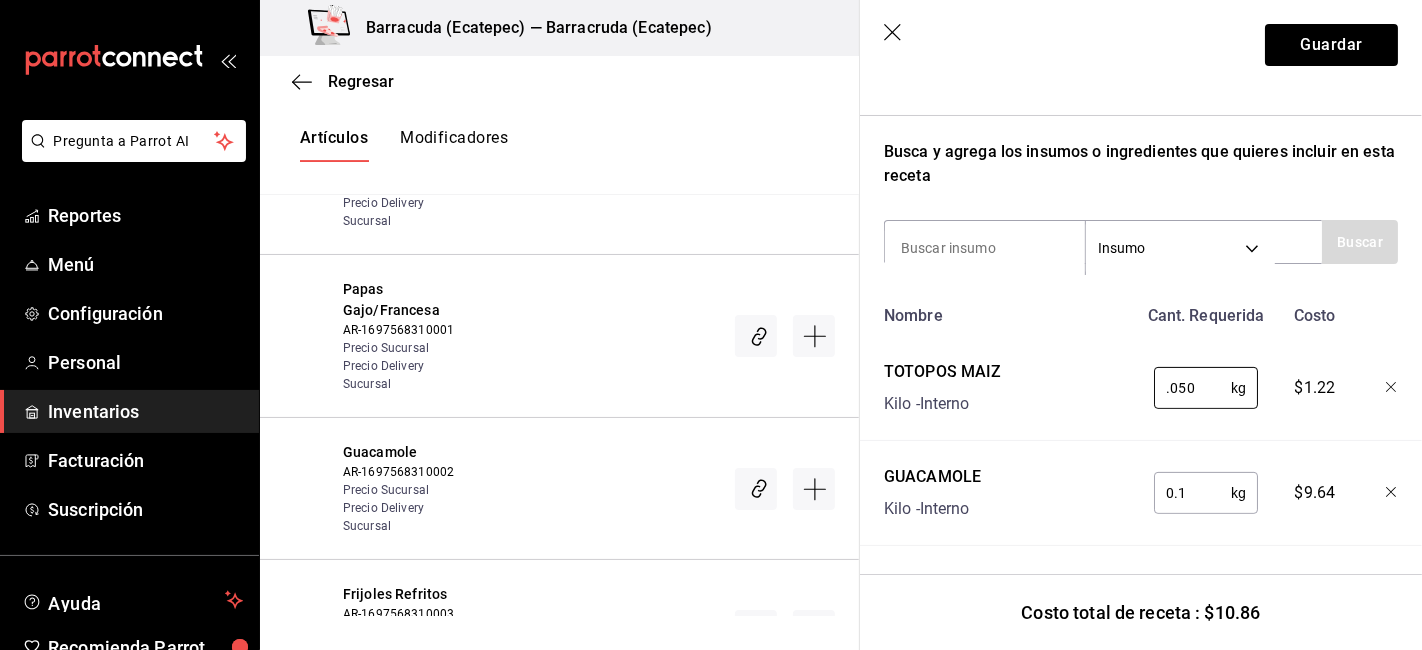 type on "0.050" 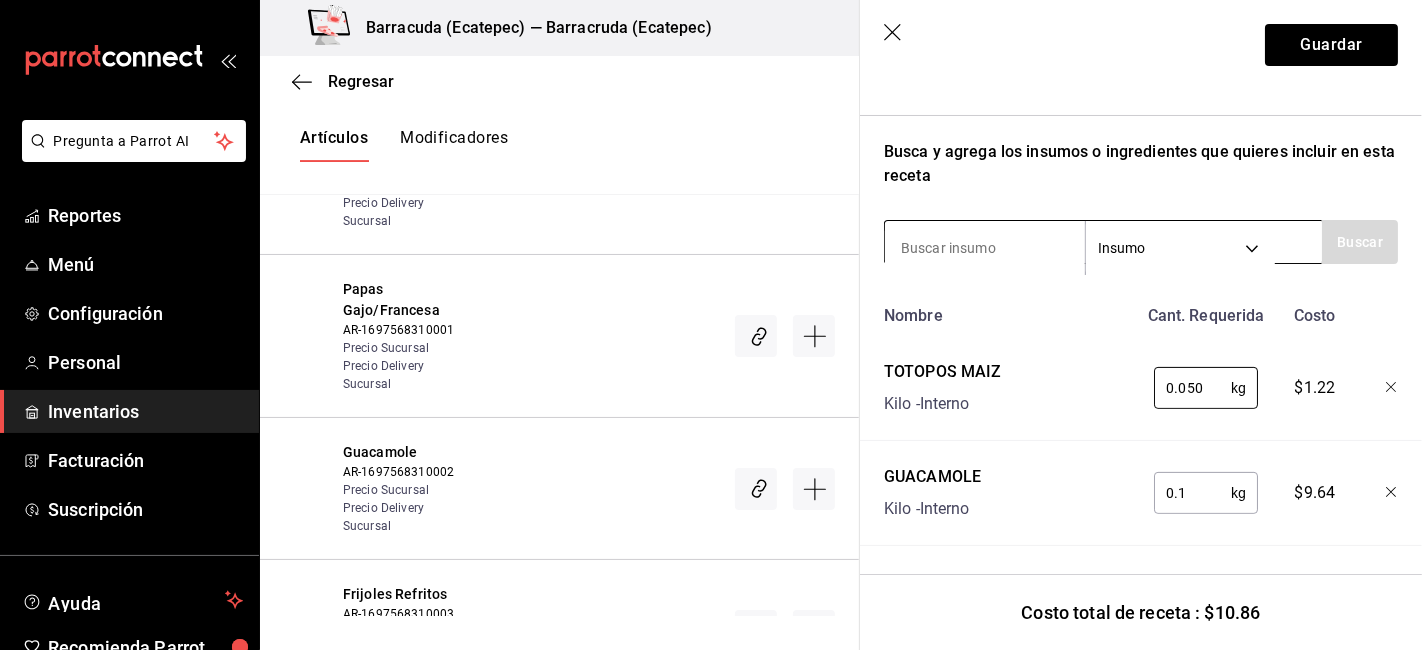 click at bounding box center [985, 248] 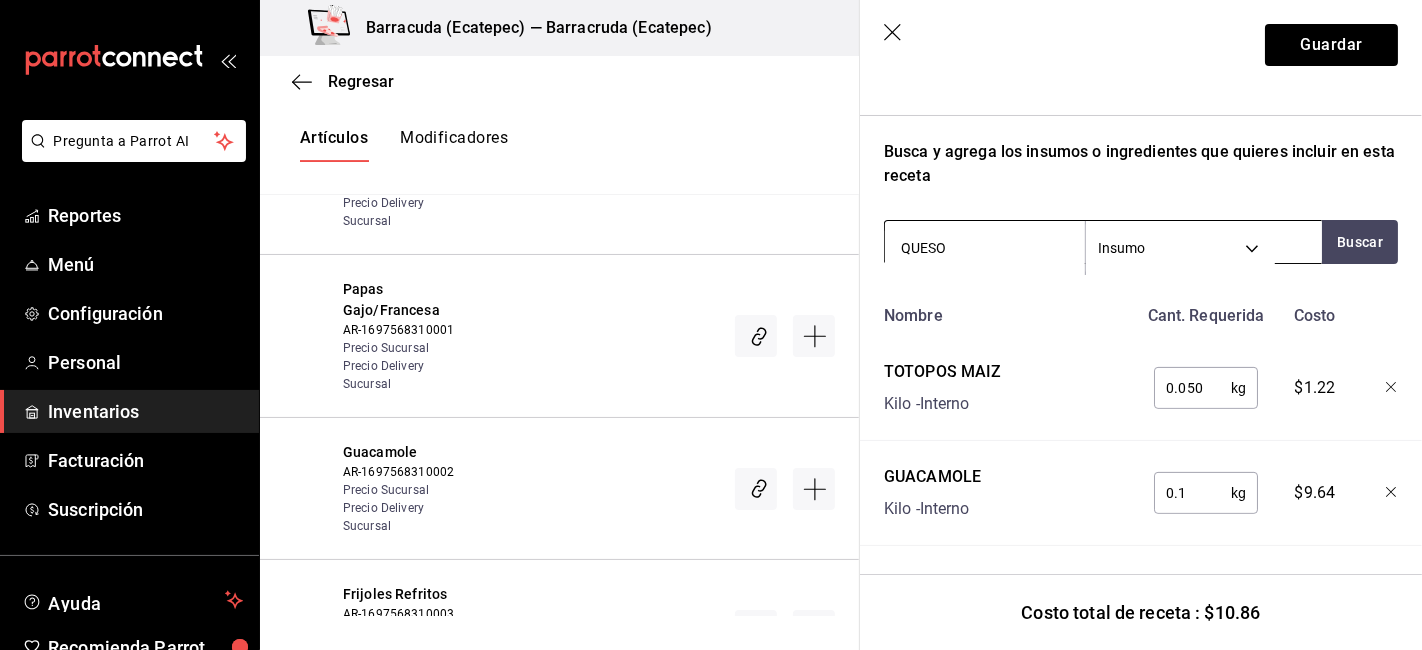 type on "QUESO R" 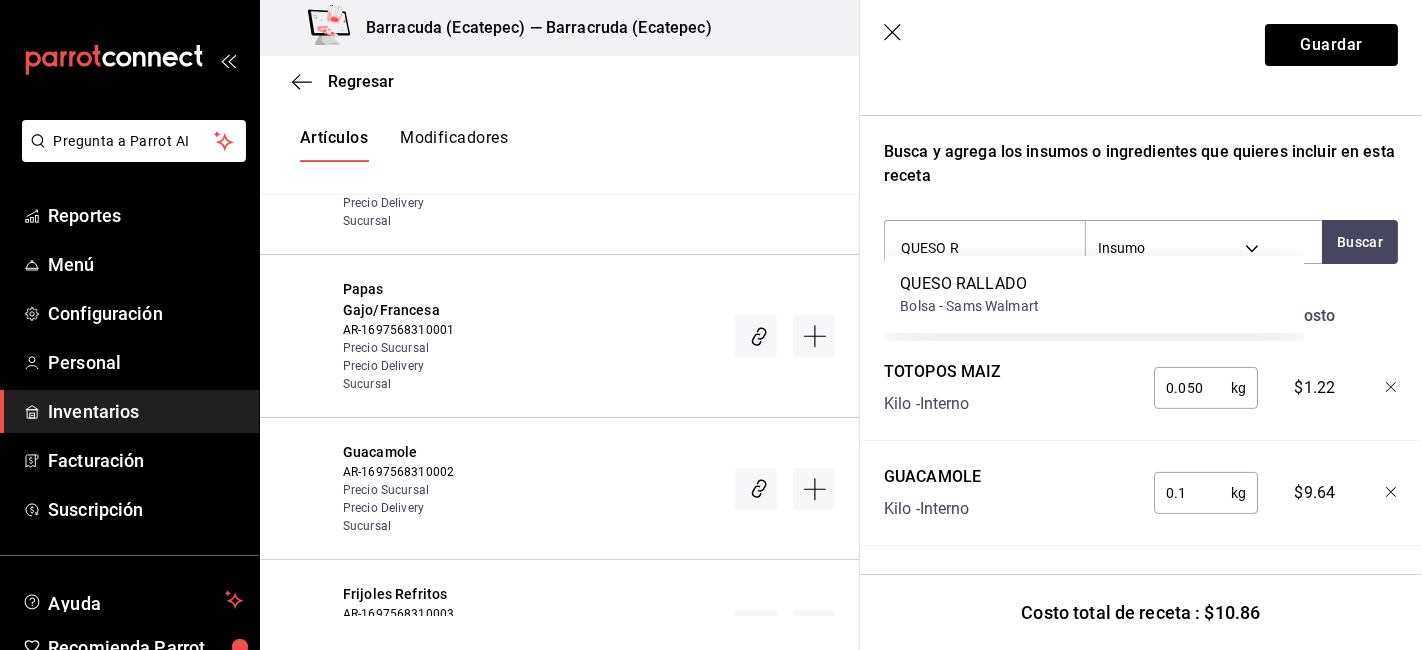 click on "QUESO RALLADO Bolsa - Sams Walmart" at bounding box center [1094, 294] 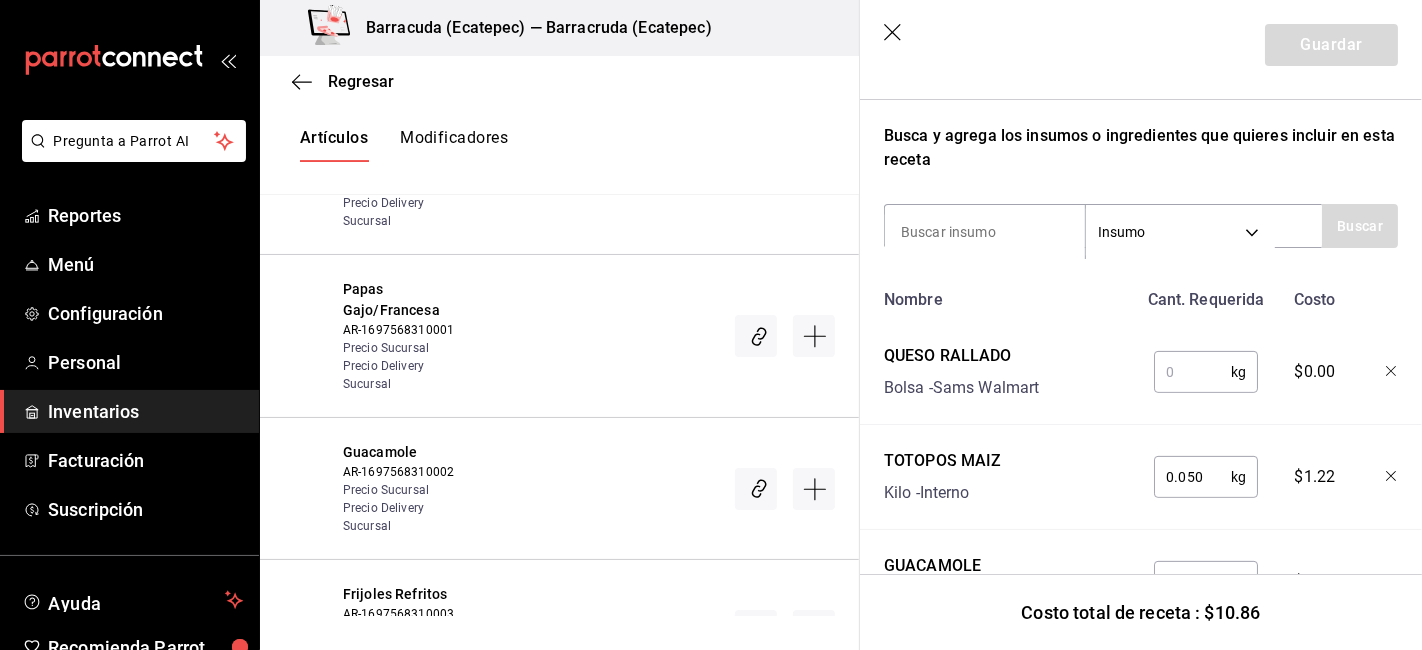 click at bounding box center [1192, 372] 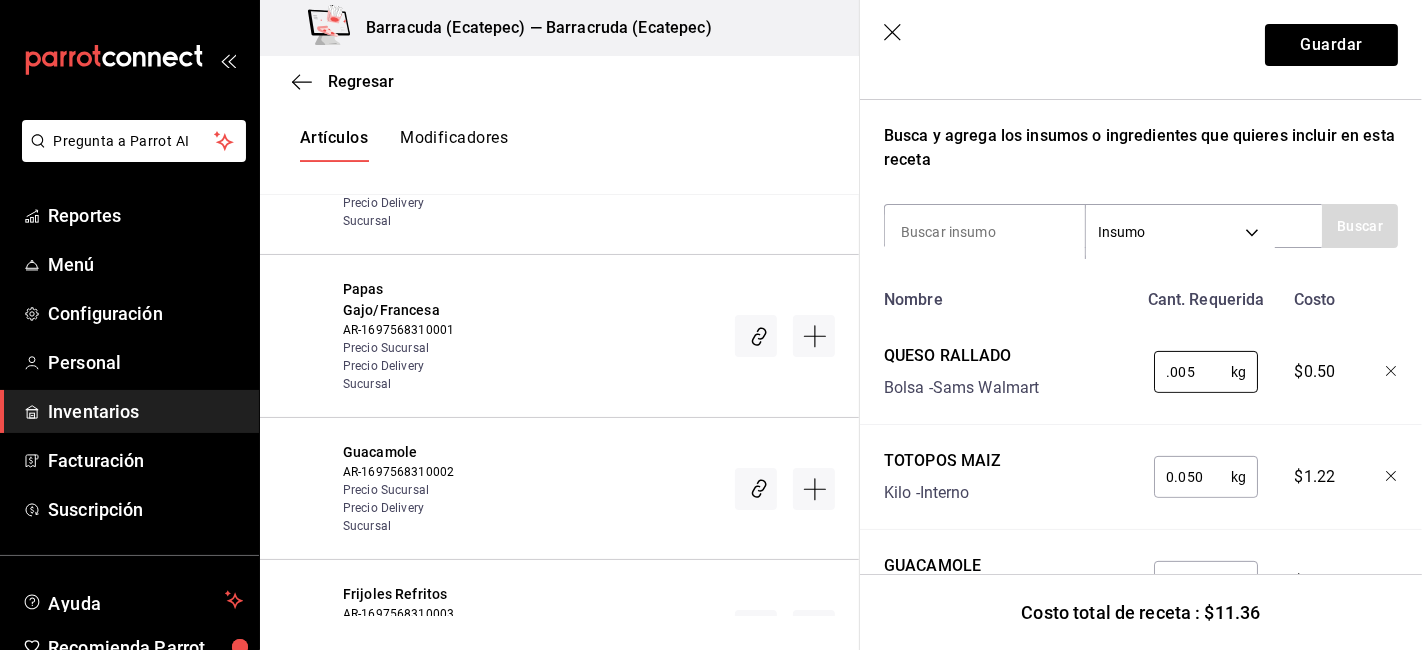 type on "0.005" 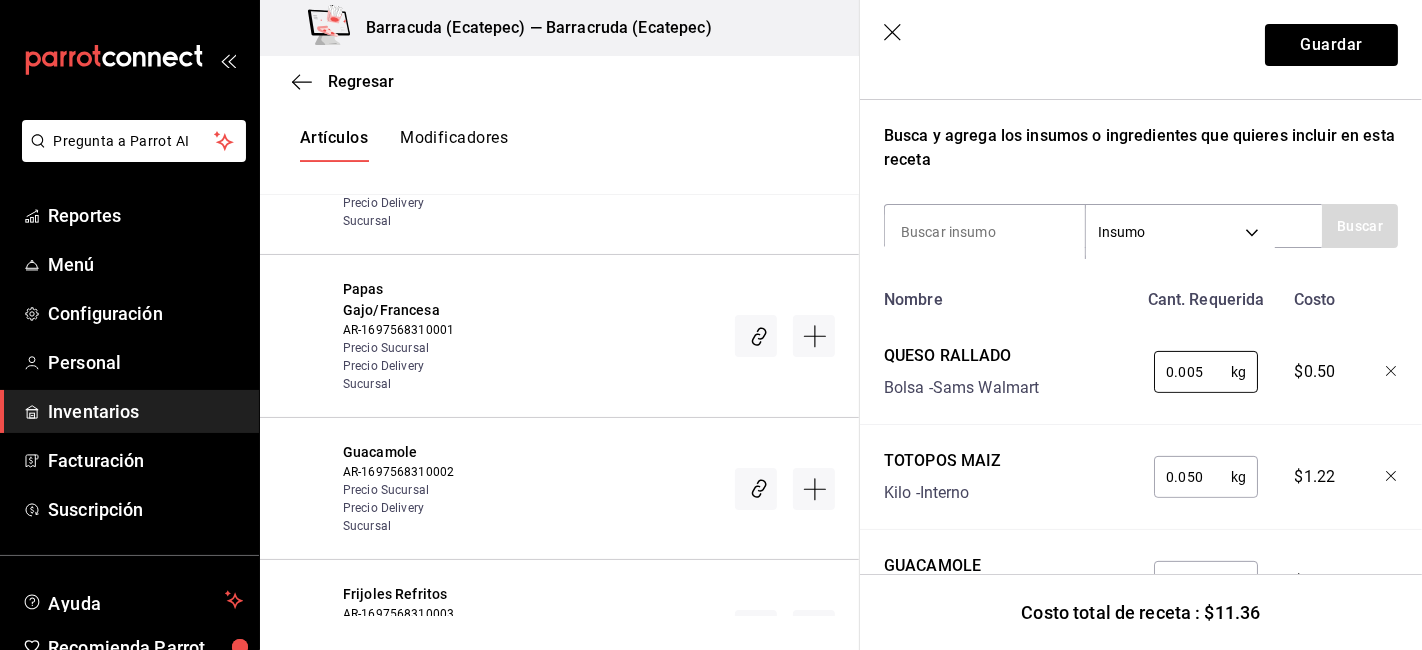 click on "Recuerda que las cantidades utilizadas en tus recetas estarán definidas en la Unidad de medida de receta que hayas especificado para cada insumo. Nombre de esta receta Guacamole Busca y agrega los insumos o ingredientes que quieres incluir en esta receta Insumo SUPPLY Buscar Nombre Cant. Requerida Costo QUESO RALLADO Bolsa -  Sams Walmart 0.005 kg ​ $0.50 TOTOPOS MAIZ Kilo -  Interno 0.050 kg ​ $1.22 GUACAMOLE Kilo -  Interno 0.1 kg ​ $9.64" at bounding box center (1141, 249) 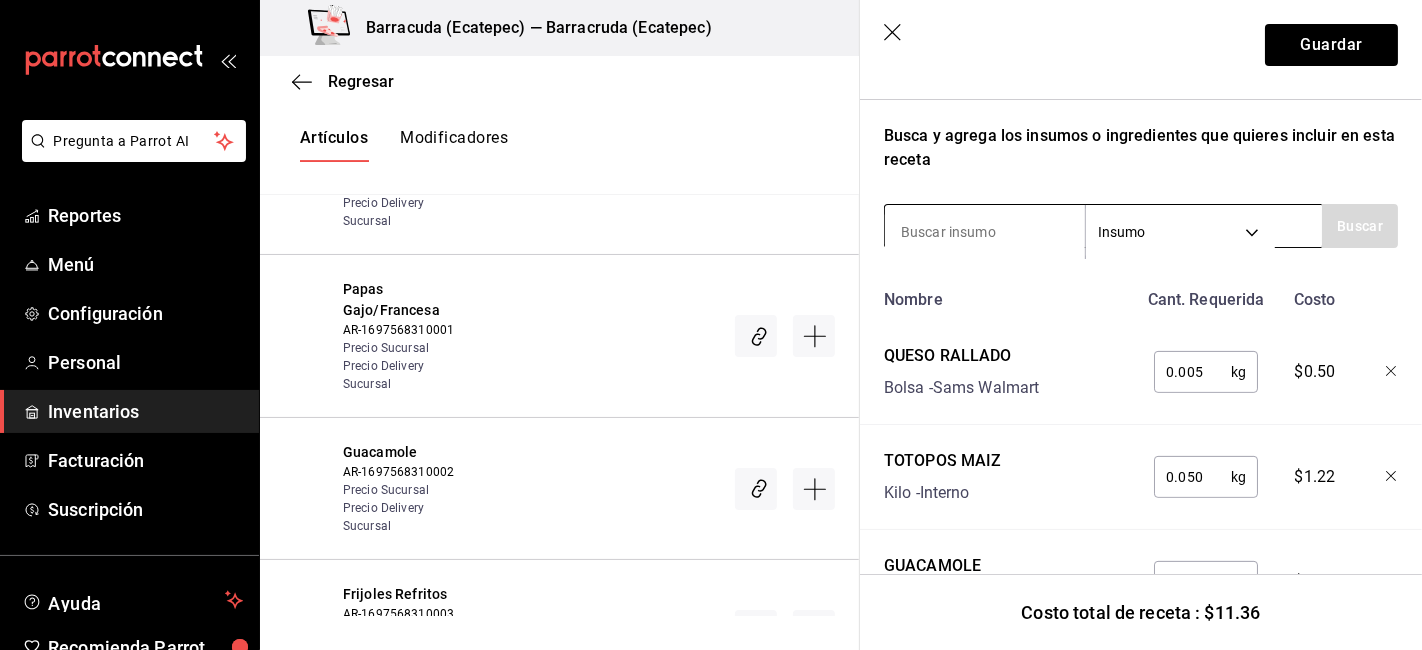 click at bounding box center [985, 232] 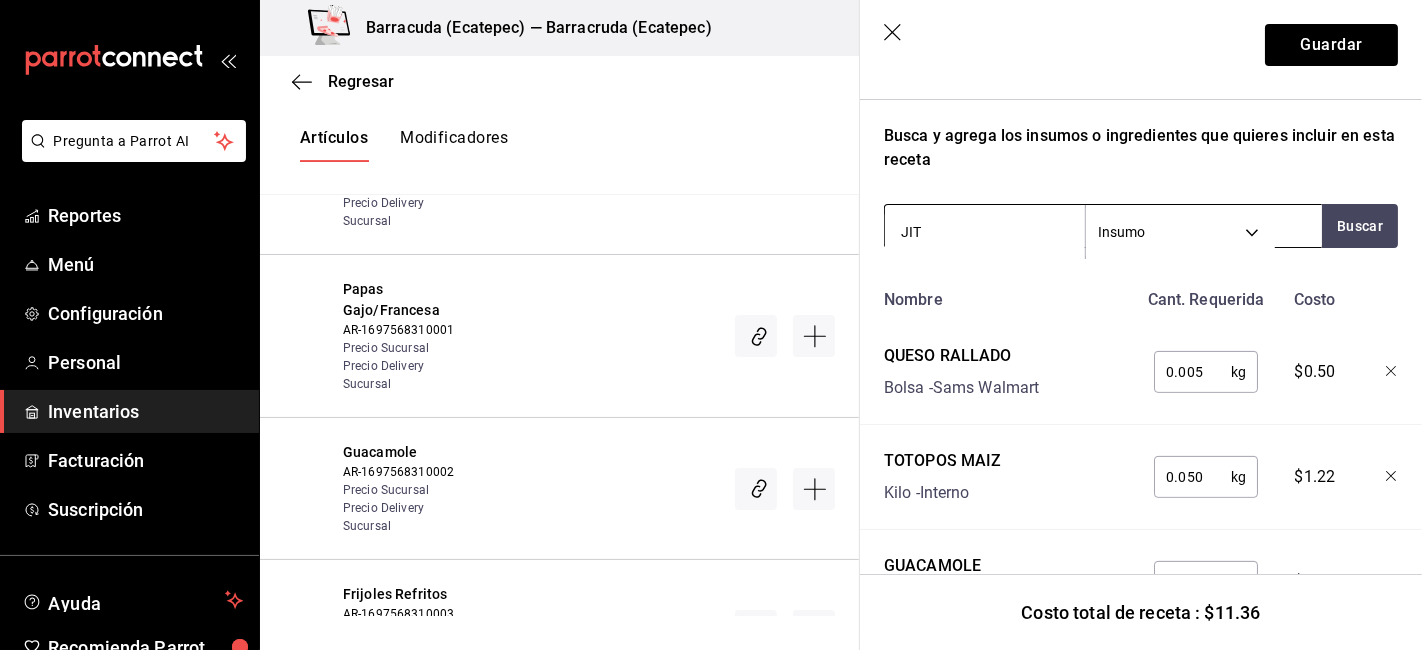 type on "JITO" 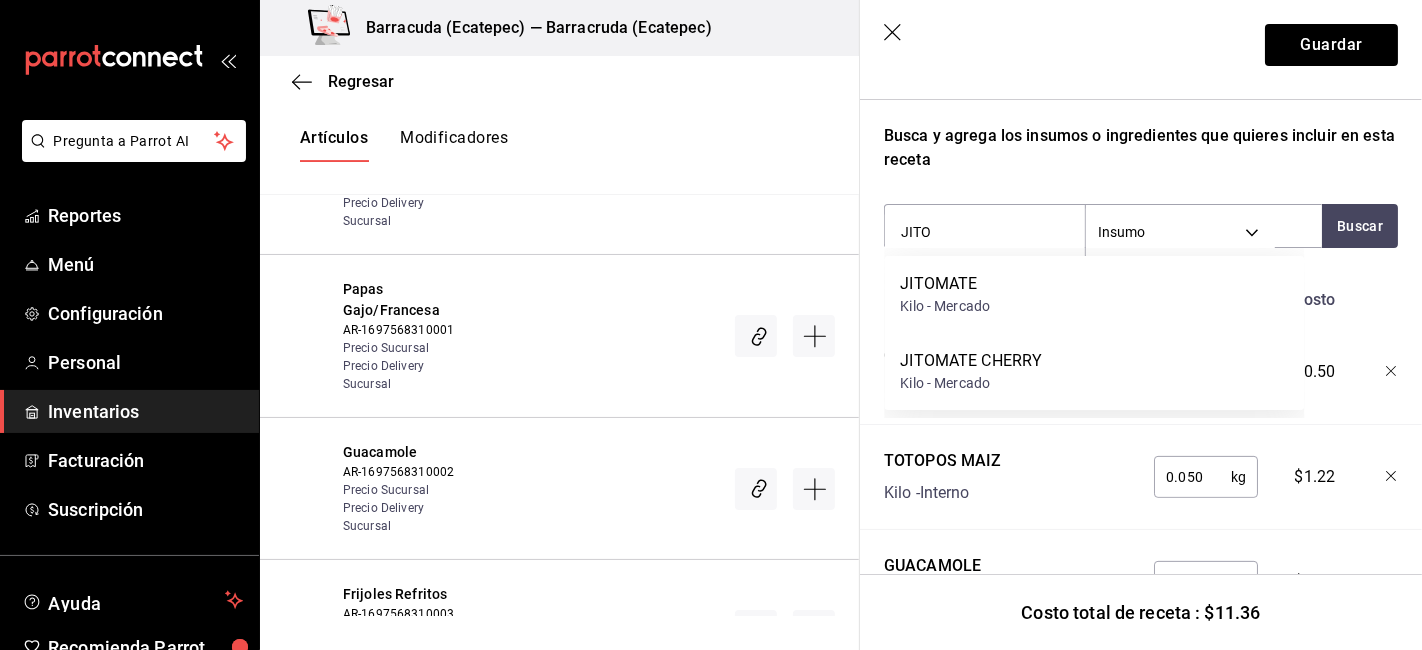 click on "JITOMATE CHERRY Kilo - Mercado" at bounding box center [1094, 371] 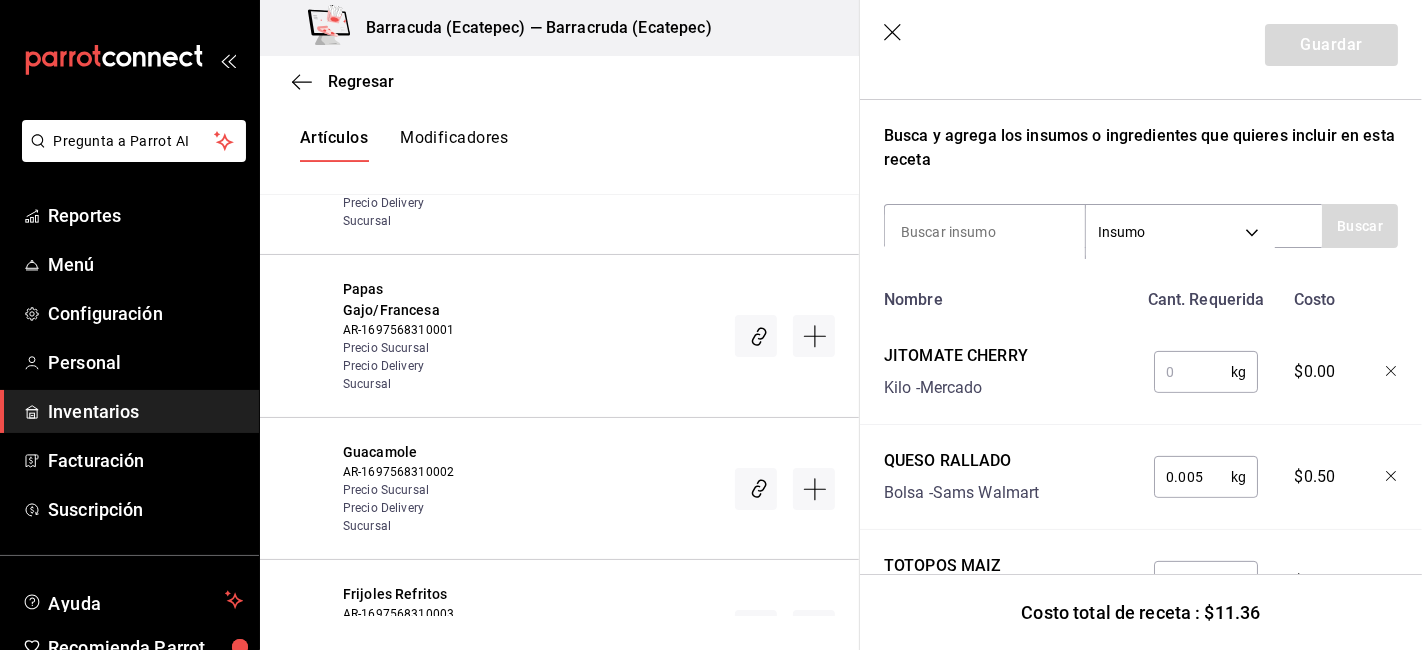 click at bounding box center (1192, 372) 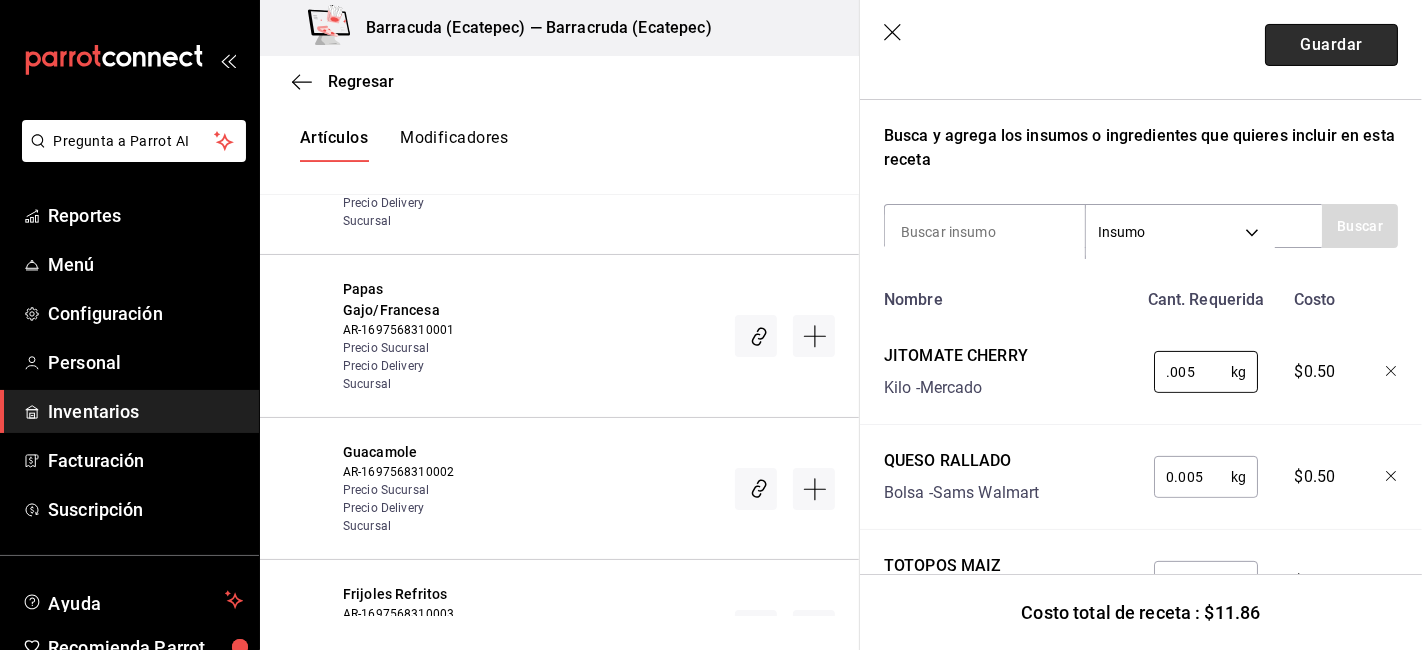 type on "0.005" 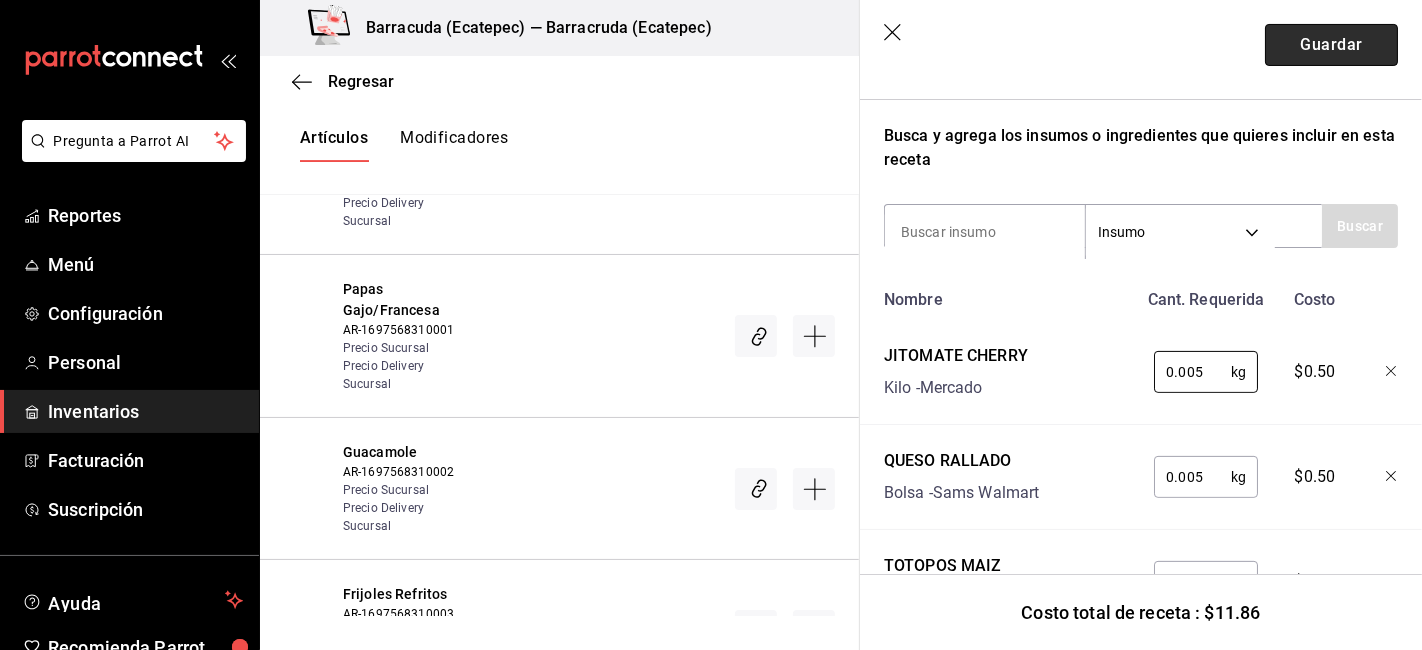 click on "Guardar" at bounding box center (1331, 45) 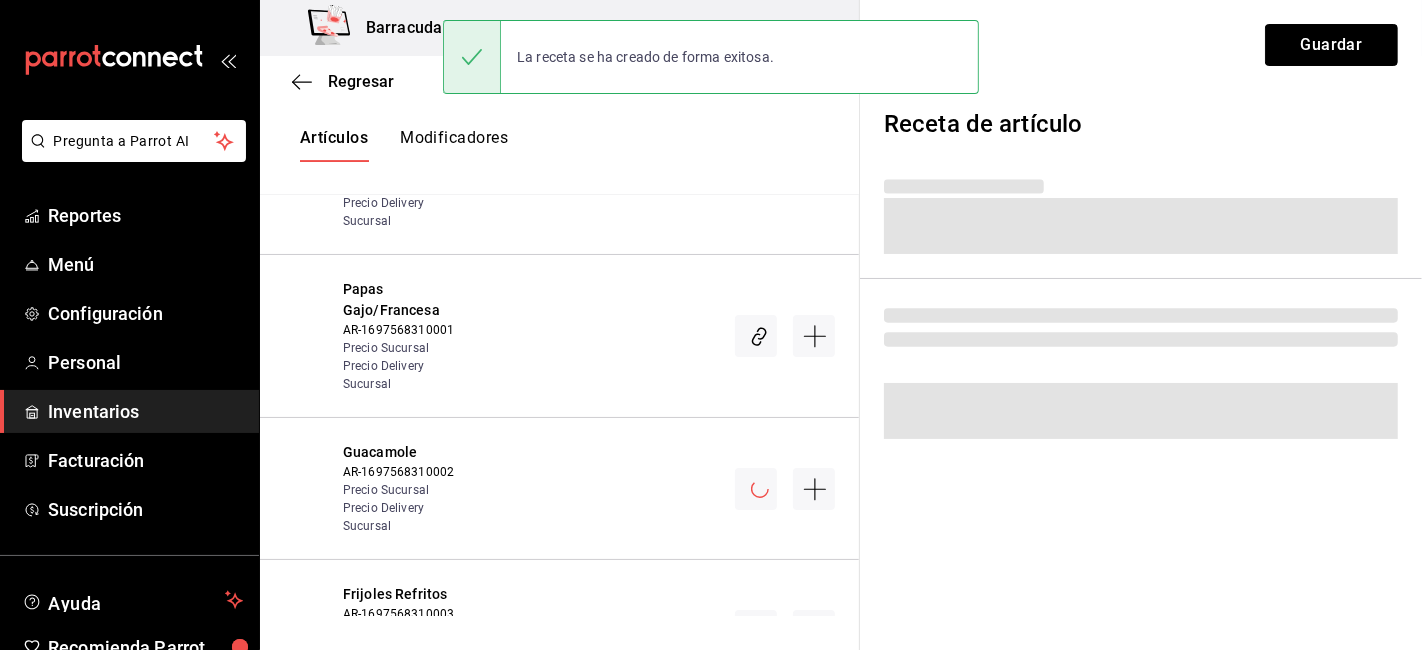 scroll, scrollTop: 0, scrollLeft: 0, axis: both 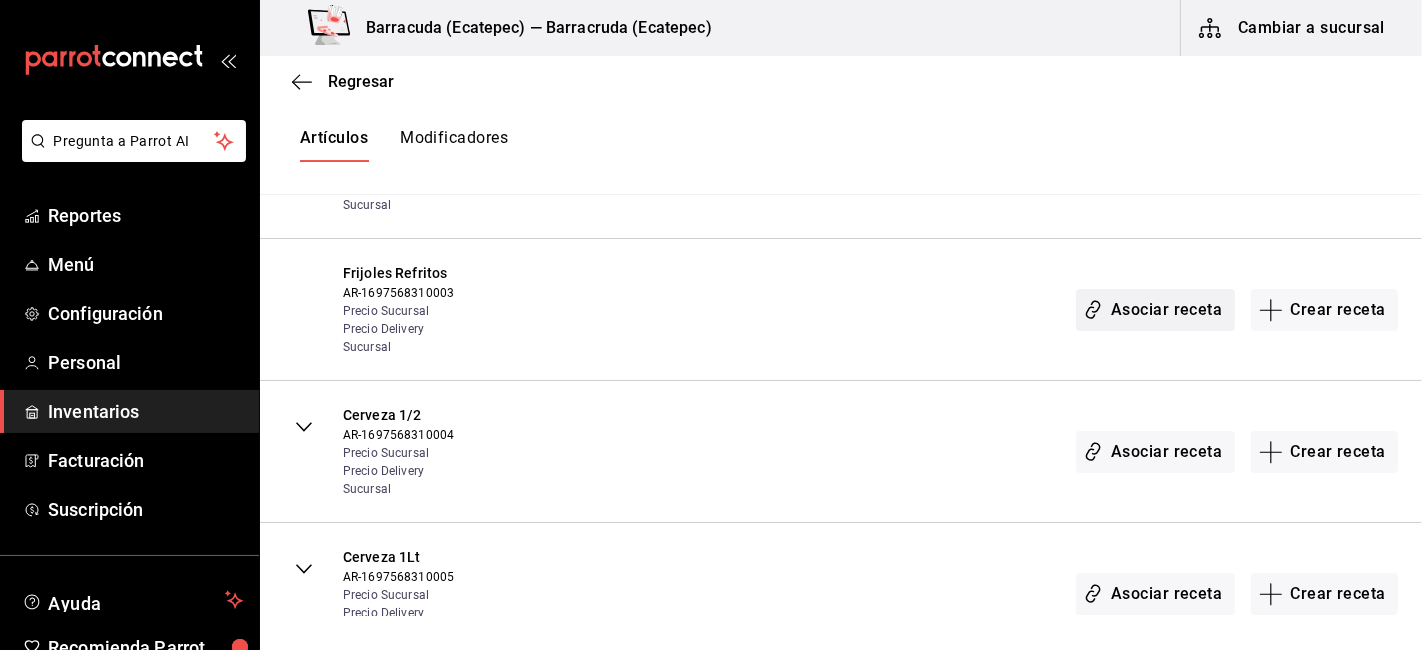 click on "Asociar receta" at bounding box center (1155, 310) 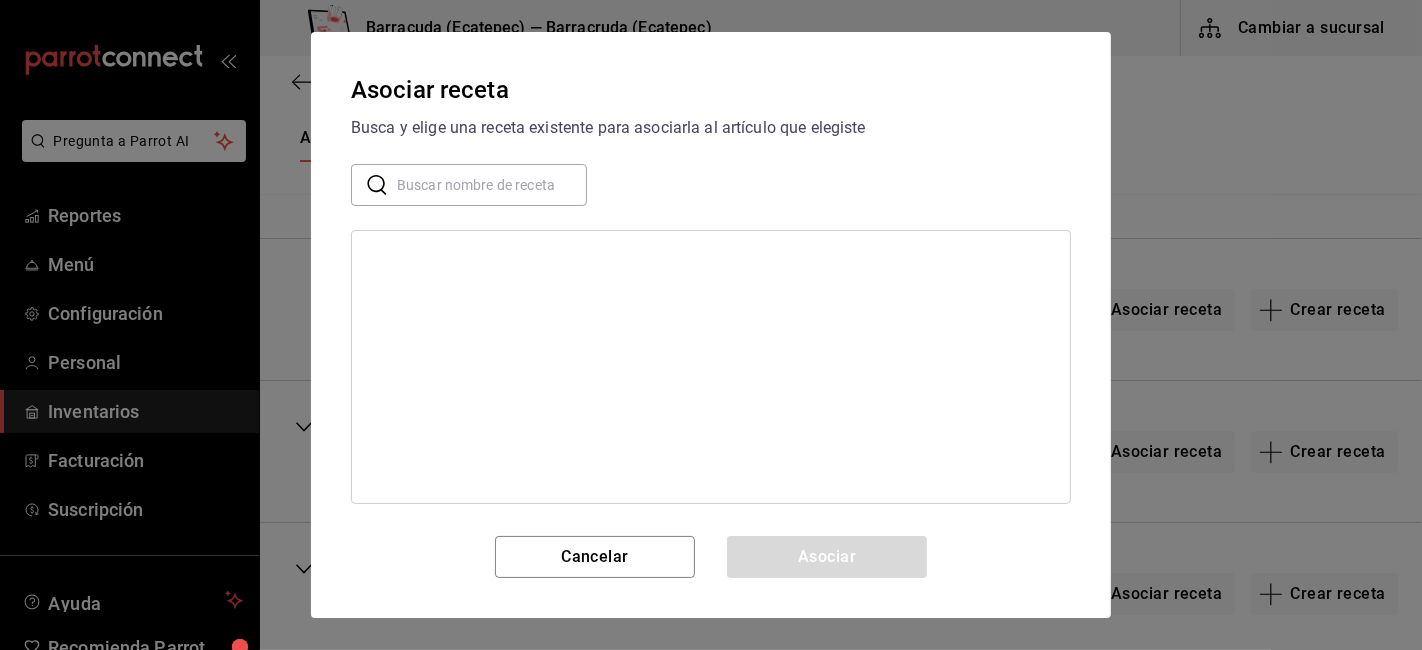 click at bounding box center (492, 185) 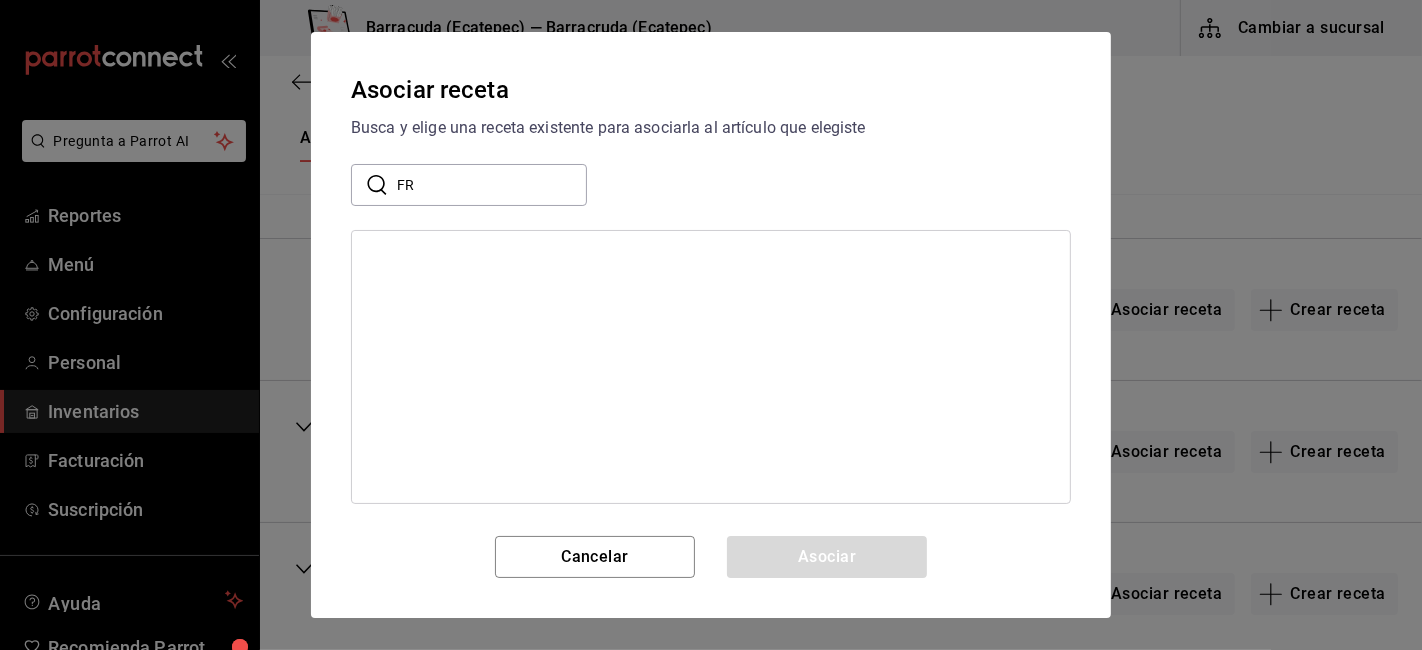 type on "F" 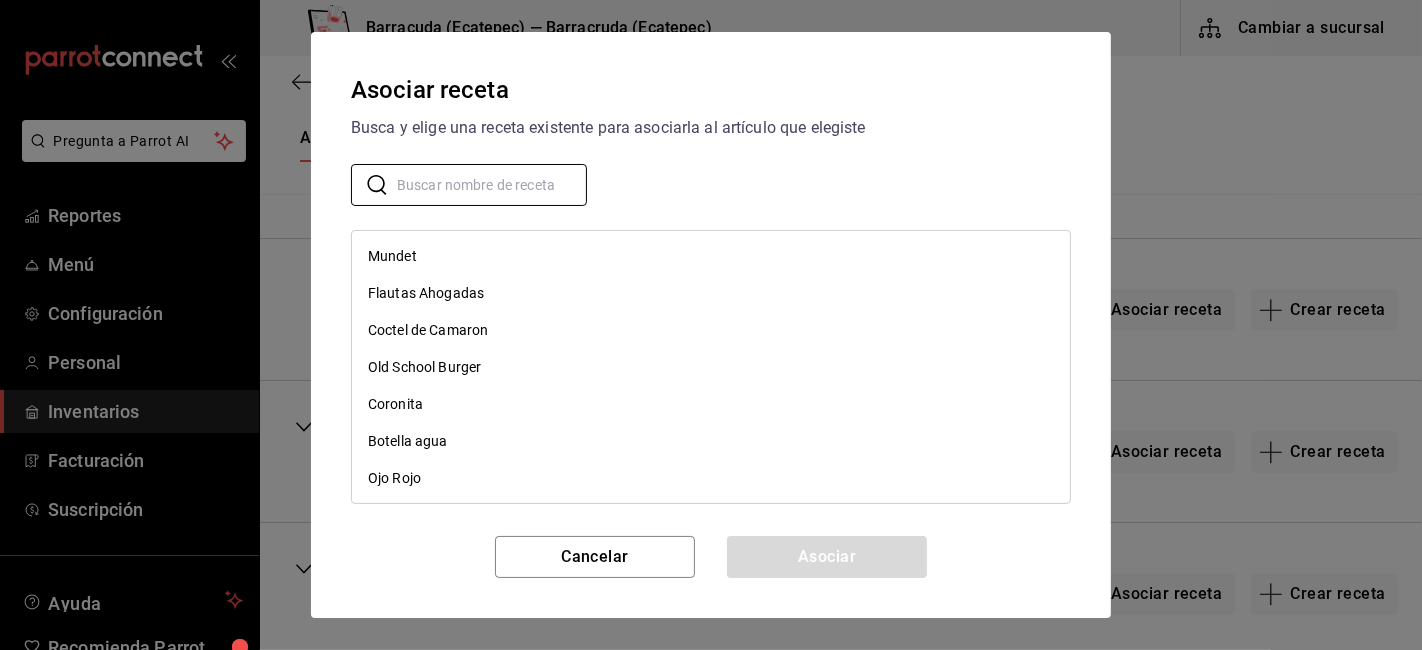 scroll, scrollTop: 2333, scrollLeft: 0, axis: vertical 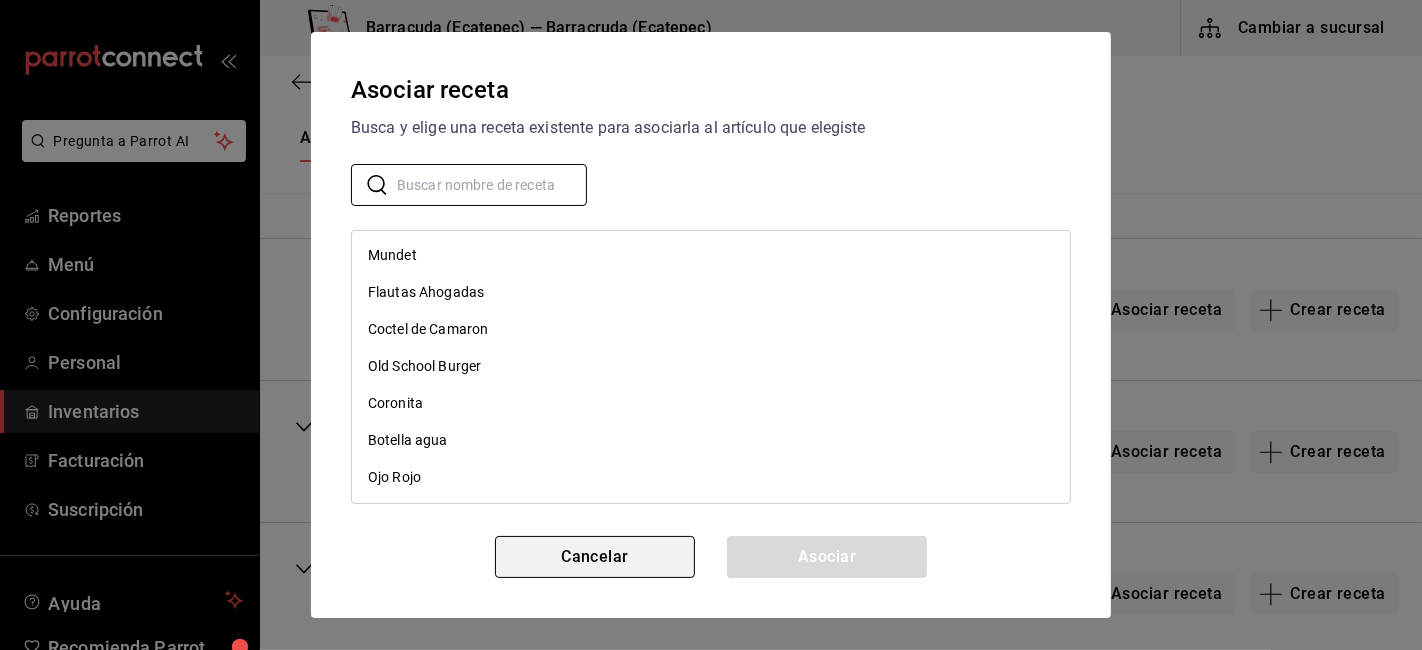 type 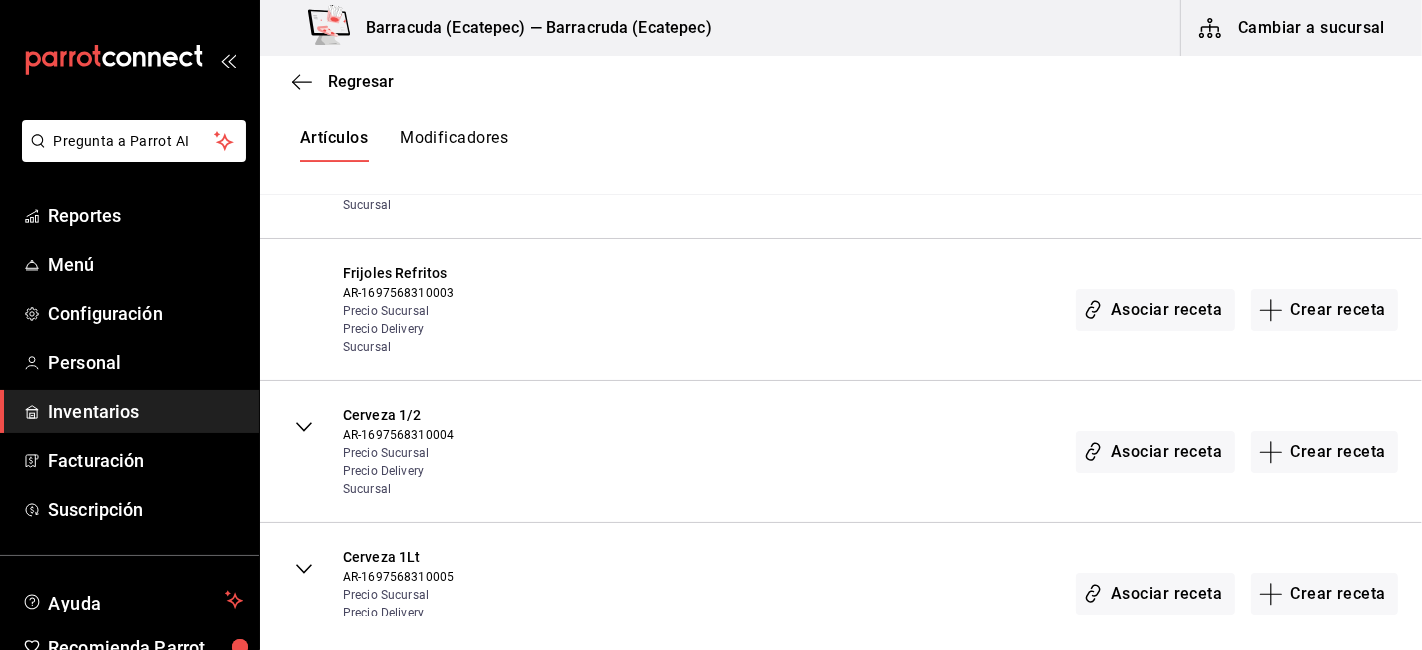 scroll, scrollTop: 0, scrollLeft: 0, axis: both 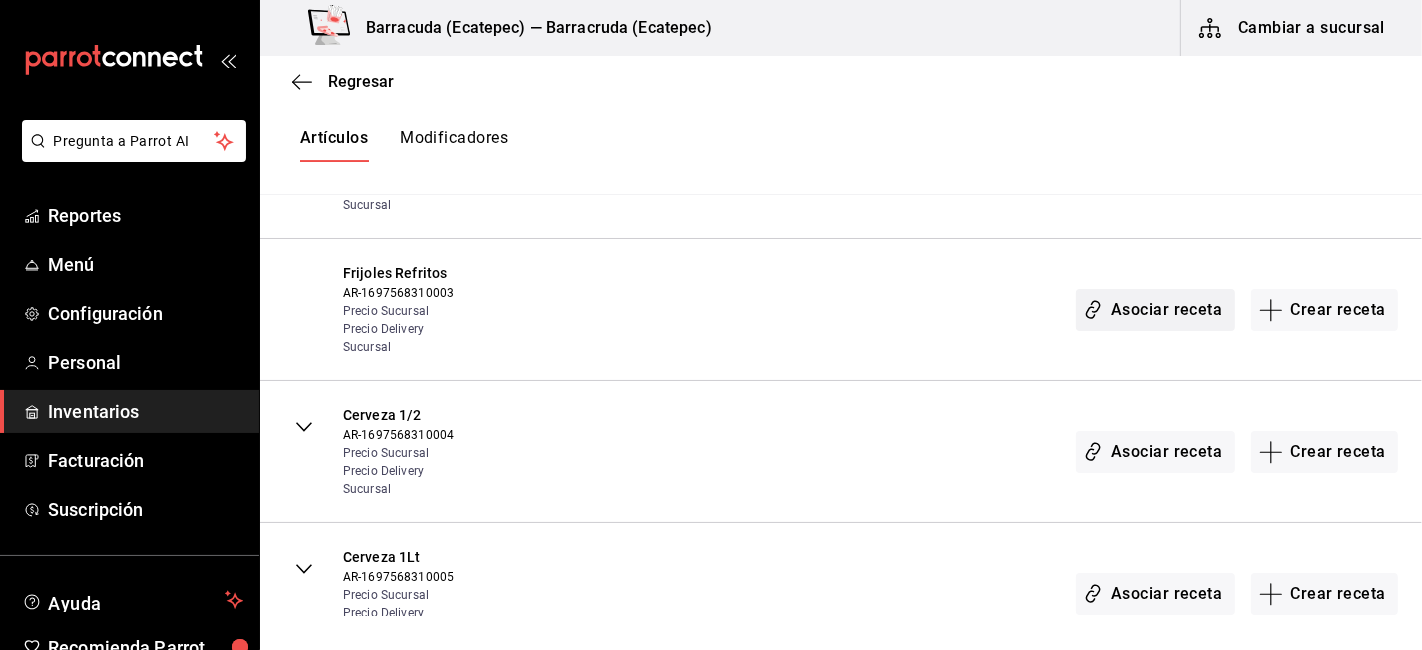 click on "Asociar receta" at bounding box center [1155, 310] 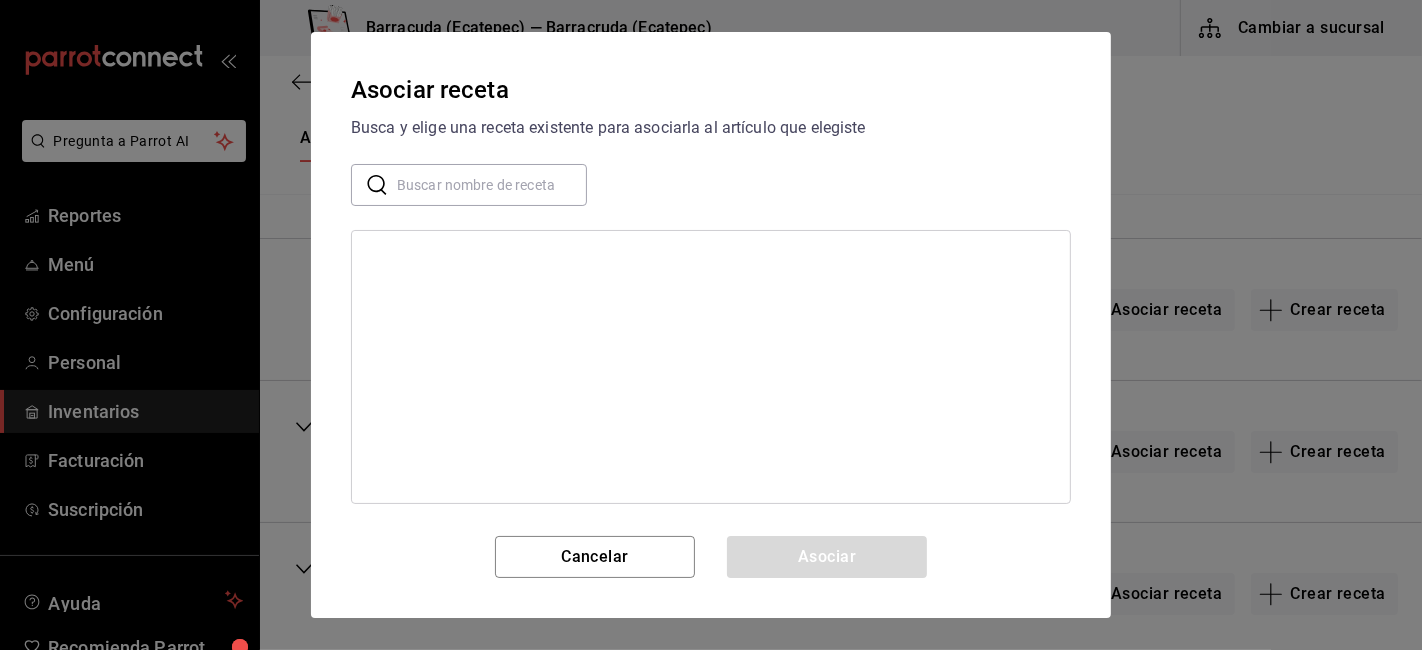 click at bounding box center [492, 185] 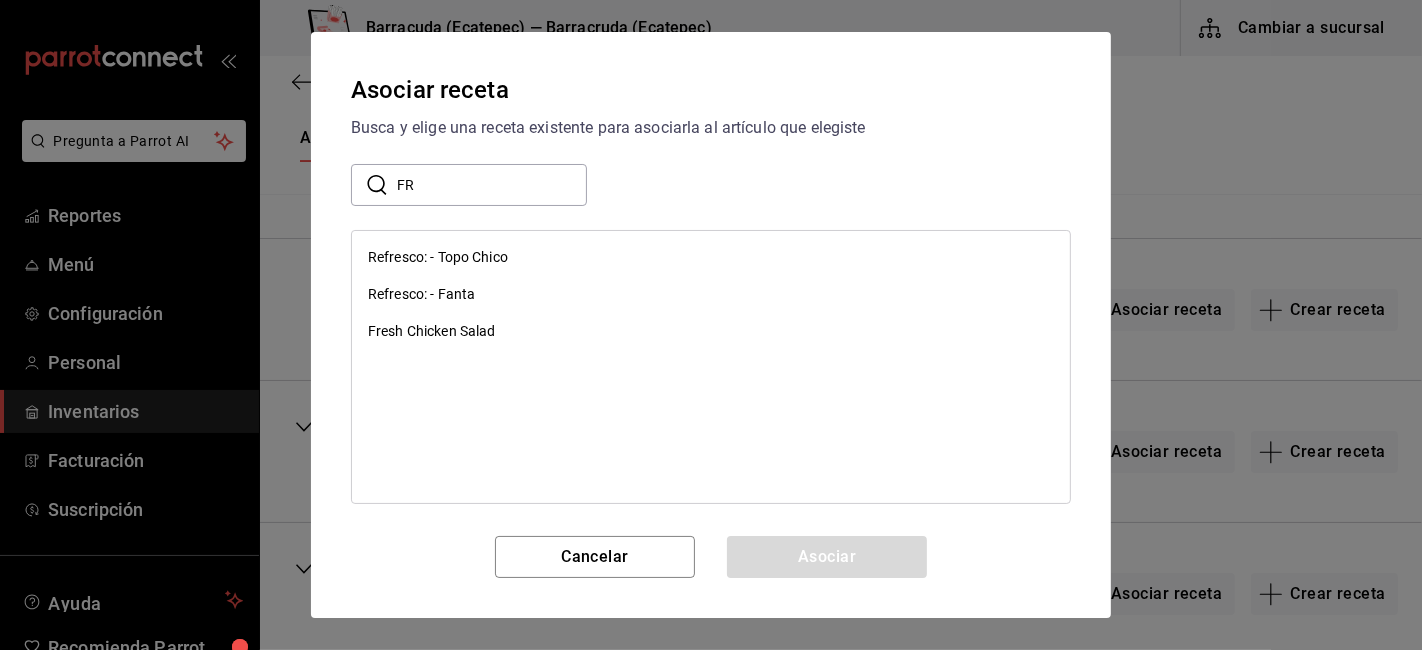 type on "F" 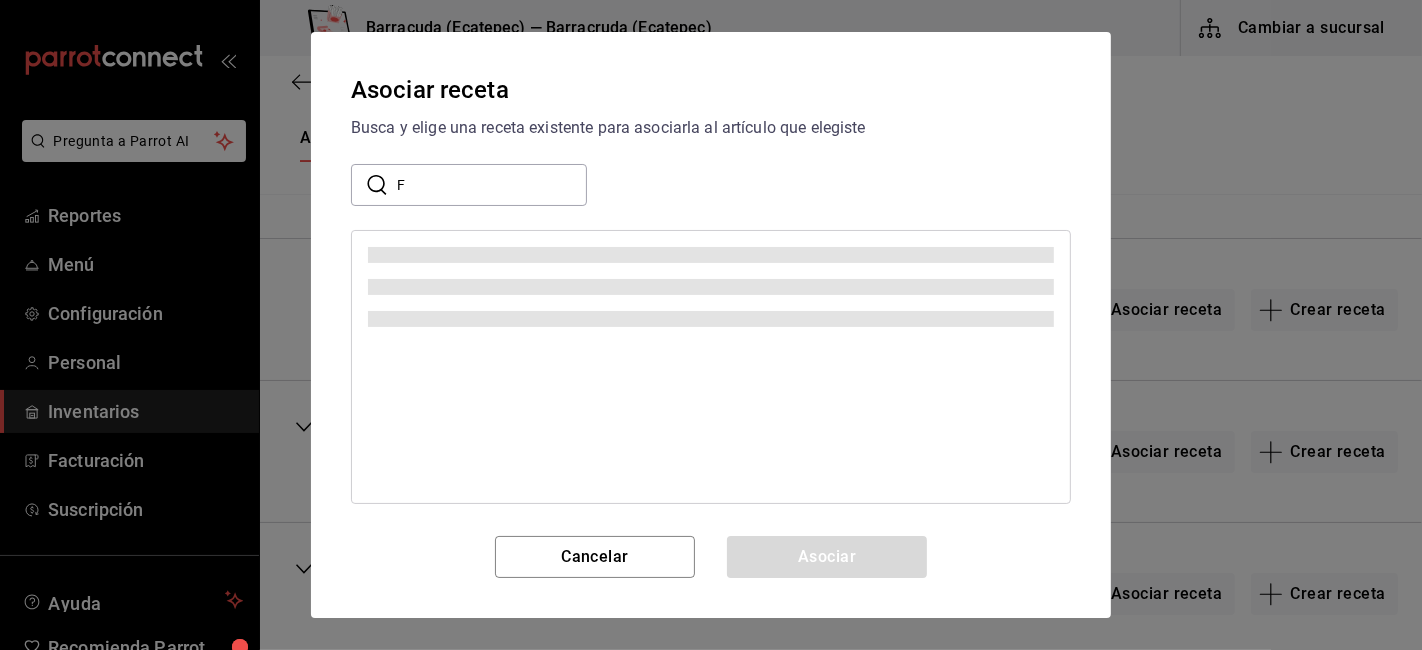 type 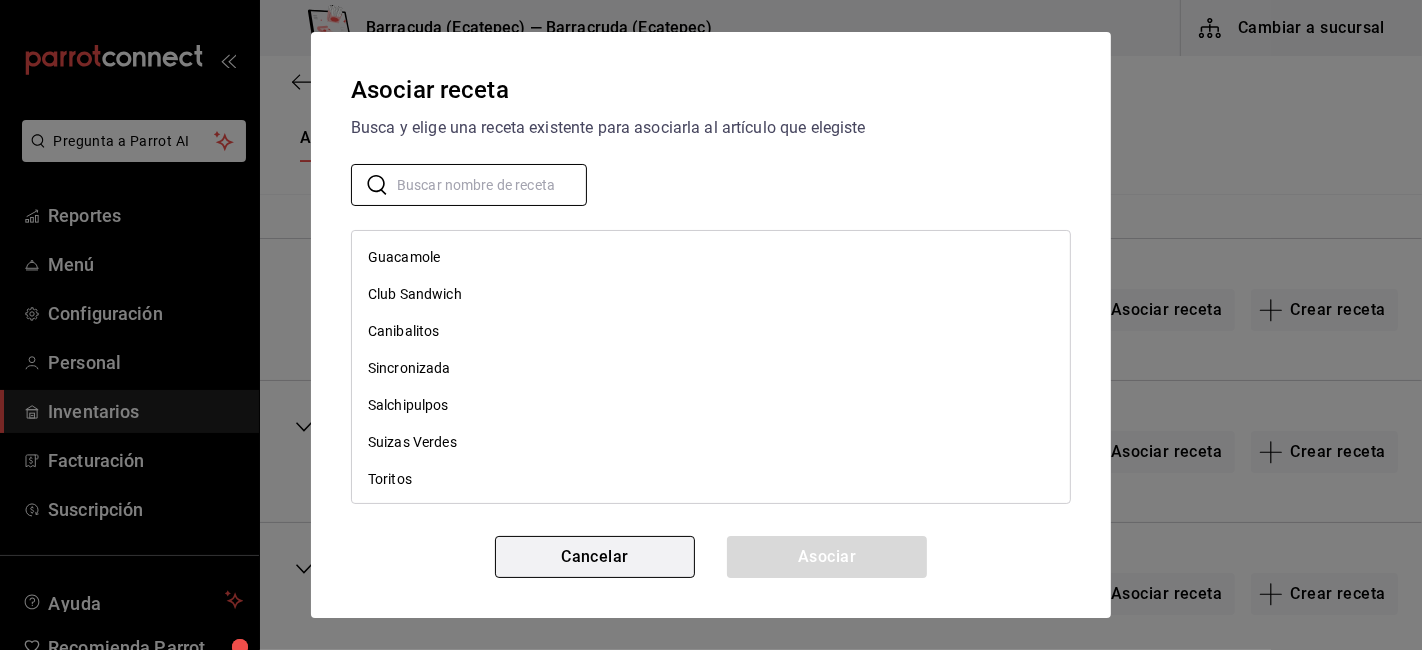 click on "Cancelar" at bounding box center [595, 557] 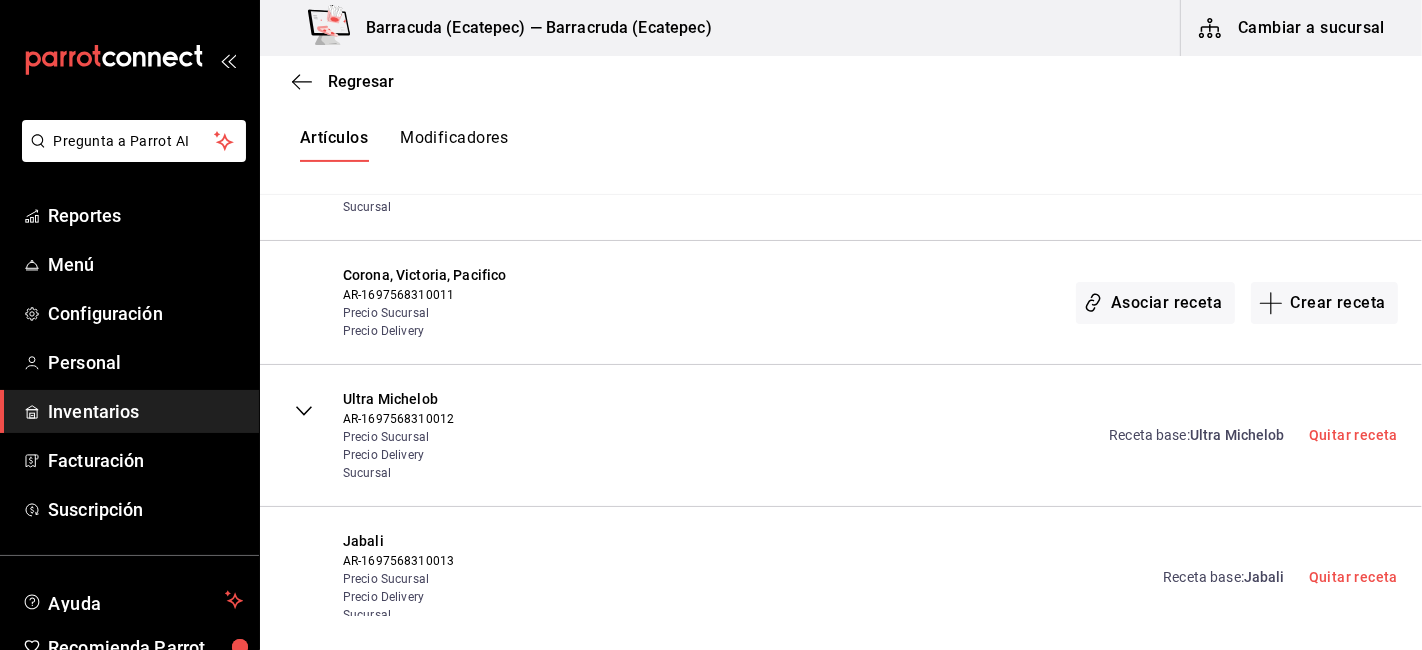 scroll, scrollTop: 6829, scrollLeft: 0, axis: vertical 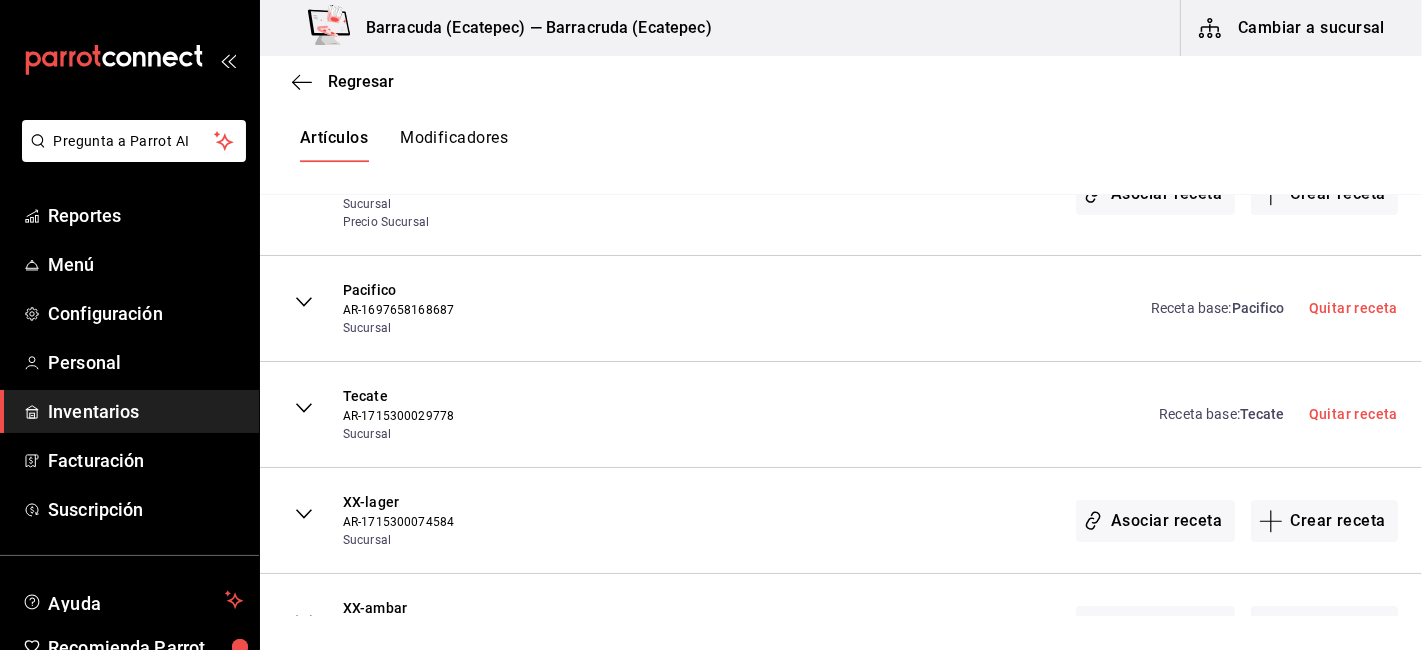 click 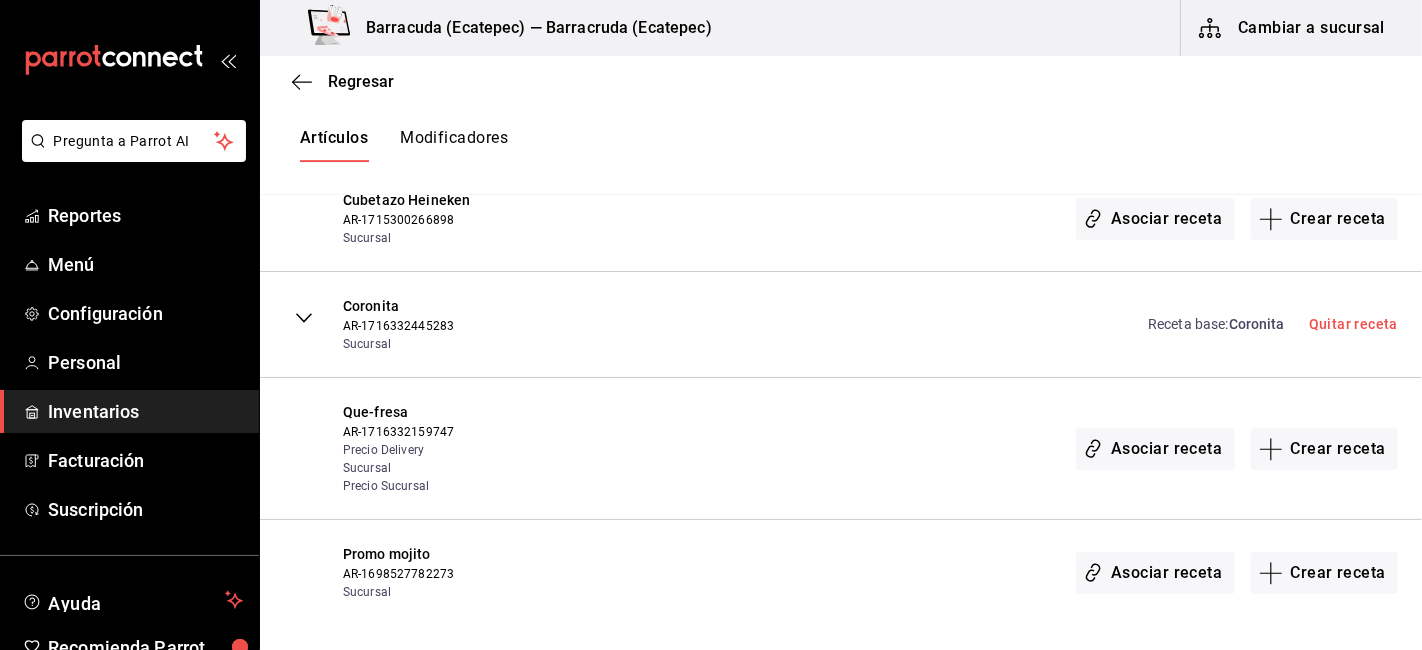 scroll, scrollTop: 11718, scrollLeft: 0, axis: vertical 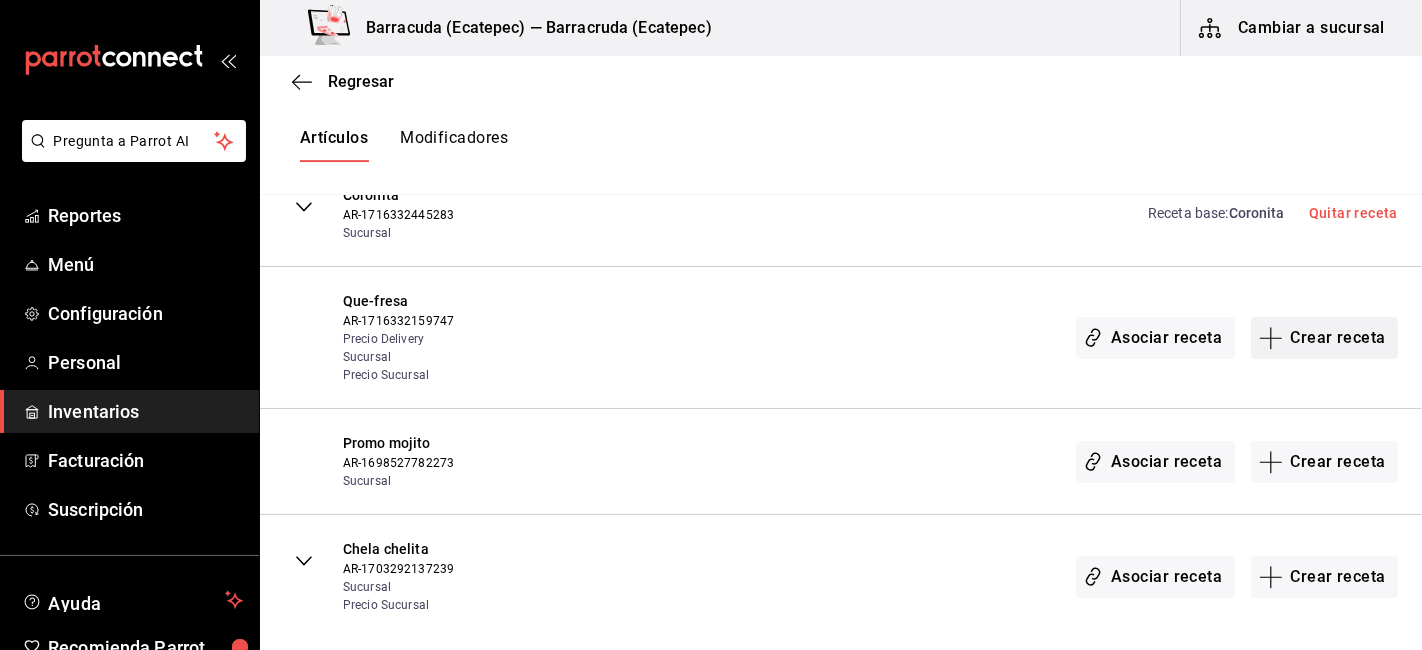 click on "Crear receta" at bounding box center (1325, 338) 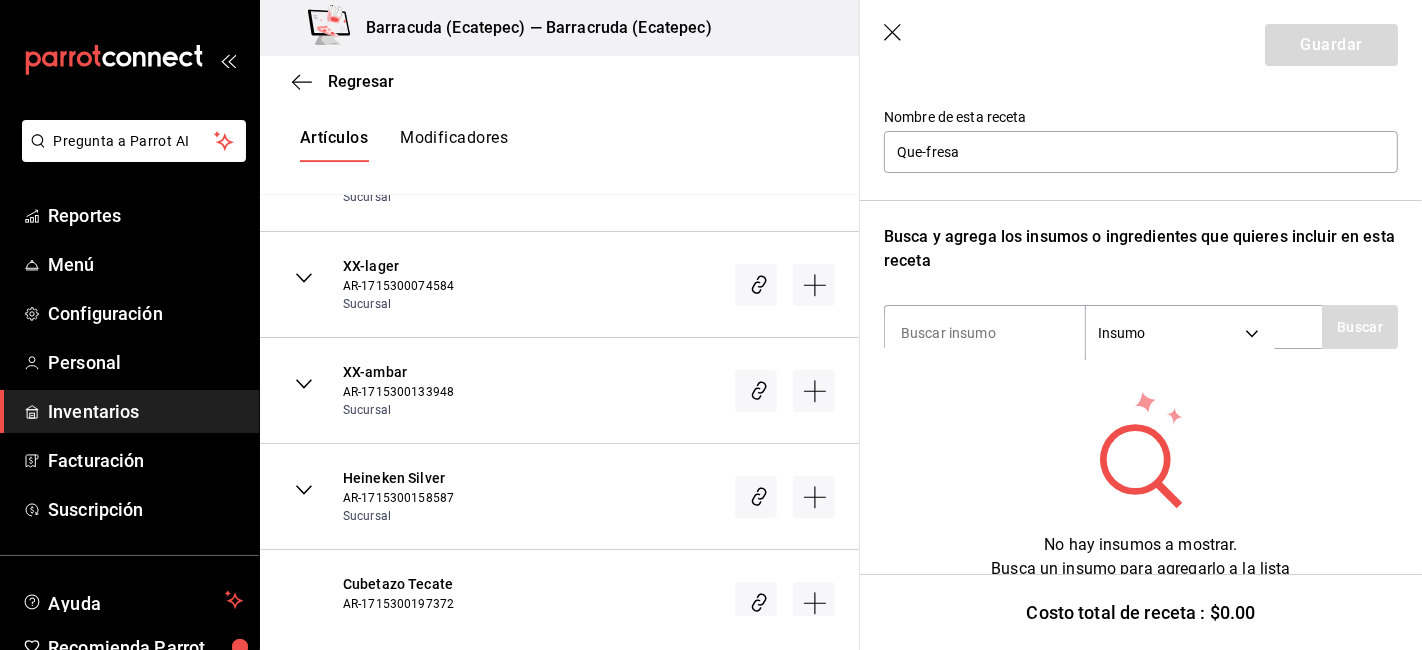 scroll, scrollTop: 203, scrollLeft: 0, axis: vertical 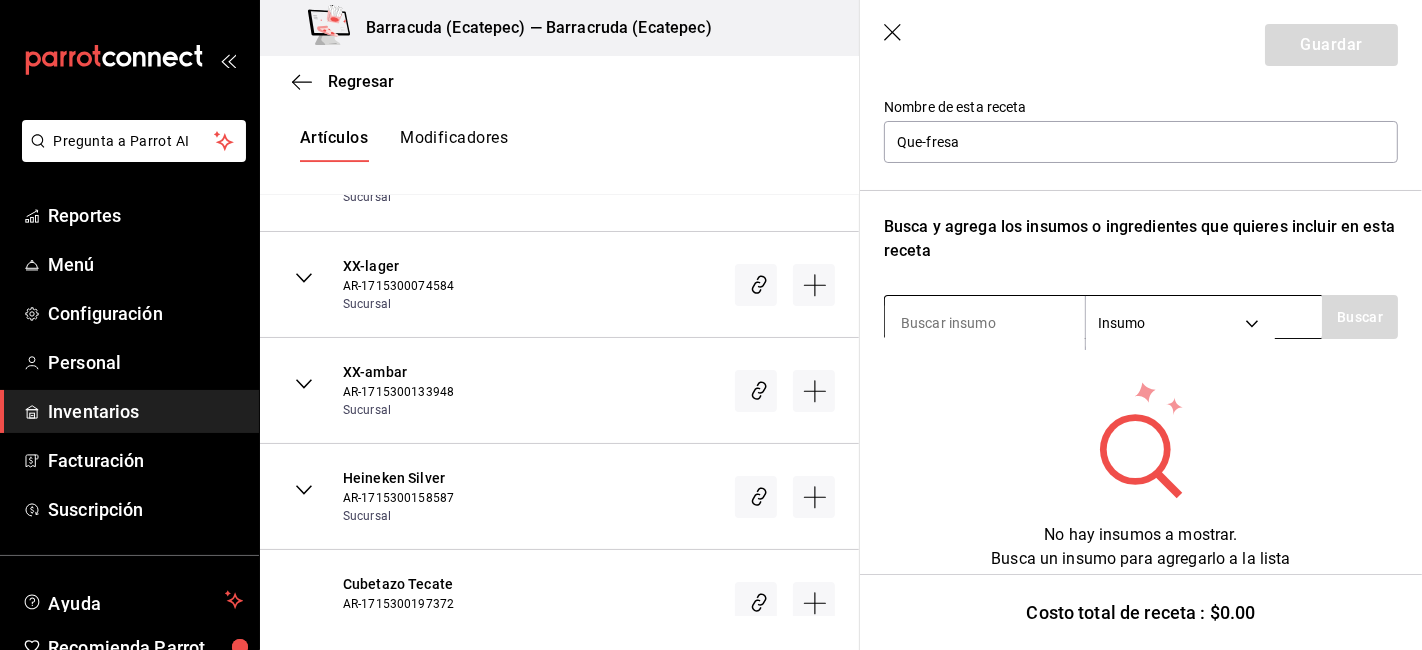click at bounding box center (985, 323) 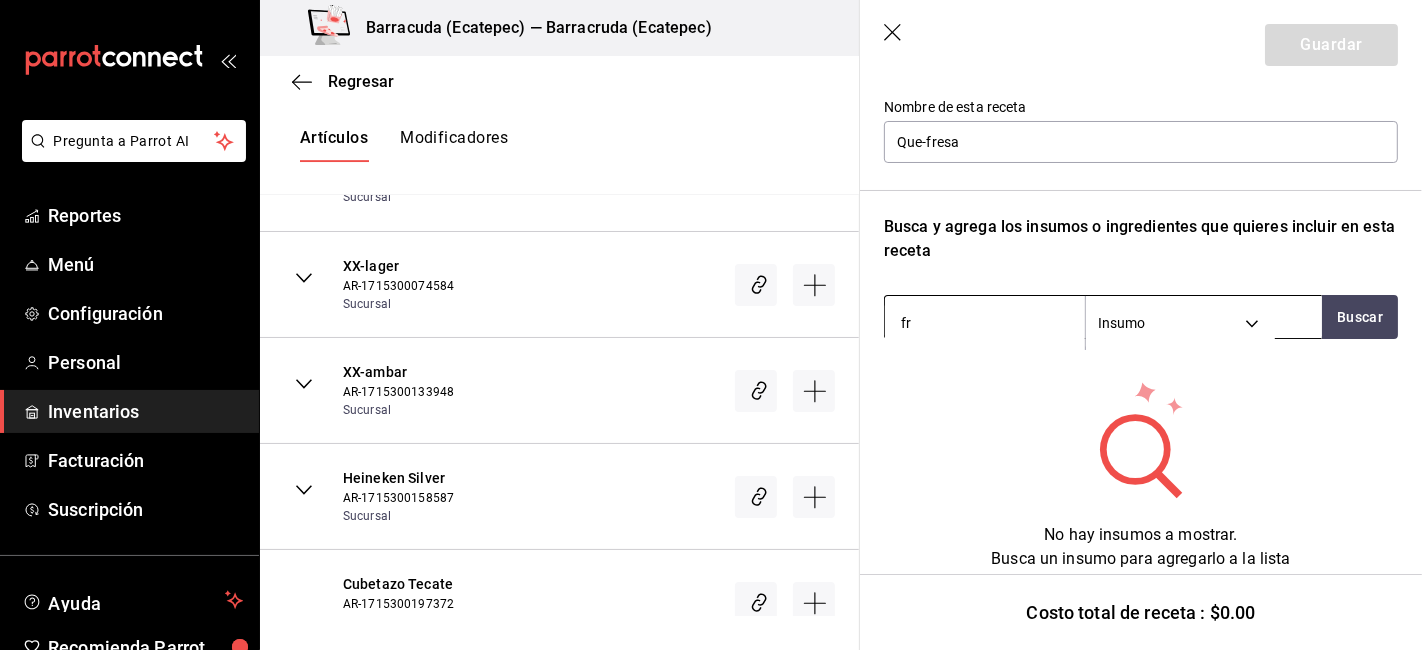 type on "fre" 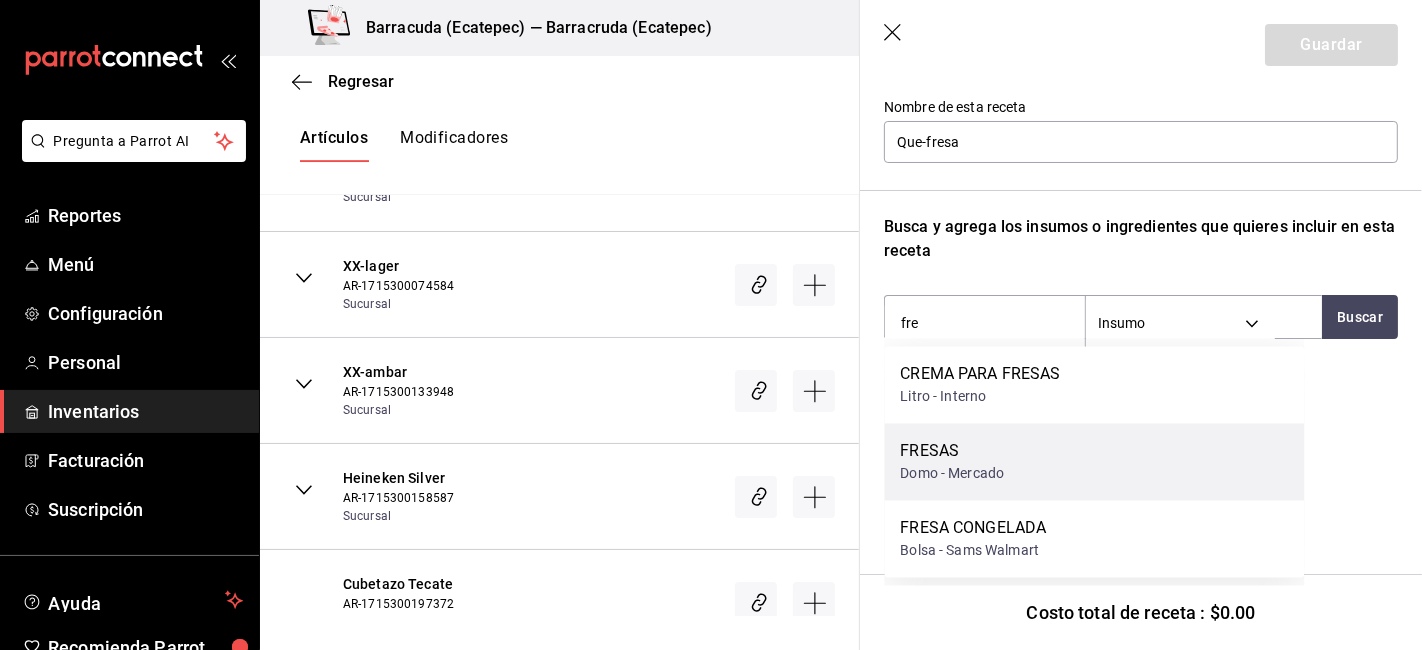 click on "FRESAS" at bounding box center (952, 452) 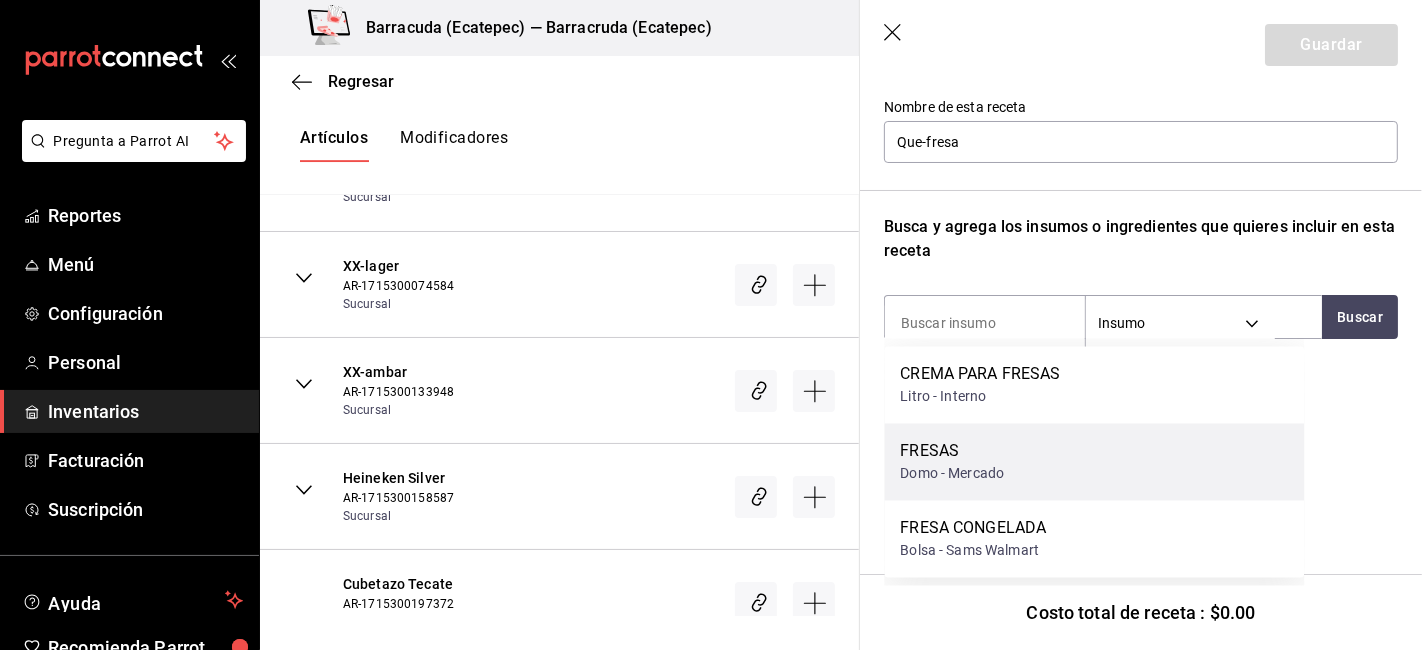 scroll, scrollTop: 189, scrollLeft: 0, axis: vertical 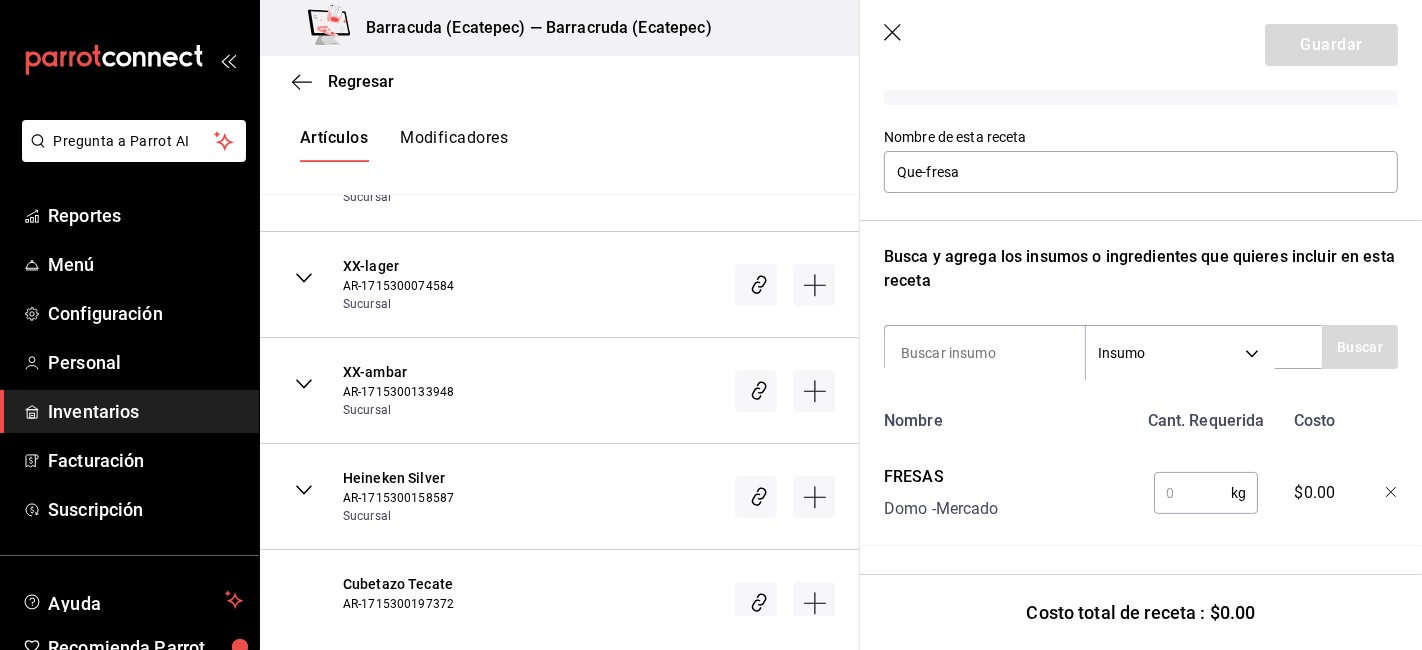 click at bounding box center (1192, 493) 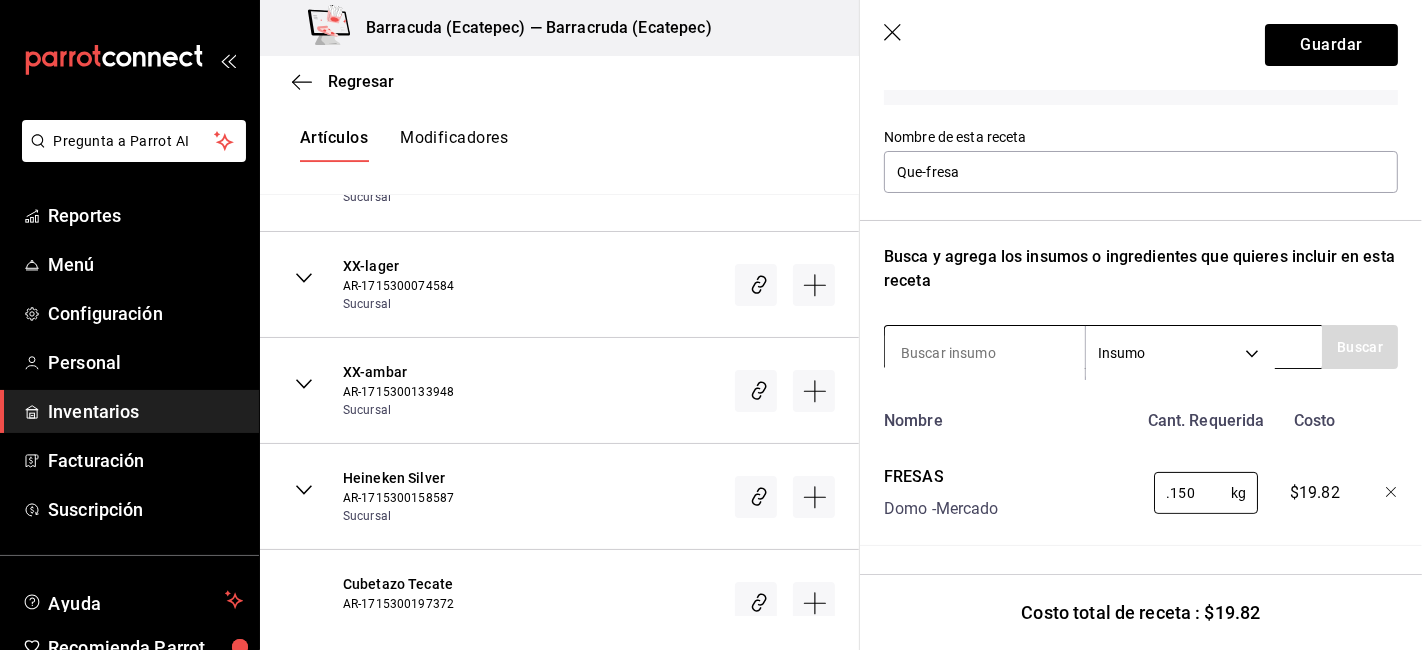type on "0.150" 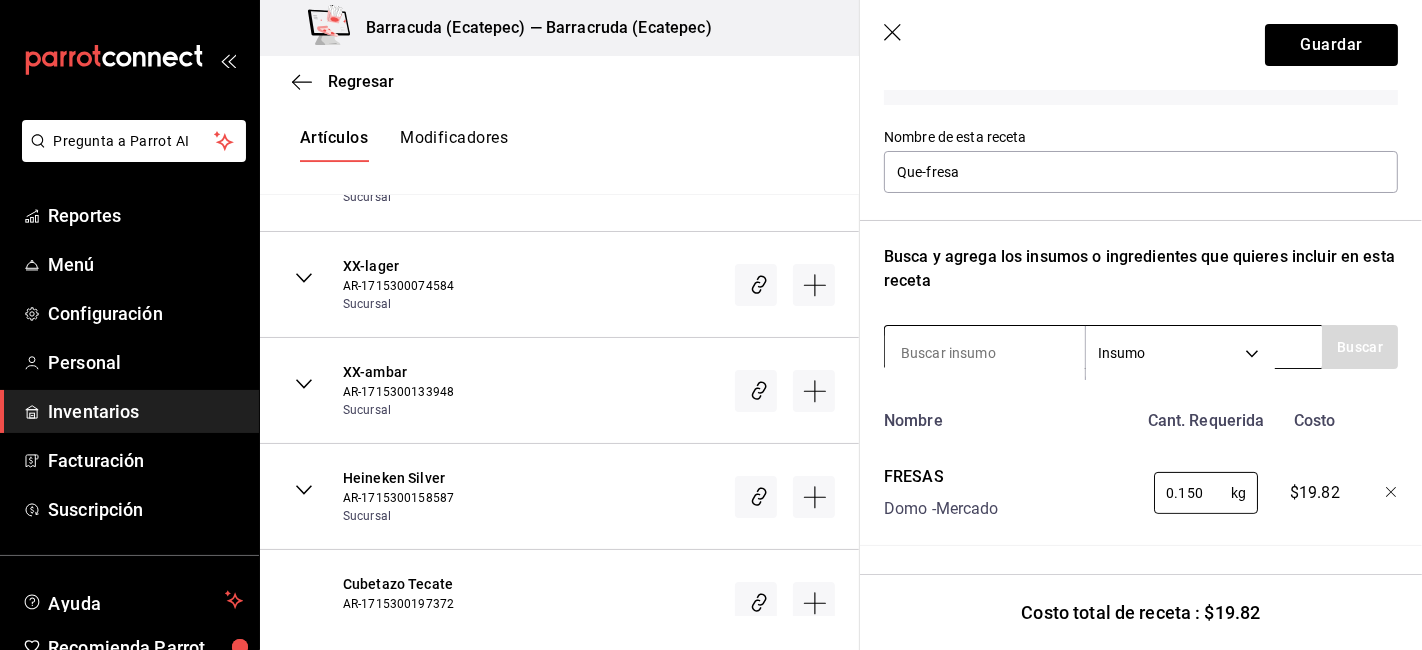 click at bounding box center (985, 353) 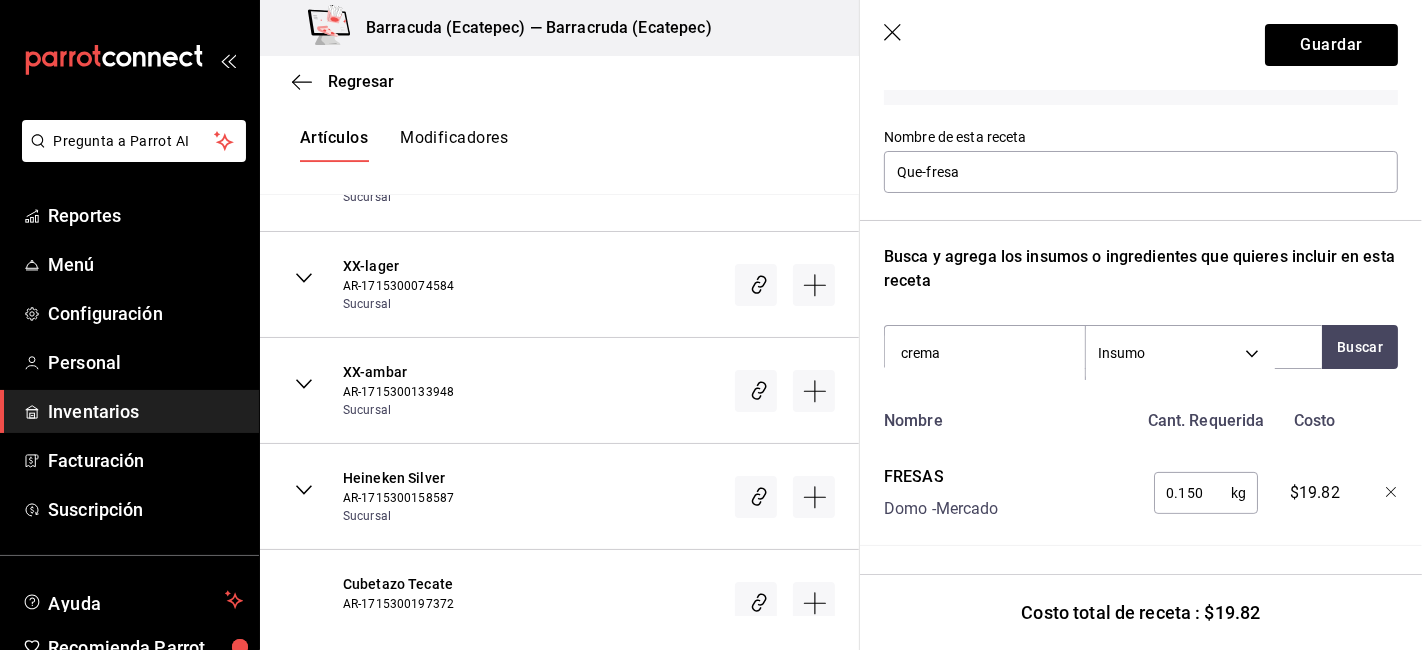type on "crema p" 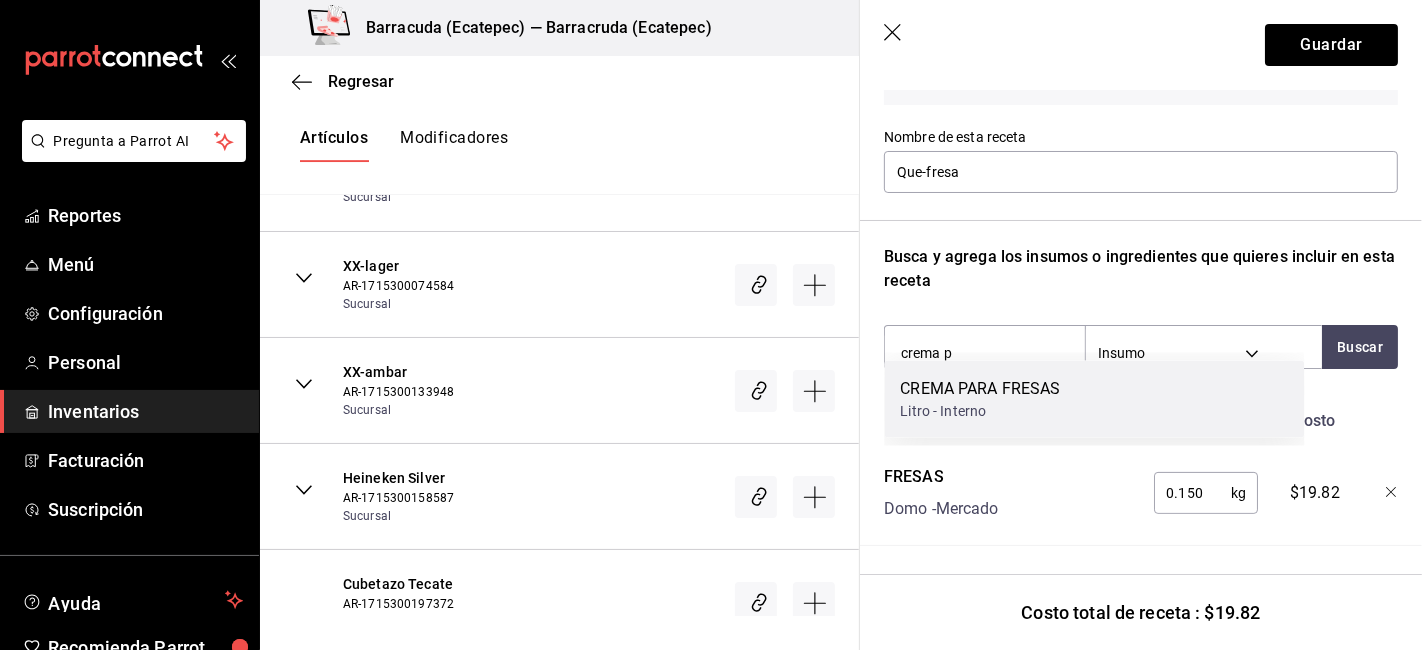 click on "CREMA PARA FRESAS Litro - Interno" at bounding box center [1094, 399] 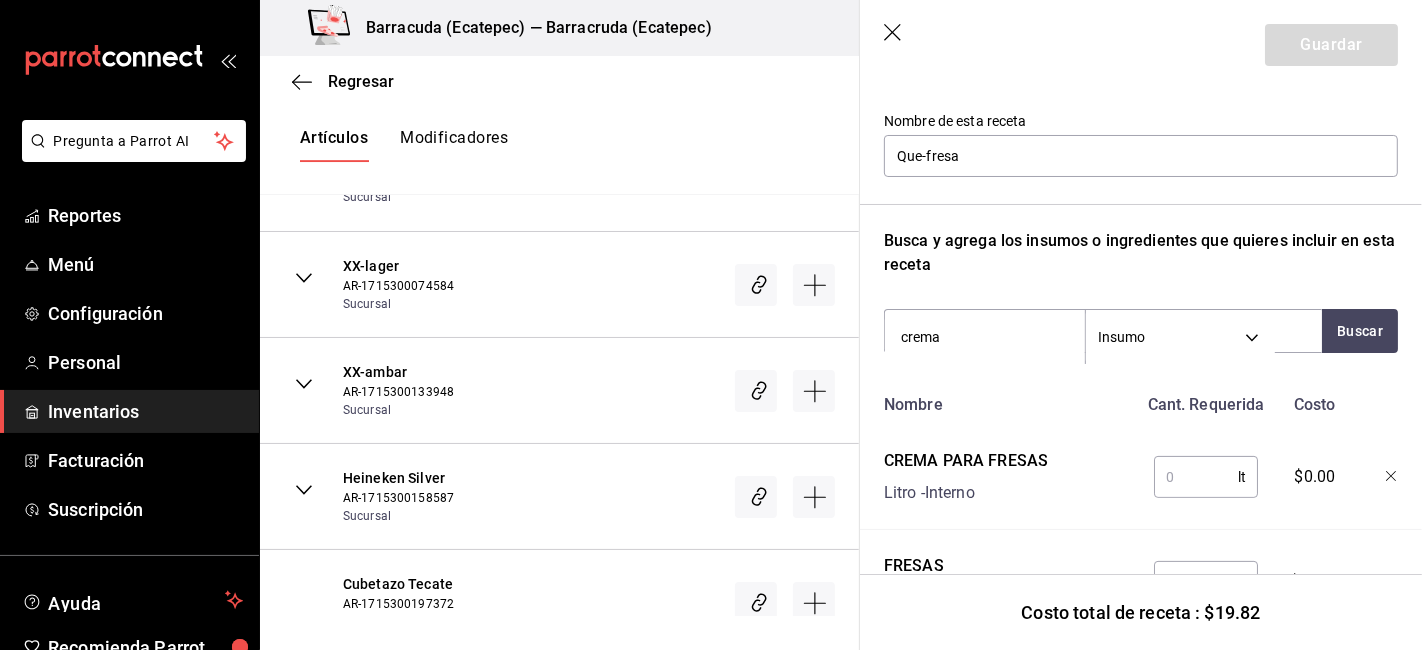 type on "crema b" 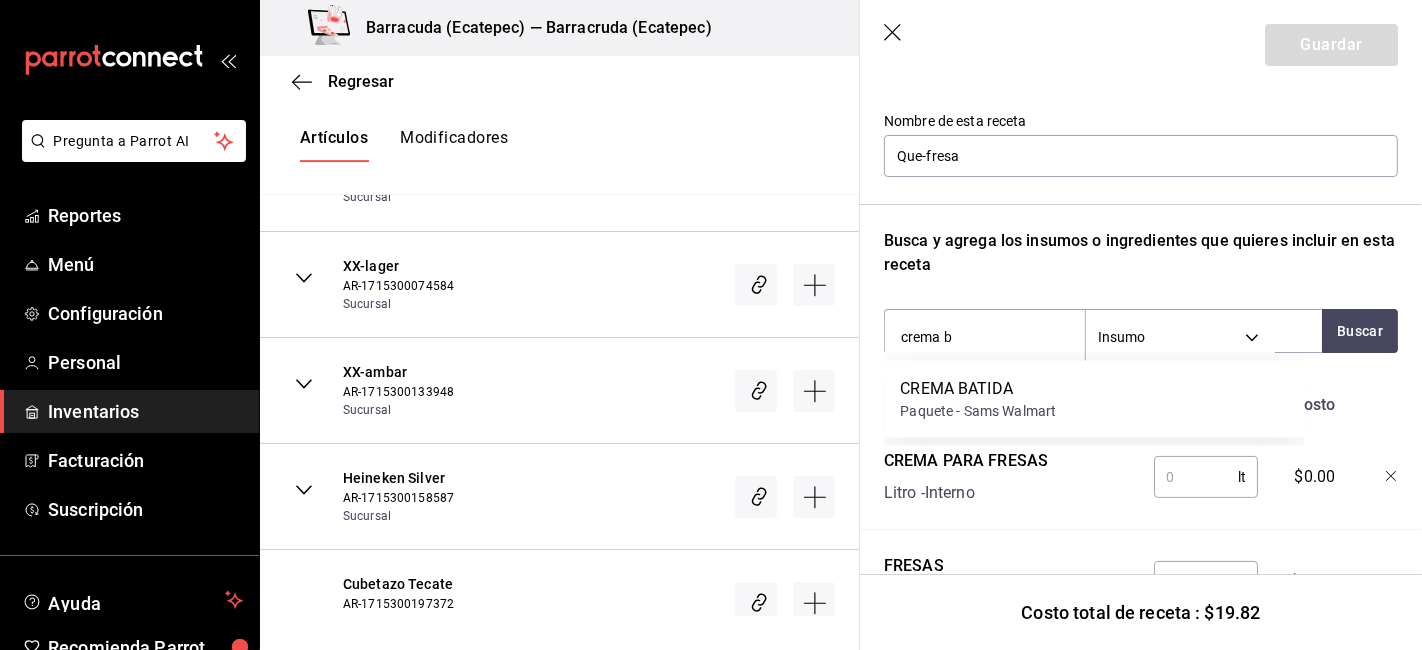 drag, startPoint x: 1010, startPoint y: 388, endPoint x: 988, endPoint y: 421, distance: 39.661064 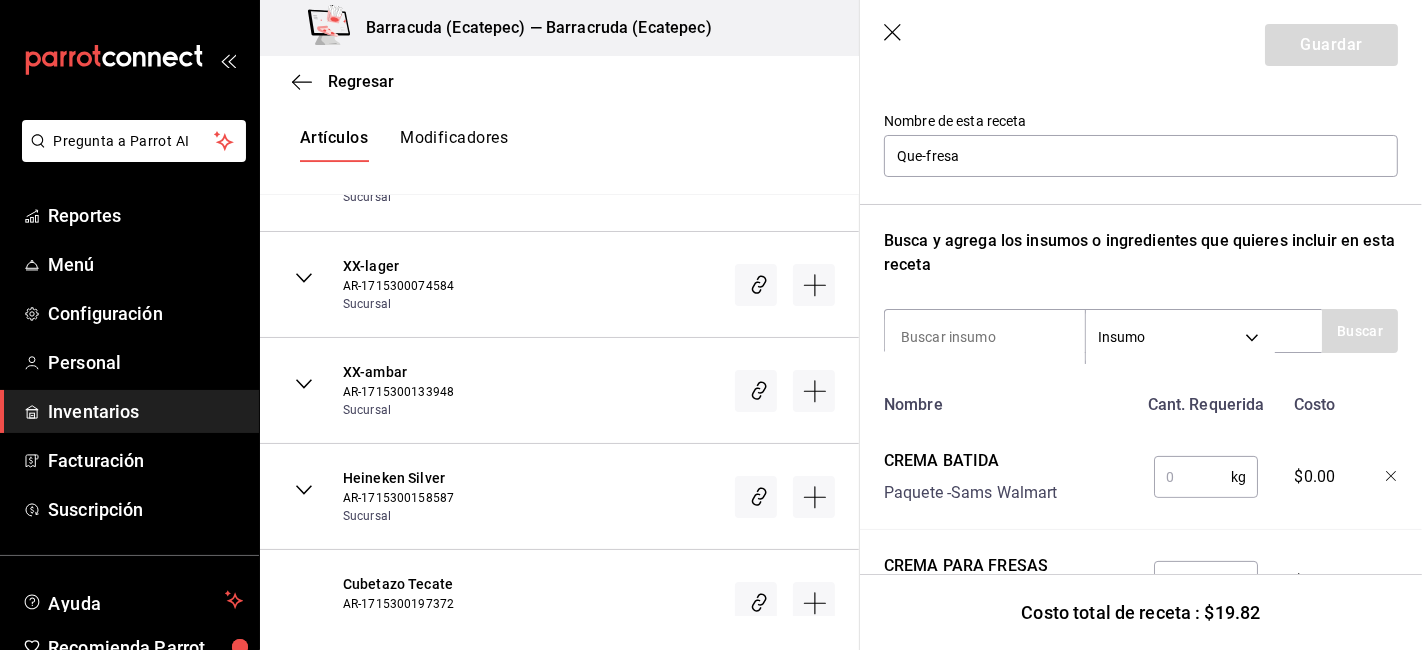 click at bounding box center (1192, 477) 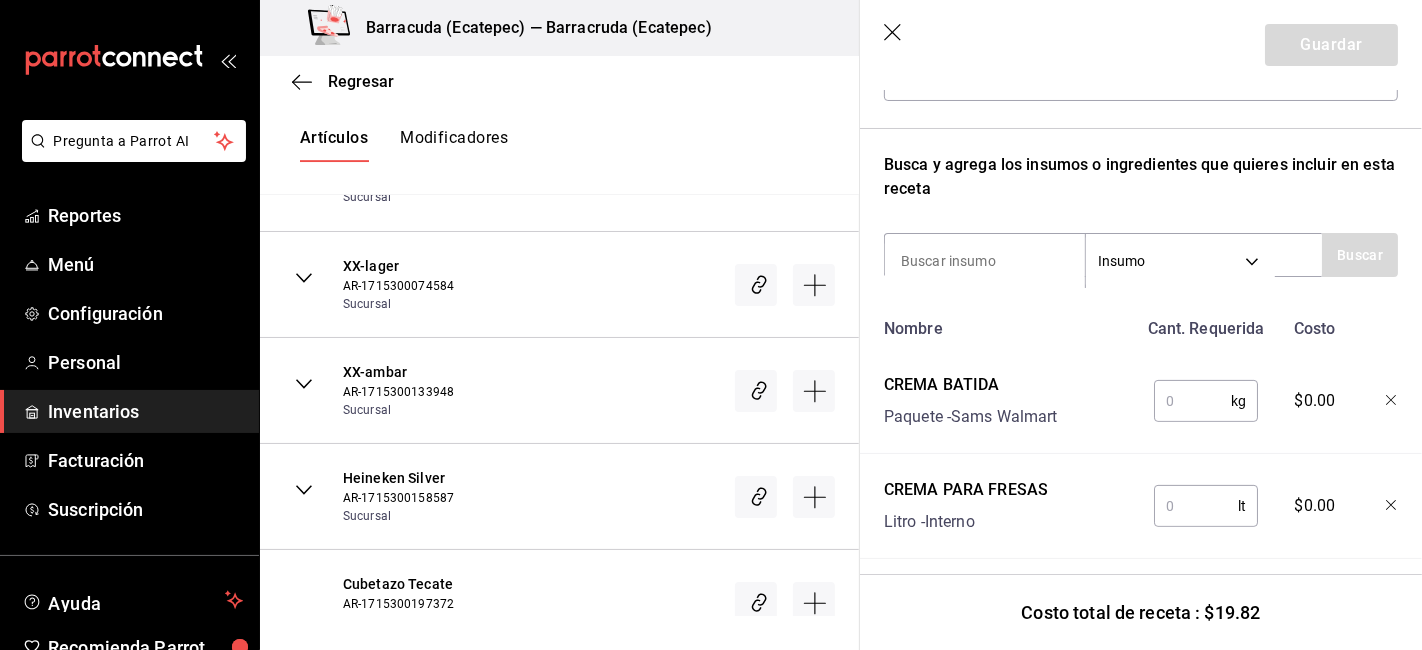 scroll, scrollTop: 300, scrollLeft: 0, axis: vertical 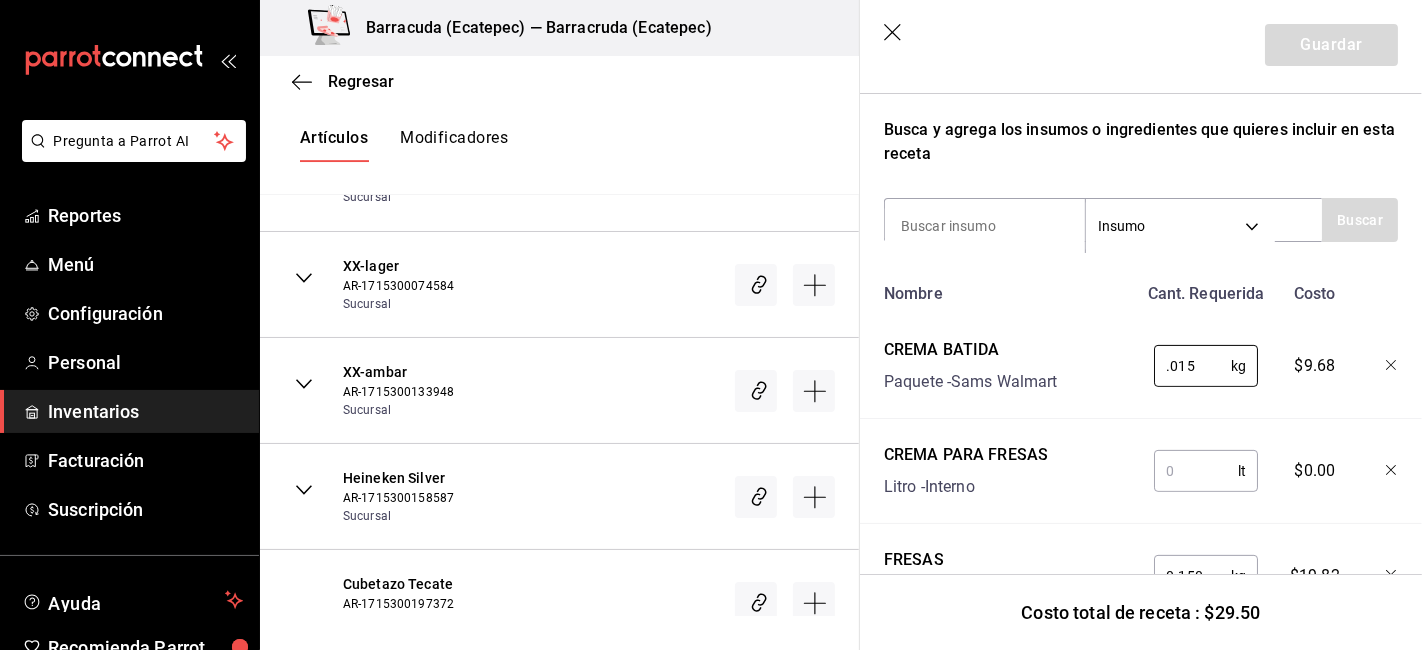 type on "0.015" 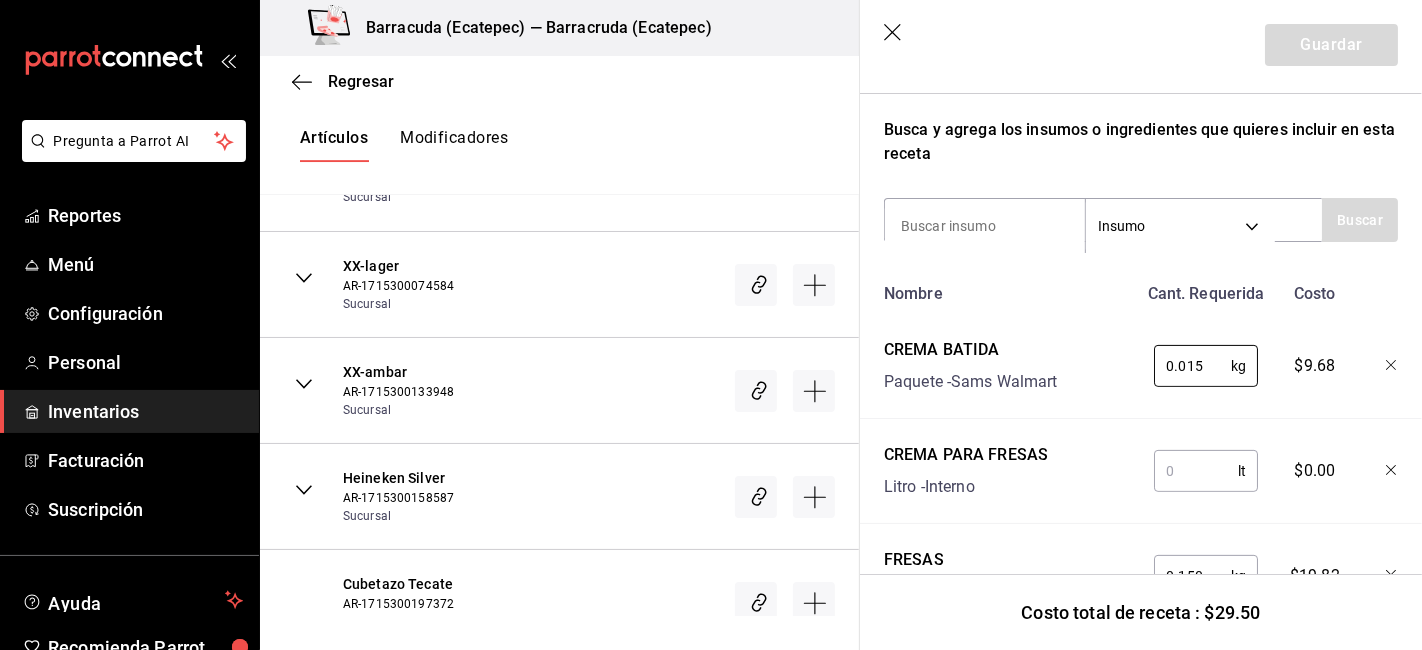 click at bounding box center (1196, 471) 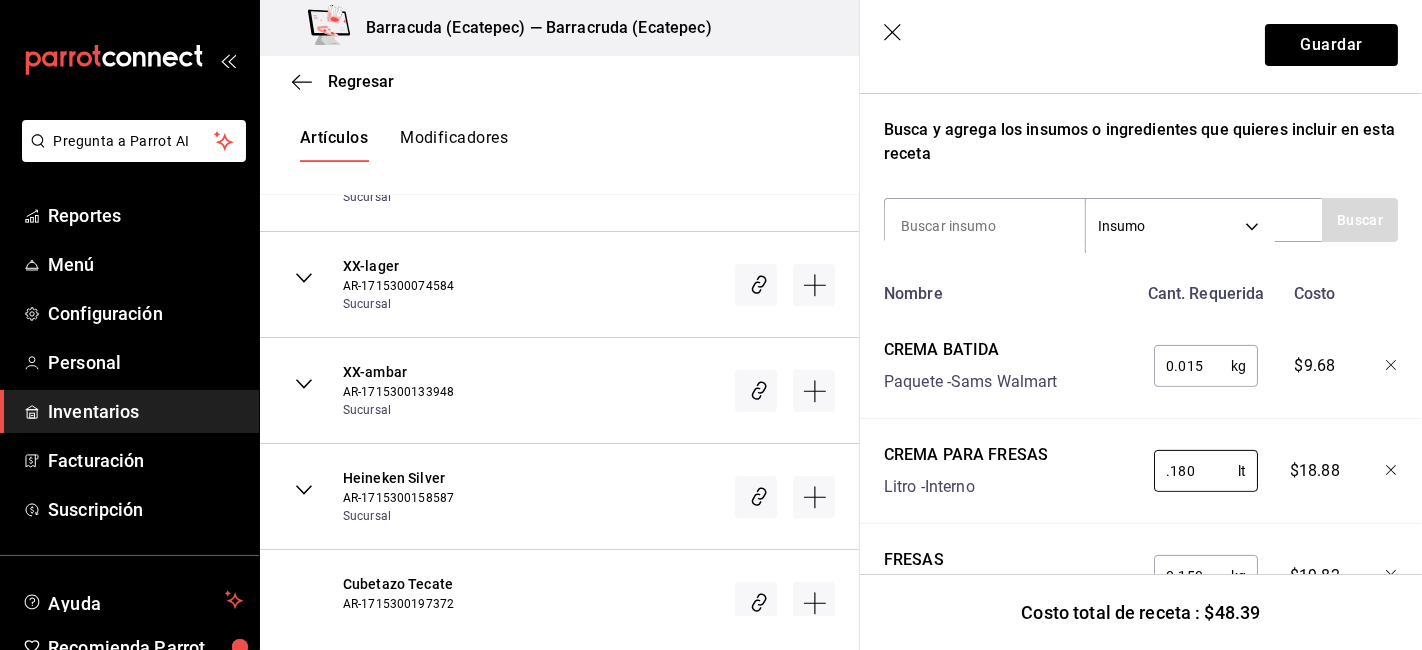 scroll, scrollTop: 399, scrollLeft: 0, axis: vertical 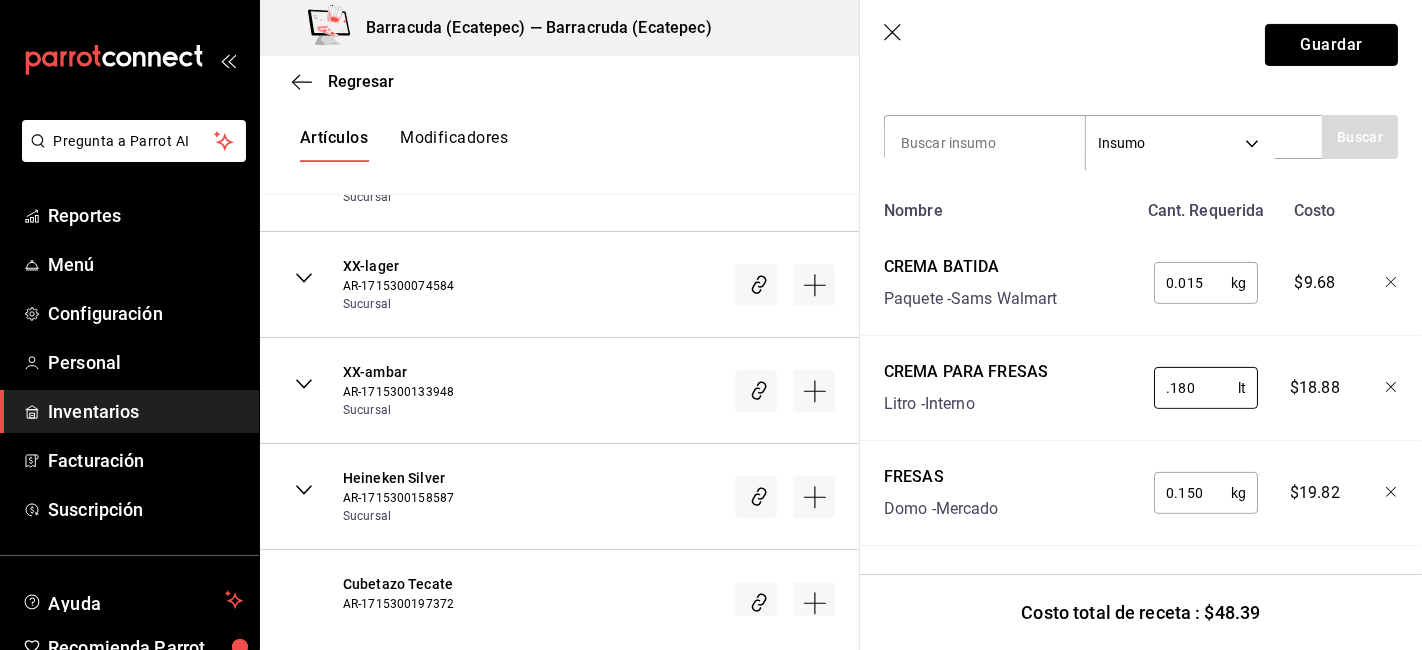 type on "0.180" 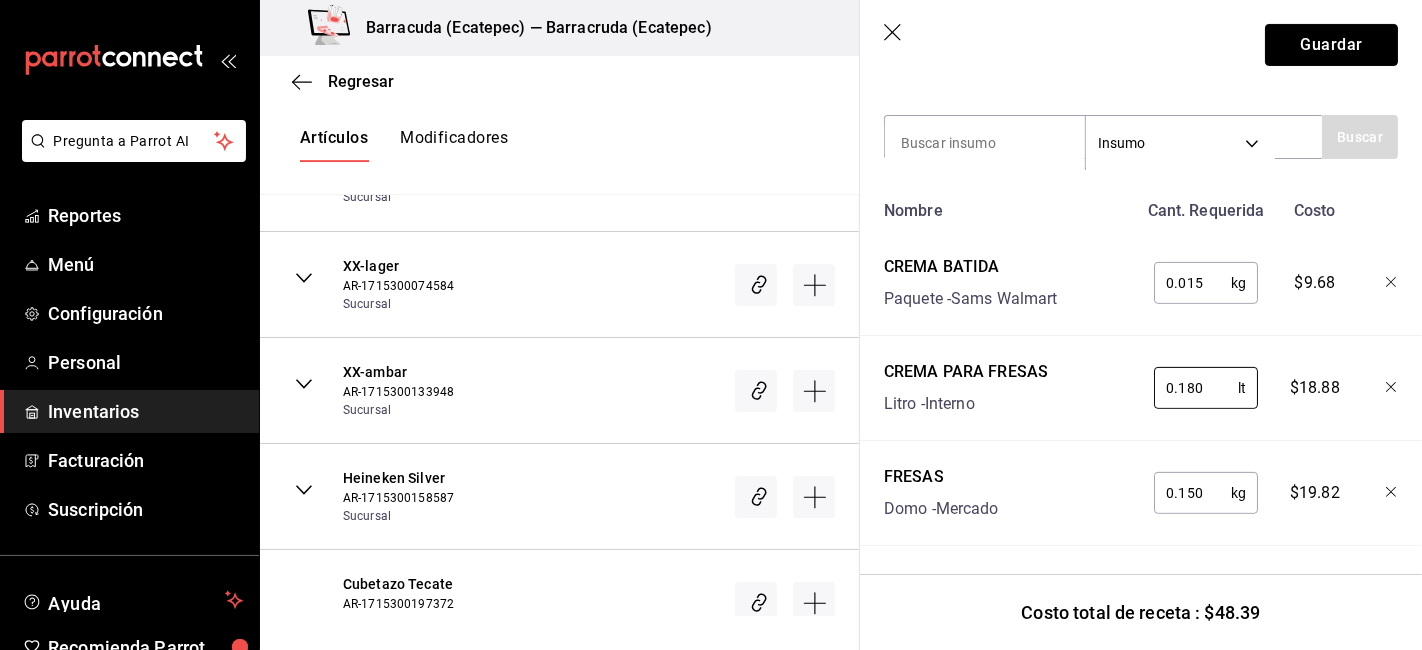 click on "Guardar" at bounding box center [1331, 45] 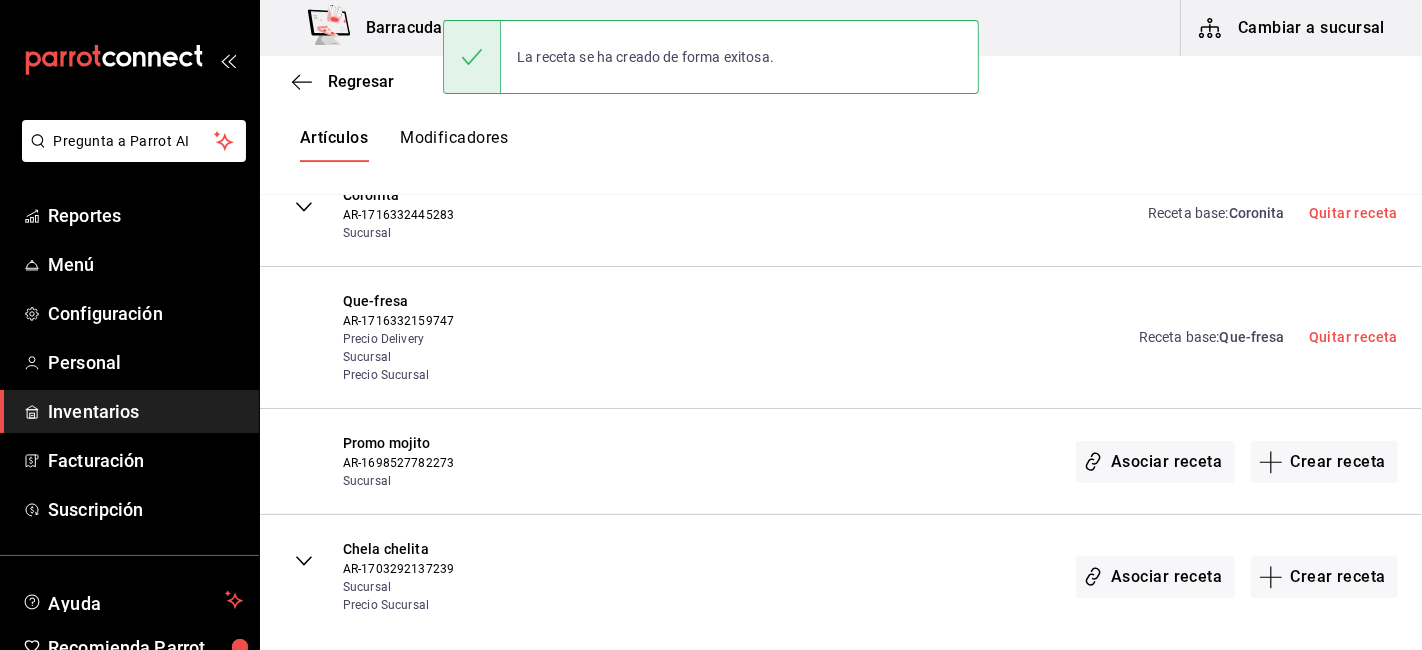 scroll, scrollTop: 0, scrollLeft: 0, axis: both 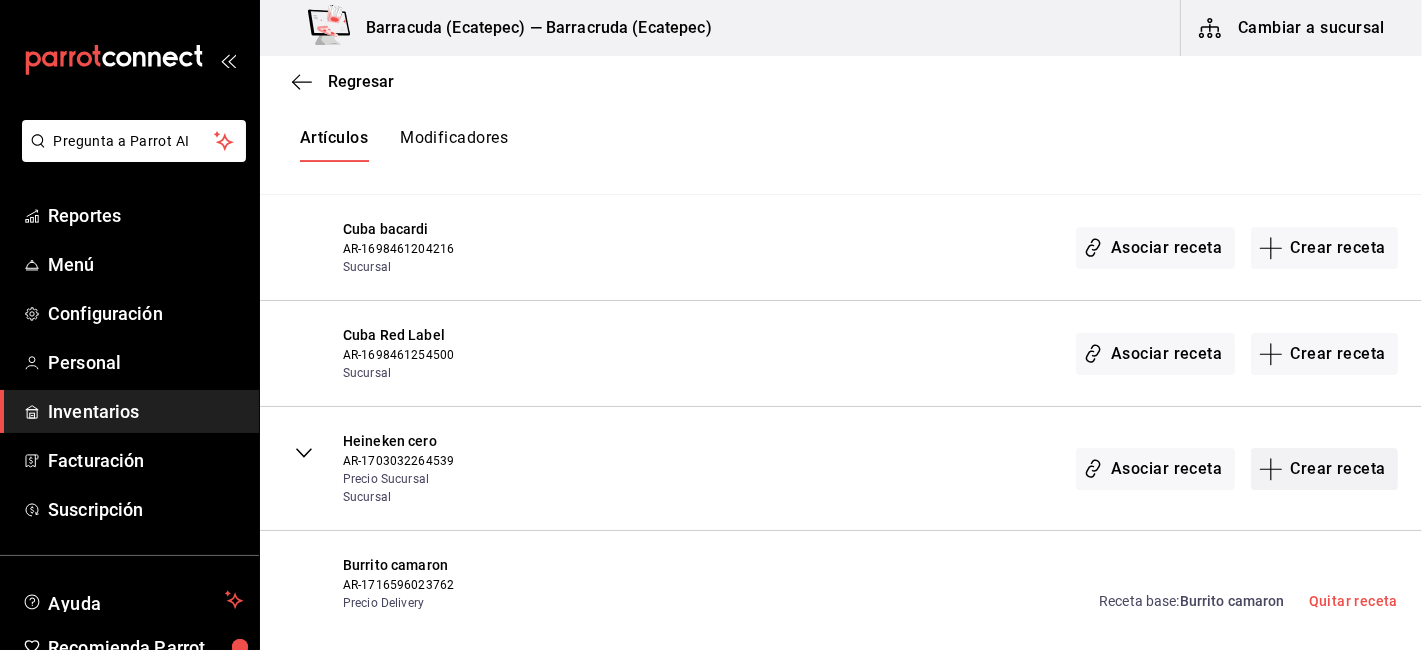 click on "Crear receta" at bounding box center (1325, 469) 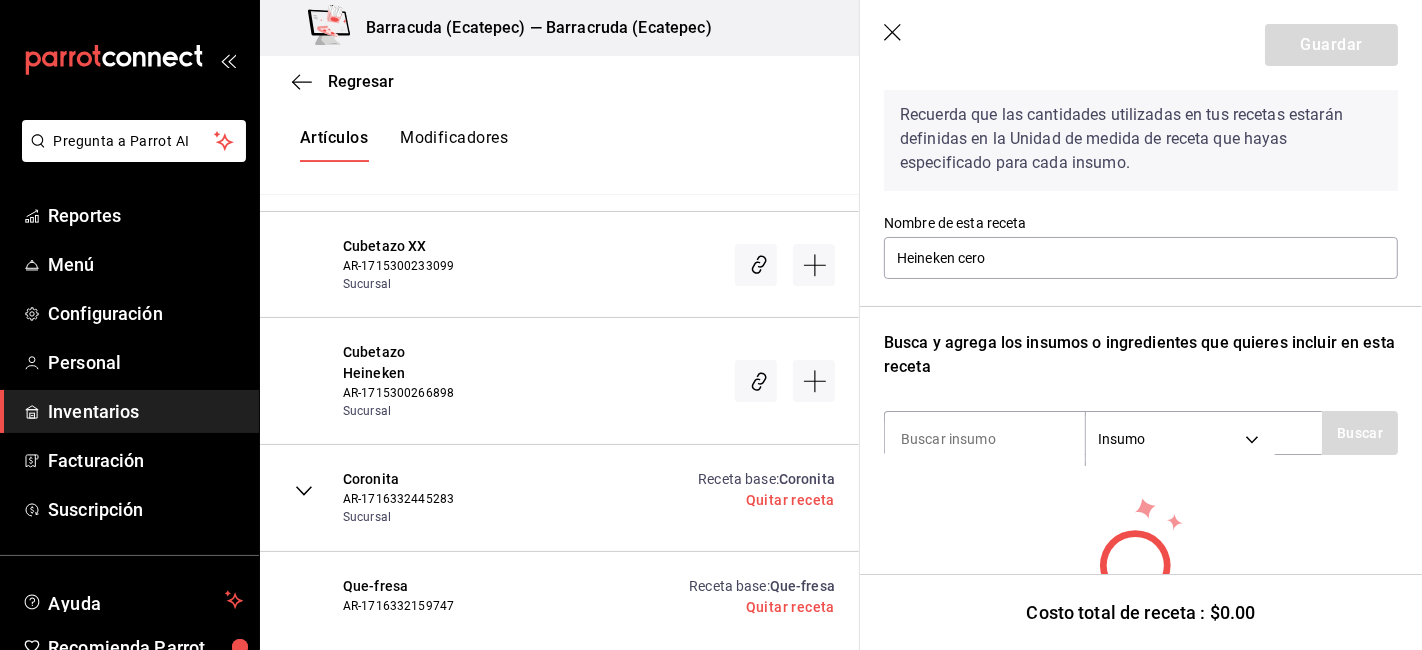 scroll, scrollTop: 203, scrollLeft: 0, axis: vertical 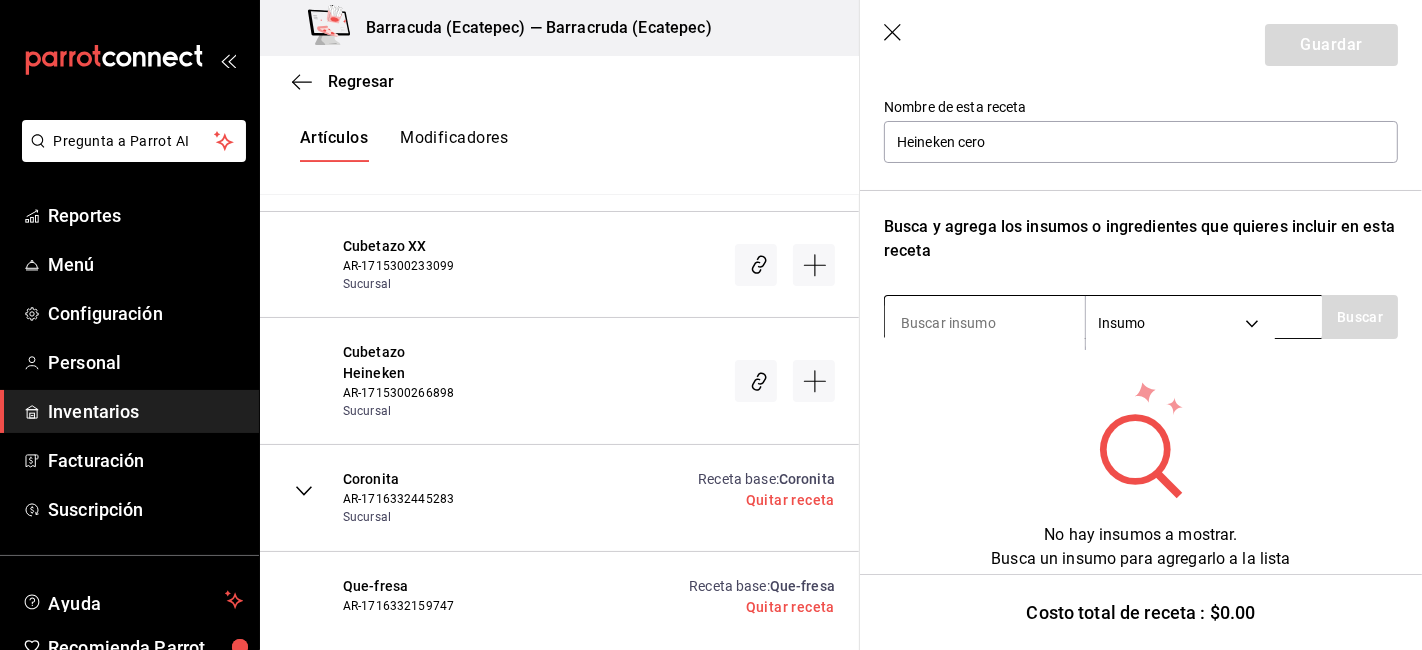 click at bounding box center (985, 323) 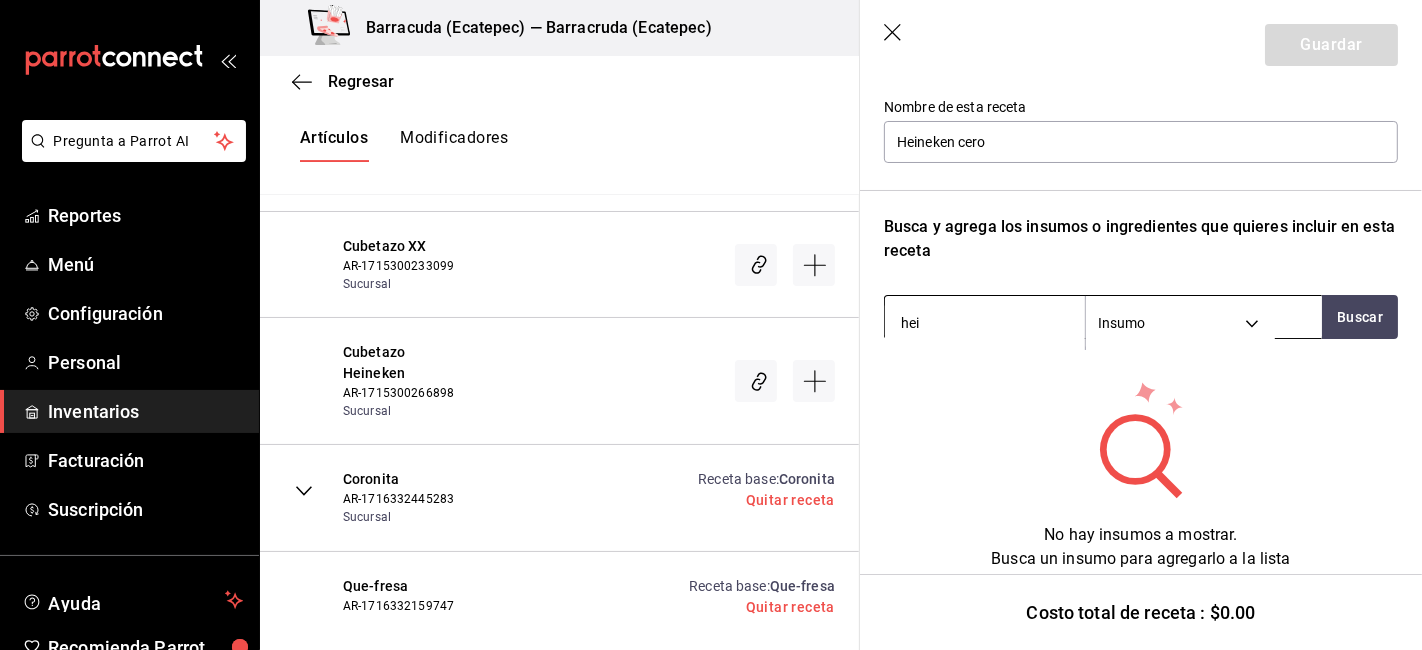 type on "hein" 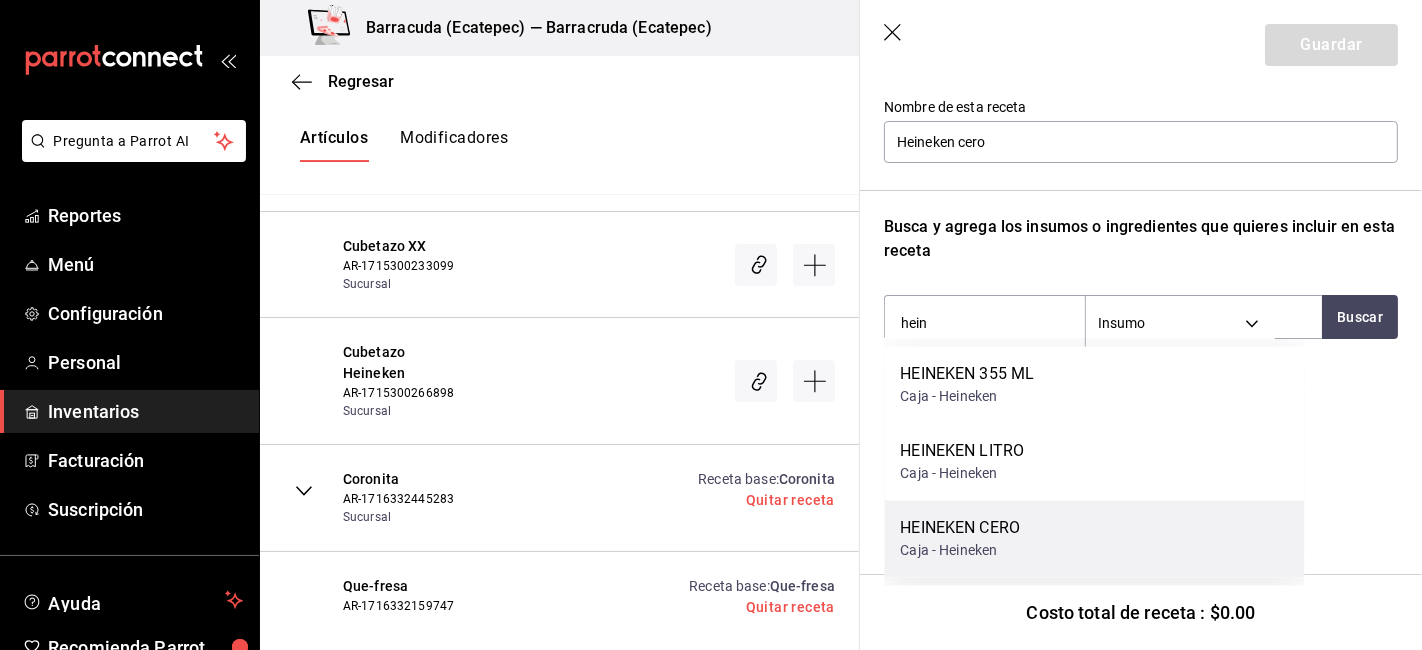 click on "HEINEKEN CERO Caja - Heineken" at bounding box center [1094, 539] 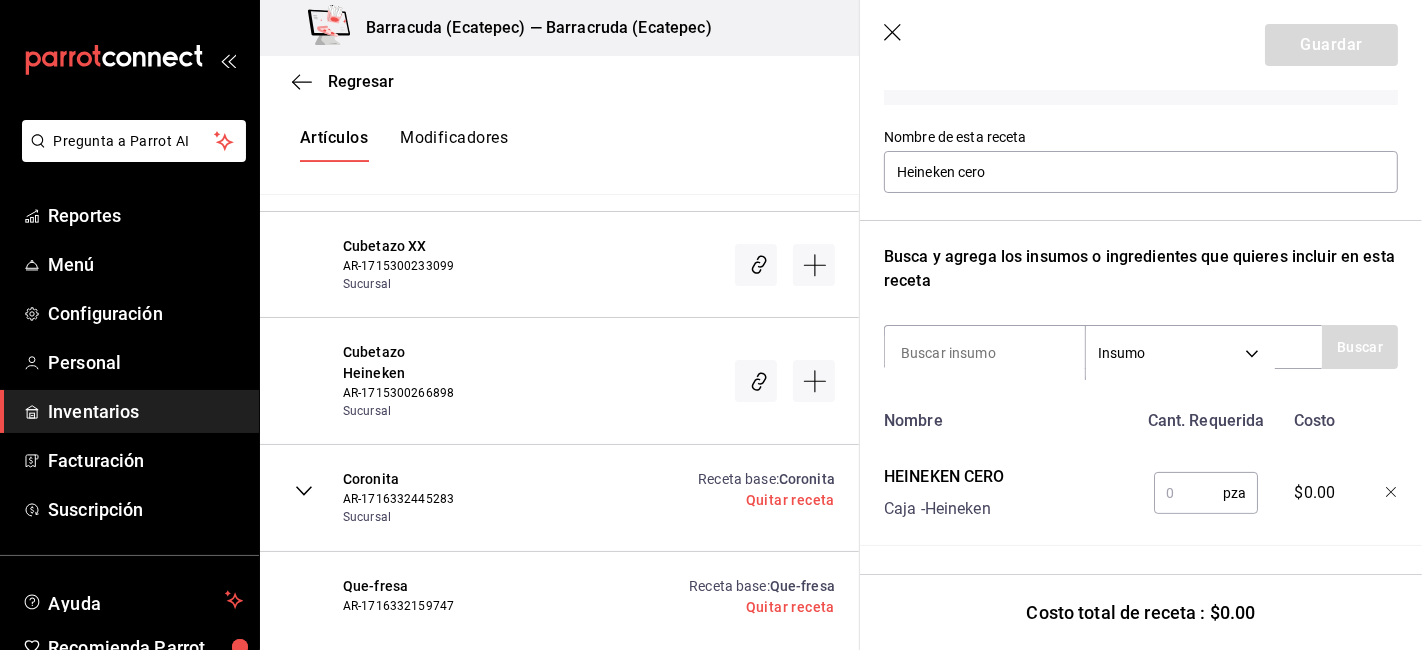scroll, scrollTop: 189, scrollLeft: 0, axis: vertical 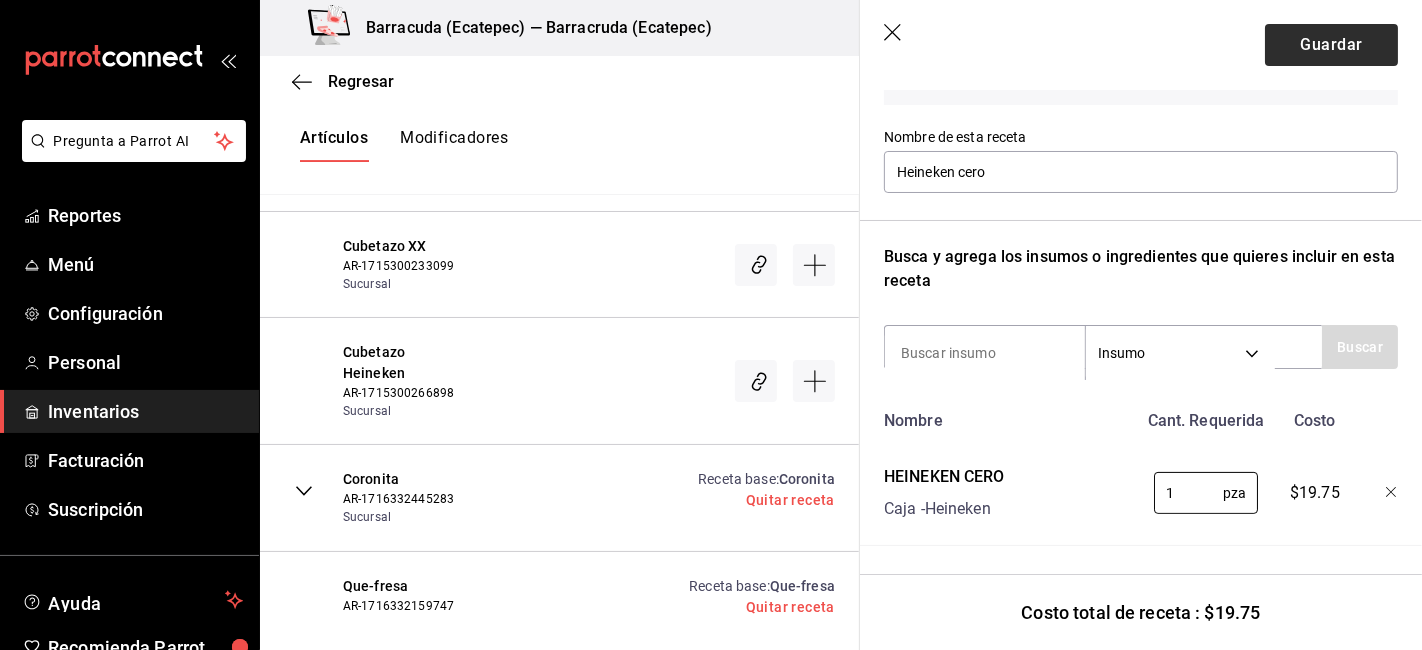 type on "1" 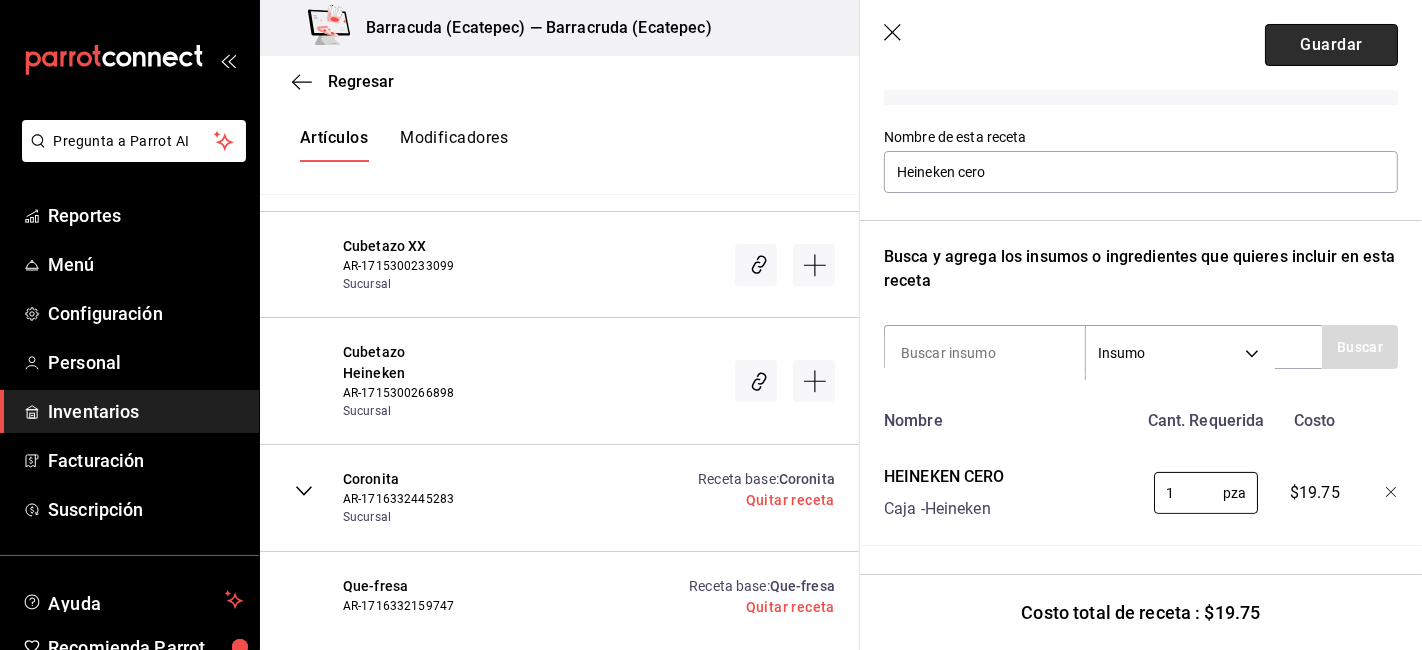 click on "Guardar" at bounding box center [1331, 45] 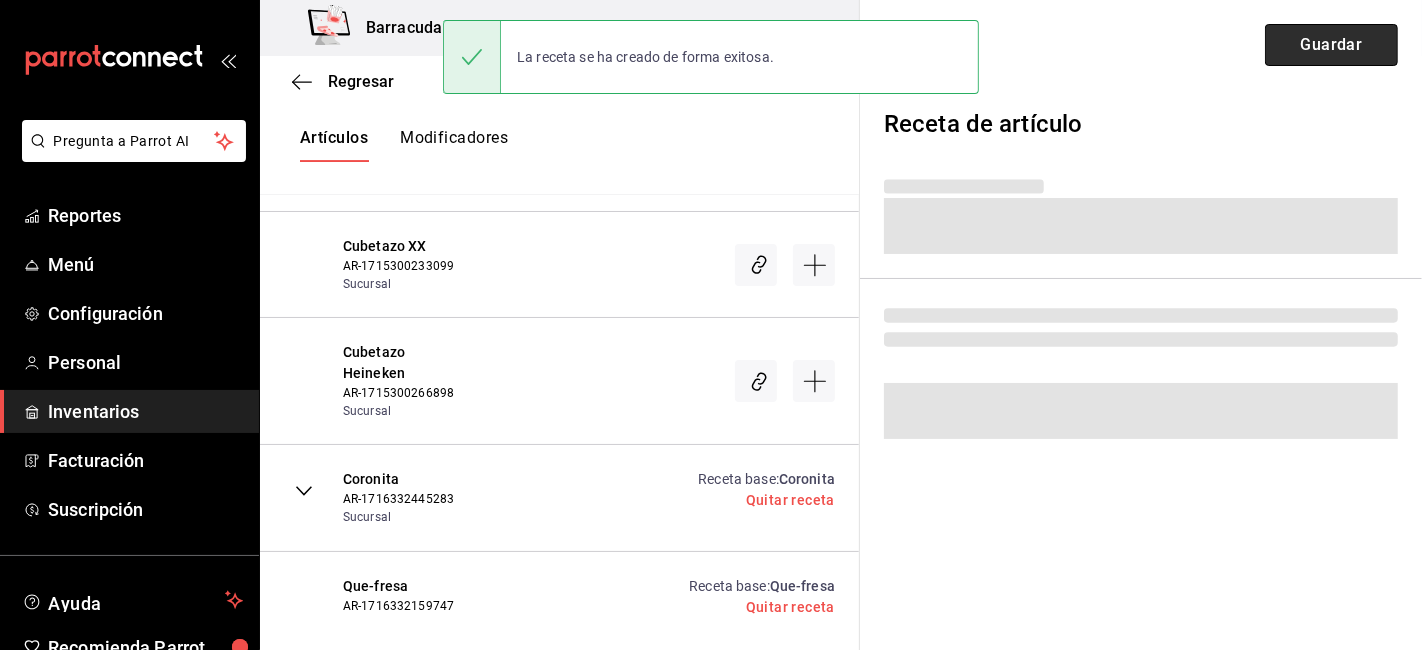 scroll, scrollTop: 0, scrollLeft: 0, axis: both 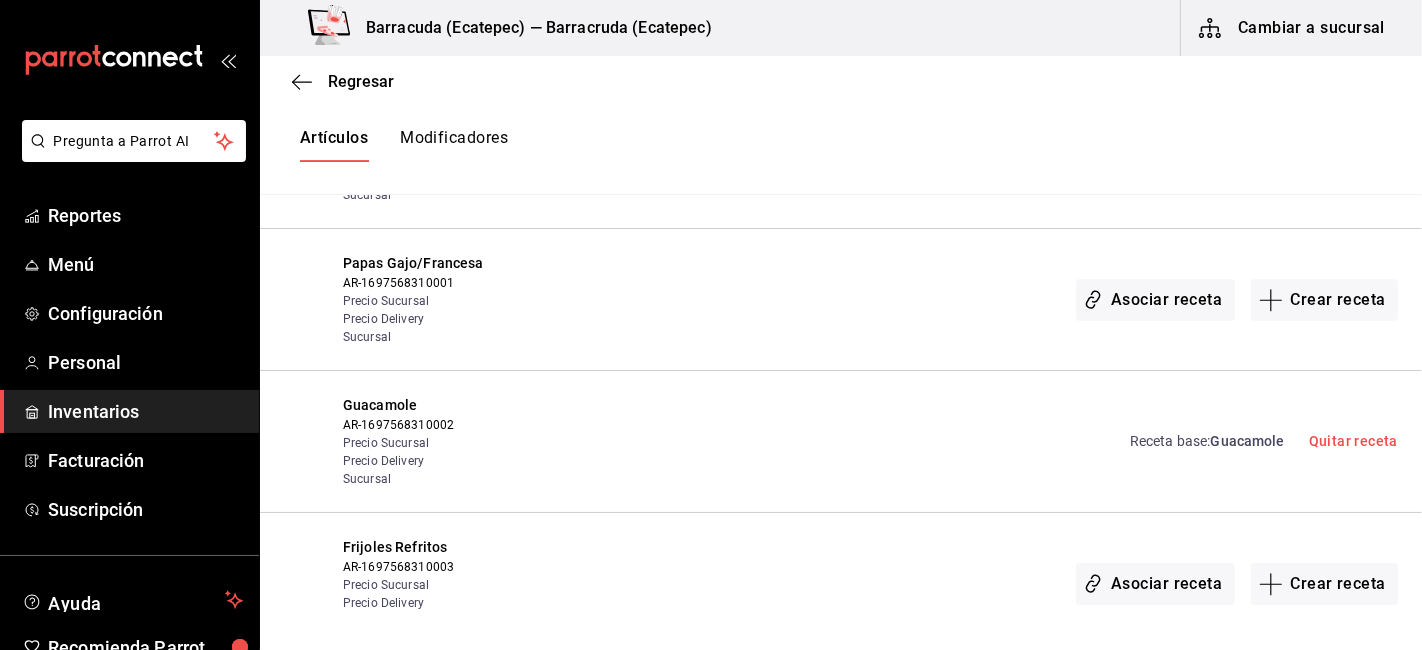 click on "Modificadores" at bounding box center [454, 145] 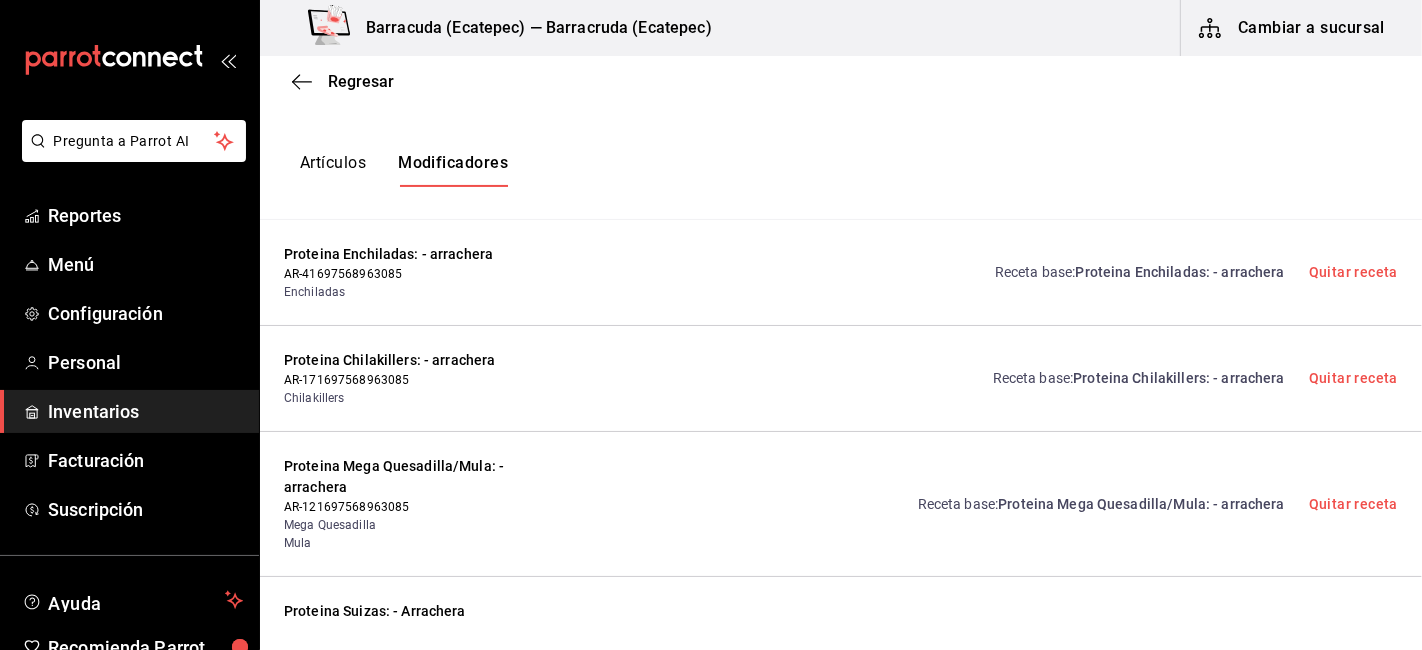 scroll, scrollTop: 0, scrollLeft: 0, axis: both 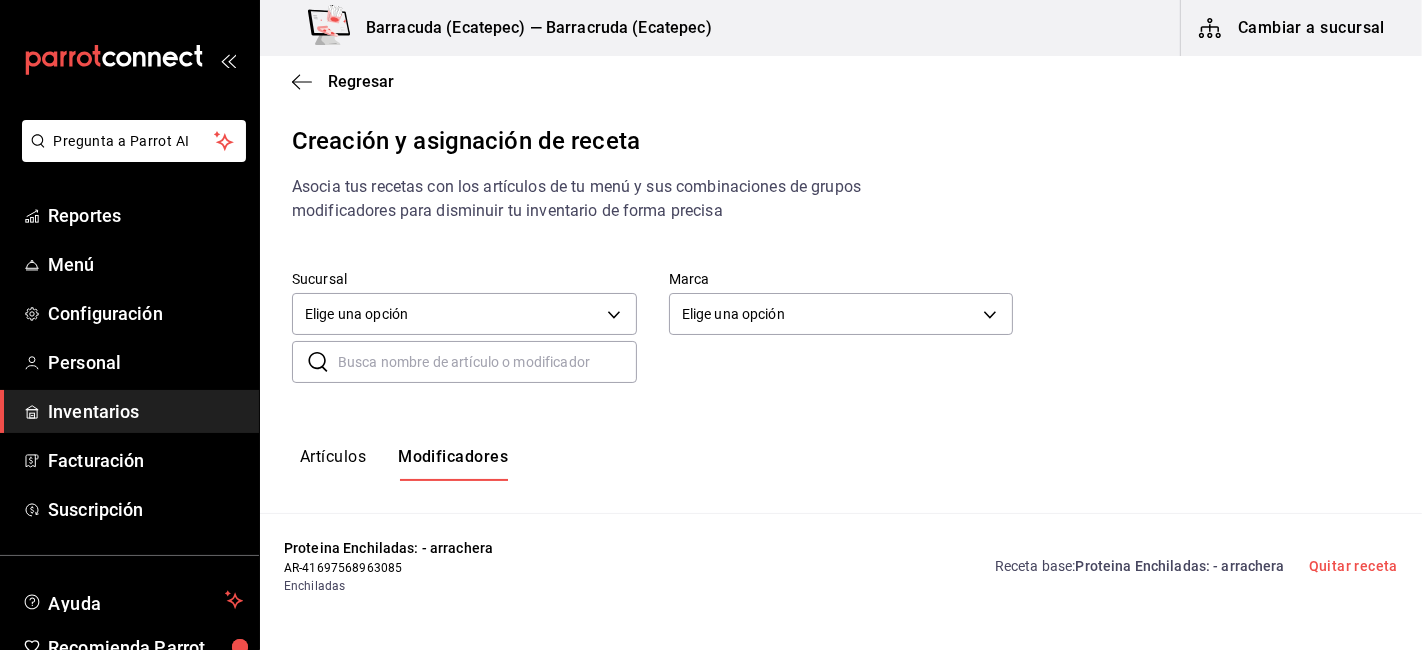 click at bounding box center [487, 362] 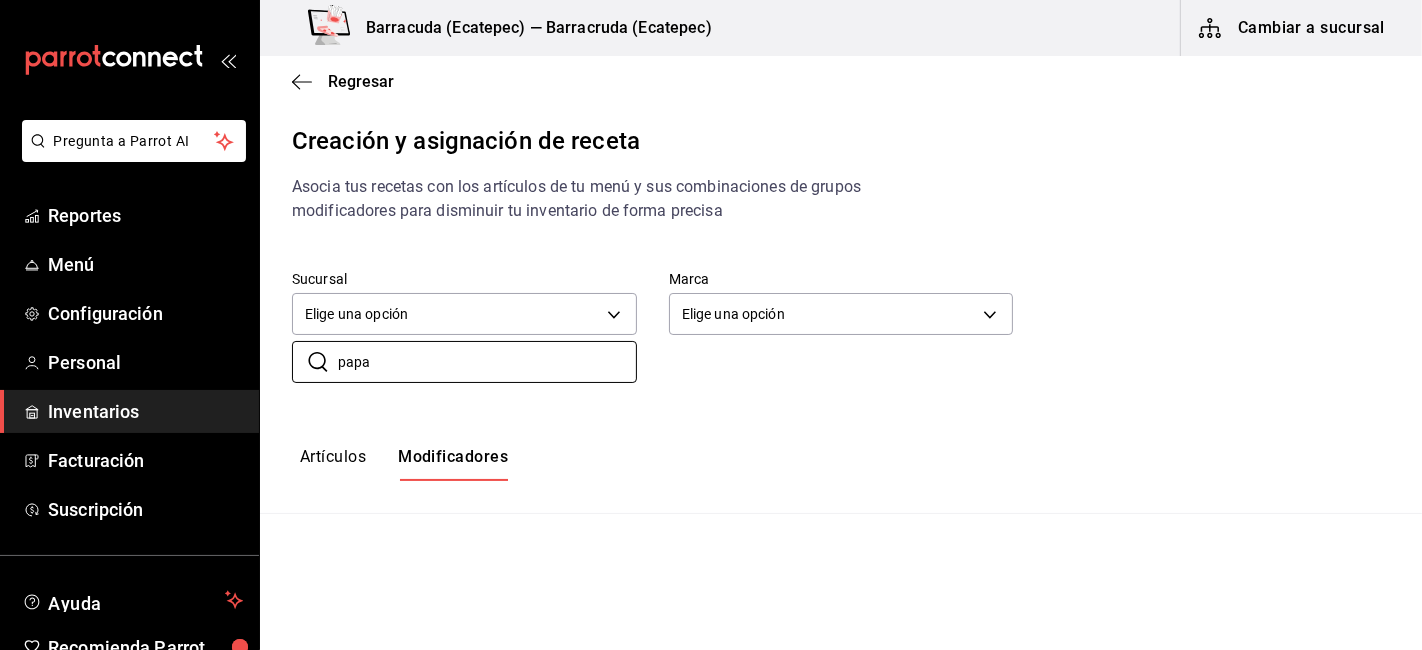 scroll, scrollTop: 222, scrollLeft: 0, axis: vertical 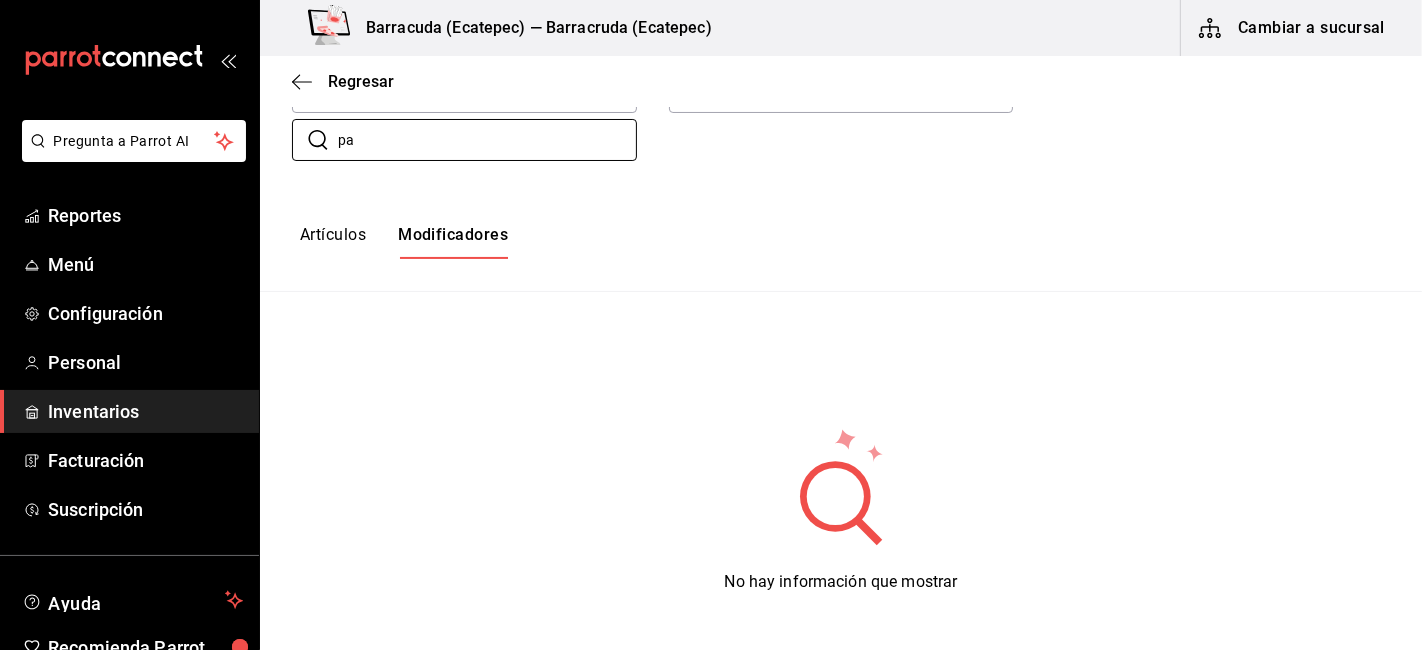 type on "p" 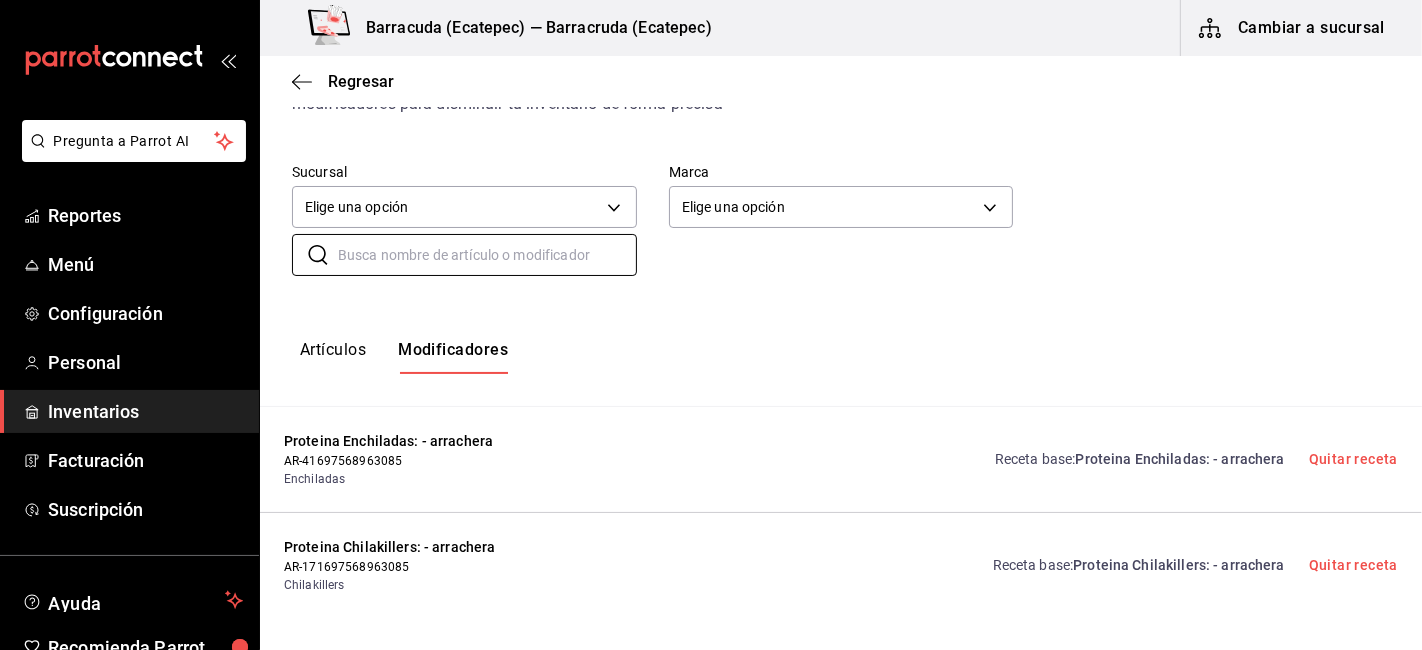 scroll, scrollTop: 111, scrollLeft: 0, axis: vertical 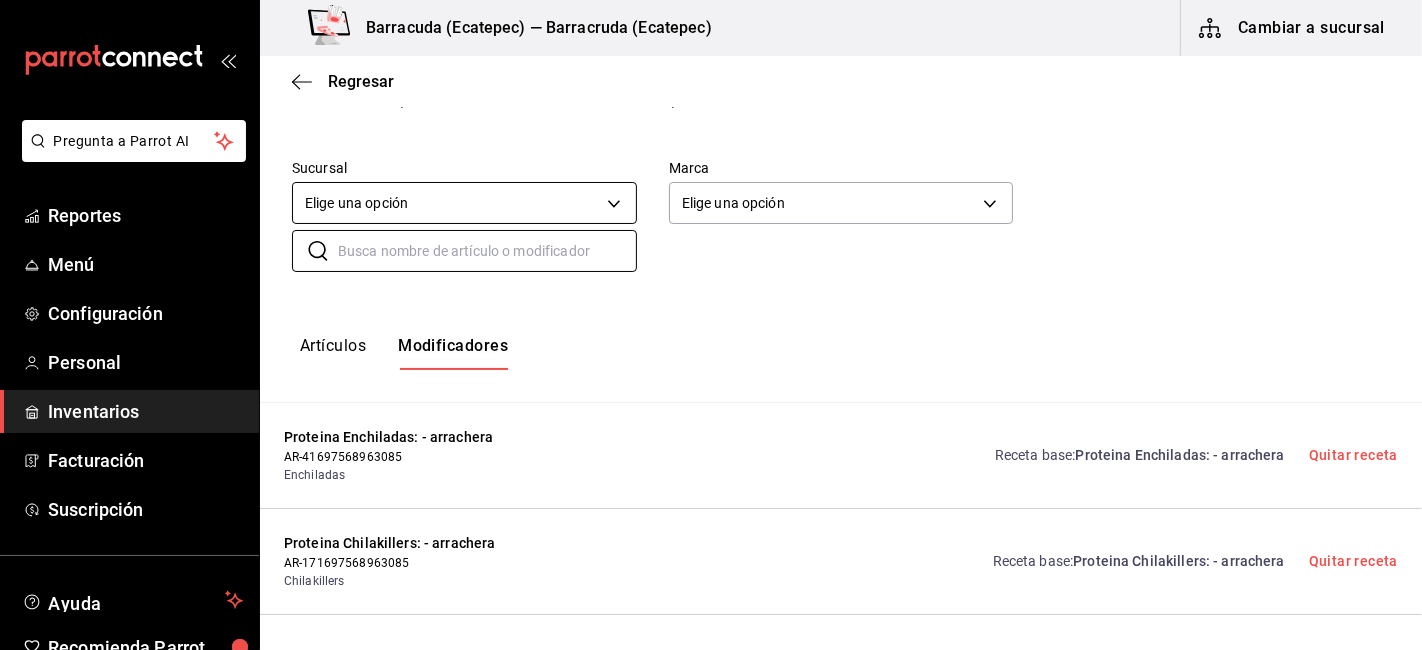type 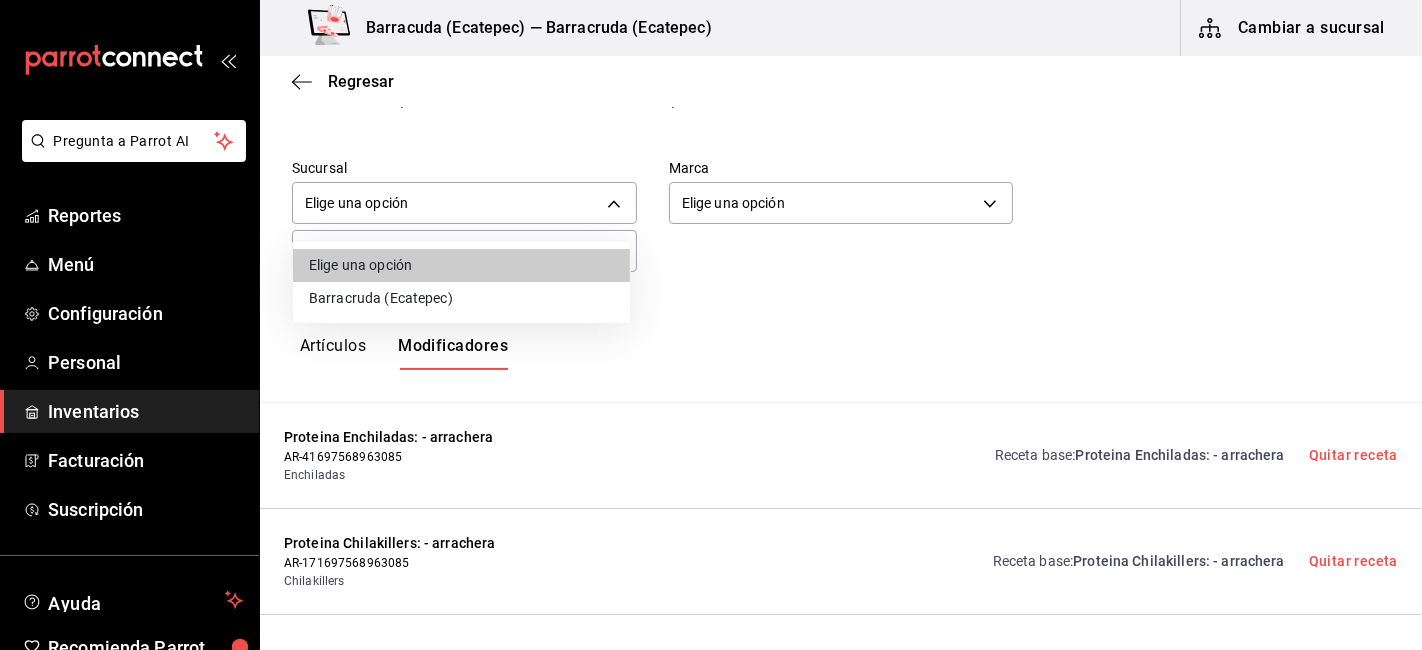 click on "Pregunta a Parrot AI Reportes   Menú   Configuración   Personal   Inventarios   Facturación   Suscripción   Ayuda Recomienda Parrot   Ximena Leon   Sugerir nueva función   Barracuda (Ecatepec) — Barracruda (Ecatepec) Cambiar a sucursal Regresar Creación y asignación de receta Asocia tus recetas con los artículos de tu menú y sus combinaciones de grupos modificadores para disminuir tu inventario de forma precisa Sucursal Elige una opción default Marca Elige una opción default ​ ​ Artículos Modificadores Proteina Enchiladas: - arrachera AR-41697568963085 Enchiladas Receta base :  Proteina Enchiladas: - arrachera Quitar receta Proteina Chilakillers: - arrachera AR-171697568963085 Chilakillers Receta base :  Proteina Chilakillers: - arrachera Quitar receta Proteina Mega Quesadilla/Mula: - arrachera  AR-121697568963085 Mega Quesadilla Mula Receta base :  Proteina Mega Quesadilla/Mula: - arrachera  Quitar receta Proteina Suizas: - Arrachera AR-141697568963085 Suizas Verdes Receta base :  Mula :" at bounding box center [711, 308] 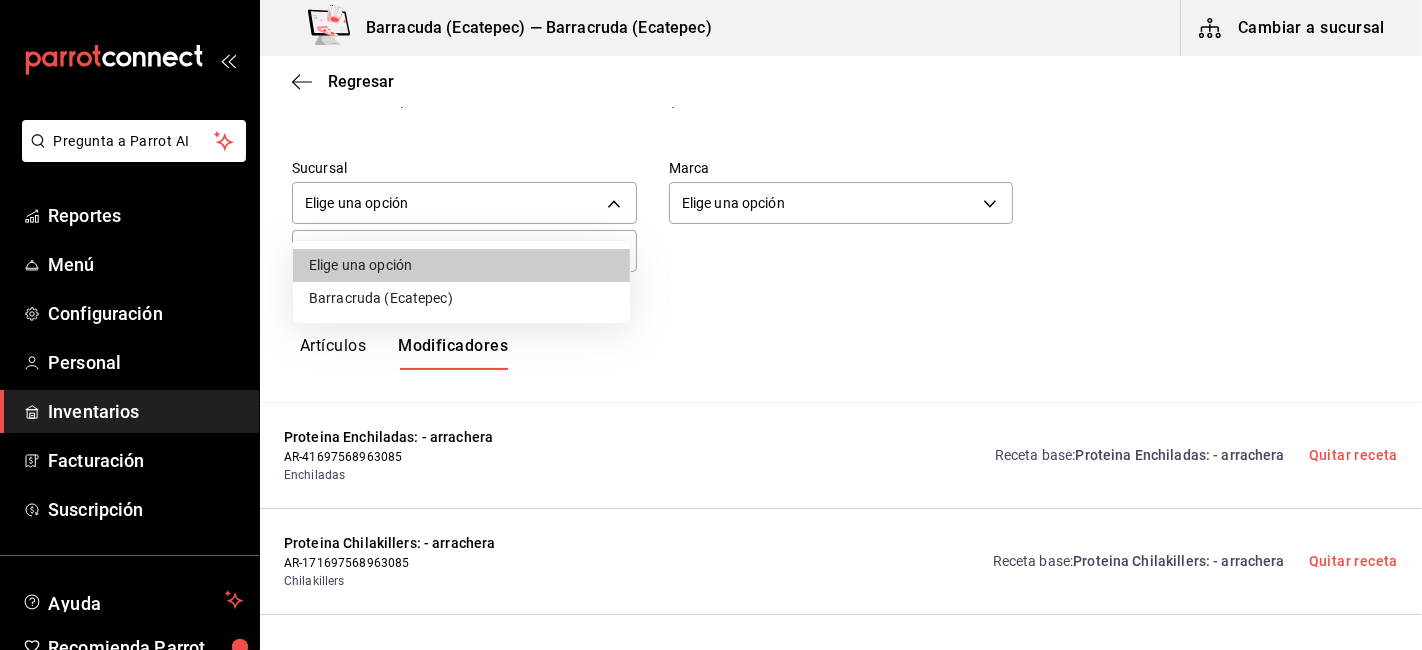 click on "Barracruda (Ecatepec)" at bounding box center [461, 298] 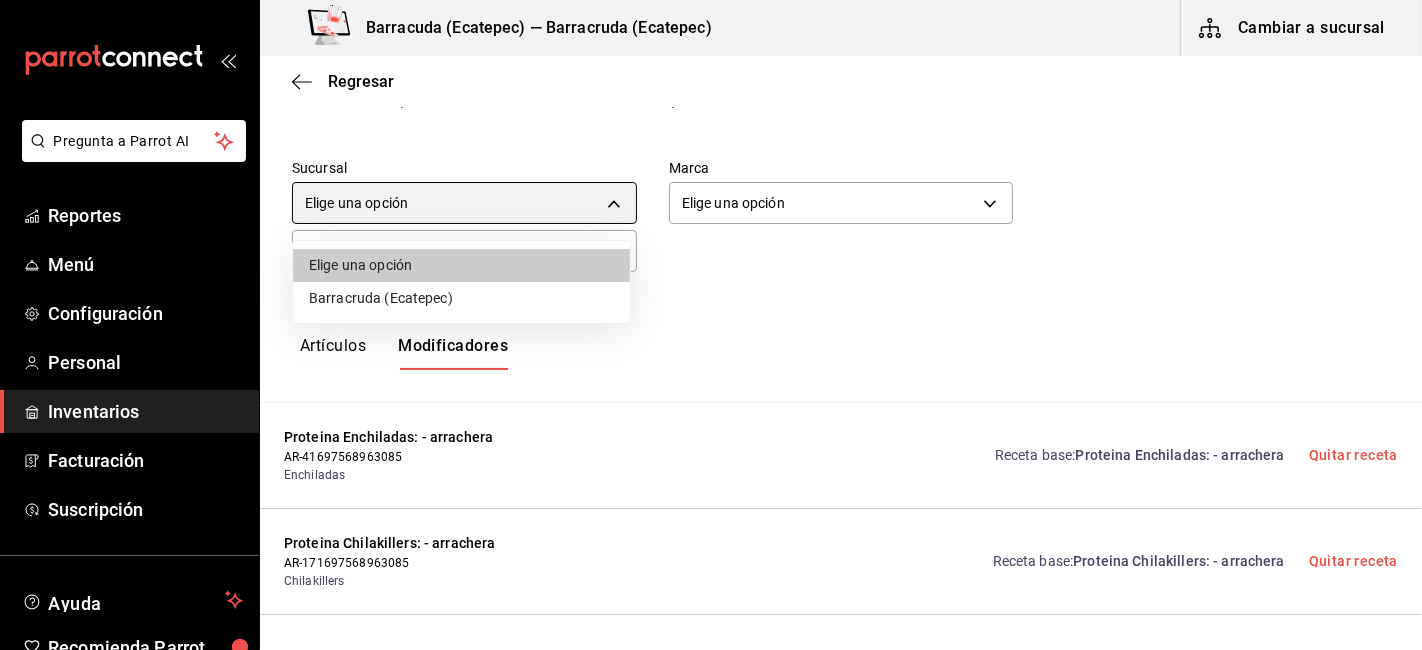 type on "8b21c63d-7e04-40ad-8738-2e7fdf173fdb" 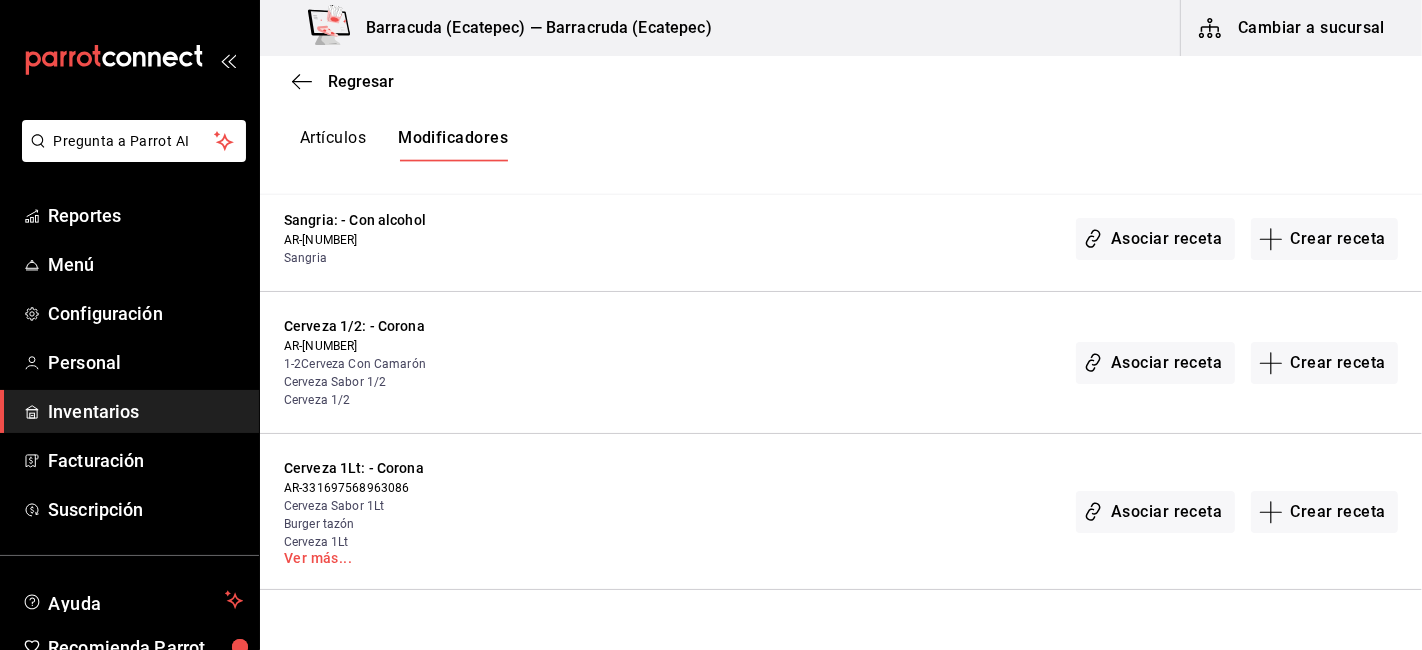 scroll, scrollTop: 2333, scrollLeft: 0, axis: vertical 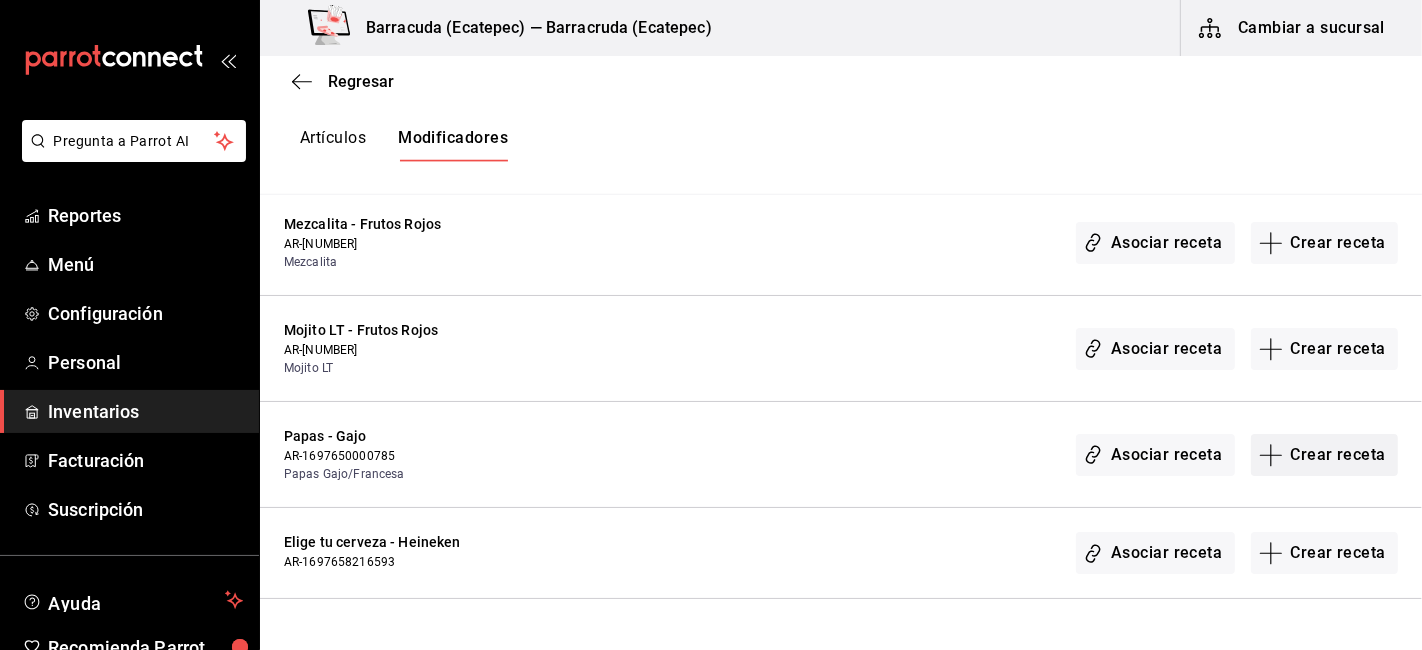 click on "Crear receta" at bounding box center [1325, 455] 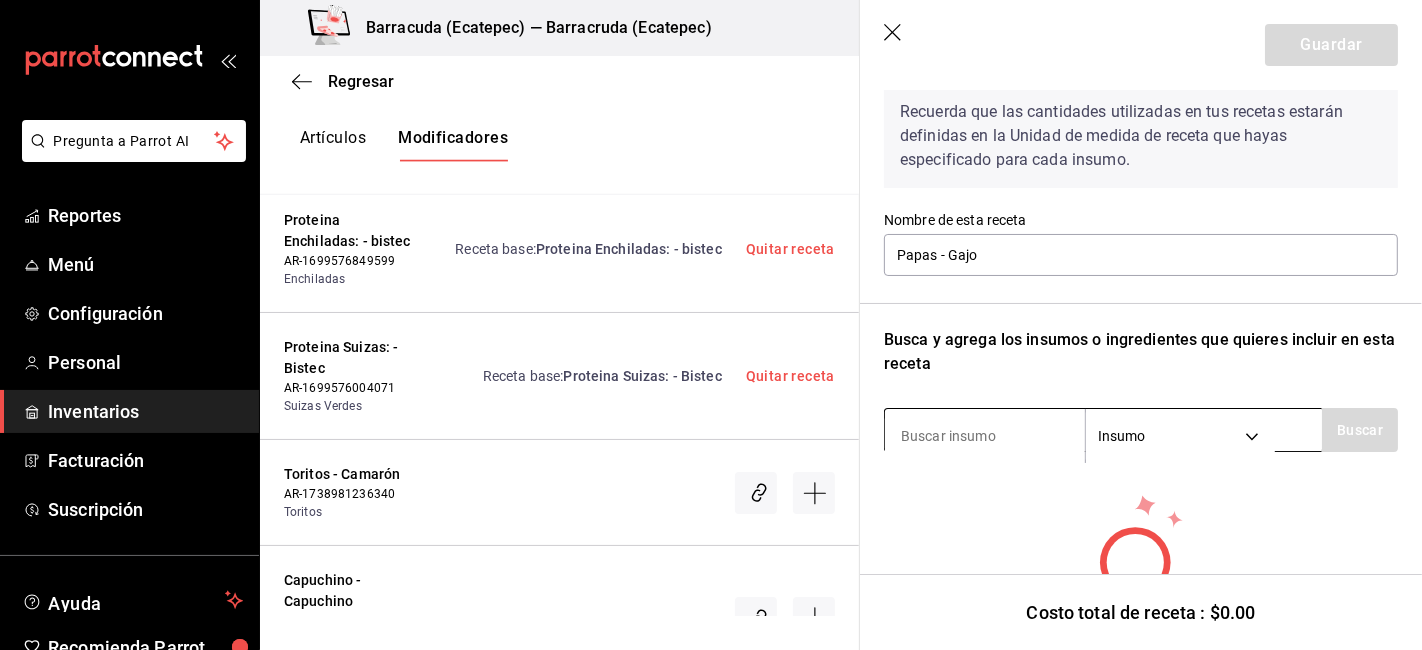 scroll, scrollTop: 111, scrollLeft: 0, axis: vertical 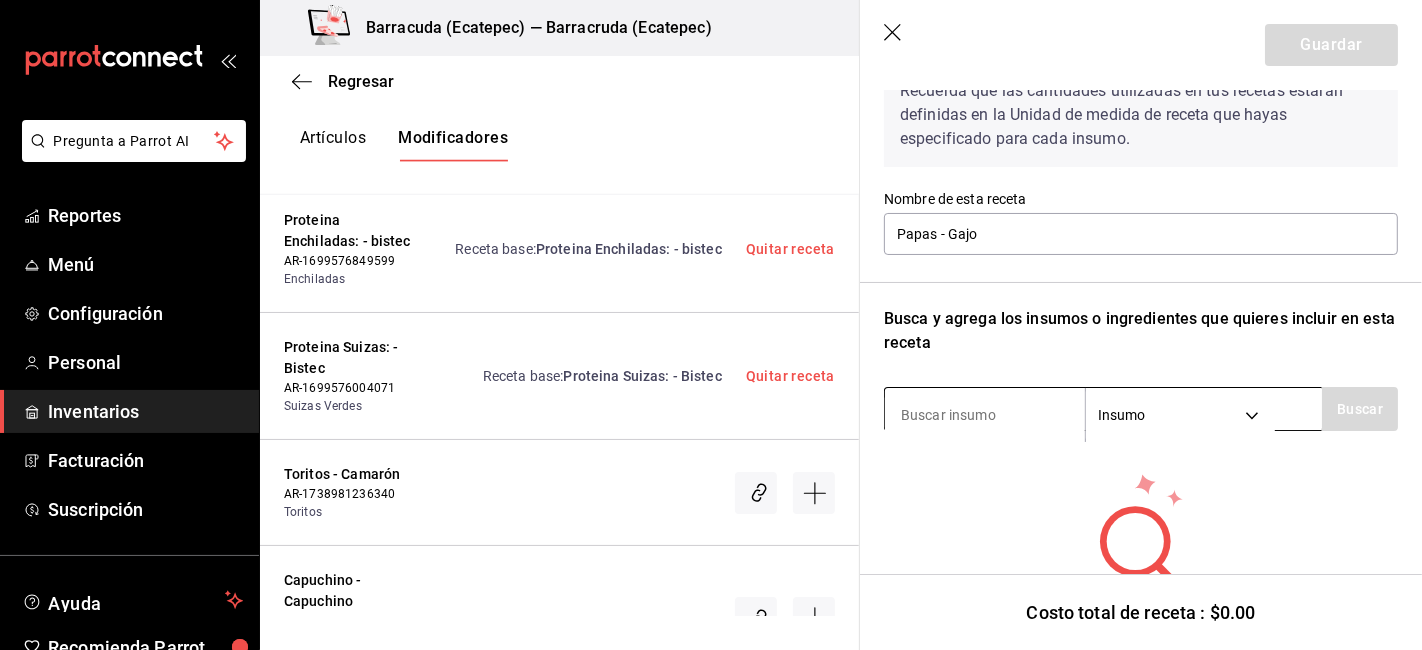 click at bounding box center [985, 415] 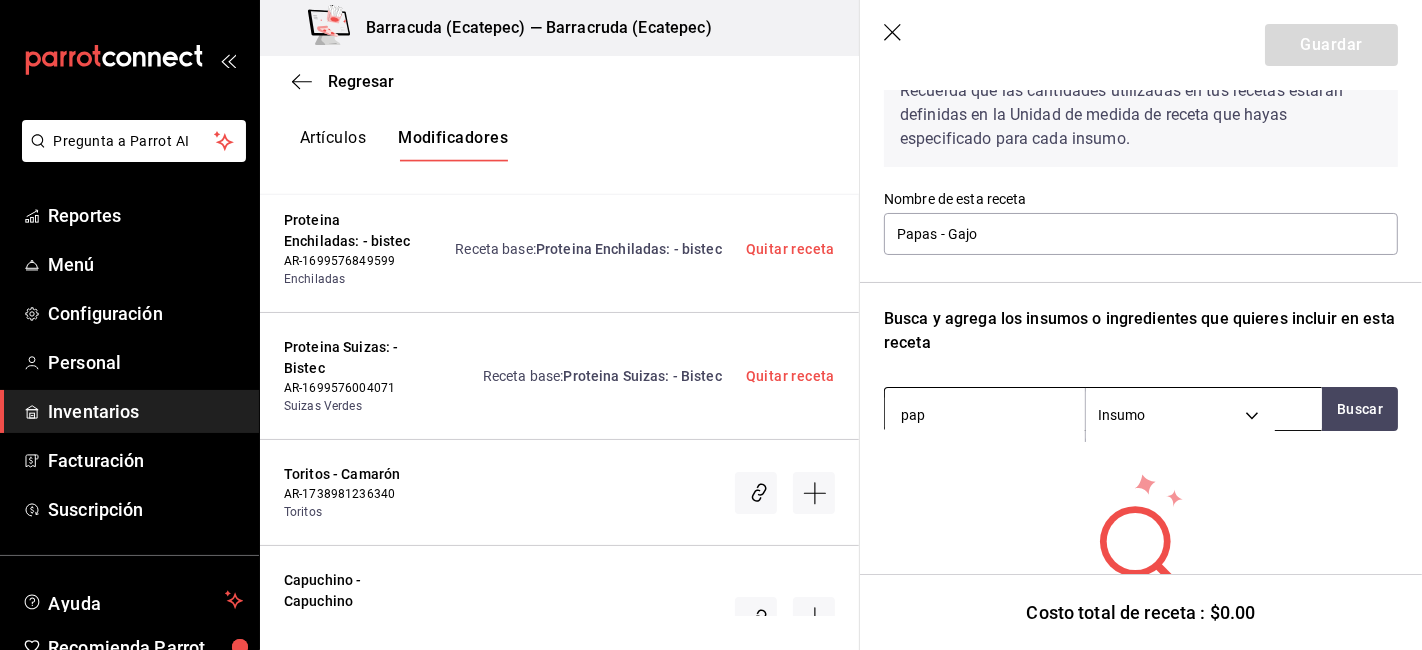 type on "papa" 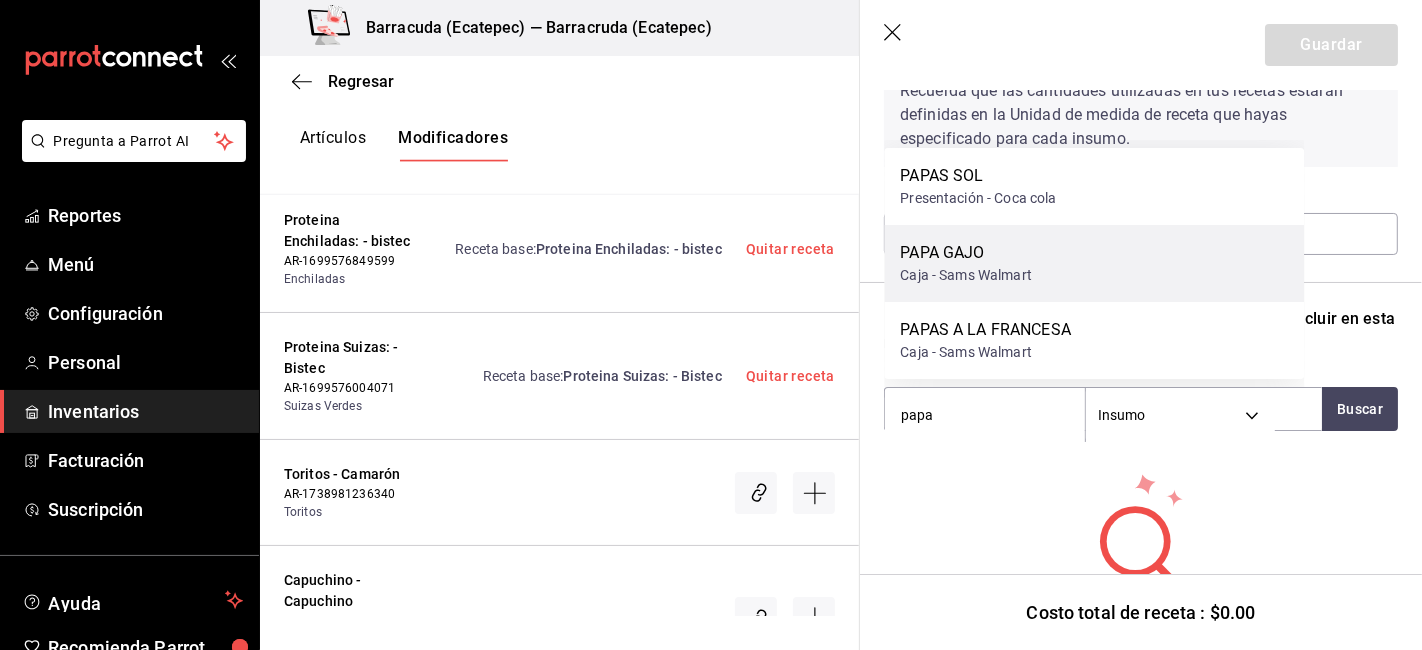click on "PAPA GAJO Caja - Sams Walmart" at bounding box center (1094, 263) 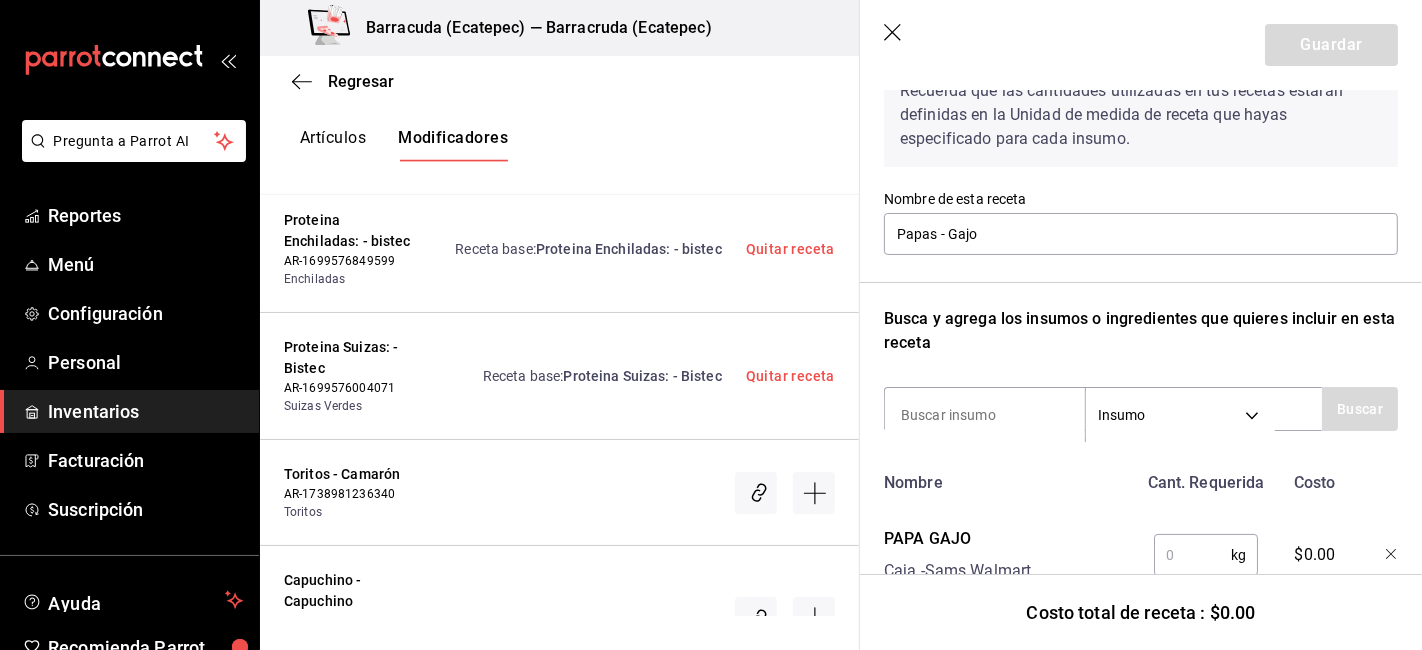 scroll, scrollTop: 189, scrollLeft: 0, axis: vertical 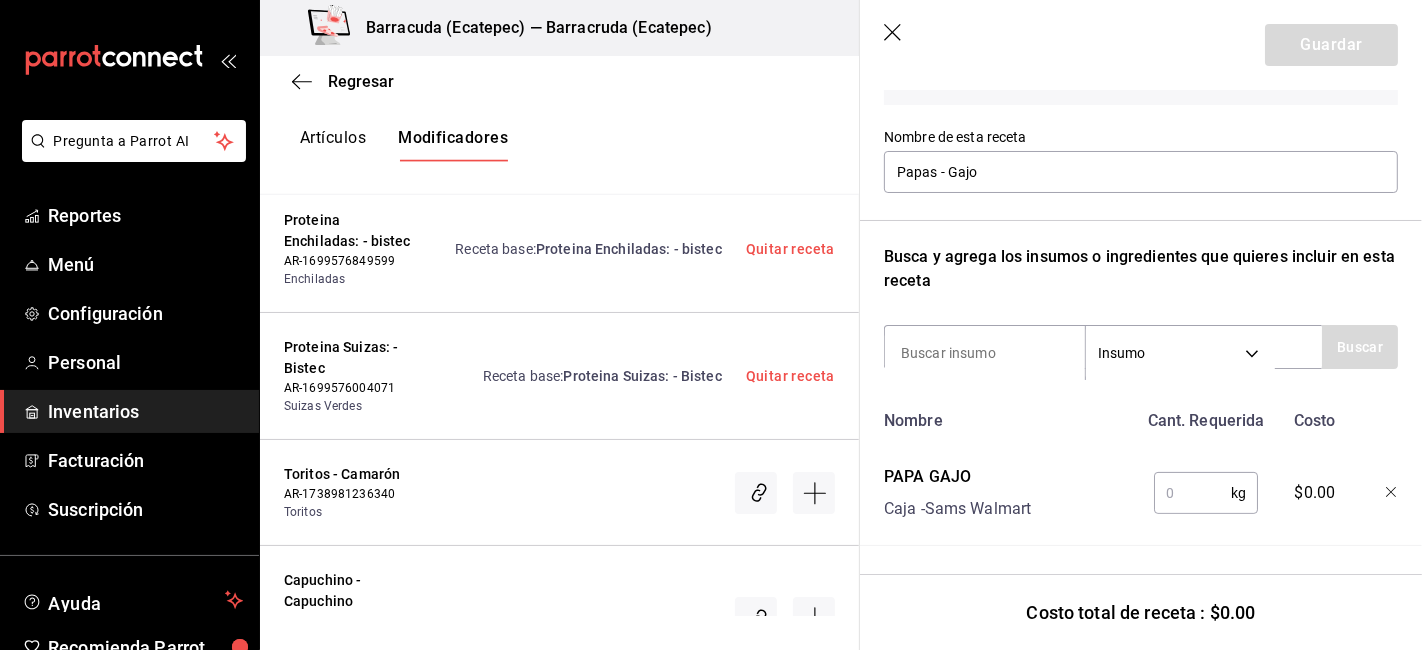 click at bounding box center (1192, 493) 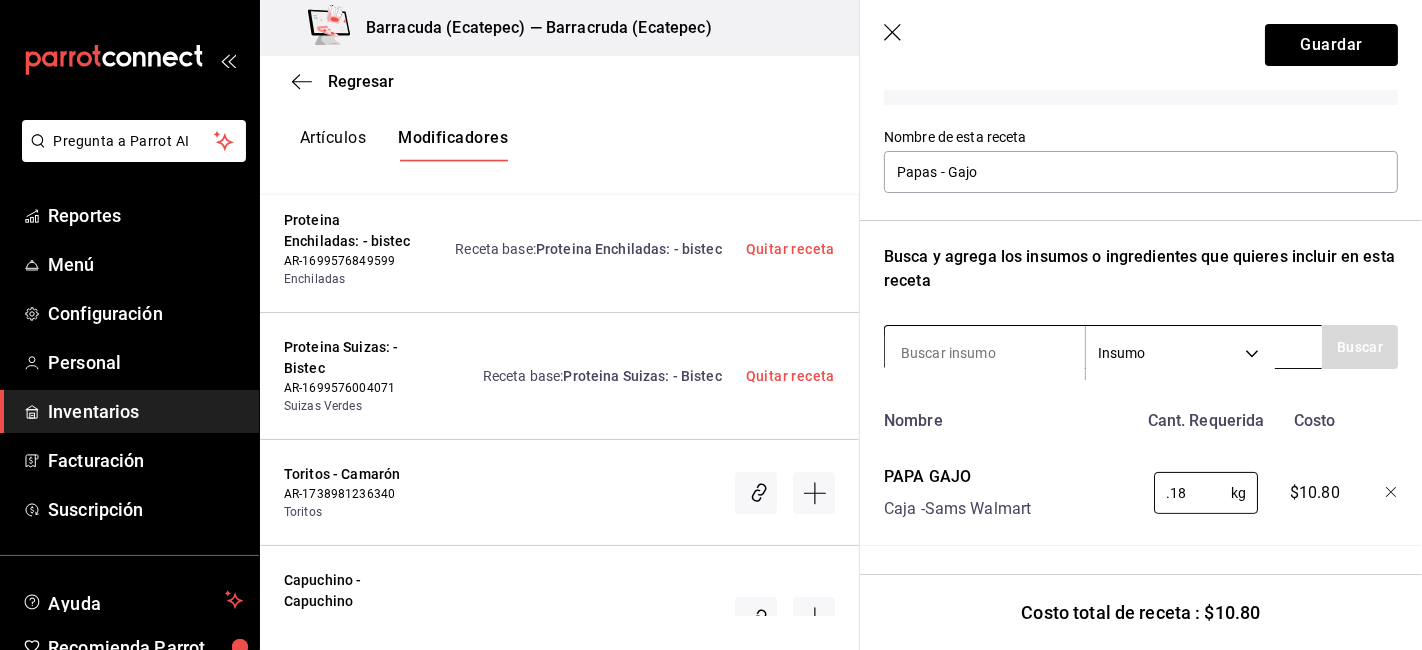 type on "0.18" 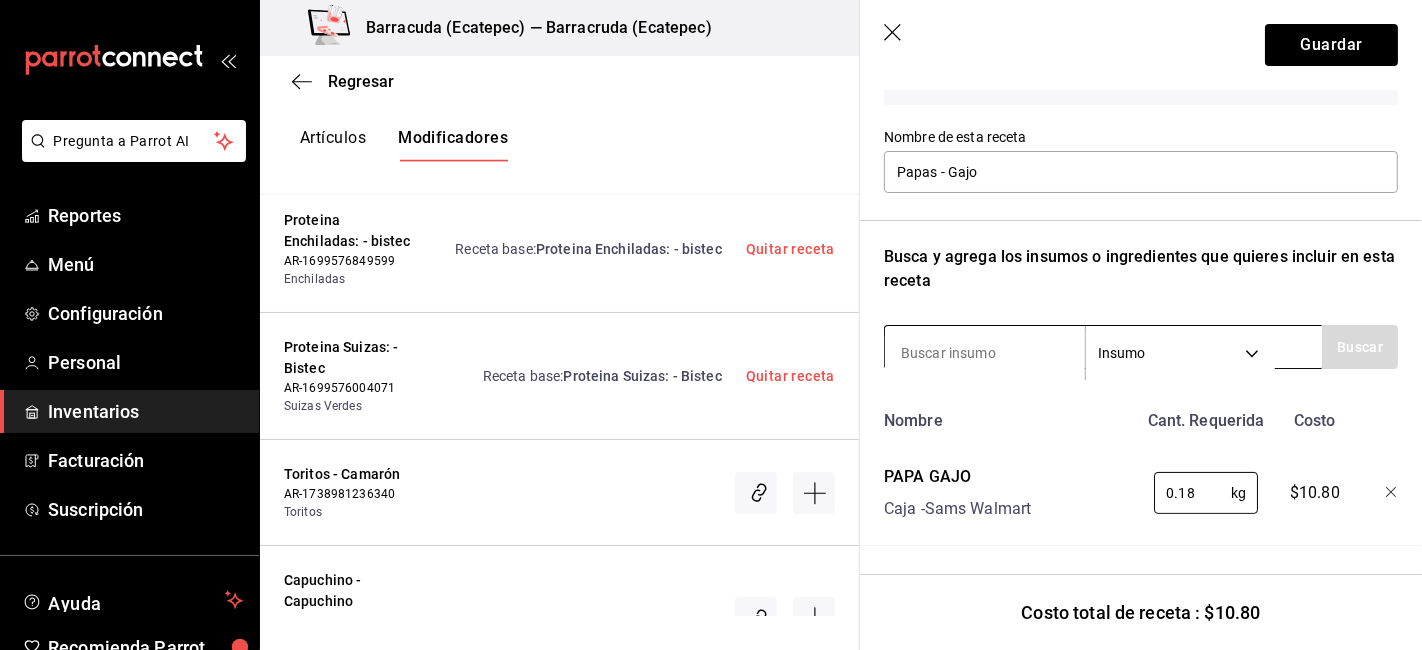 click at bounding box center [985, 353] 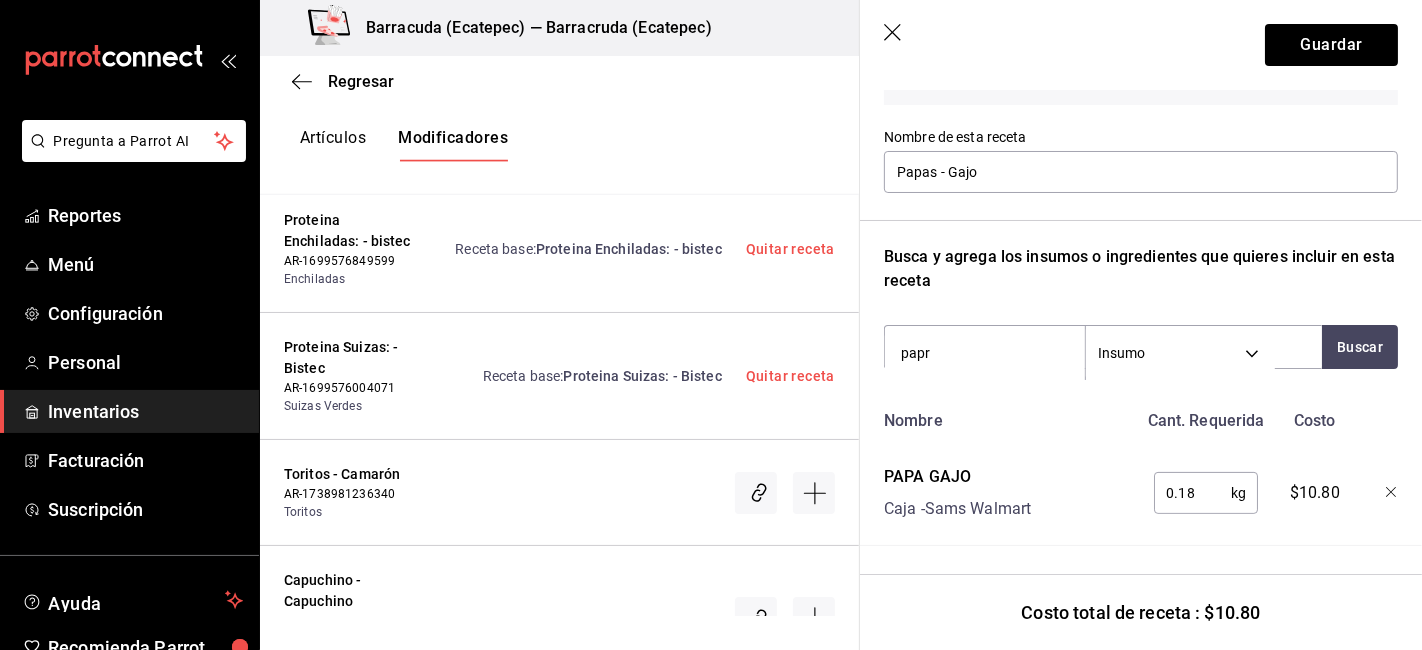 type on "papri" 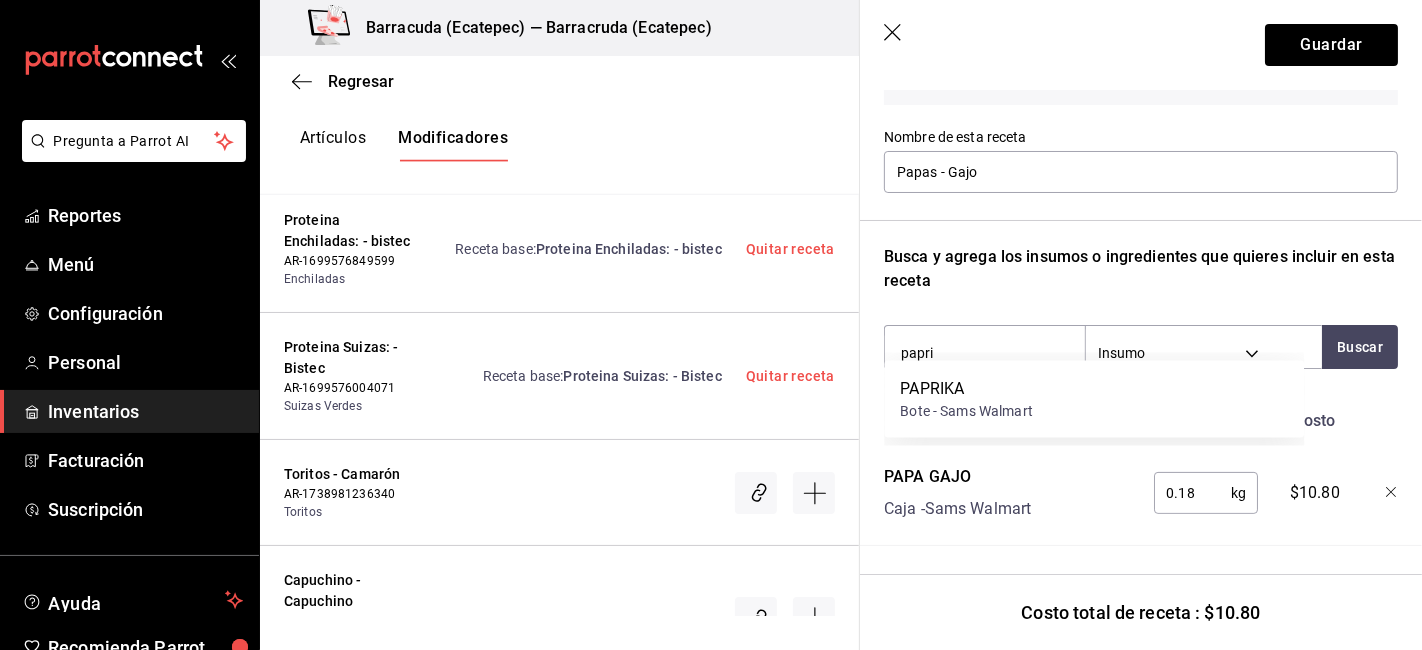 click on "Bote - Sams Walmart" at bounding box center (966, 411) 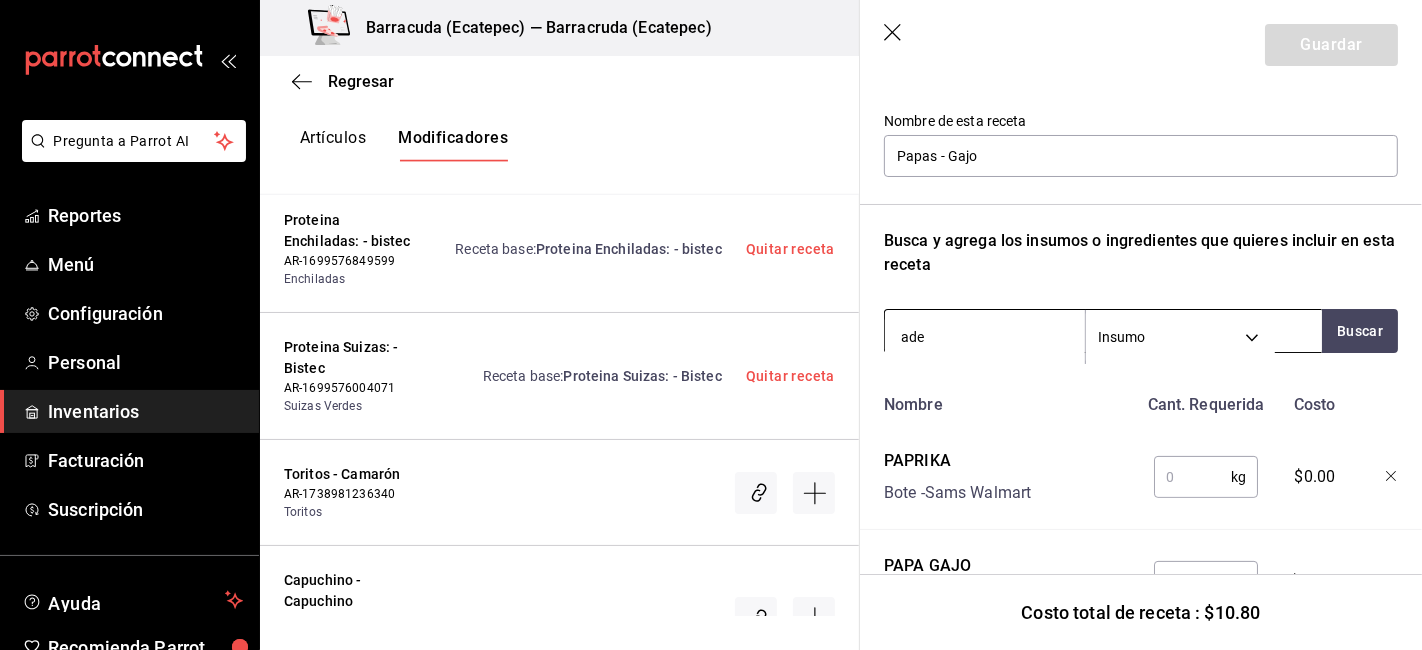 type on "ader" 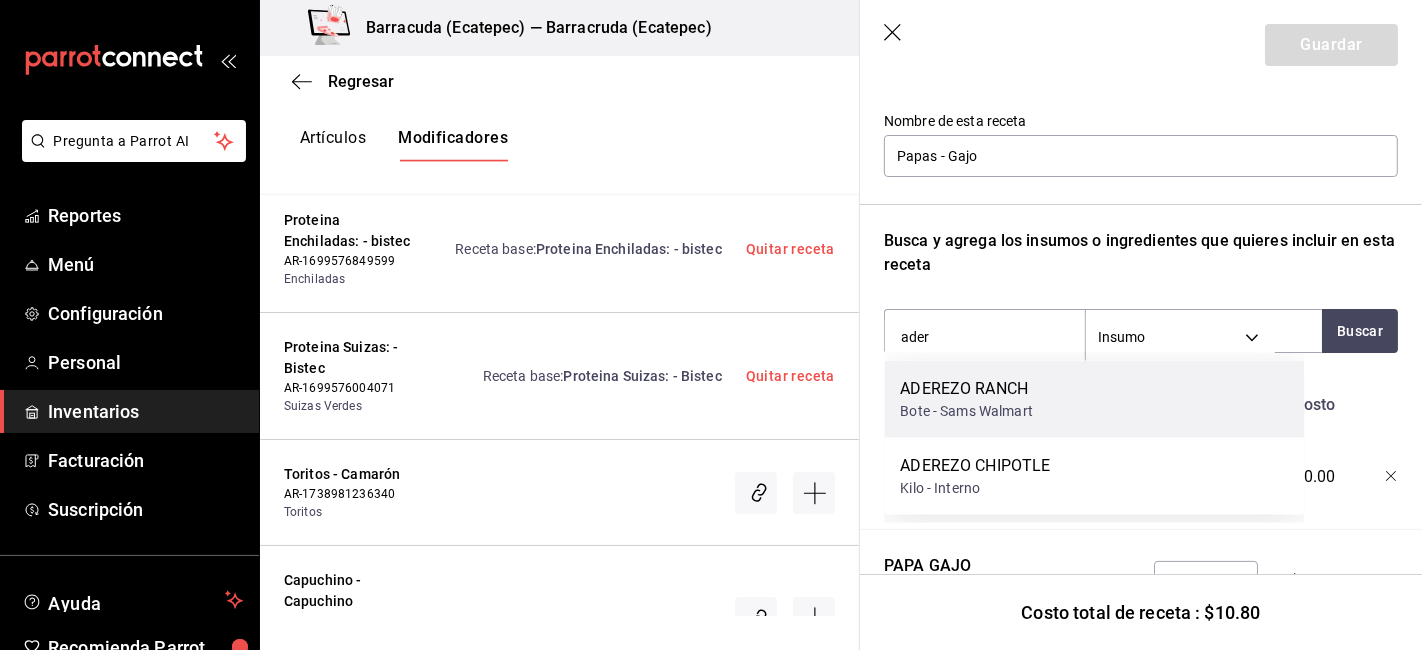 click on "Bote - Sams Walmart" at bounding box center [966, 411] 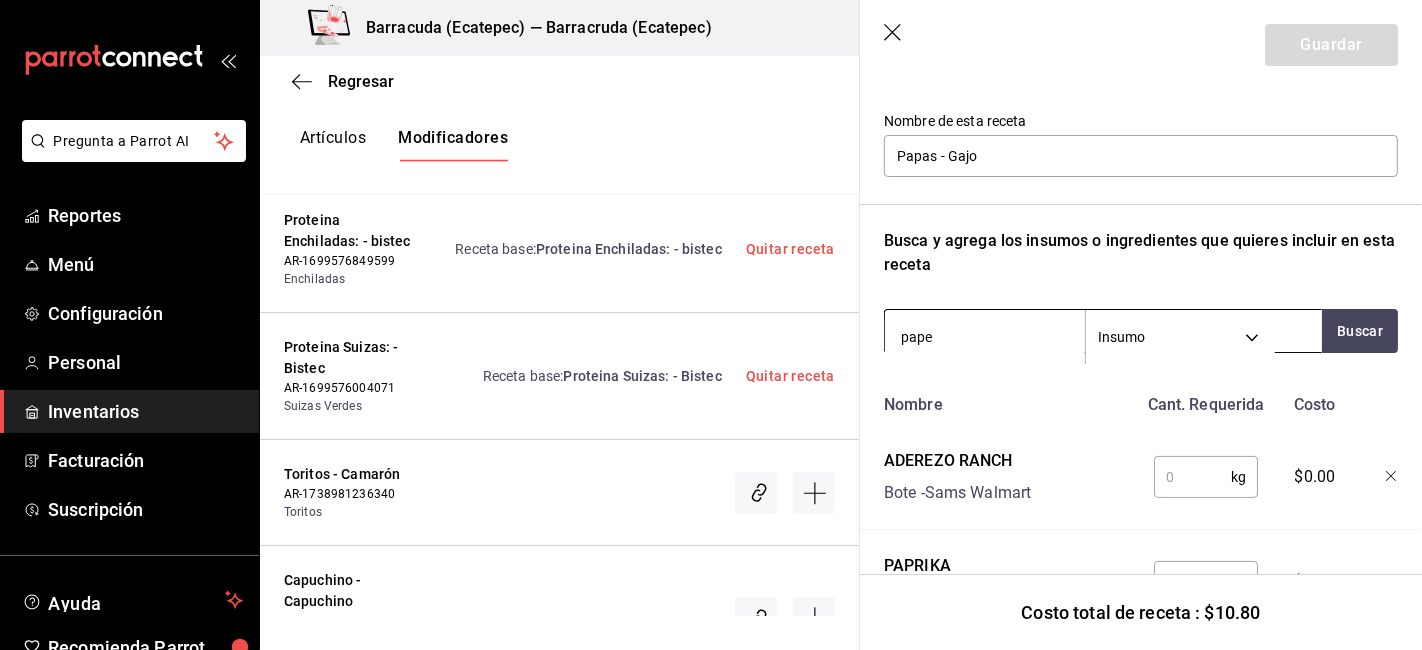 type on "papel" 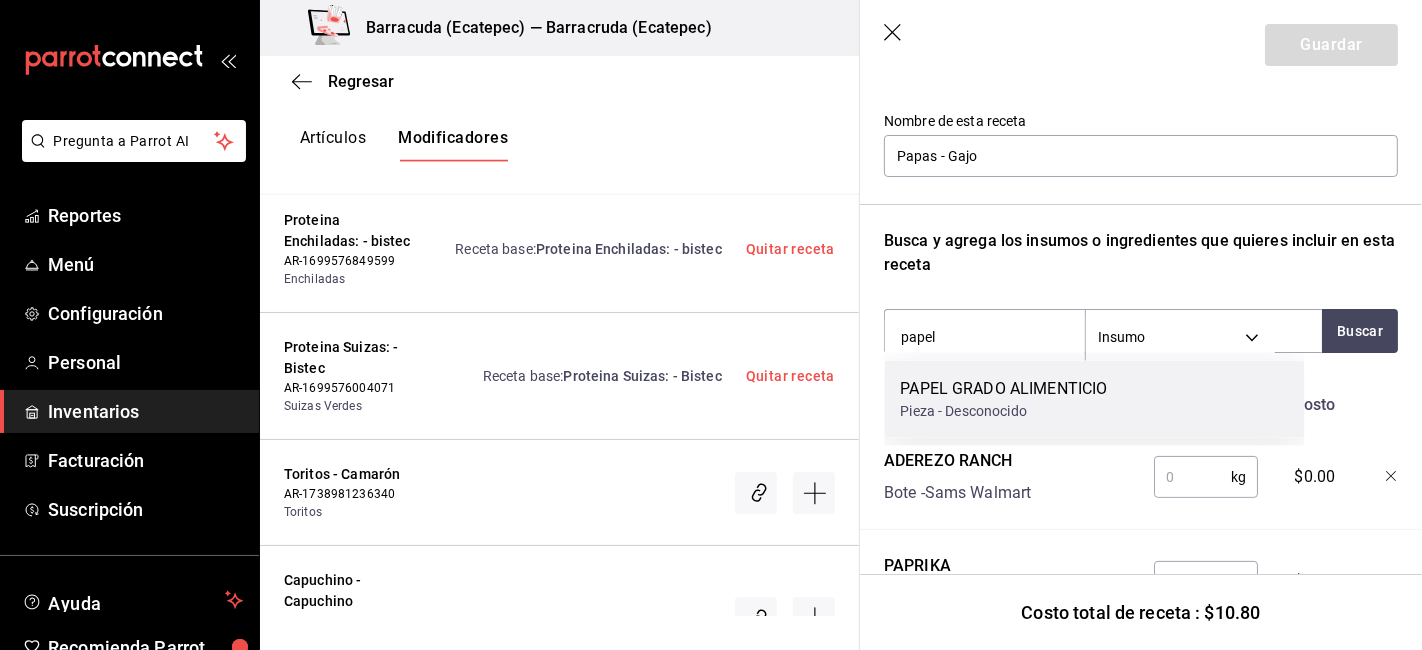click on "PAPEL GRADO ALIMENTICIO" at bounding box center [1003, 389] 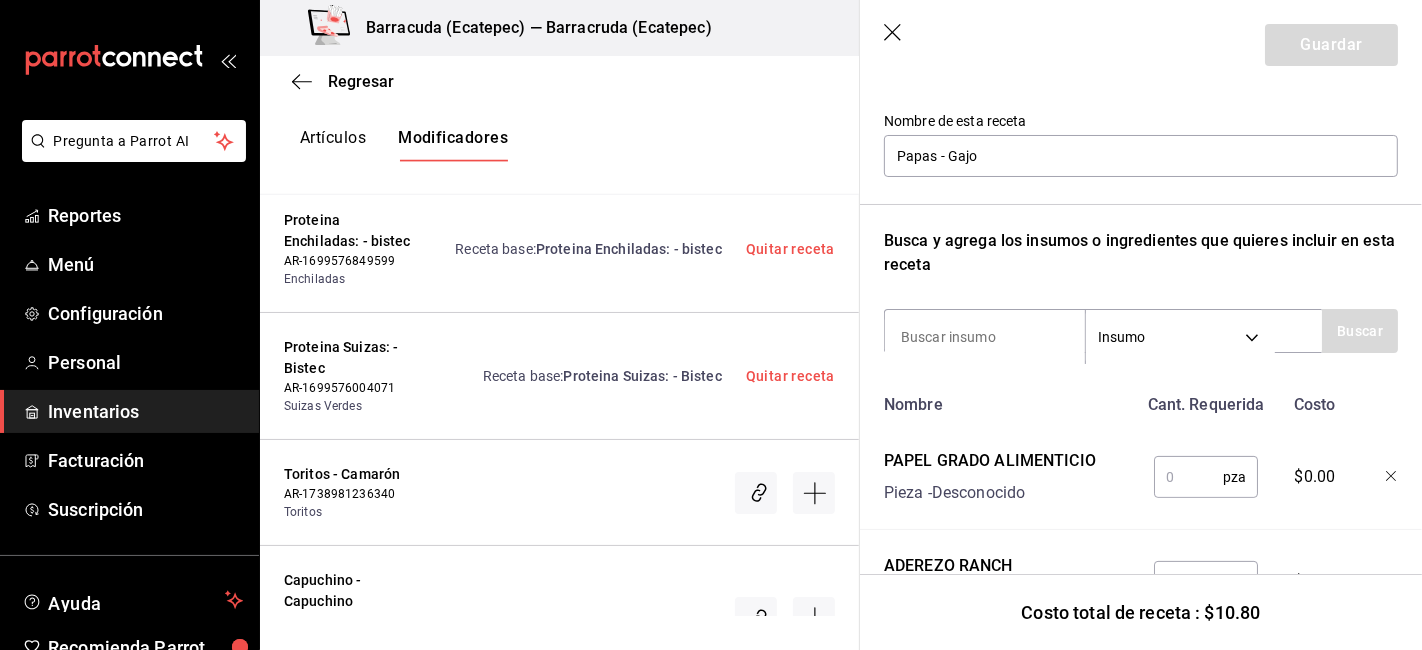 scroll, scrollTop: 300, scrollLeft: 0, axis: vertical 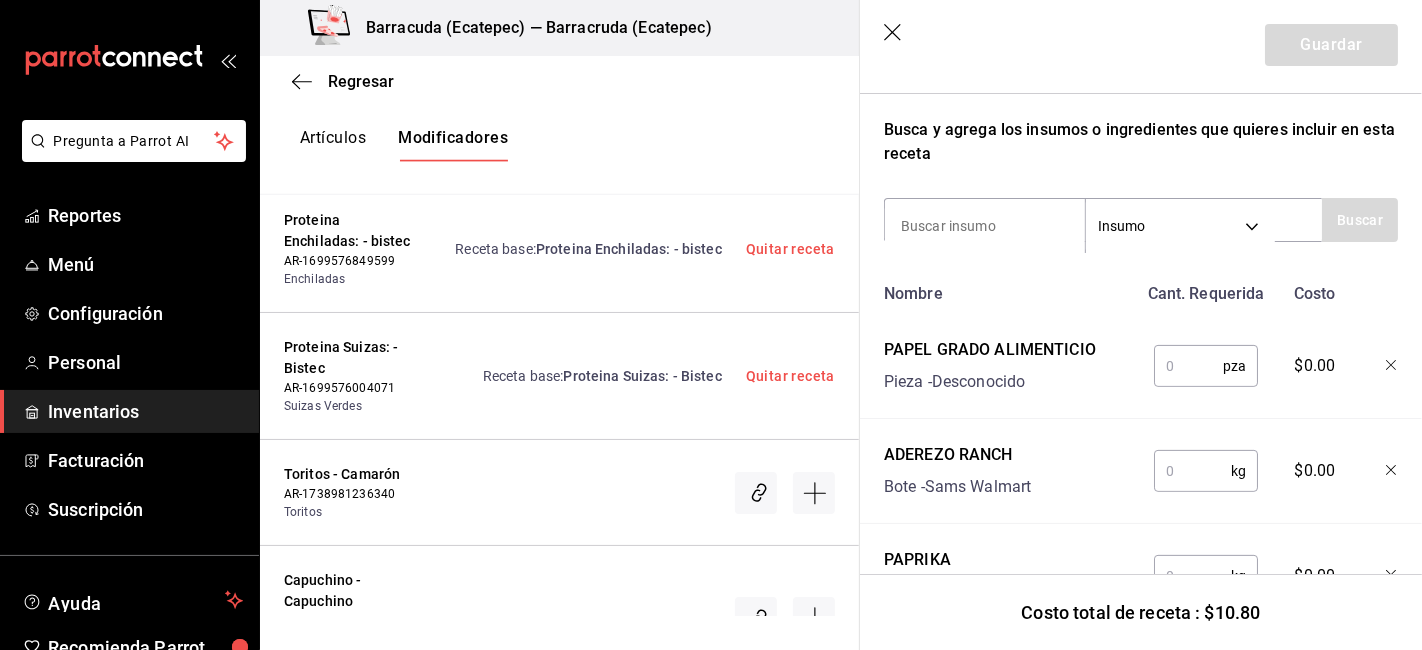 click at bounding box center [1188, 366] 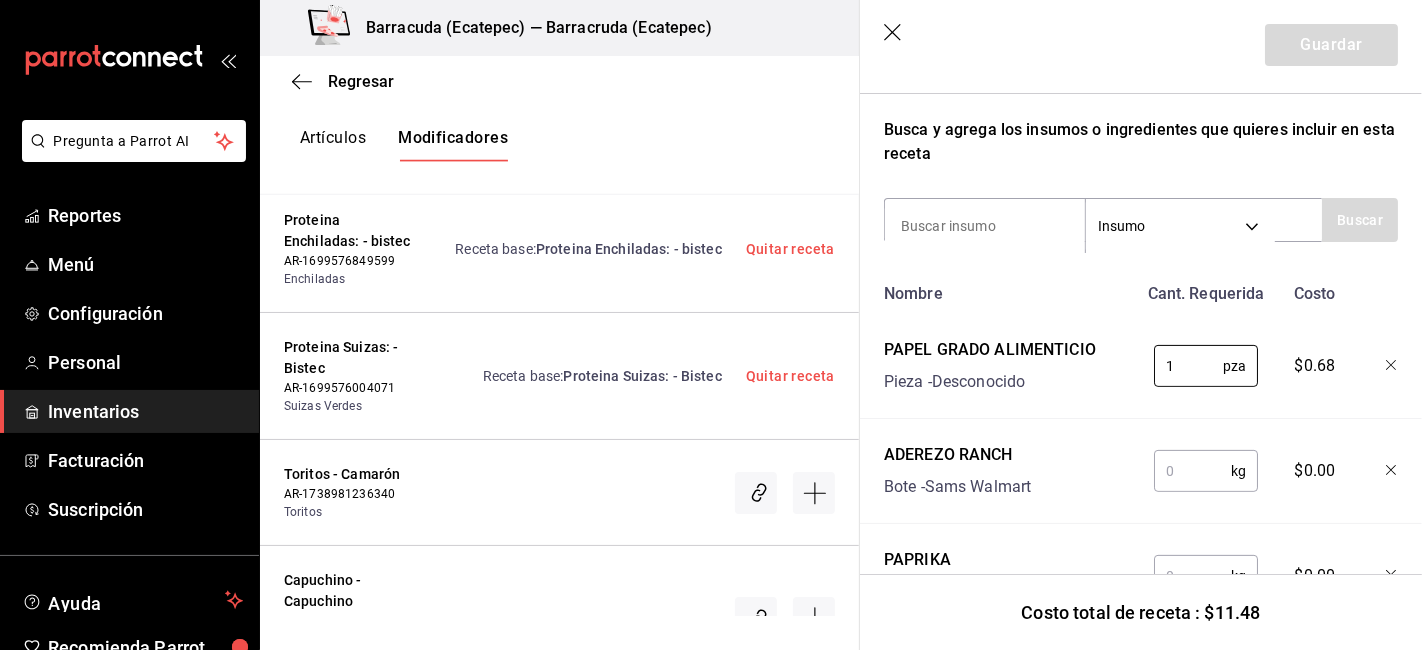 type on "1" 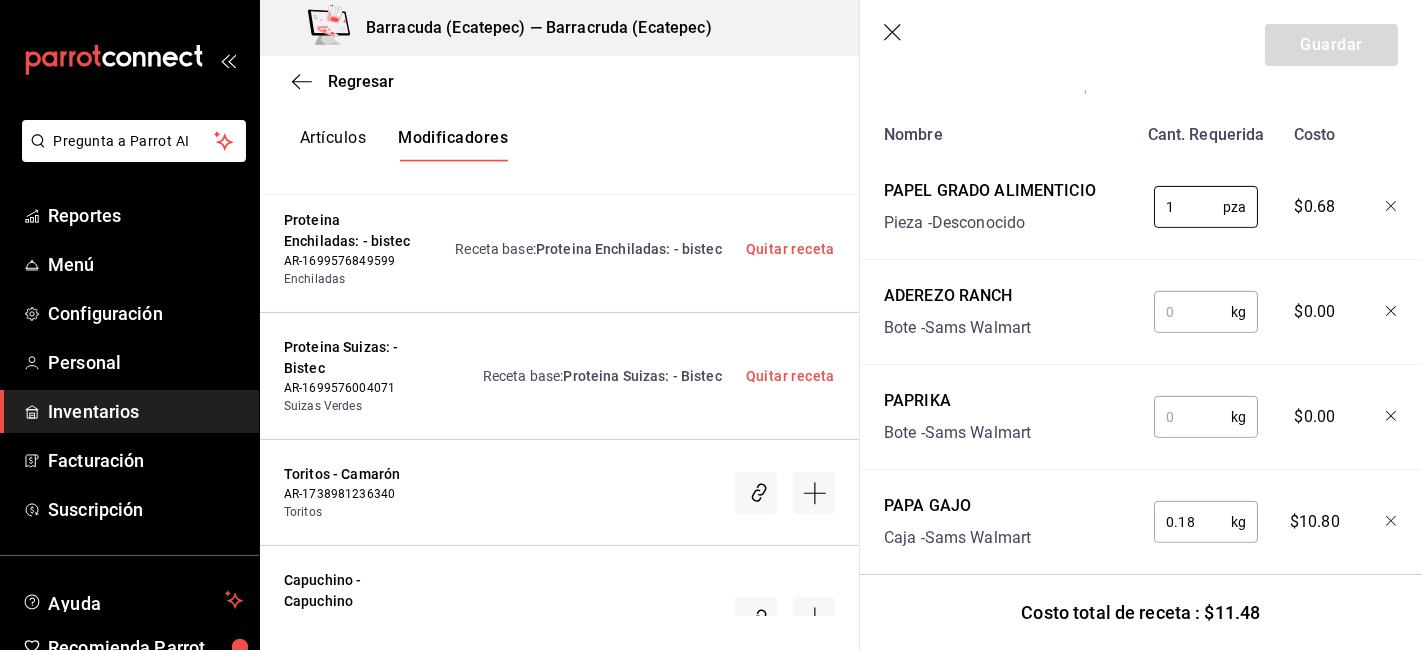 scroll, scrollTop: 504, scrollLeft: 0, axis: vertical 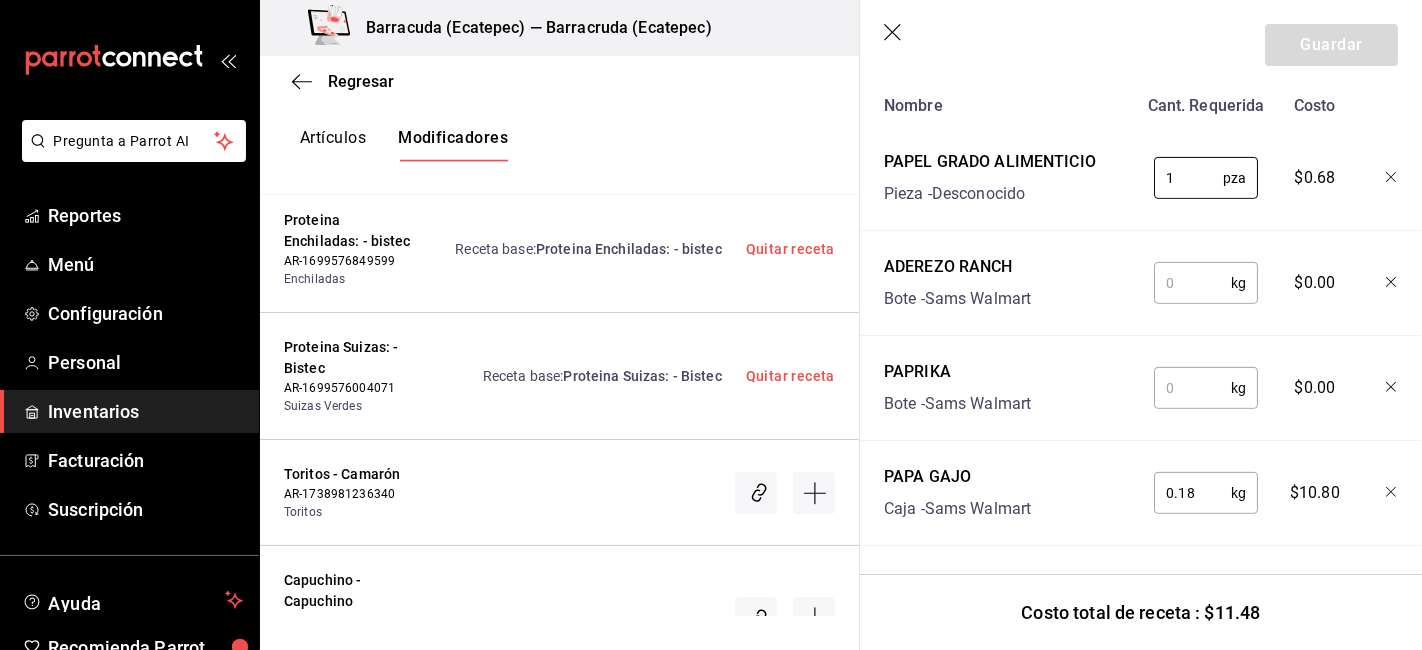 click at bounding box center [1192, 388] 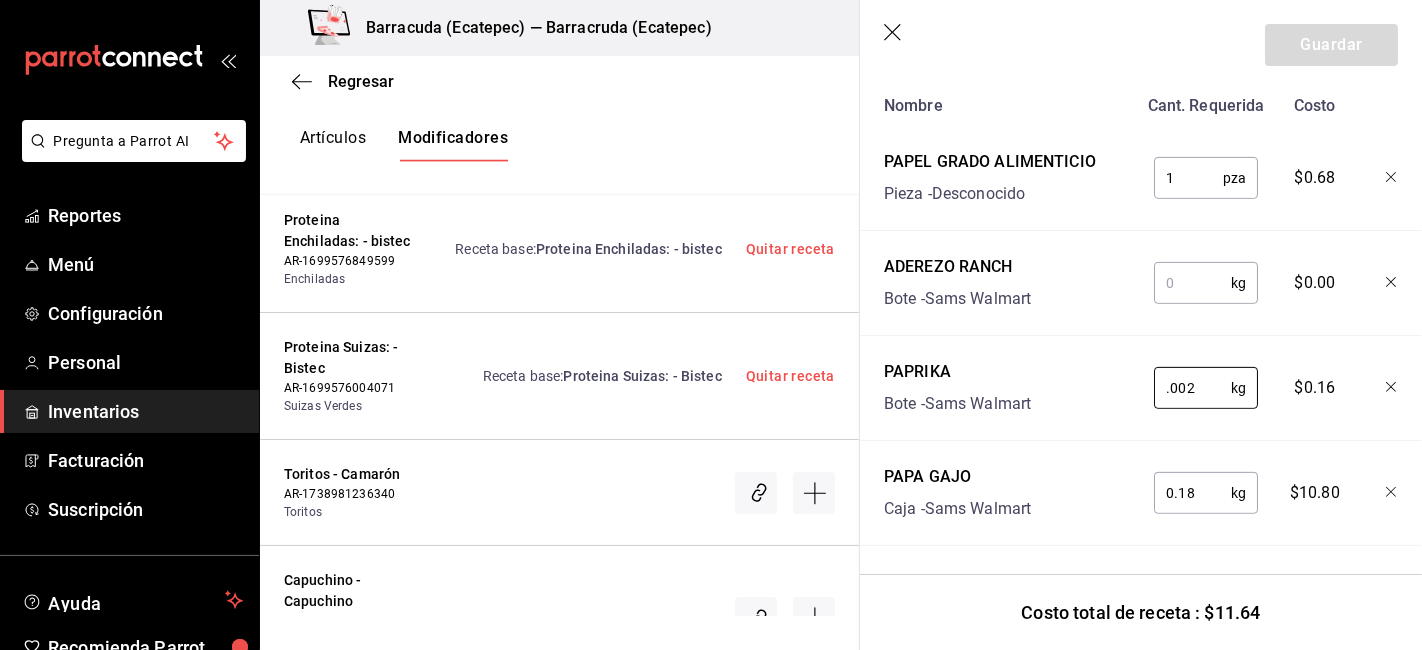 type on "0.002" 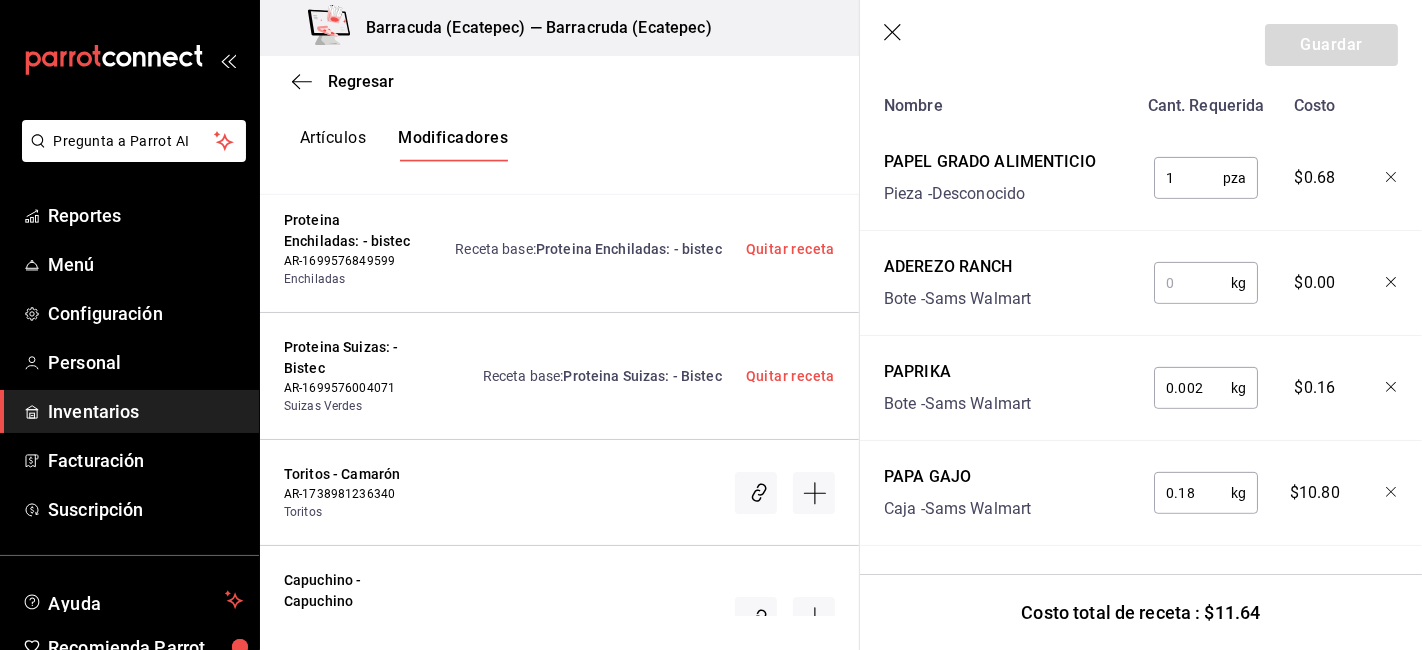 click at bounding box center [1192, 283] 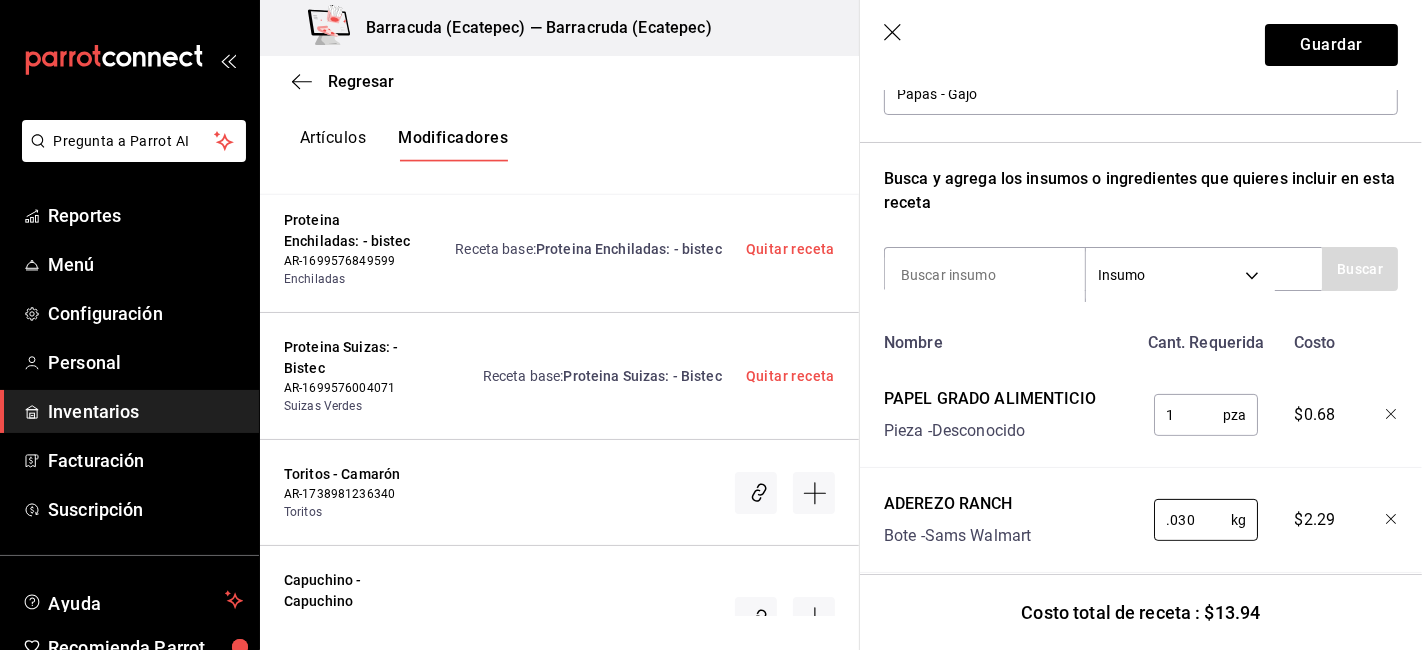 scroll, scrollTop: 0, scrollLeft: 0, axis: both 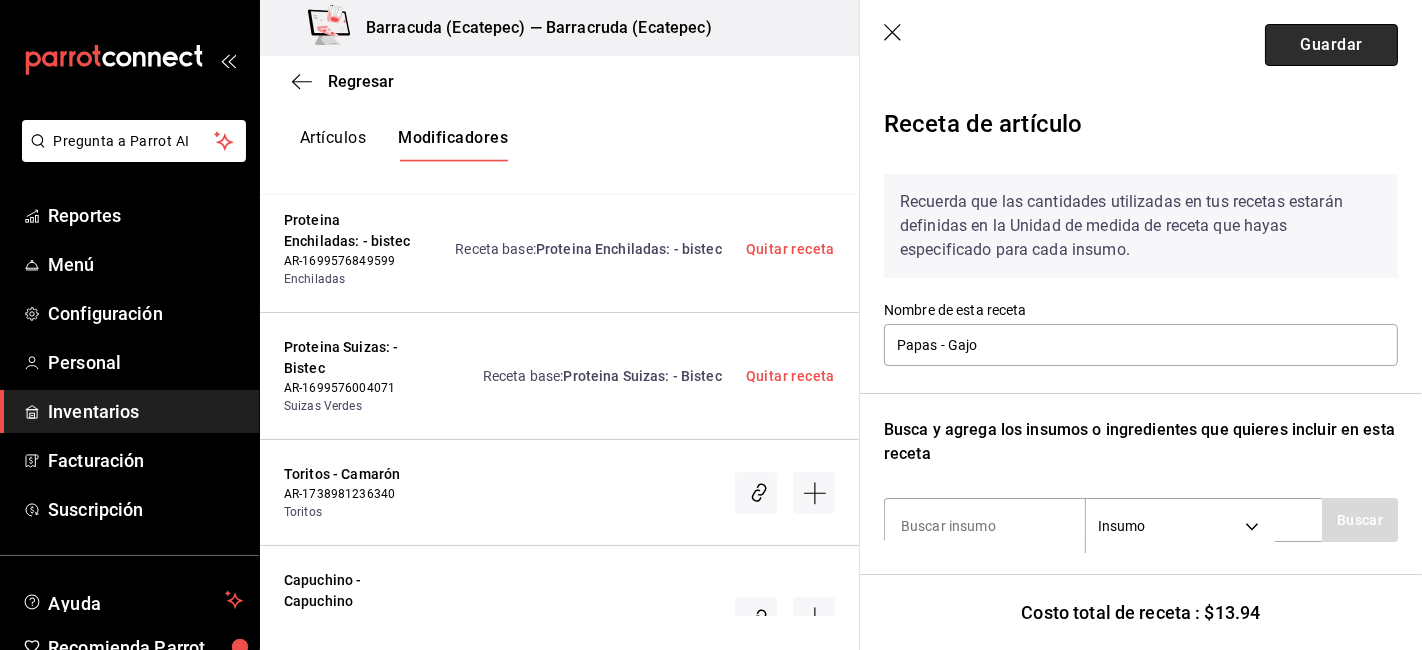 type on "0.030" 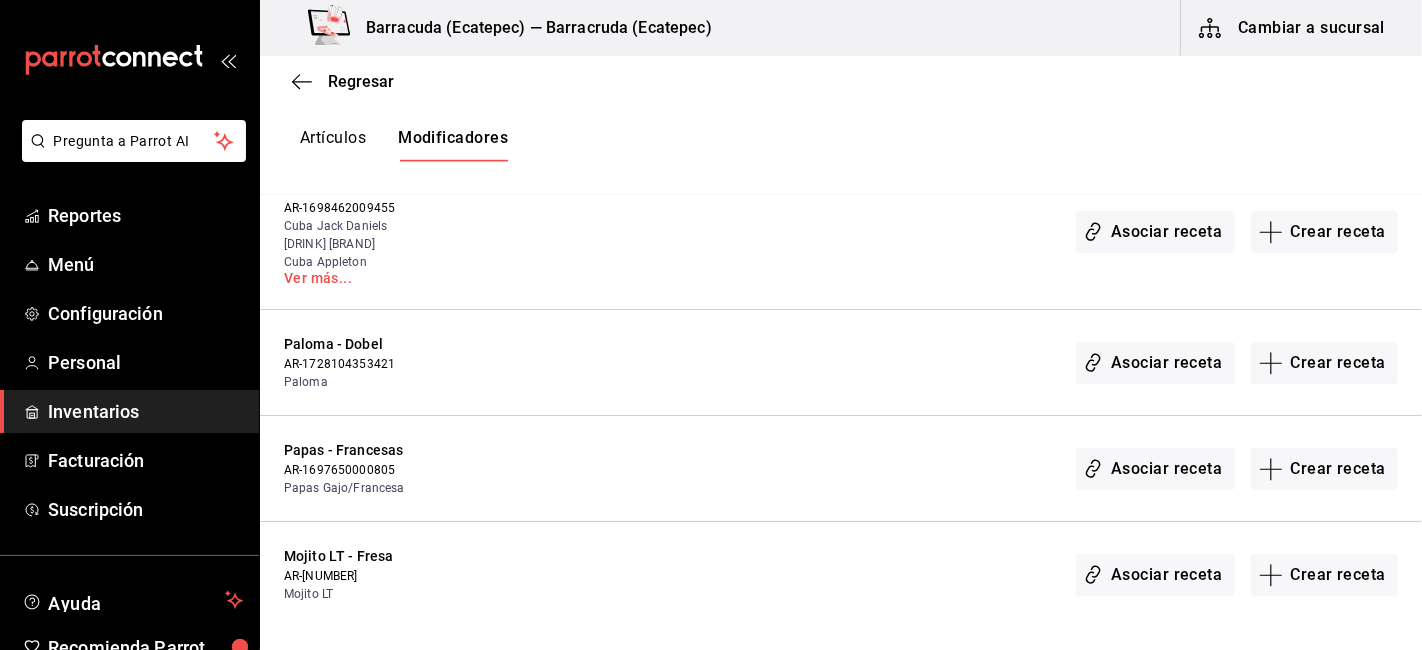 scroll, scrollTop: 7529, scrollLeft: 0, axis: vertical 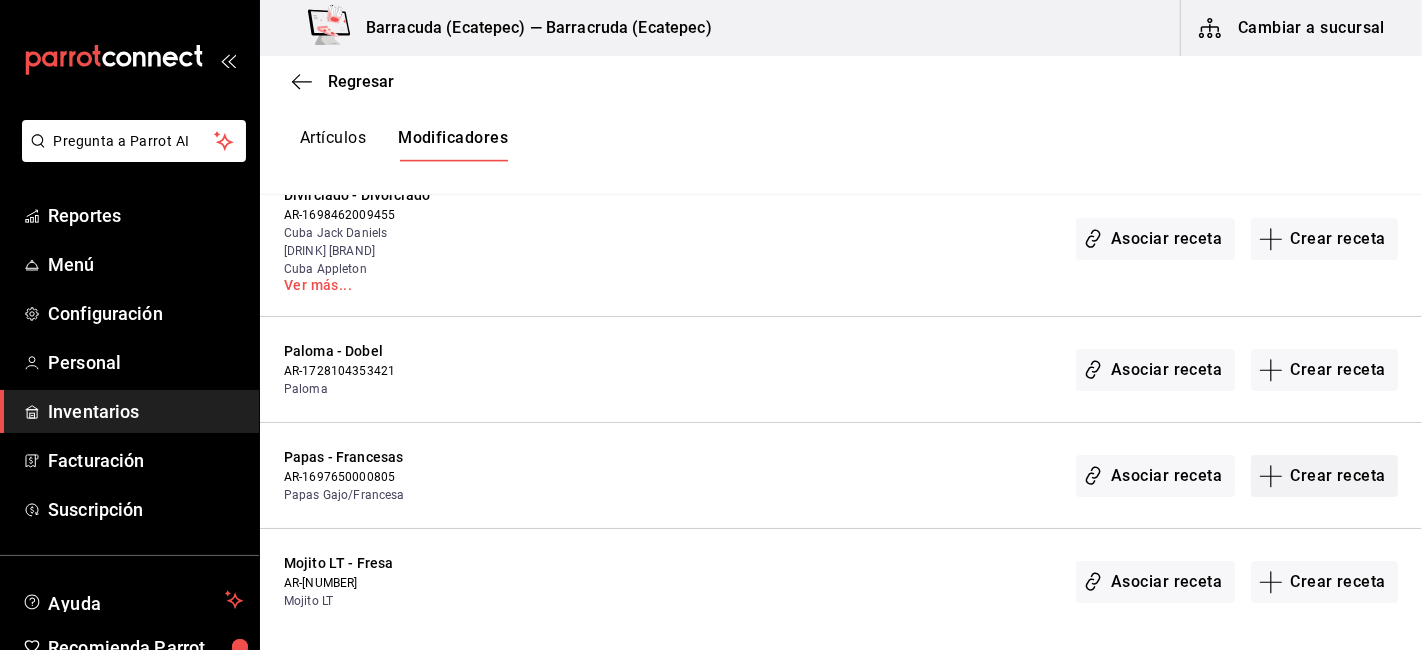 click on "Crear receta" at bounding box center [1325, 476] 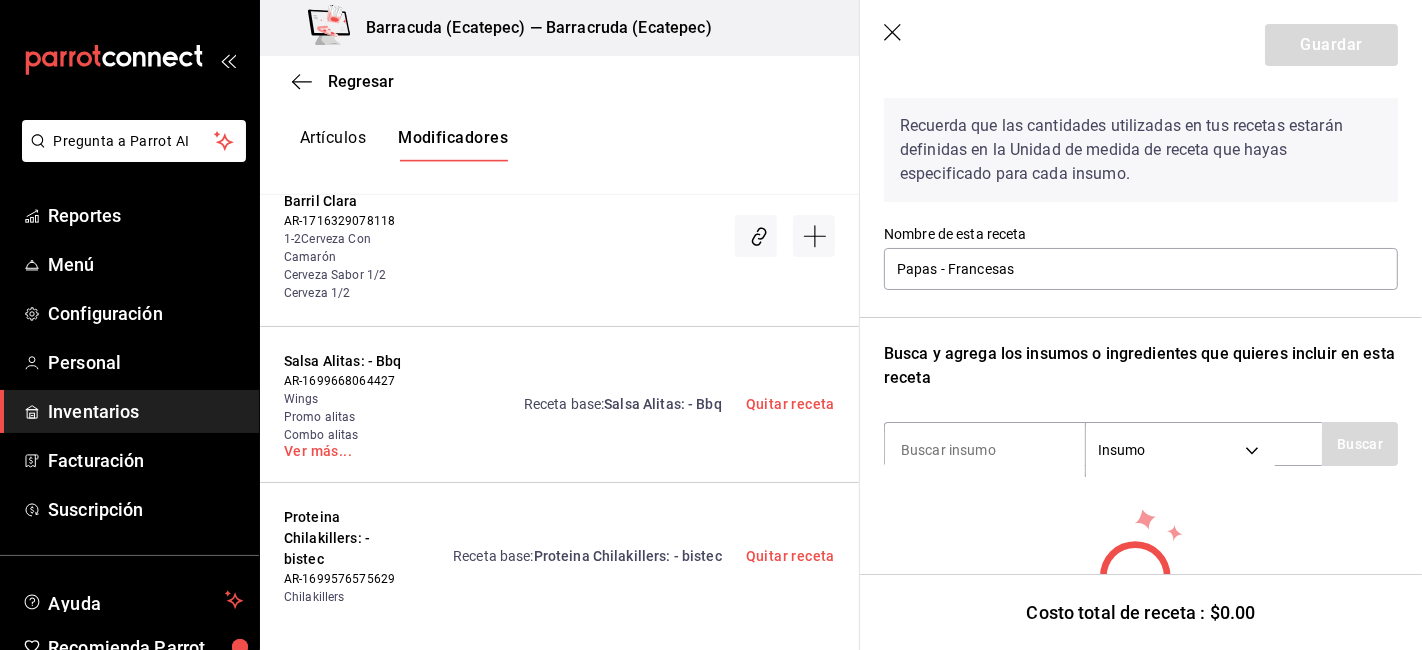 scroll, scrollTop: 203, scrollLeft: 0, axis: vertical 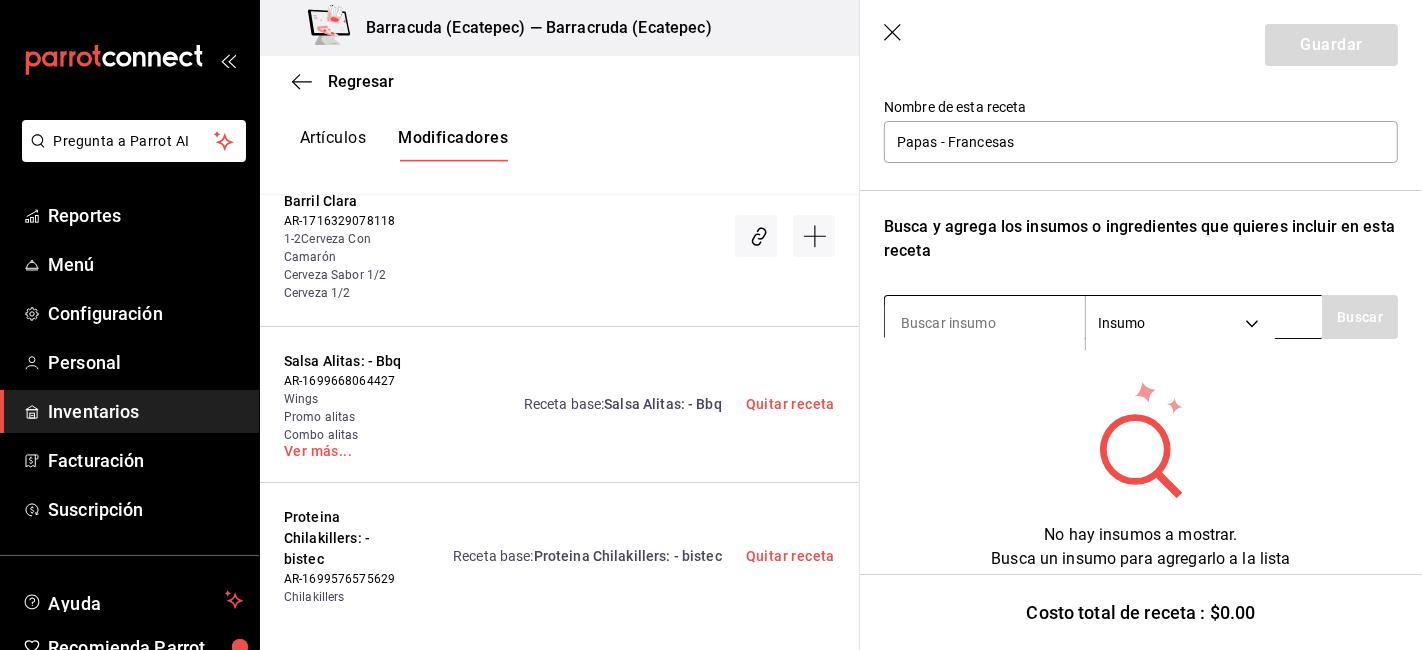 click on "Insumo SUPPLY" at bounding box center (1103, 317) 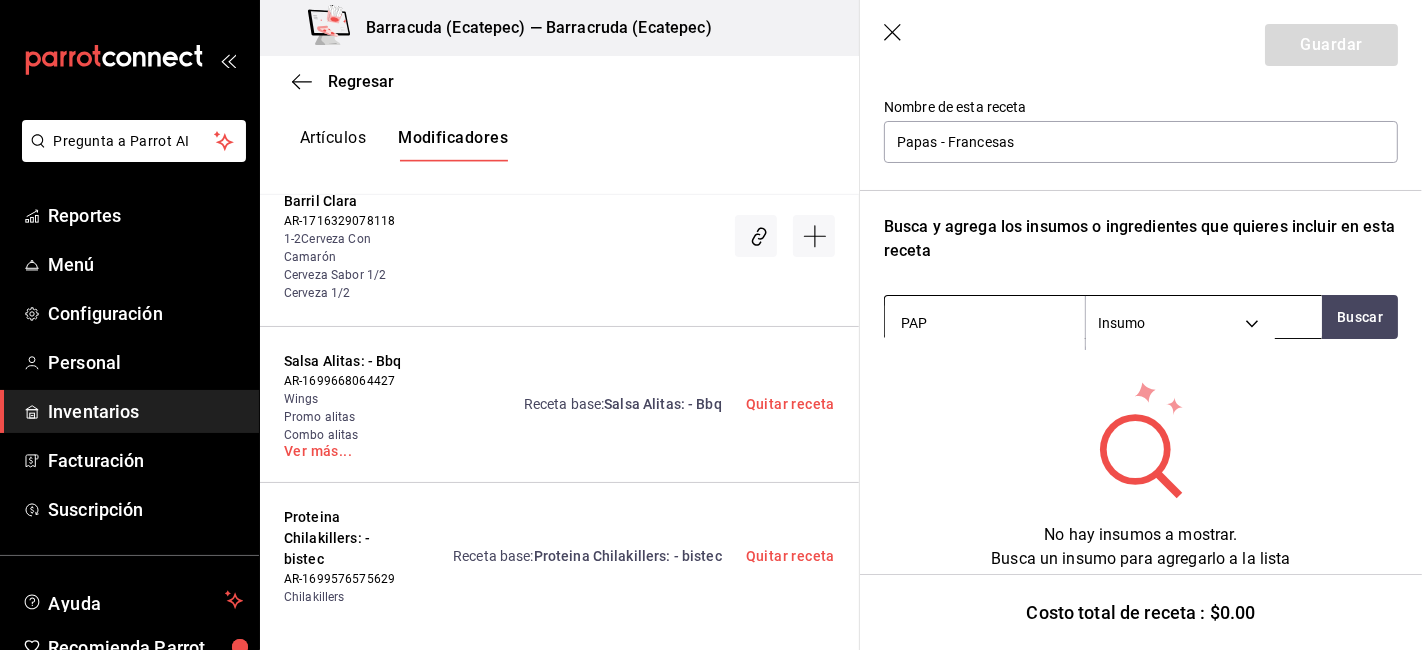 type on "PAPA" 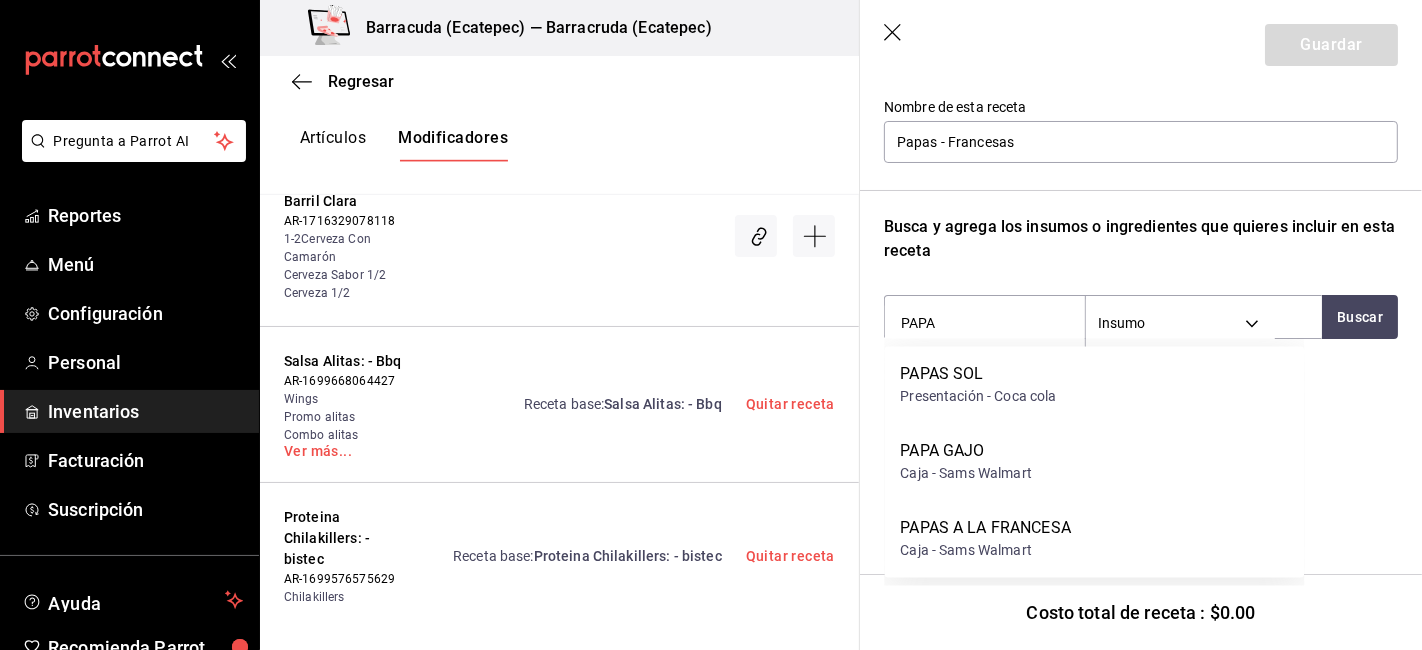 click on "Caja - Sams Walmart" at bounding box center (985, 551) 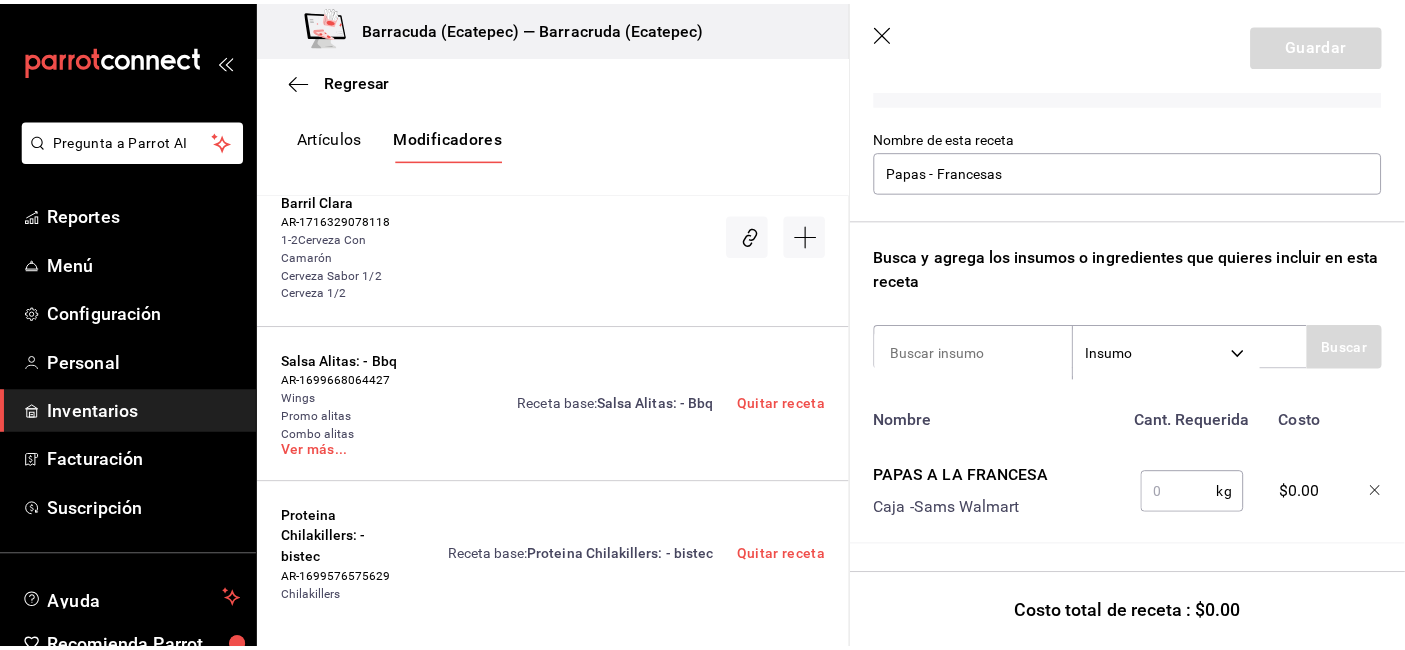 scroll, scrollTop: 189, scrollLeft: 0, axis: vertical 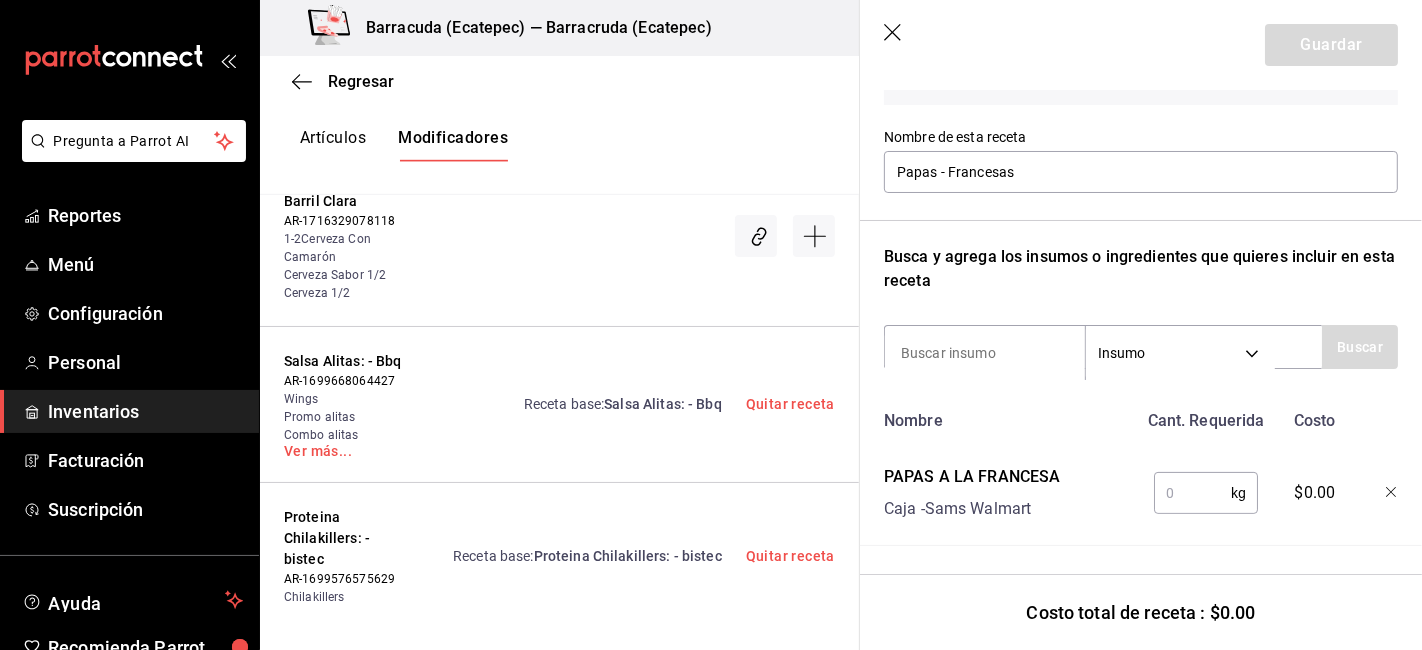 click at bounding box center [1192, 493] 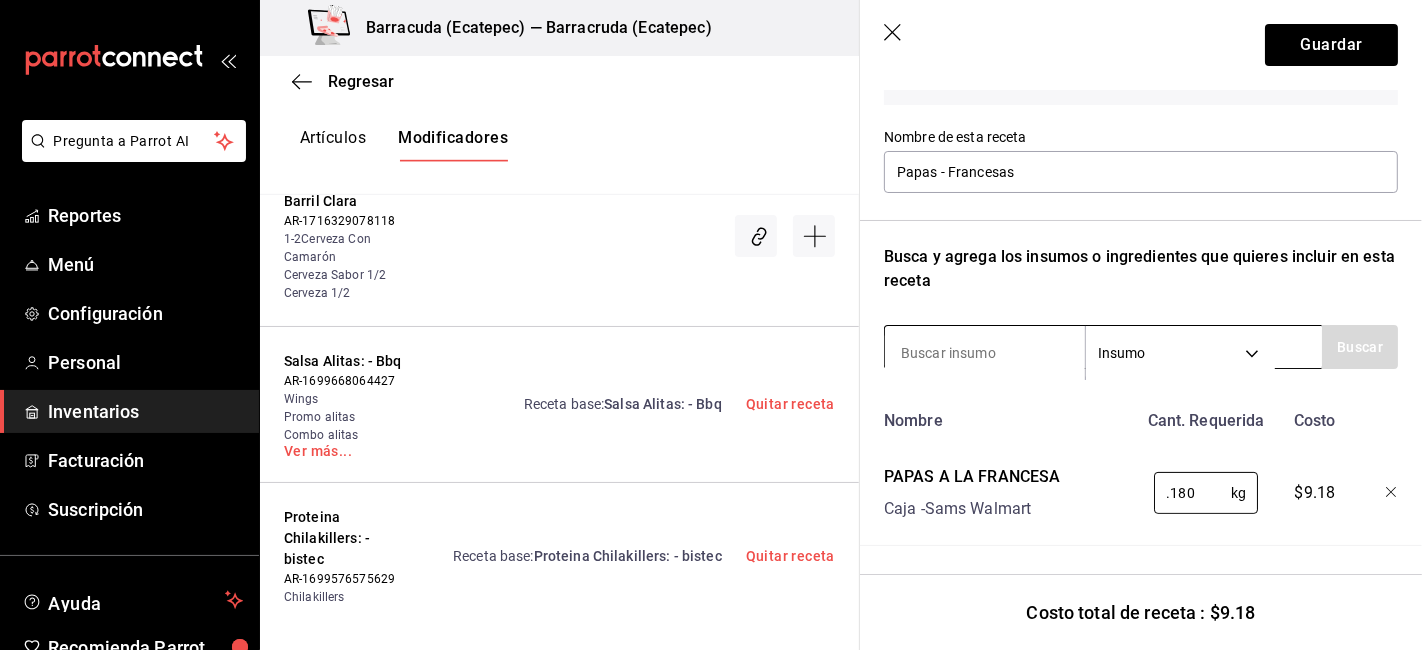 type on "0.180" 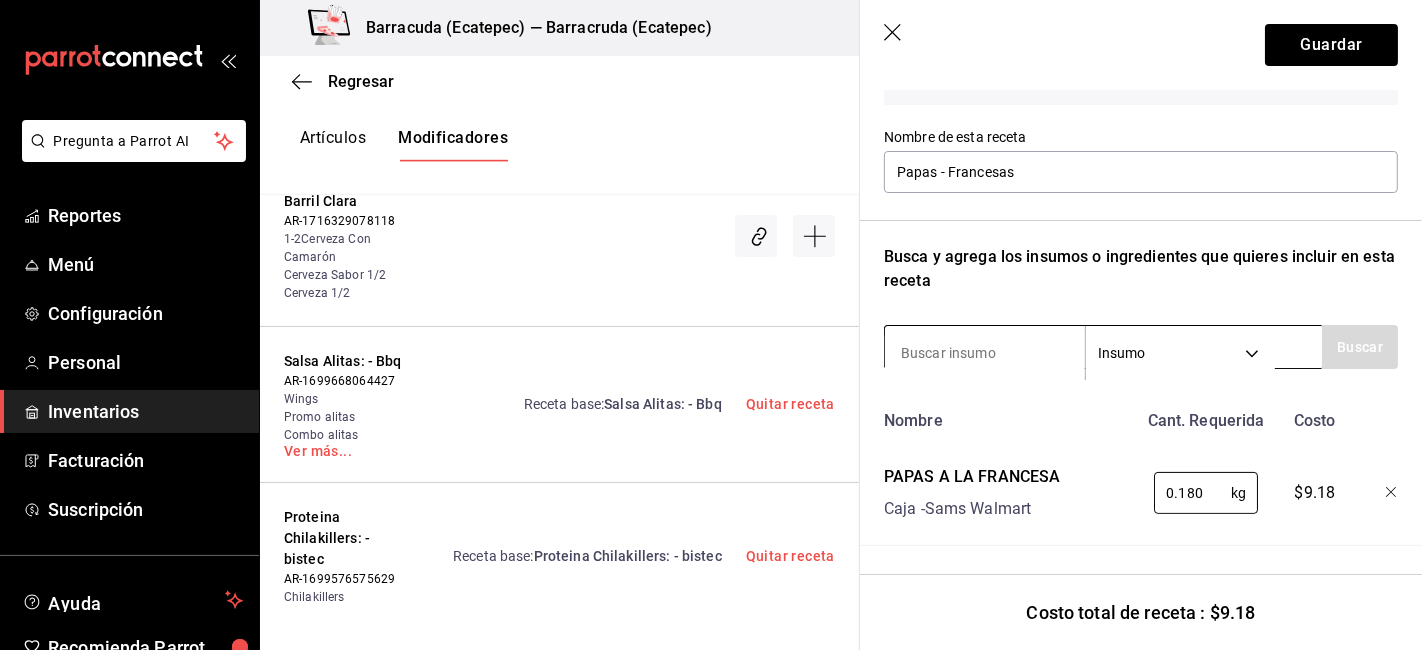 click at bounding box center [985, 353] 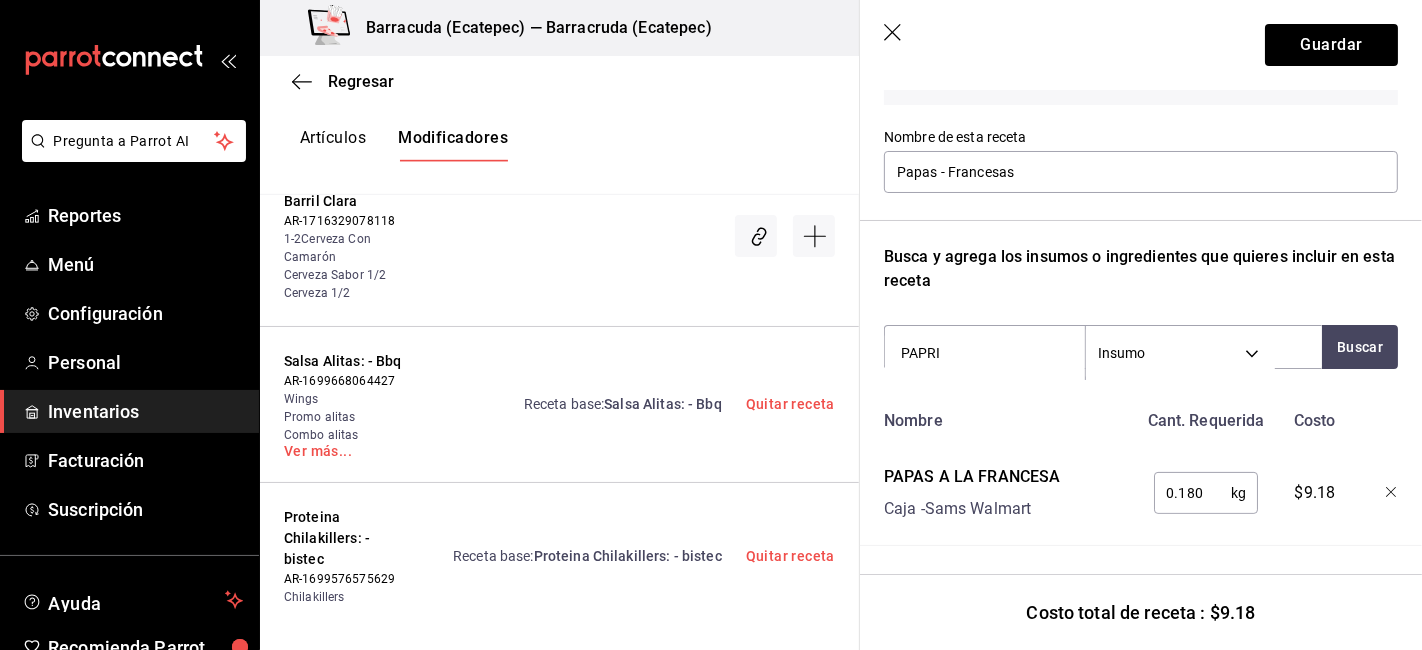 type on "PAPRIK" 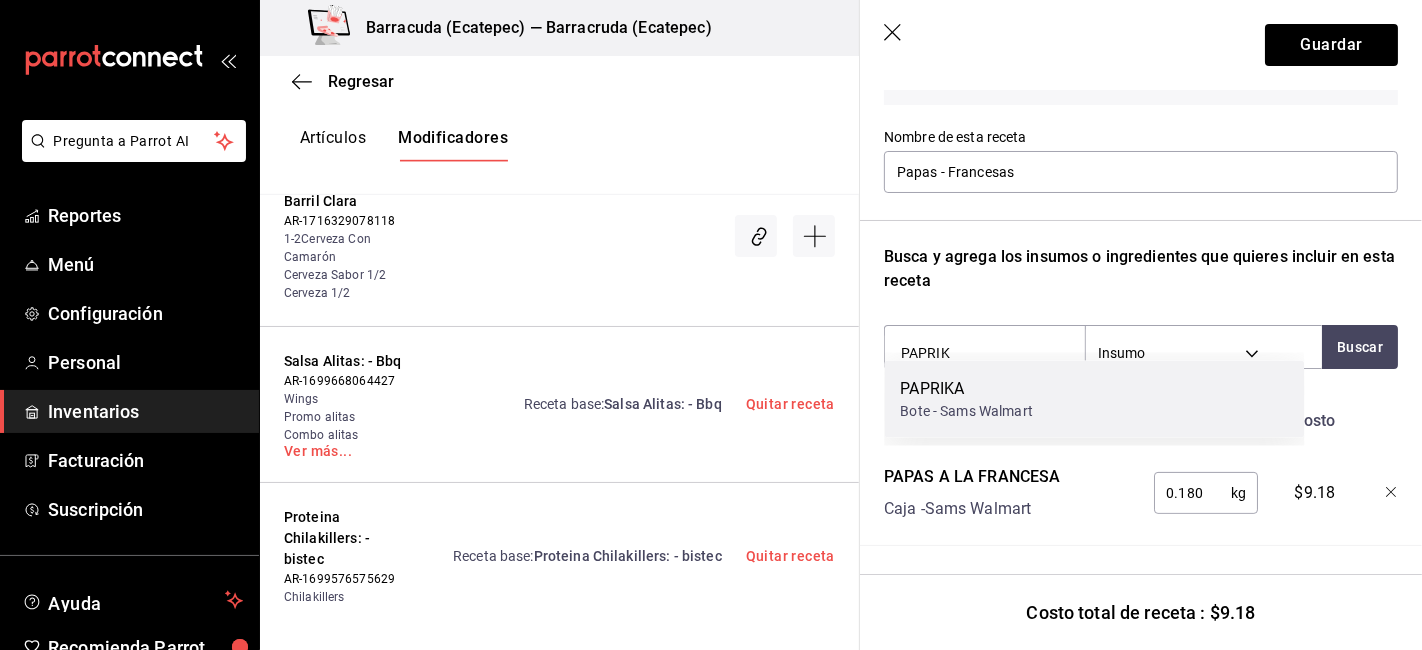 click on "PAPRIKA" at bounding box center (966, 389) 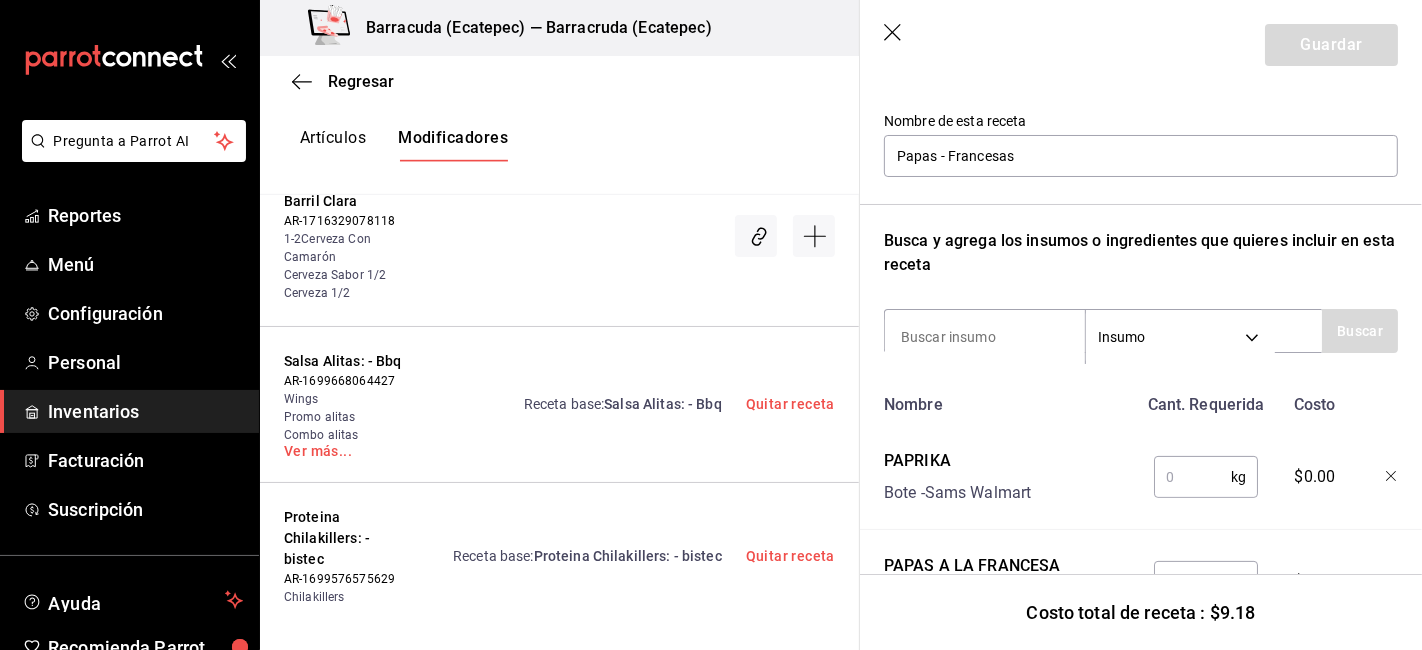 click at bounding box center [1192, 477] 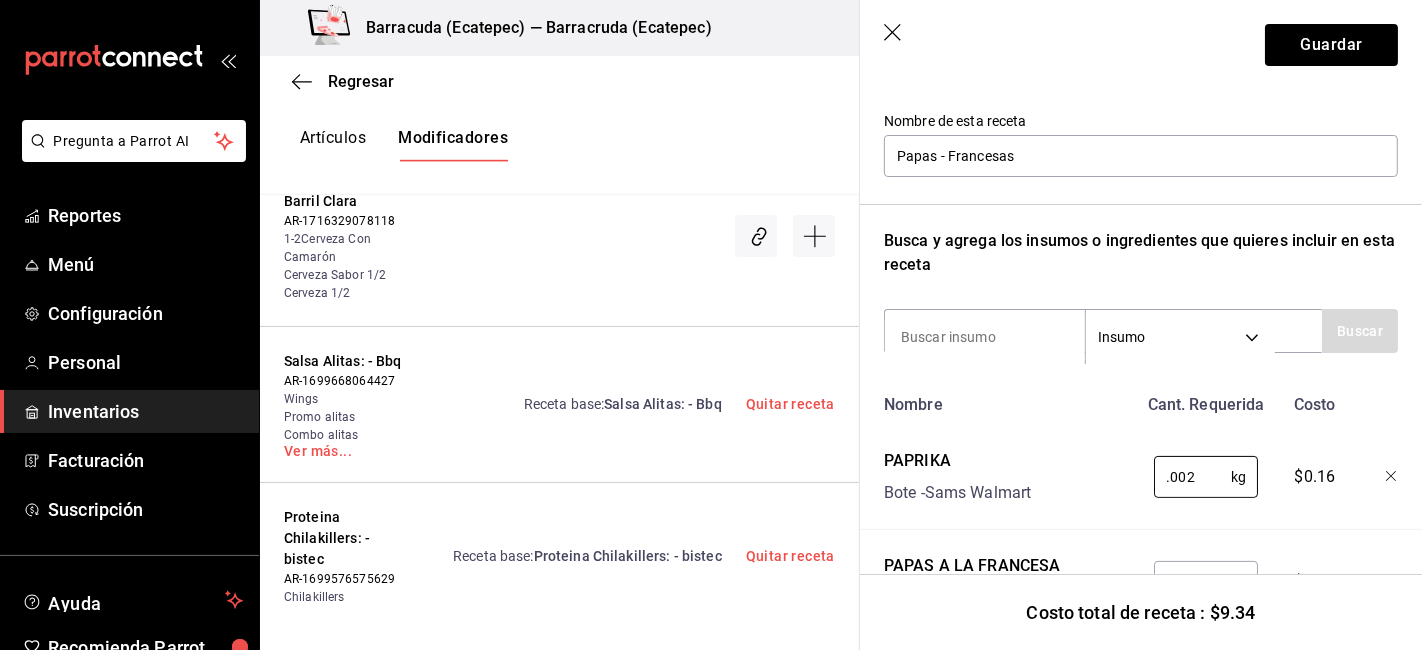 type on "0.002" 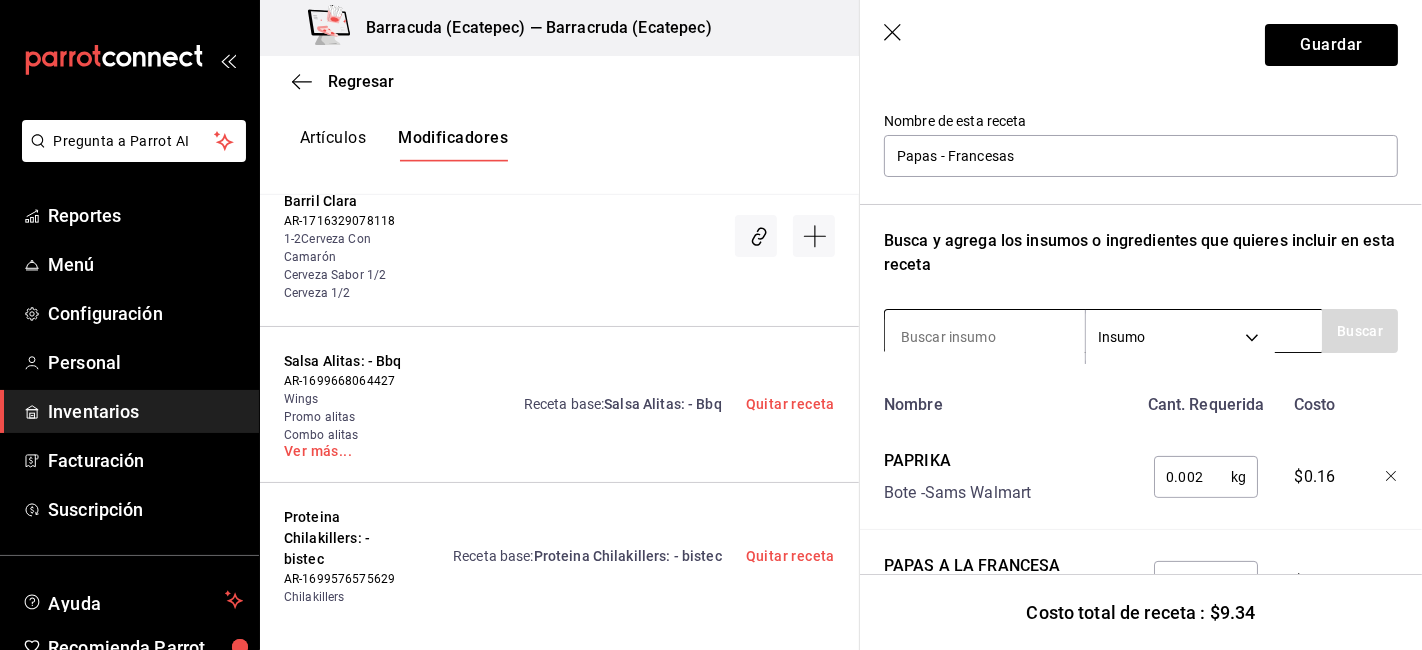 click at bounding box center [985, 337] 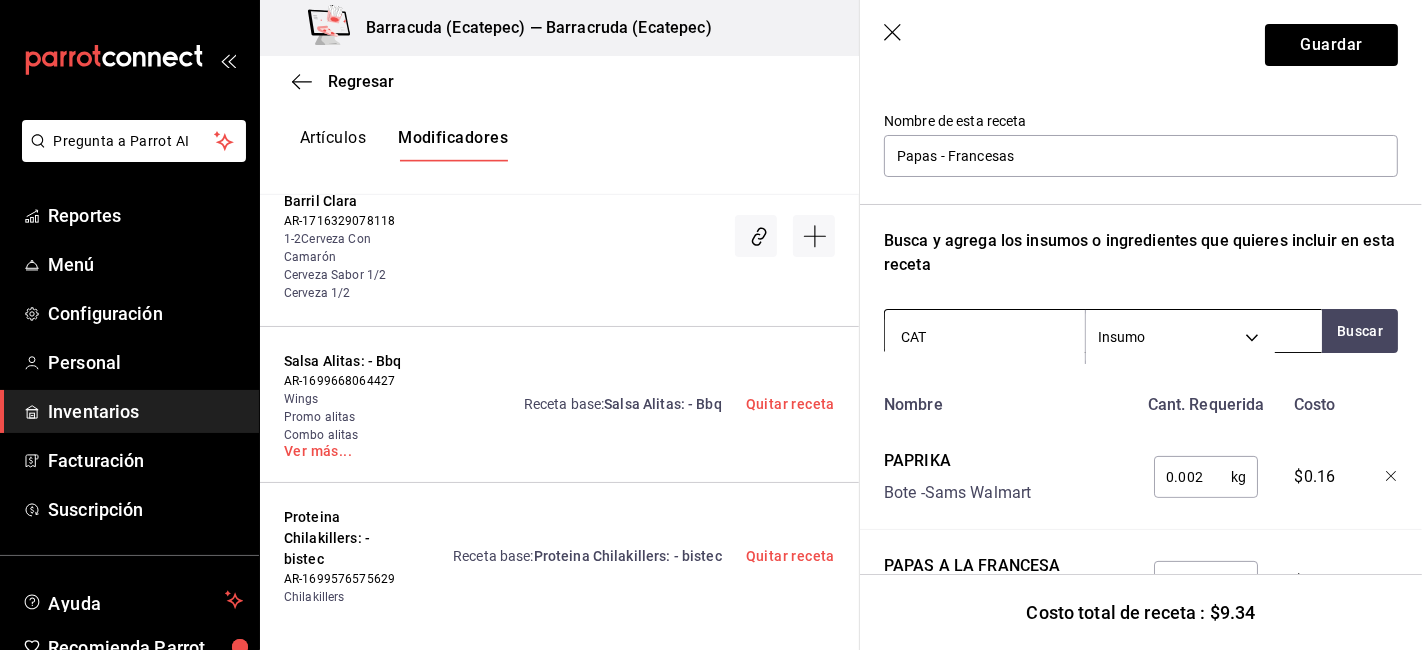 type on "CATS" 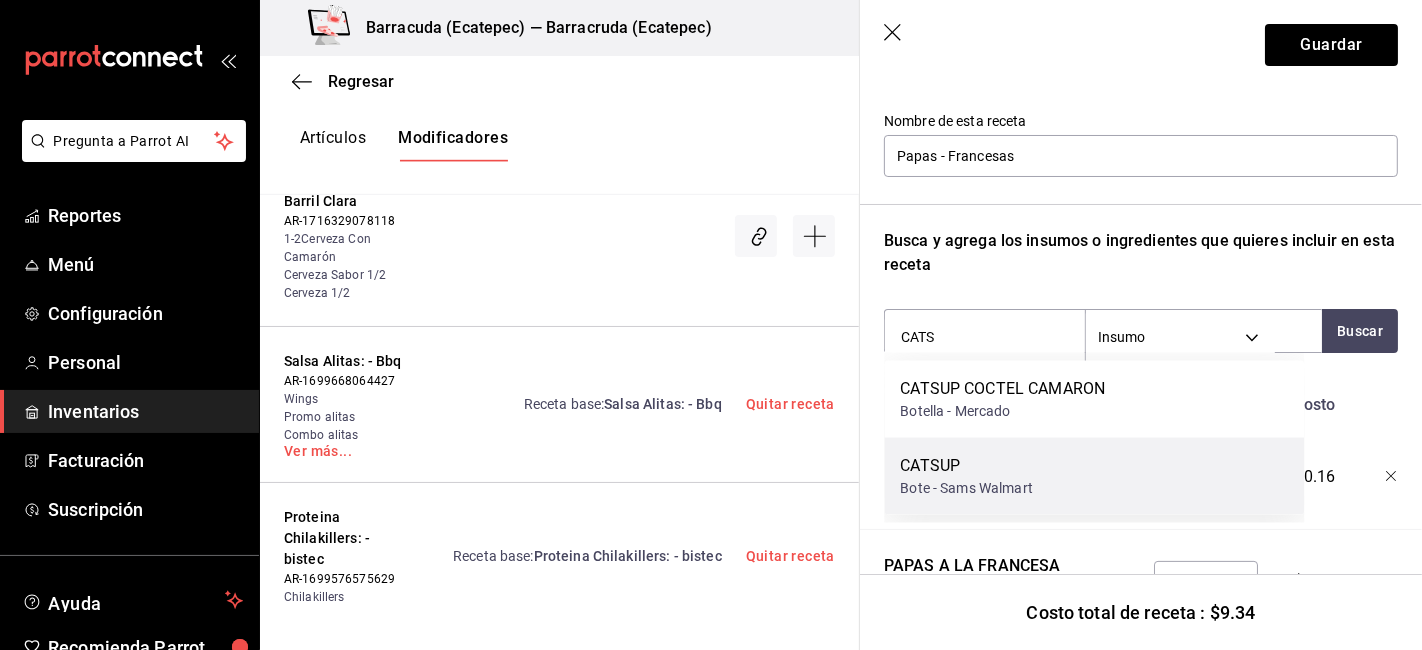 click on "Bote - Sams Walmart" at bounding box center [966, 488] 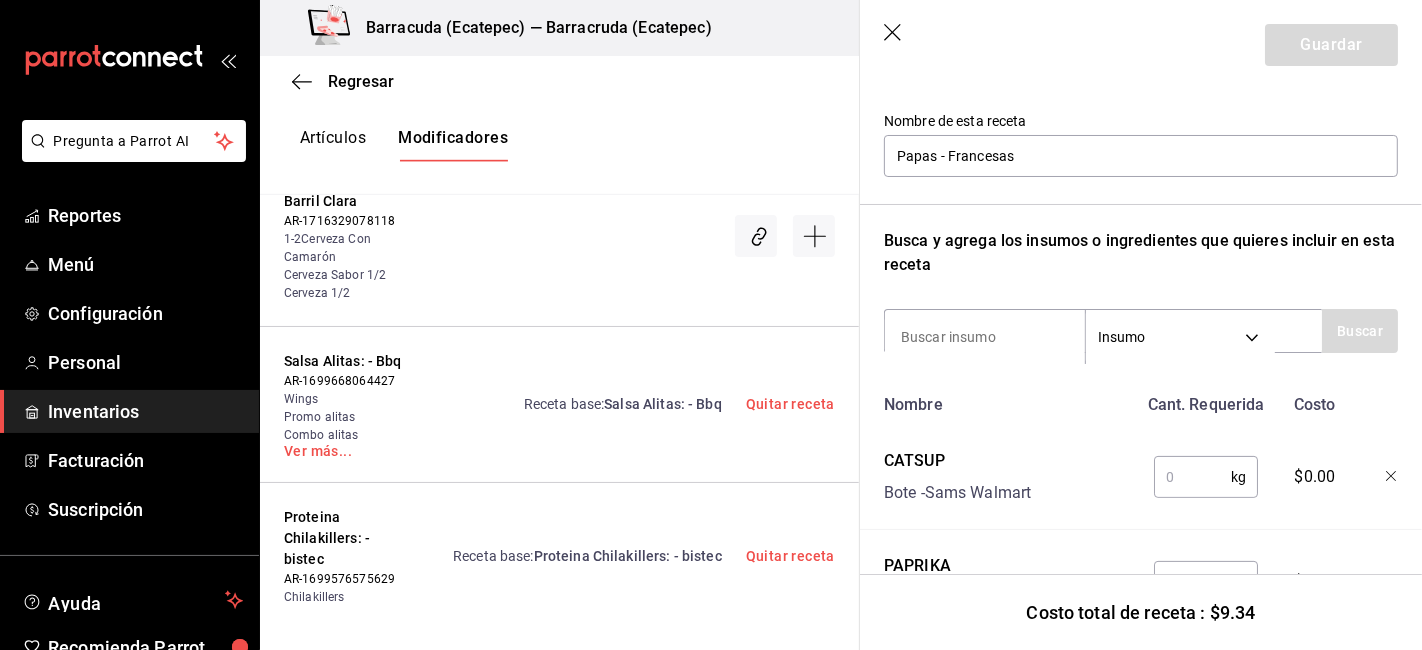 click at bounding box center (1192, 477) 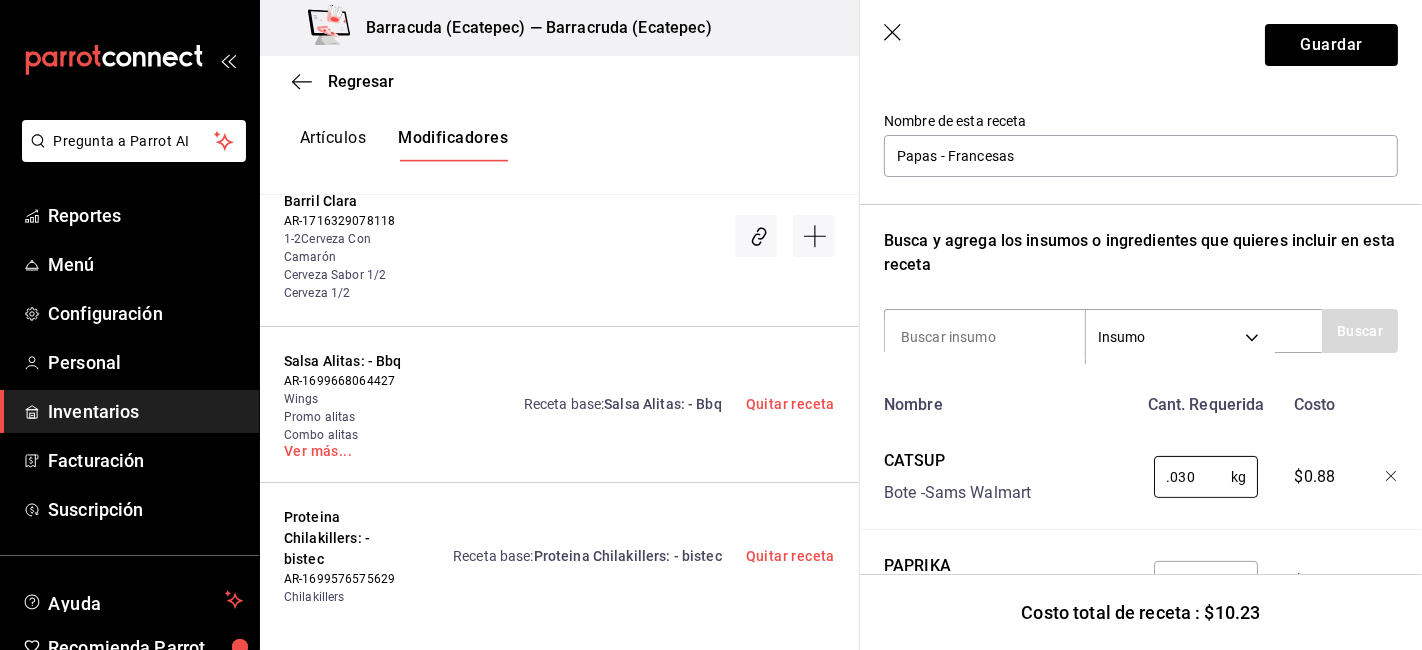 type on "0.030" 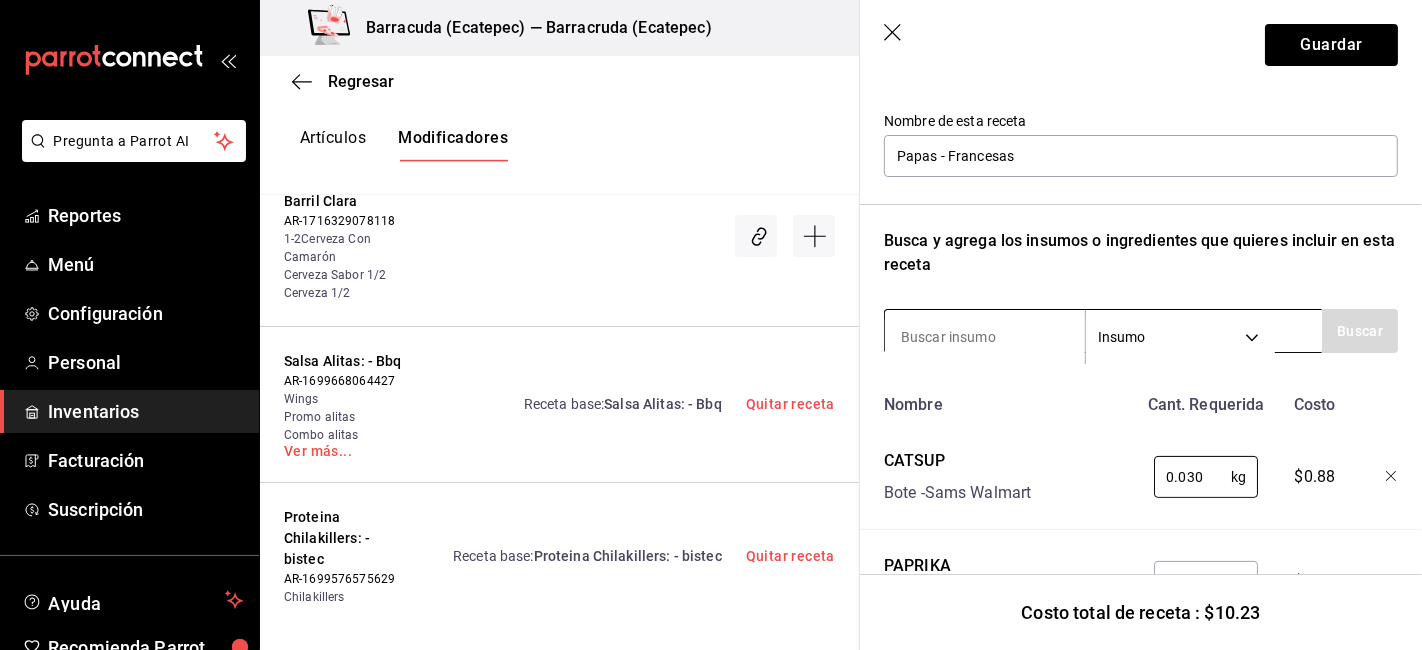 click at bounding box center [985, 337] 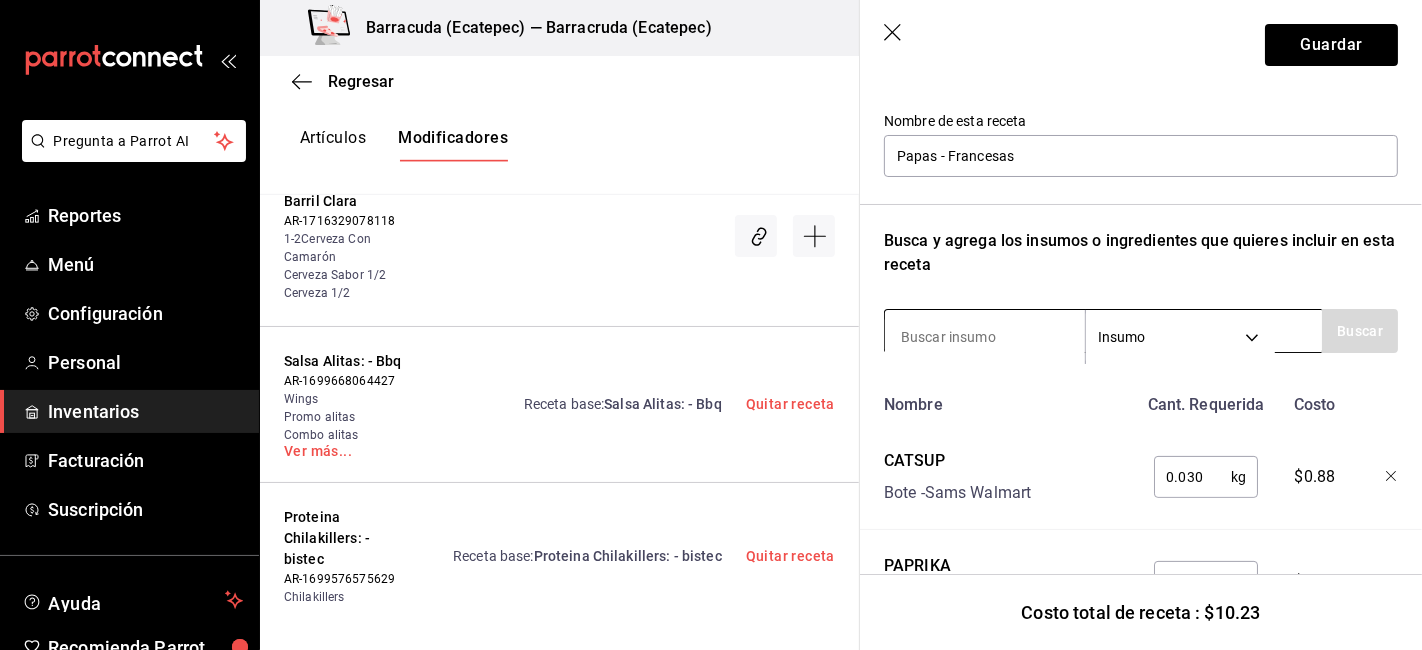 type on "U" 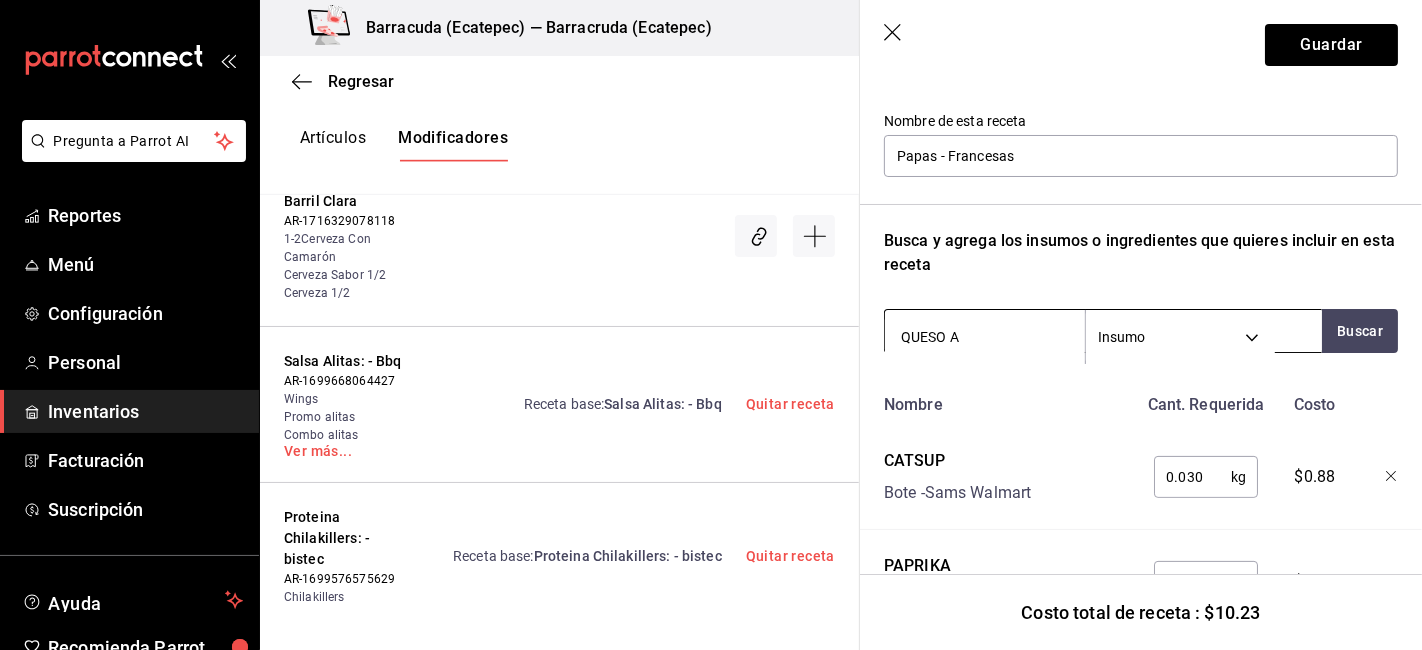 type on "QUESO" 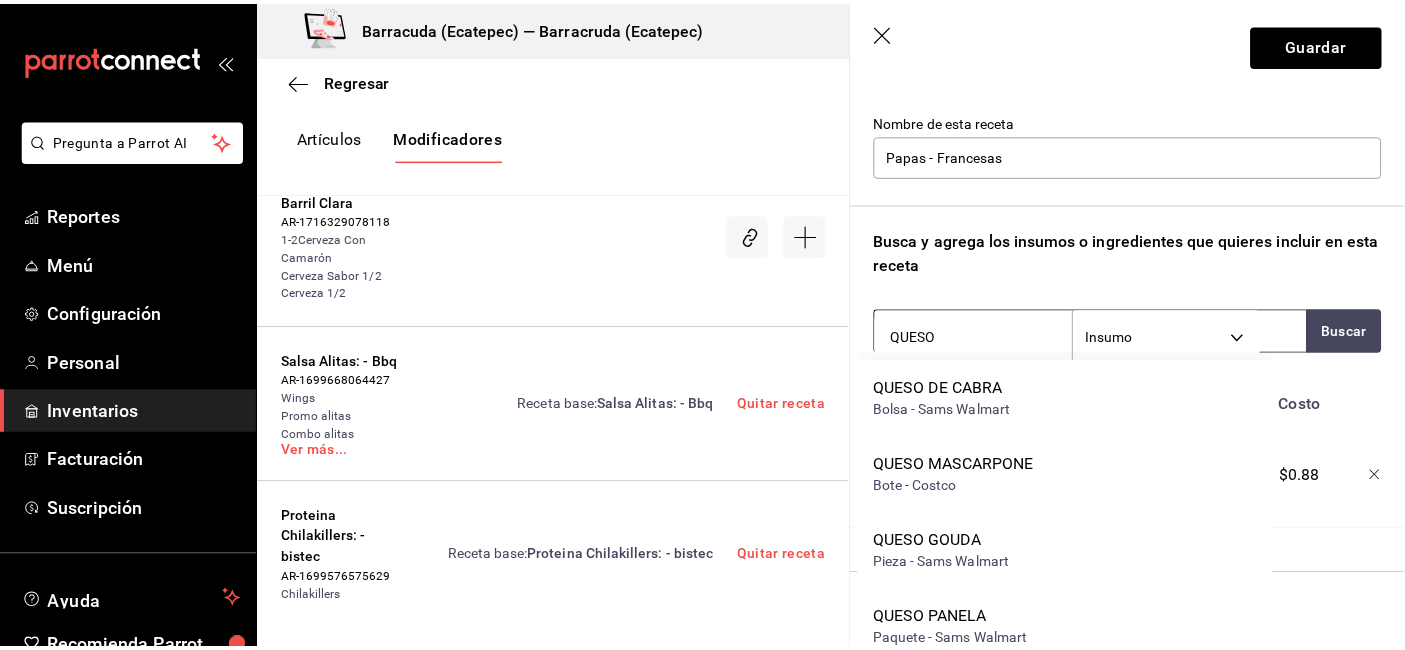 scroll, scrollTop: 8276, scrollLeft: 0, axis: vertical 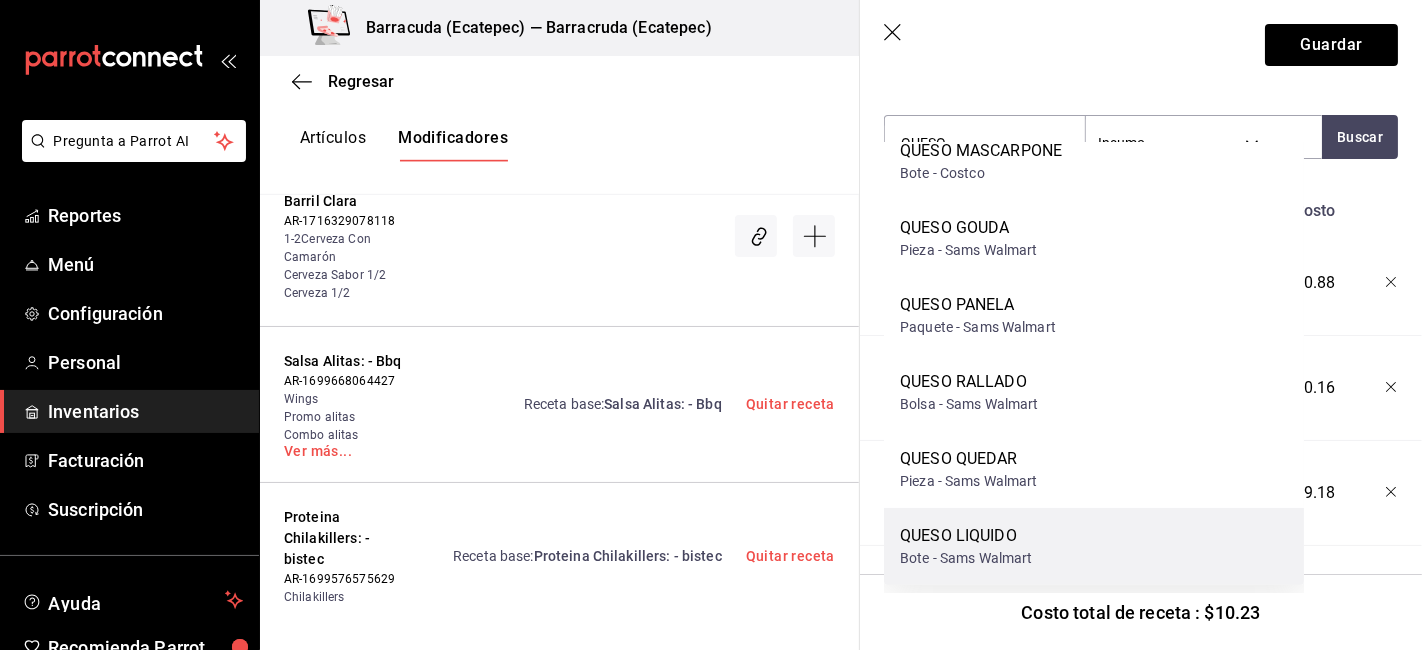 click on "QUESO LIQUIDO" at bounding box center [966, 536] 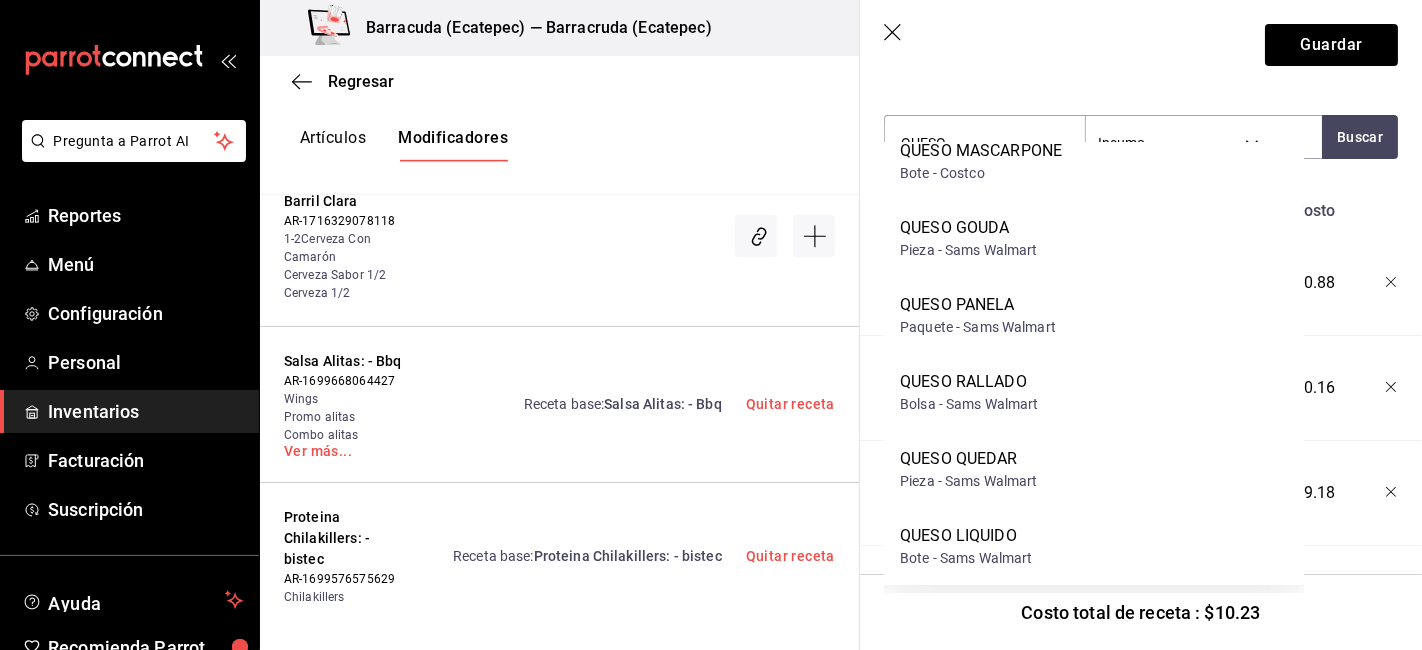 type 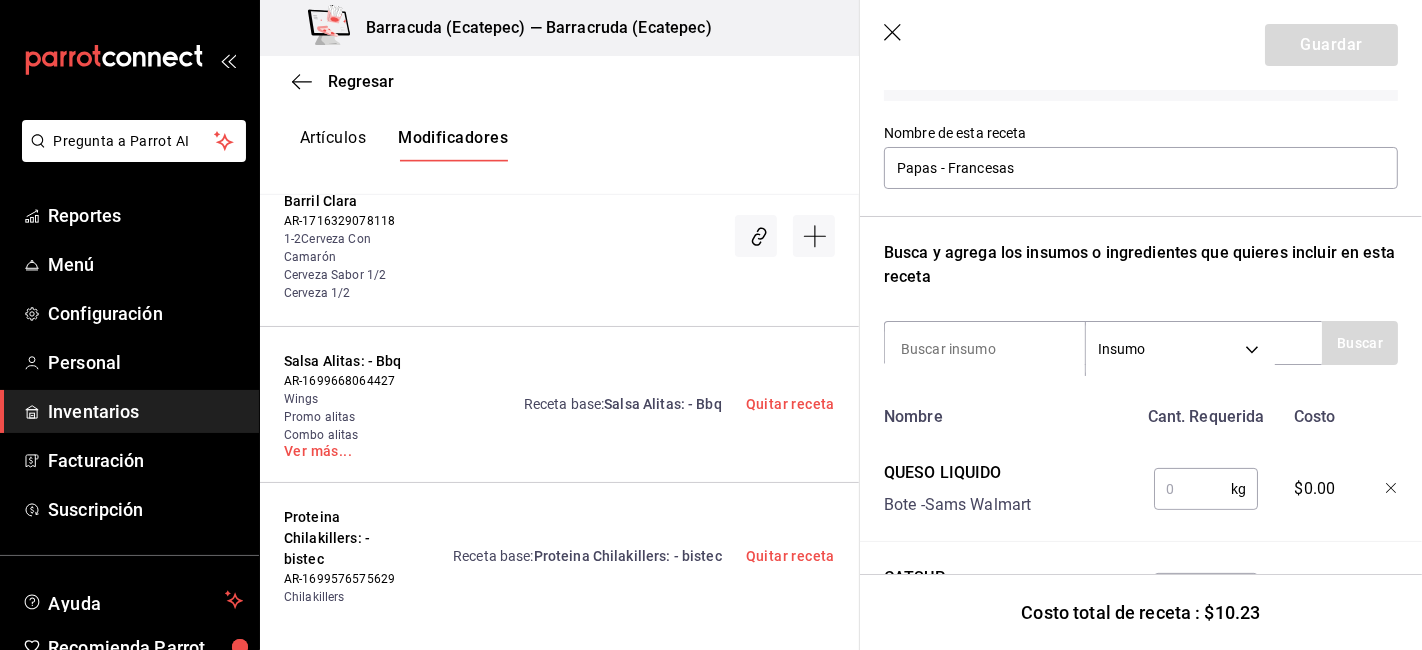 scroll, scrollTop: 177, scrollLeft: 0, axis: vertical 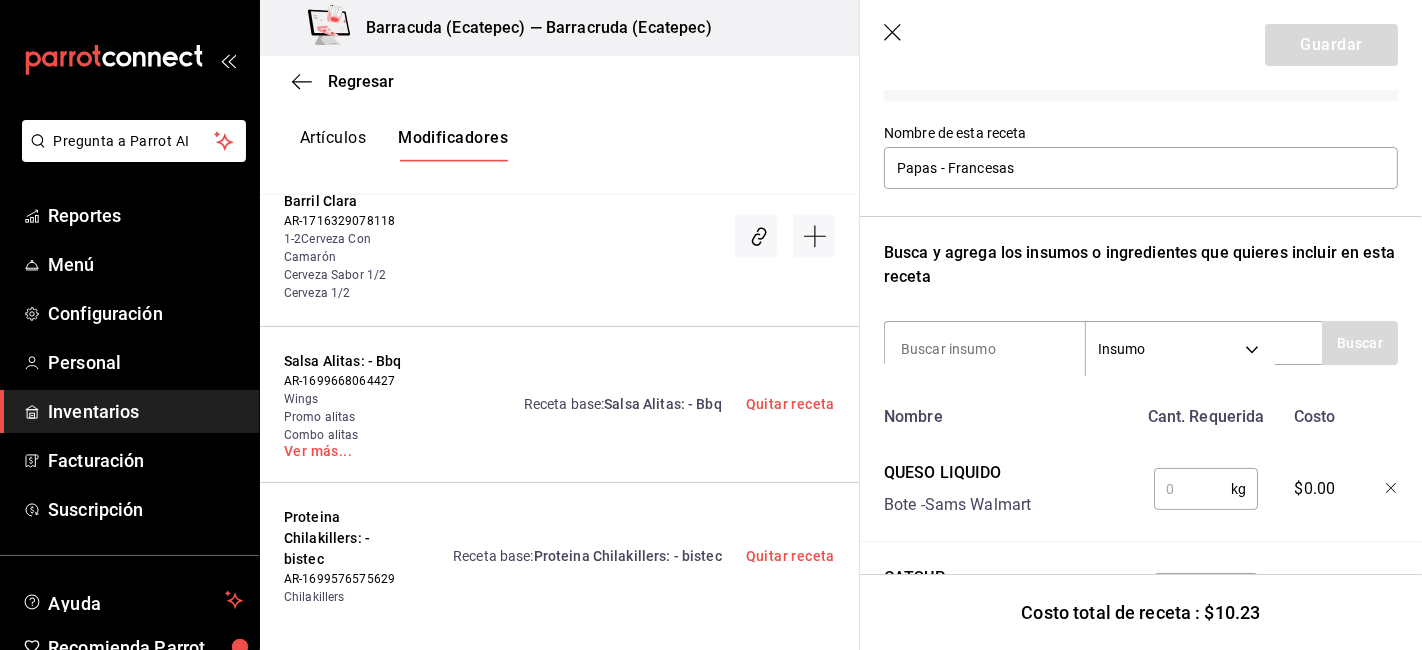 click at bounding box center [1192, 489] 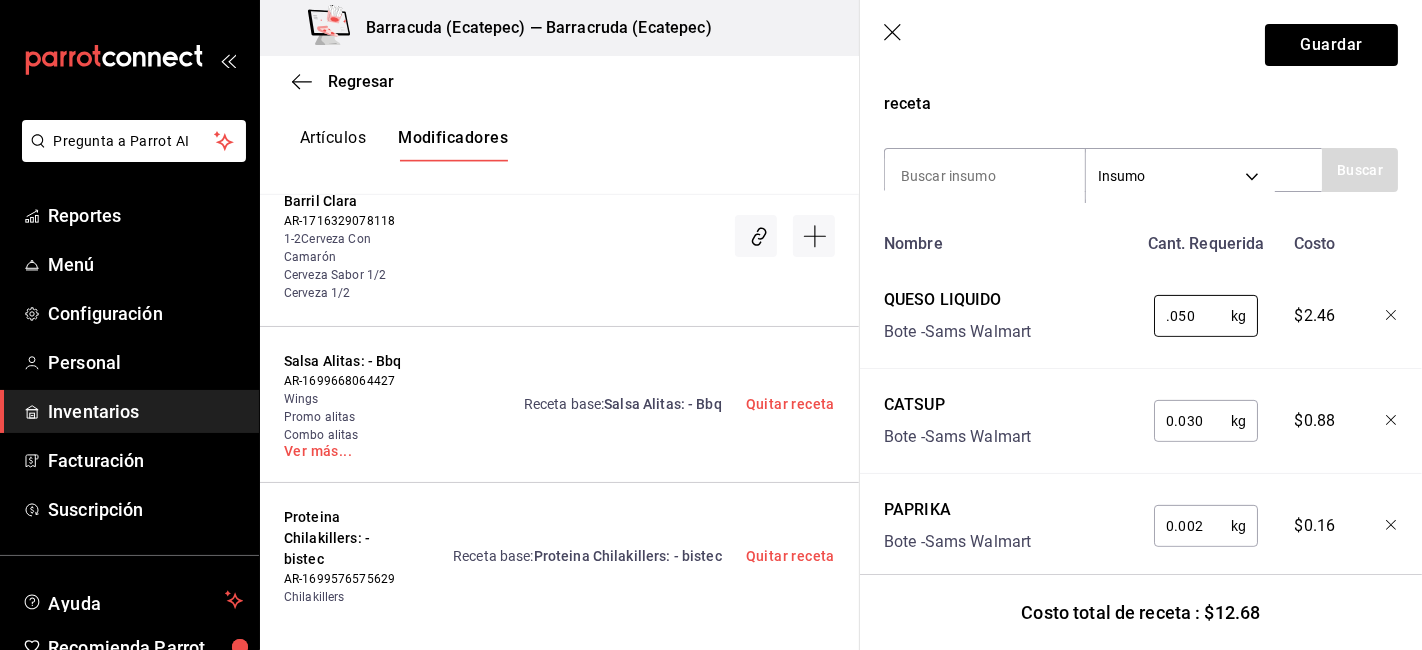 scroll, scrollTop: 399, scrollLeft: 0, axis: vertical 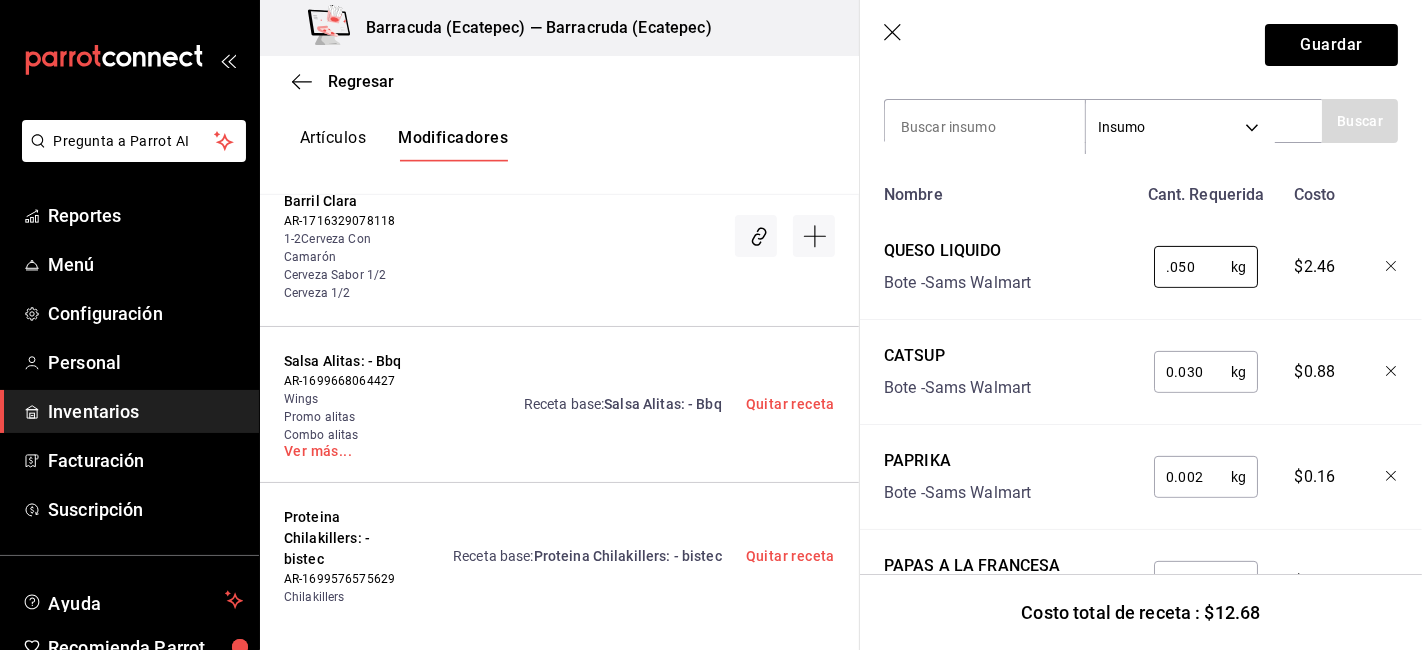 type on "0.050" 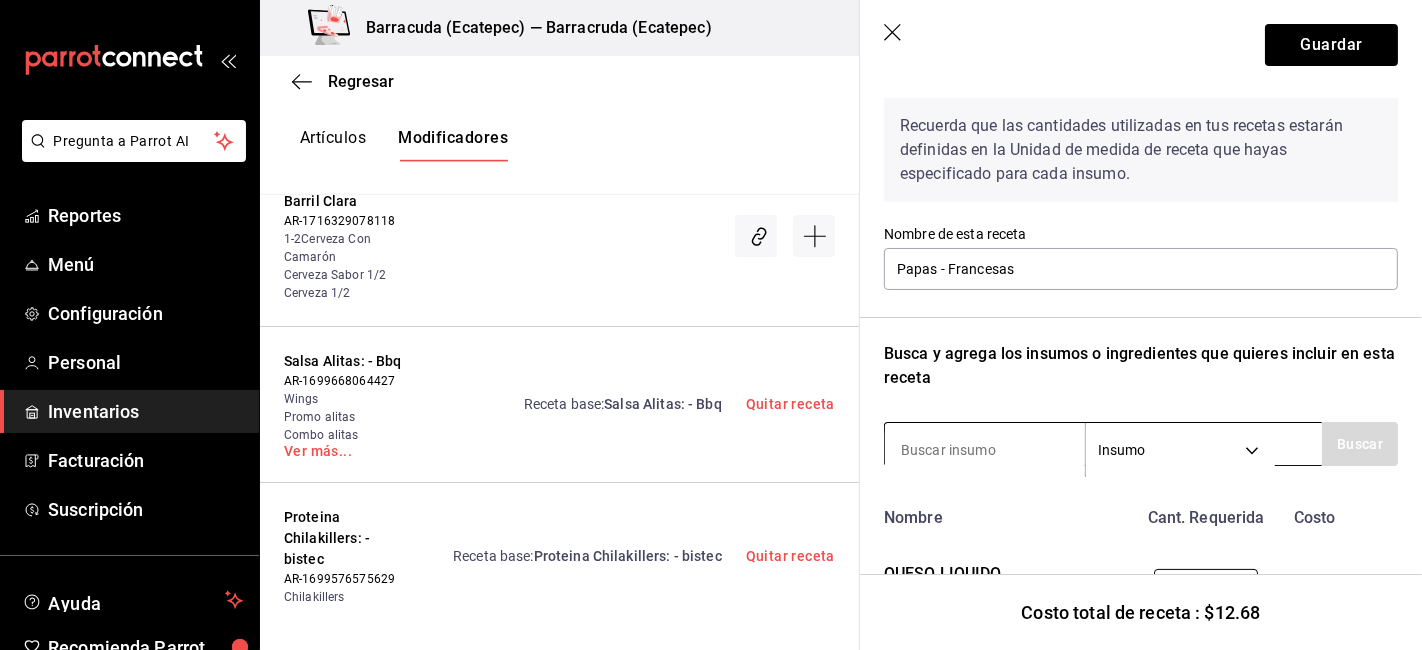 scroll, scrollTop: 111, scrollLeft: 0, axis: vertical 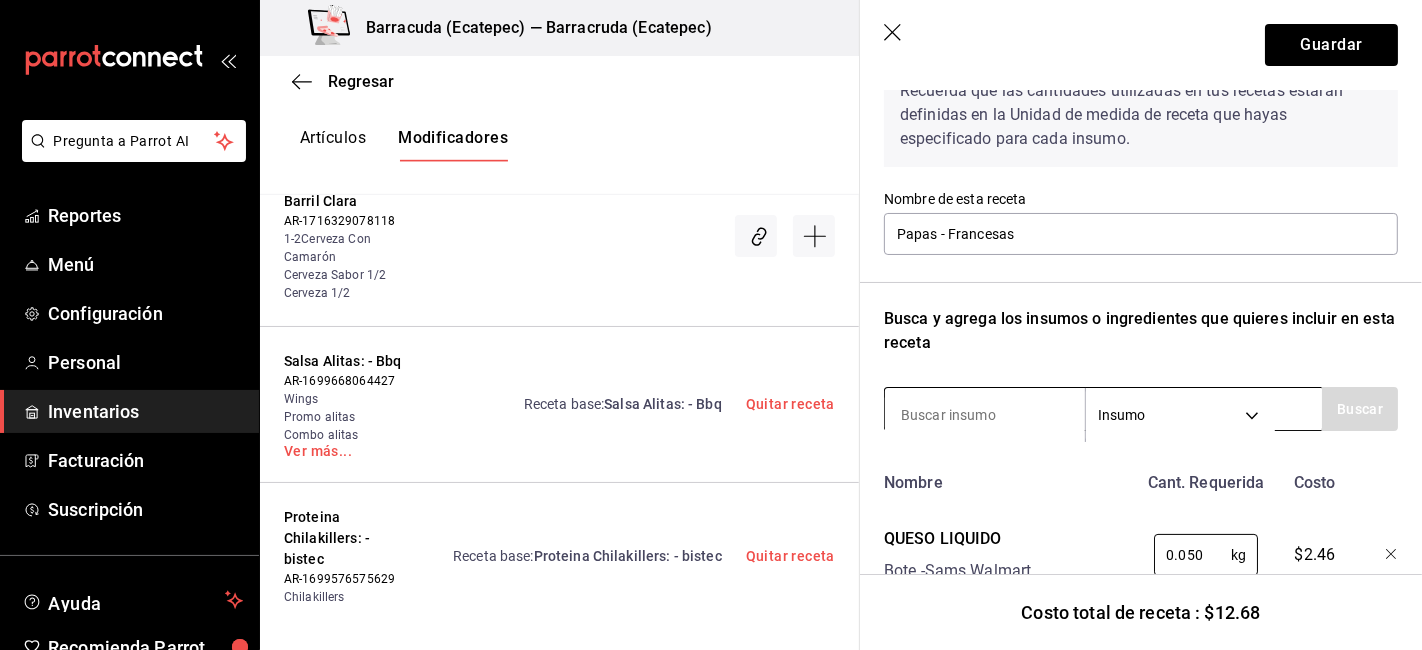 click at bounding box center [985, 415] 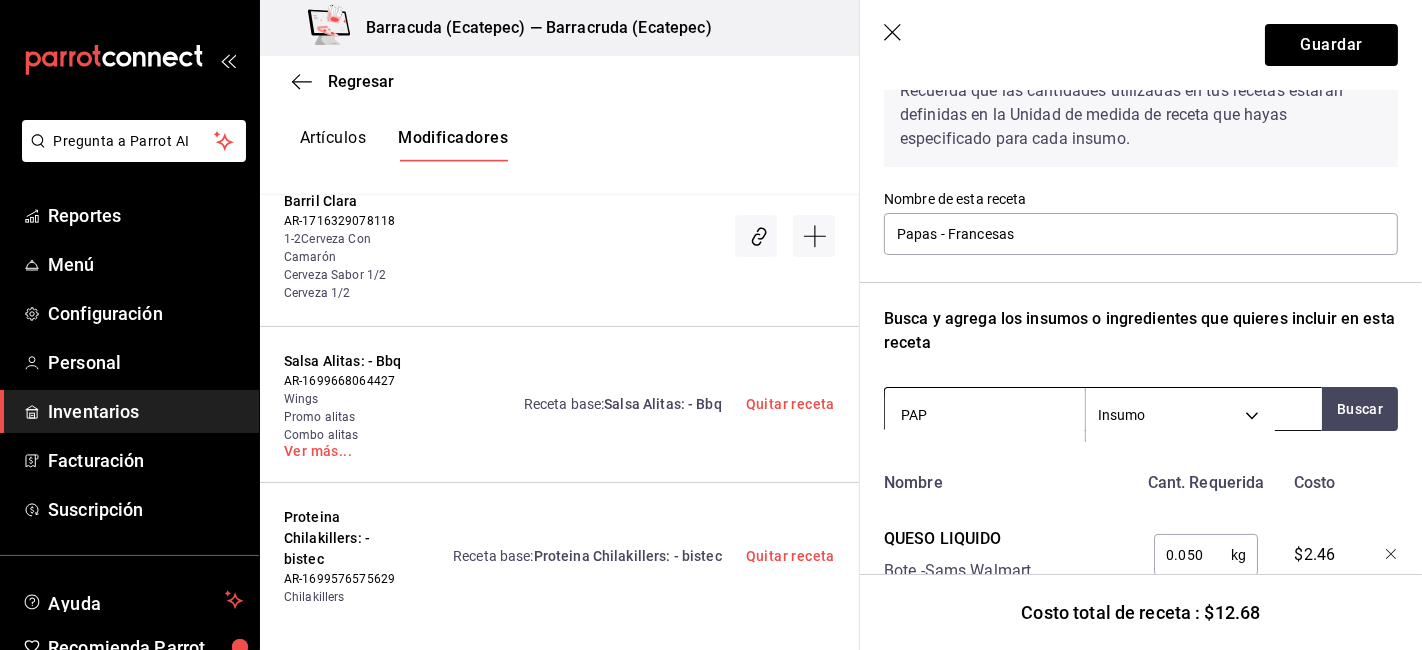 type on "PAPE" 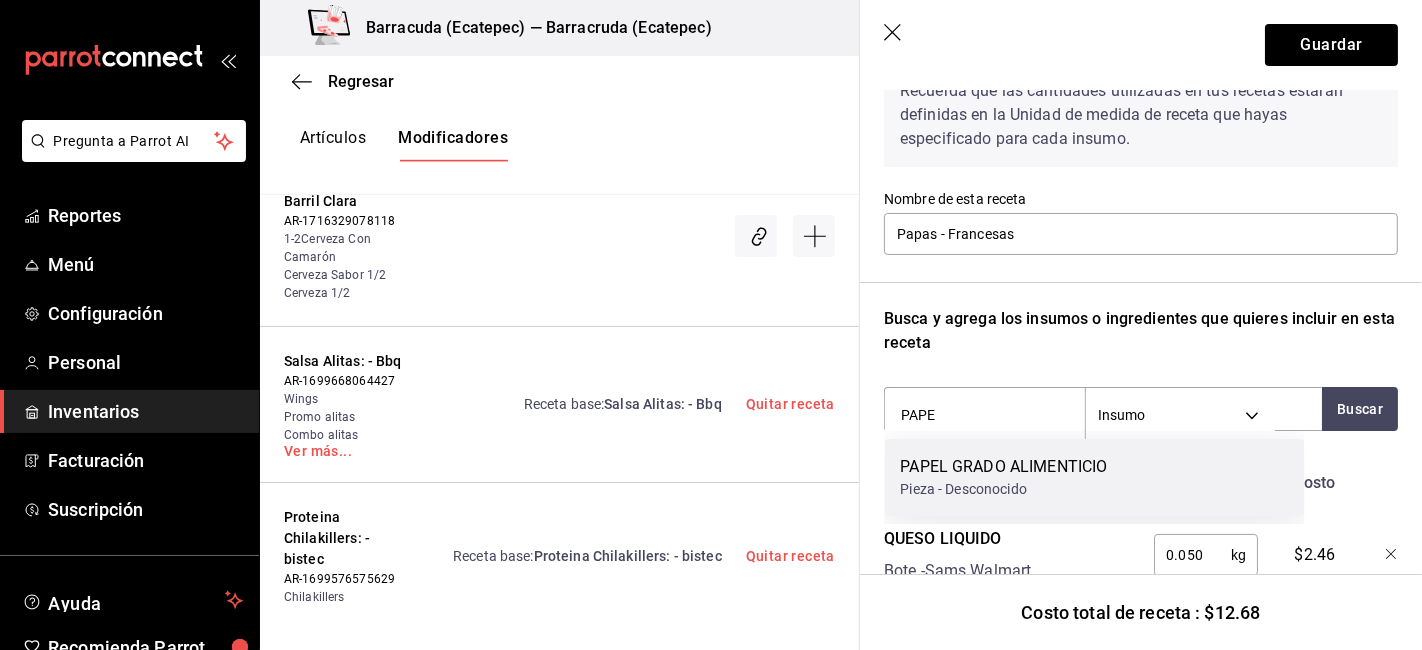 click on "PAPEL GRADO ALIMENTICIO Pieza - Desconocido" at bounding box center (1094, 477) 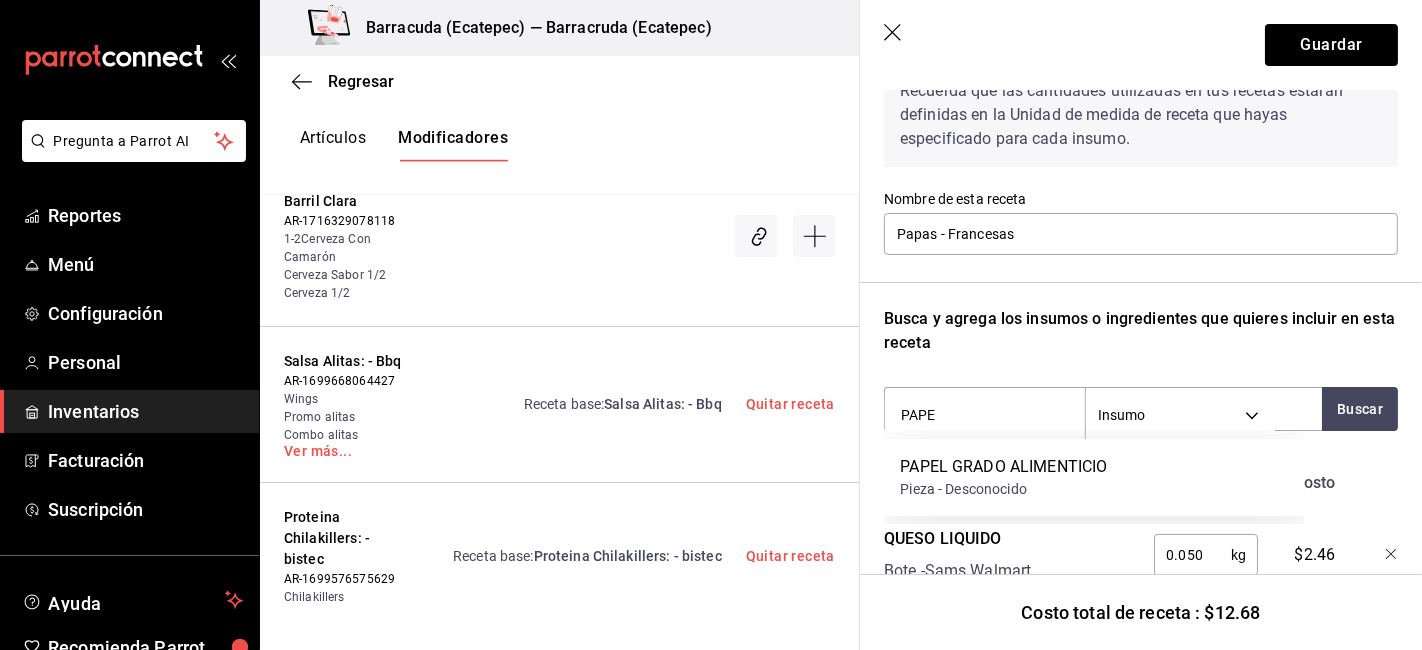 type 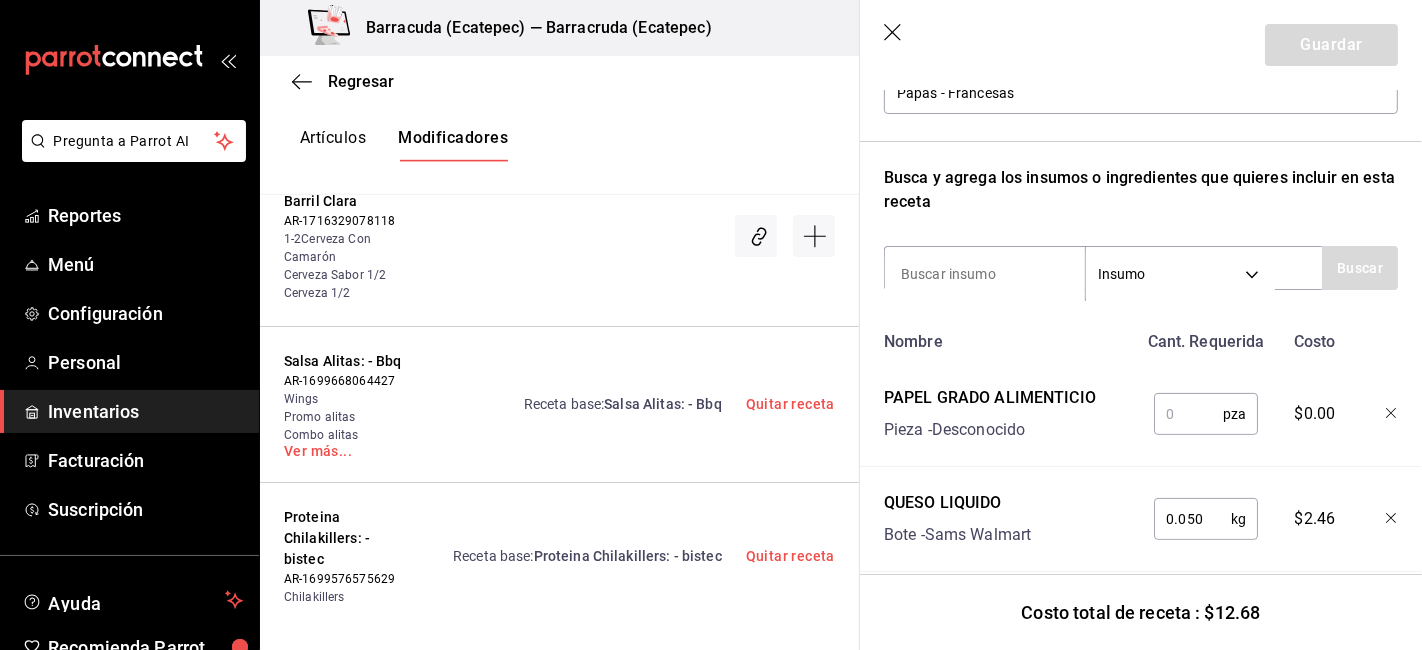 scroll, scrollTop: 333, scrollLeft: 0, axis: vertical 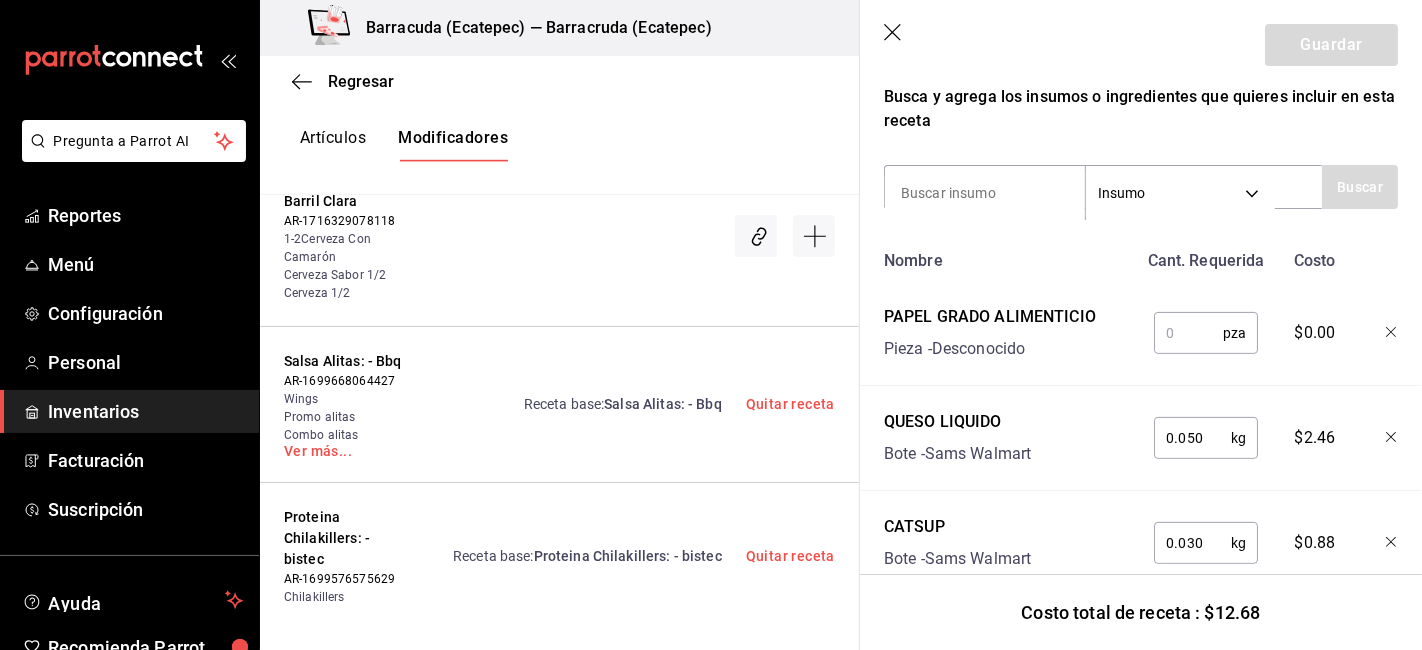 click at bounding box center [1188, 333] 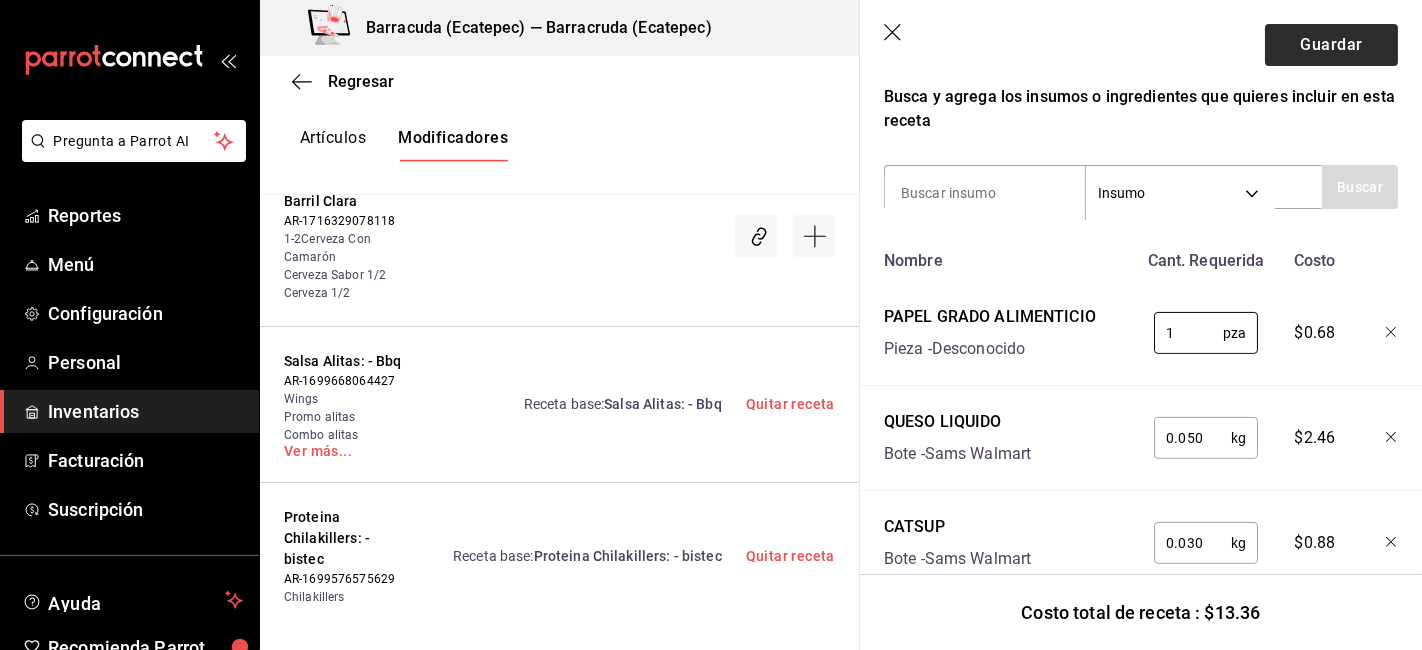 type on "1" 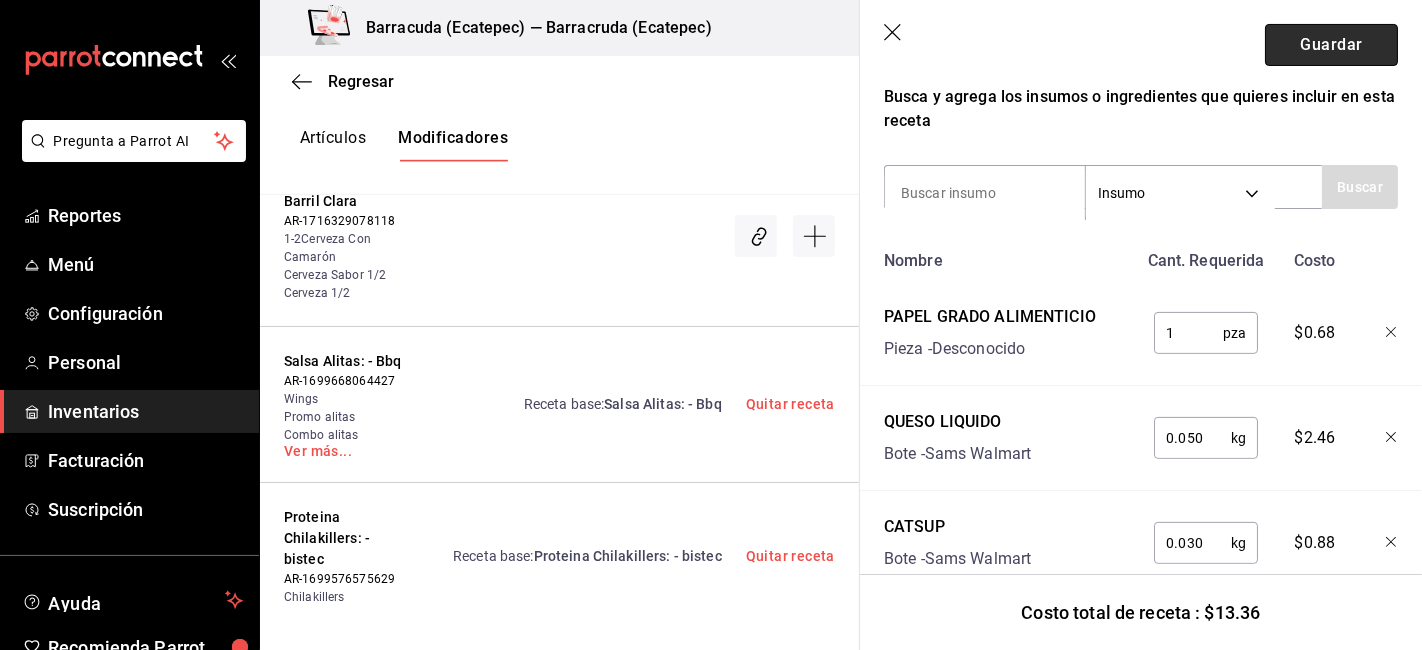 click on "Guardar" at bounding box center (1331, 45) 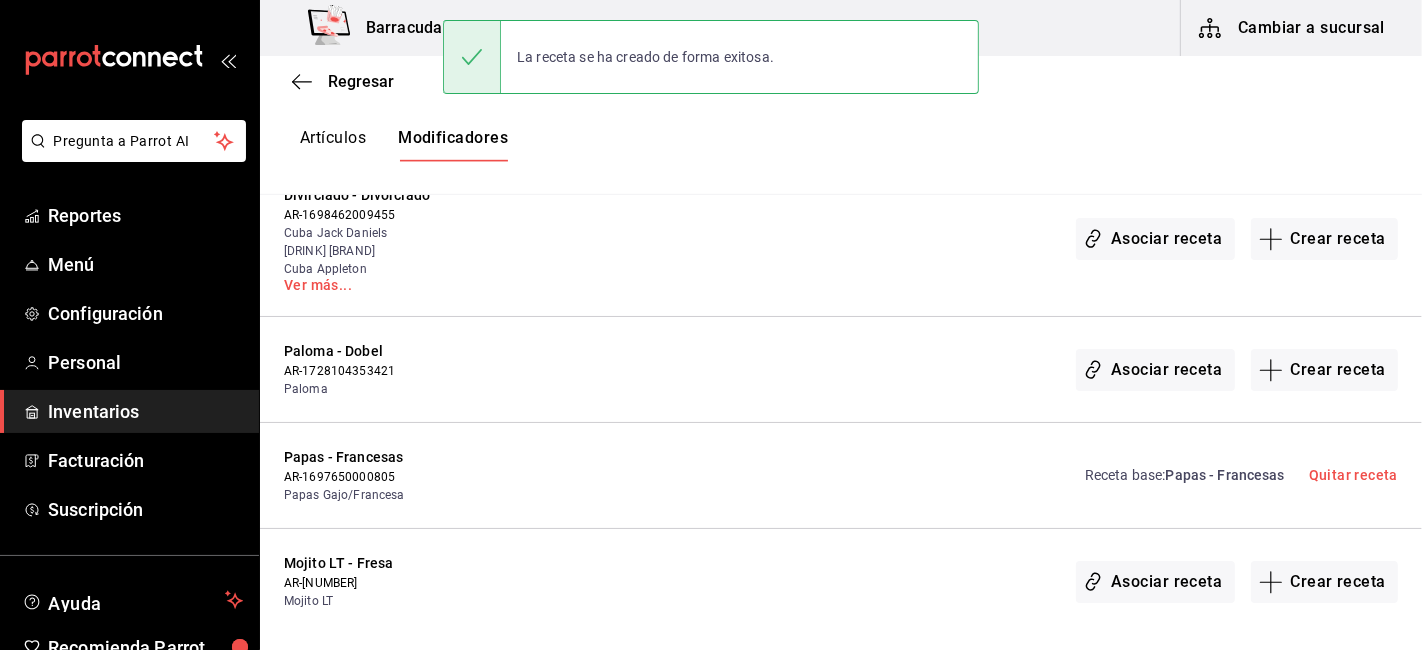 scroll, scrollTop: 0, scrollLeft: 0, axis: both 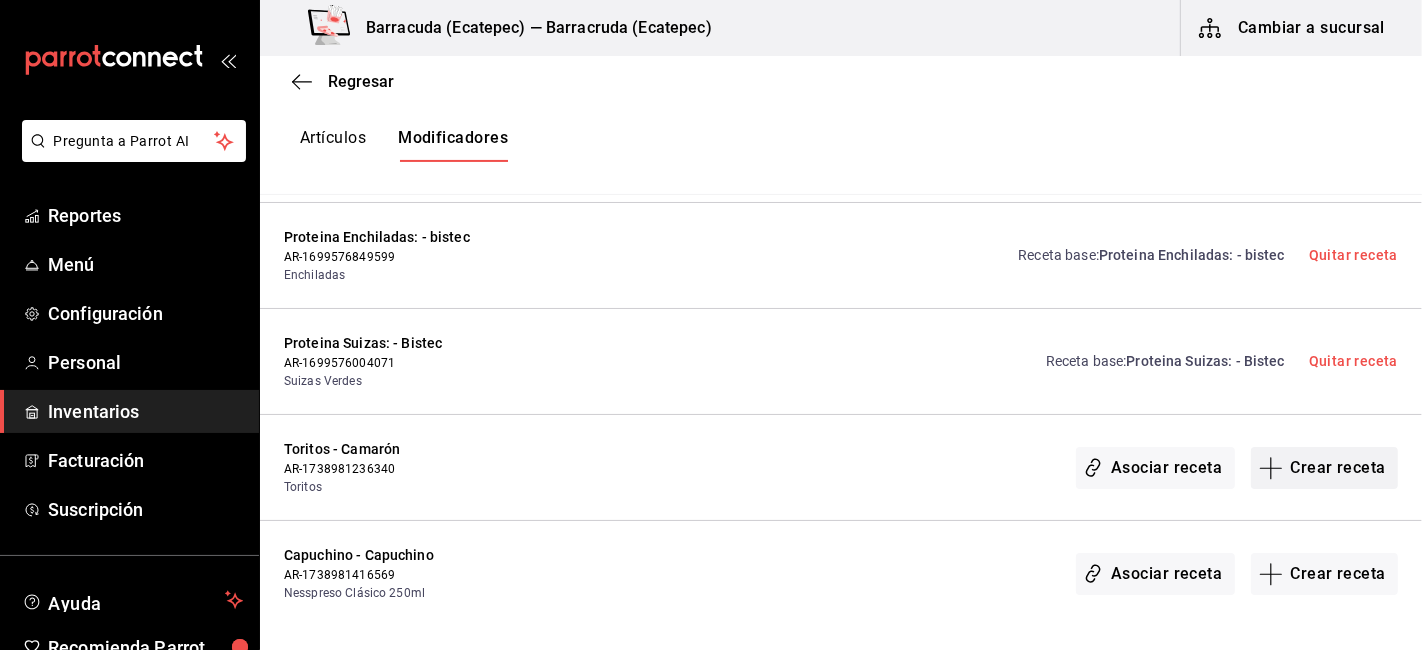 click on "Crear receta" at bounding box center [1325, 468] 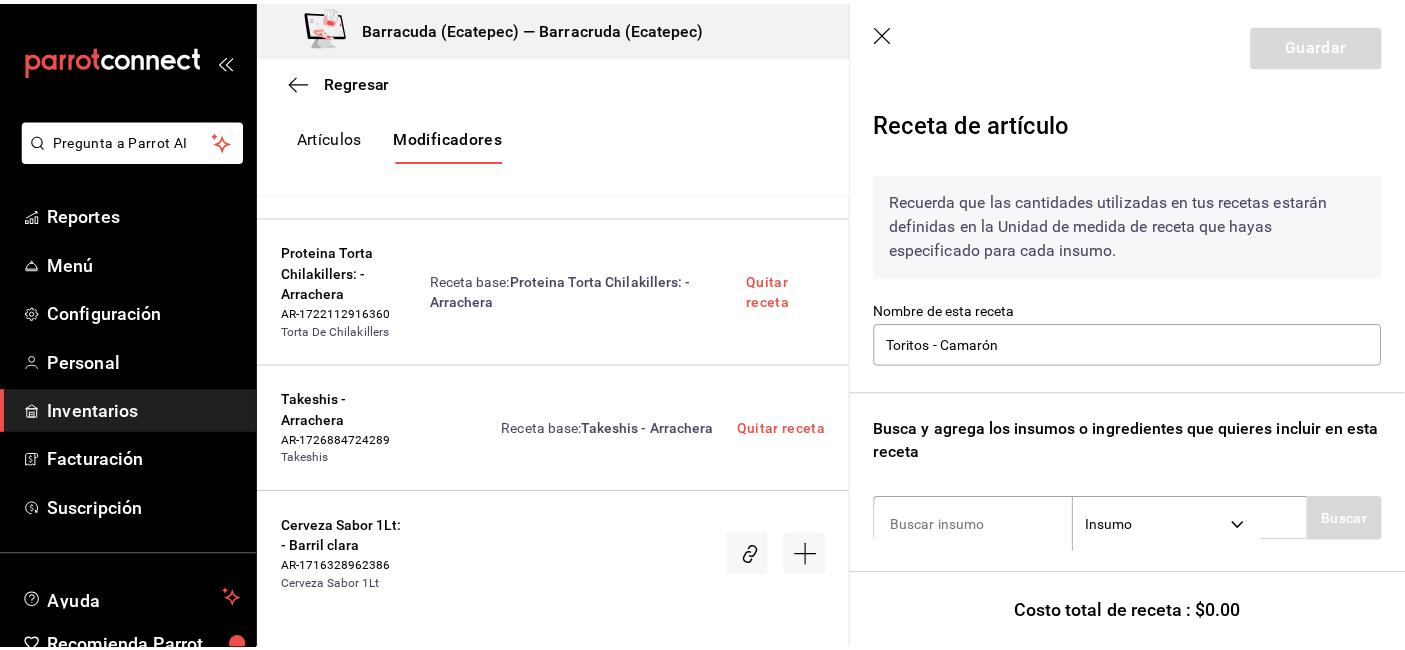 scroll, scrollTop: 111, scrollLeft: 0, axis: vertical 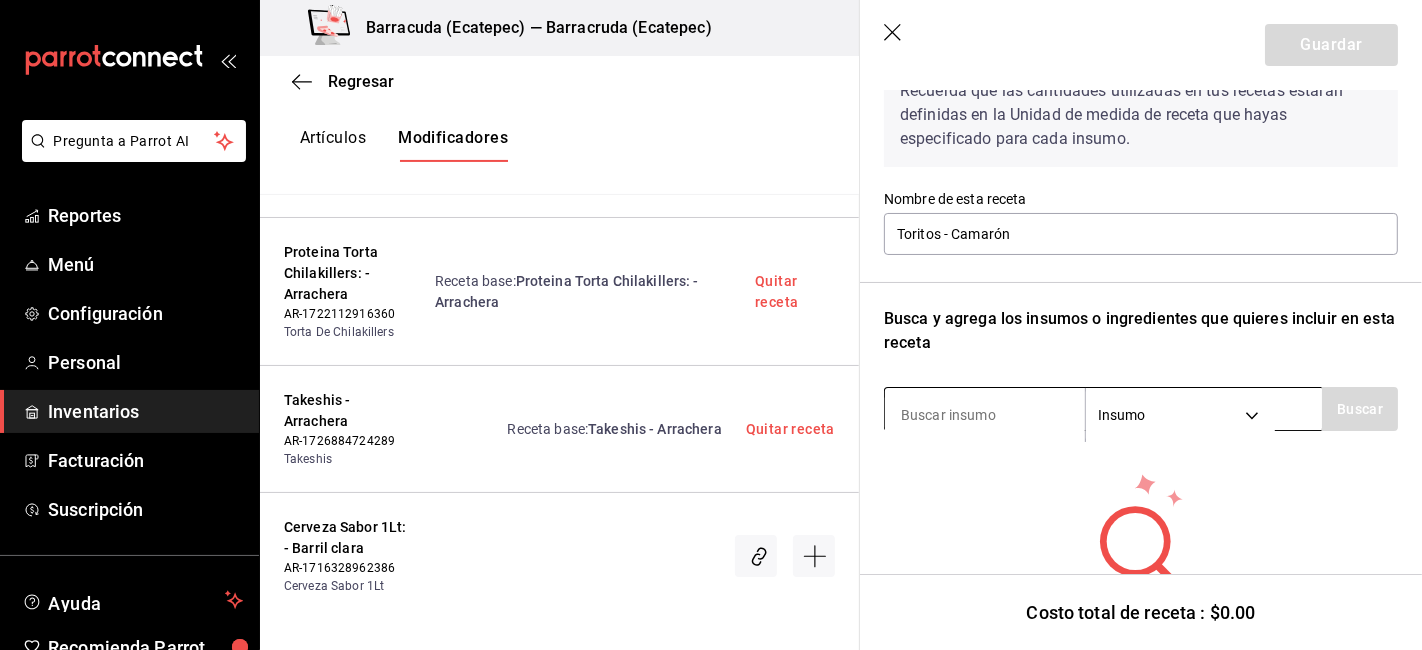 click at bounding box center [985, 415] 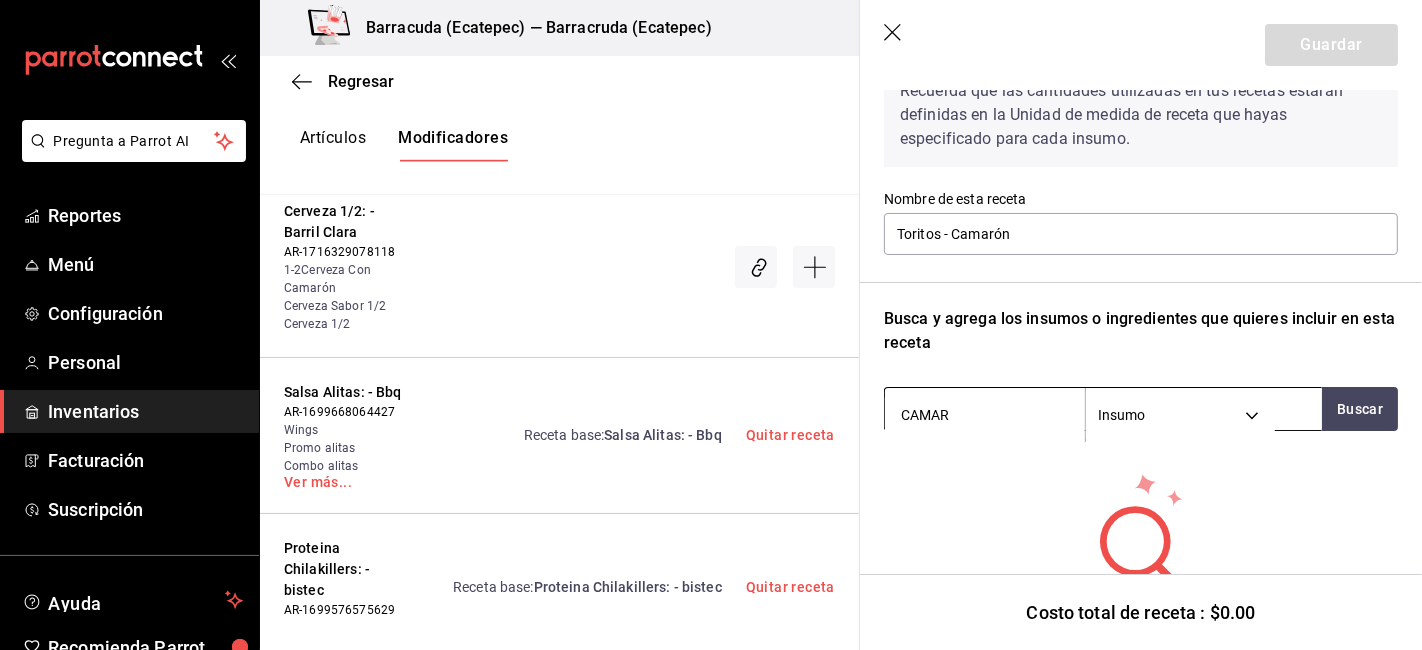 scroll, scrollTop: 6751, scrollLeft: 0, axis: vertical 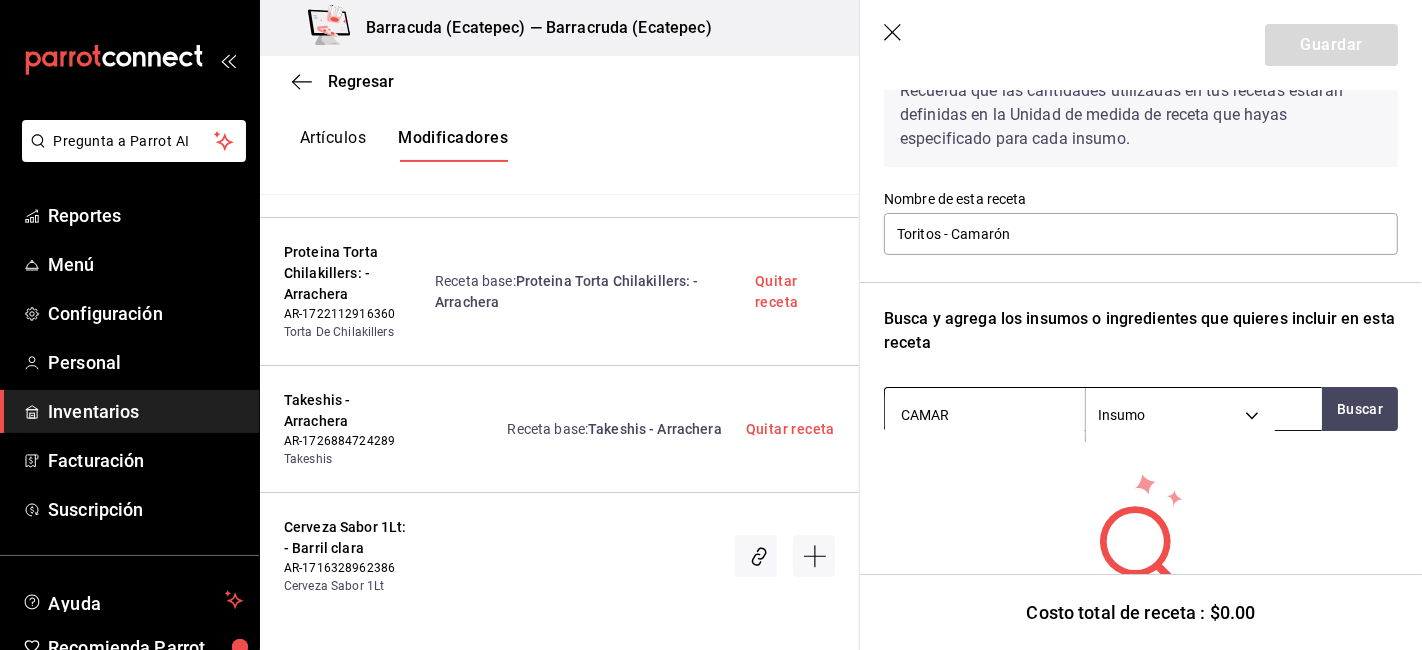 type on "CAMARO" 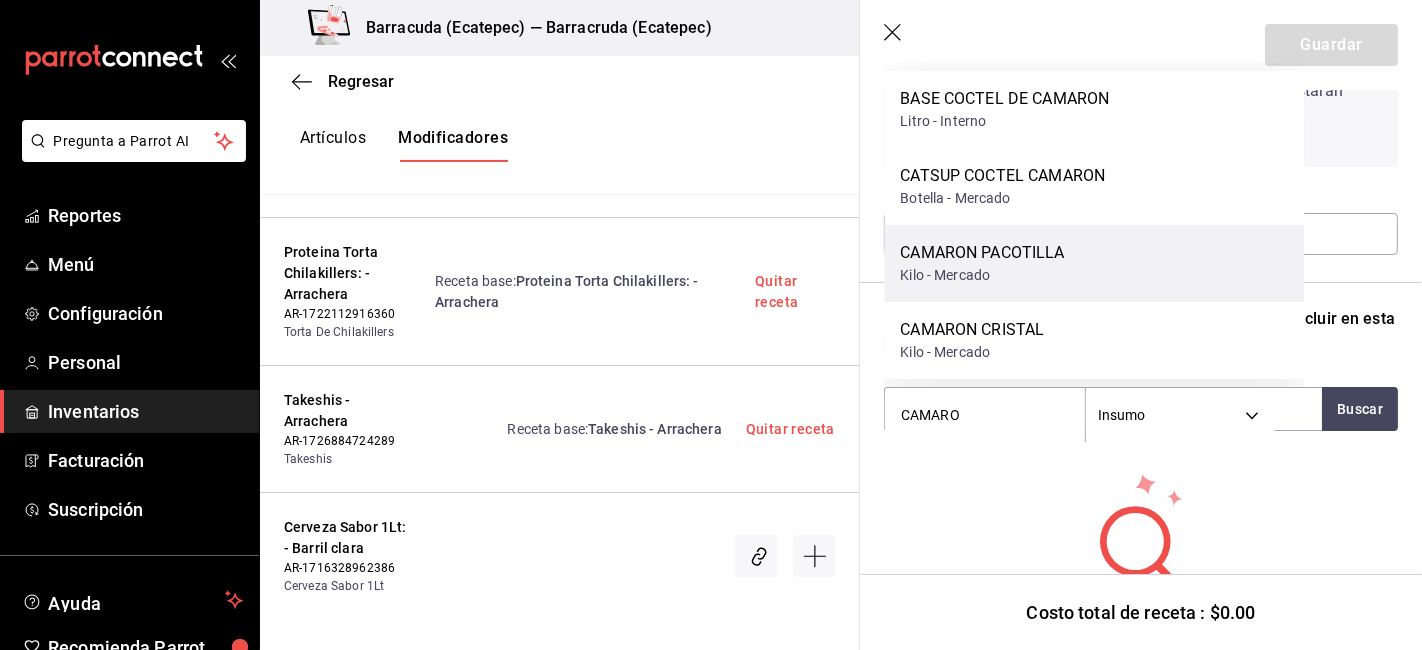 click on "CAMARON PACOTILLA Kilo - Mercado" at bounding box center (1094, 263) 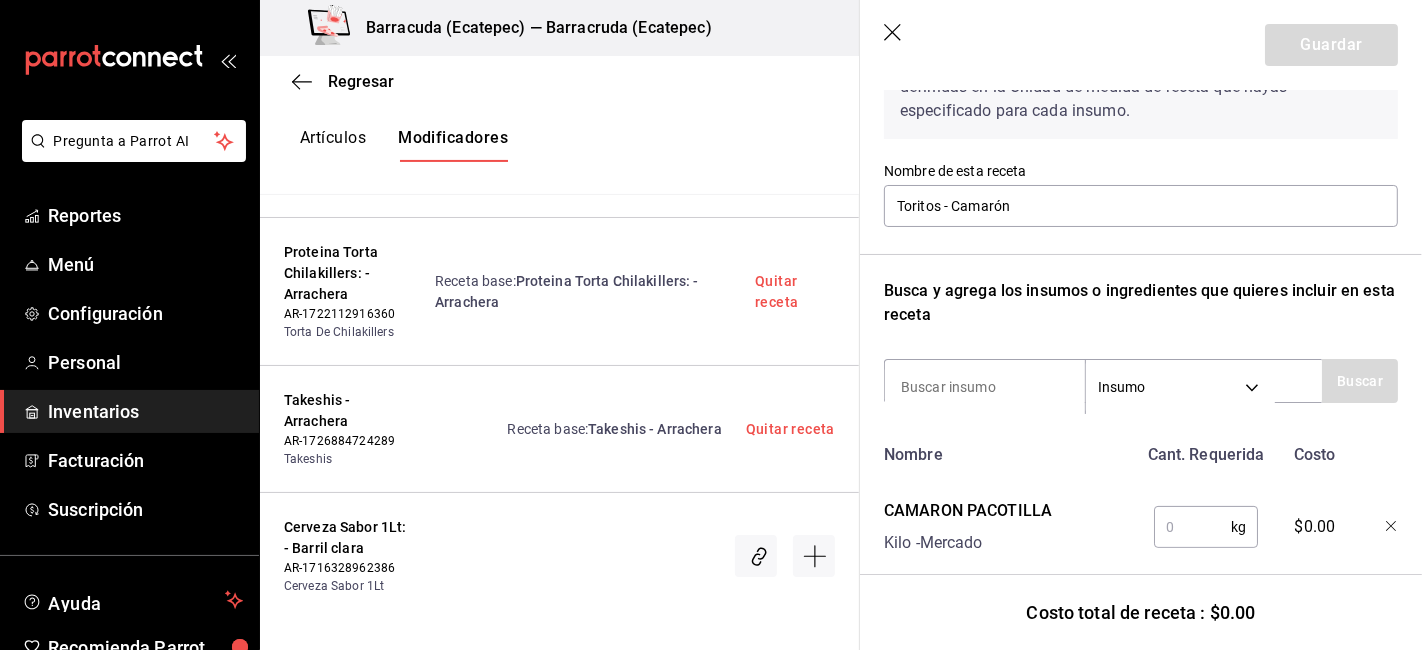 scroll, scrollTop: 189, scrollLeft: 0, axis: vertical 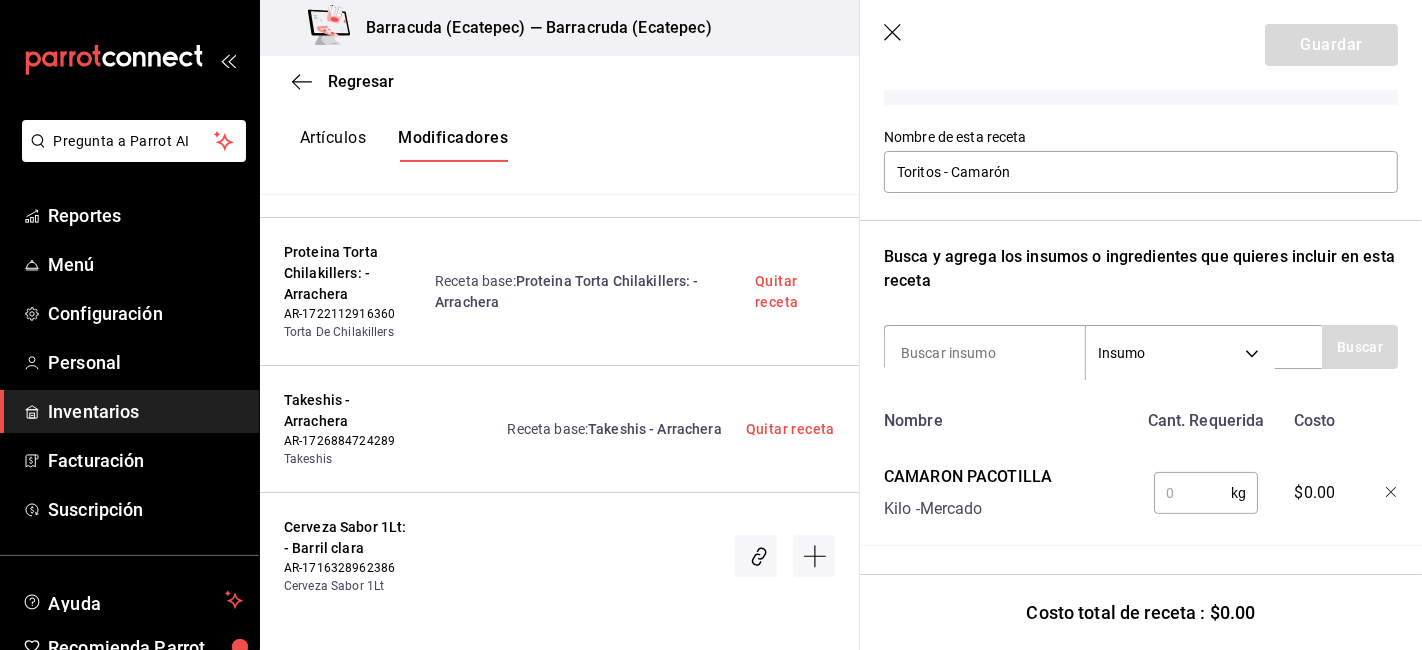 click at bounding box center [1192, 493] 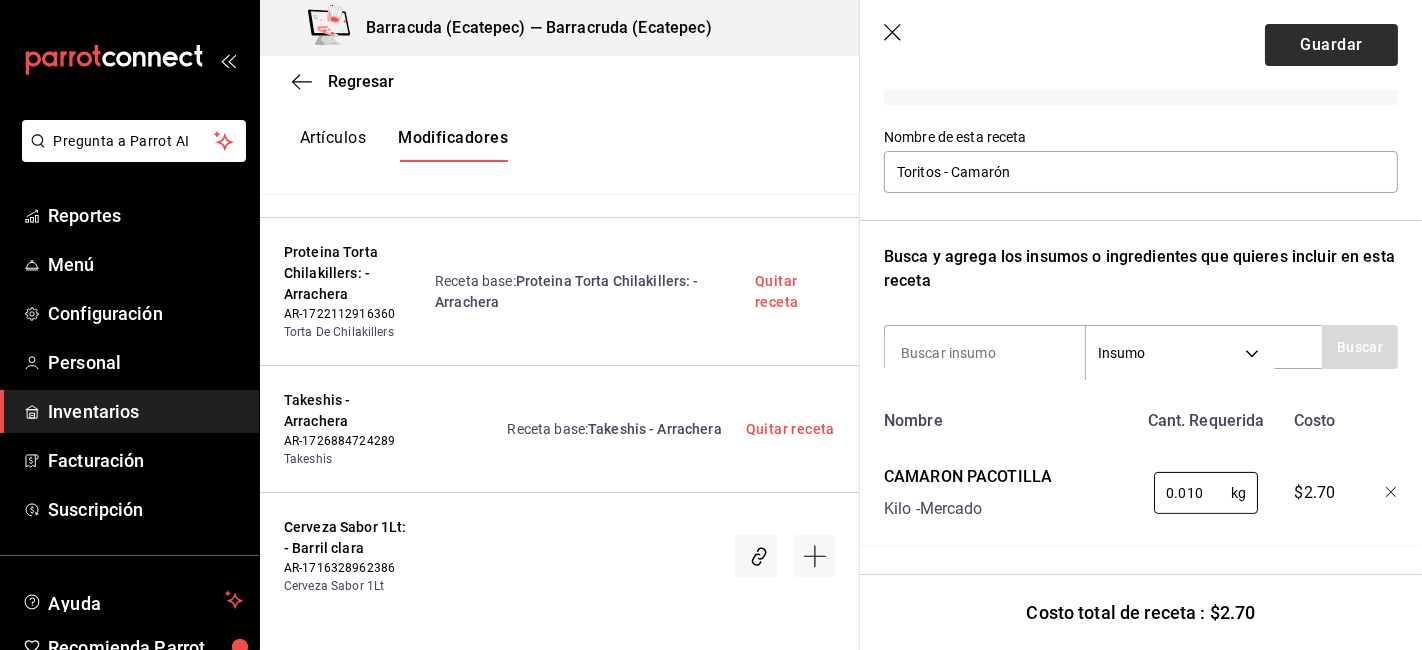 type on "0.010" 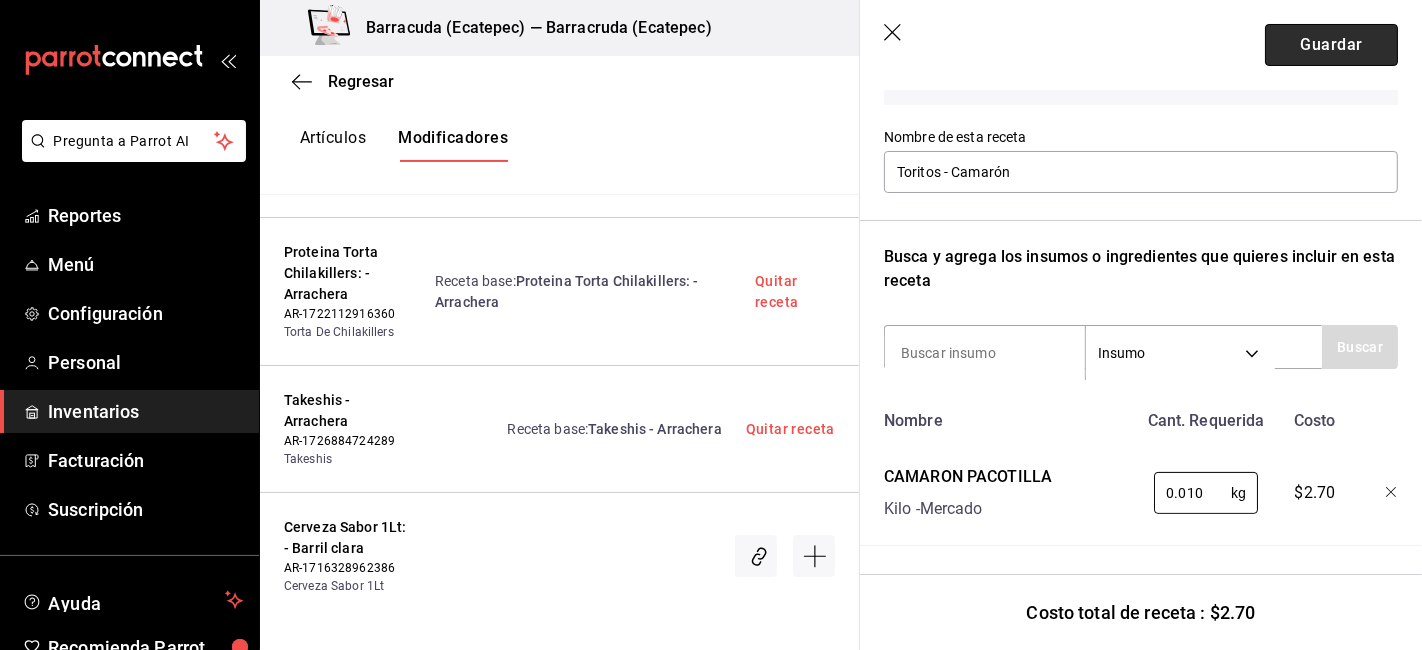 click on "Guardar" at bounding box center (1331, 45) 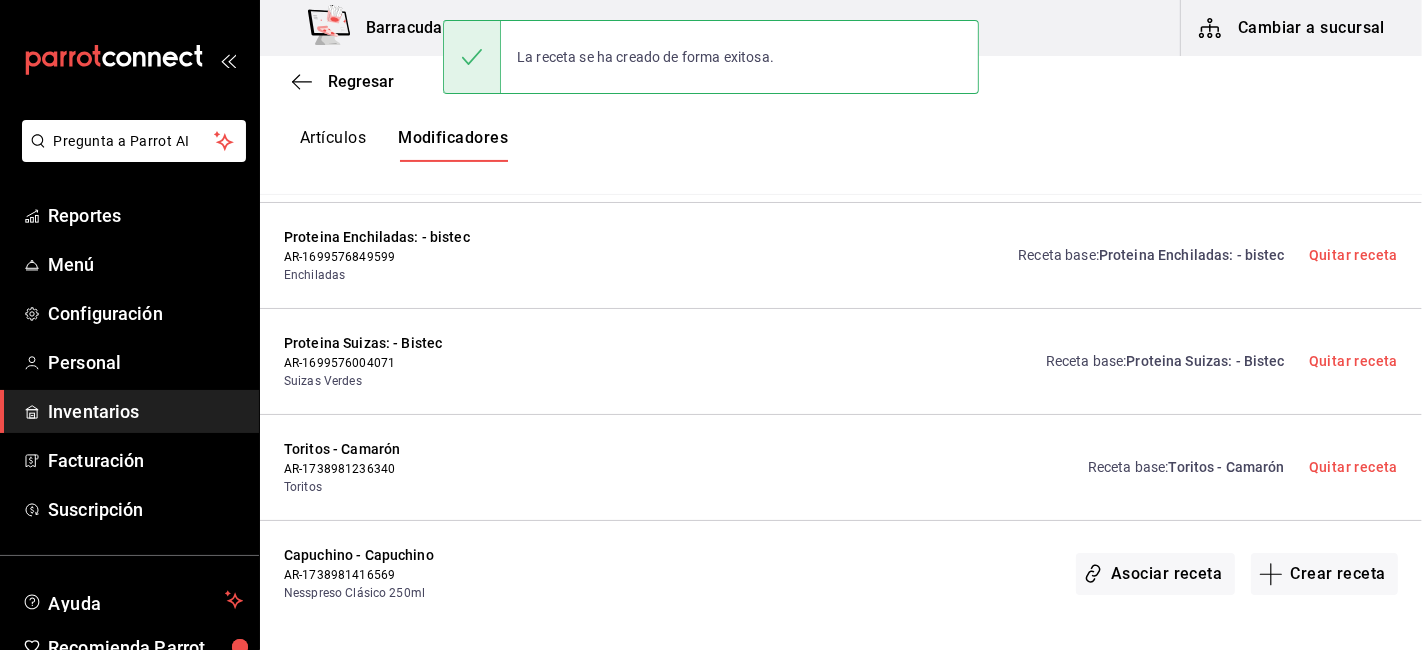 scroll, scrollTop: 0, scrollLeft: 0, axis: both 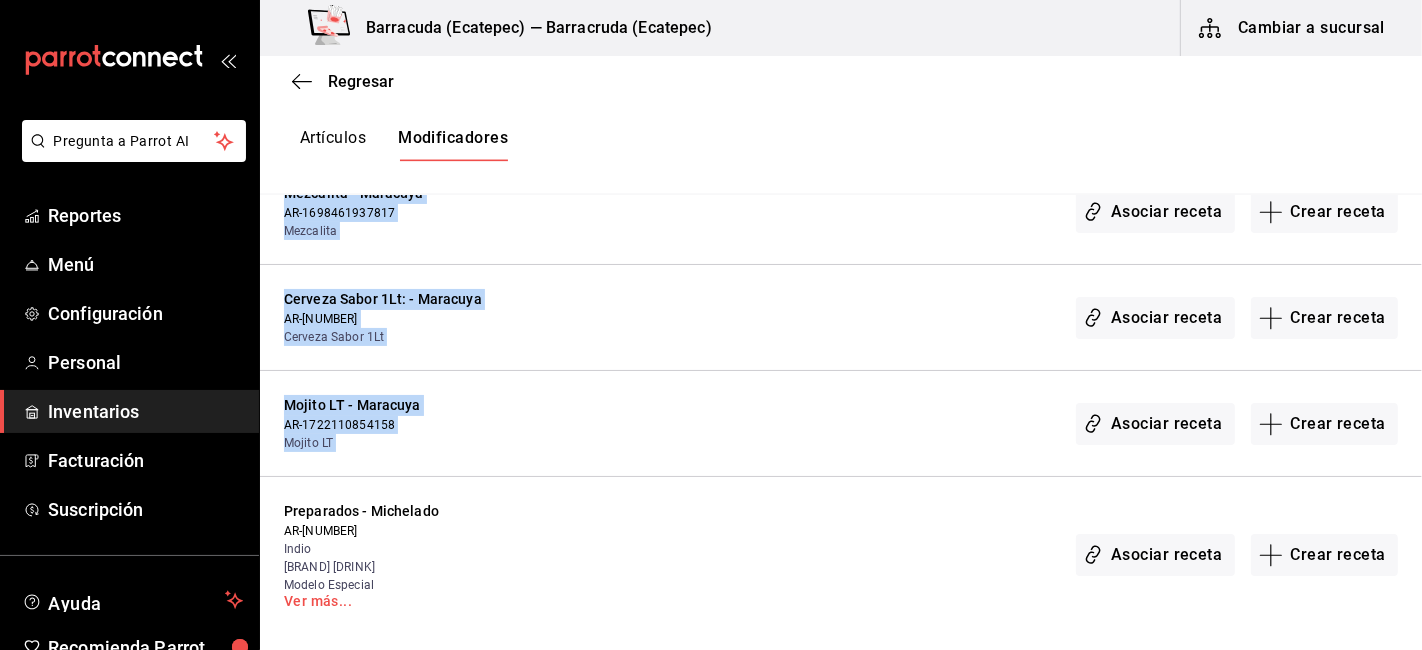 drag, startPoint x: 1405, startPoint y: 395, endPoint x: 1417, endPoint y: 124, distance: 271.26556 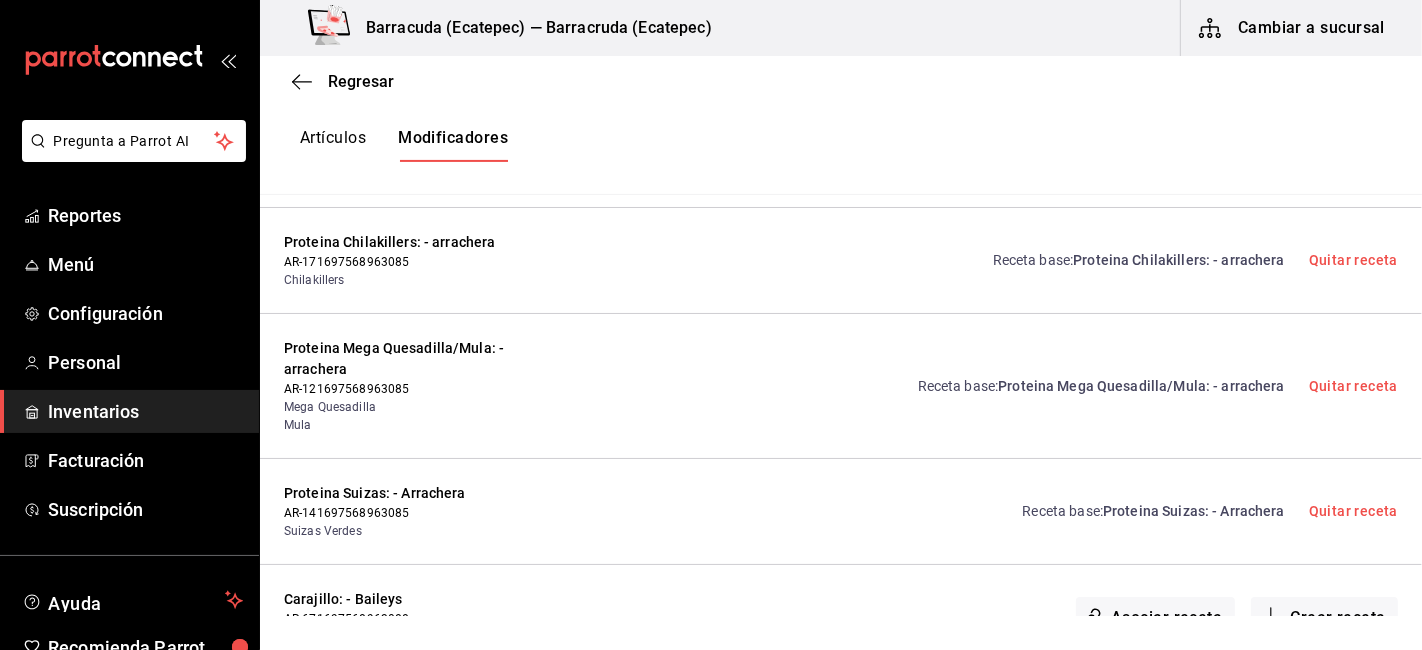 scroll, scrollTop: 68, scrollLeft: 0, axis: vertical 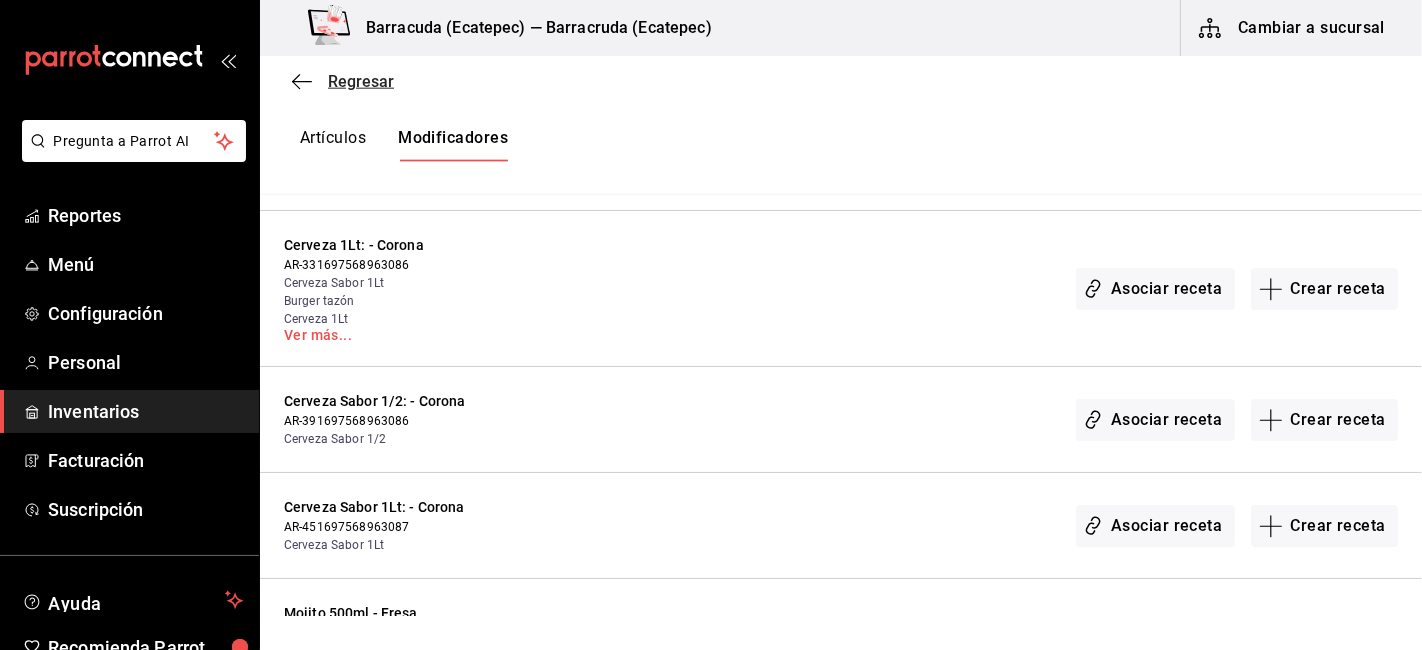 click 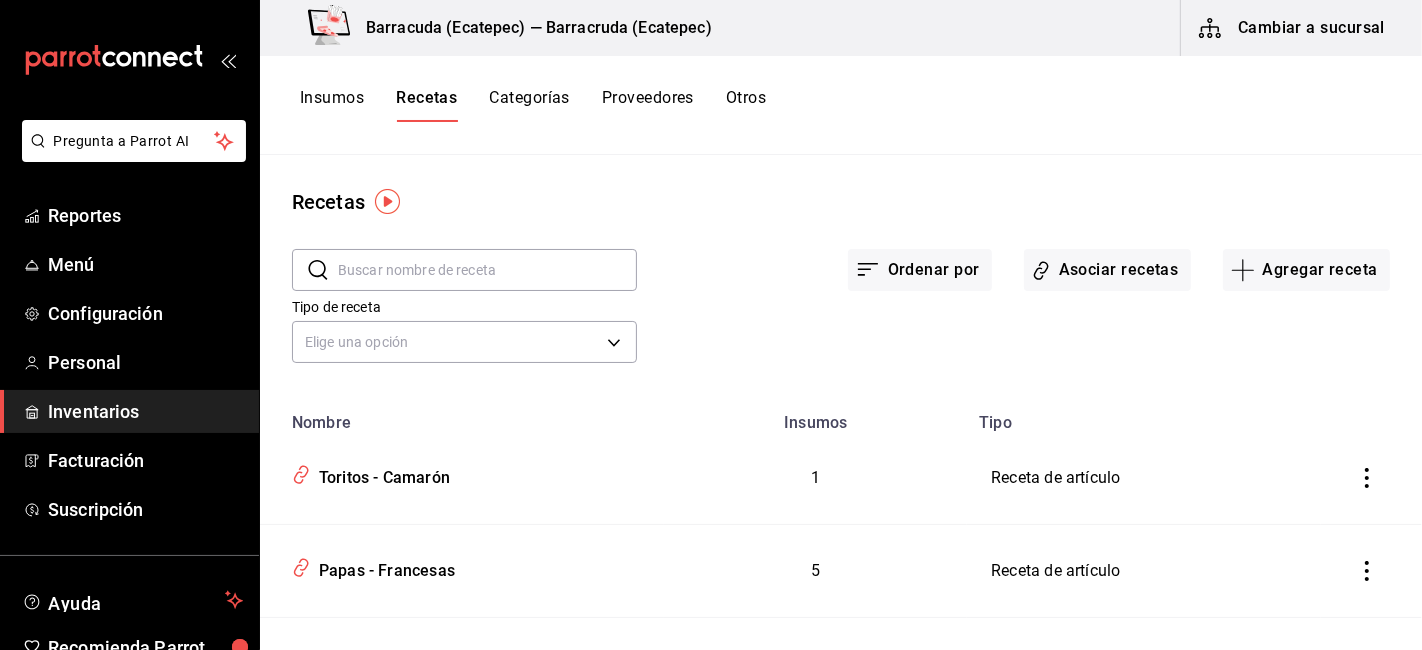 click on "Insumos" at bounding box center [332, 105] 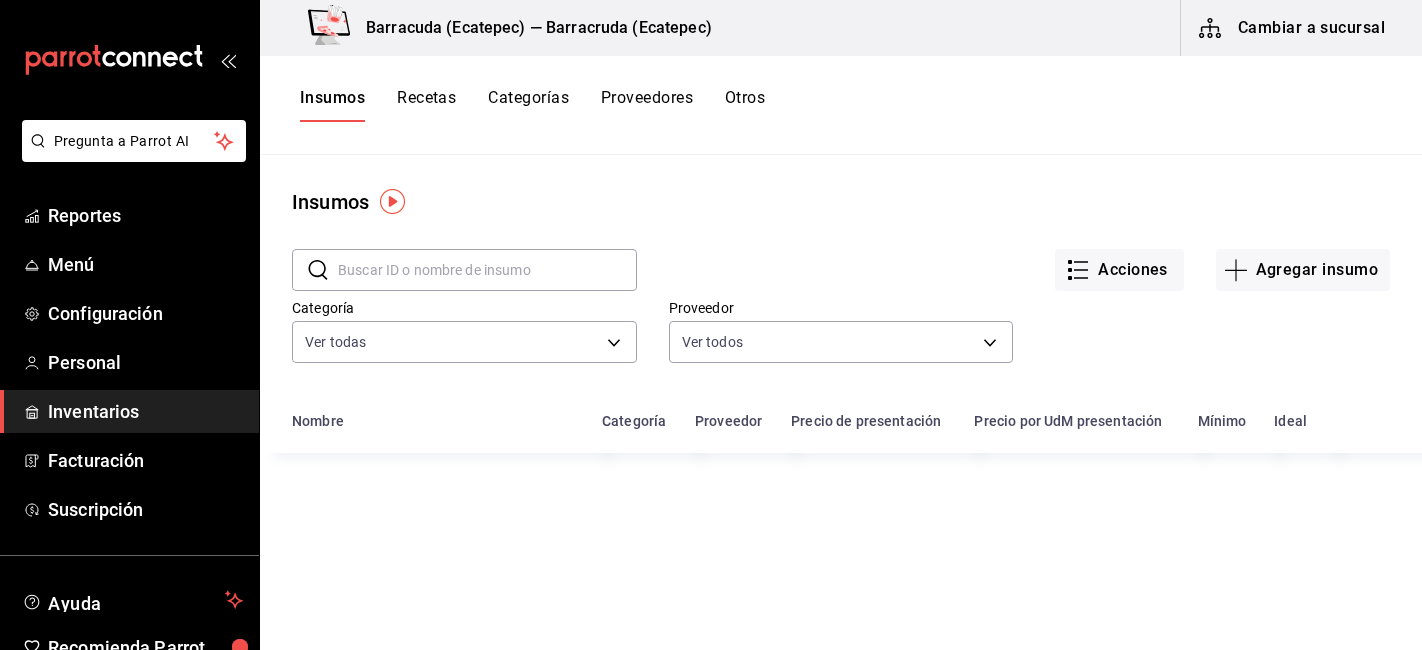 scroll, scrollTop: 0, scrollLeft: 0, axis: both 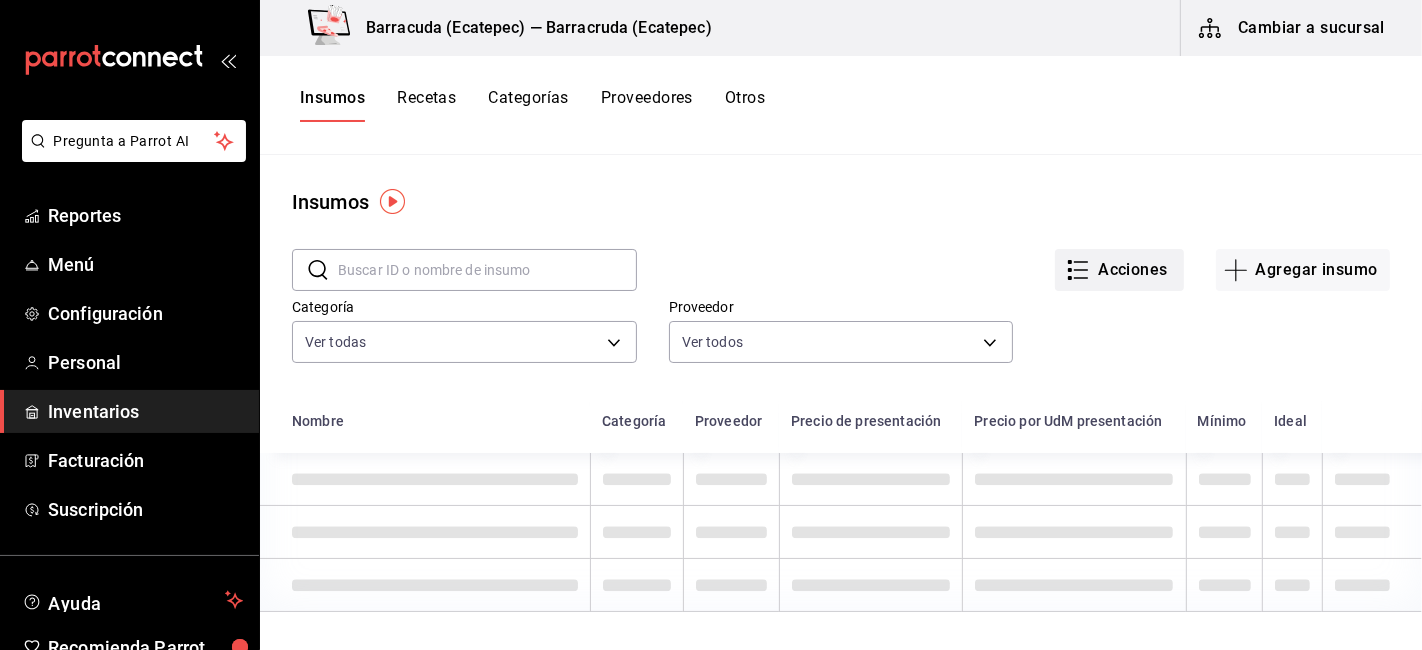 click on "Acciones" at bounding box center (1119, 270) 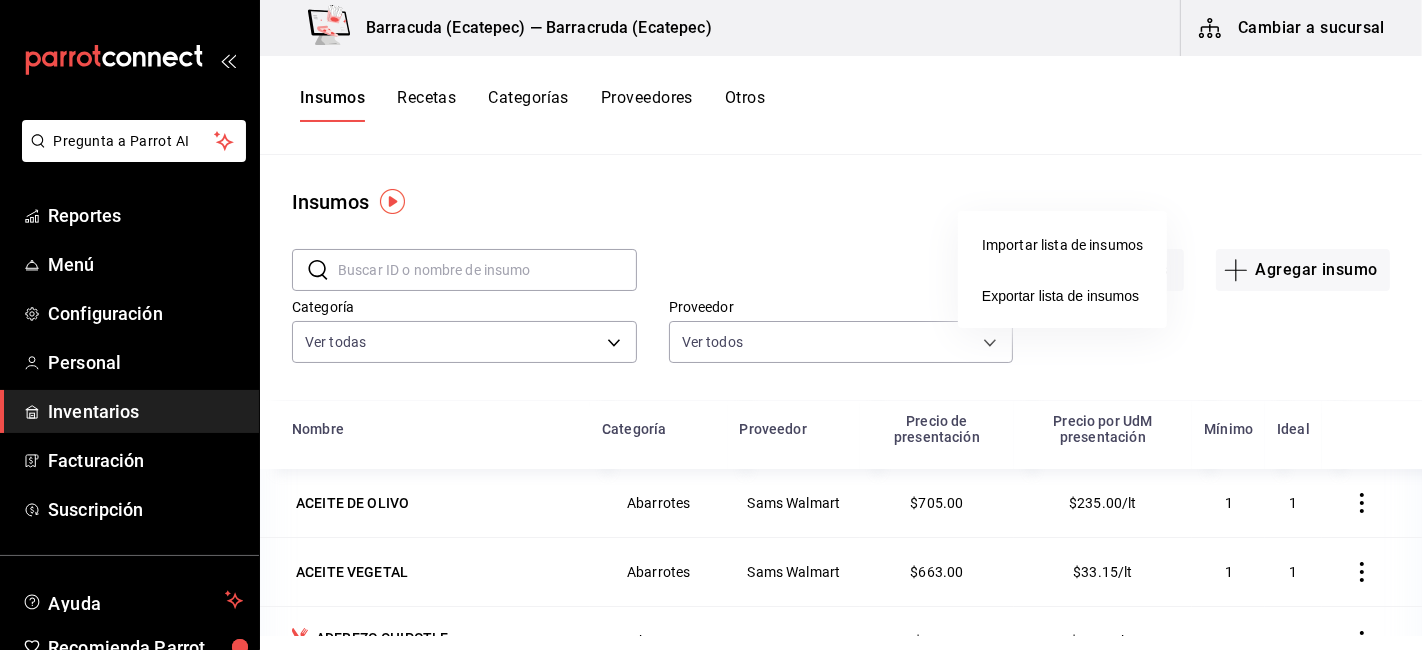 drag, startPoint x: 1255, startPoint y: 141, endPoint x: 1274, endPoint y: 105, distance: 40.706264 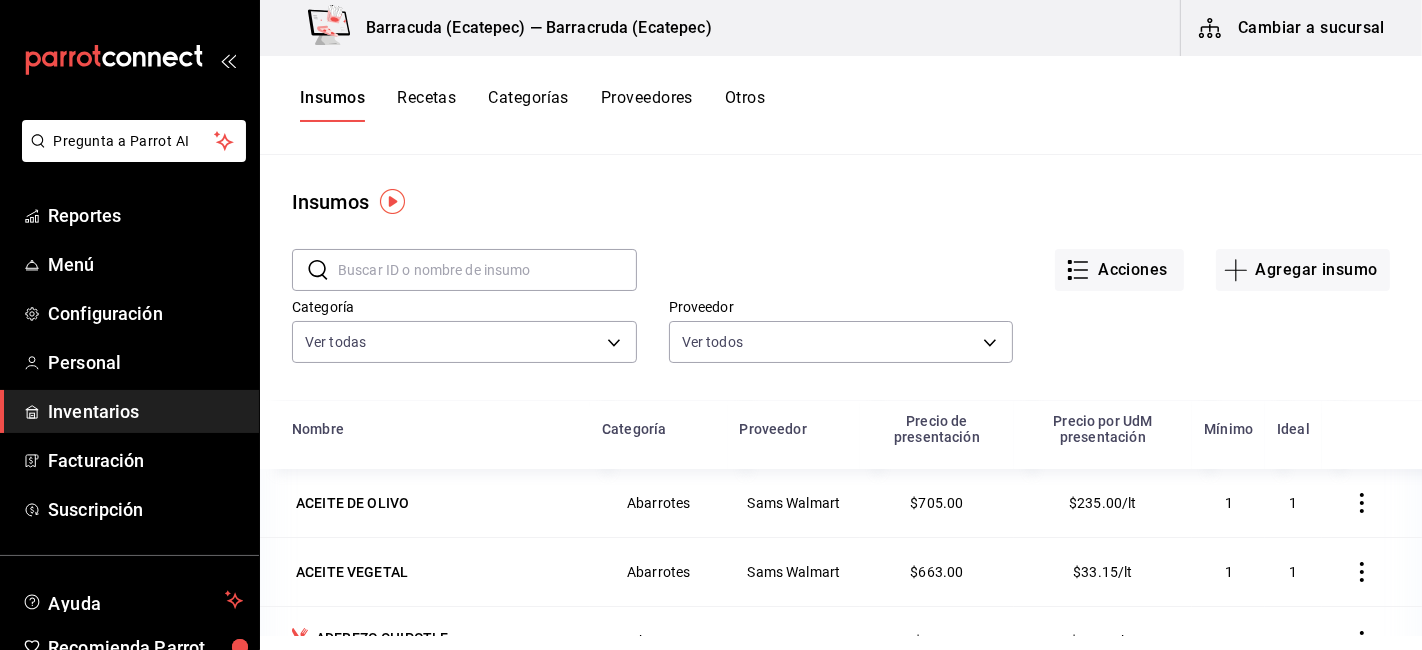 click on "Cambiar a sucursal" at bounding box center [1293, 28] 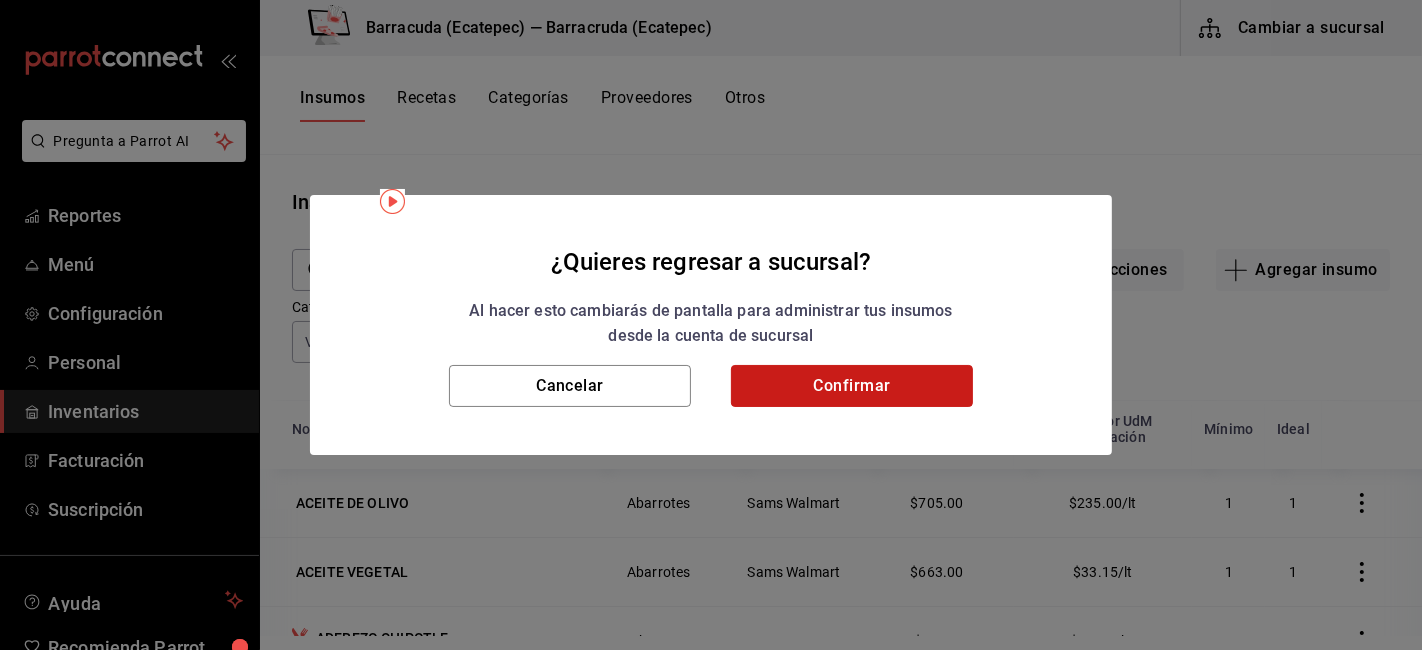 click on "Confirmar" at bounding box center (852, 386) 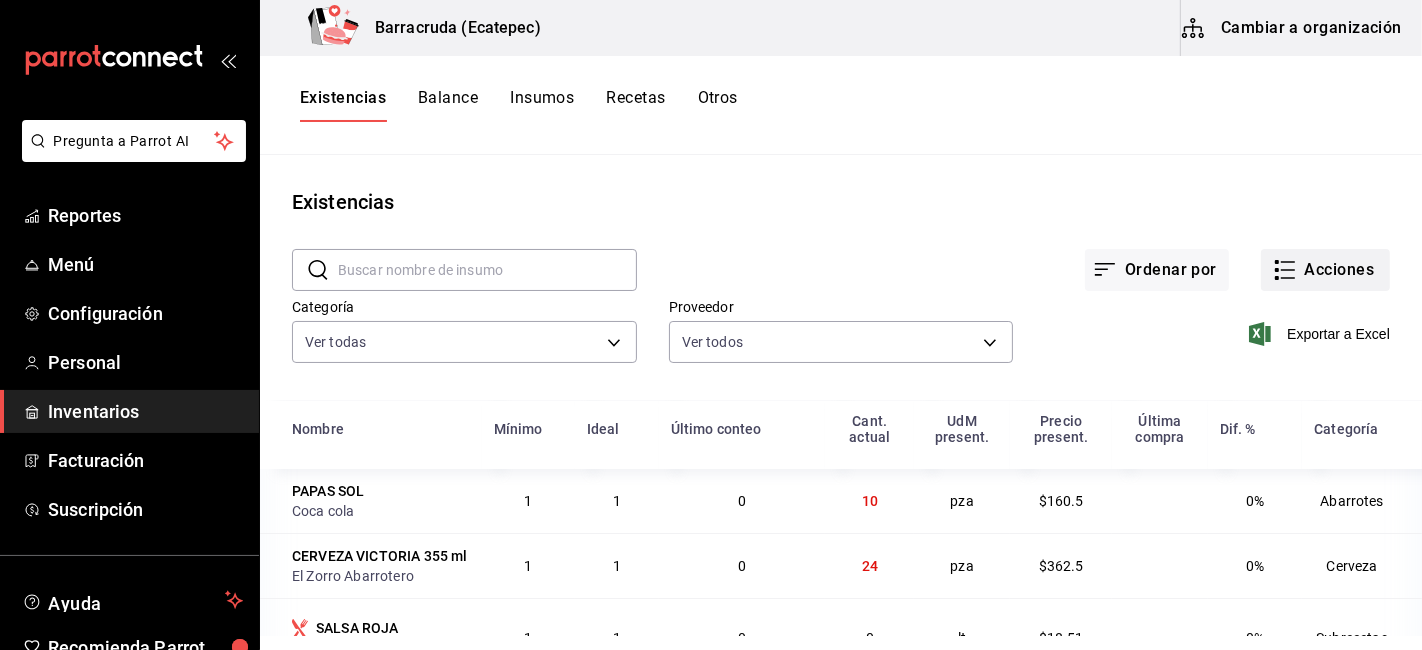 click on "Acciones" at bounding box center (1325, 270) 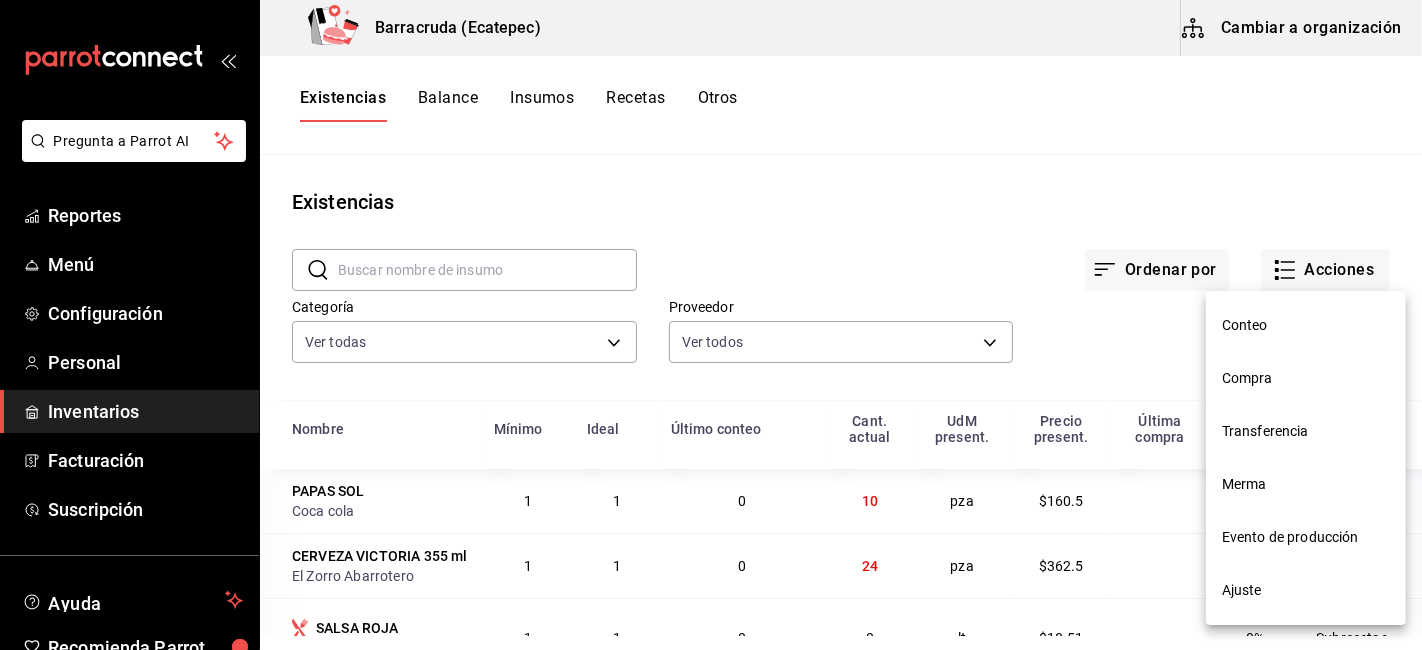 click at bounding box center (711, 325) 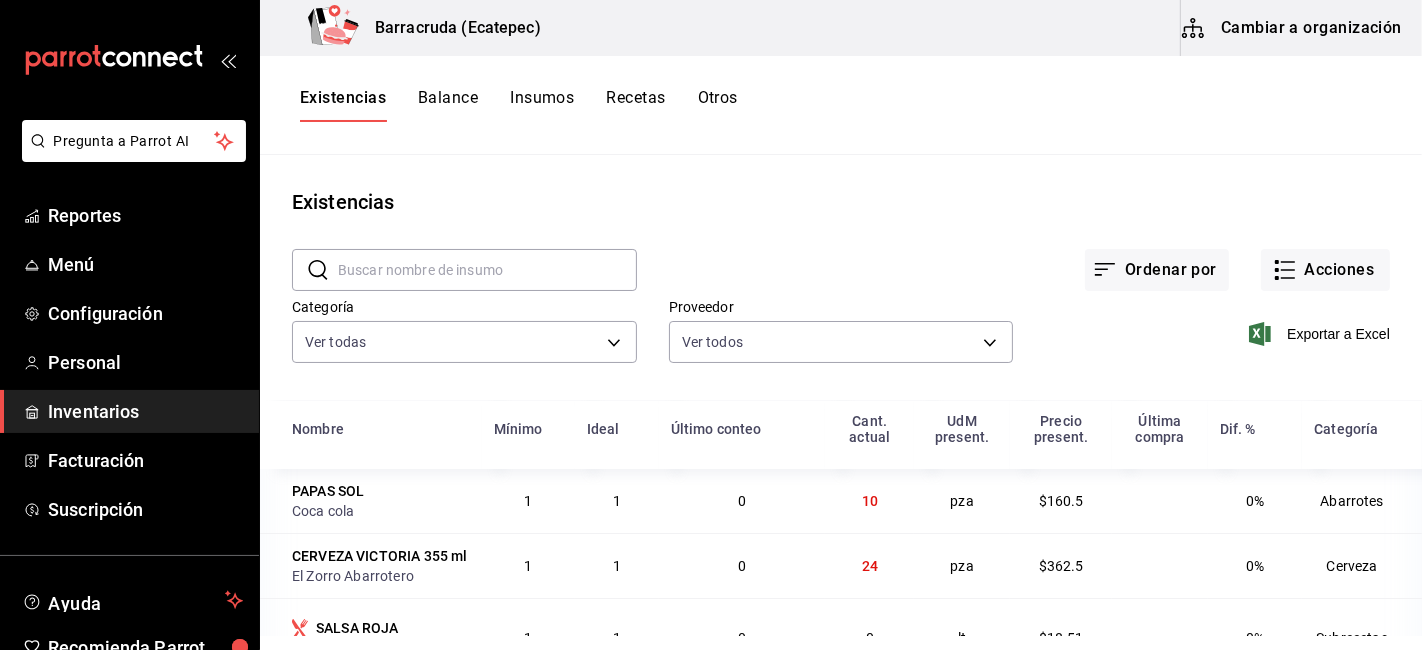 click on "Insumos" at bounding box center [542, 105] 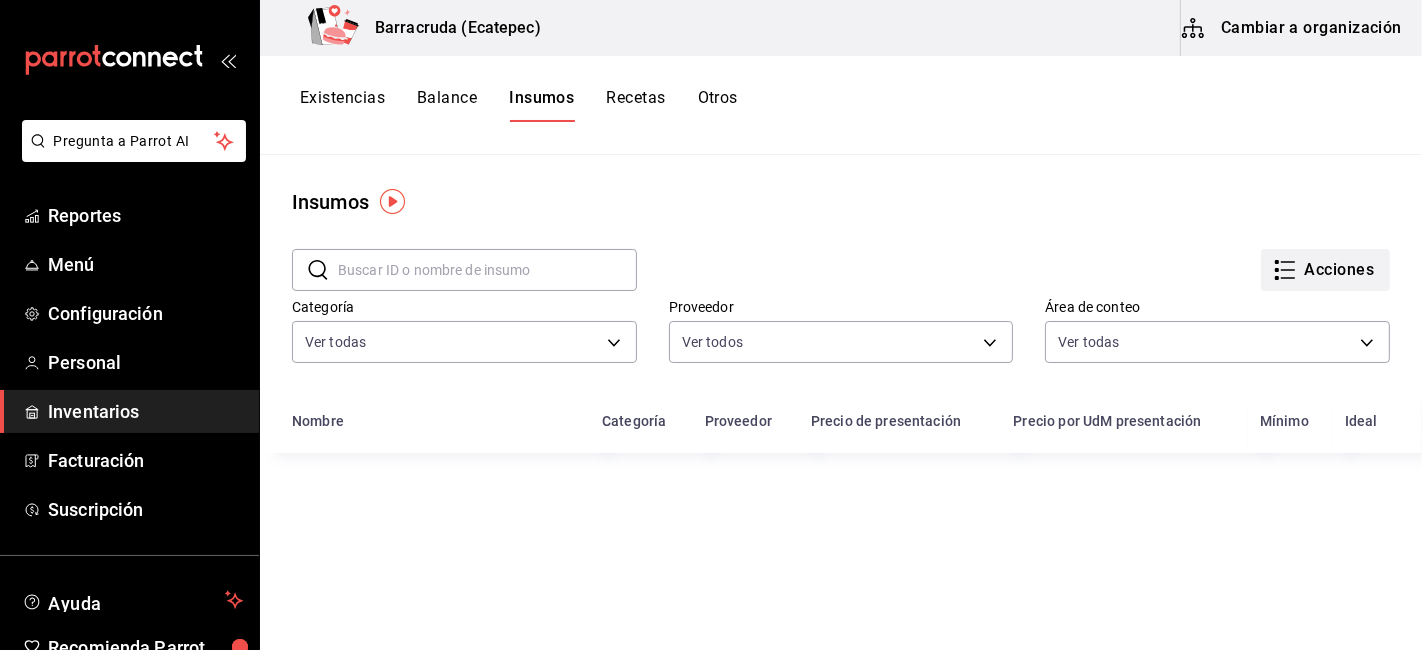 click on "Acciones" at bounding box center [1325, 270] 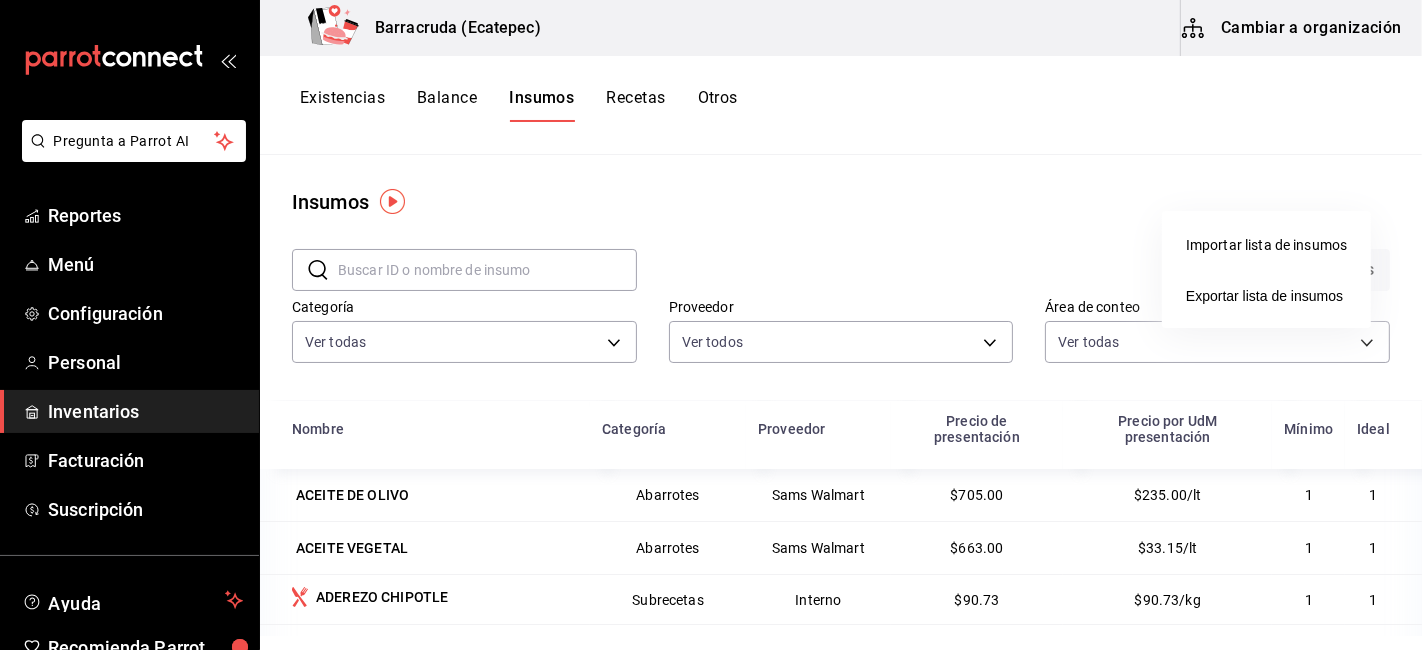 click at bounding box center [711, 325] 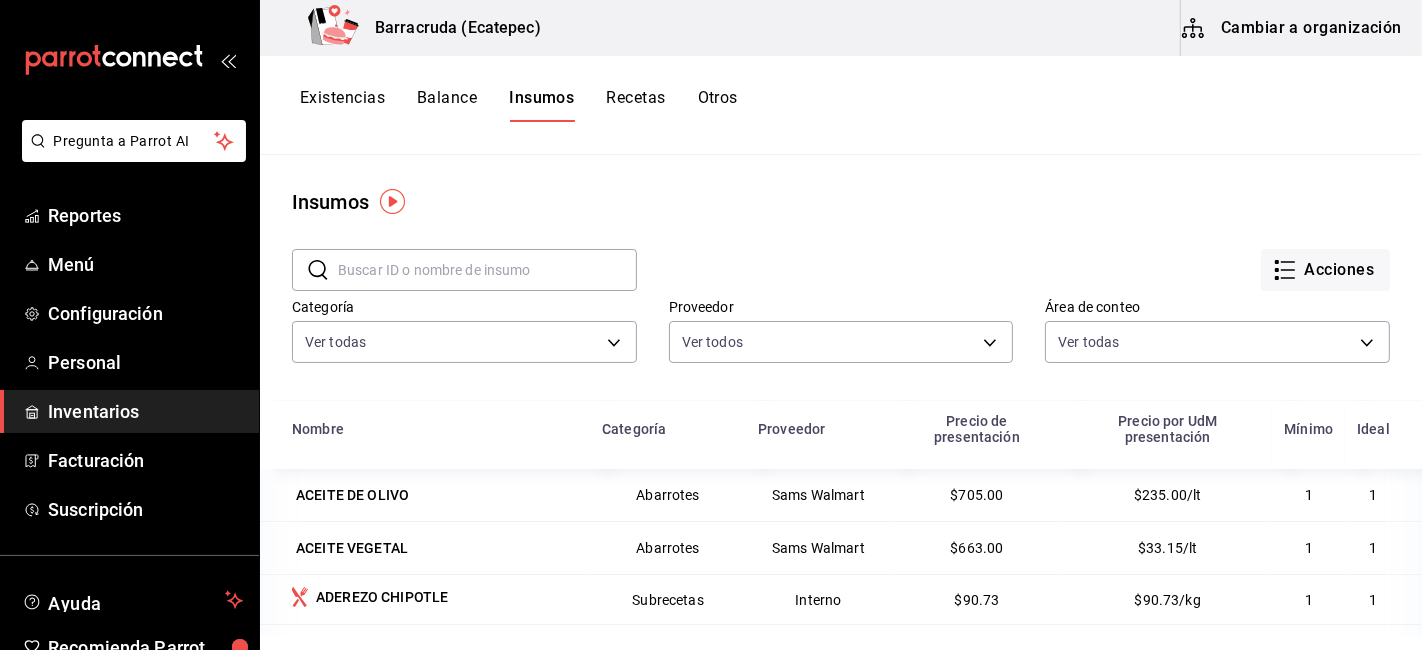 click on "Existencias" at bounding box center (342, 105) 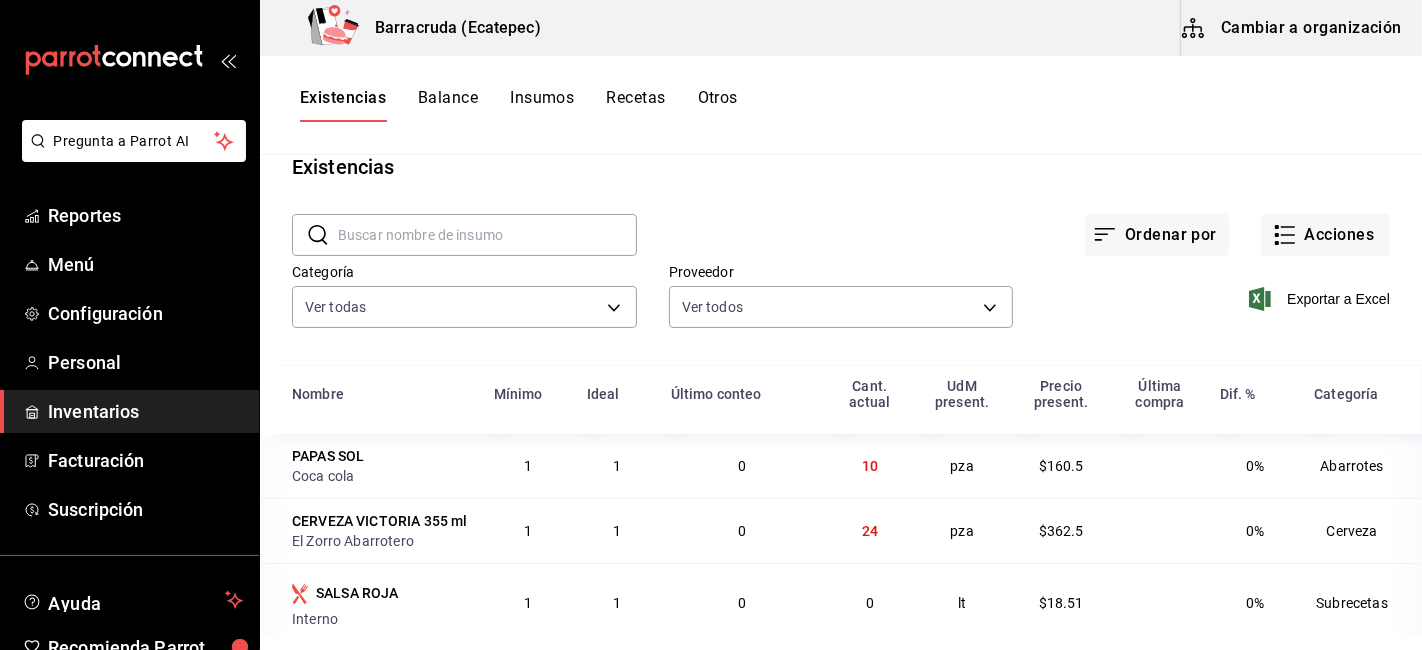 scroll, scrollTop: 0, scrollLeft: 0, axis: both 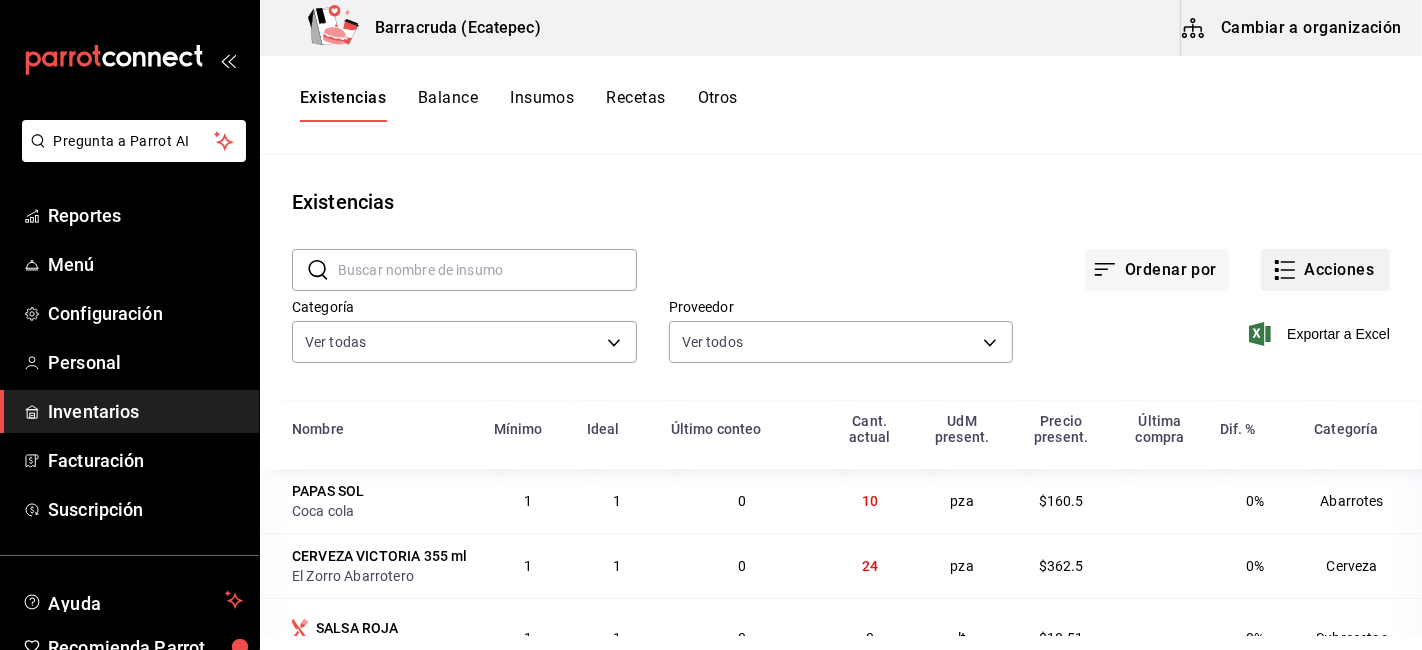 click on "Acciones" at bounding box center [1325, 270] 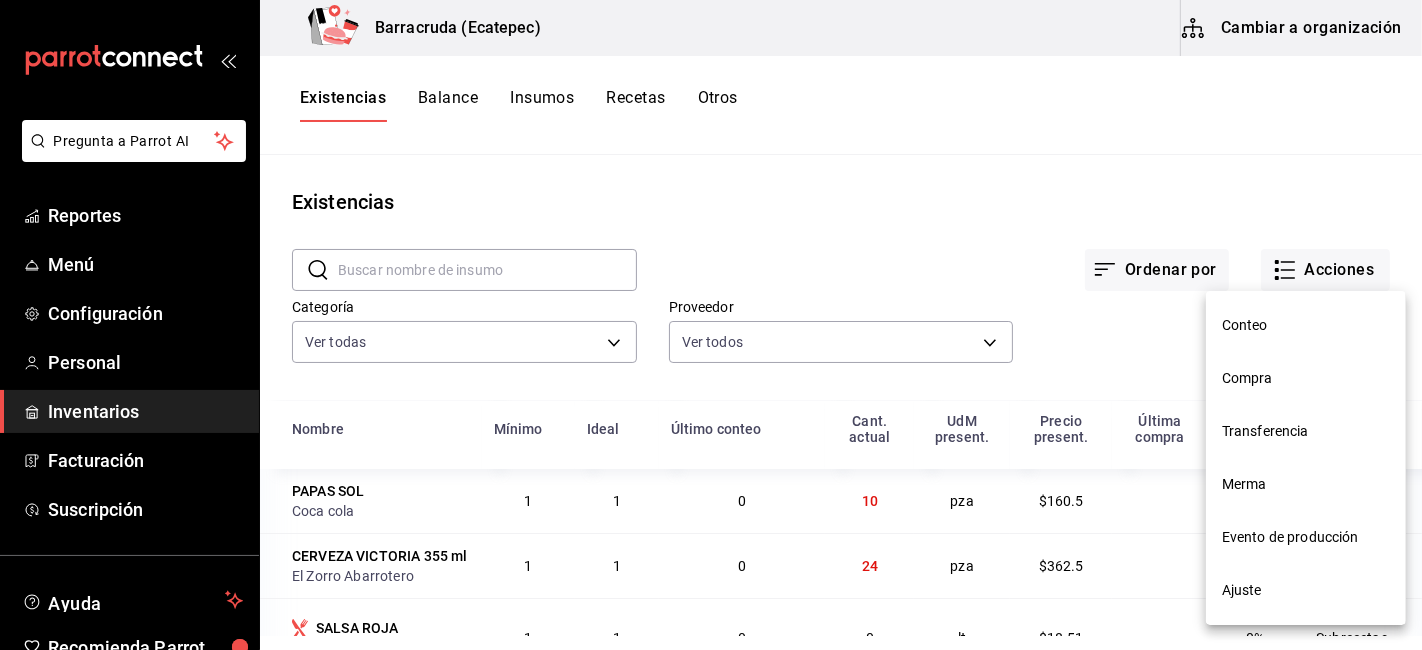click at bounding box center (711, 325) 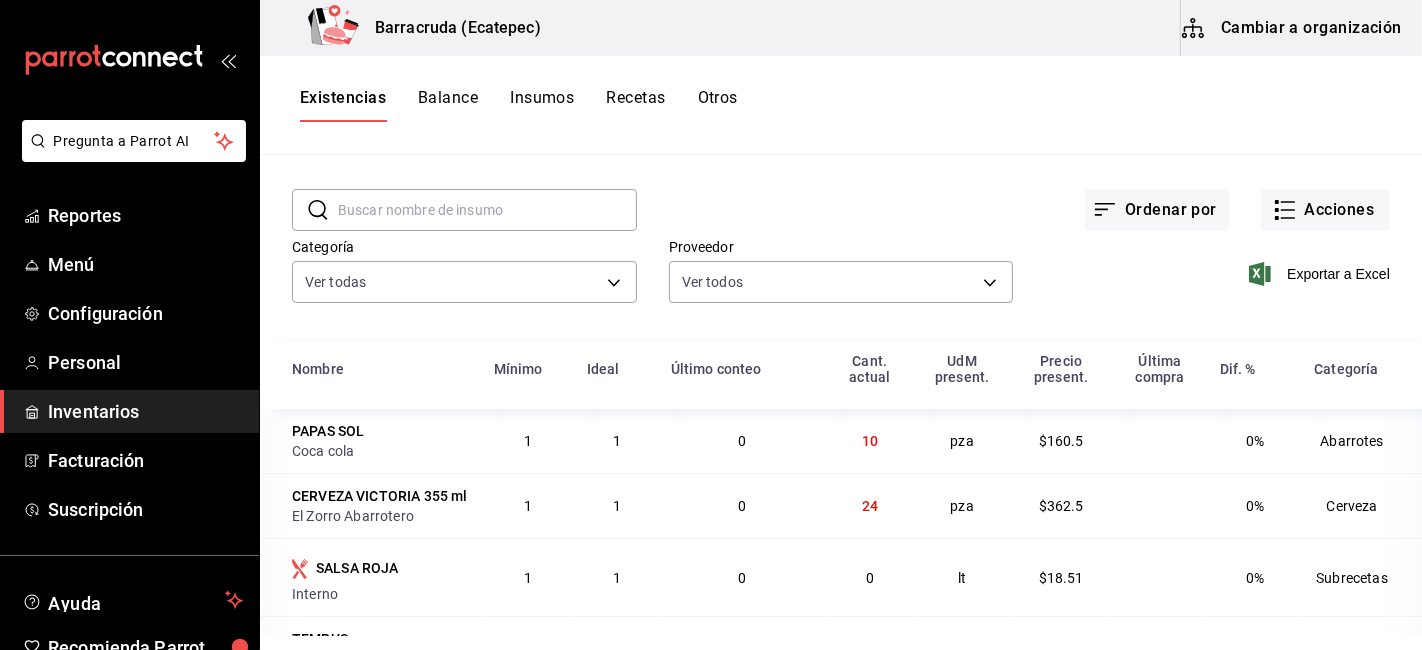 scroll, scrollTop: 111, scrollLeft: 0, axis: vertical 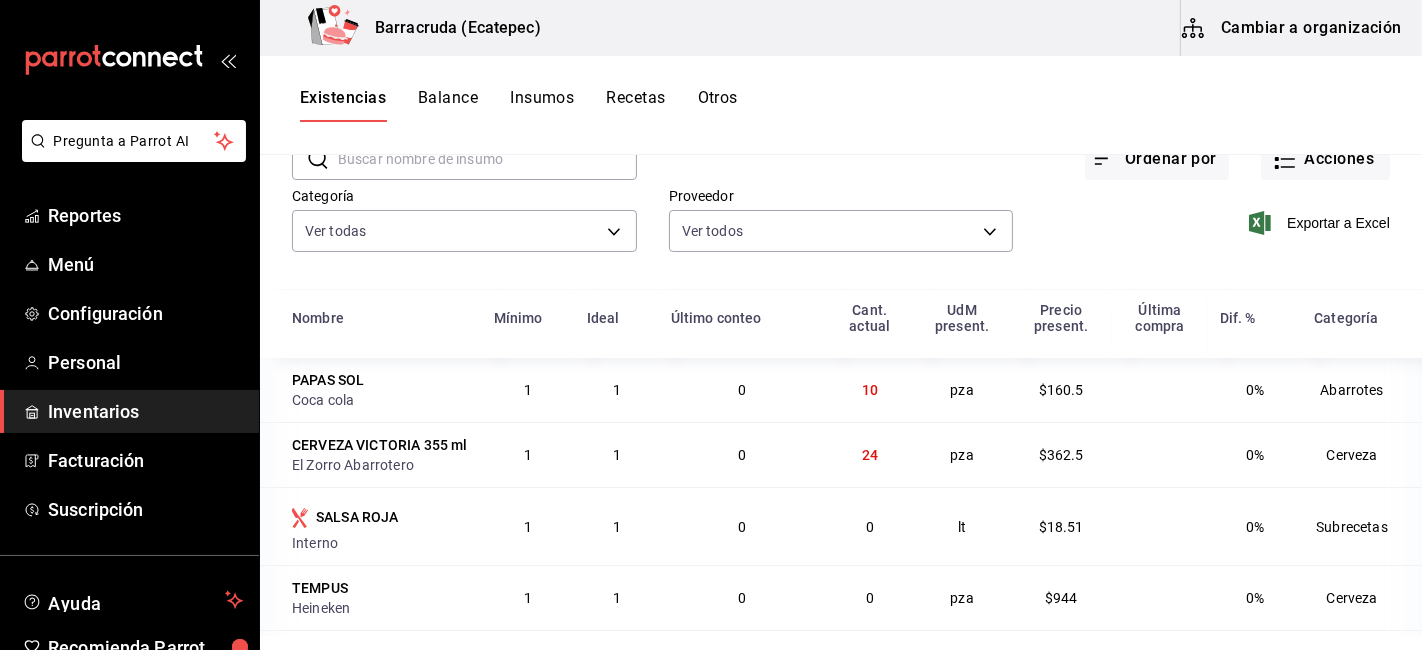 click on "Insumos" at bounding box center [542, 105] 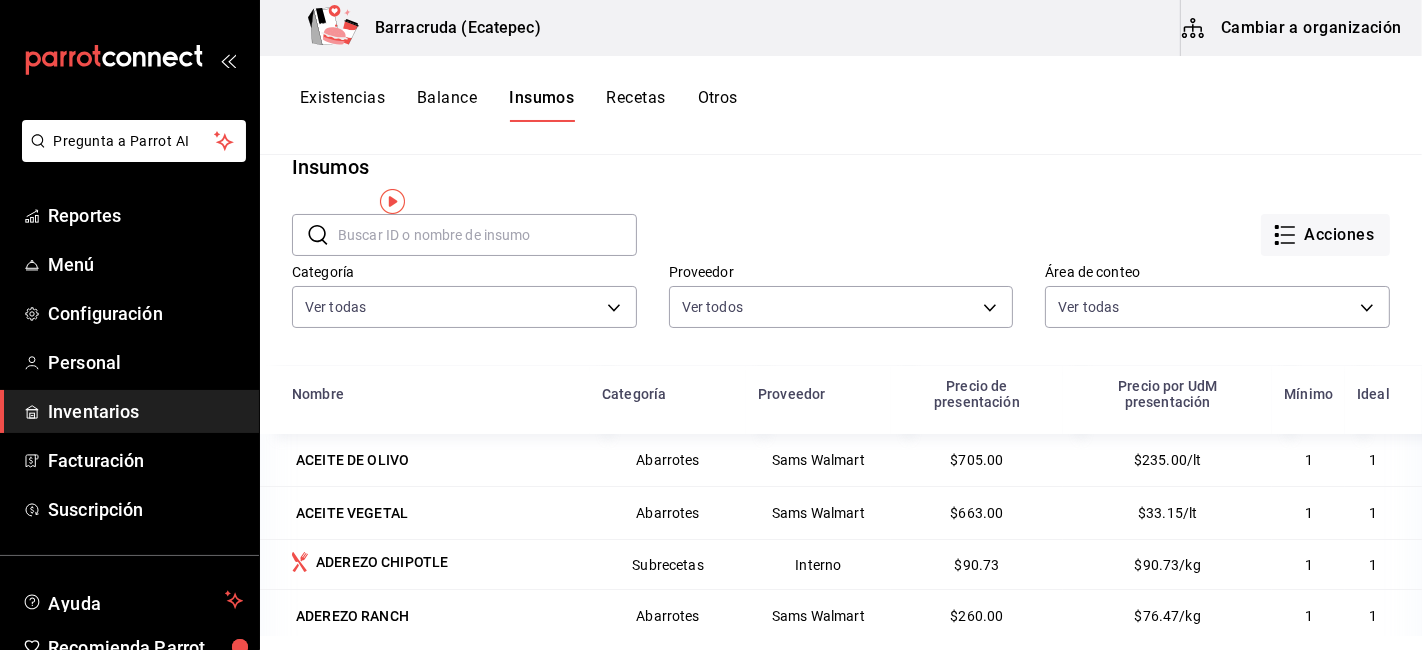 scroll, scrollTop: 0, scrollLeft: 0, axis: both 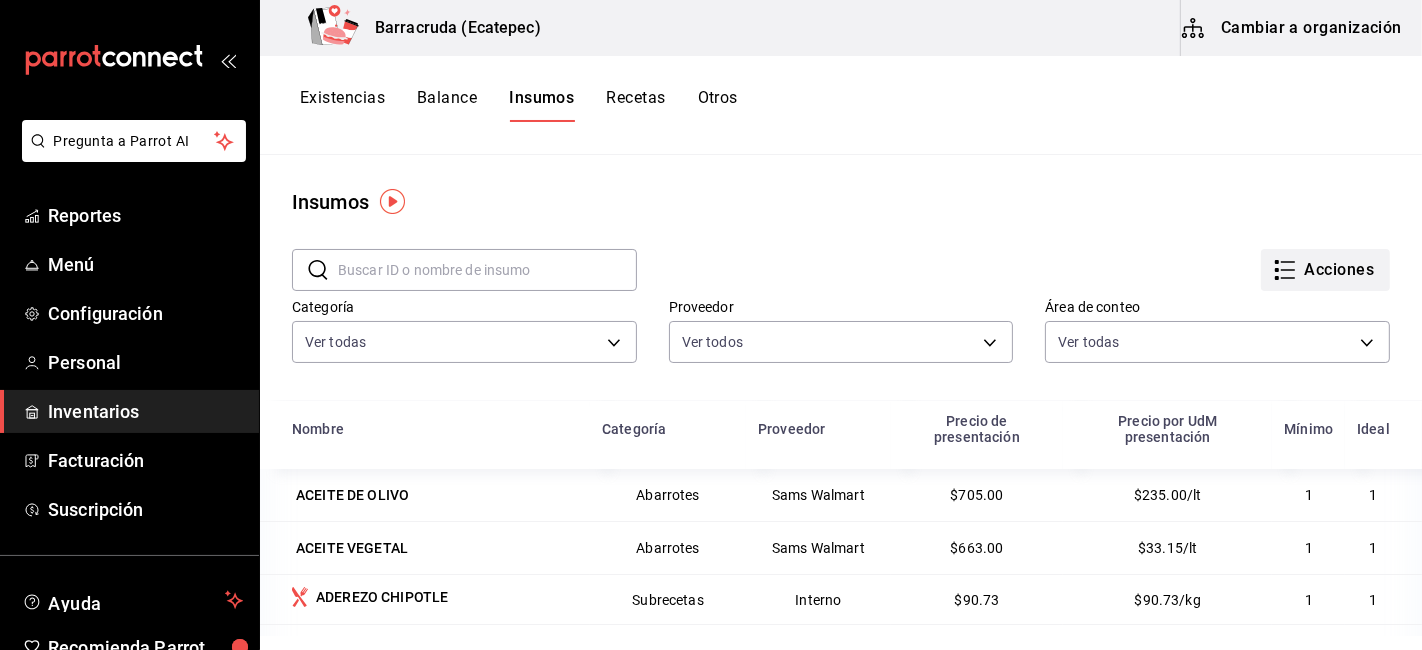 click on "Acciones" at bounding box center (1325, 270) 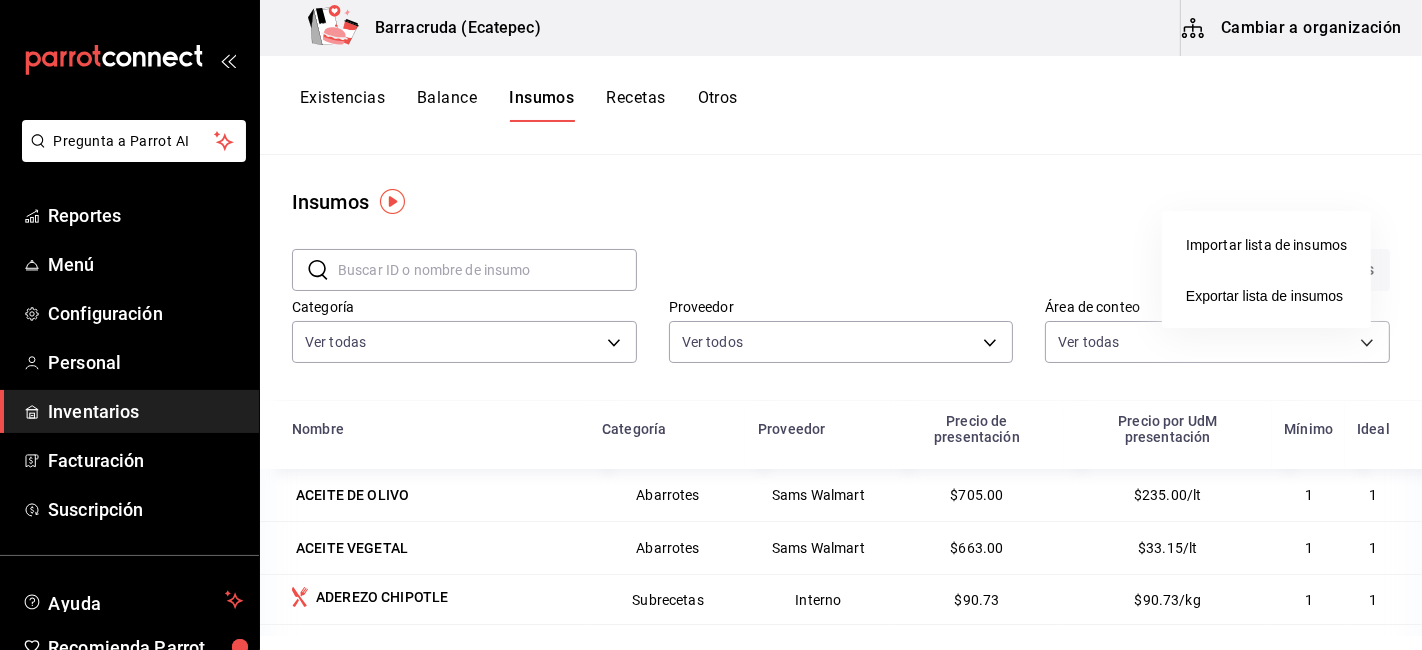 click at bounding box center (711, 325) 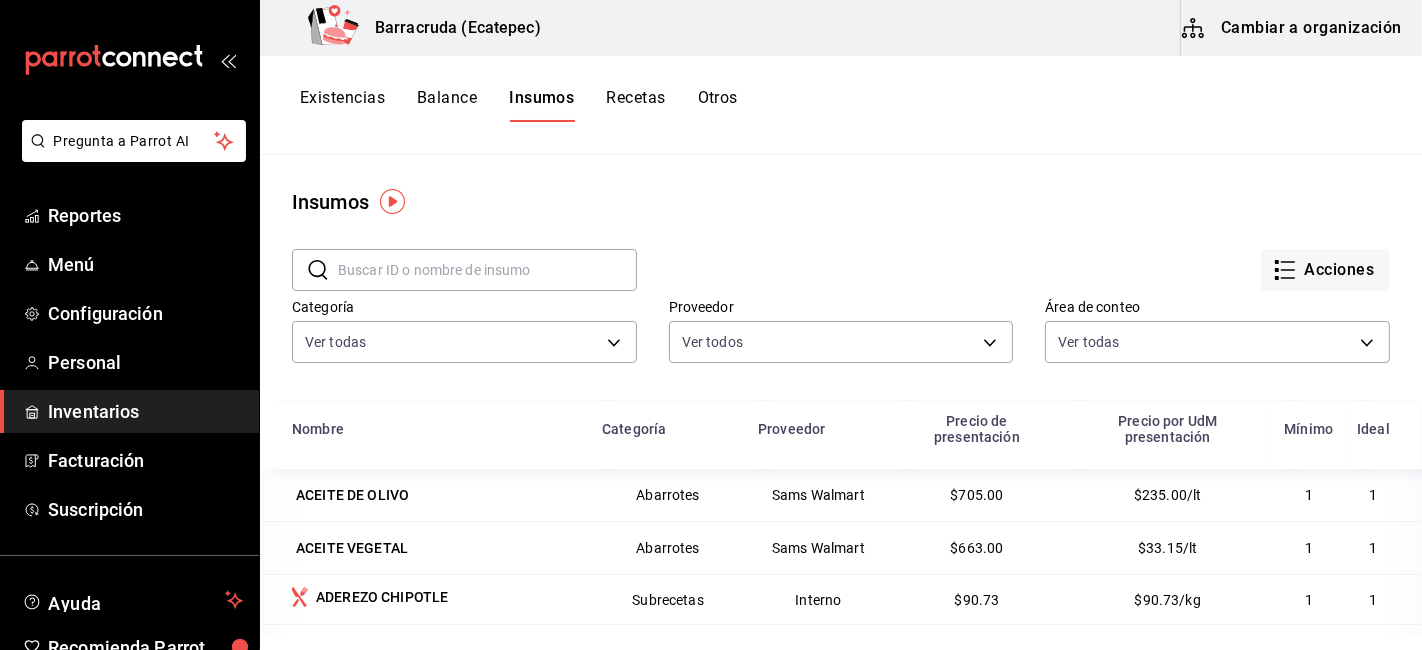 type 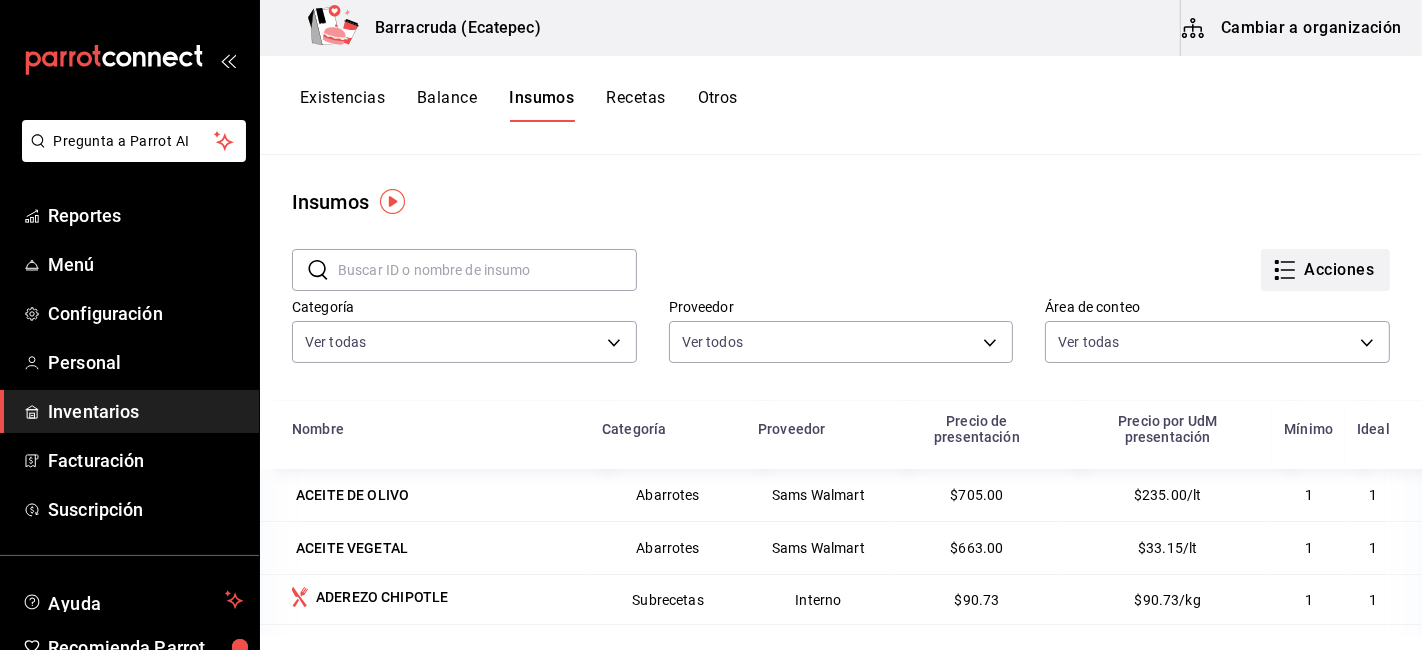 click 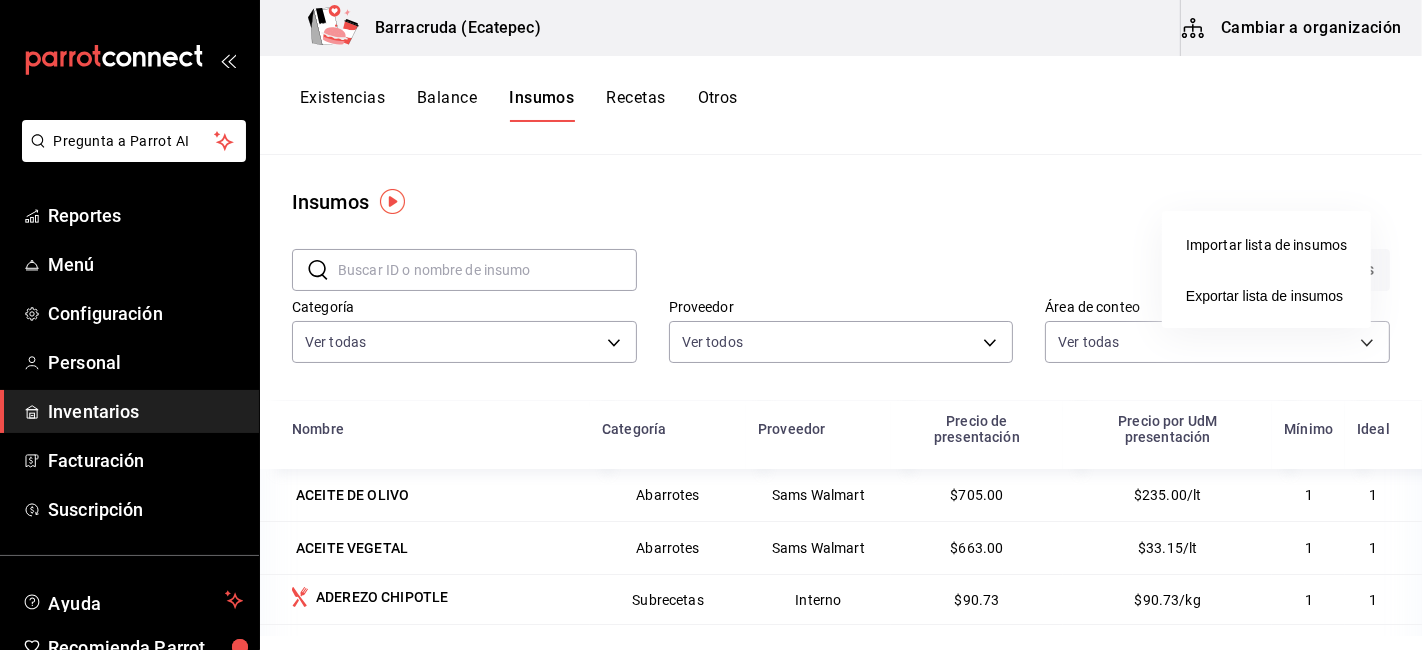 click at bounding box center (711, 325) 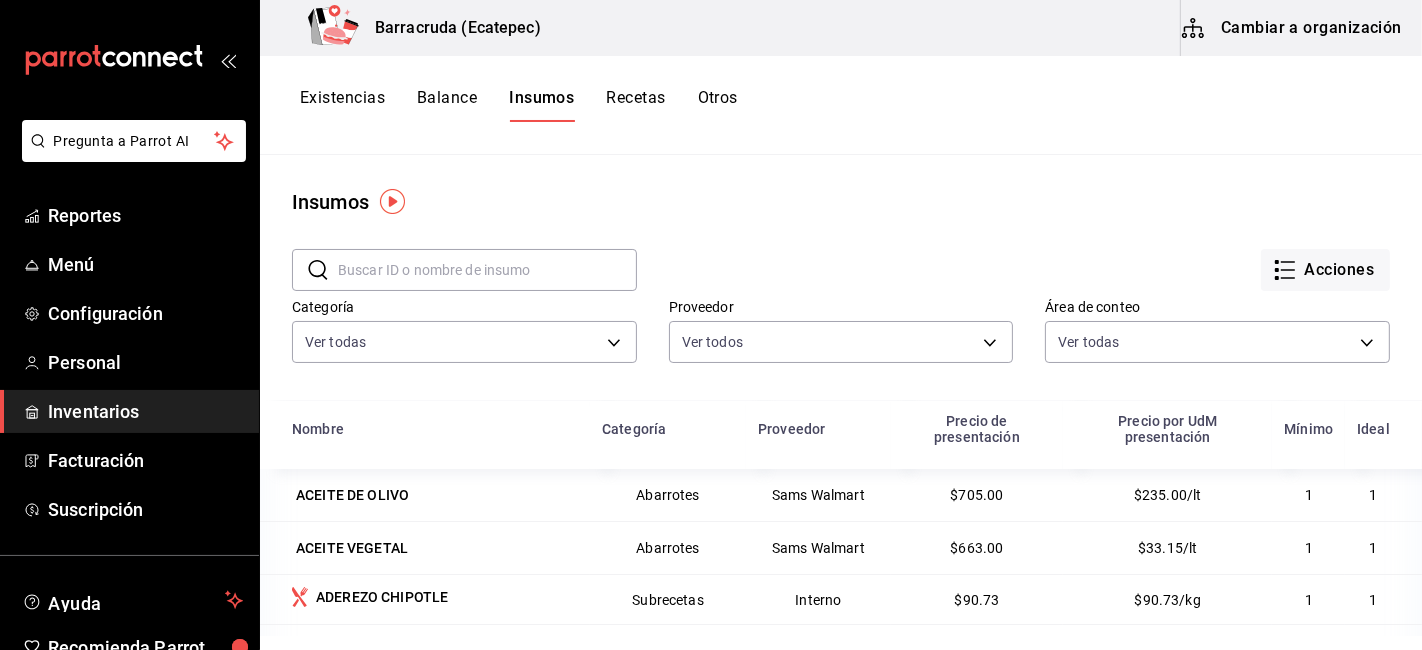 click on "Existencias" at bounding box center (342, 105) 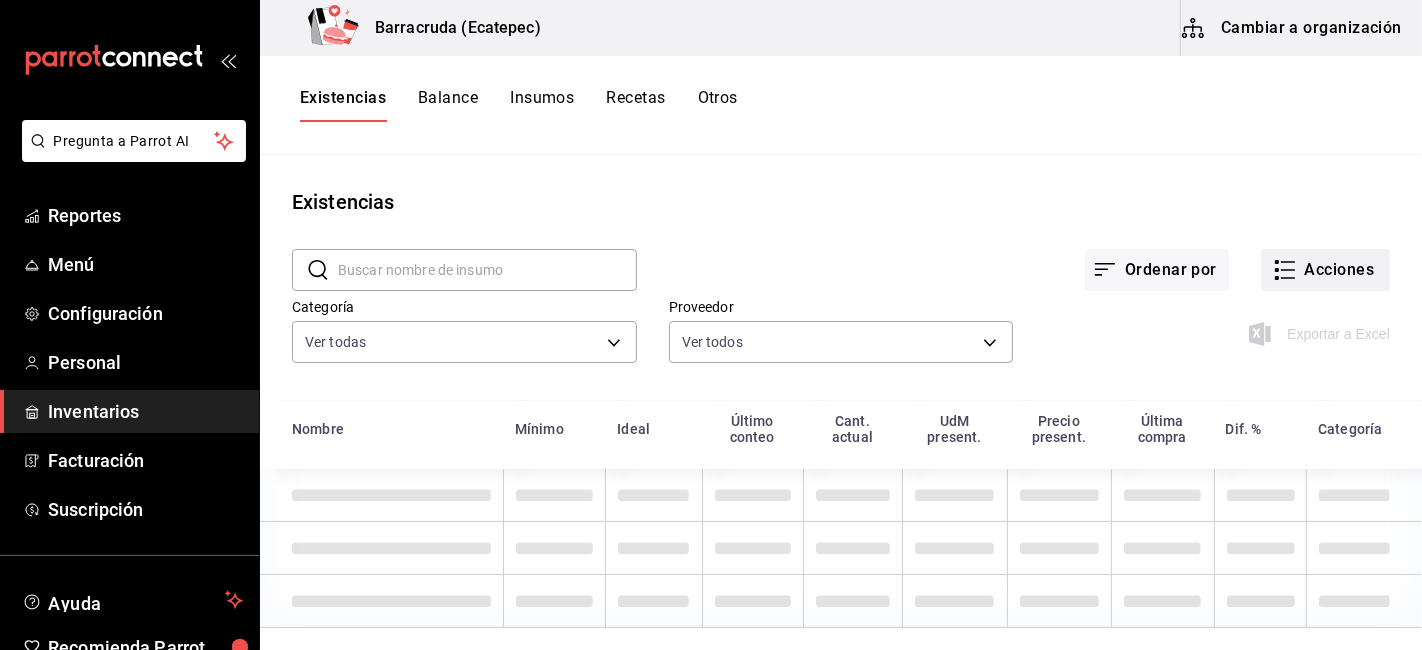 click on "Acciones" at bounding box center [1325, 270] 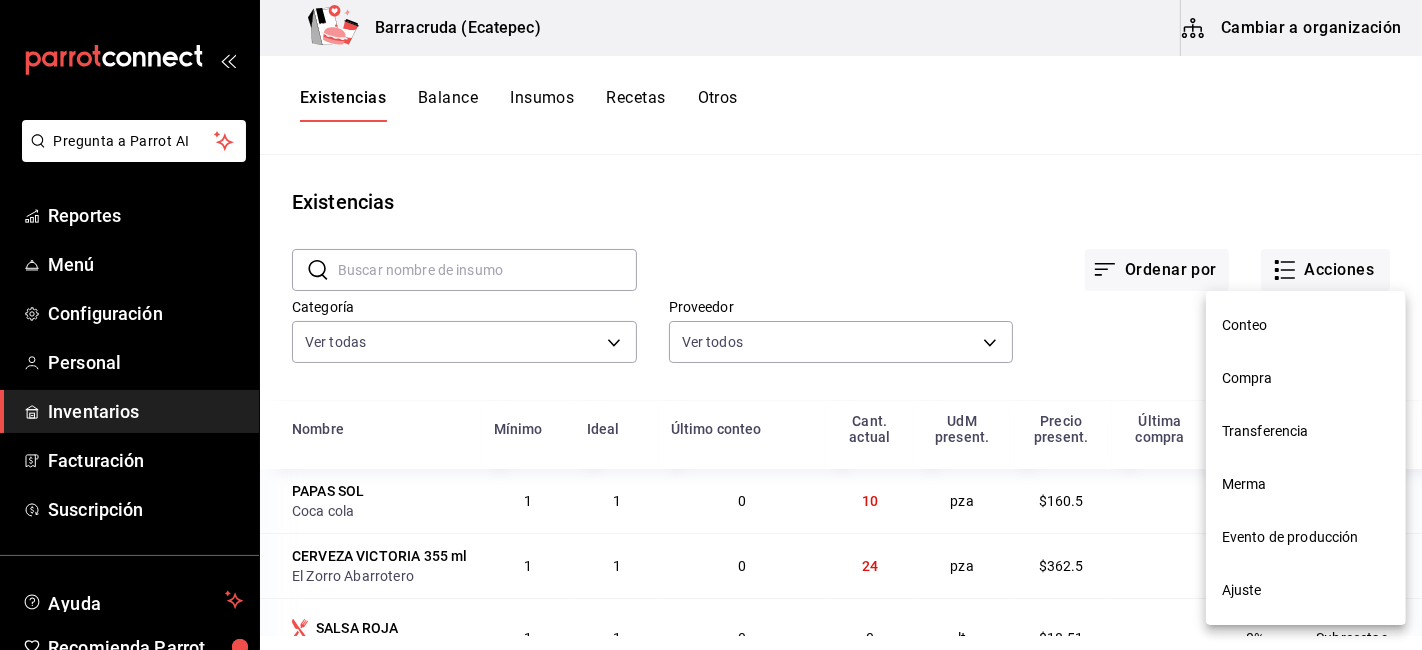 click at bounding box center (711, 325) 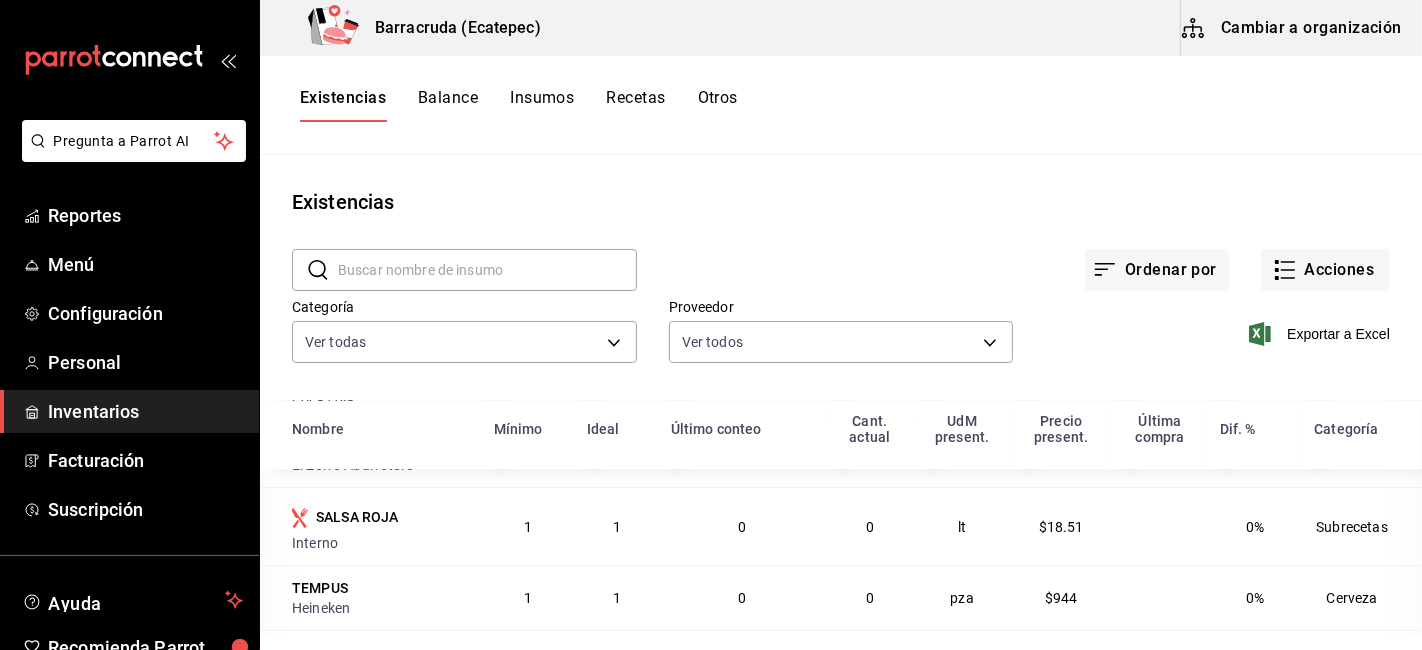 scroll, scrollTop: 0, scrollLeft: 0, axis: both 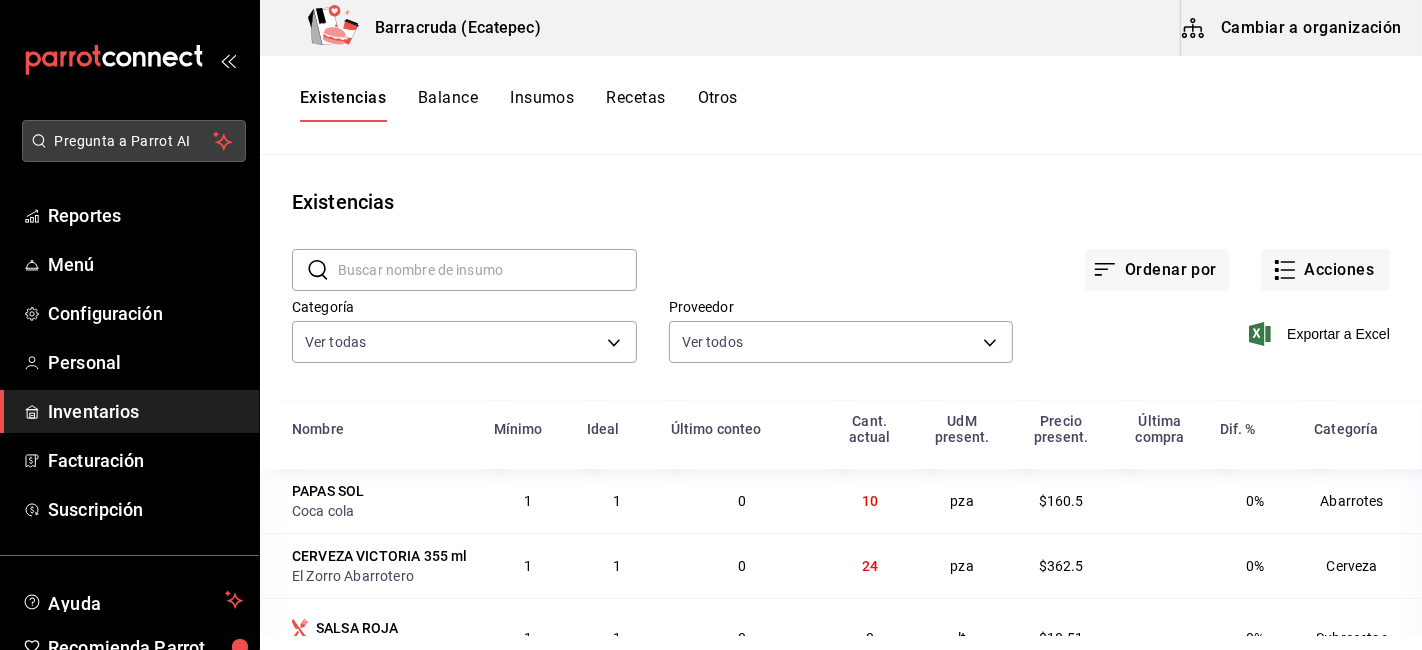 click on "Pregunta a Parrot AI" at bounding box center (134, 141) 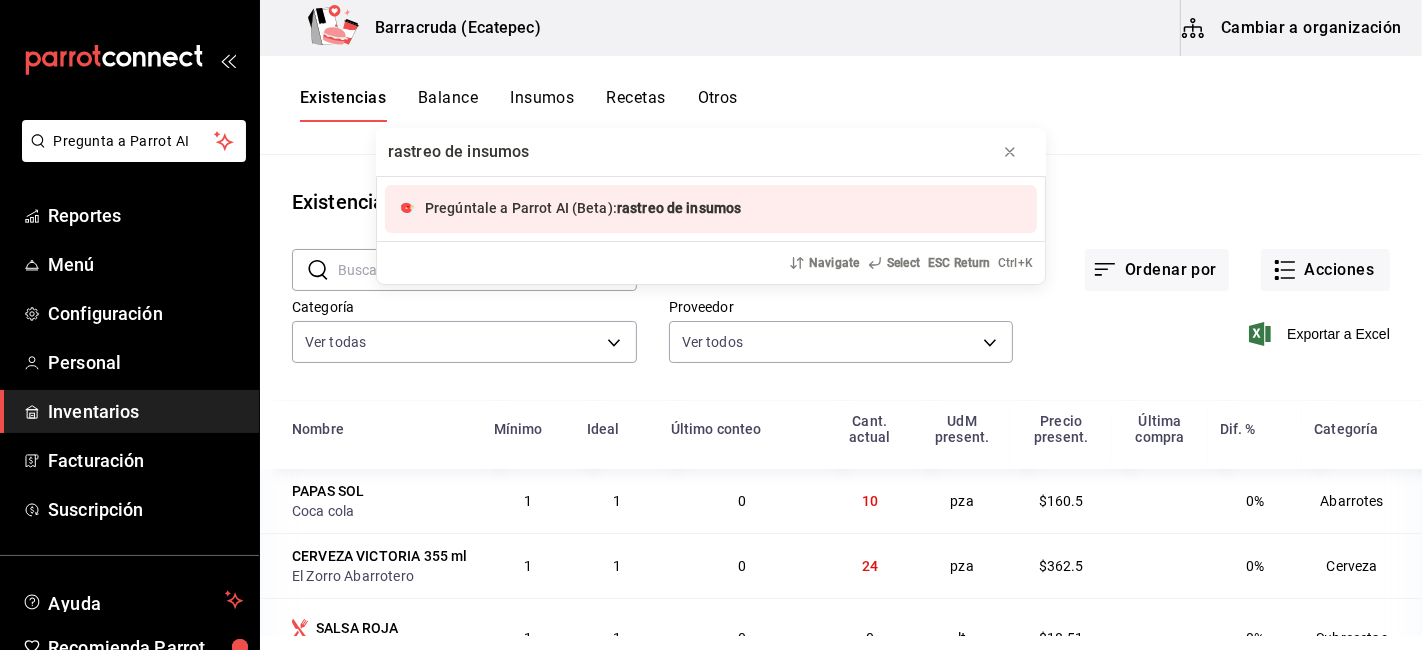type on "rastreo de insumos" 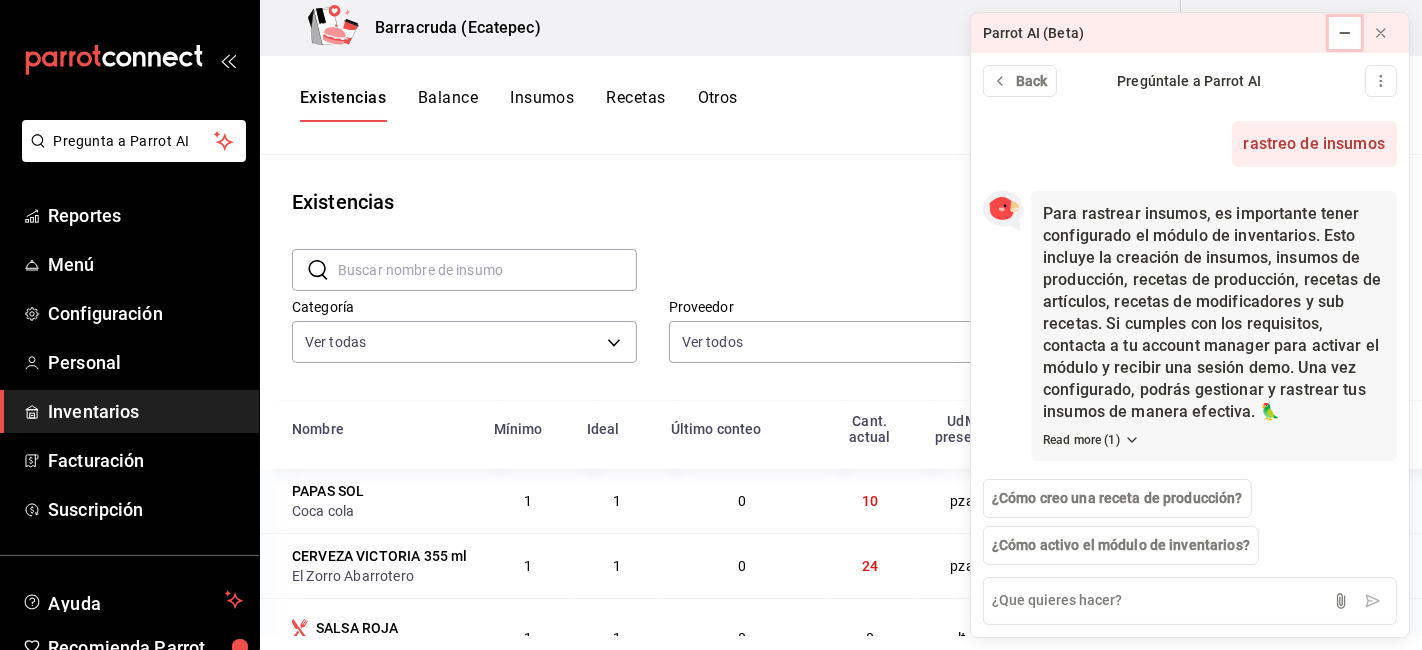 click 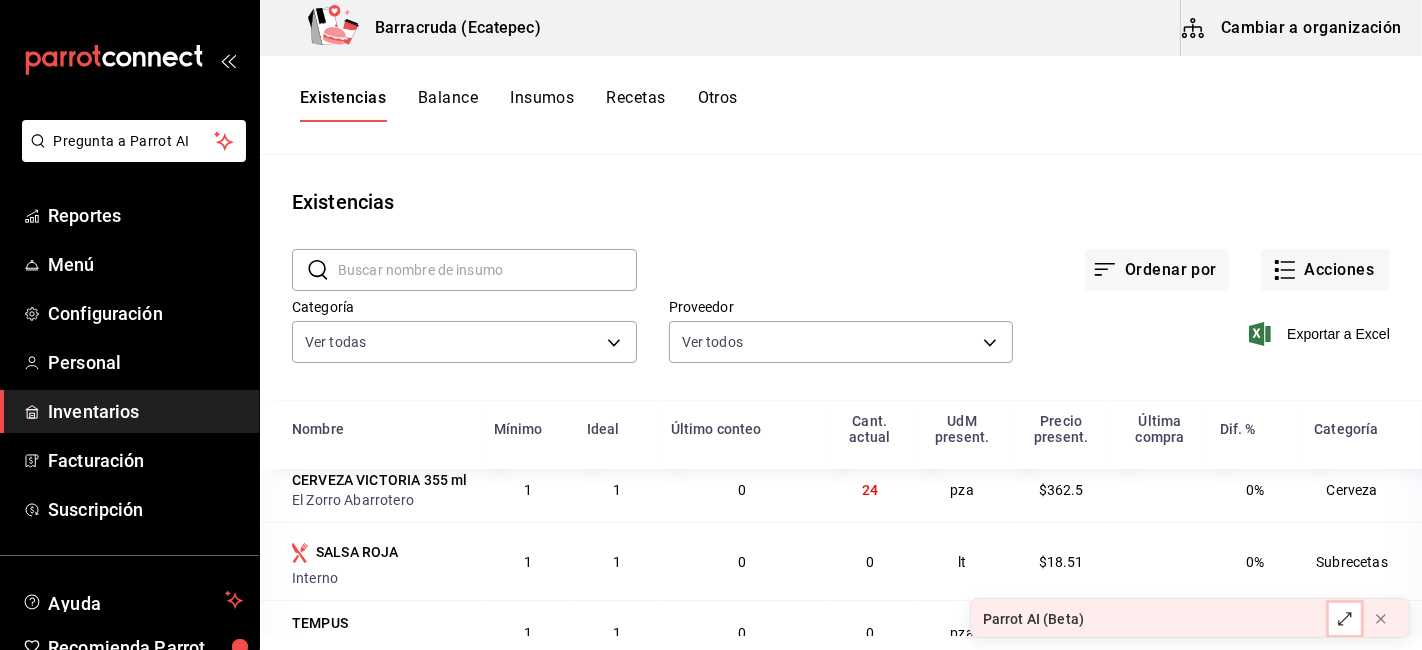 scroll, scrollTop: 111, scrollLeft: 0, axis: vertical 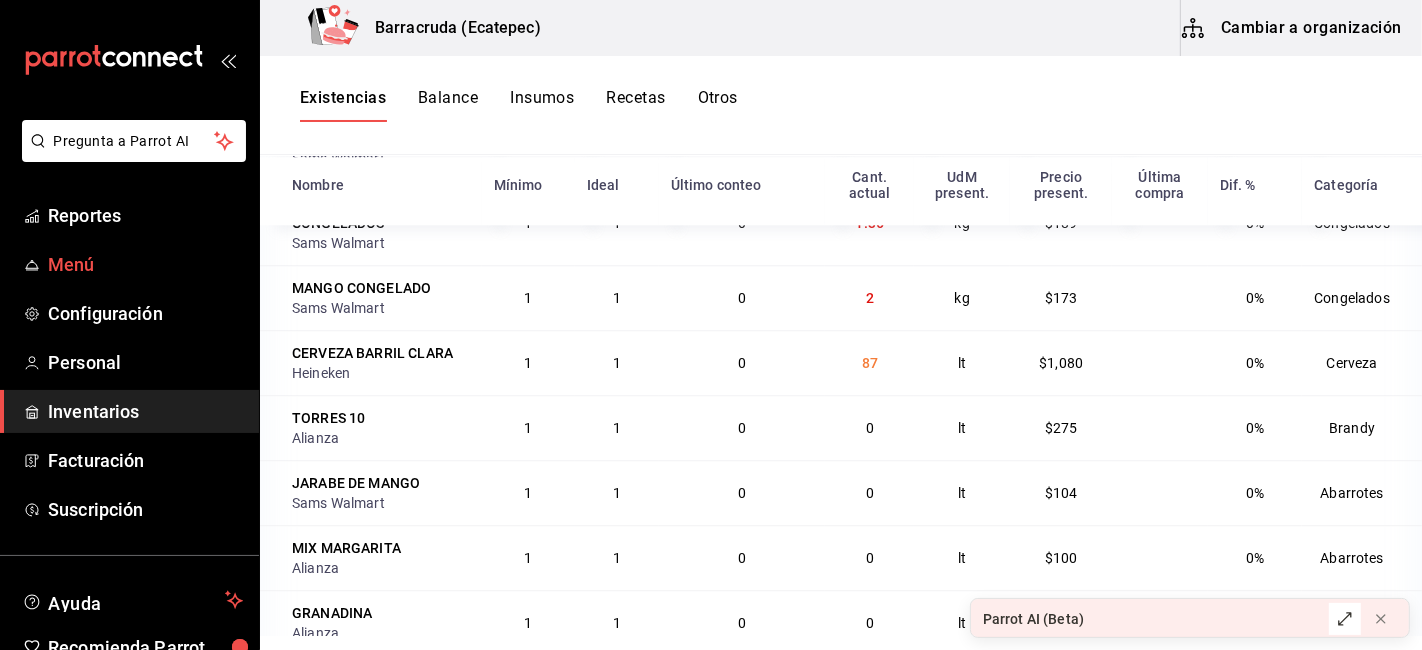 click on "Menú" at bounding box center (145, 264) 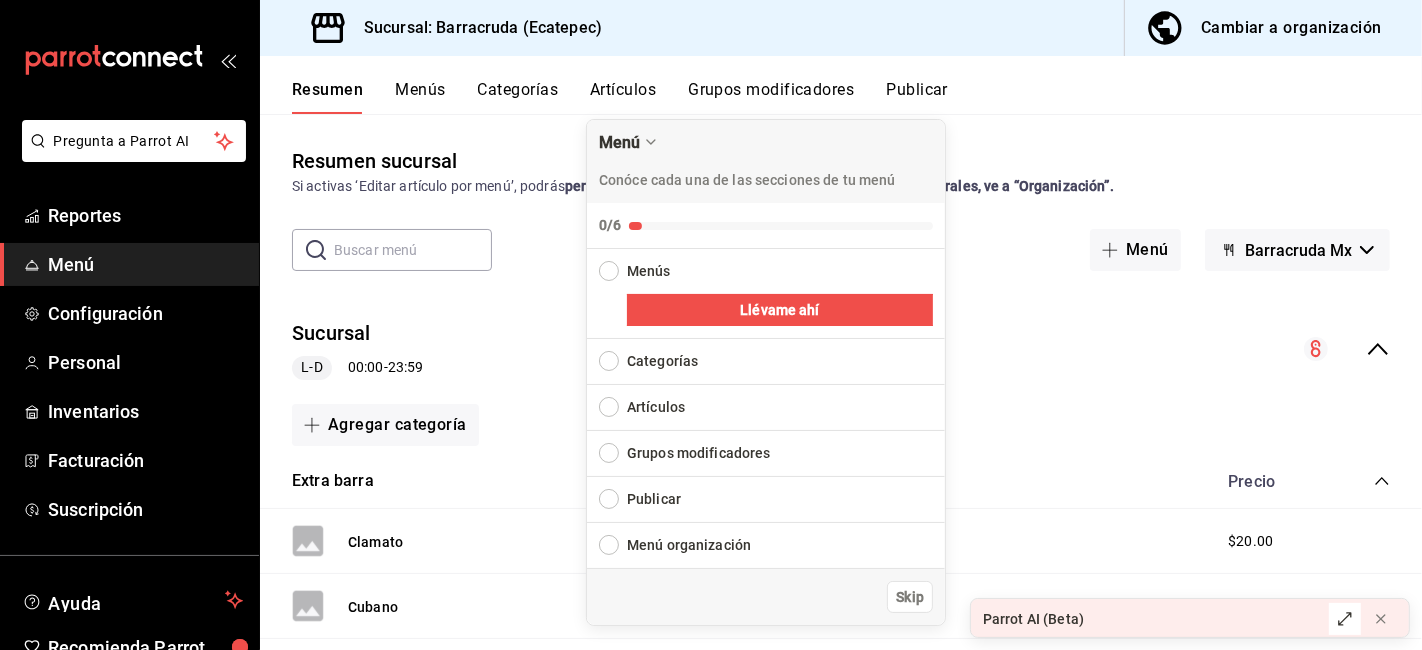 click on "Resumen sucursal Si activas ‘Editar artículo por menú’, podrás  personalizar  los menús de esta sucursal.  Para cambios generales, ve a “Organización”." at bounding box center (841, 171) 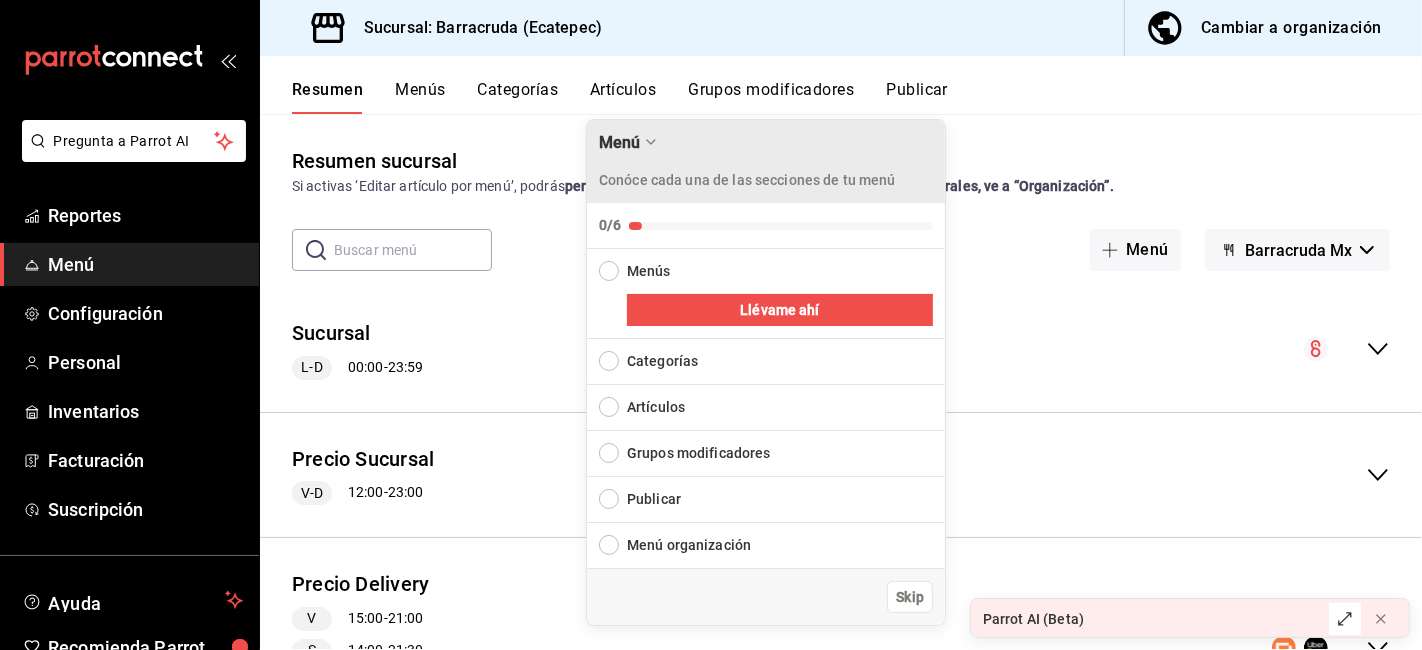 click on "Conóce cada una de las secciones de tu menú" at bounding box center (747, 173) 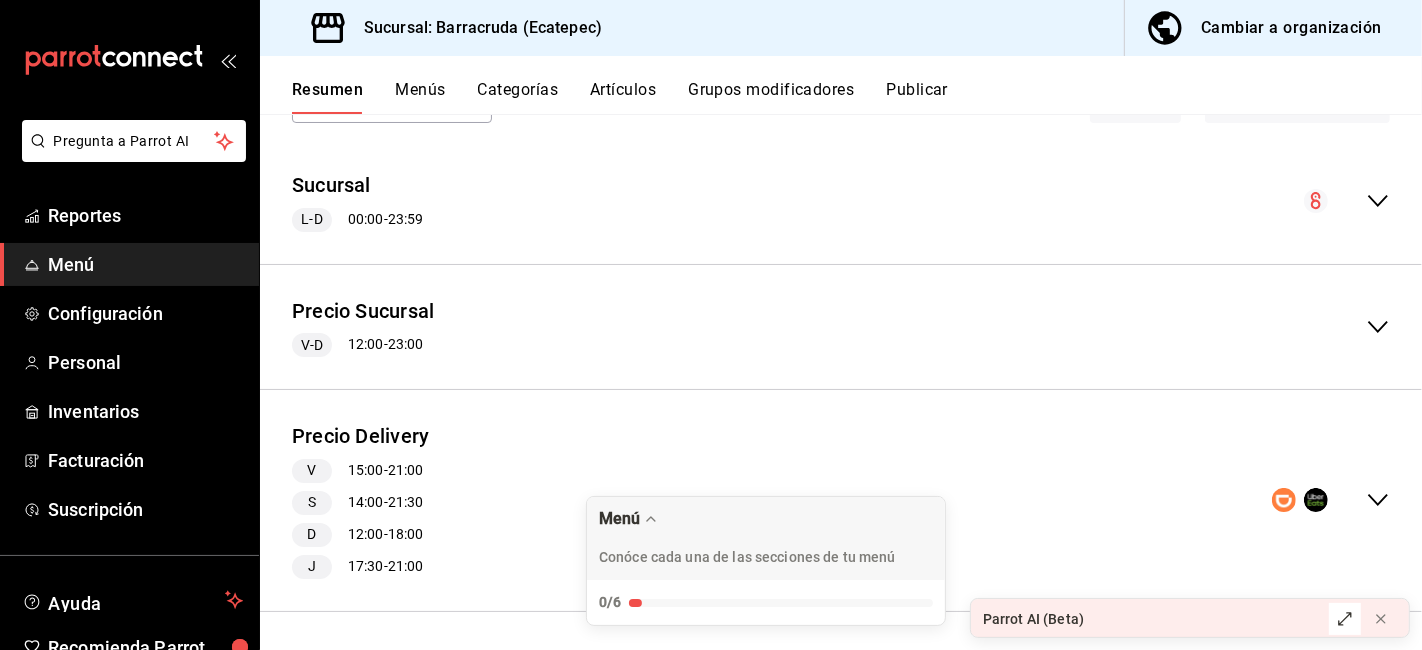 scroll, scrollTop: 0, scrollLeft: 0, axis: both 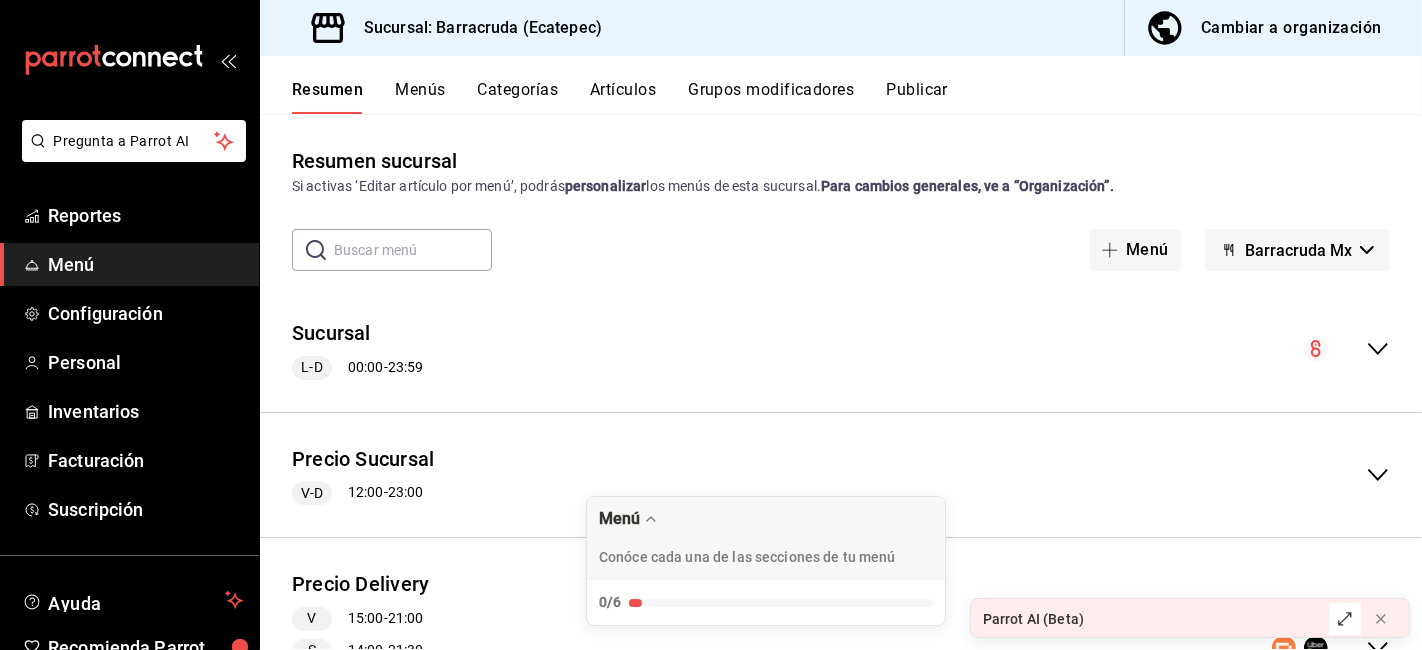 click on "Menús" at bounding box center (420, 97) 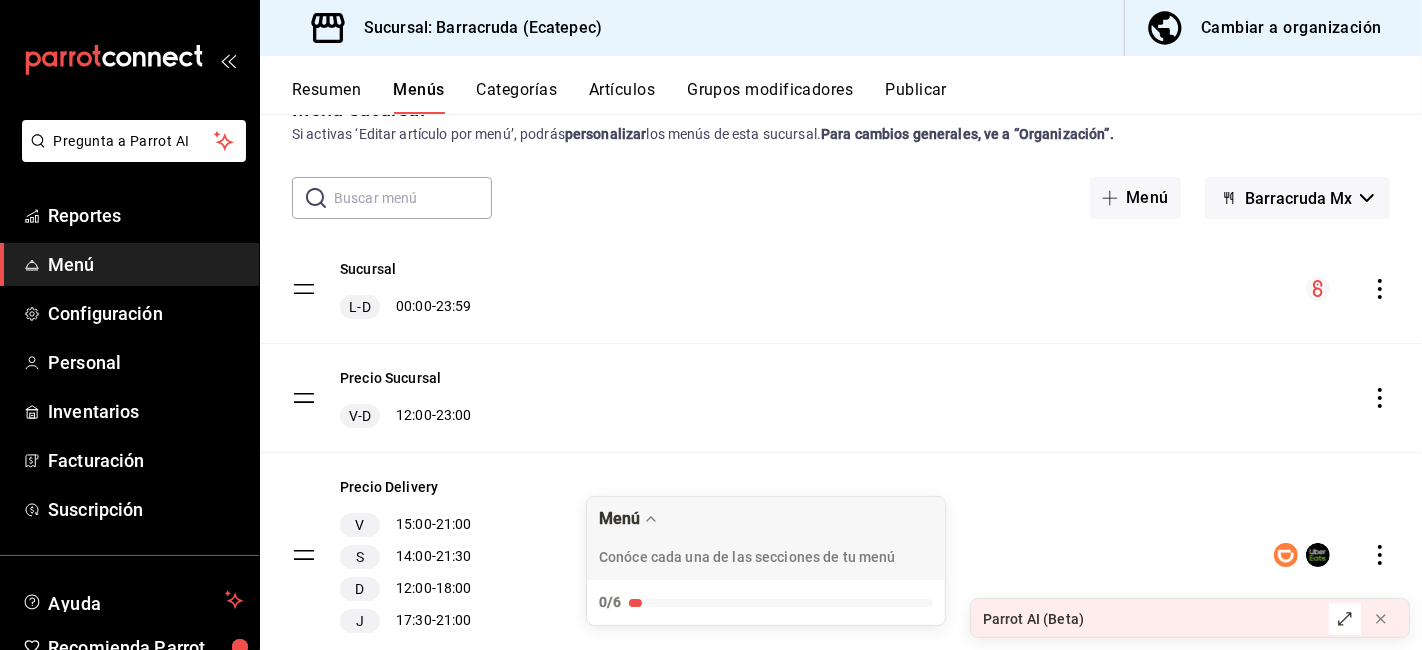 scroll, scrollTop: 0, scrollLeft: 0, axis: both 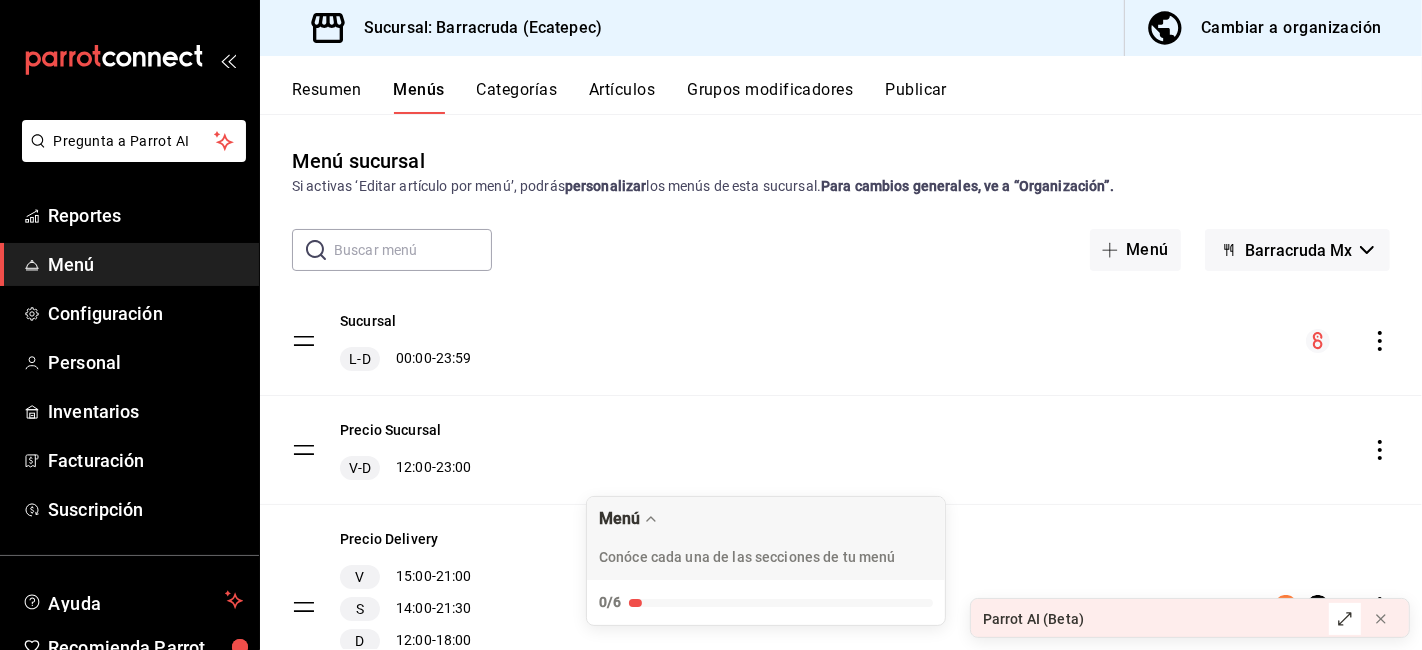 click on "Categorías" at bounding box center (517, 97) 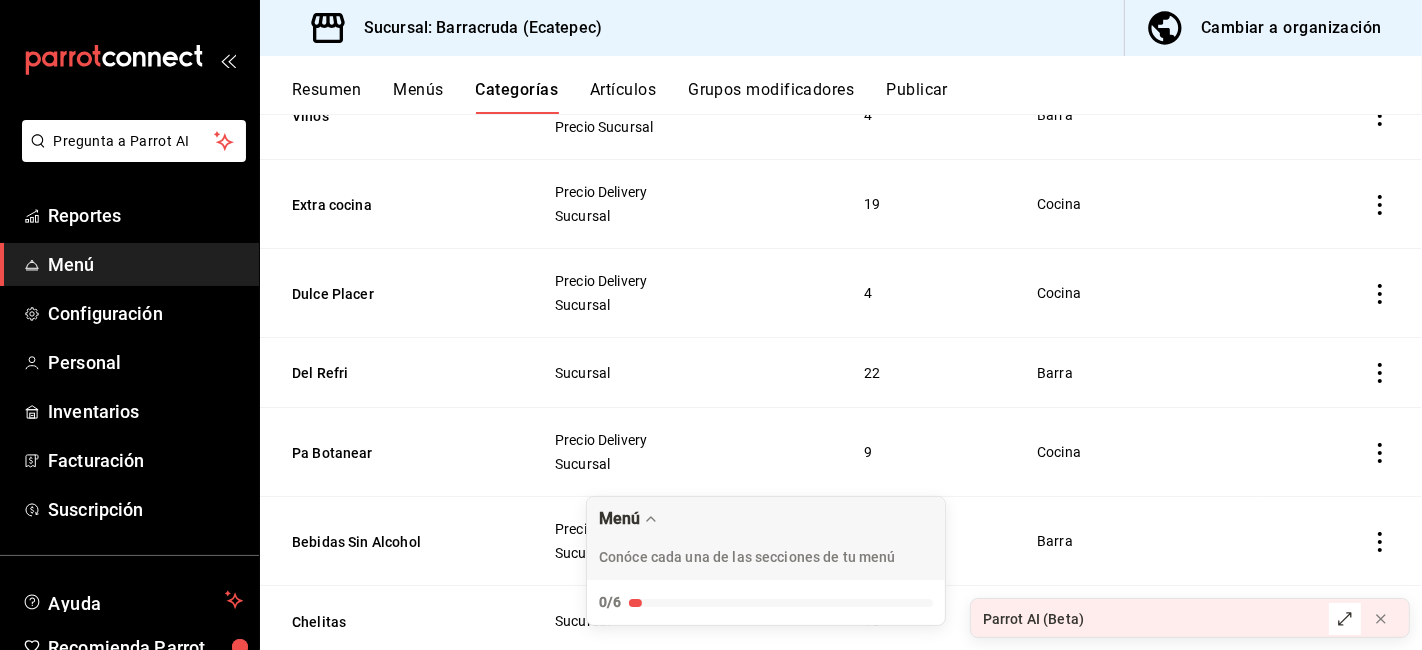scroll, scrollTop: 444, scrollLeft: 0, axis: vertical 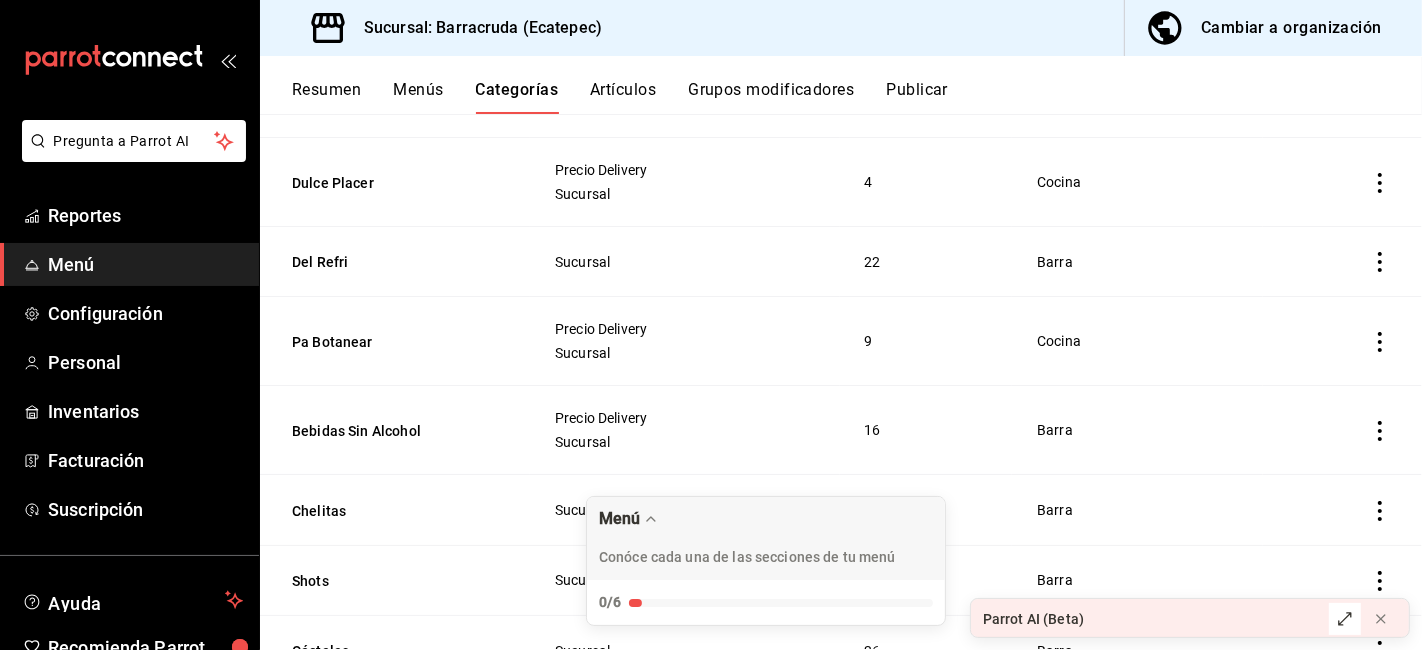 click on "Artículos" at bounding box center [623, 97] 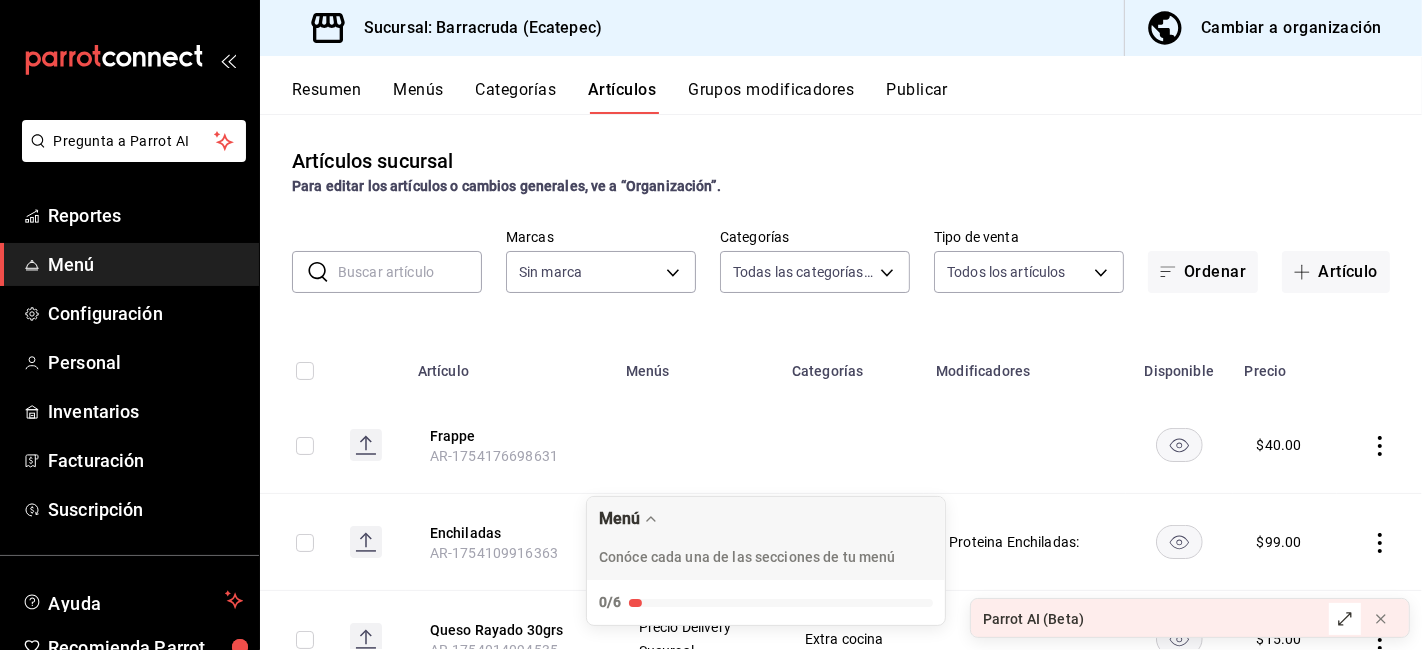type on "b963c72d-ce85-4c3f-98ed-955f5b3d01ad,f0e73821-c662-412d-b503-729610356999,c693bcbe-7e83-44f8-b0f7-13bc09908b04,a310d70f-5c3b-42cb-8536-03cec27cec4d,1166309c-01d6-4955-8126-da1f9de0f082,5e65cc11-2fa0-44ef-895a-804074255bcb,eabe6da7-1a21-4192-87ec-f1d6f570e677,7d1aeb4b-c0fc-4c6e-8250-ea7204bd94ce,6c3023de-e597-49fd-b694-202897c7f145,58509221-a396-4639-ba98-9613356e713b,ca2de480-d659-42ce-81a0-ef70df13c49e,19043e72-4721-4fe1-8392-774594c02fcb,62fa4195-860e-4411-beba-6a9b9f22682c,d80faeee-26b7-4268-a3bc-c7ffedce9130,6f08e73e-6916-47ec-a222-934d5e8e7cab,a5ddd506-eb11-4dde-b61e-c8c8a846b8e8,9530b1c7-b7a7-4f06-b298-a79c54d2dc29" 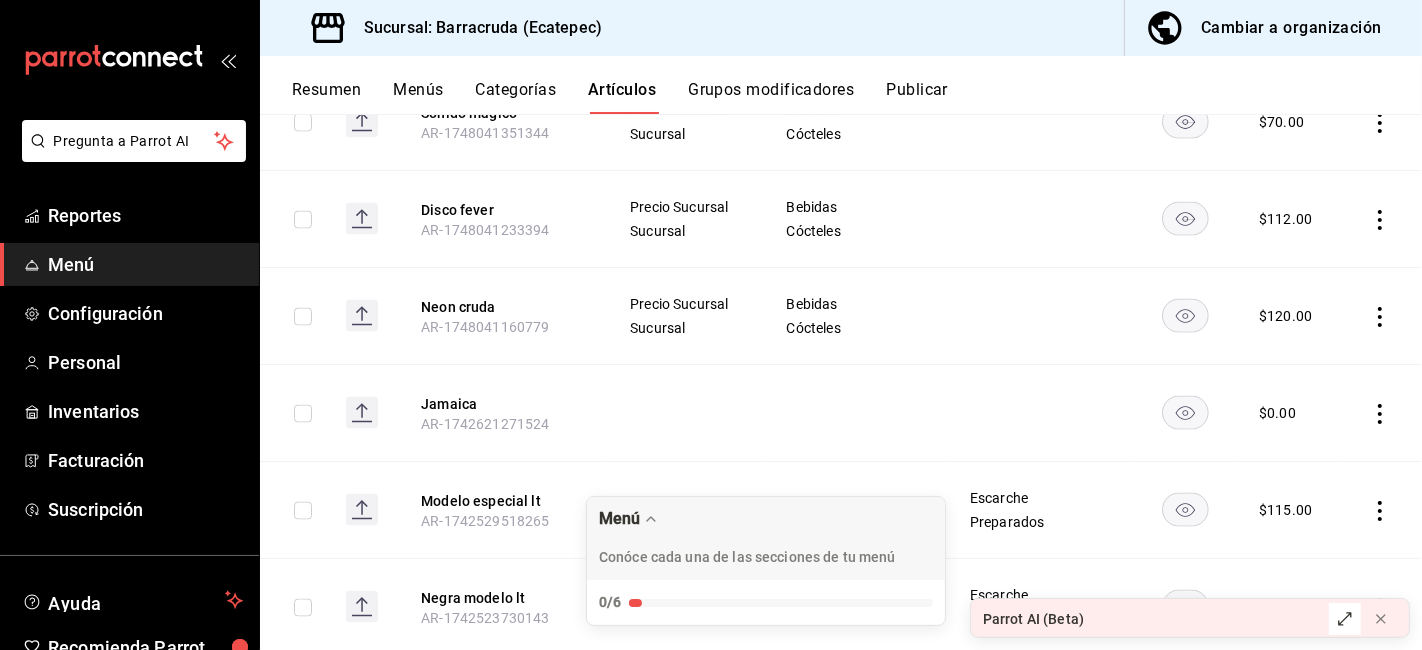 scroll, scrollTop: 2491, scrollLeft: 0, axis: vertical 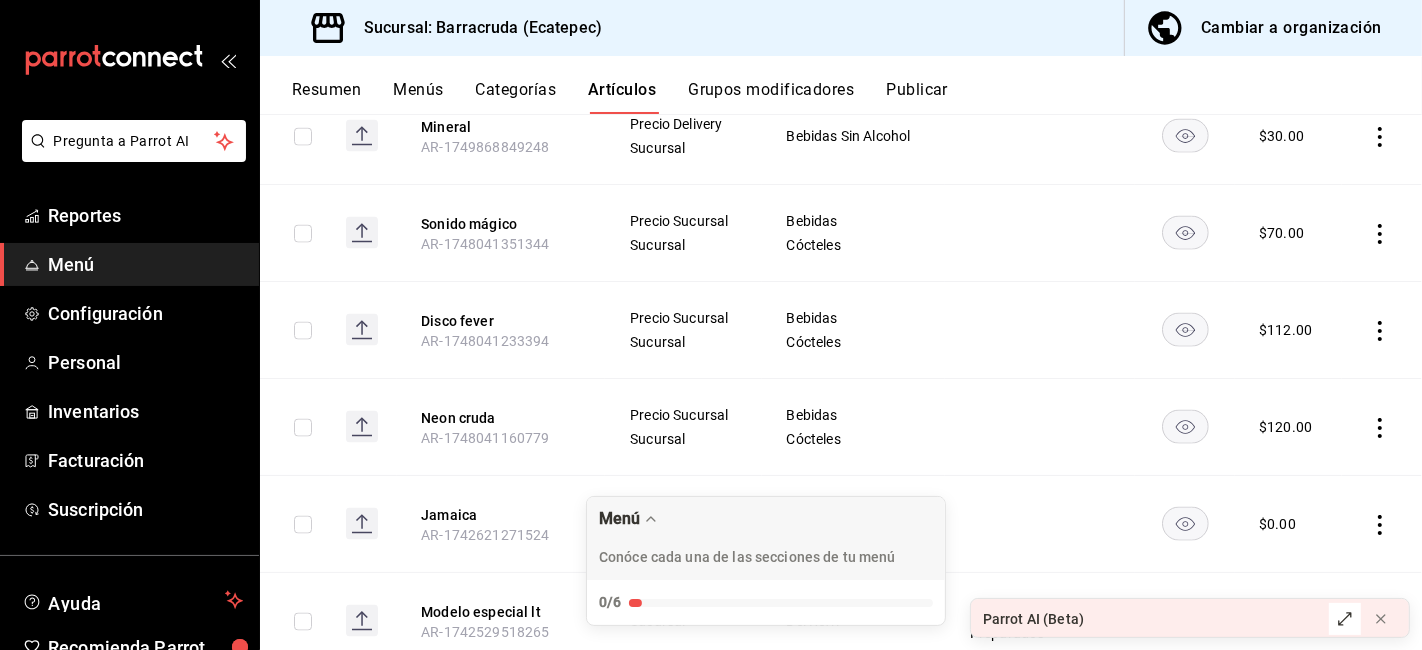 click on "Grupos modificadores" at bounding box center (771, 97) 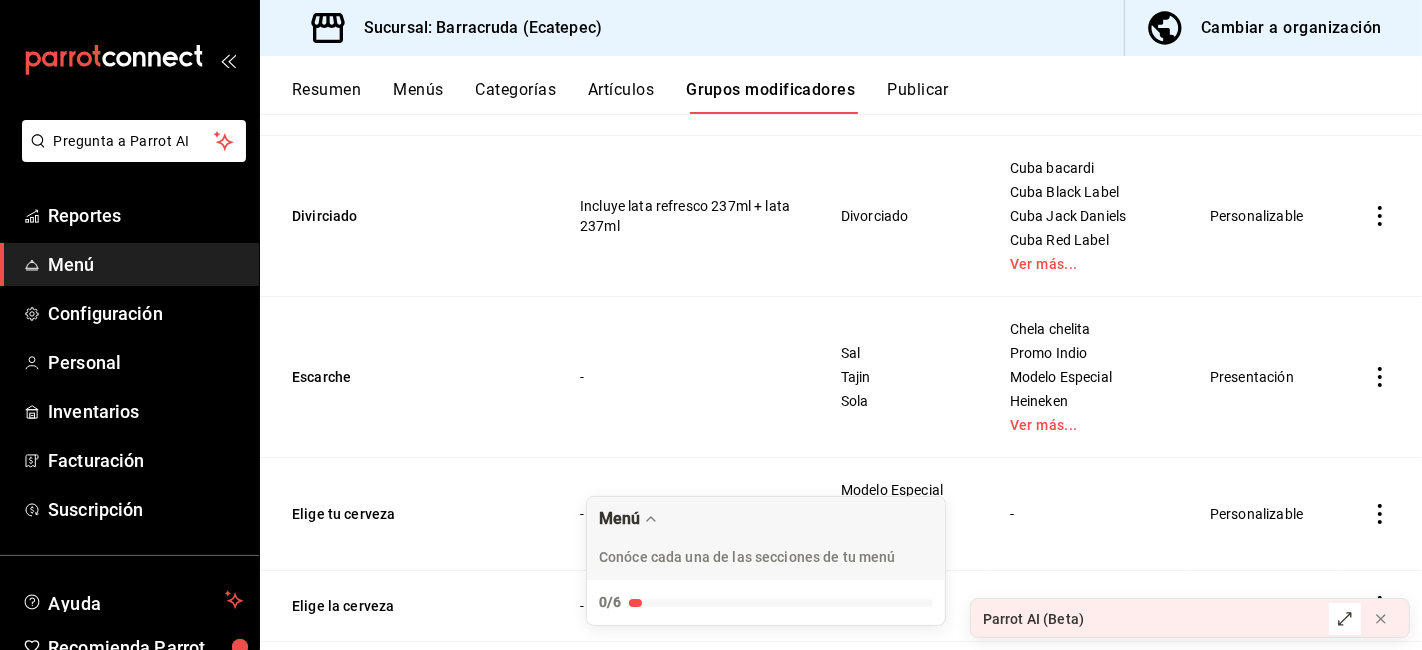 scroll, scrollTop: 2222, scrollLeft: 0, axis: vertical 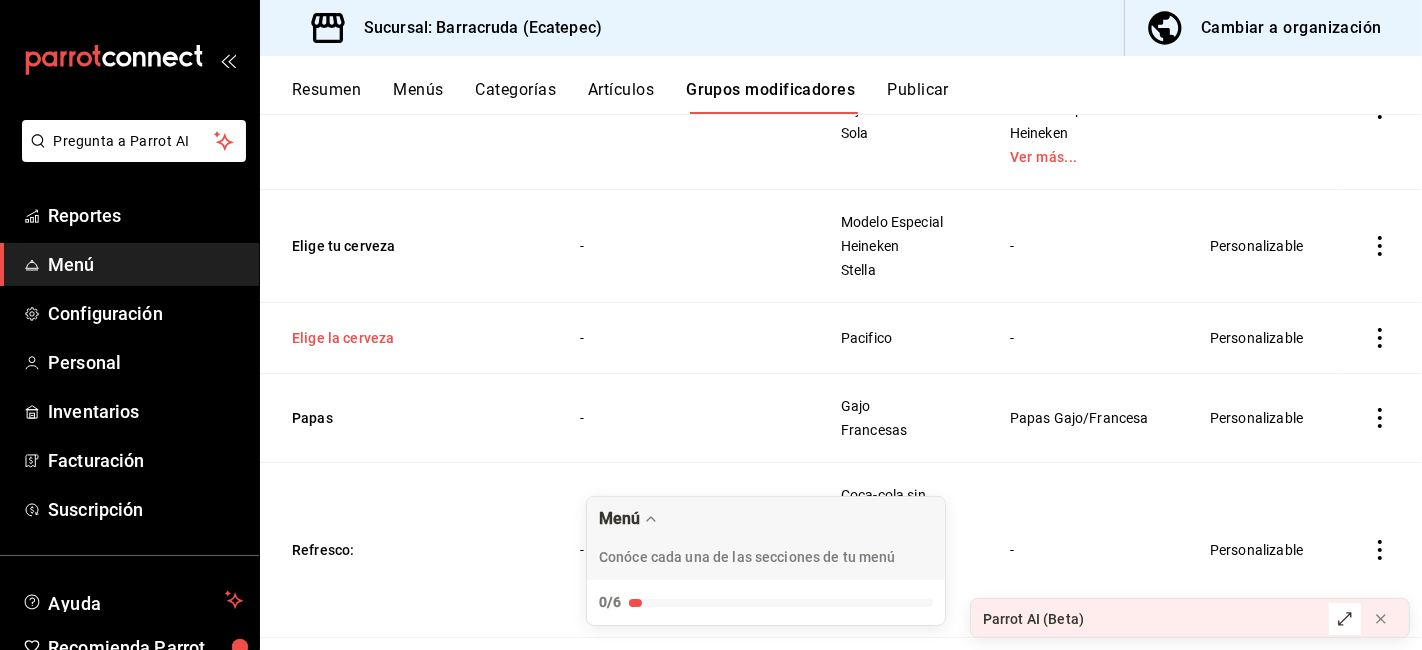 click on "Elige la cerveza" at bounding box center (412, 338) 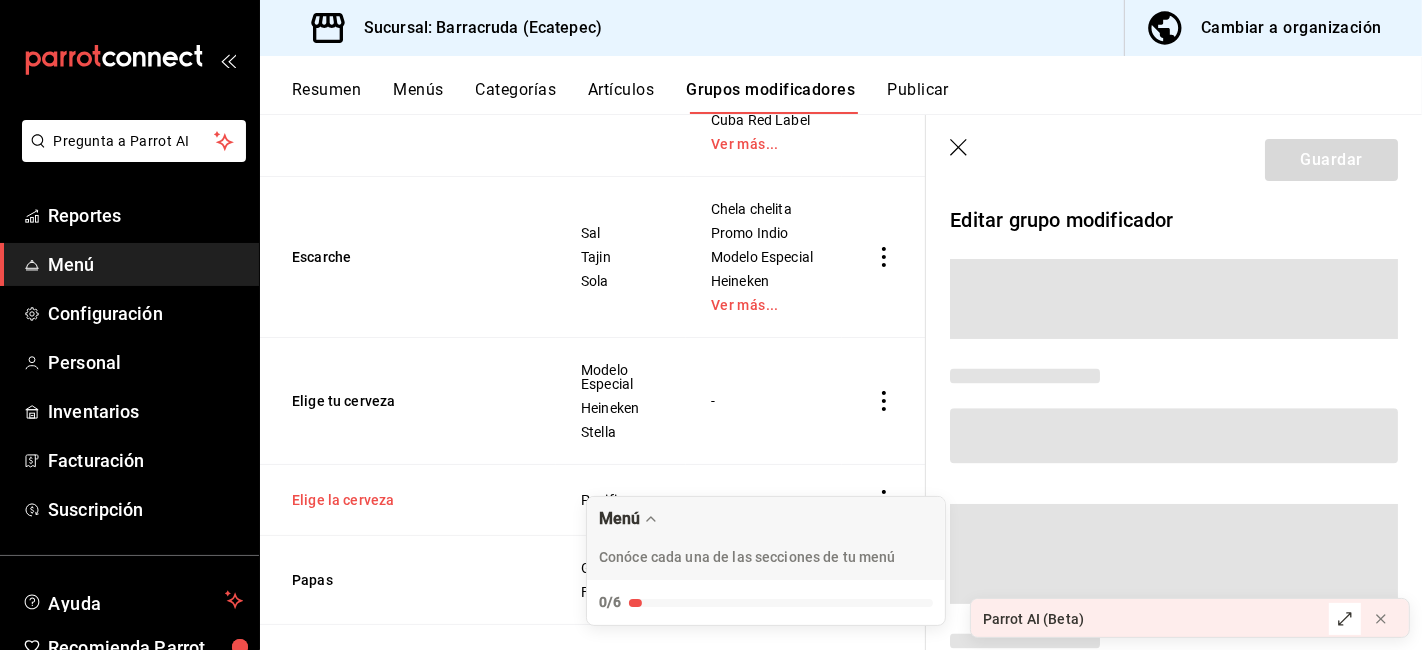 scroll, scrollTop: 2154, scrollLeft: 0, axis: vertical 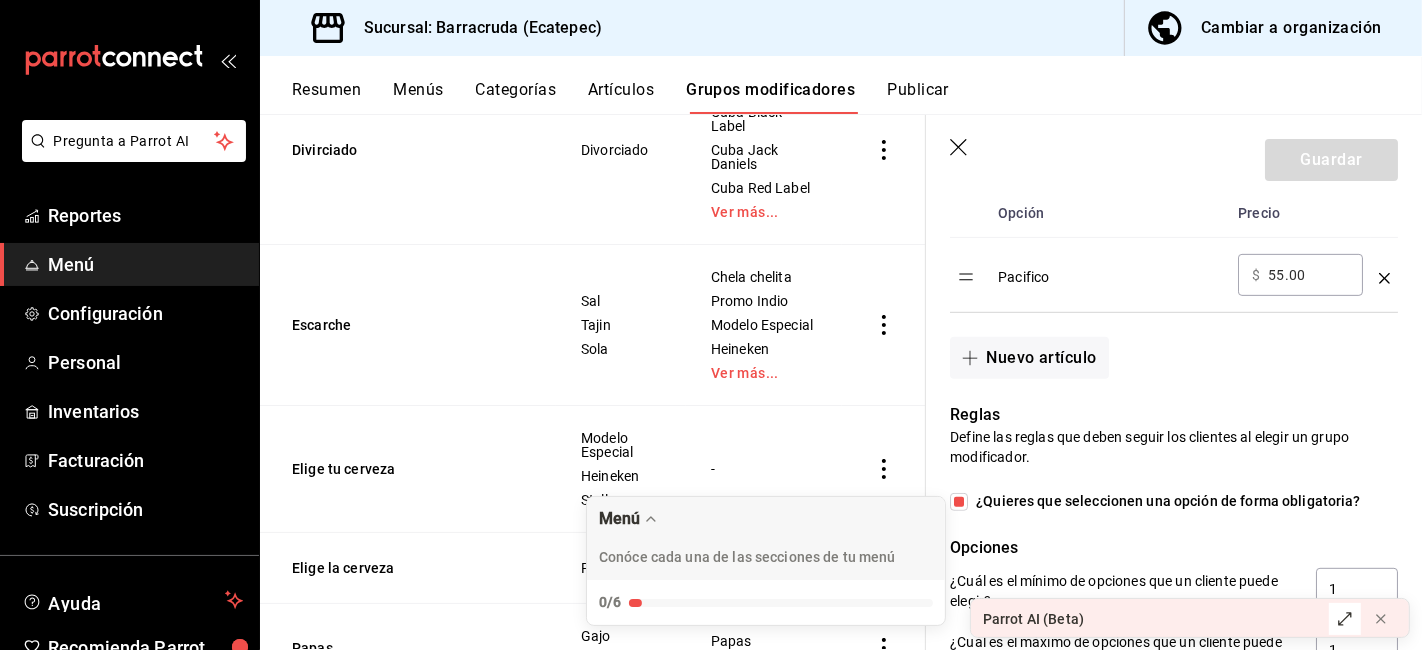 click on "Guardar" at bounding box center (1174, 156) 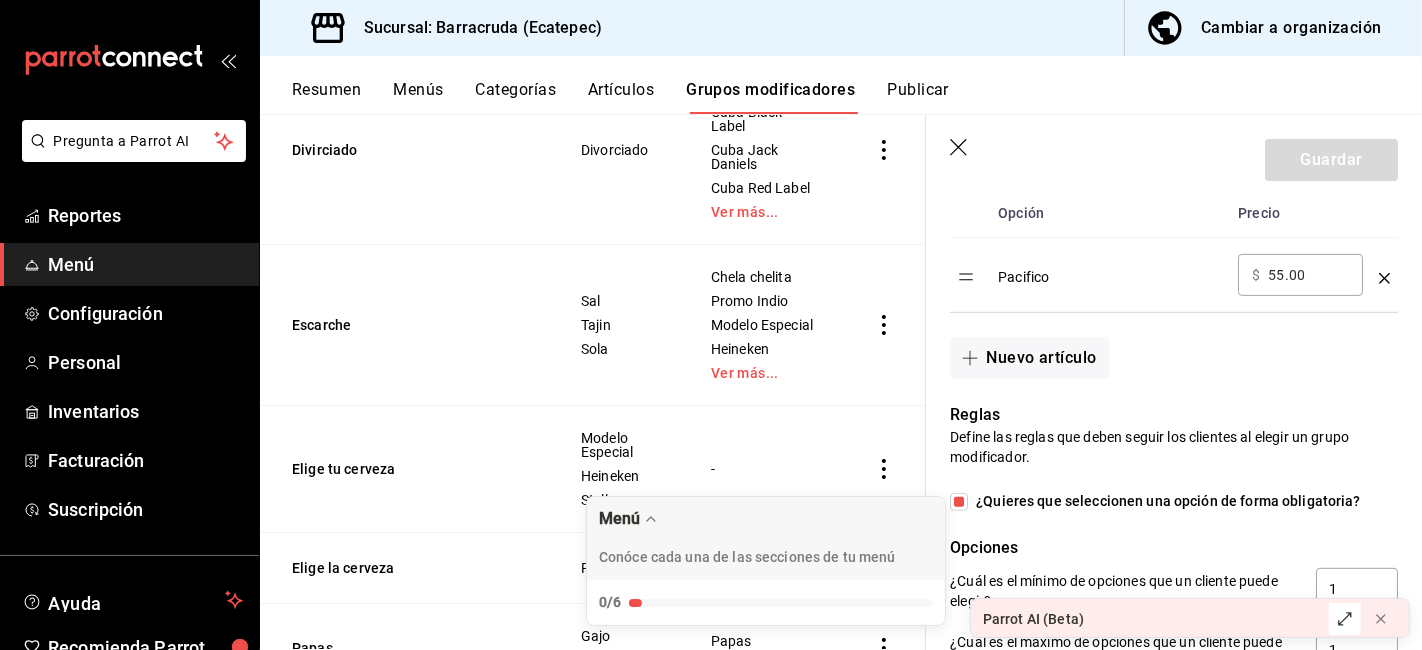 click 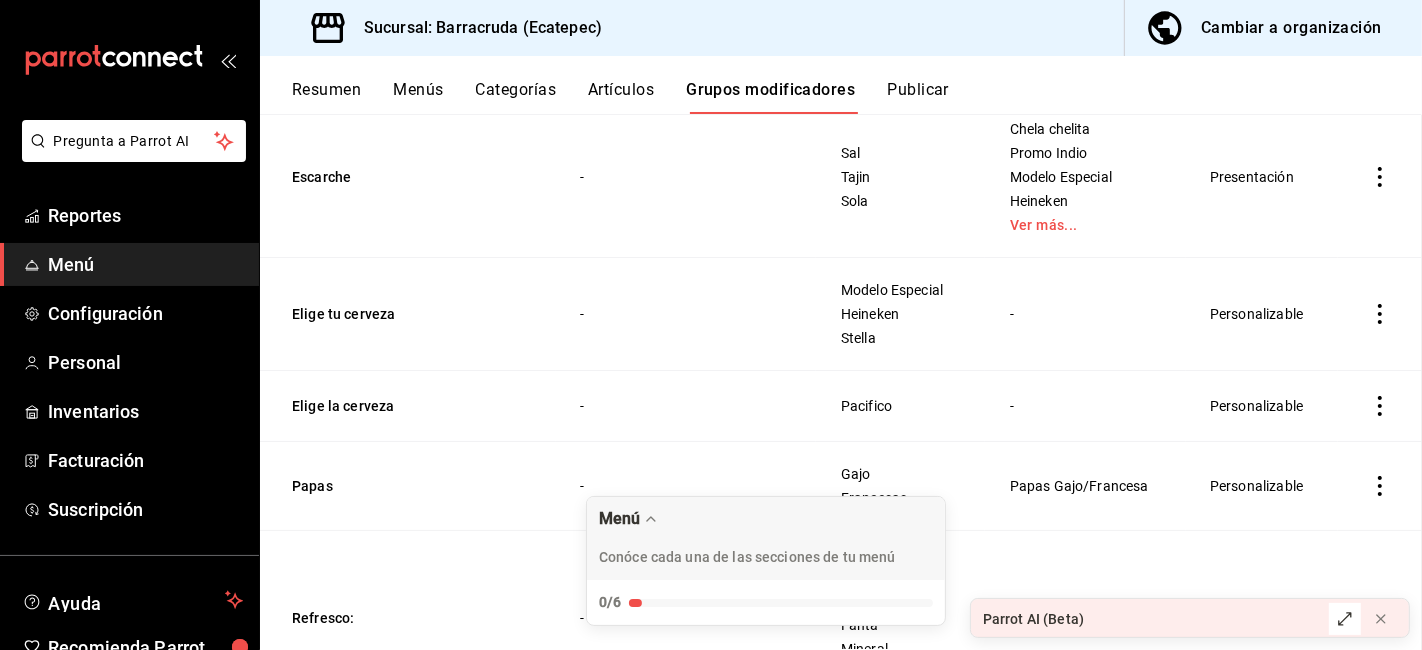 scroll, scrollTop: 0, scrollLeft: 0, axis: both 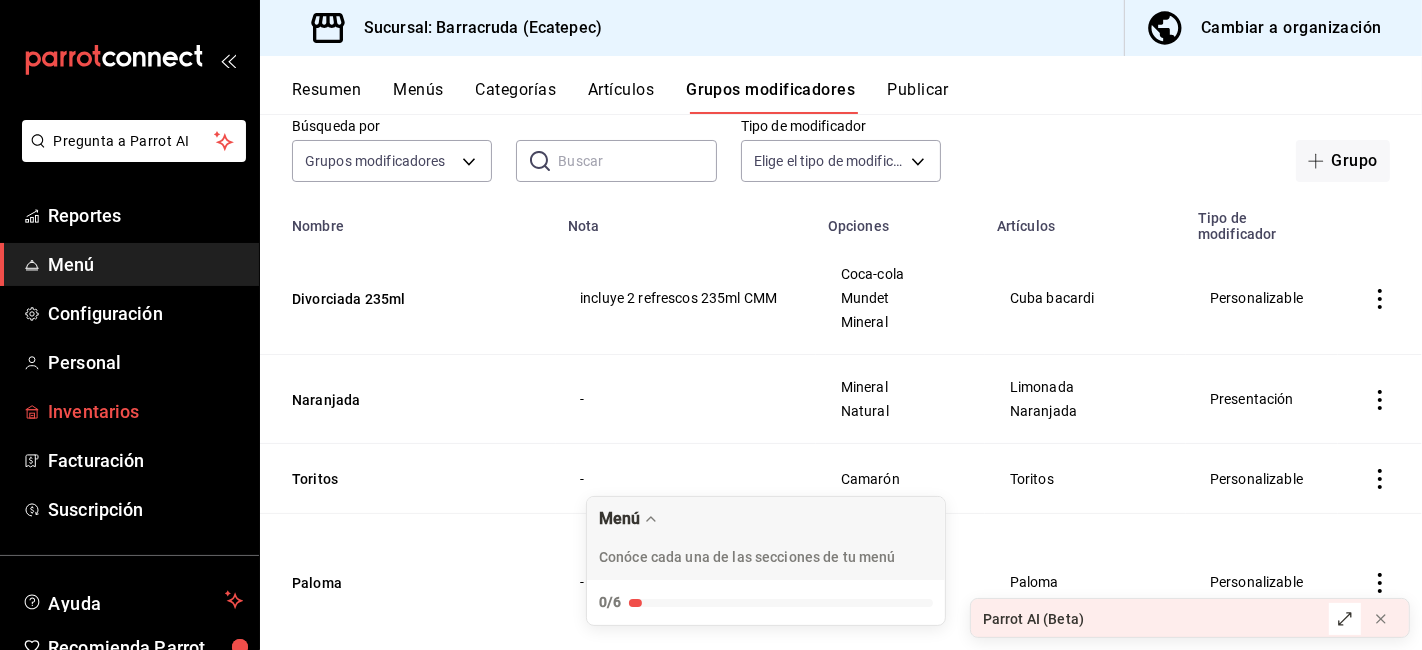 click on "Inventarios" at bounding box center (129, 411) 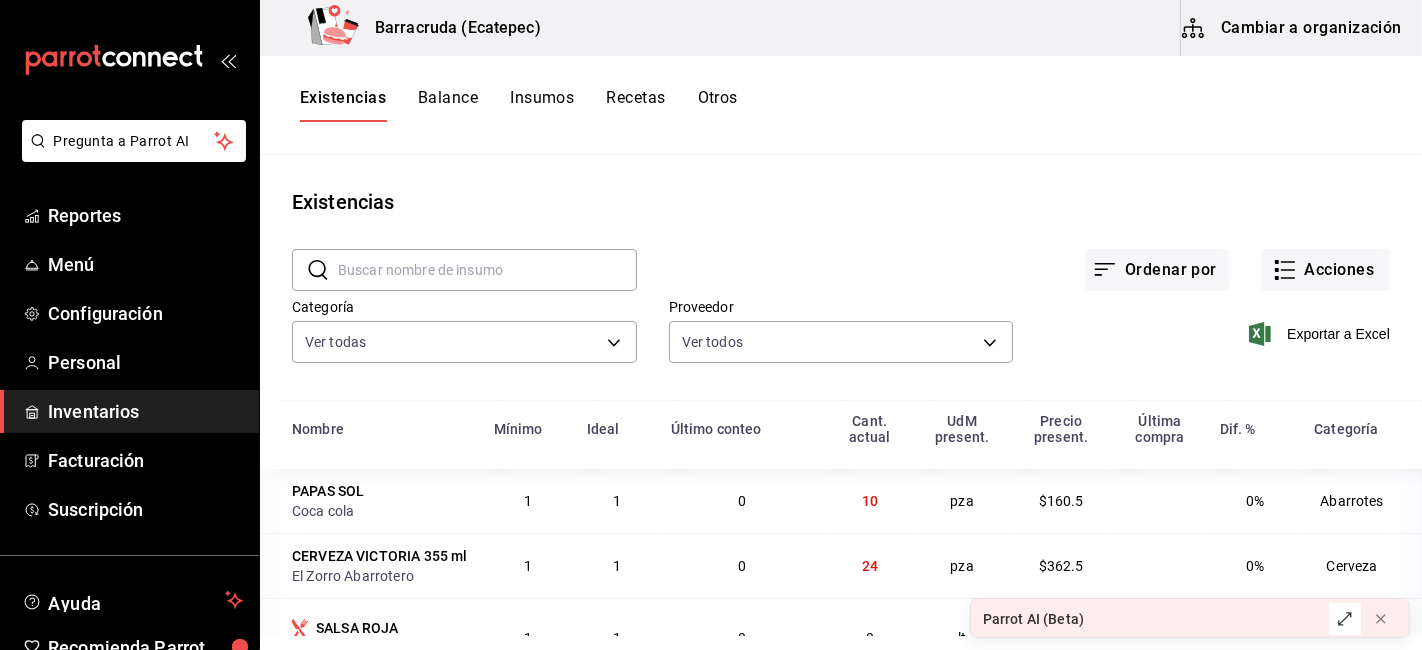 click on "Insumos" at bounding box center (542, 105) 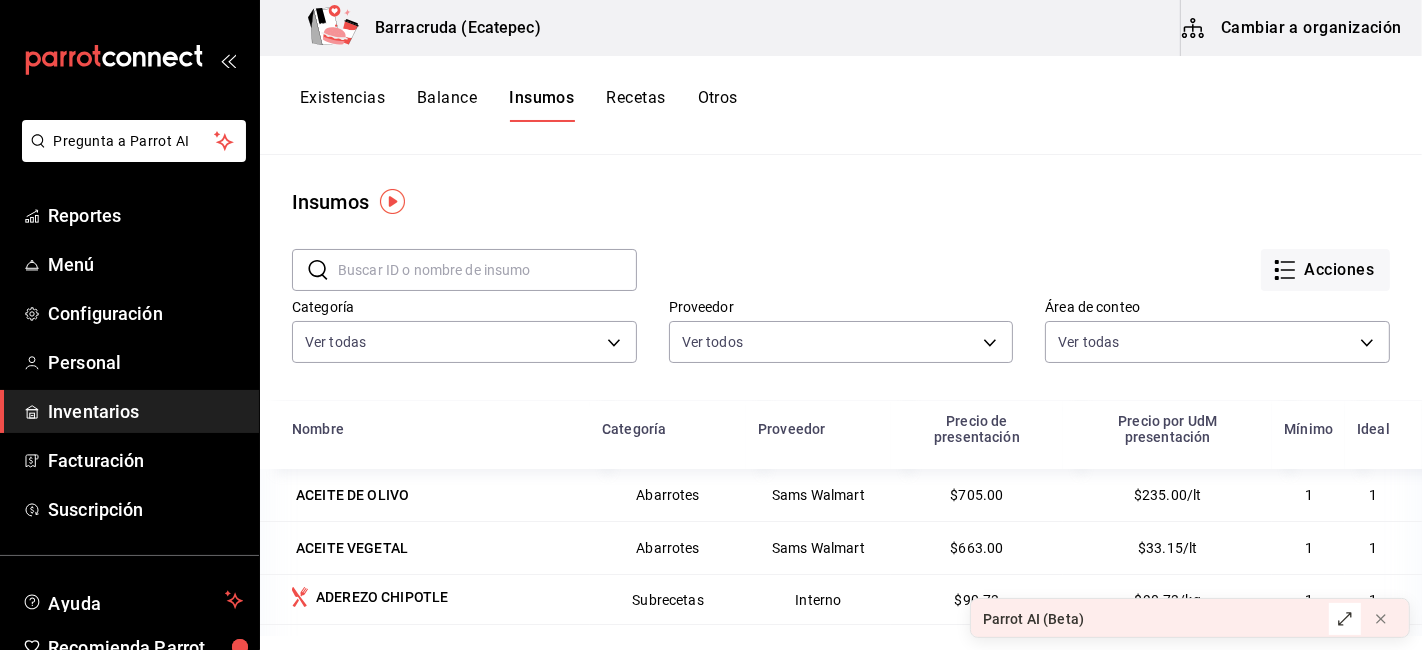 click at bounding box center [1197, 28] 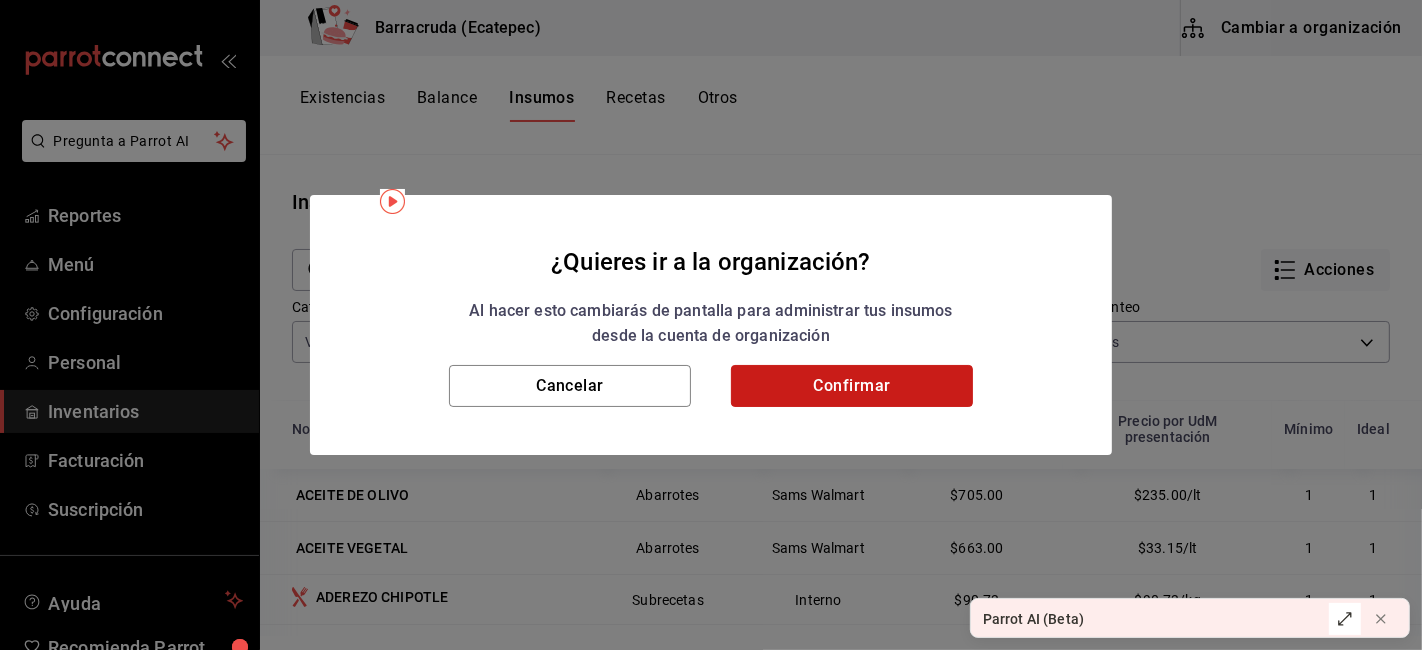 click on "Confirmar" at bounding box center (852, 386) 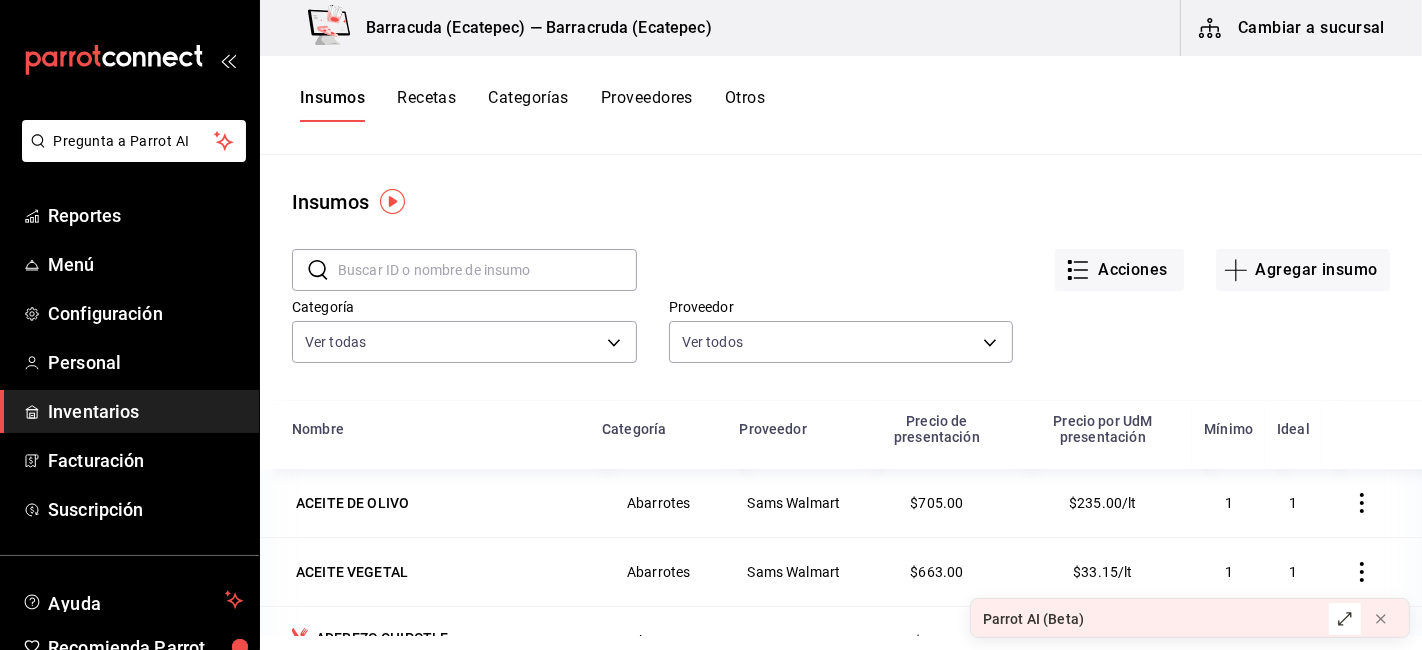 click on "Recetas" at bounding box center (426, 105) 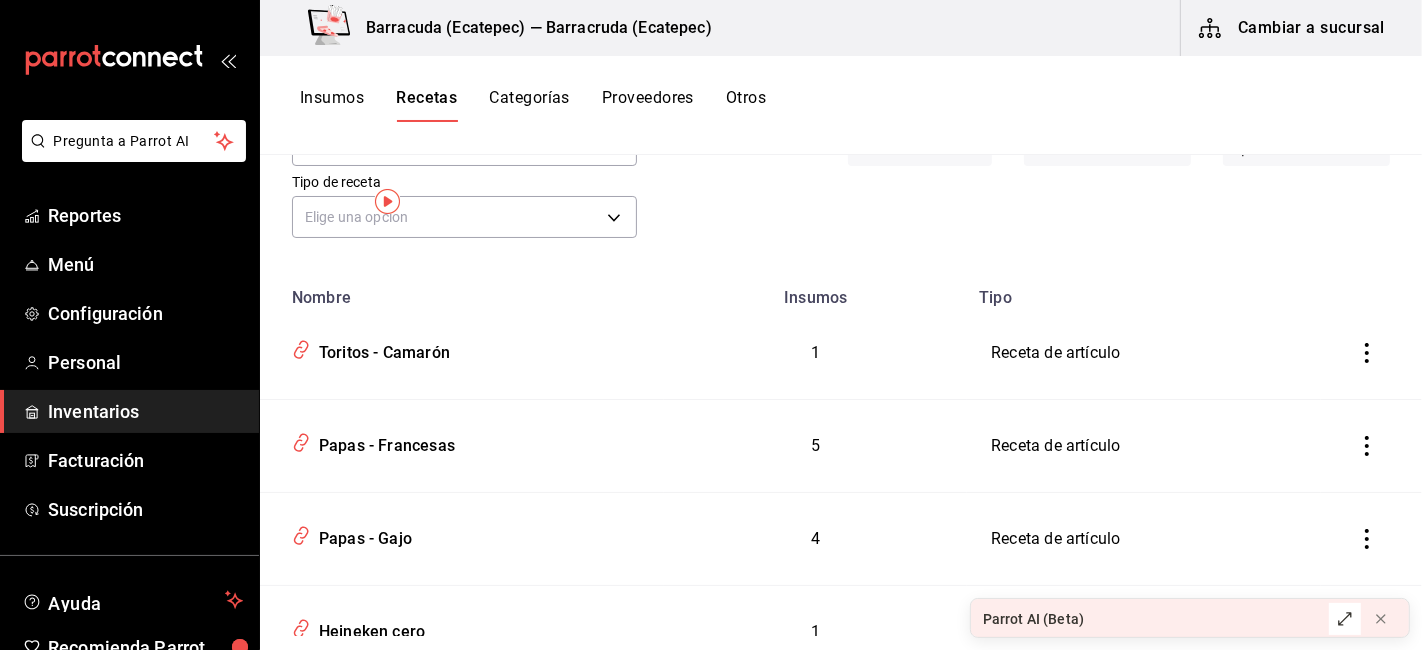 scroll, scrollTop: 0, scrollLeft: 0, axis: both 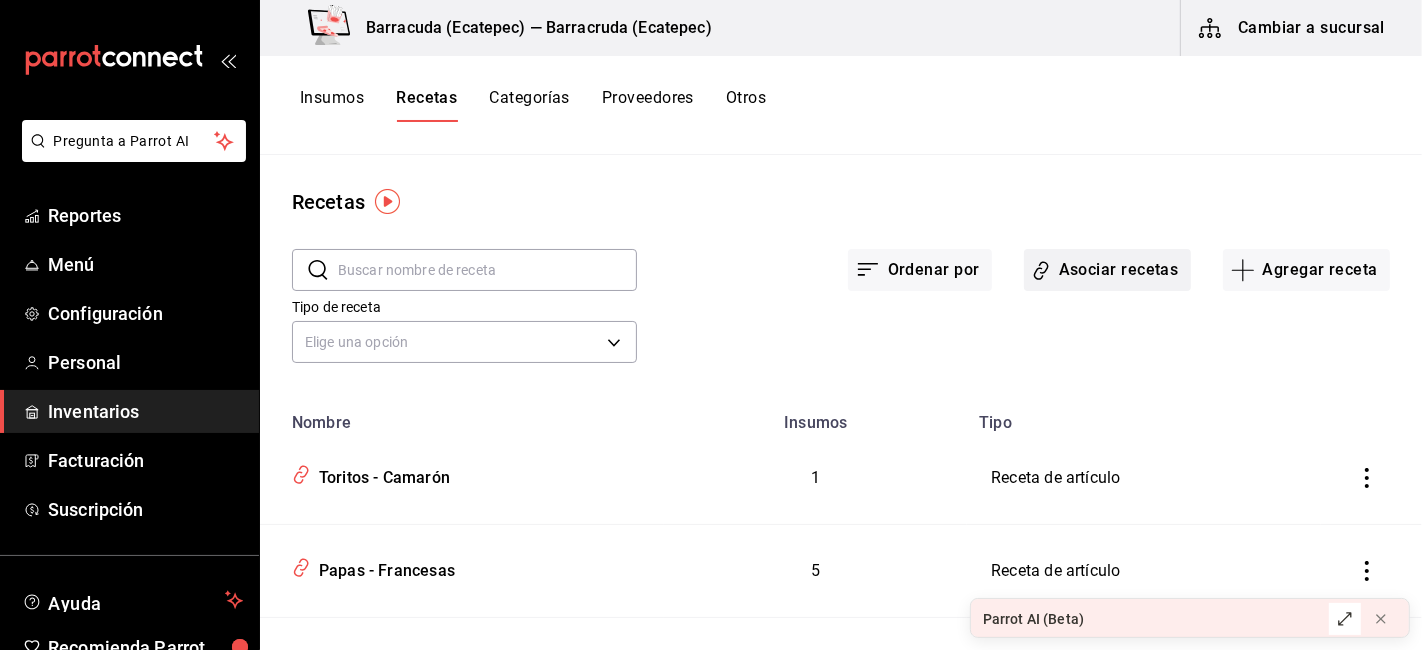 click on "Asociar recetas" at bounding box center (1107, 270) 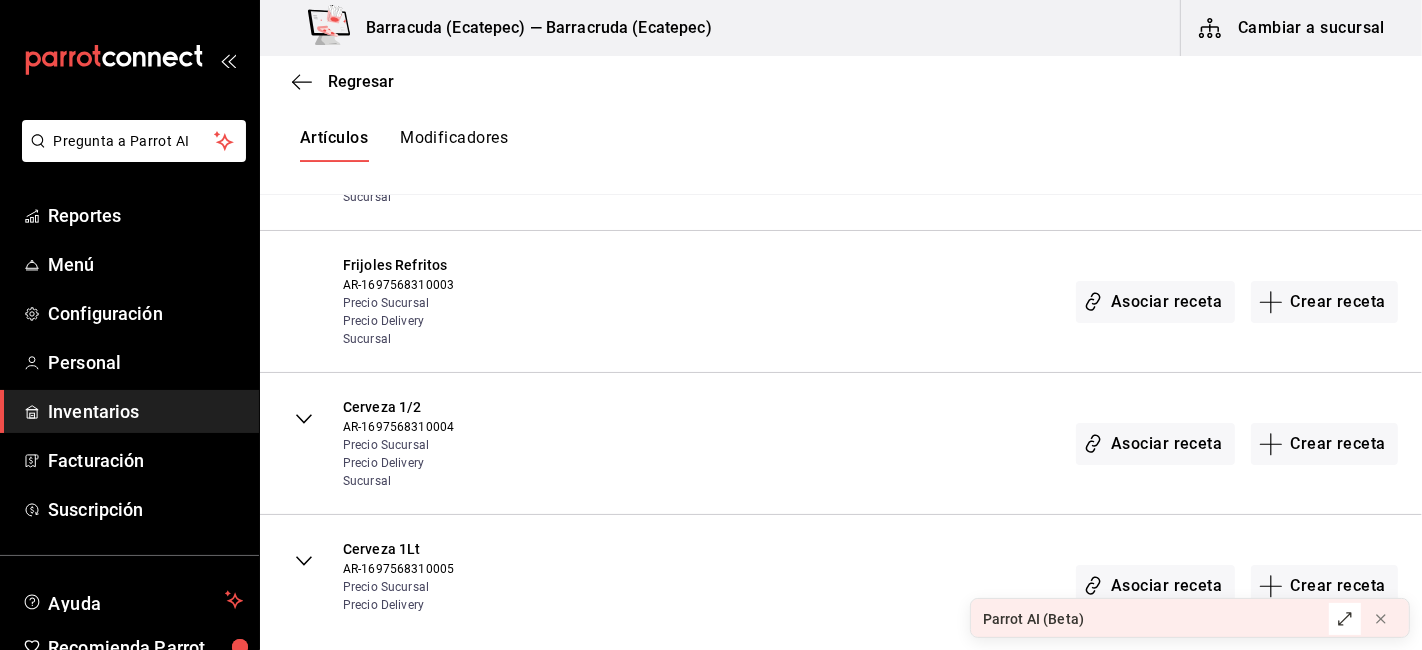 scroll, scrollTop: 5888, scrollLeft: 0, axis: vertical 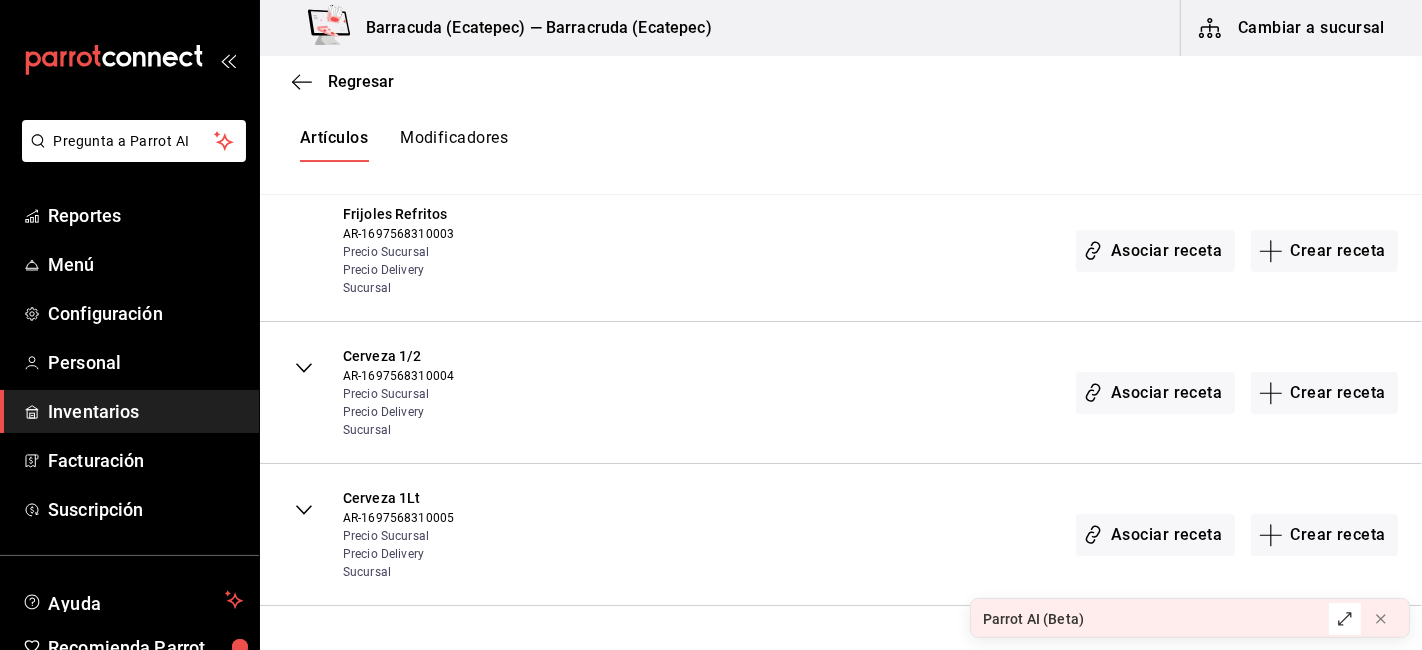 click 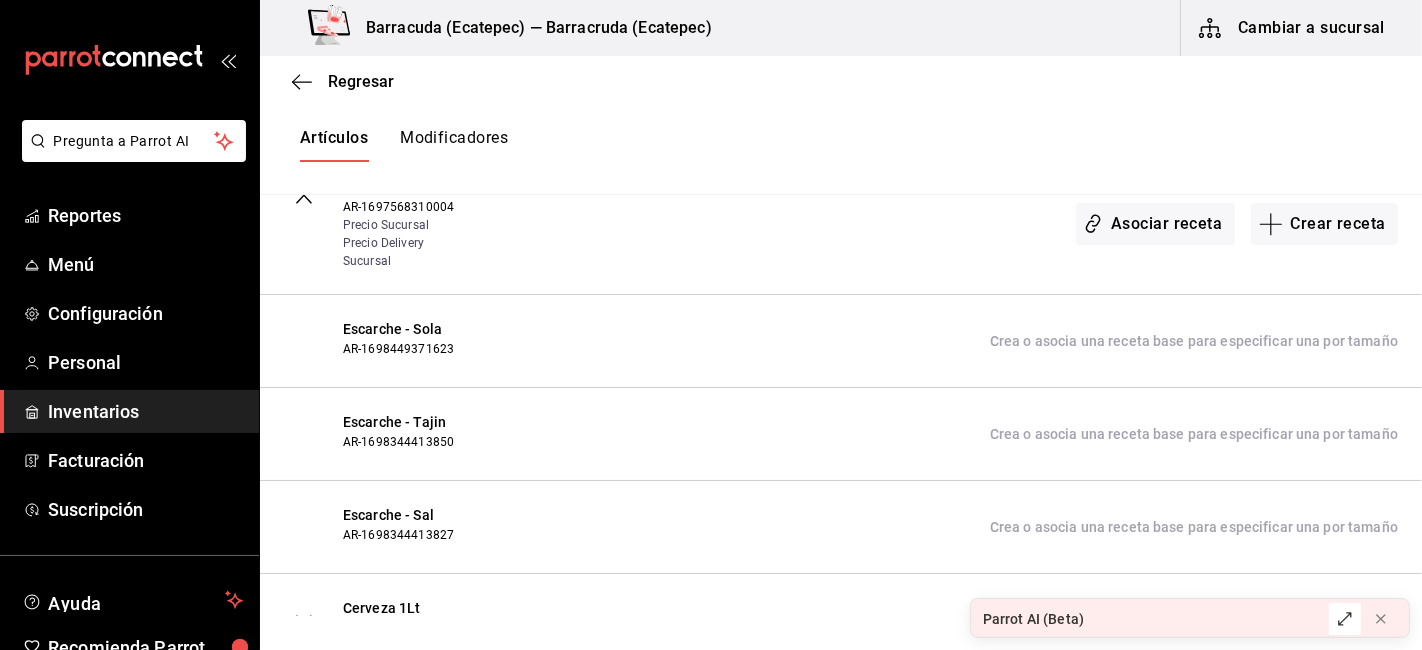scroll, scrollTop: 5888, scrollLeft: 0, axis: vertical 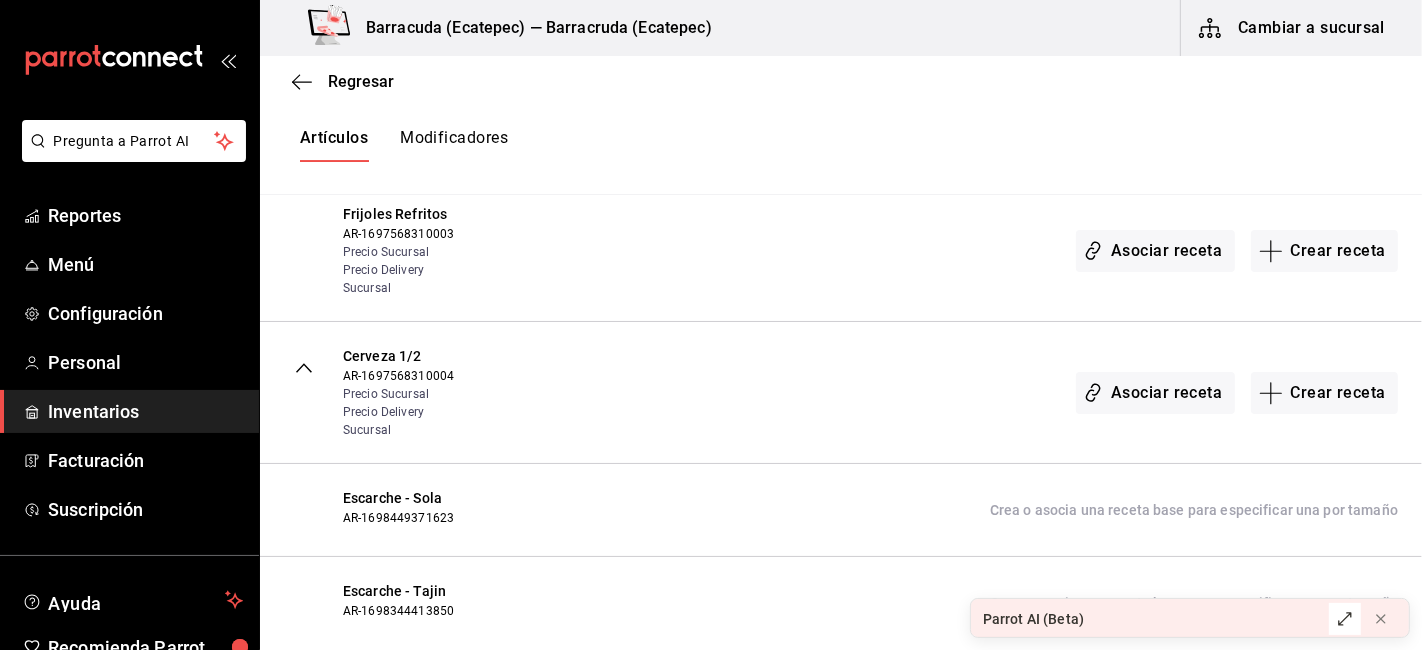 click at bounding box center (304, 368) 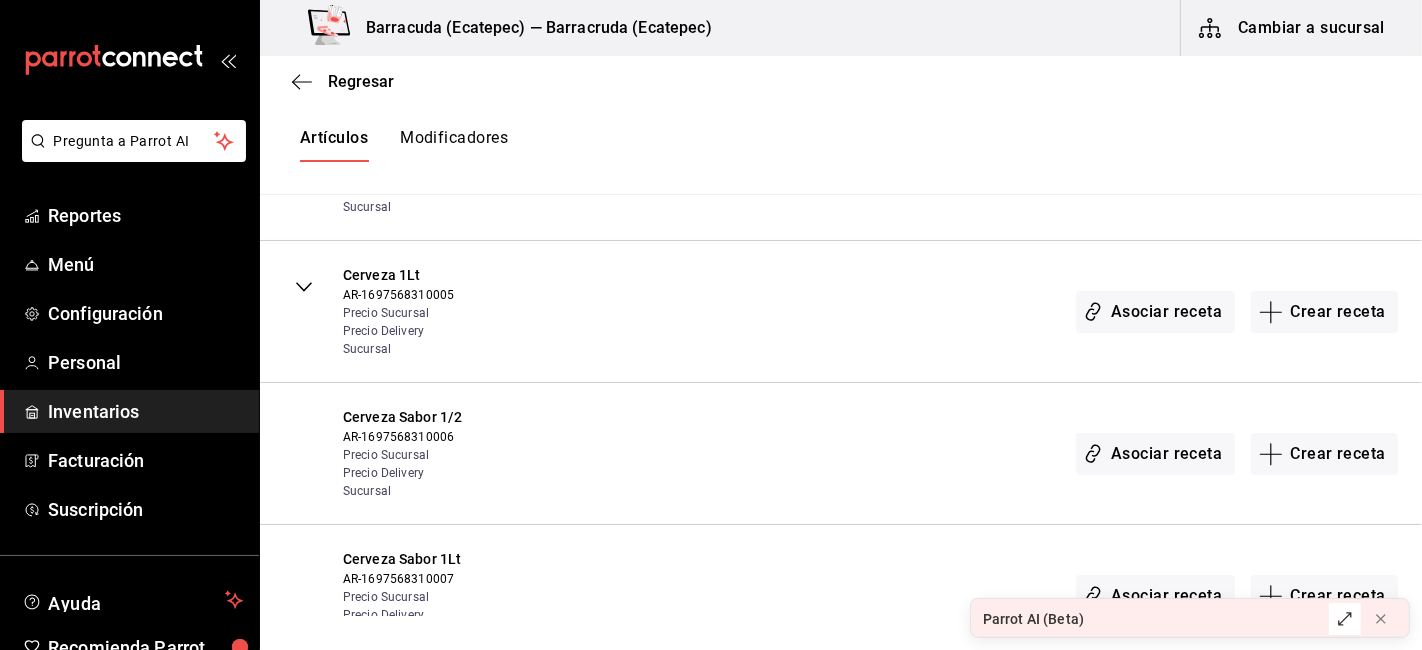 scroll, scrollTop: 6222, scrollLeft: 0, axis: vertical 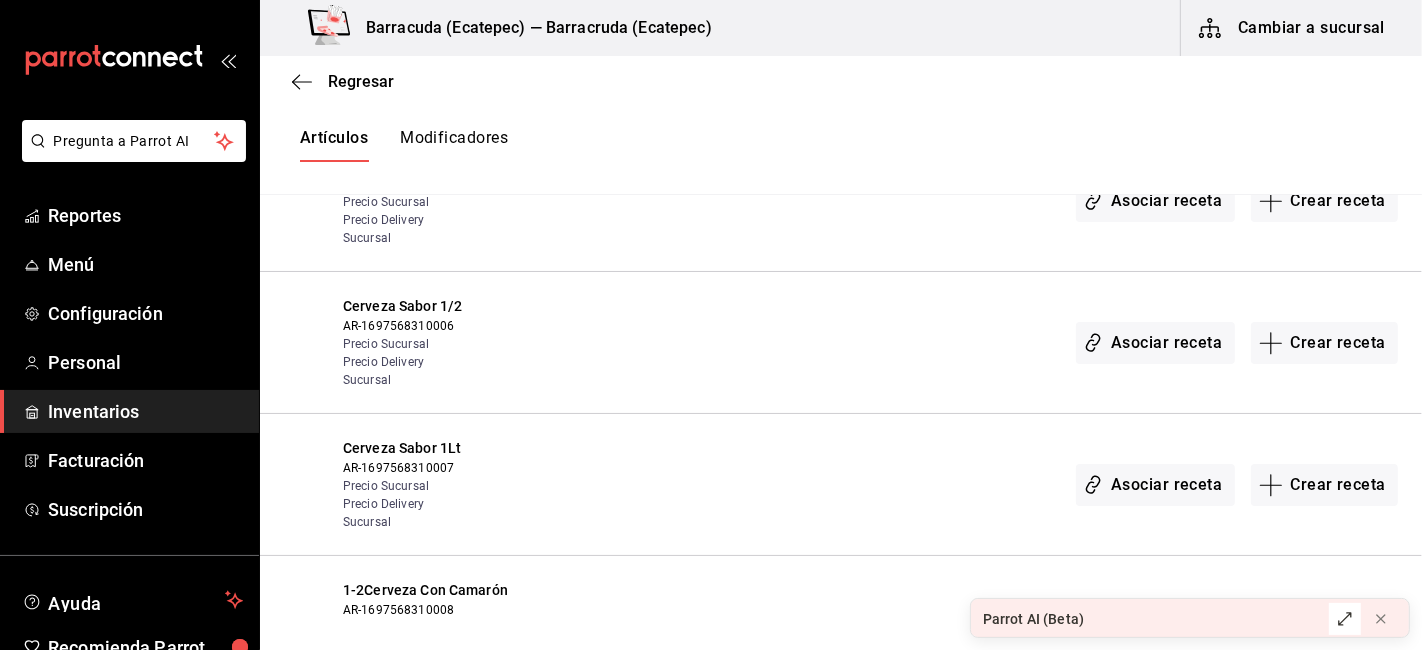 click on "Modificadores" at bounding box center (454, 145) 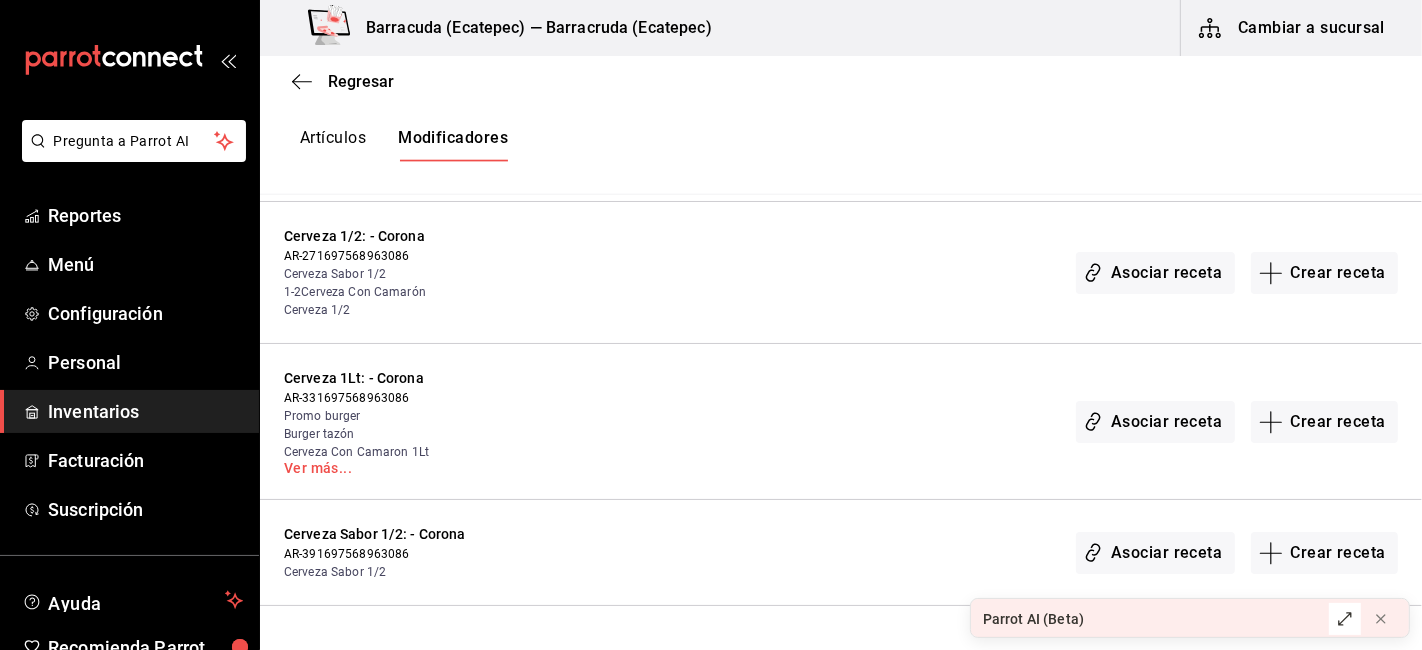 scroll, scrollTop: 1888, scrollLeft: 0, axis: vertical 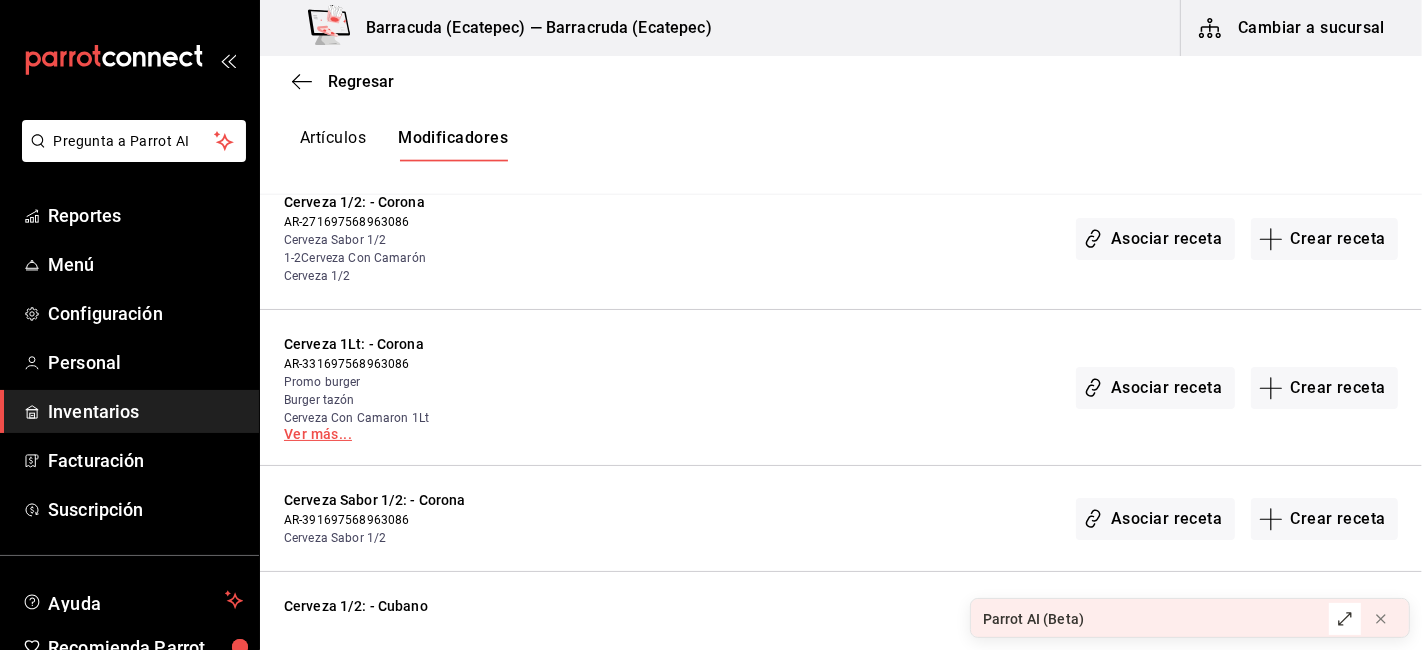 click on "Ver más..." at bounding box center [412, 434] 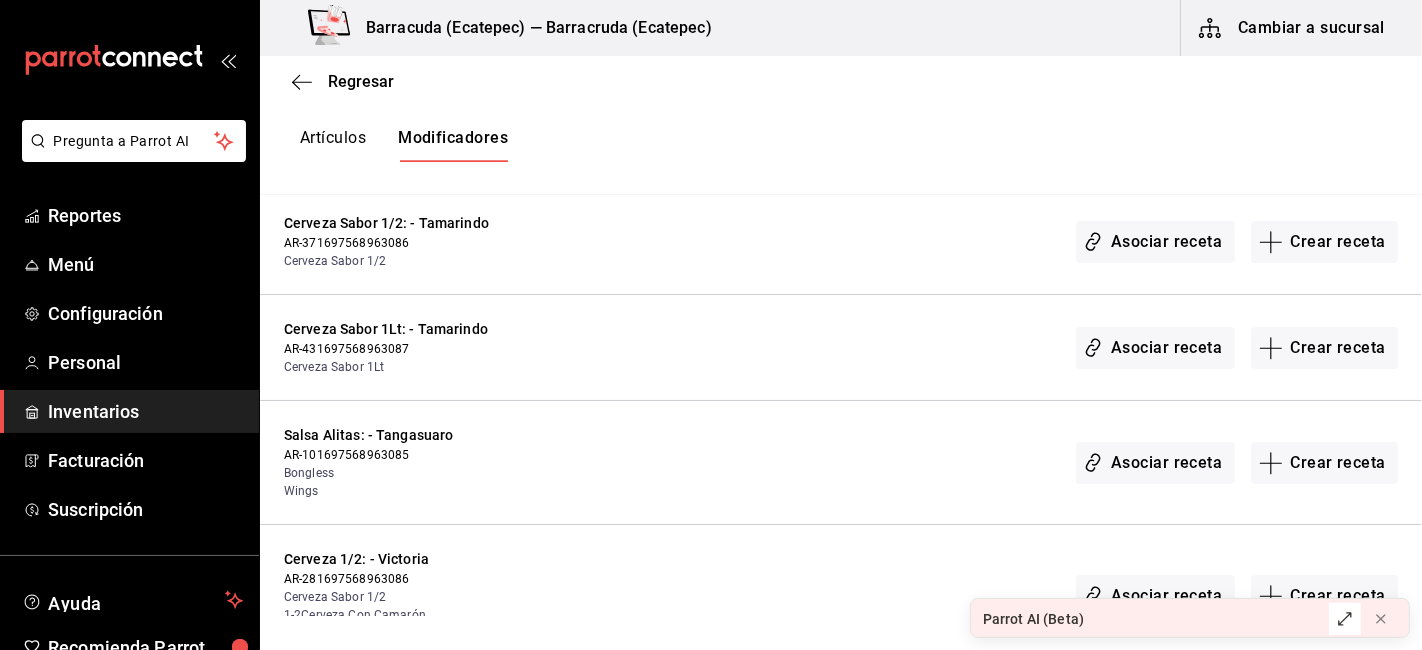 scroll, scrollTop: 4666, scrollLeft: 0, axis: vertical 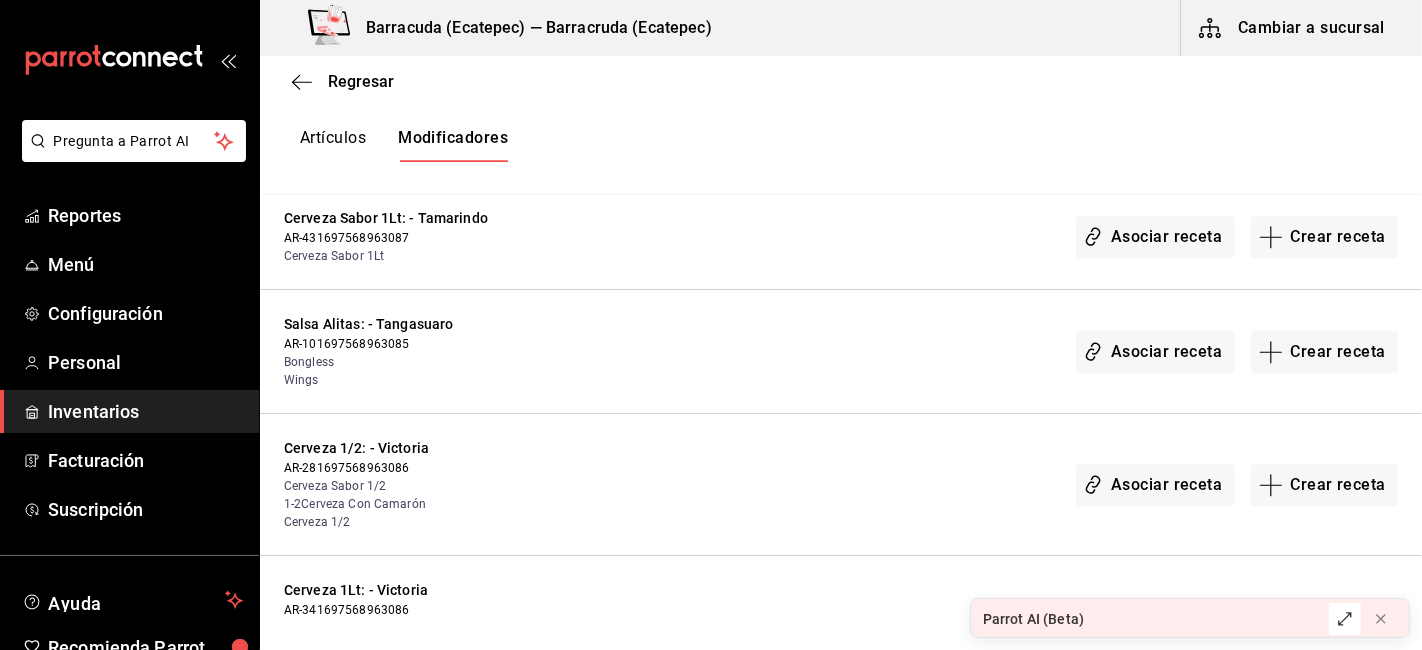 click on "Artículos" at bounding box center [333, 145] 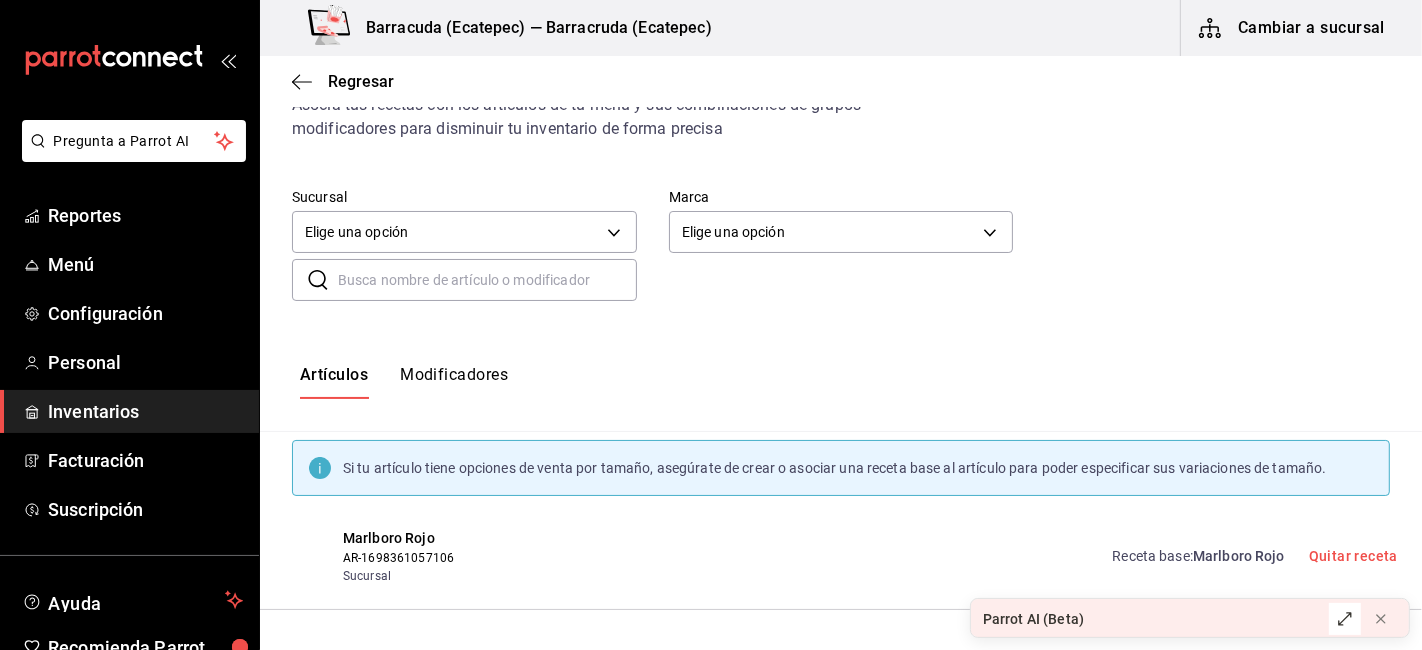 scroll, scrollTop: 51, scrollLeft: 0, axis: vertical 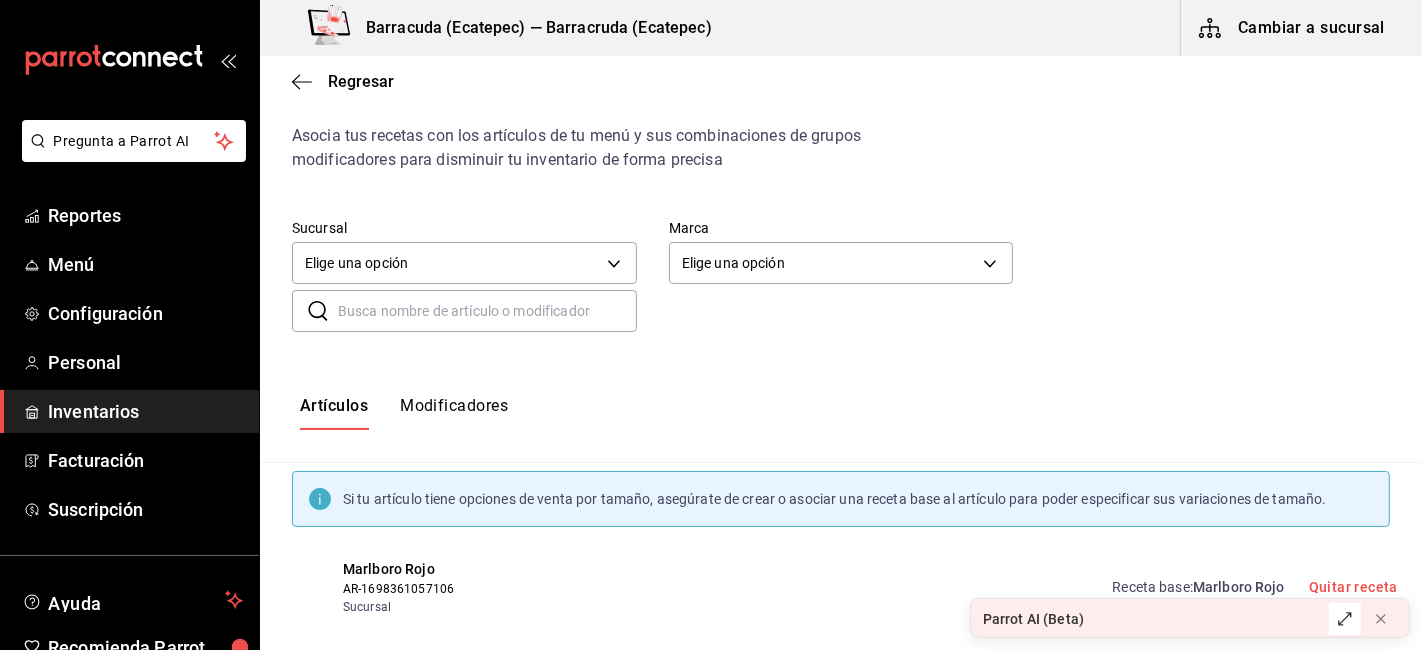 click at bounding box center [487, 311] 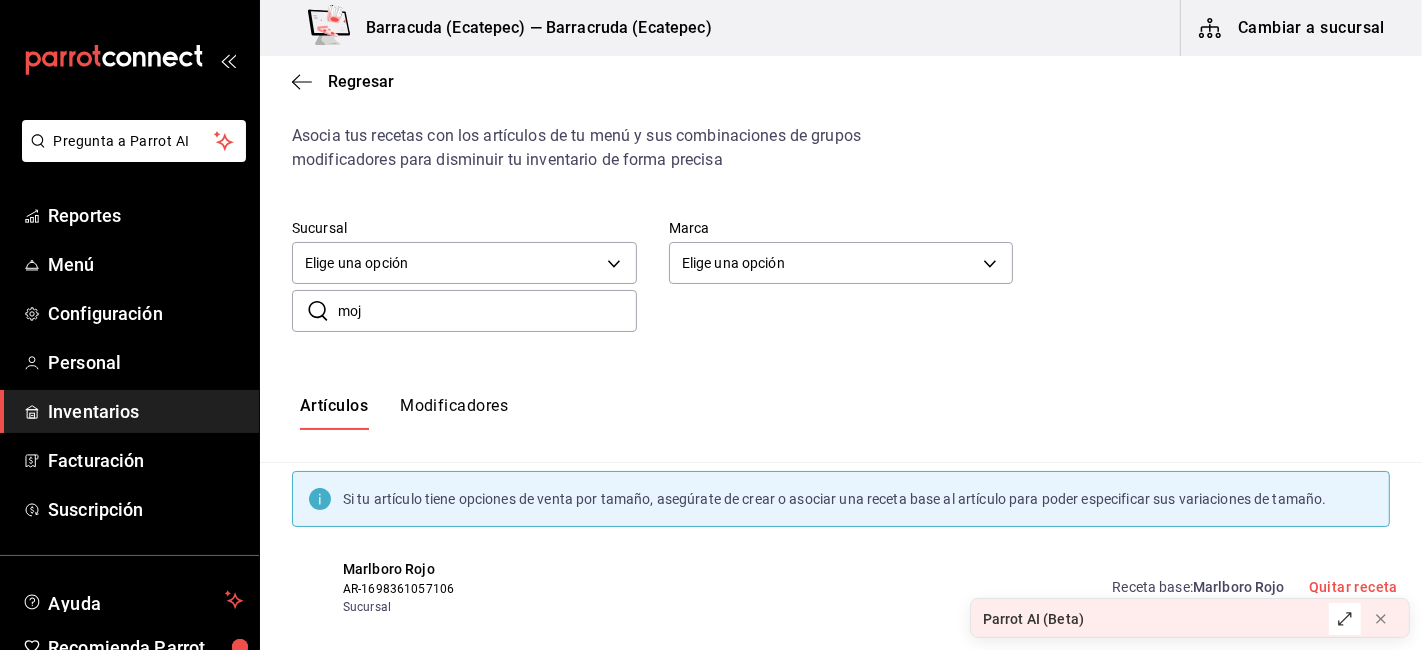 type on "moj" 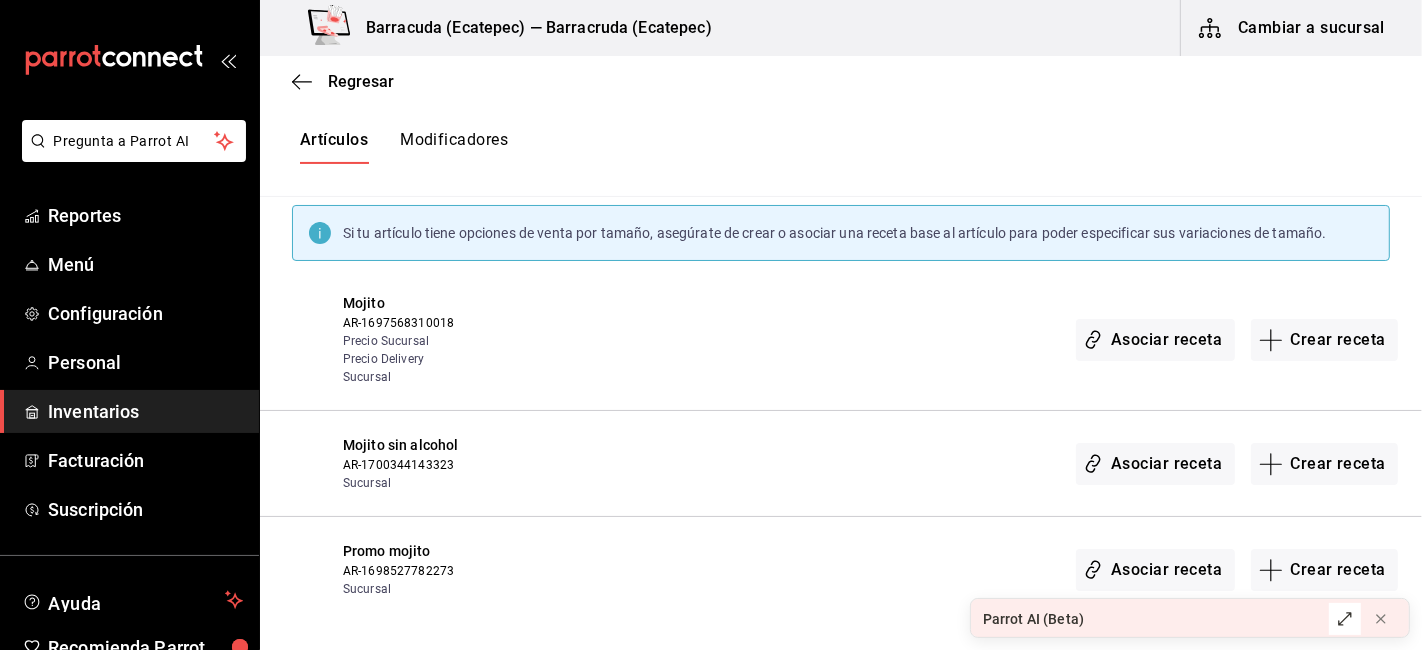 scroll, scrollTop: 316, scrollLeft: 0, axis: vertical 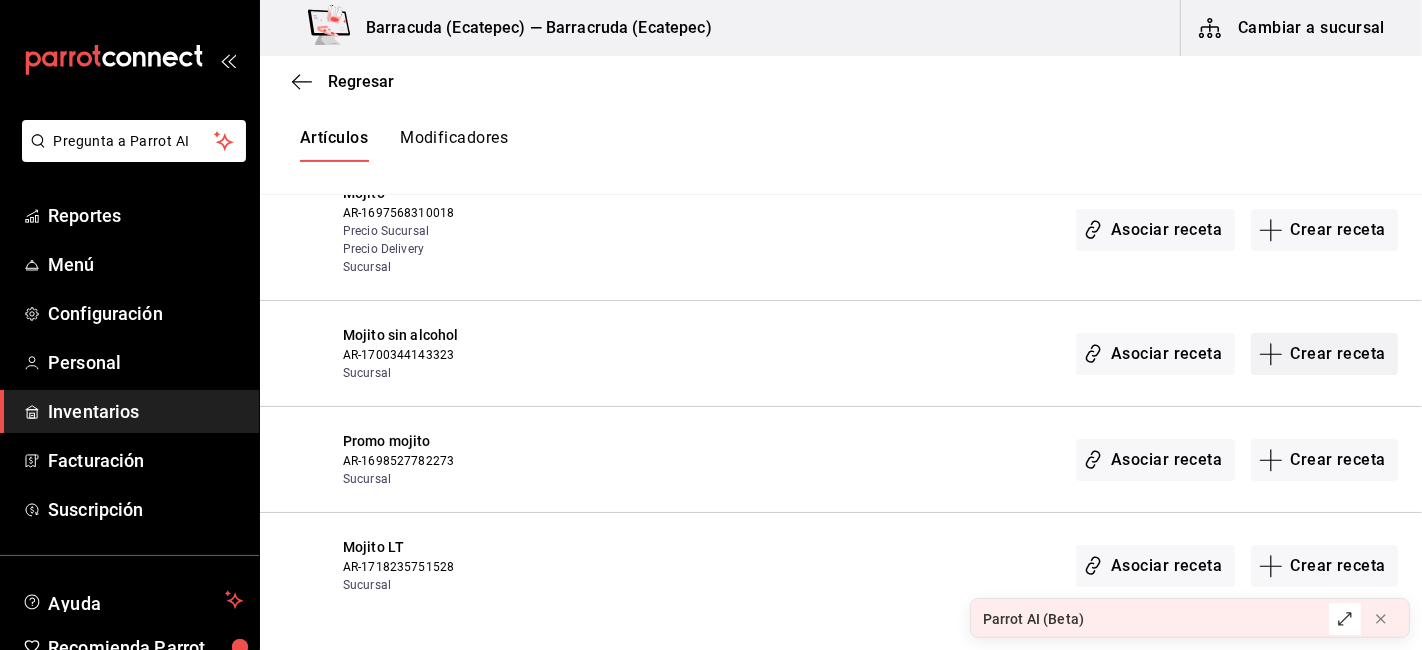 click on "Crear receta" at bounding box center [1325, 354] 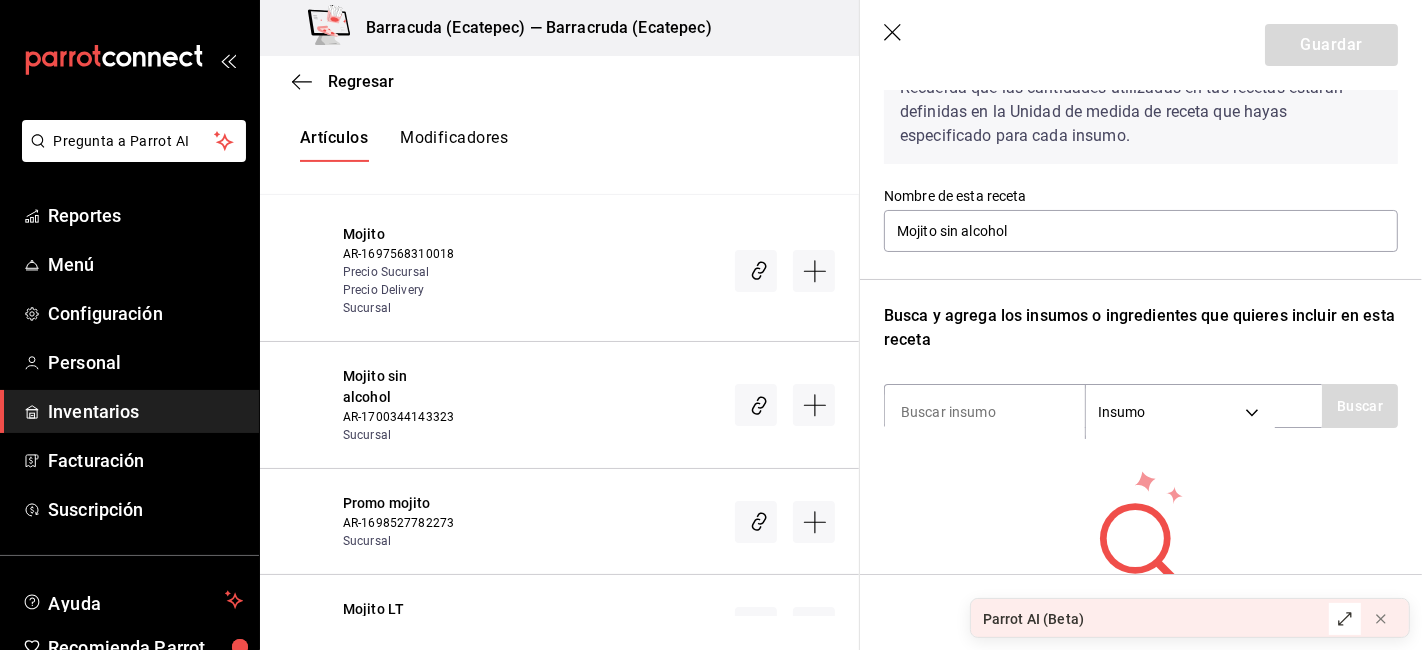 scroll, scrollTop: 203, scrollLeft: 0, axis: vertical 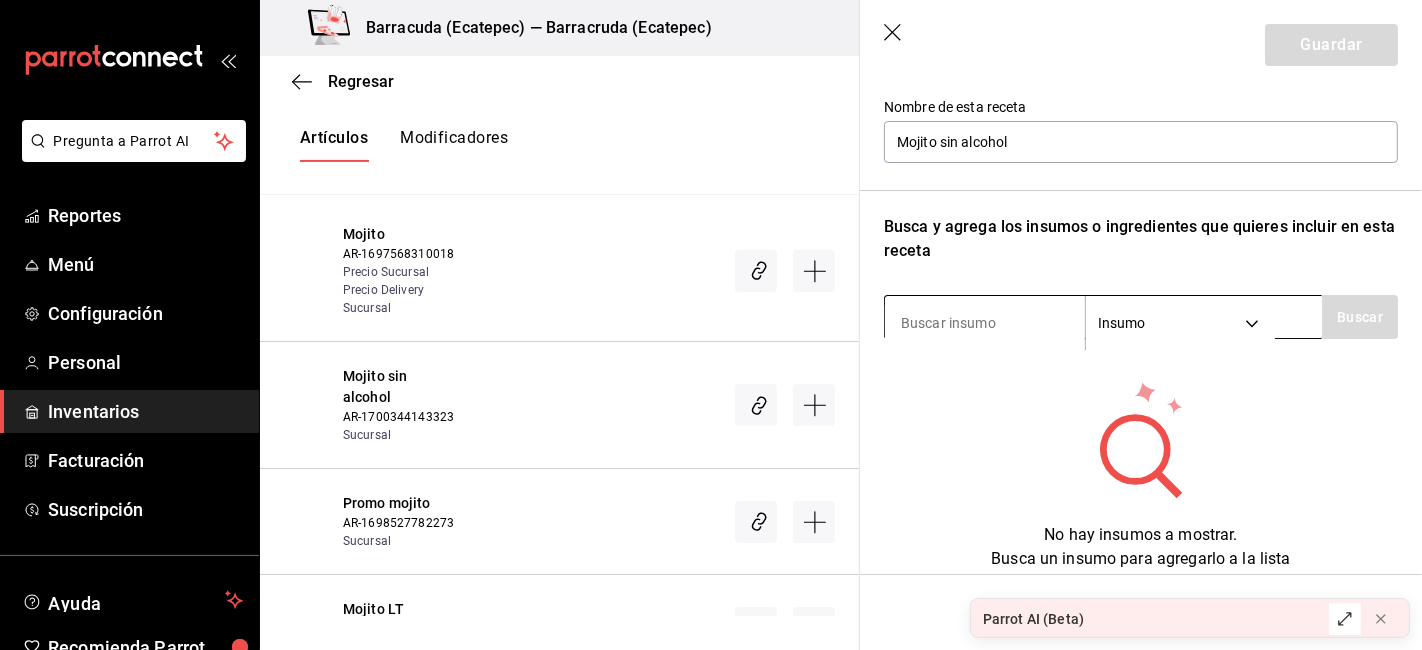 click at bounding box center [985, 323] 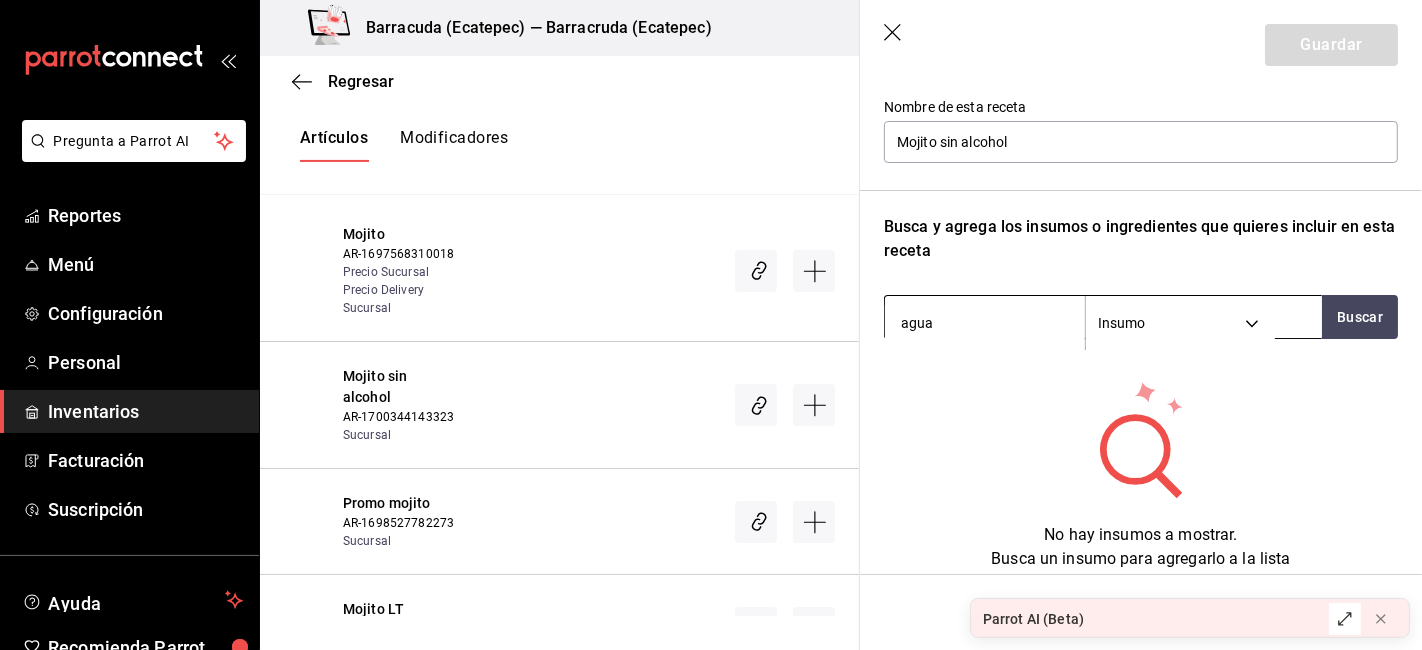 type on "agua m" 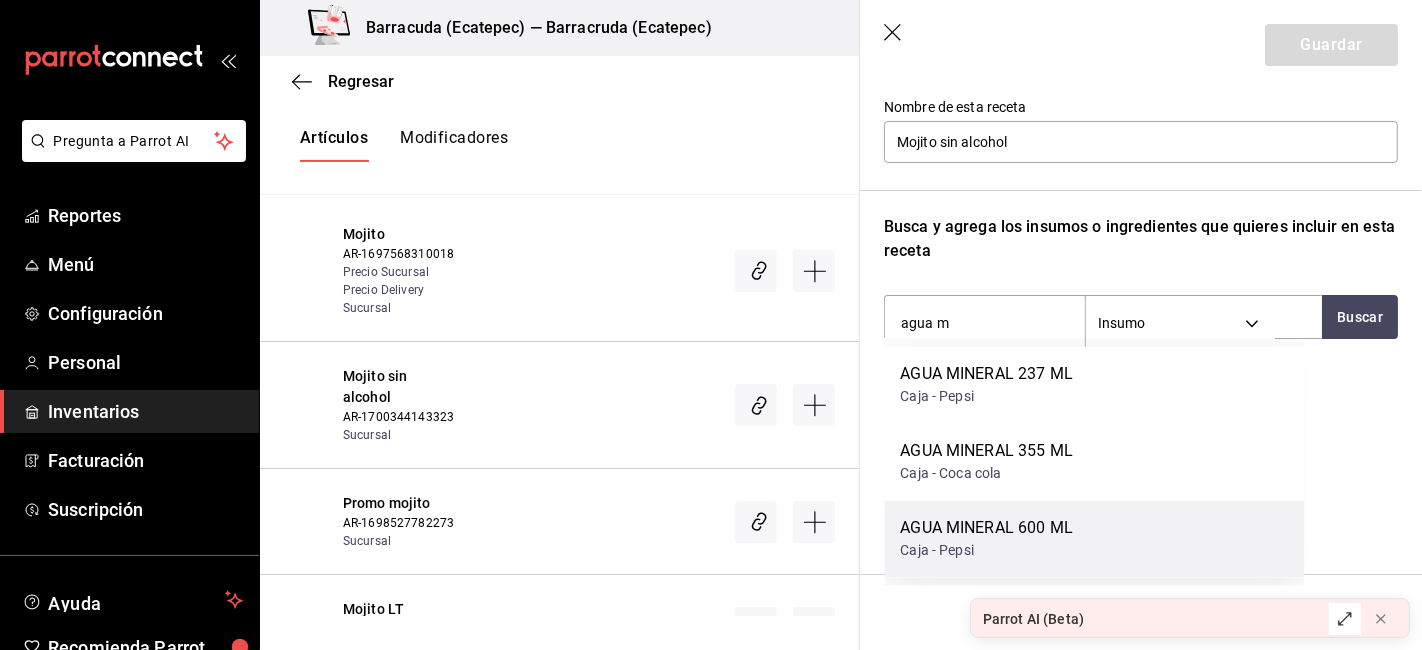 click on "AGUA MINERAL 600 ML Caja - Pepsi" at bounding box center [1094, 539] 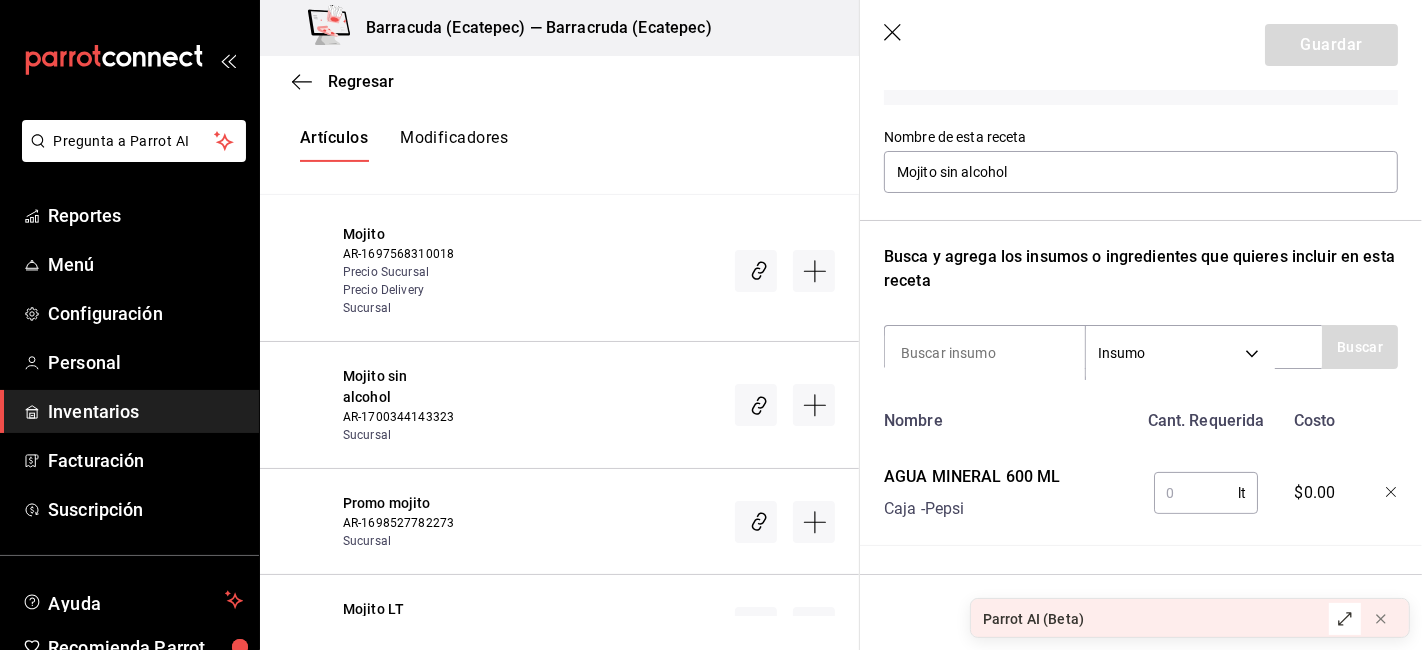 scroll, scrollTop: 189, scrollLeft: 0, axis: vertical 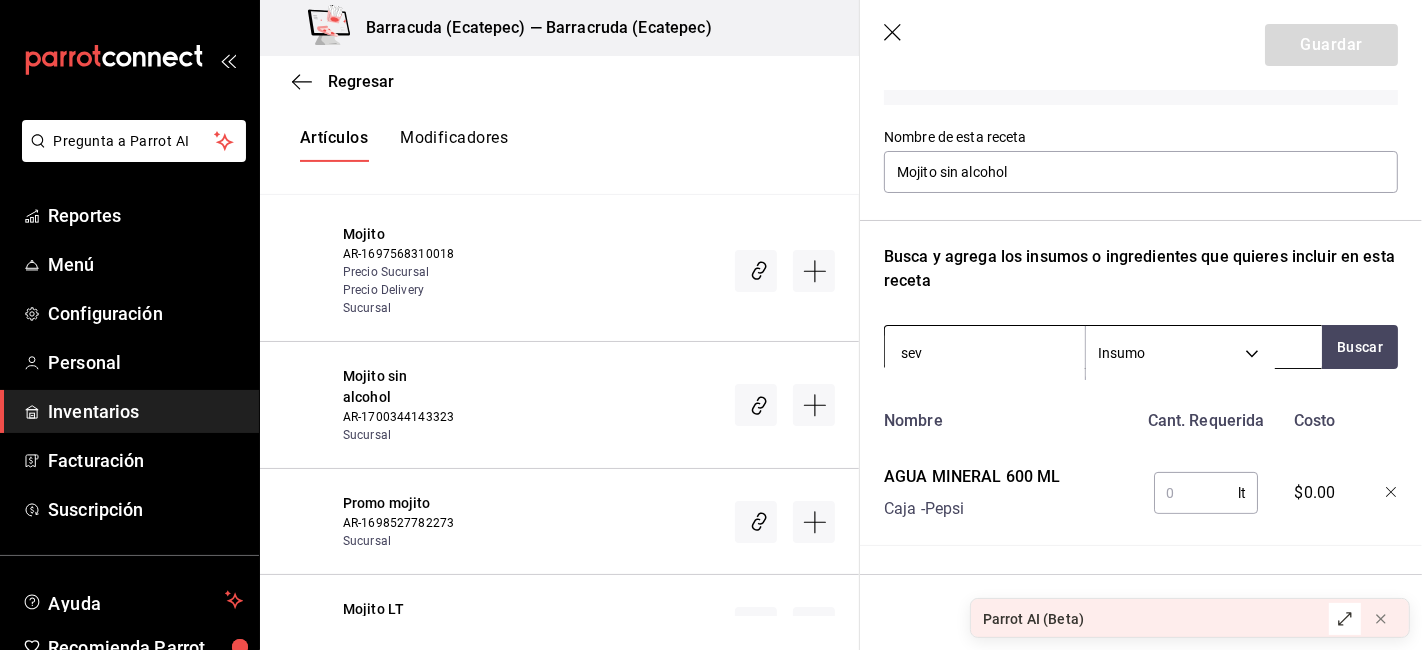 type on "seve" 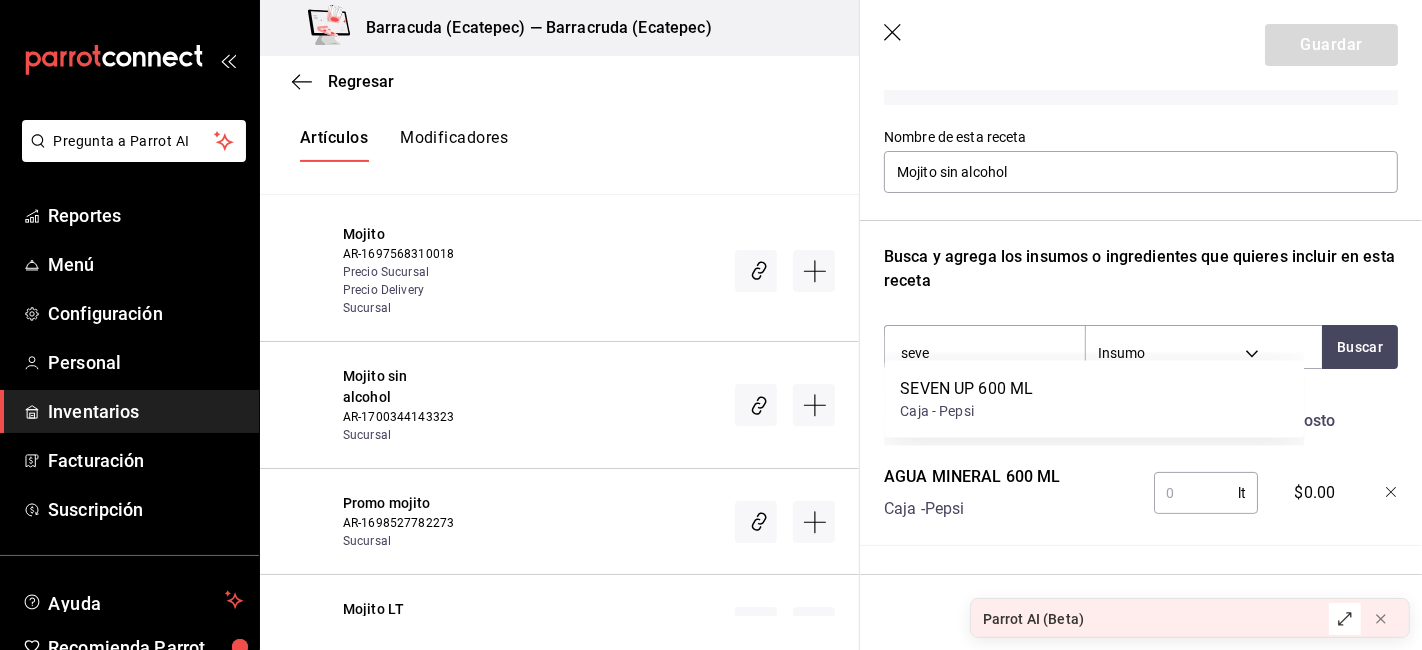 click on "SEVEN UP 600 ML Caja - Pepsi" at bounding box center (1094, 399) 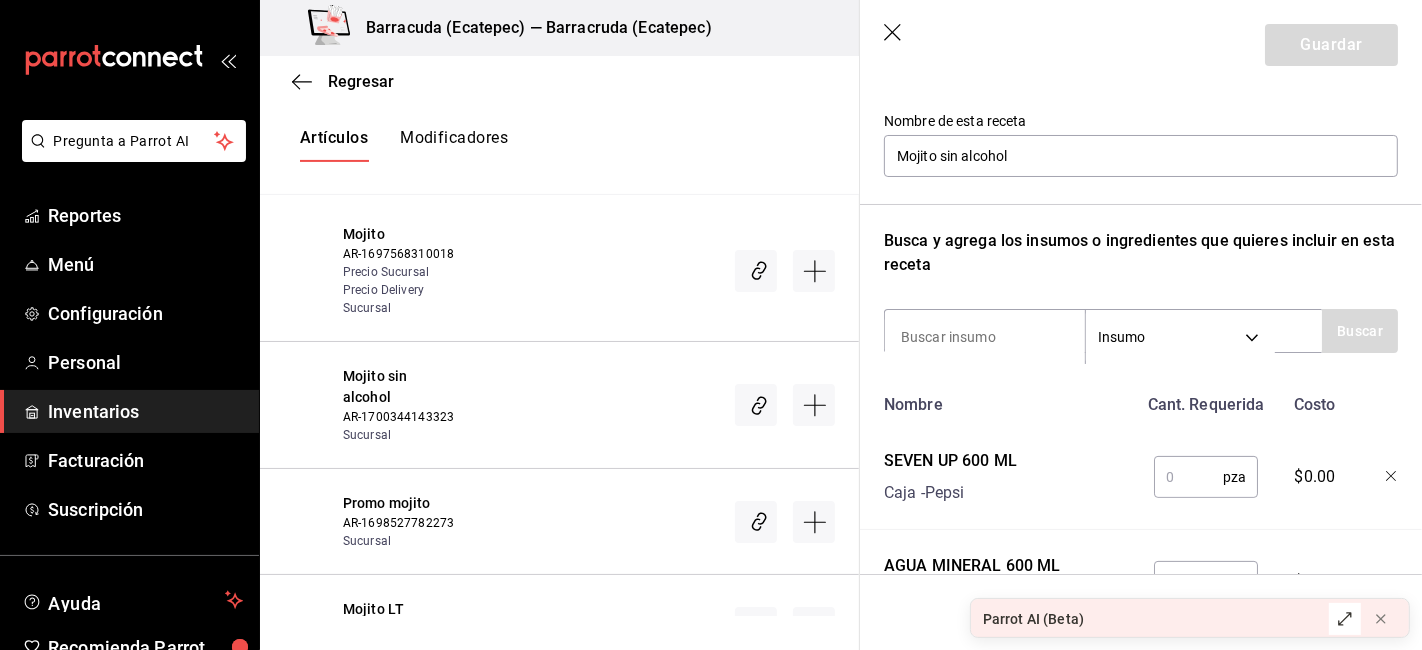 scroll, scrollTop: 203, scrollLeft: 0, axis: vertical 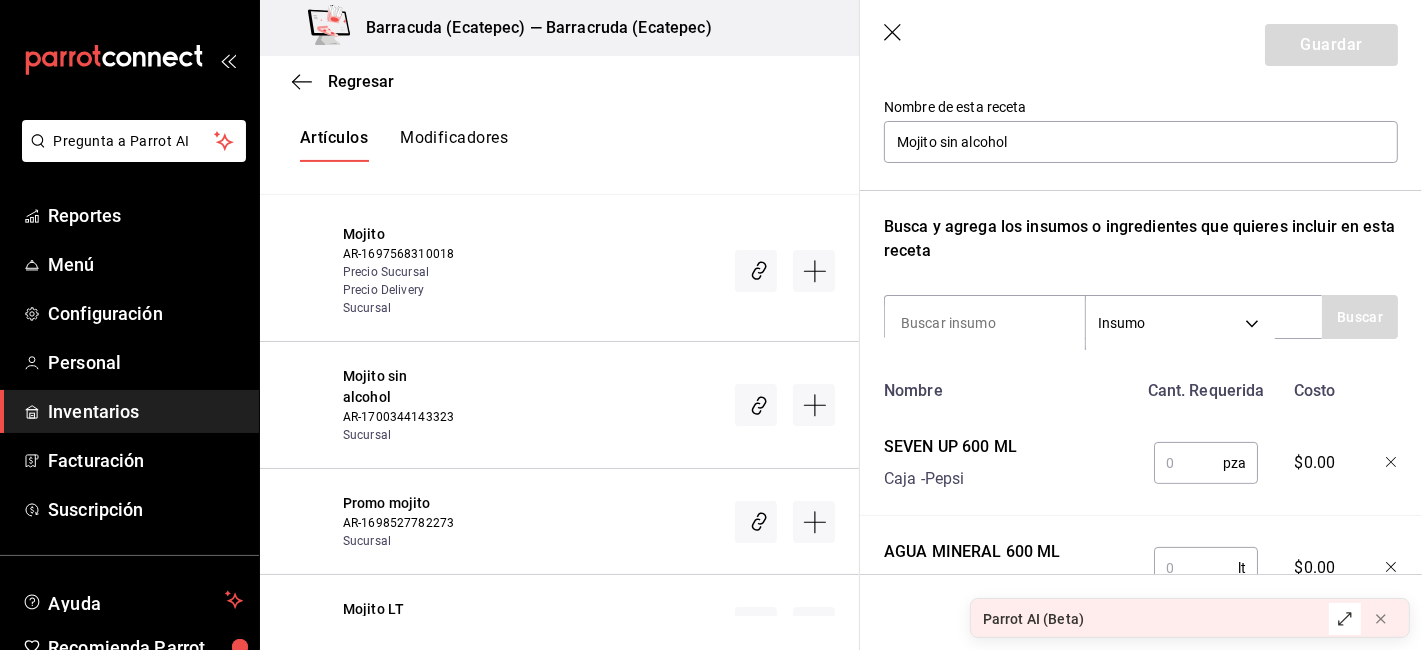 click on "Nombre" at bounding box center [1006, 387] 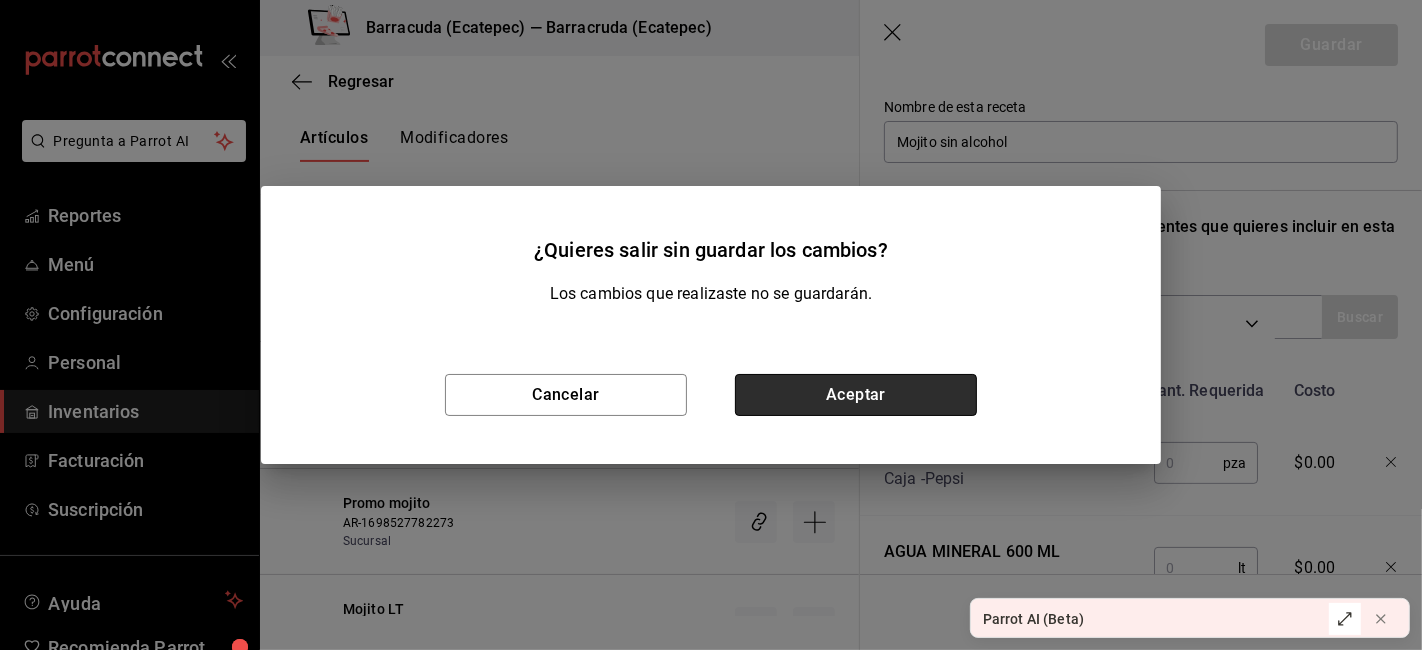 click on "Aceptar" at bounding box center (856, 395) 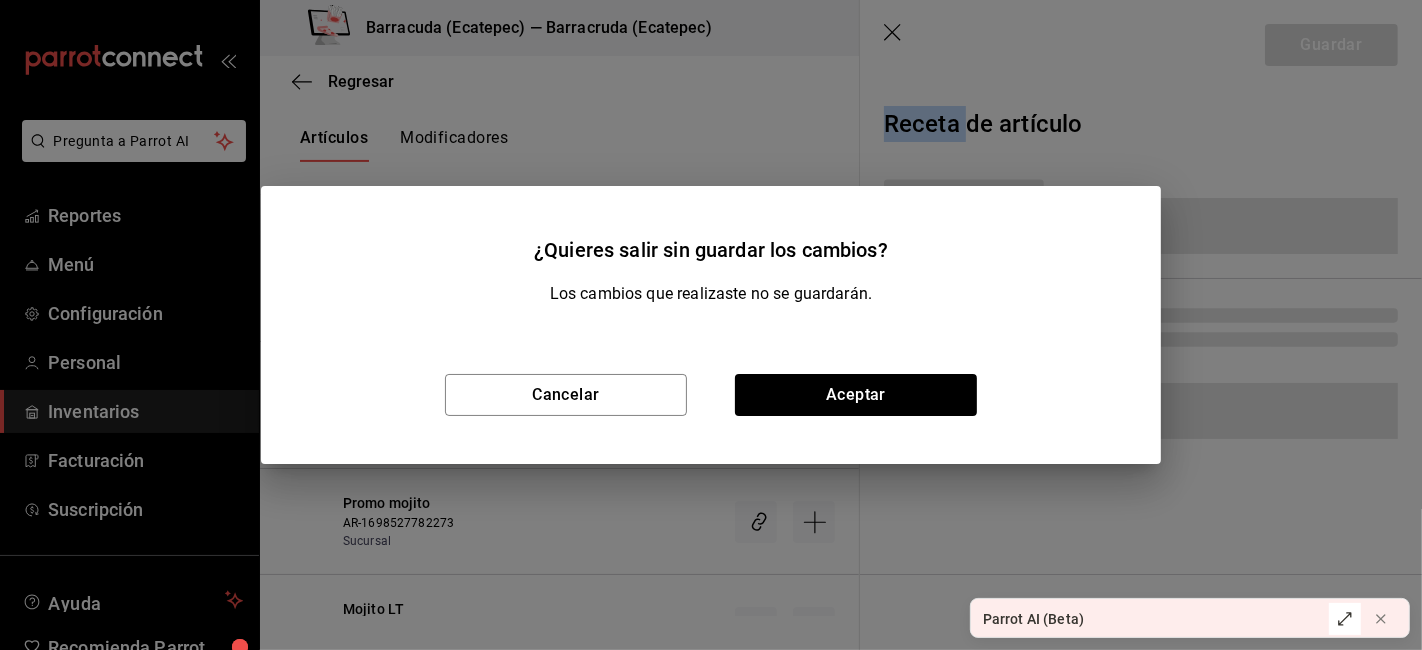 scroll, scrollTop: 0, scrollLeft: 0, axis: both 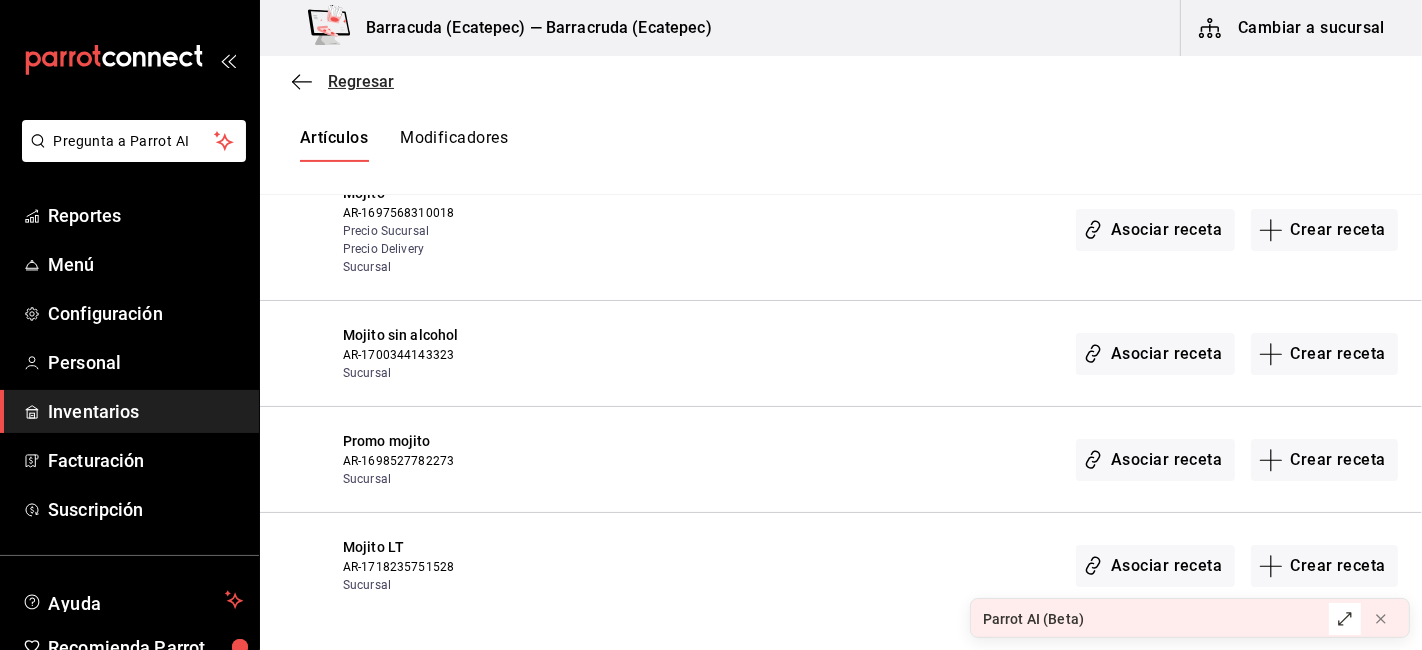 click on "Regresar" at bounding box center (361, 81) 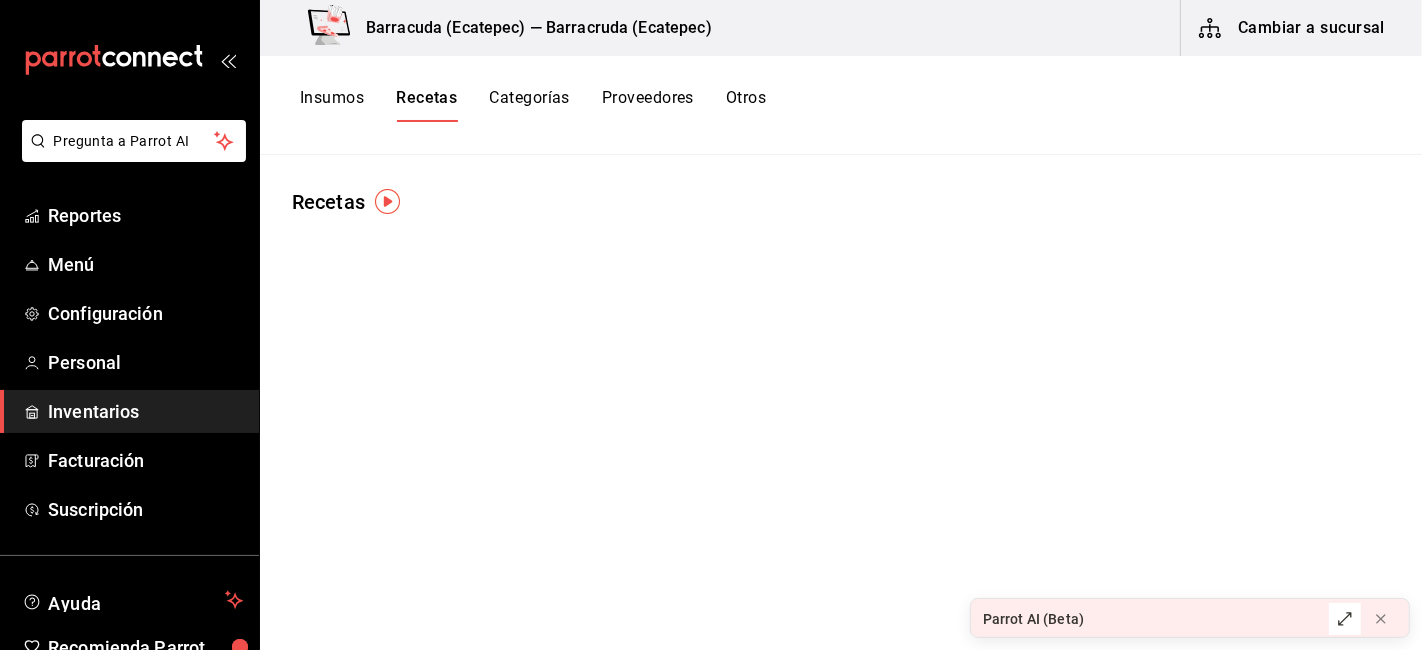 click on "Insumos" at bounding box center (332, 105) 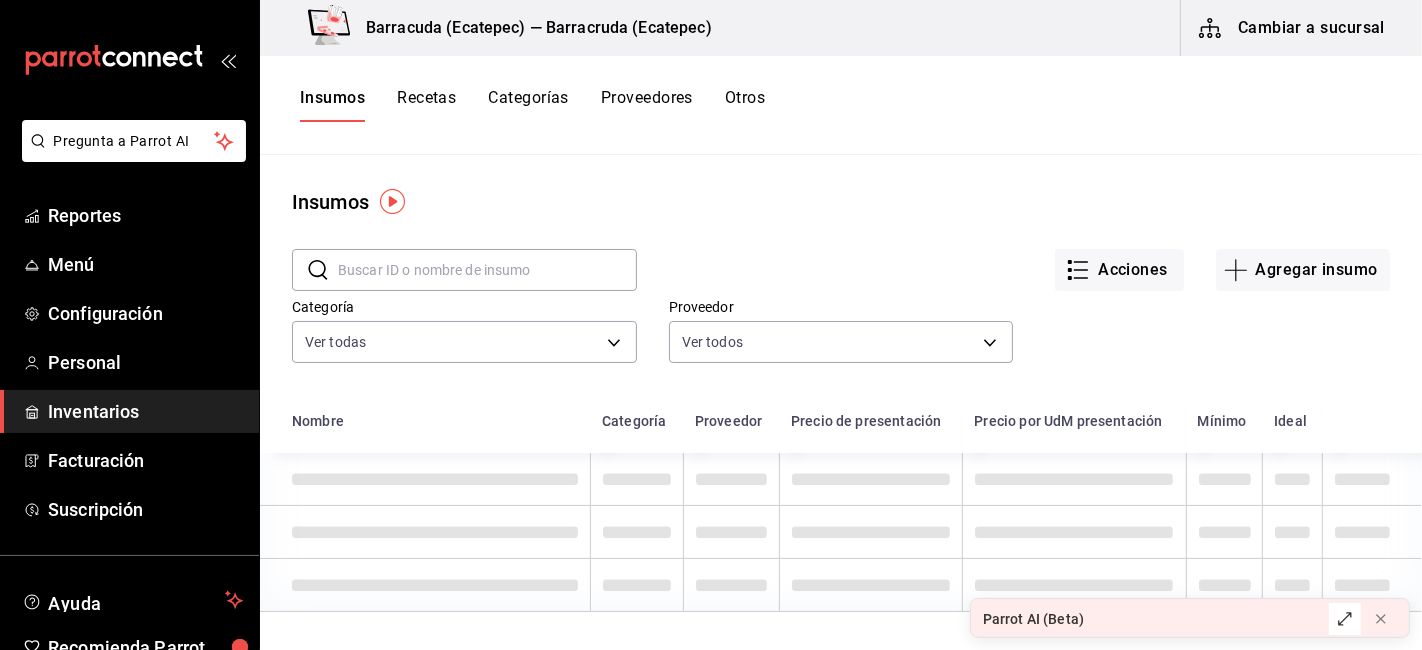 click at bounding box center [487, 270] 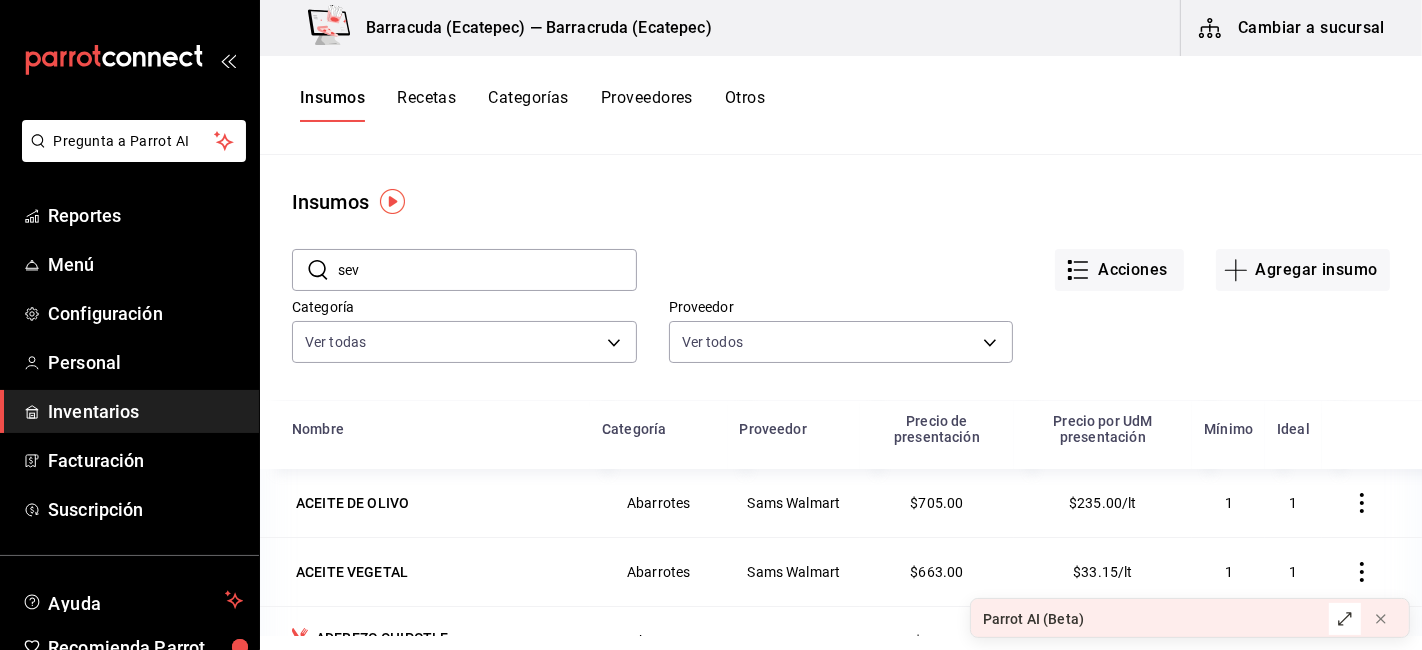 type on "sev" 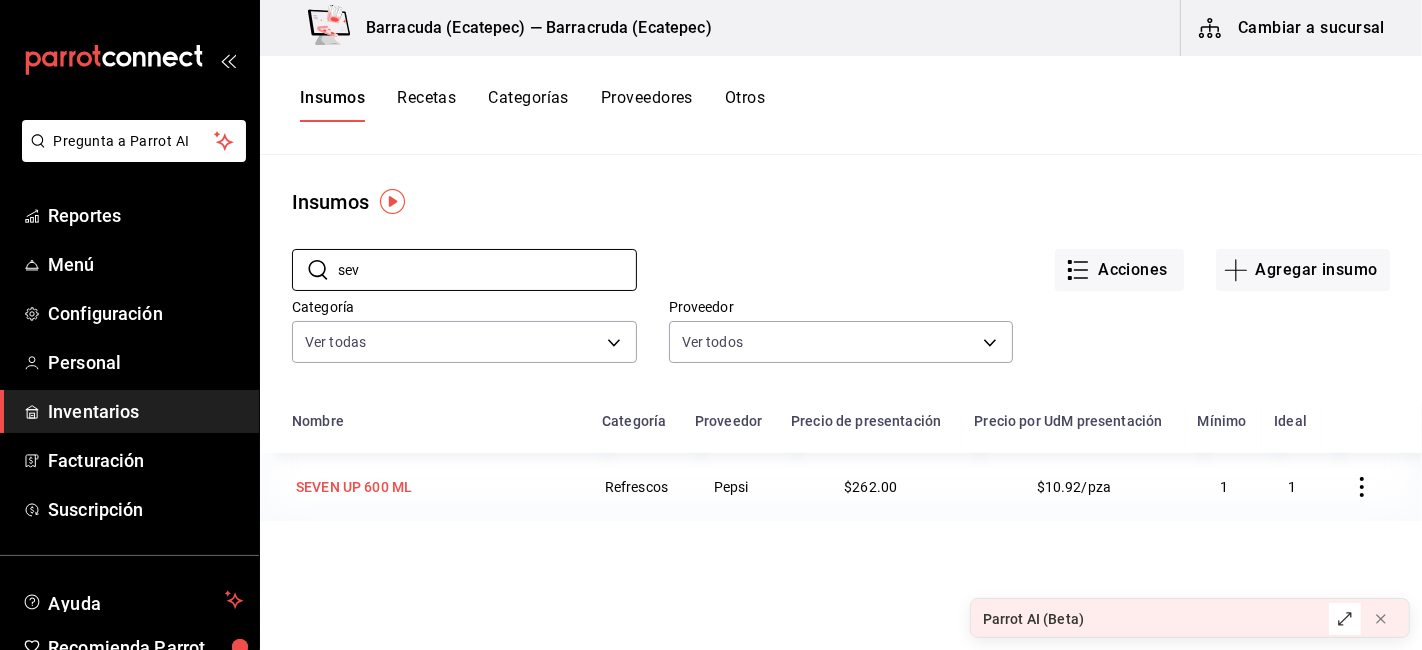 click on "SEVEN UP 600 ML" at bounding box center (435, 487) 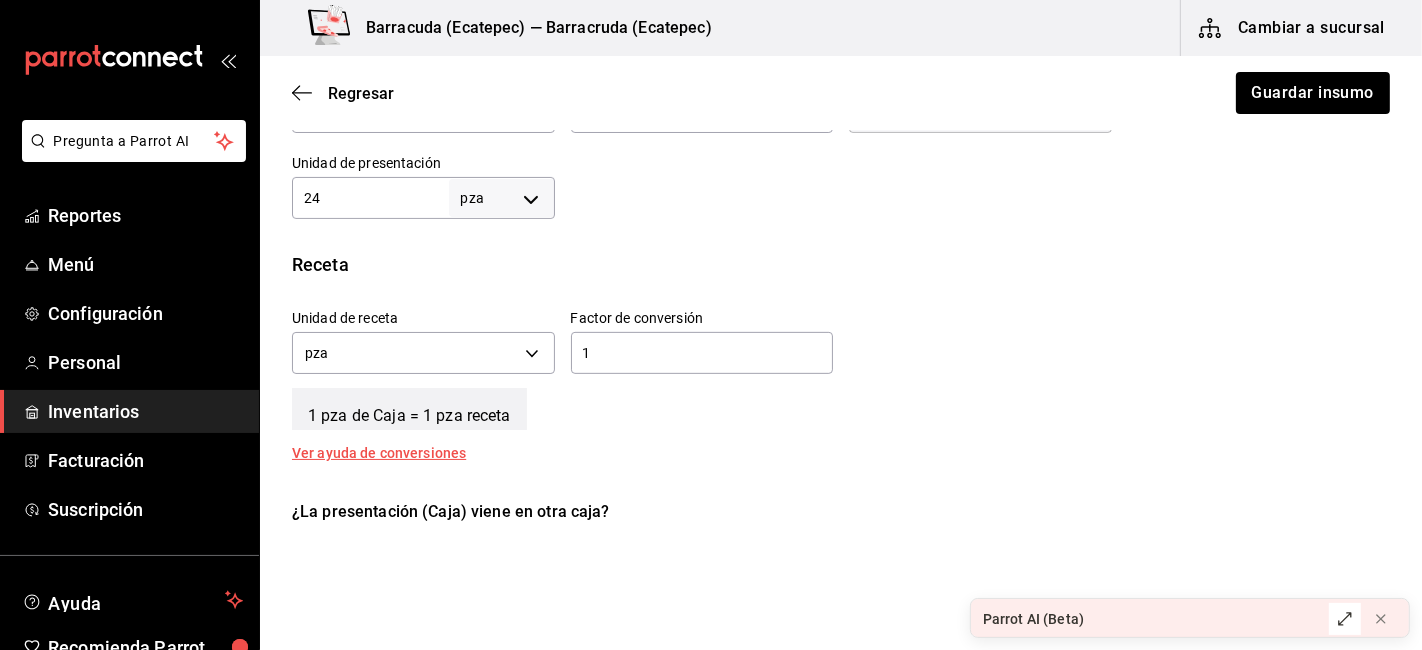 scroll, scrollTop: 666, scrollLeft: 0, axis: vertical 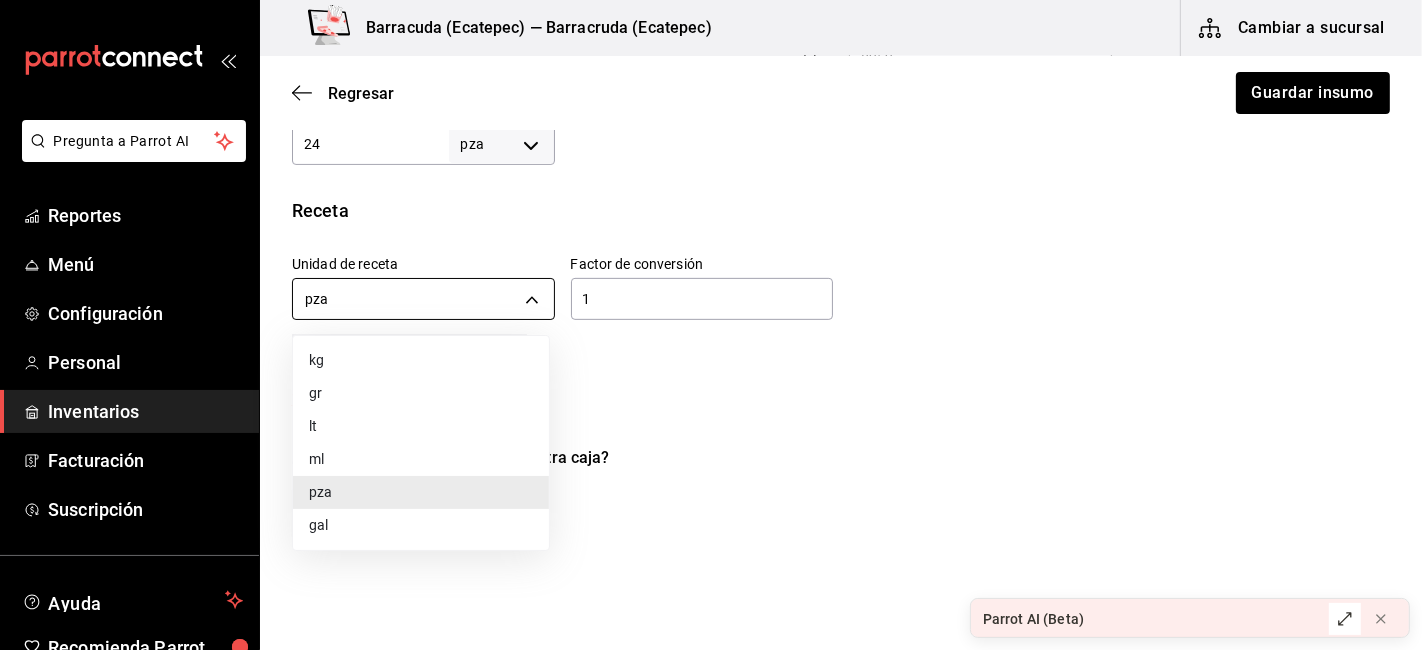 click on "Pregunta a Parrot AI Reportes   Menú   Configuración   Personal   Inventarios   Facturación   Suscripción   Ayuda Recomienda Parrot   Ximena Leon   Sugerir nueva función   Barracuda (Ecatepec) — Barracruda (Ecatepec) Cambiar a sucursal Regresar Guardar insumo Insumo IN-1753314046788 Nombre SEVEN UP 600 ML Categoría de inventario Refrescos ​ Mínimo 1 ​ Ideal 1 ​ Insumo de producción Este insumo se produce con una receta de producción Presentación Proveedor Pepsi ​ Cód. de producto/Descripción Nombre de presentación Caja Precio sin impuesto $262 ​ Impuestos IVA 0% IVA_0 Precio con impuestos $262 ​ Unidad de presentación 24 pza UNIT ​ Receta Unidad de receta pza UNIT Factor de conversión 1 ​ 1 pza de Caja = 1 pza receta Ver ayuda de conversiones ¿La presentación (Caja) viene en otra caja? Si No Presentaciones por caja 24 ​ Caja con 24 Caja de 24 pza Unidades de conteo pza Caja (24 pza) Caja (24*24 pza) ; GANA 1 MES GRATIS EN TU SUSCRIPCIÓN AQUÍ Parrot AI (Beta) Reportes" at bounding box center [711, 268] 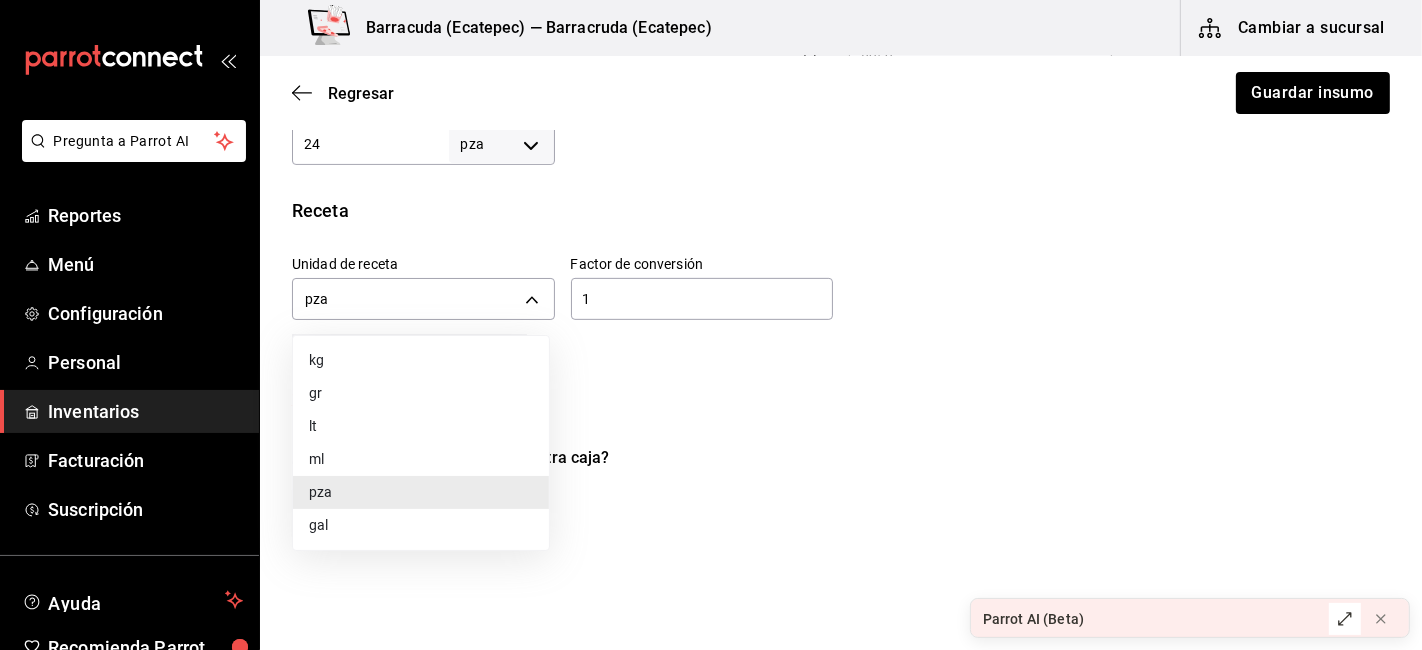 click on "ml" at bounding box center [421, 459] 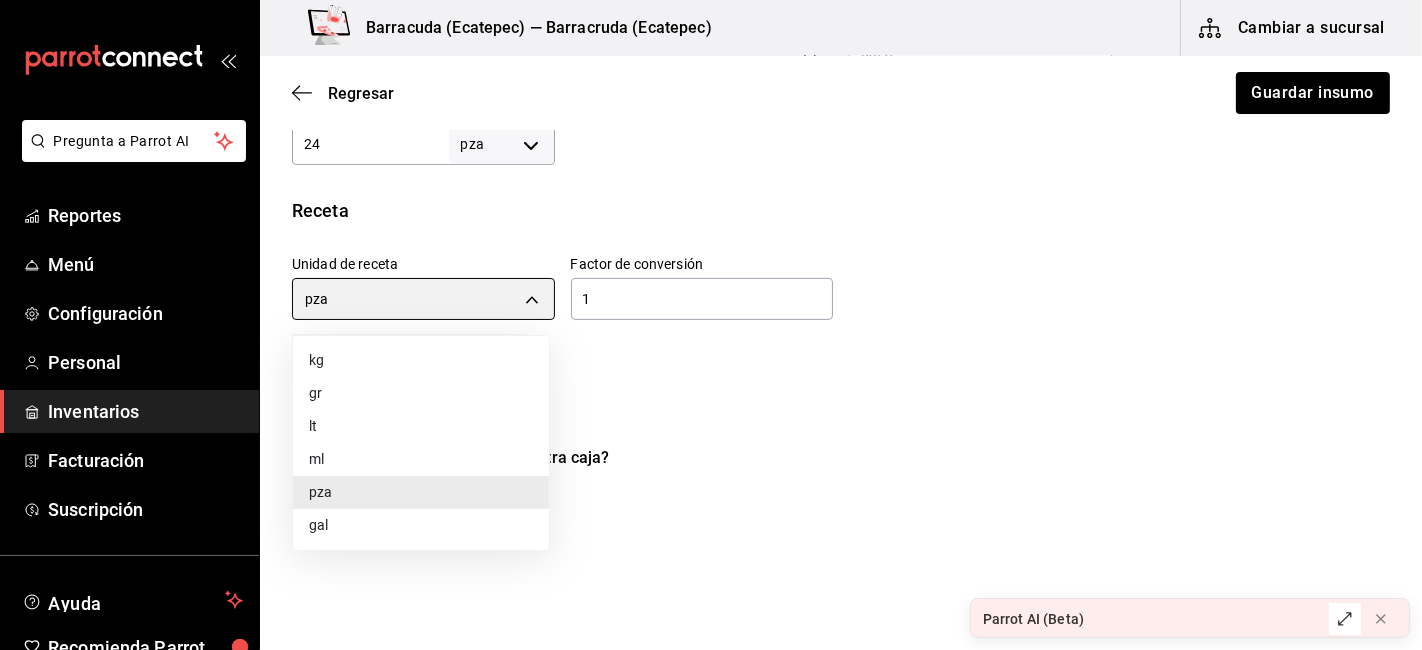type on "MILLILITER" 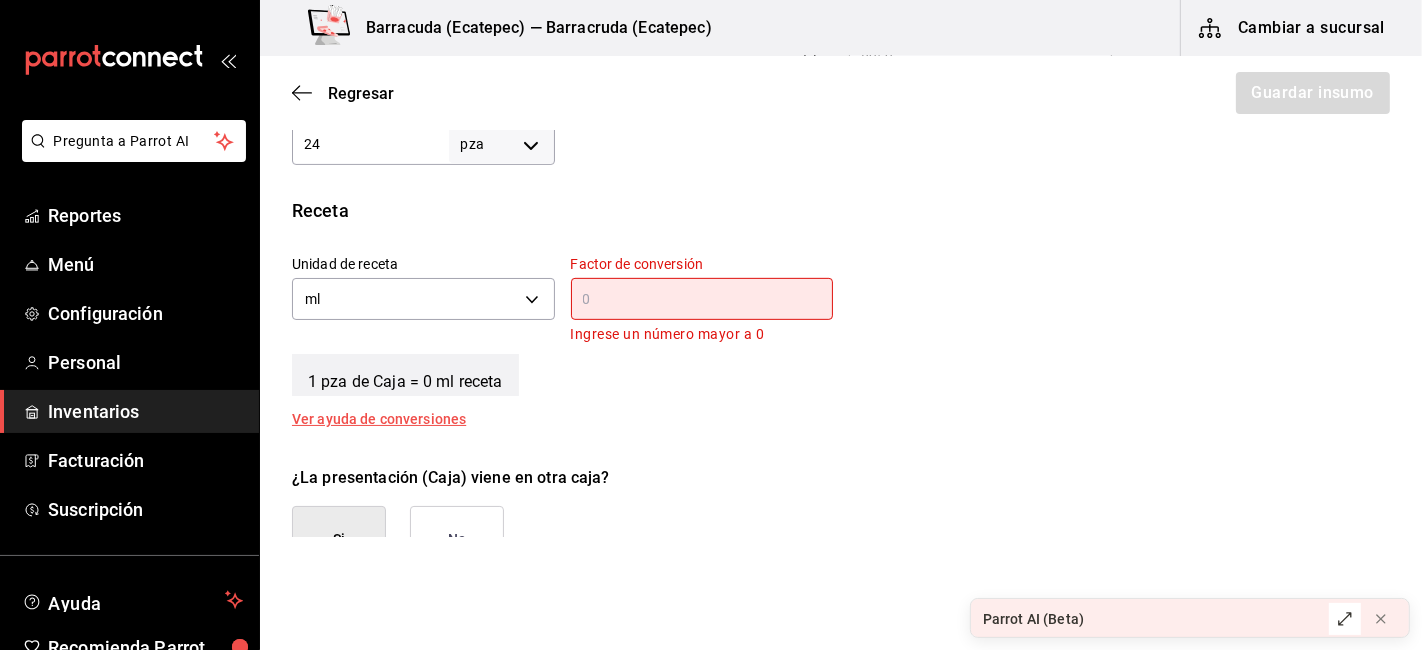 click at bounding box center (702, 299) 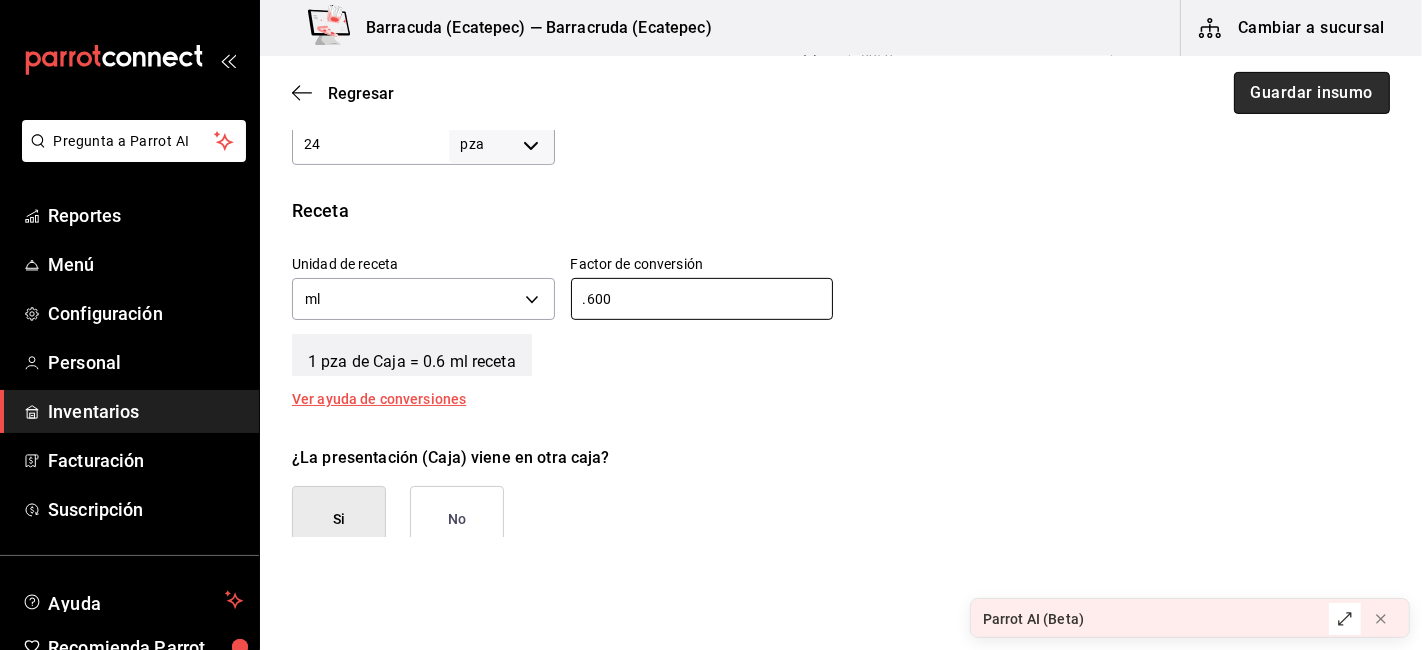 type on "0.600" 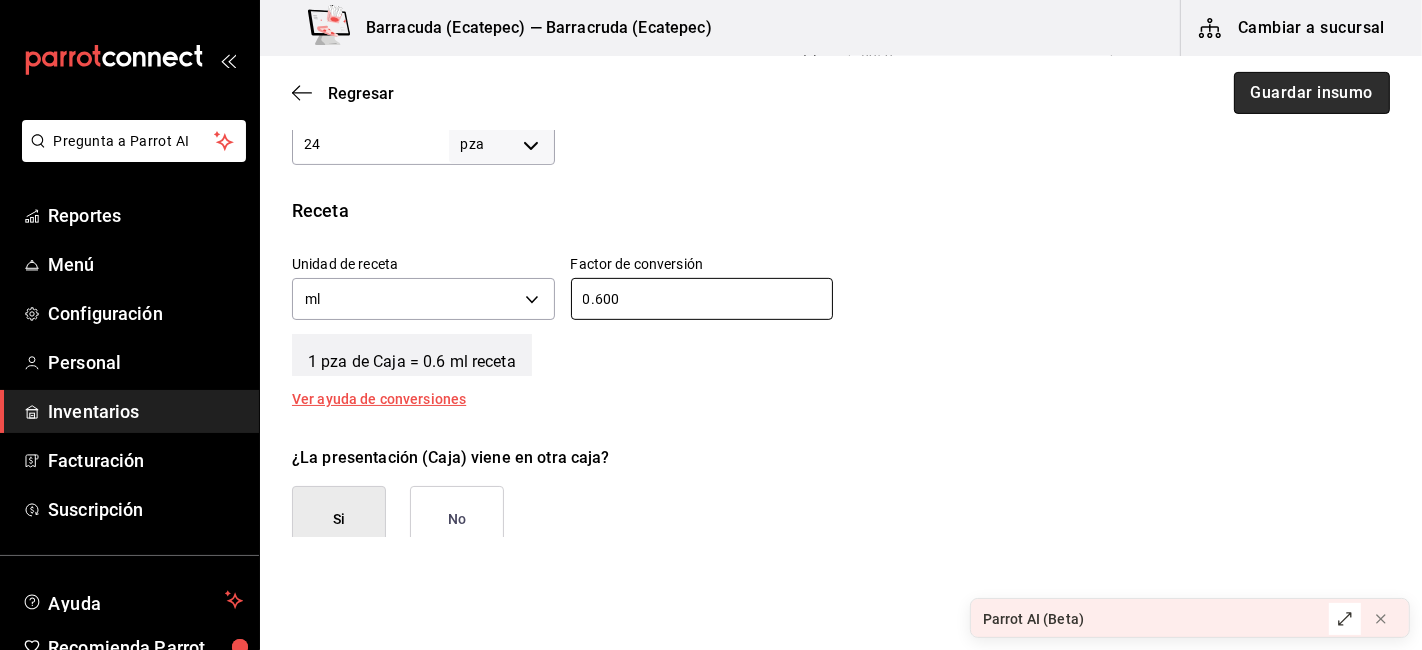 click on "Guardar insumo" at bounding box center (1312, 93) 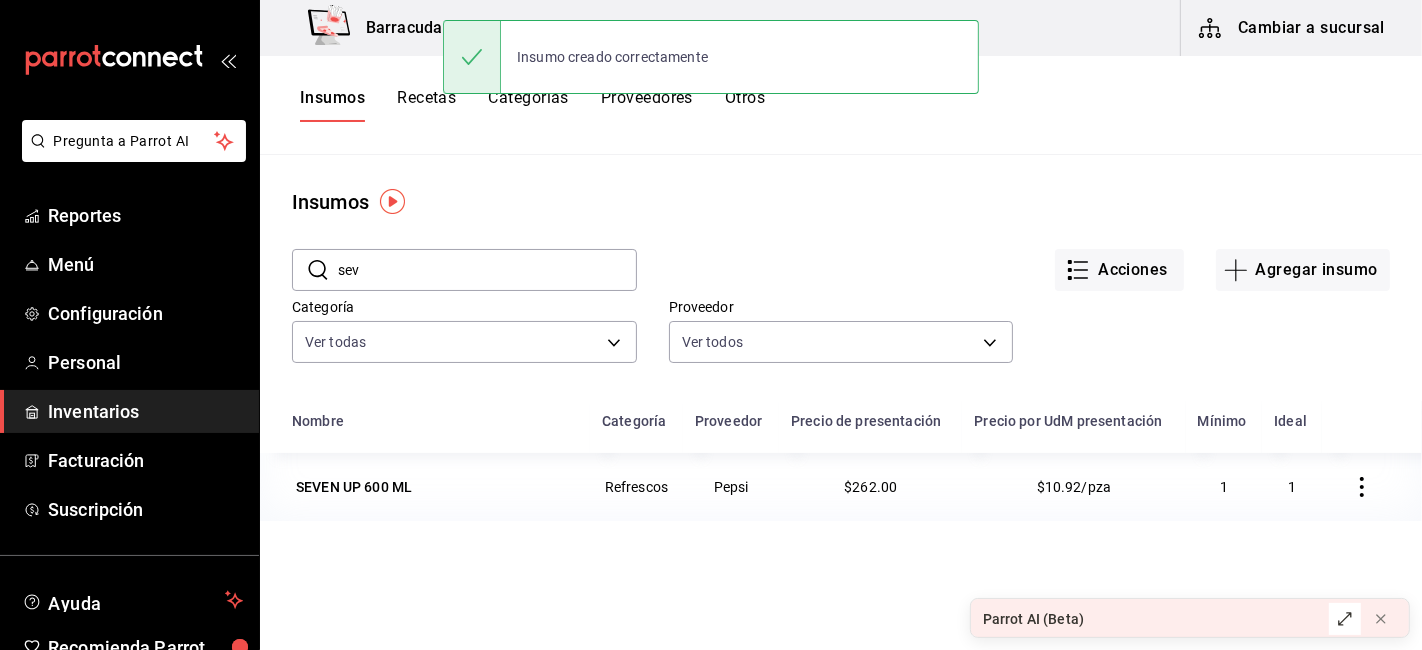 click on "Recetas" at bounding box center [426, 105] 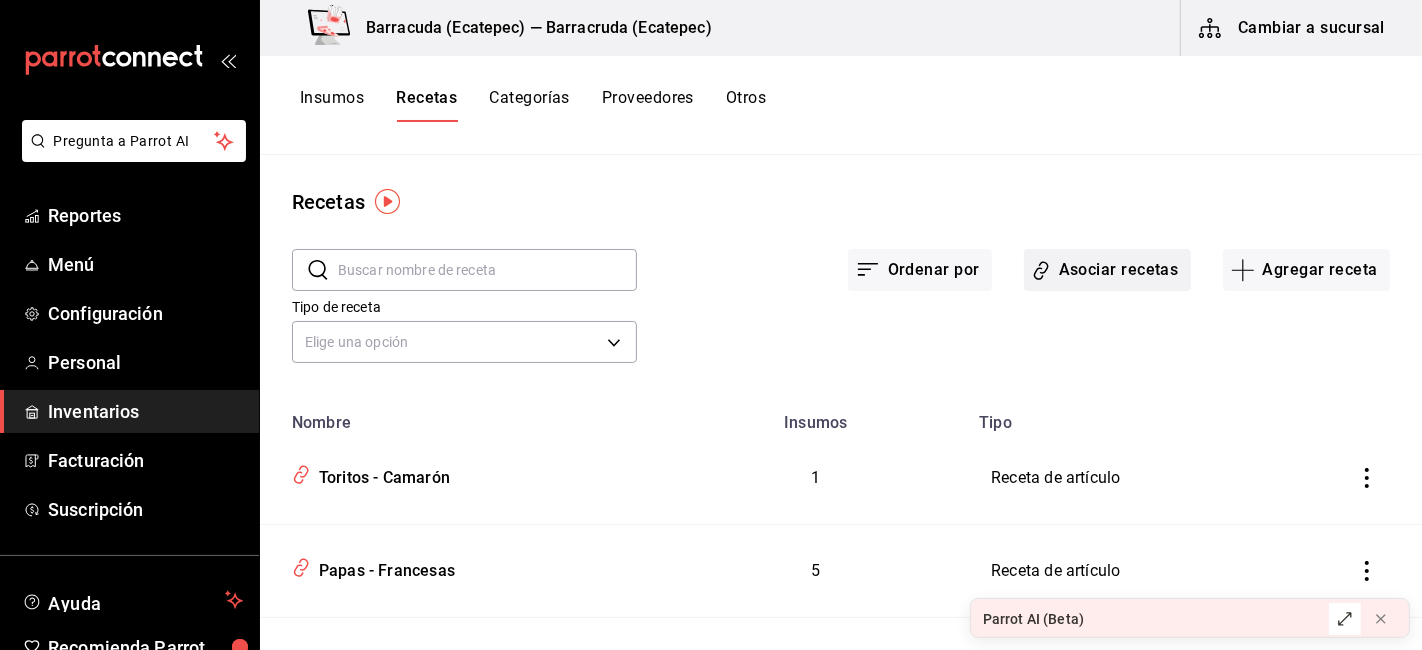 click on "Asociar recetas" at bounding box center [1107, 270] 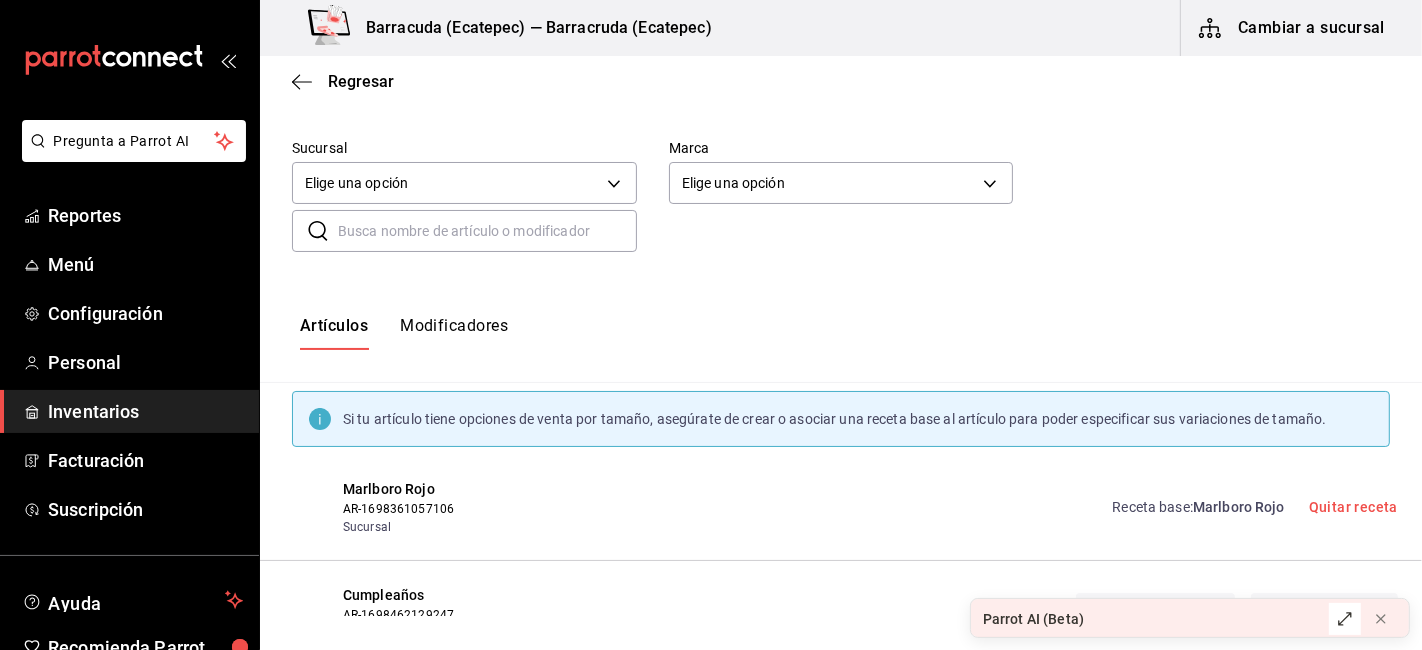 scroll, scrollTop: 111, scrollLeft: 0, axis: vertical 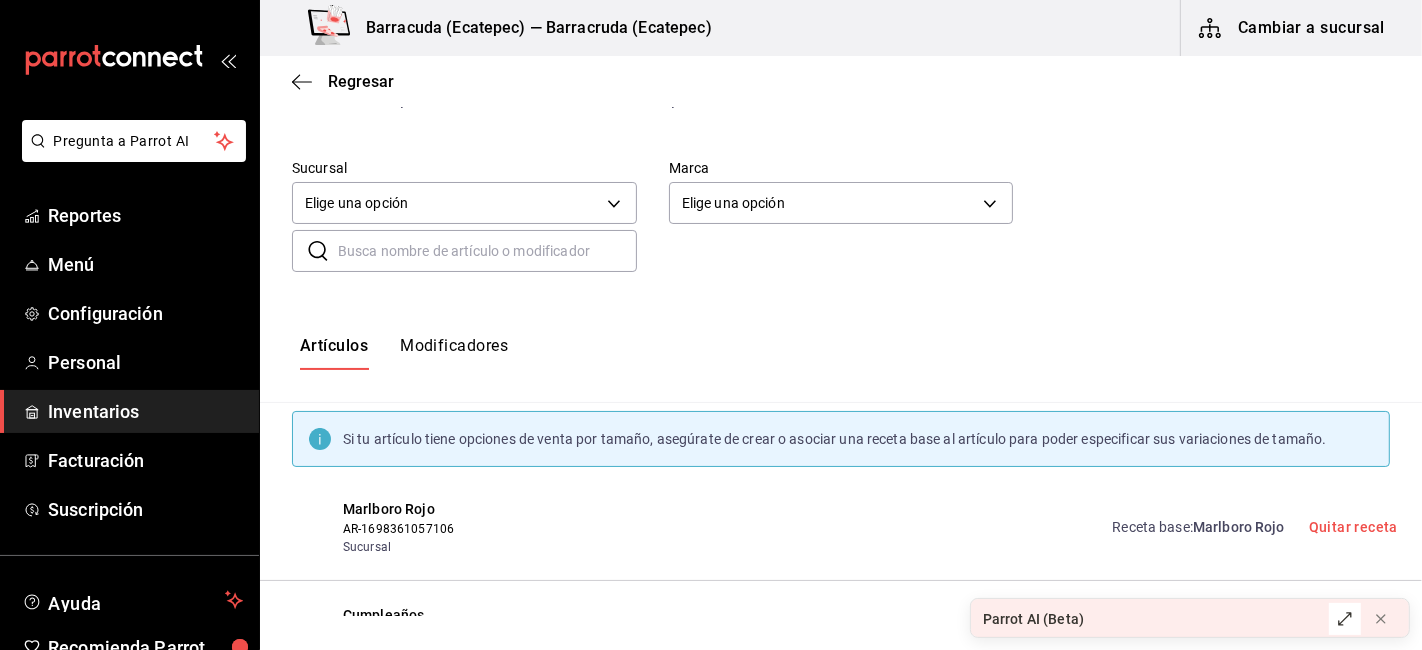 click at bounding box center (487, 251) 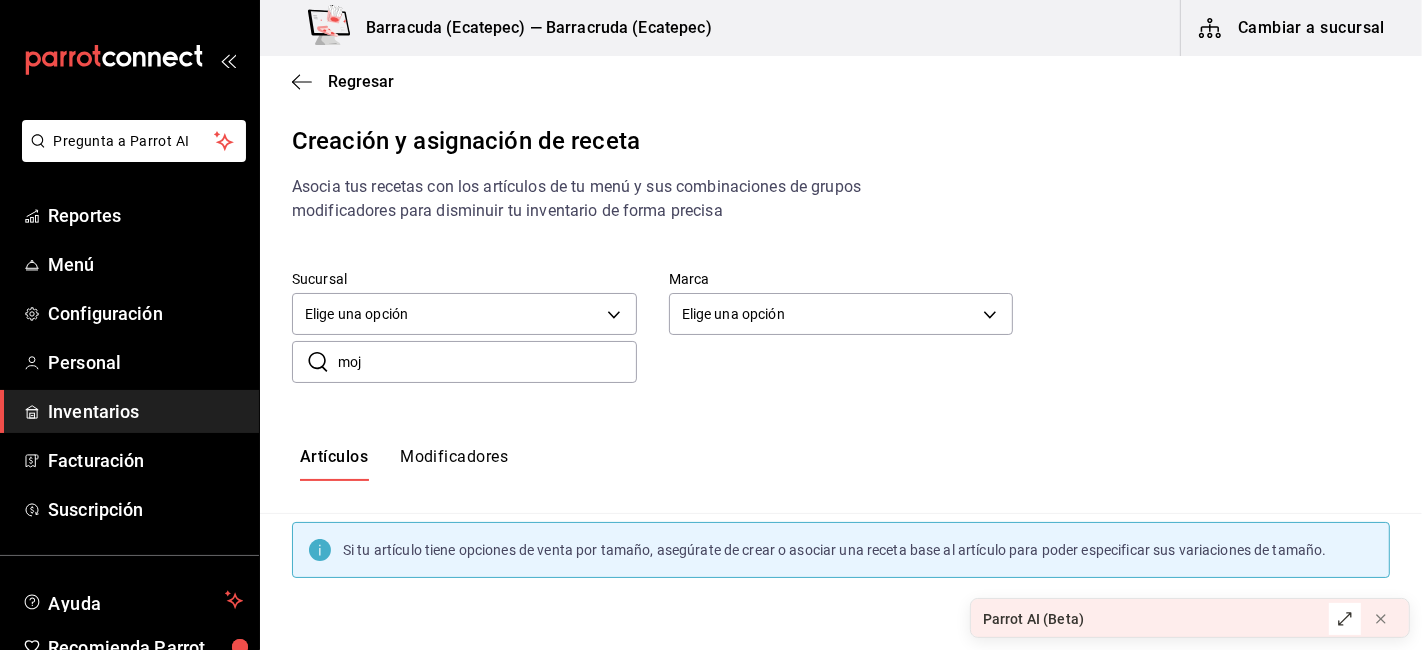 scroll, scrollTop: 0, scrollLeft: 0, axis: both 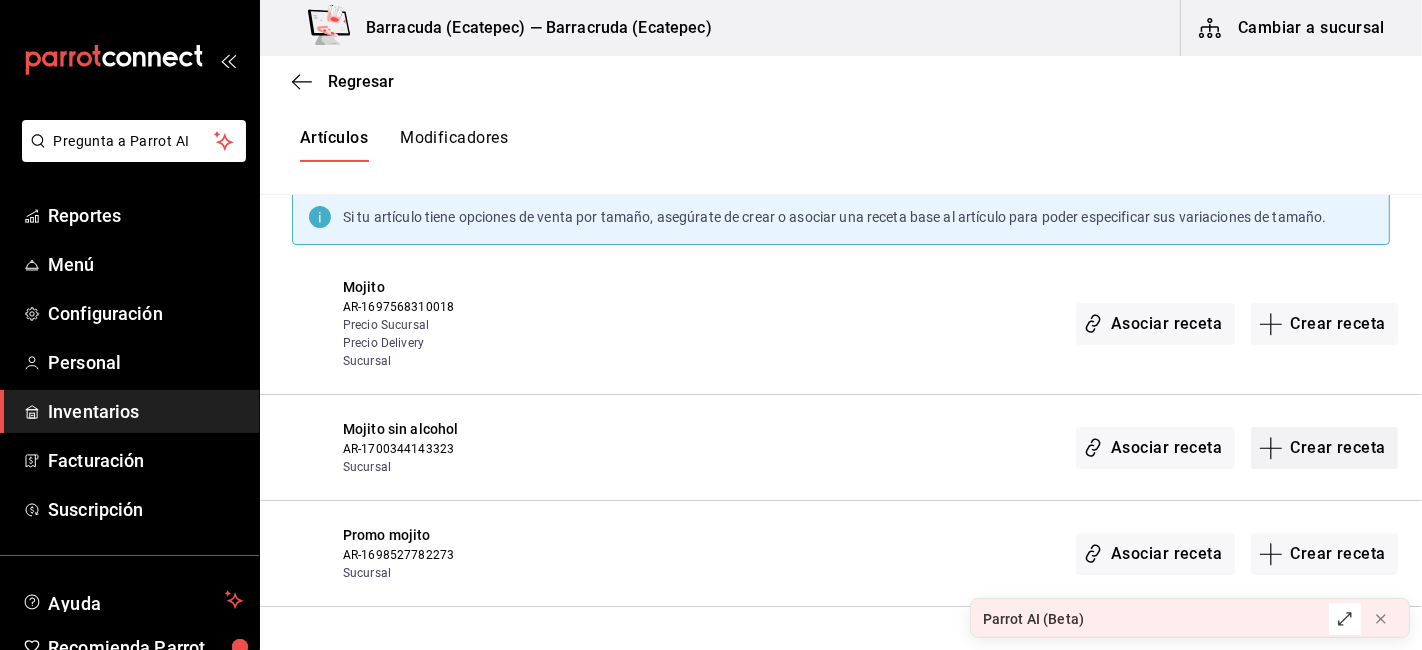 click on "Crear receta" at bounding box center (1325, 448) 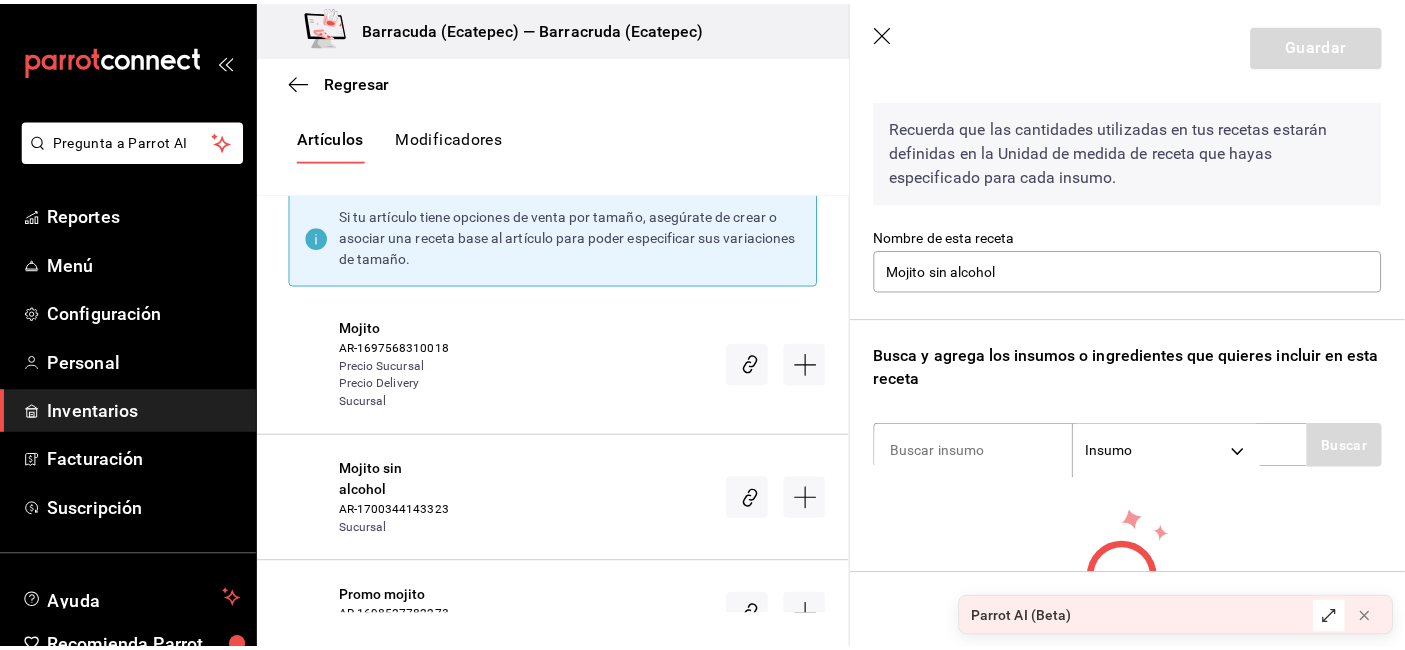 scroll, scrollTop: 203, scrollLeft: 0, axis: vertical 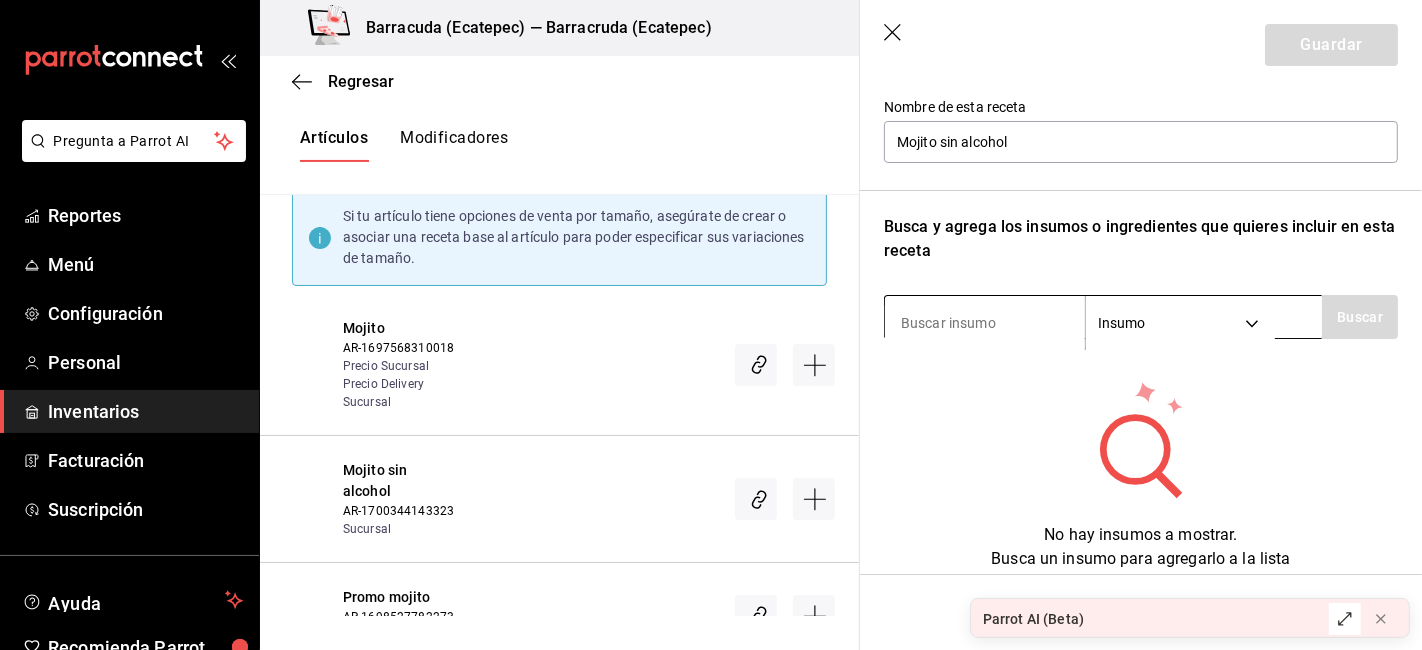 click at bounding box center (985, 323) 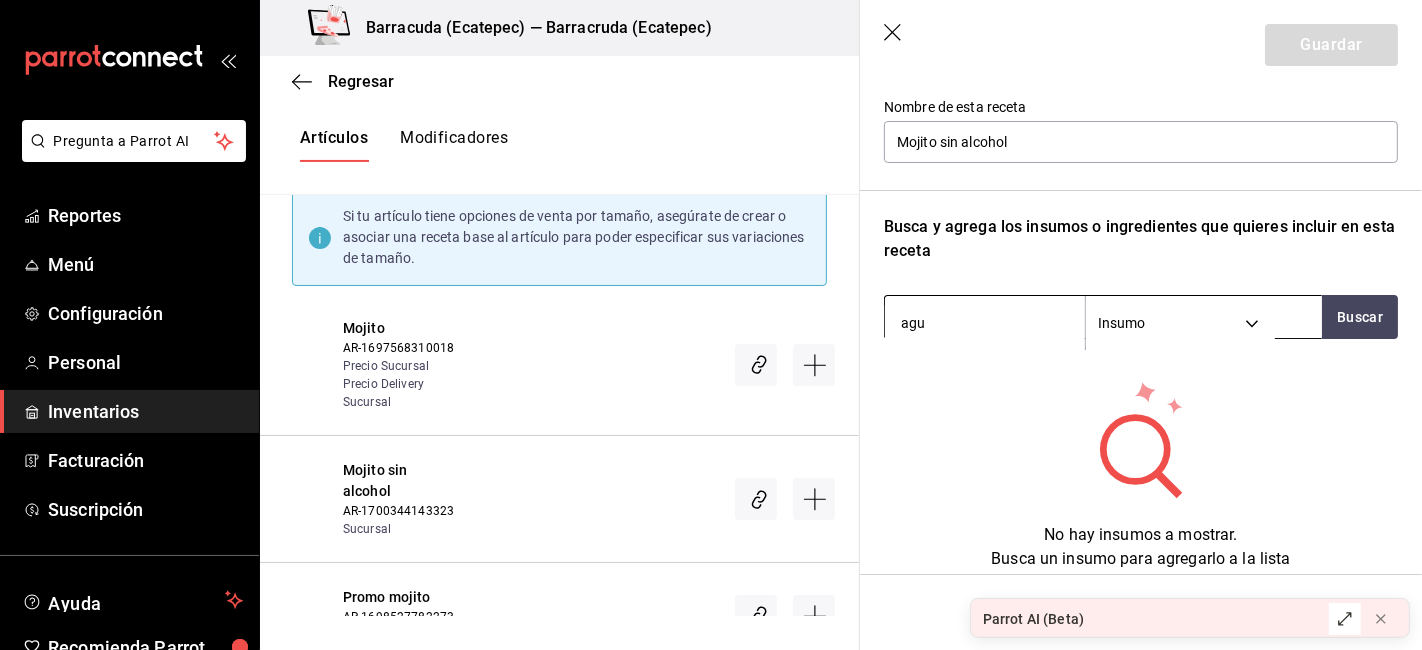 type on "agua" 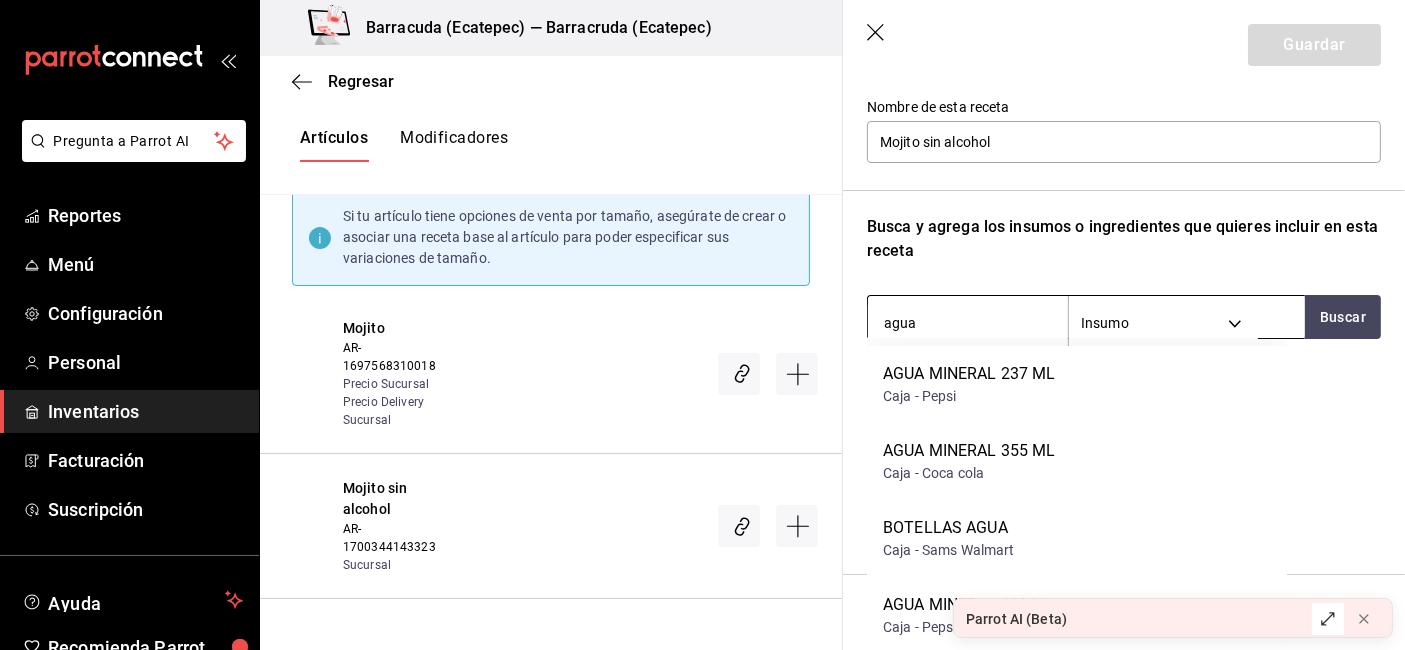 scroll, scrollTop: 357, scrollLeft: 0, axis: vertical 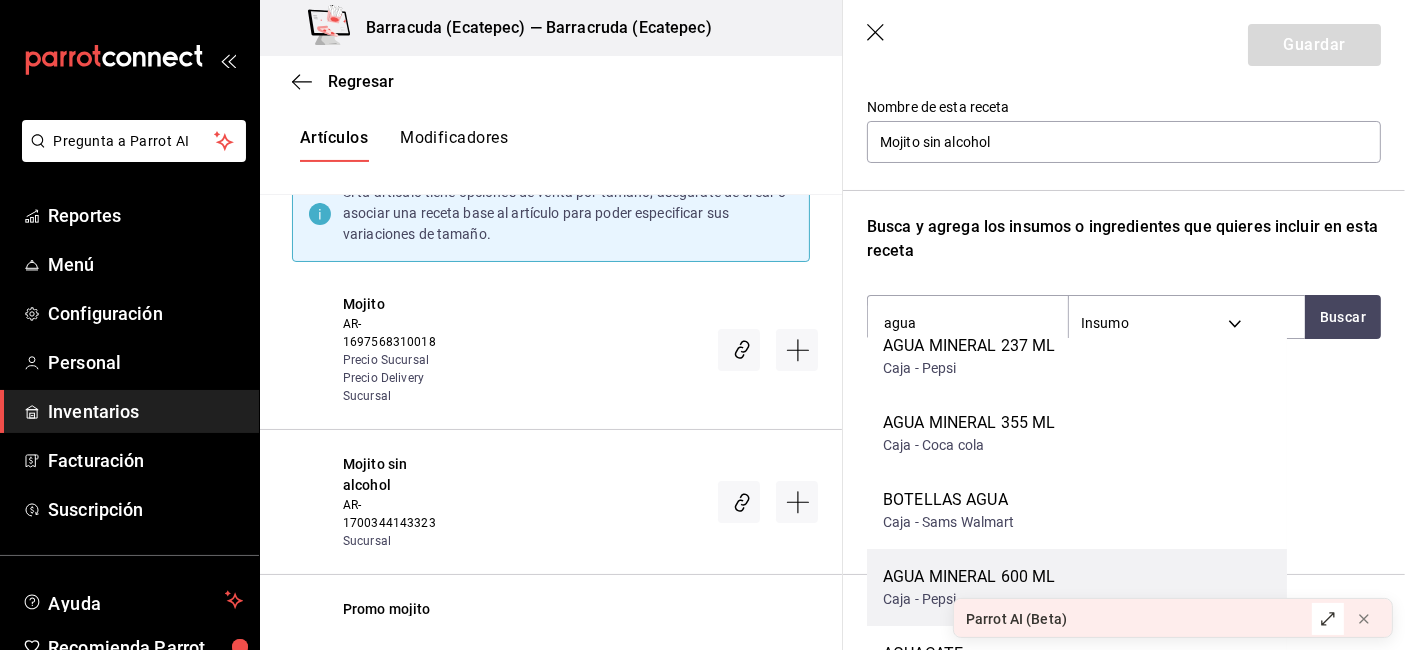 click on "AGUA MINERAL 600 ML" at bounding box center [969, 578] 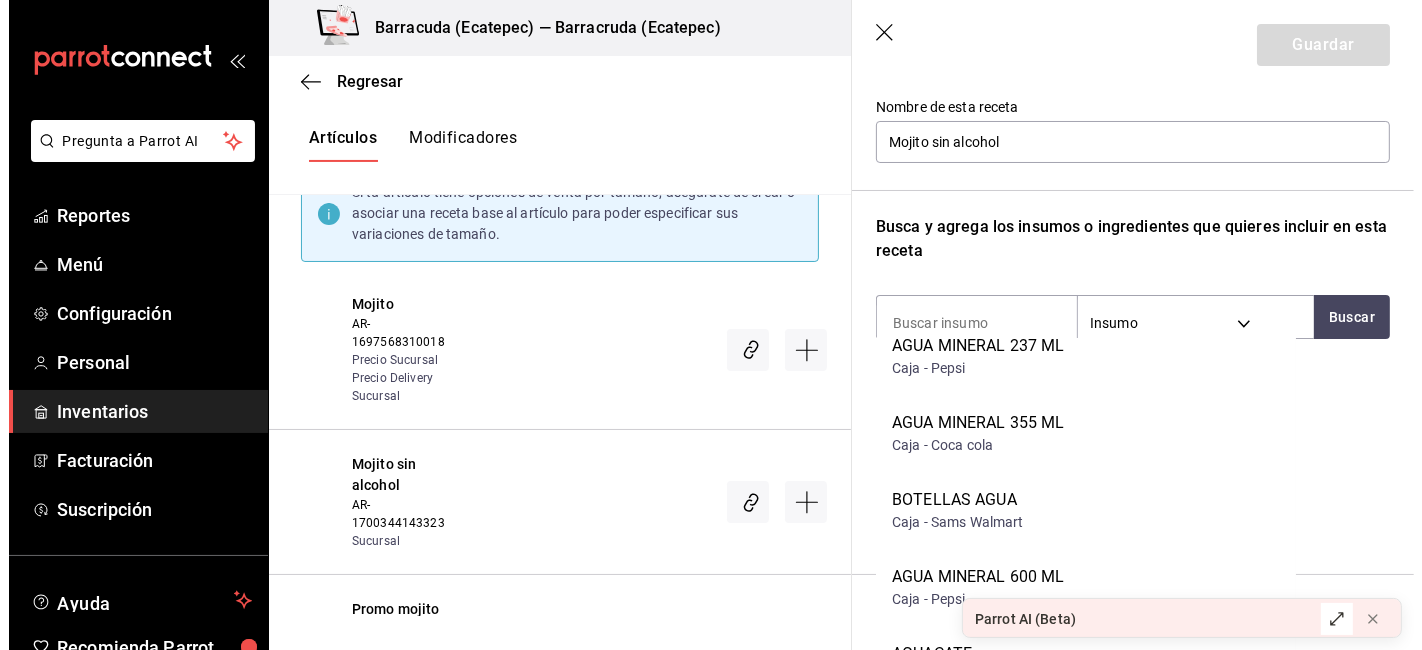 scroll, scrollTop: 189, scrollLeft: 0, axis: vertical 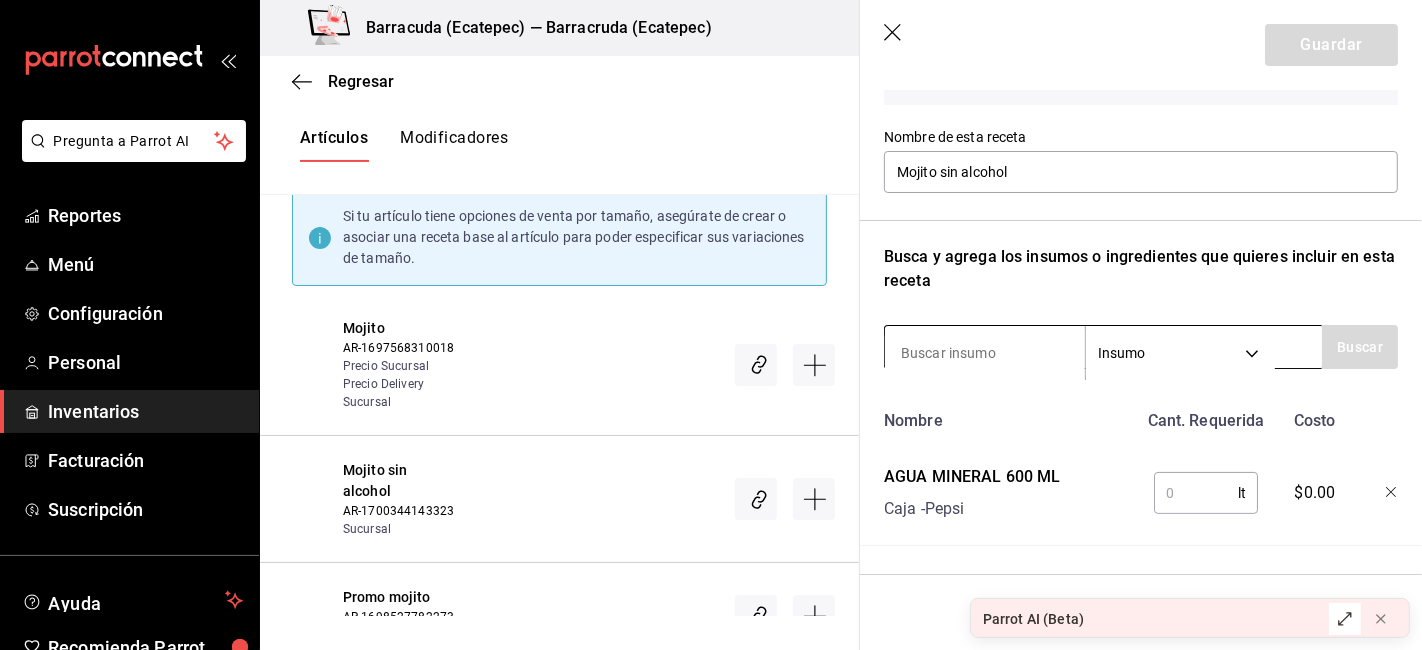 click at bounding box center [985, 353] 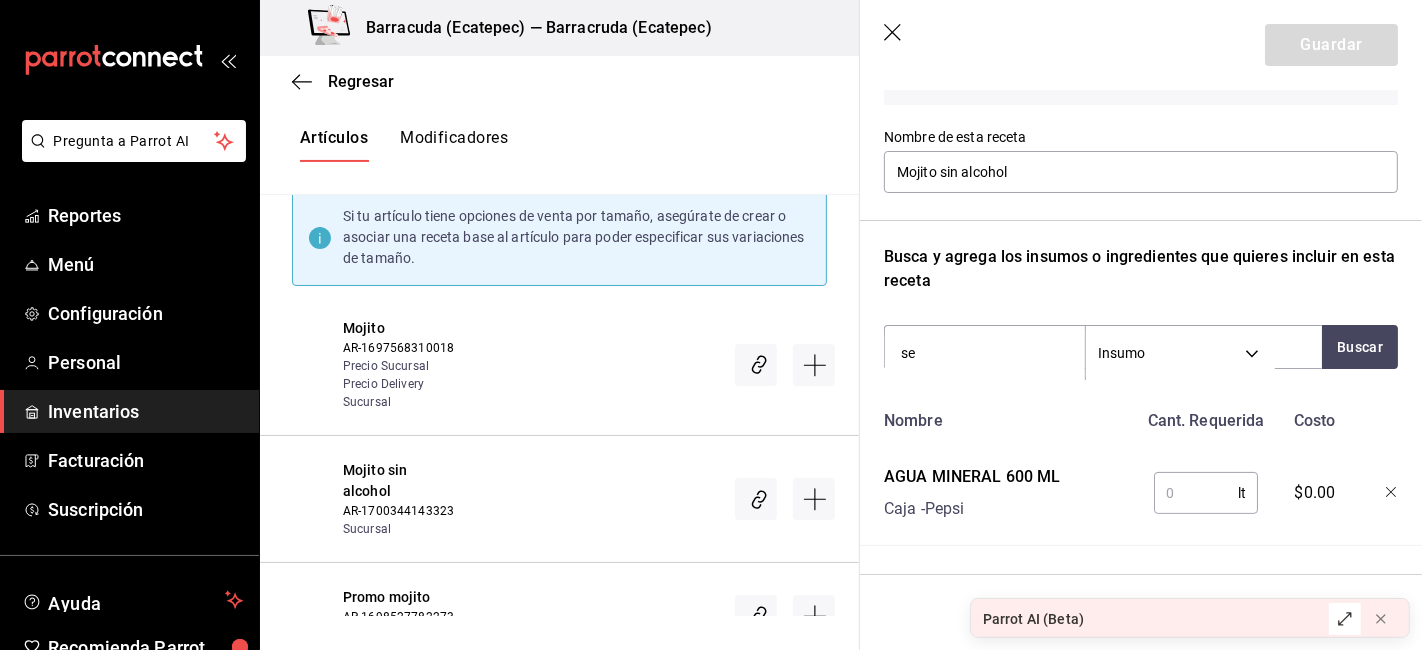 type on "sev" 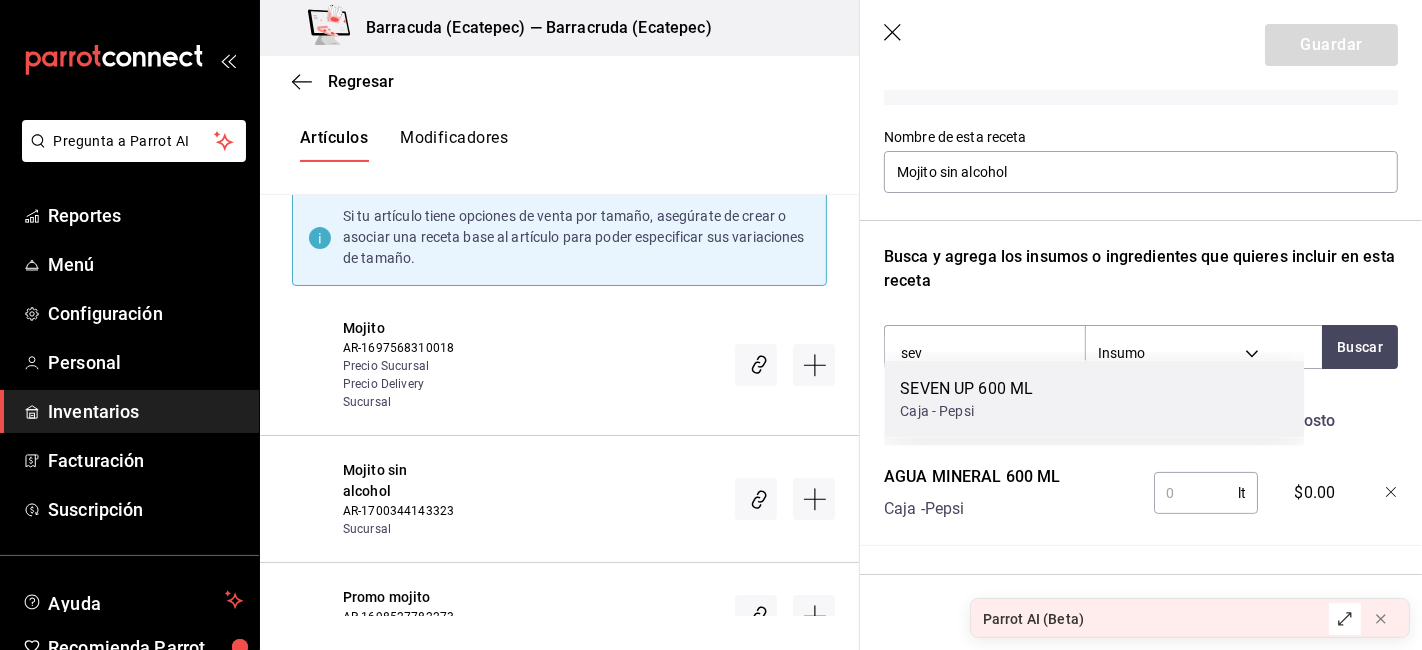 click on "SEVEN UP 600 ML Caja - Pepsi" at bounding box center [1094, 399] 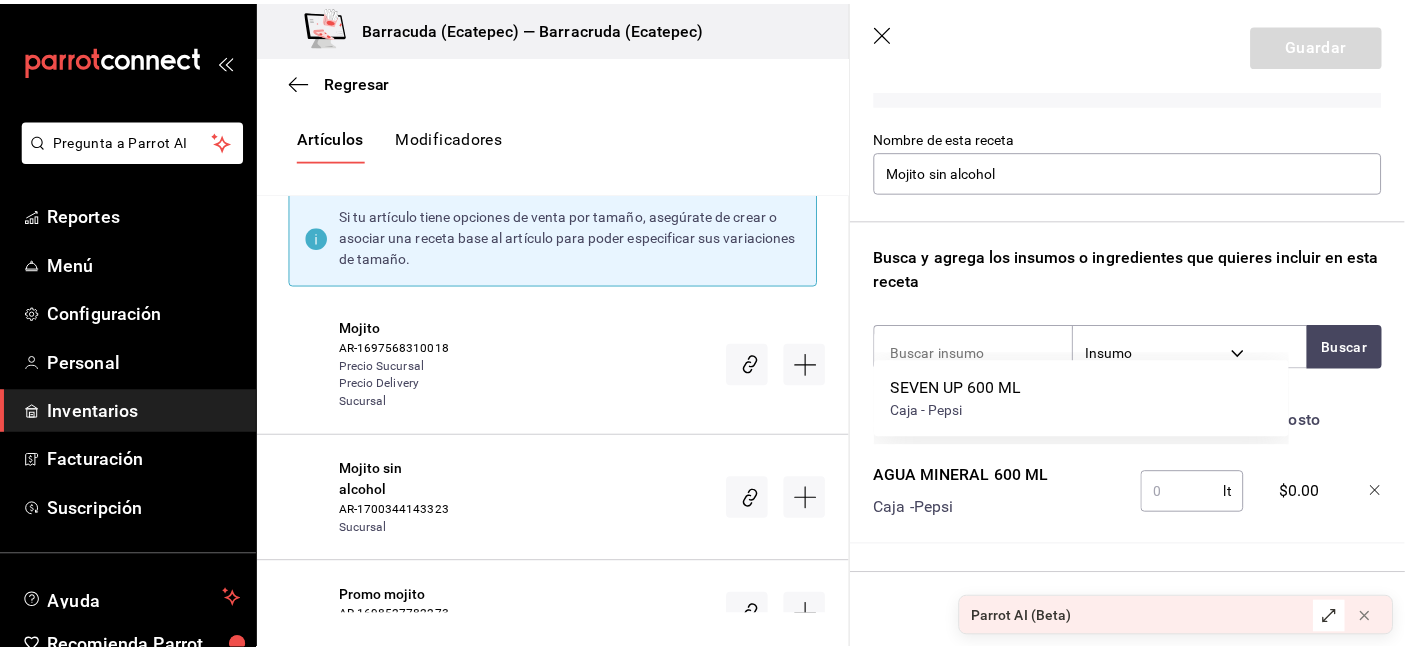 scroll, scrollTop: 203, scrollLeft: 0, axis: vertical 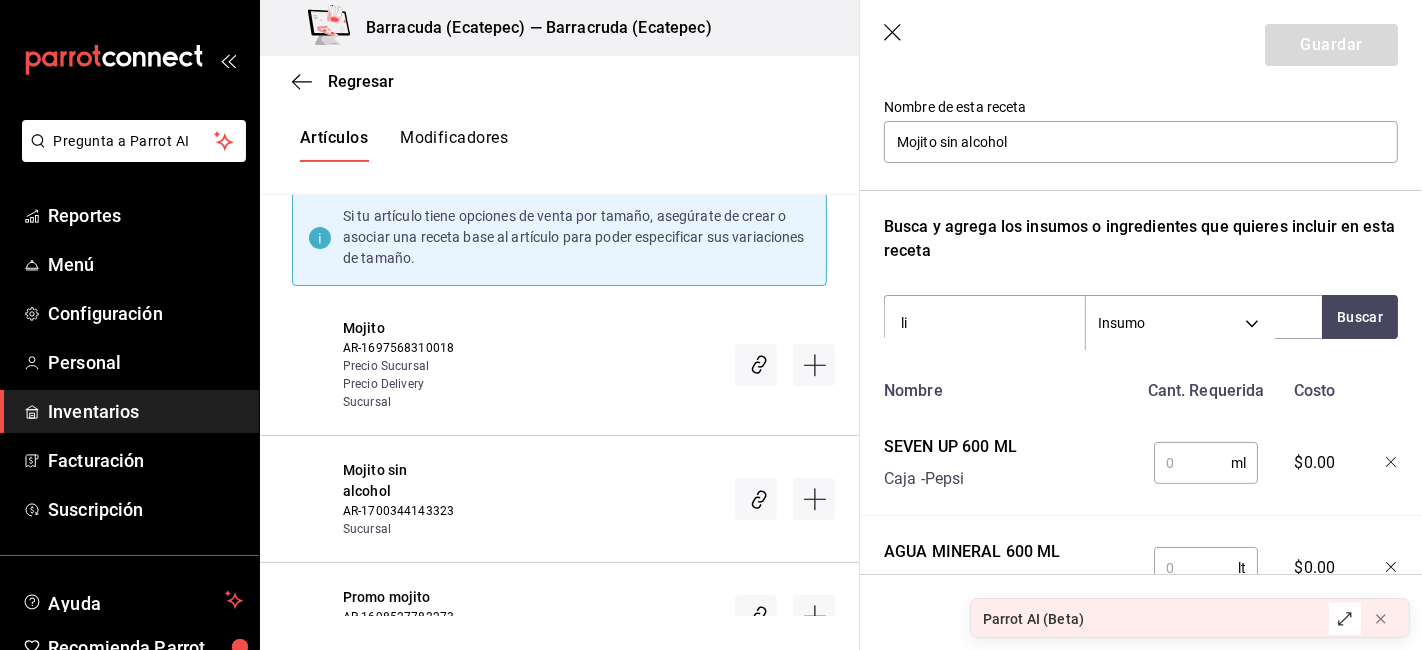 type on "lim" 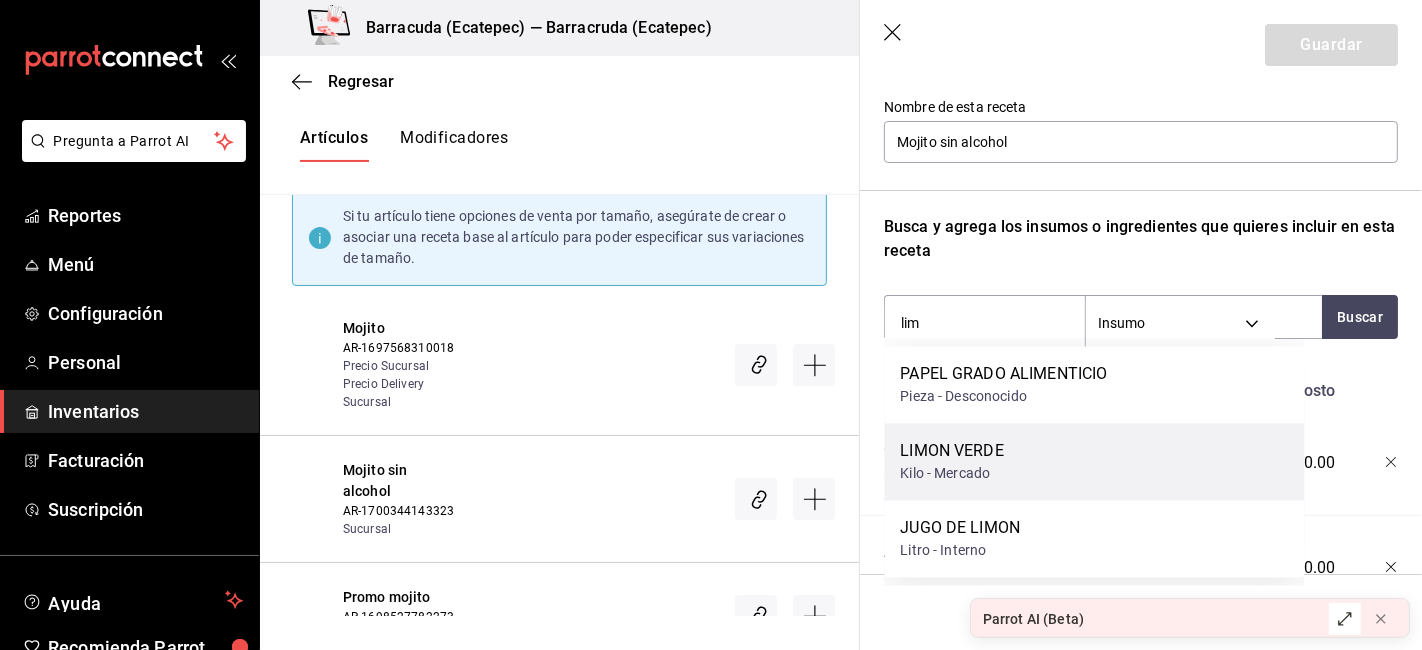 click on "Kilo - Mercado" at bounding box center [951, 474] 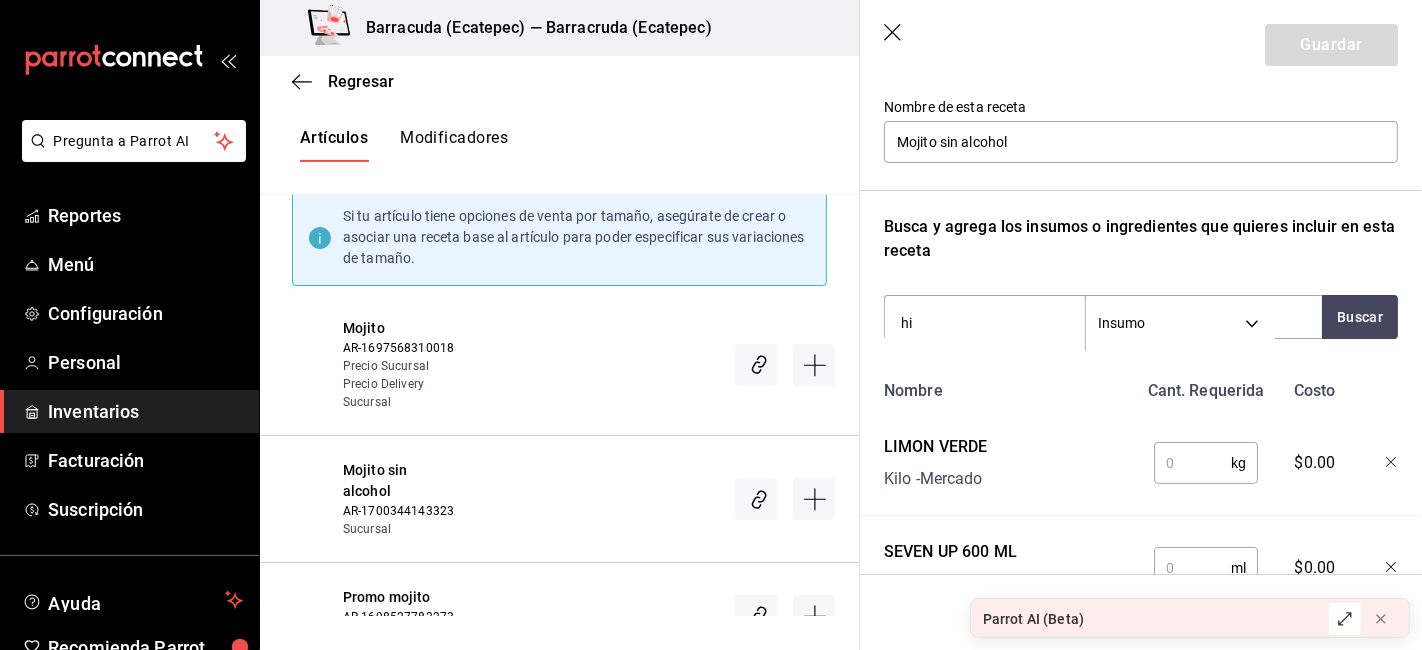 type on "hie" 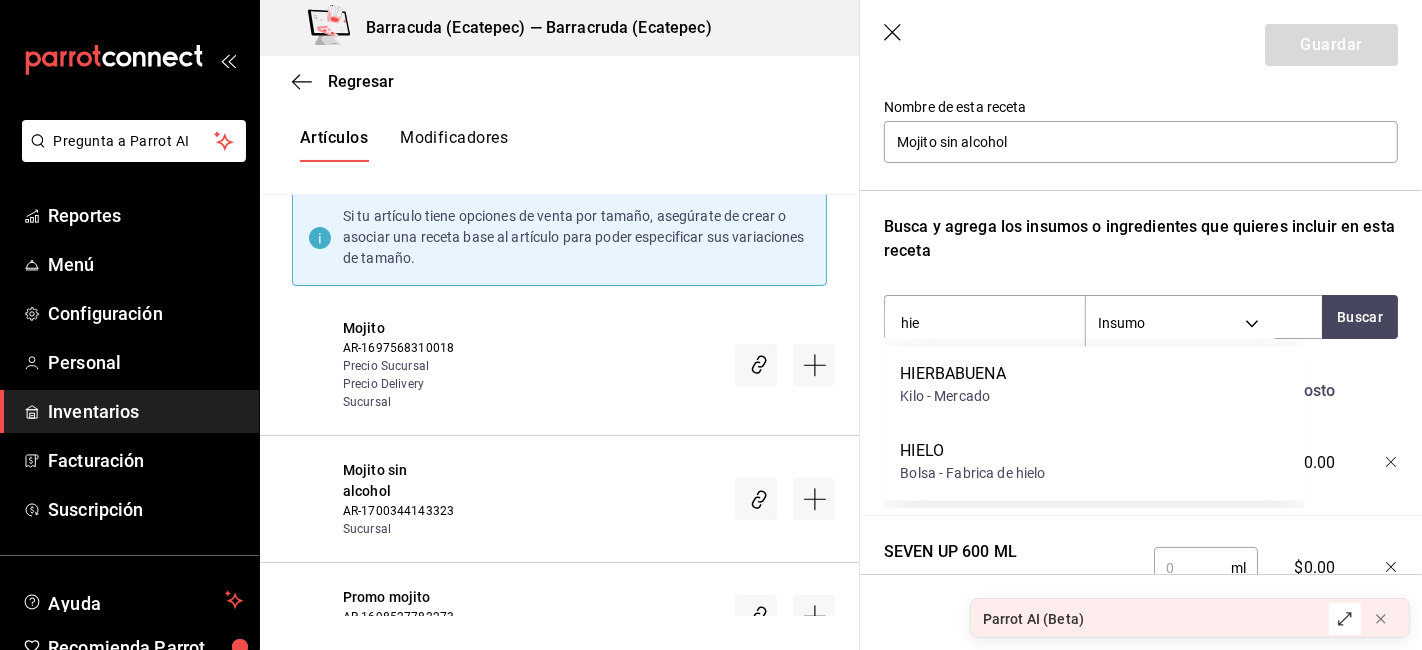 click on "HIERBABUENA Kilo - Mercado" at bounding box center (1094, 385) 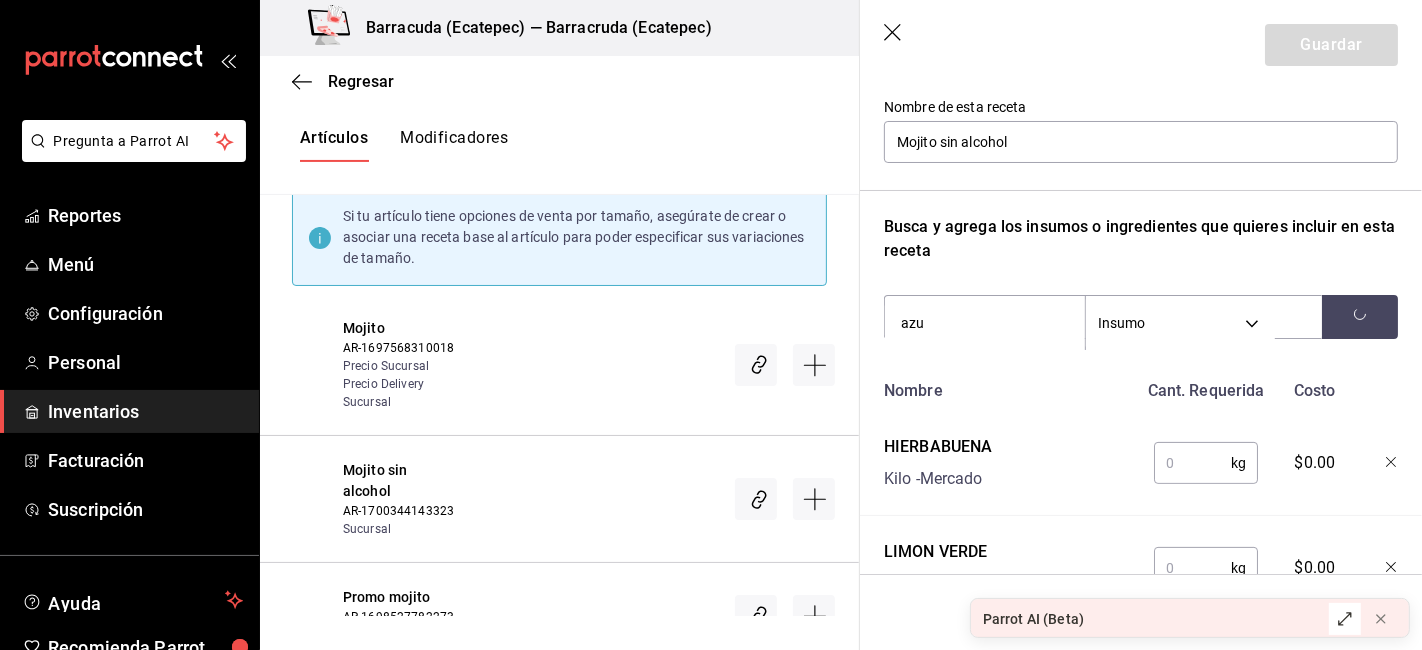 scroll, scrollTop: 357, scrollLeft: 0, axis: vertical 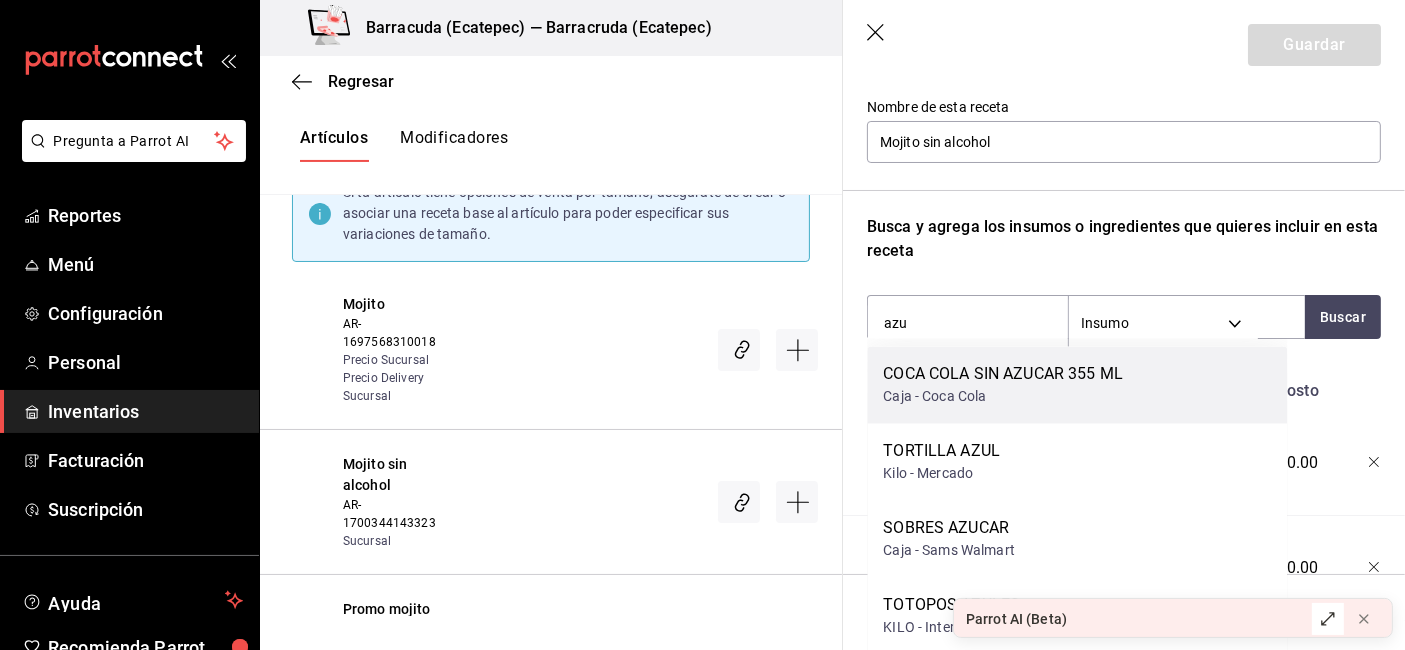 type on "azuc" 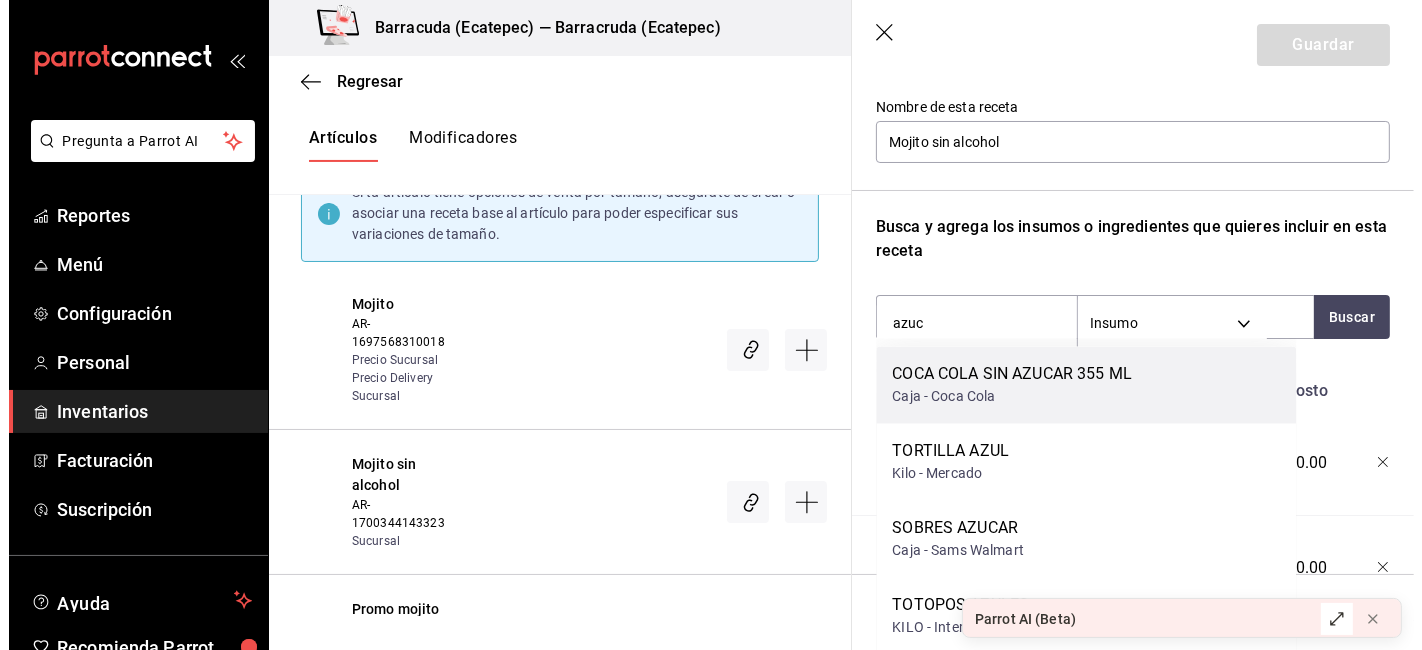 scroll, scrollTop: 333, scrollLeft: 0, axis: vertical 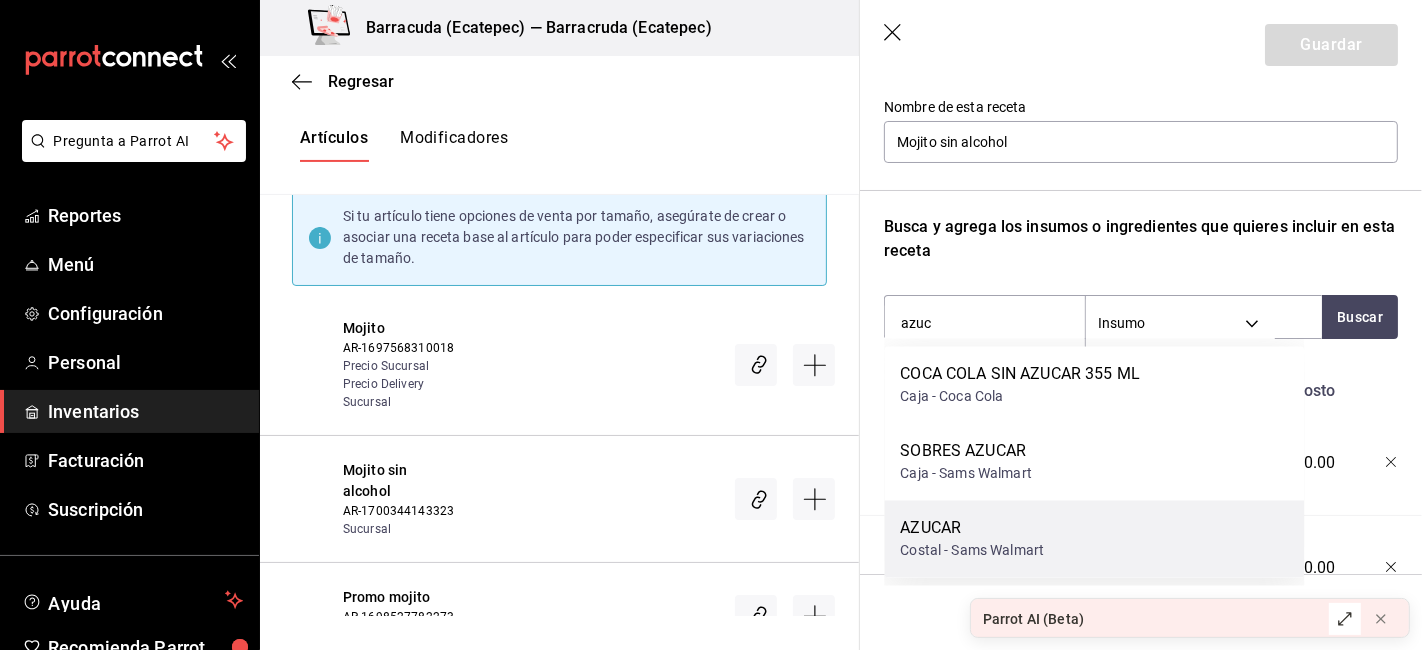click on "Costal - Sams Walmart" at bounding box center [972, 551] 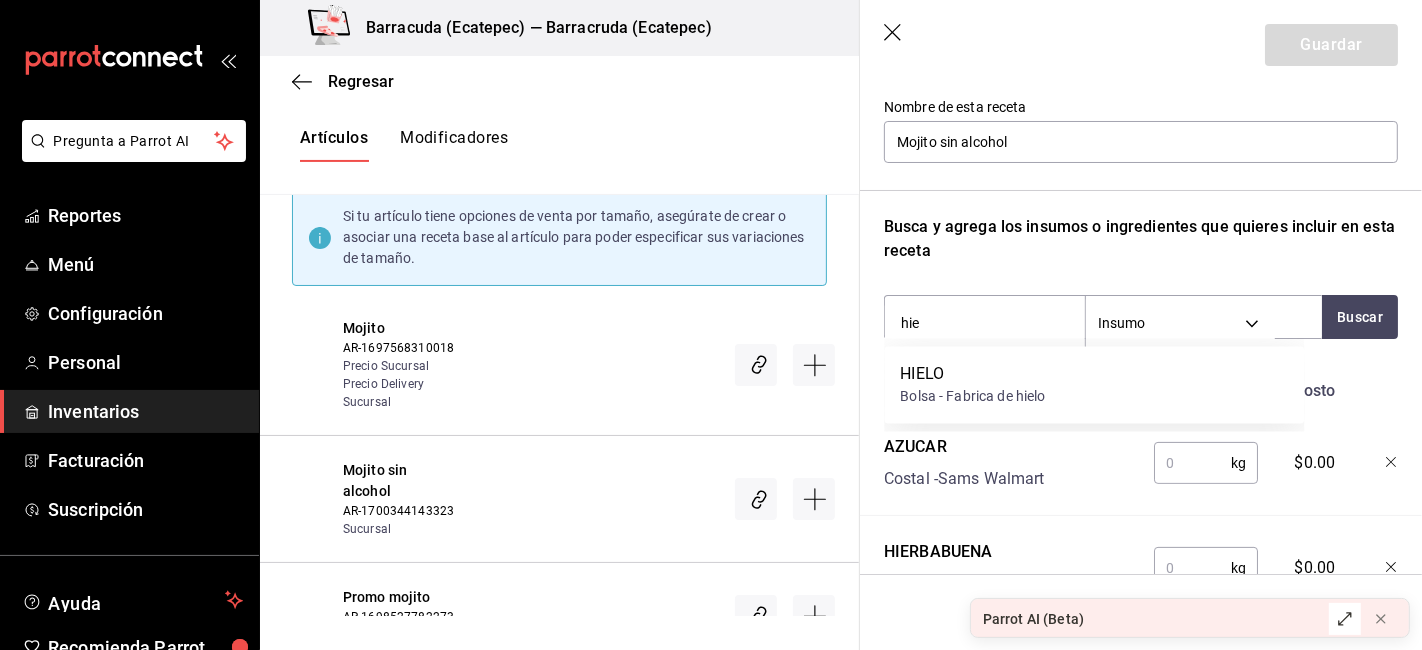 type on "hiel" 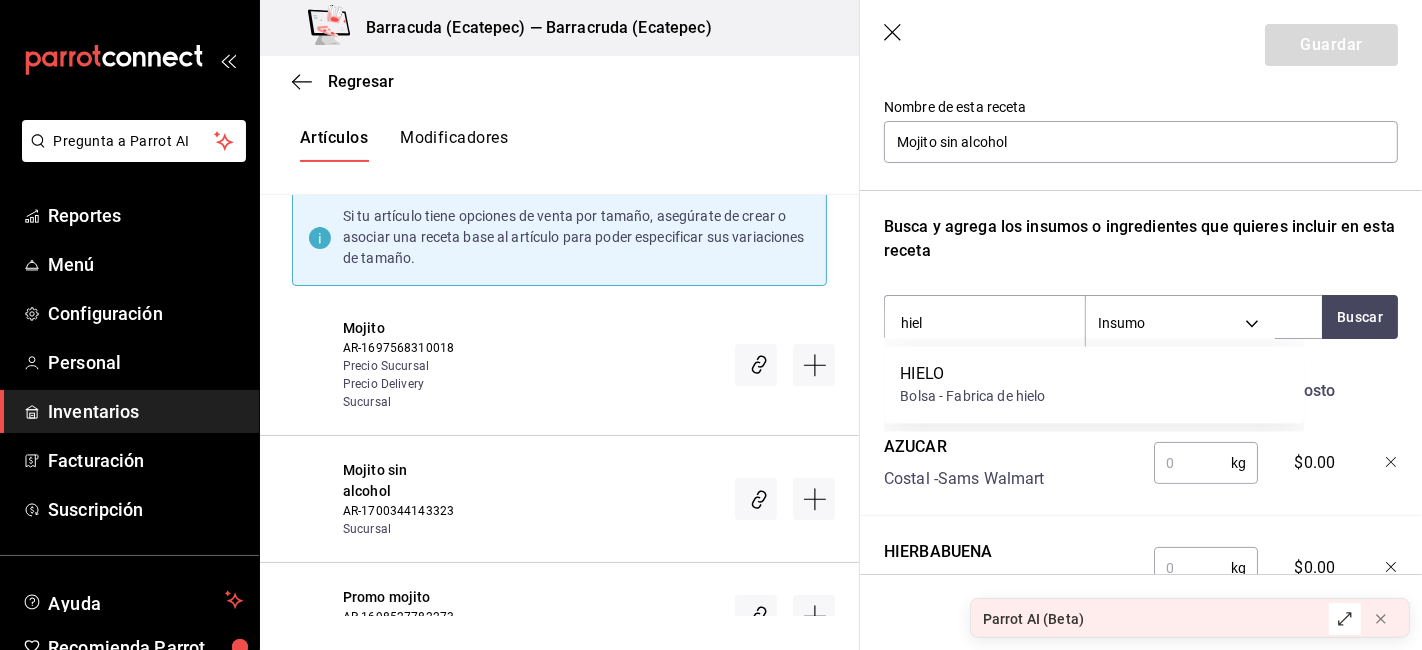 click on "Bolsa - Fabrica de hielo" at bounding box center [972, 397] 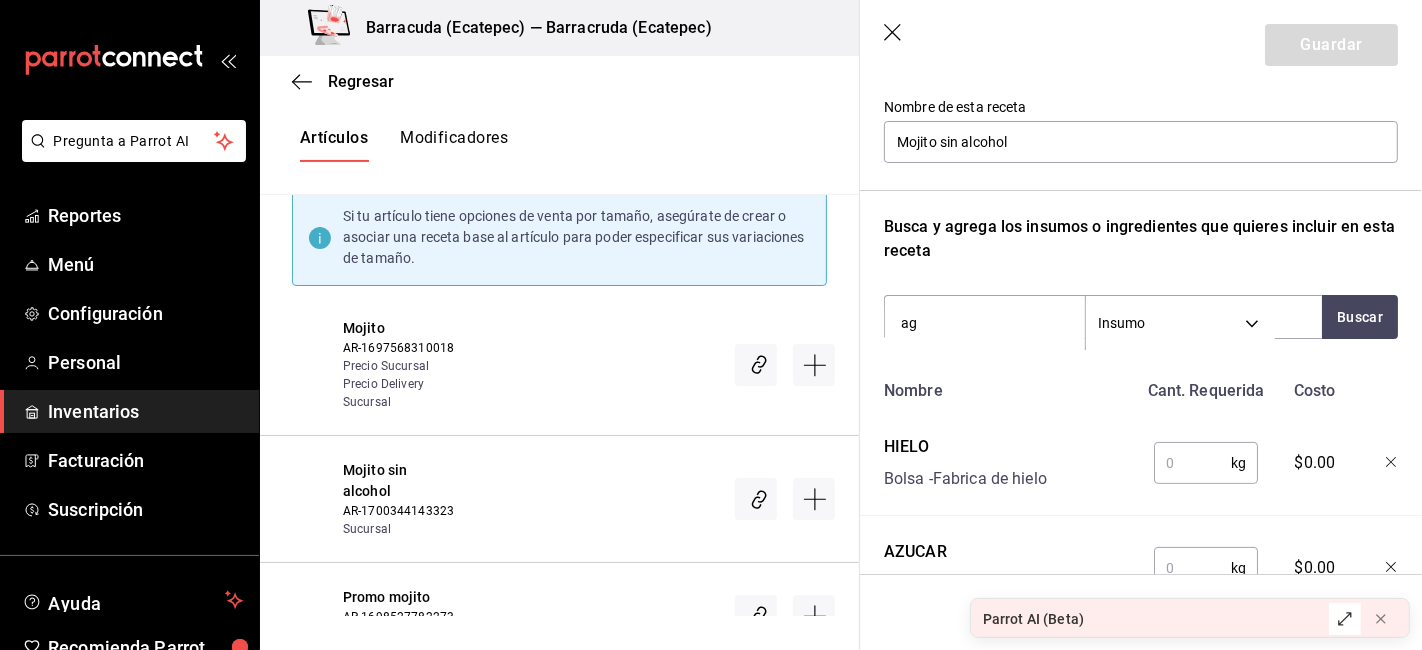 type on "agi" 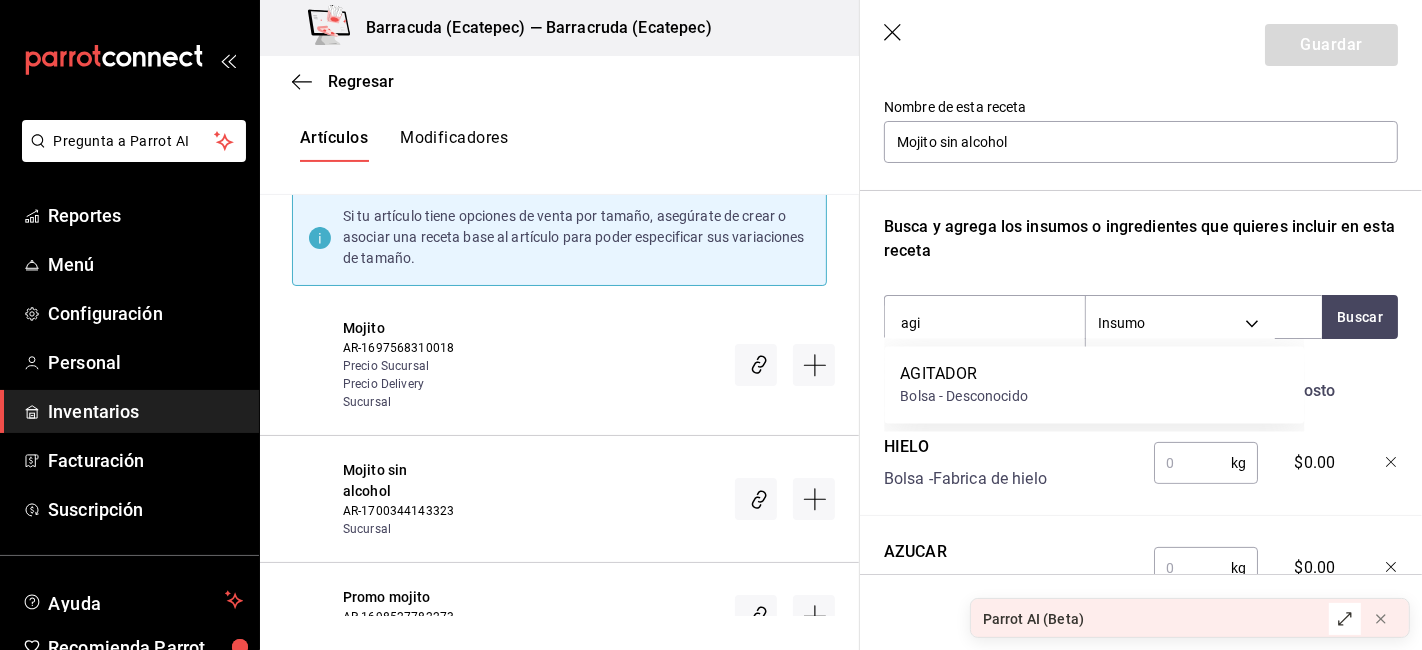 click on "AGITADOR" at bounding box center [964, 375] 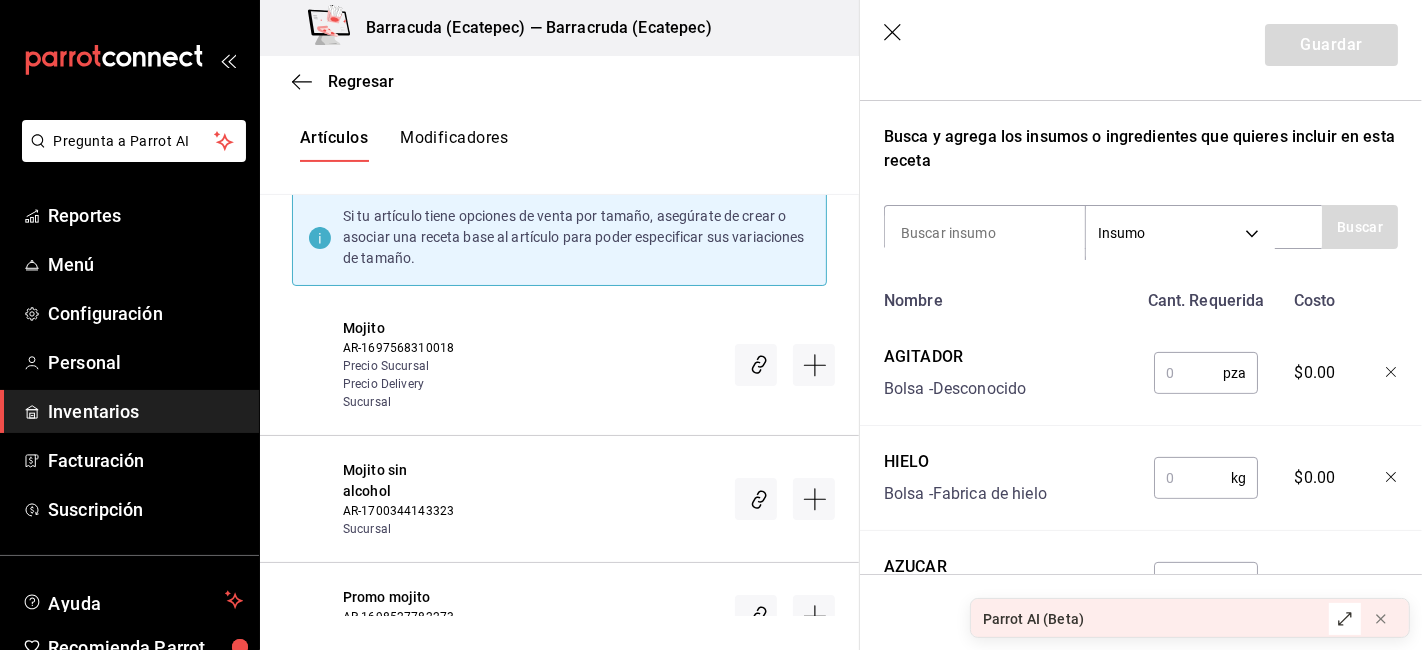 scroll, scrollTop: 314, scrollLeft: 0, axis: vertical 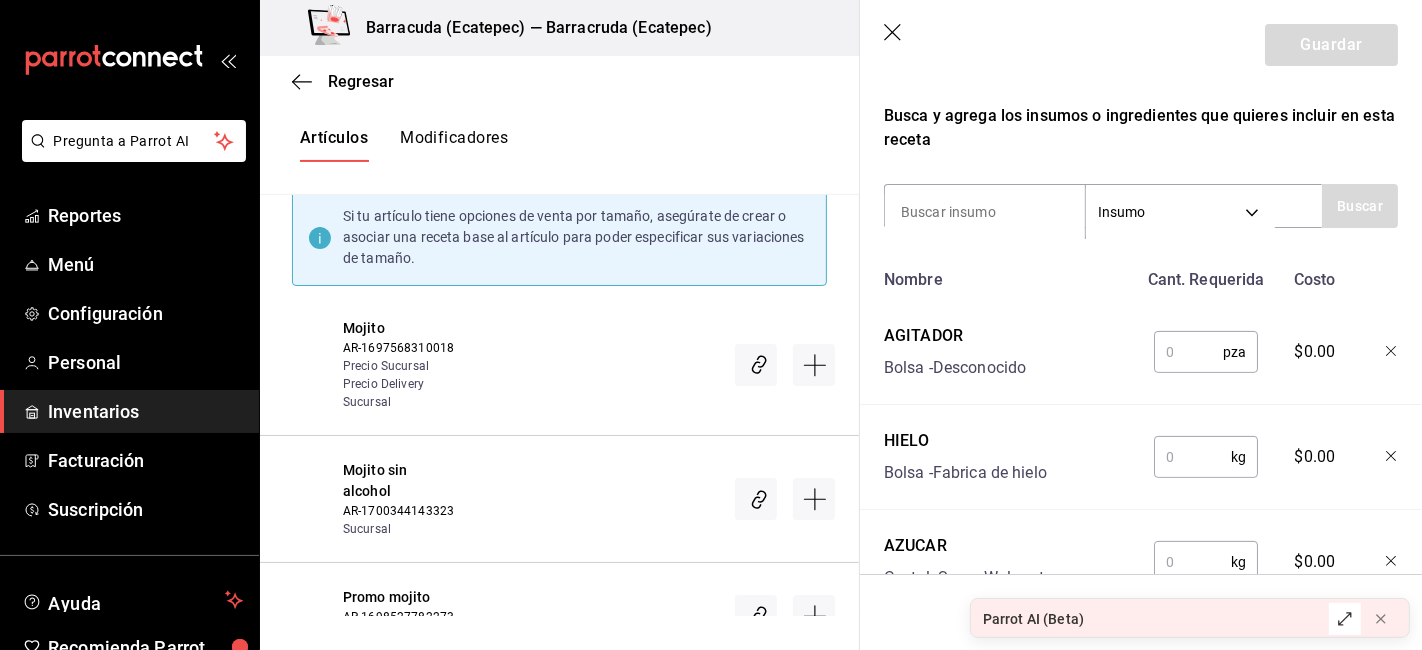 click at bounding box center (1188, 352) 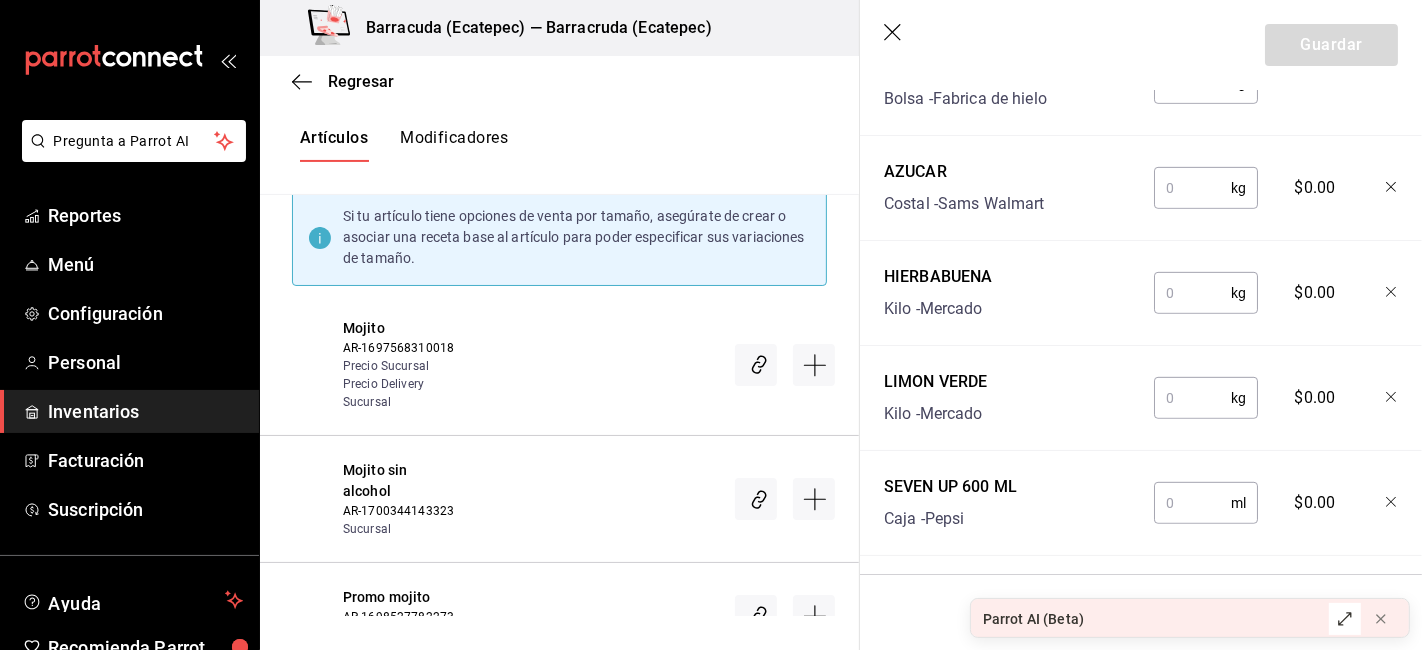scroll, scrollTop: 819, scrollLeft: 0, axis: vertical 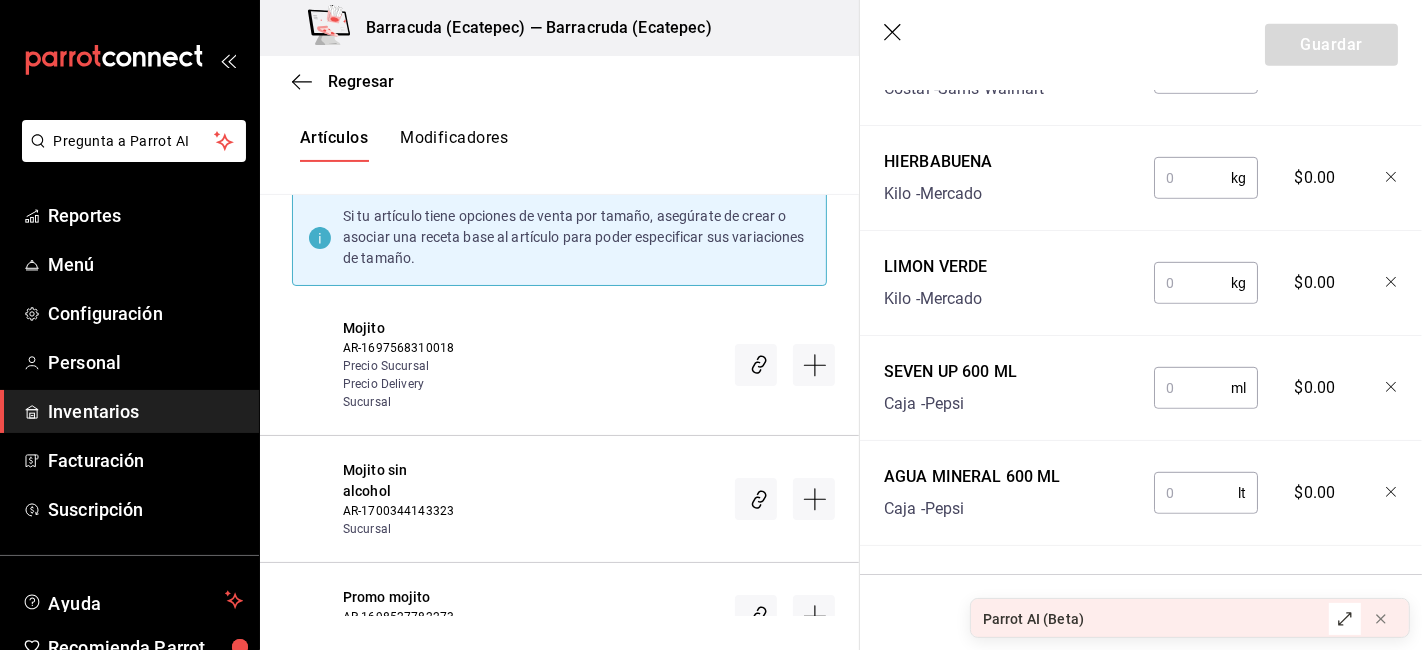 type on "1" 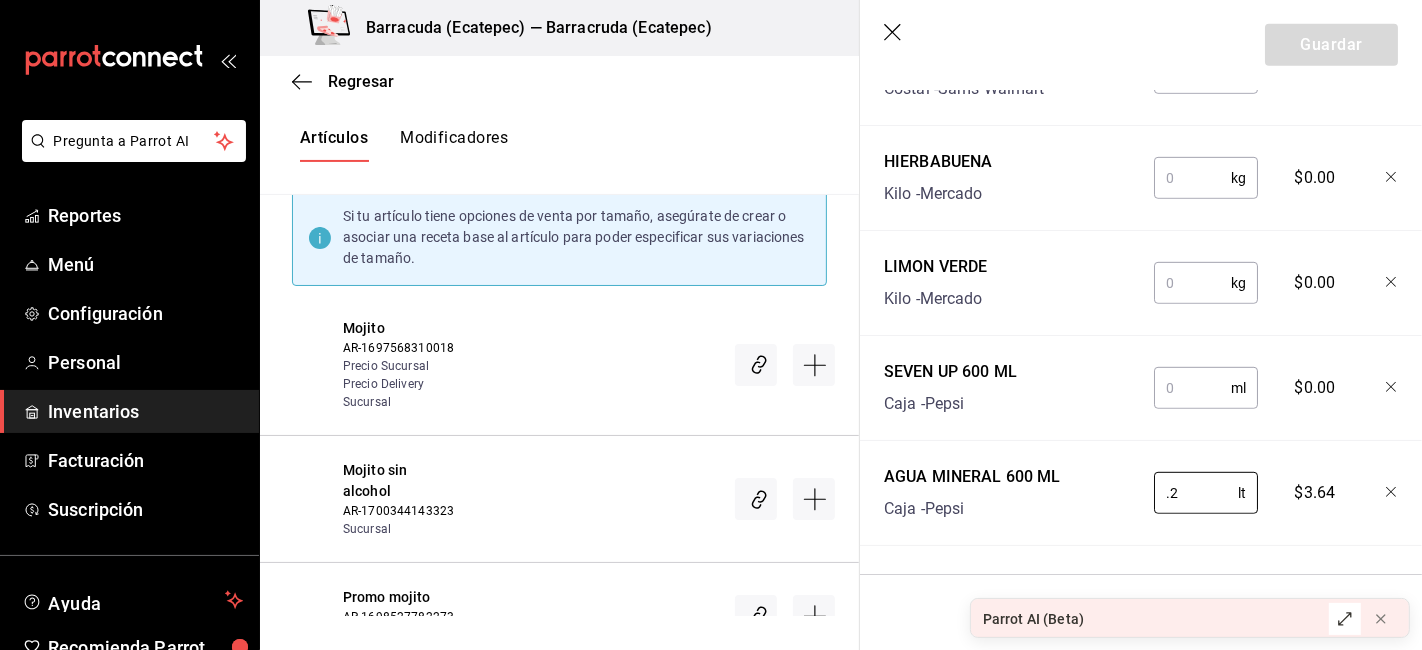 type on "0.2" 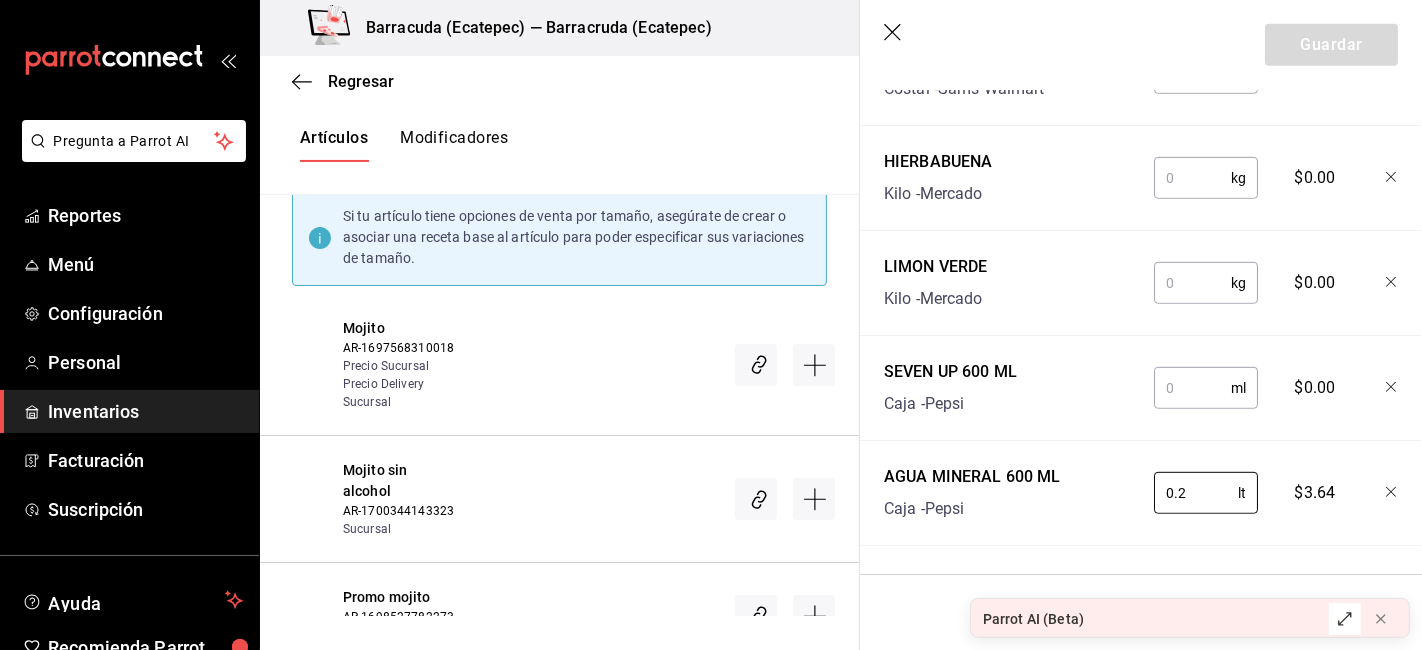 click at bounding box center [1192, 388] 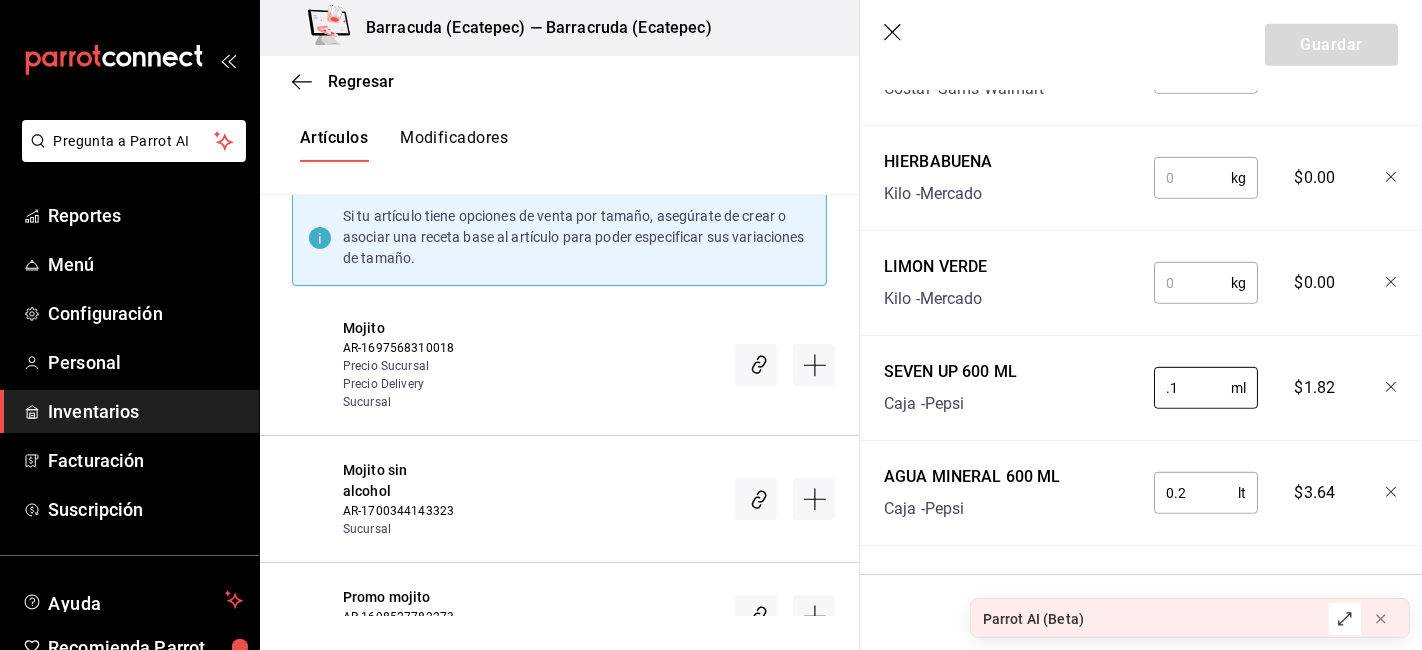 type on "0.1" 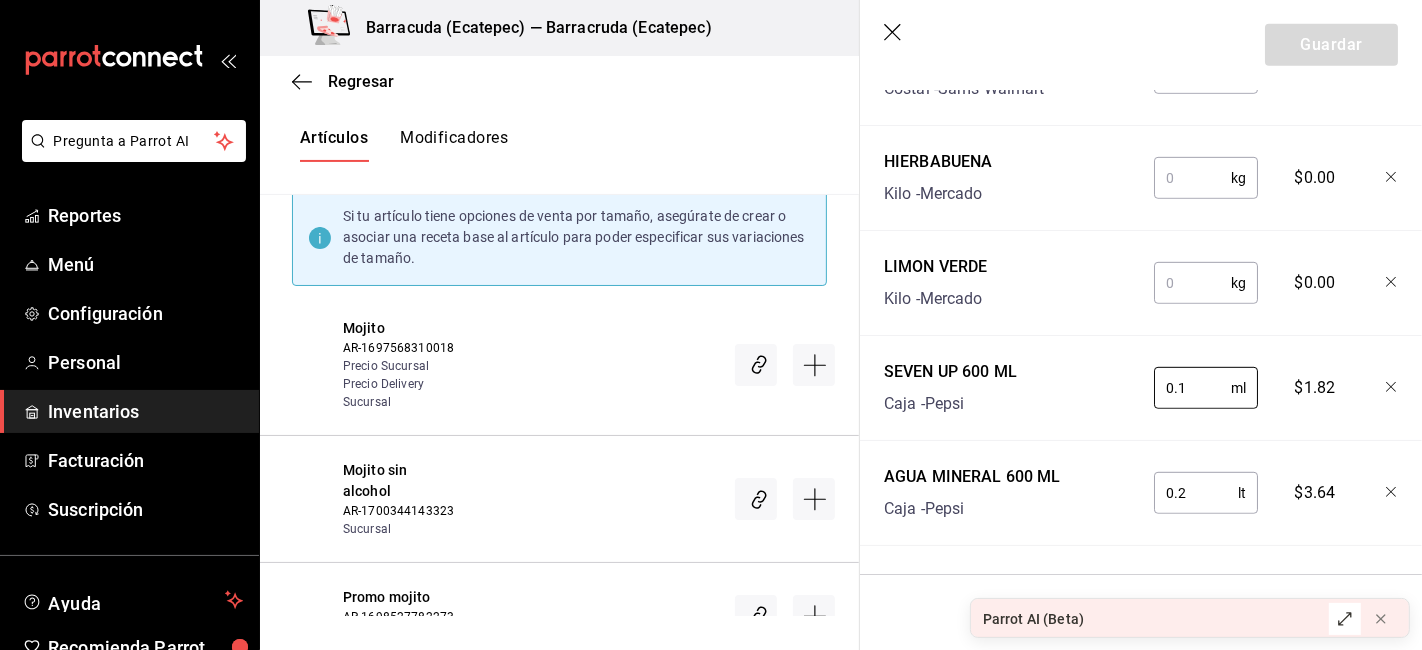click at bounding box center [1192, 283] 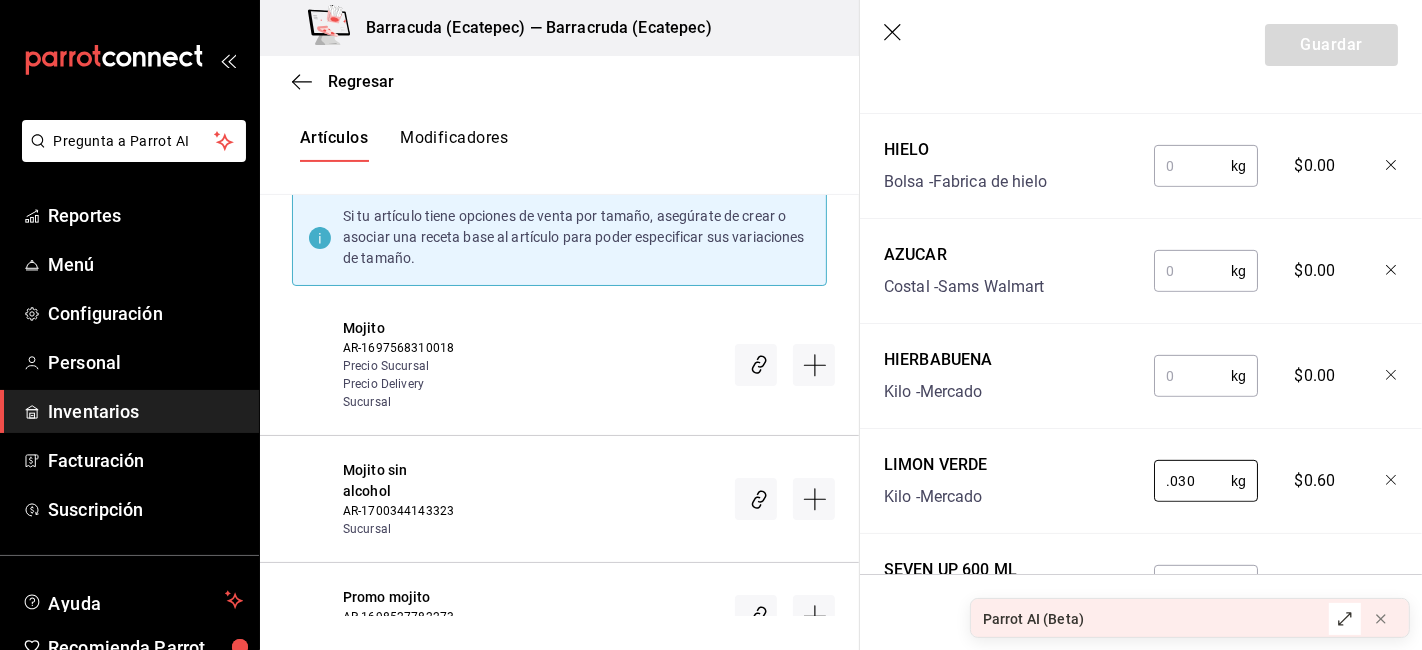 scroll, scrollTop: 597, scrollLeft: 0, axis: vertical 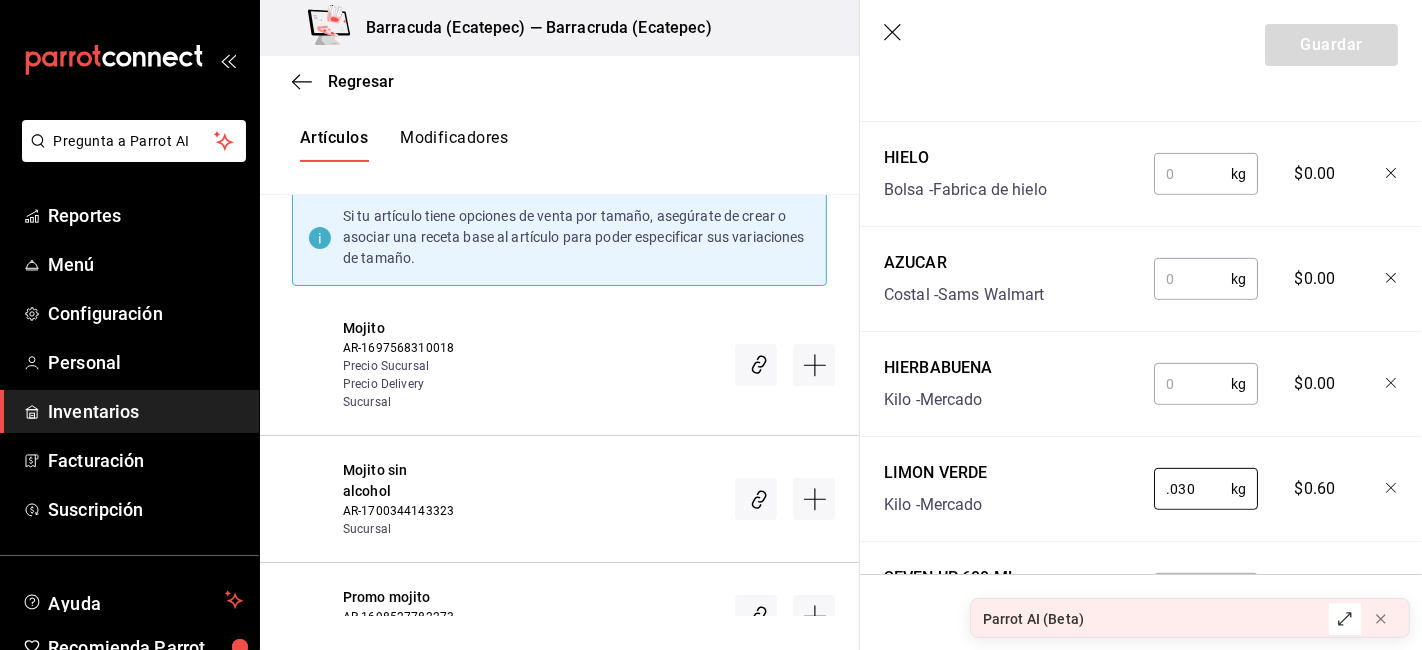 type on "0.030" 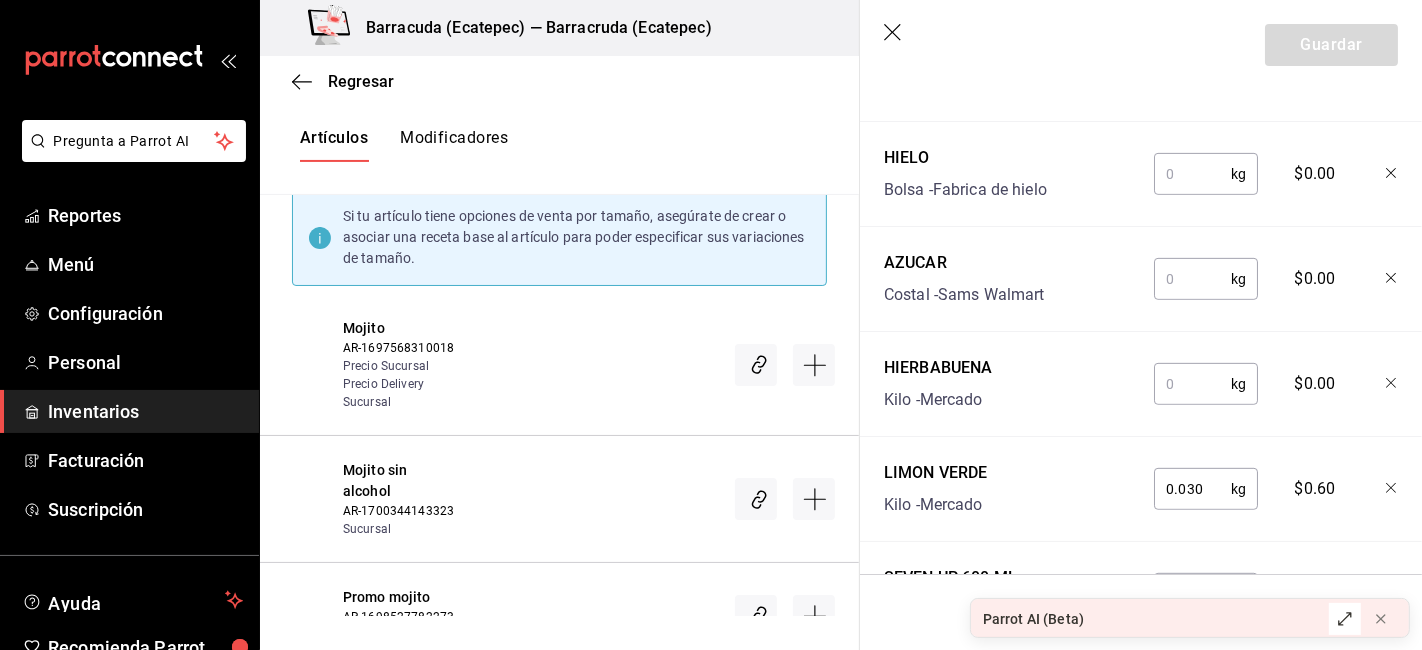 click at bounding box center [1192, 384] 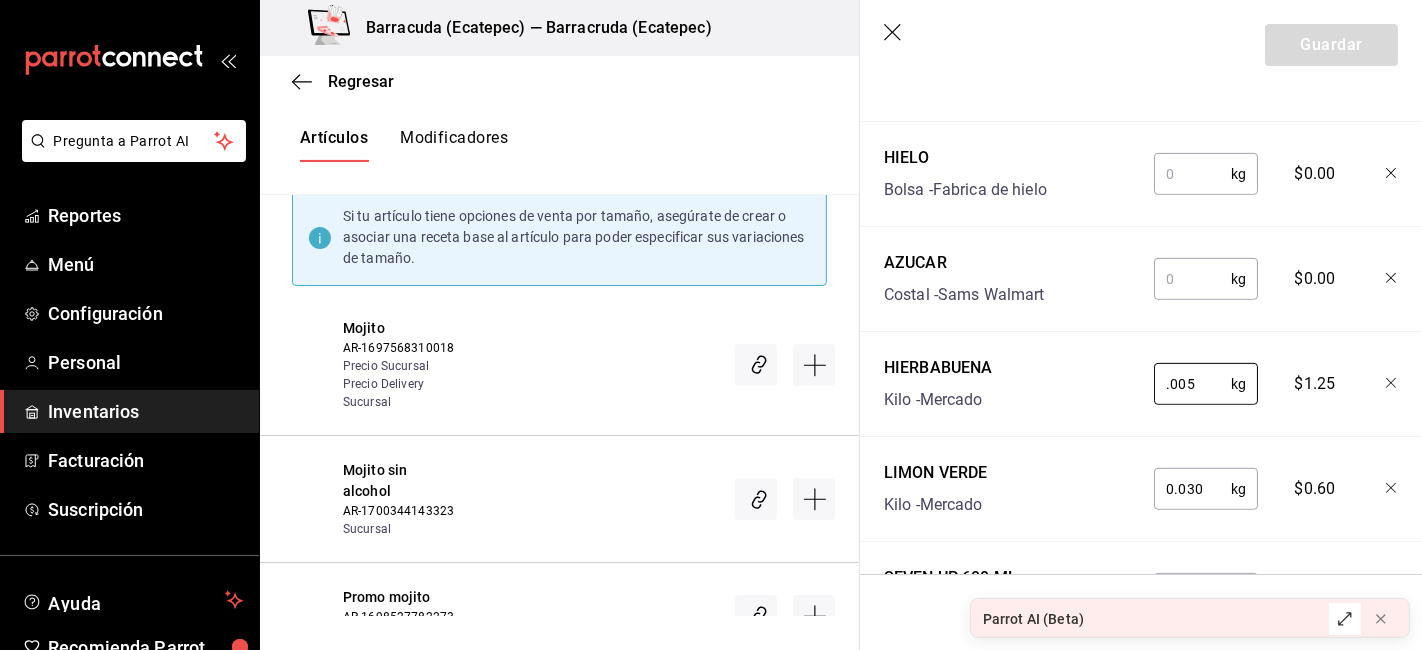 type on "0.005" 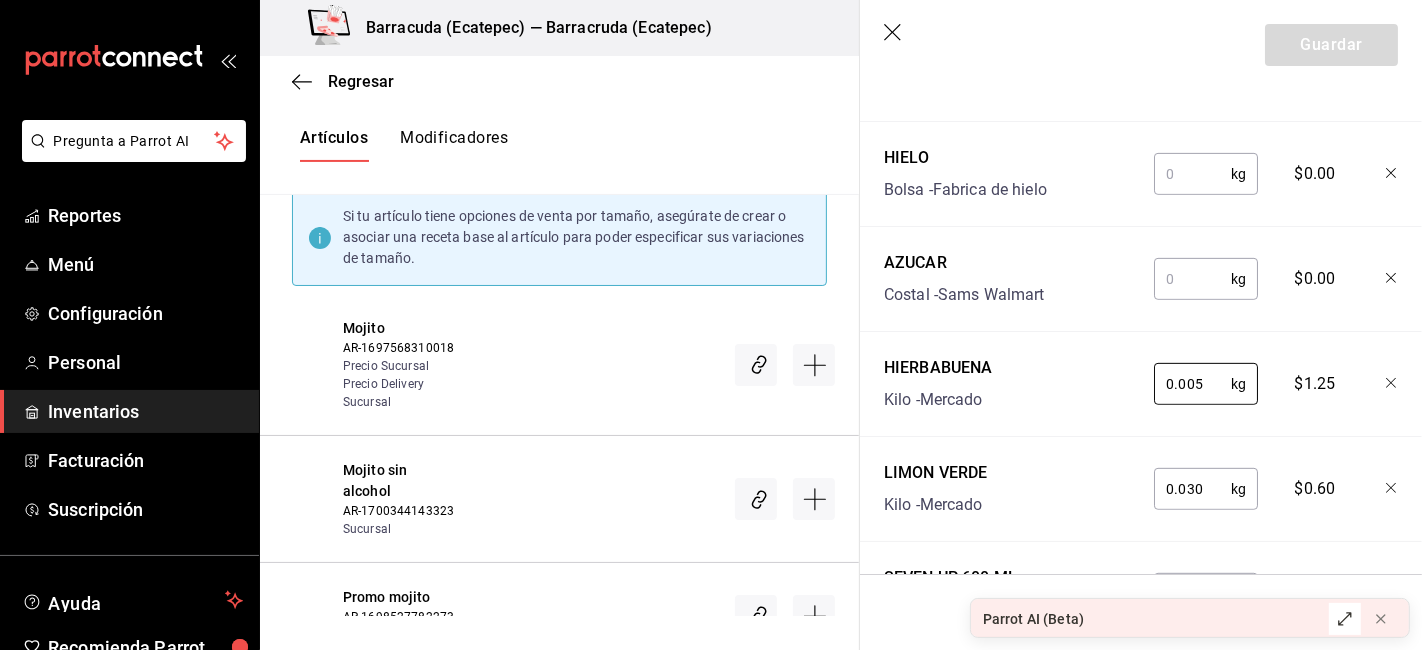 click at bounding box center [1192, 279] 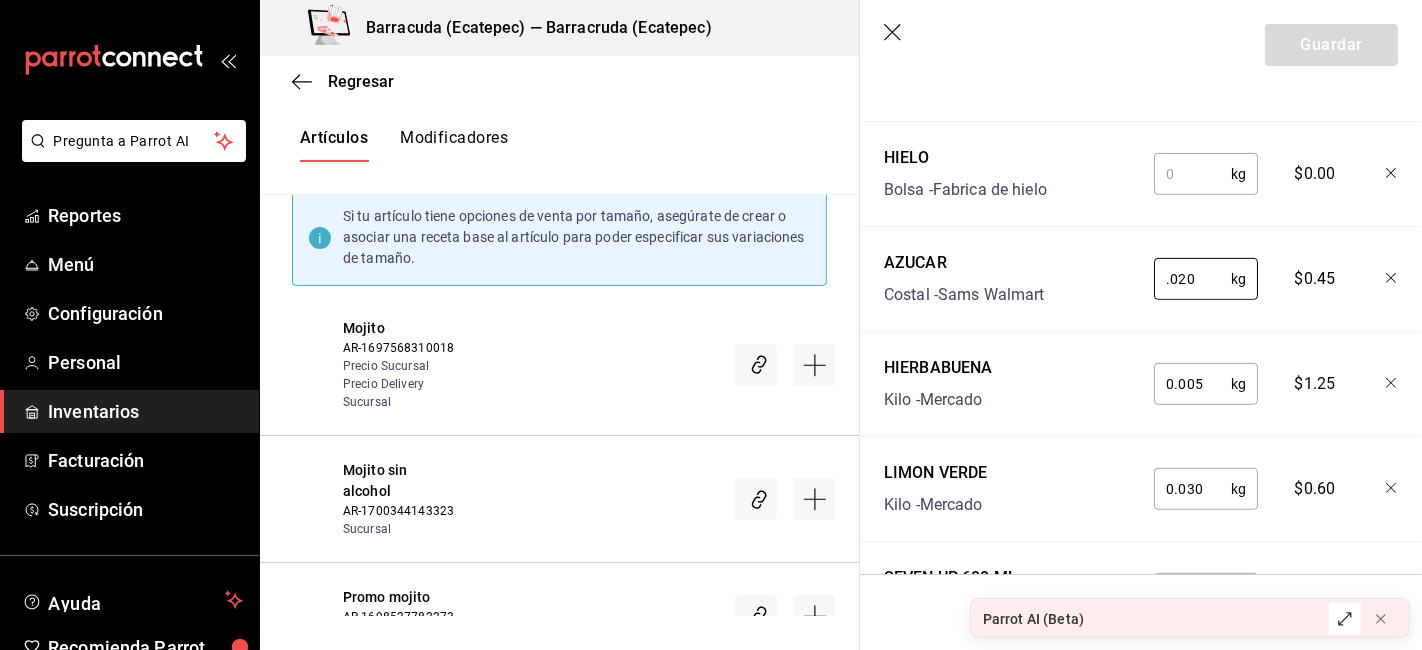 type on "0.020" 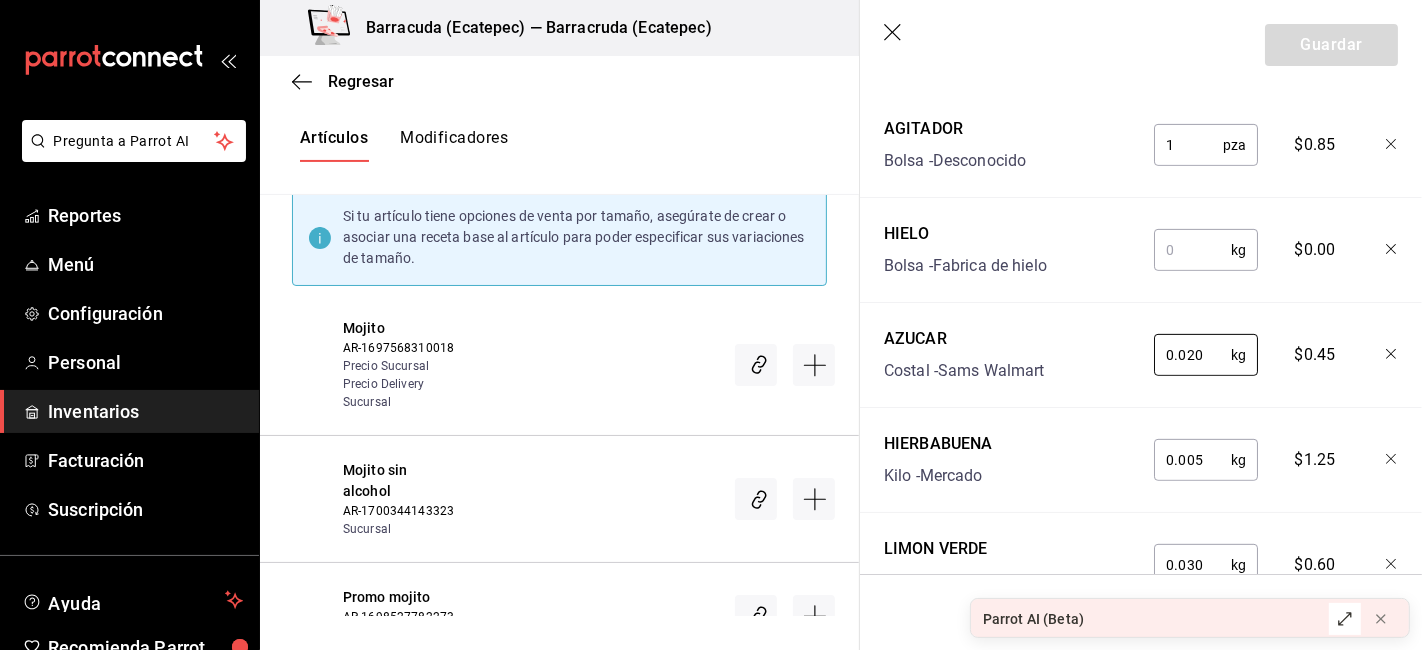 scroll, scrollTop: 485, scrollLeft: 0, axis: vertical 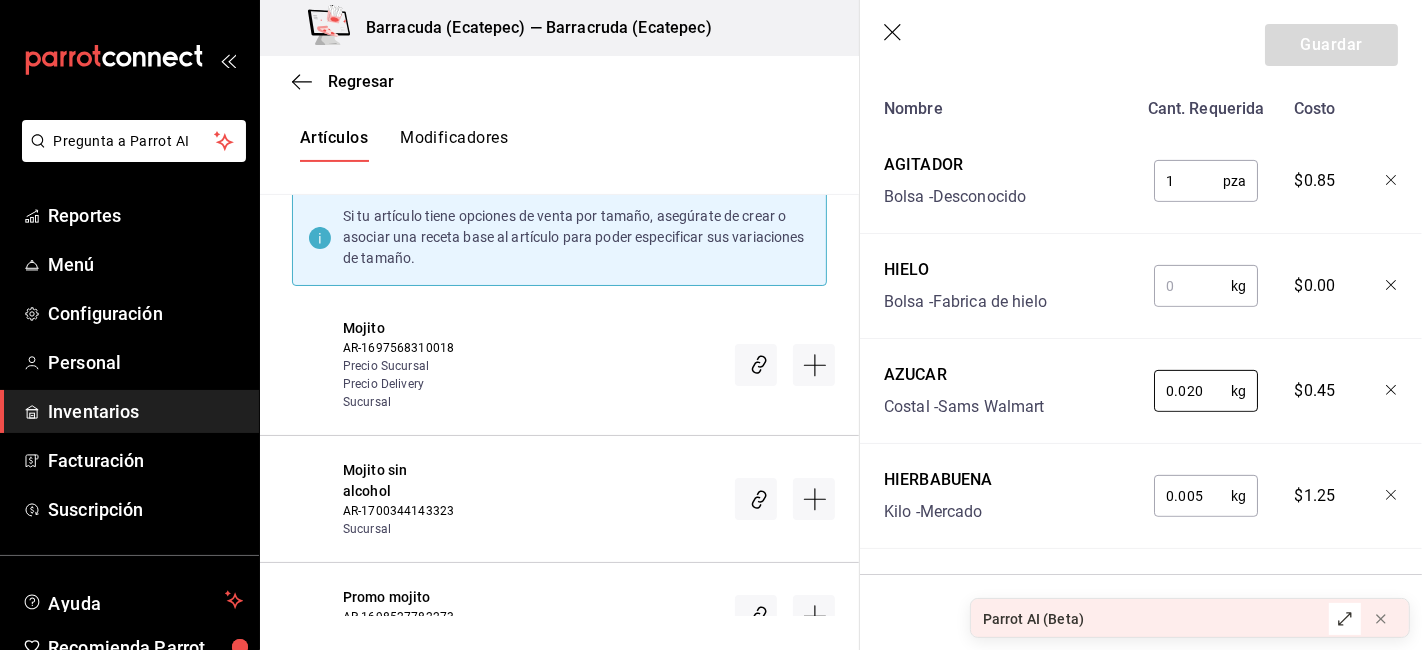 click at bounding box center (1192, 286) 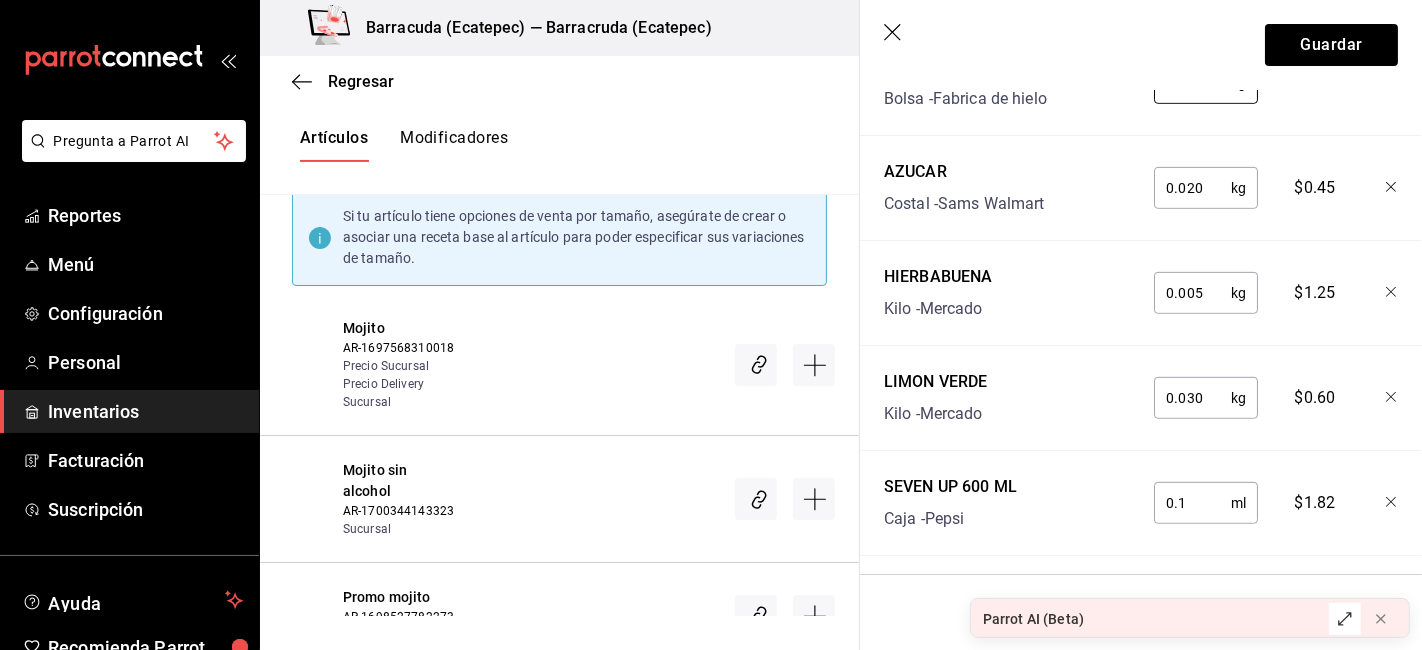 scroll, scrollTop: 485, scrollLeft: 0, axis: vertical 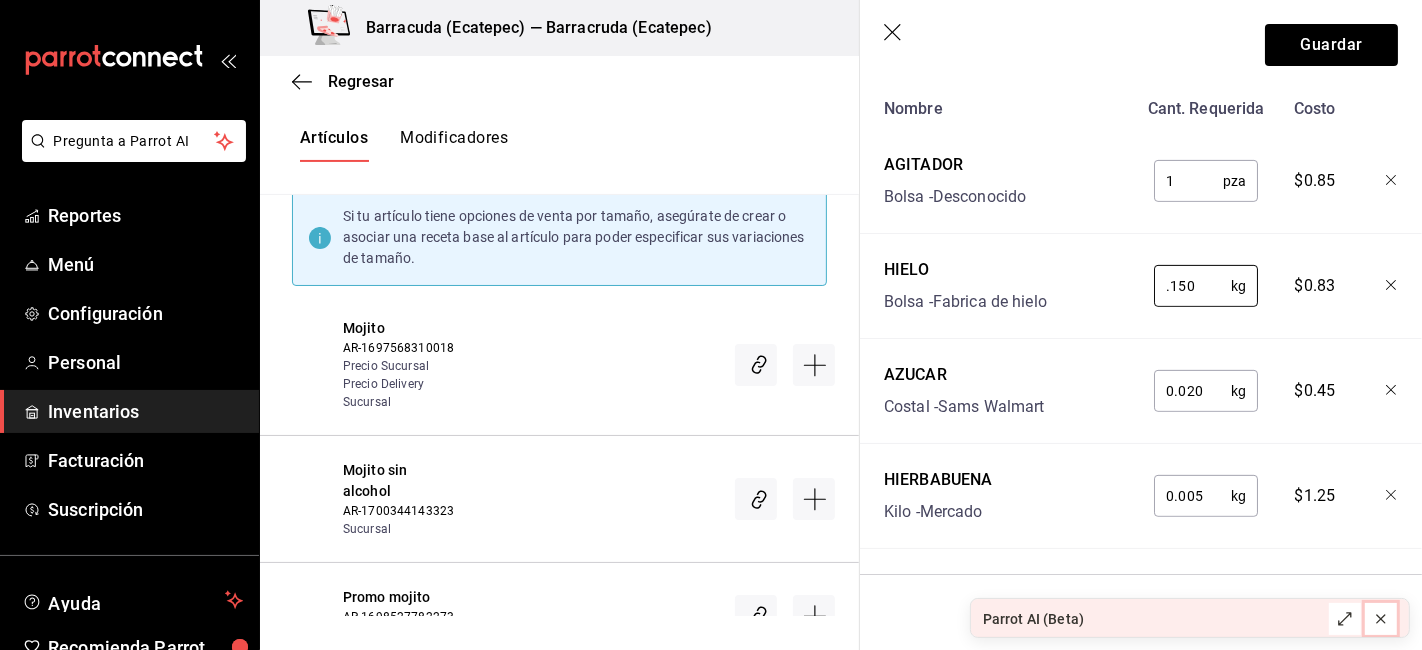 type on "0.150" 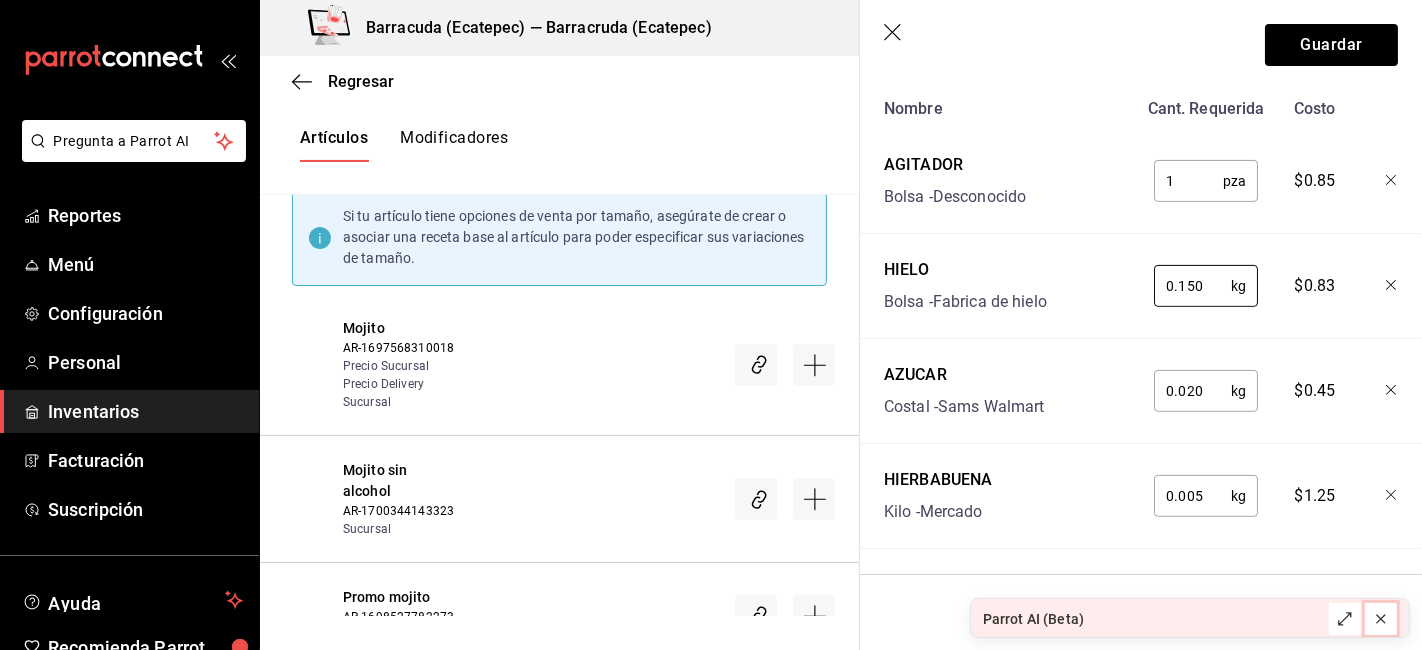 click 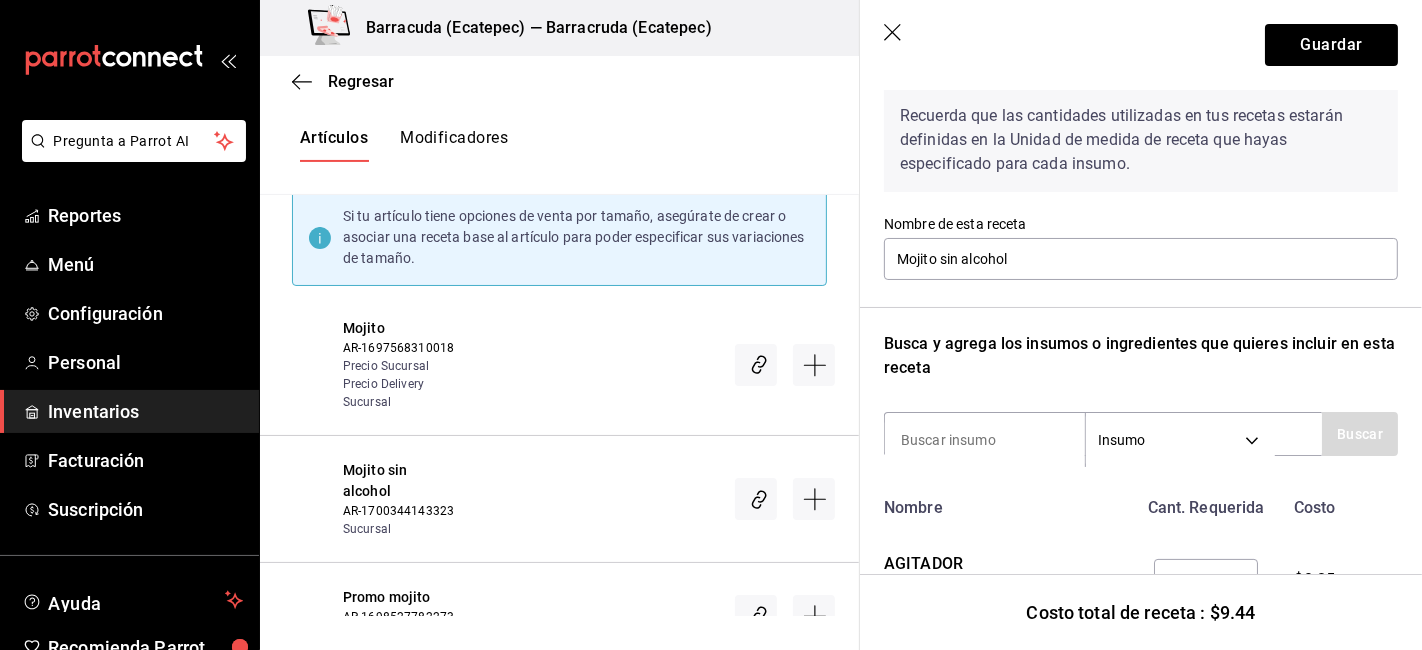 scroll, scrollTop: 0, scrollLeft: 0, axis: both 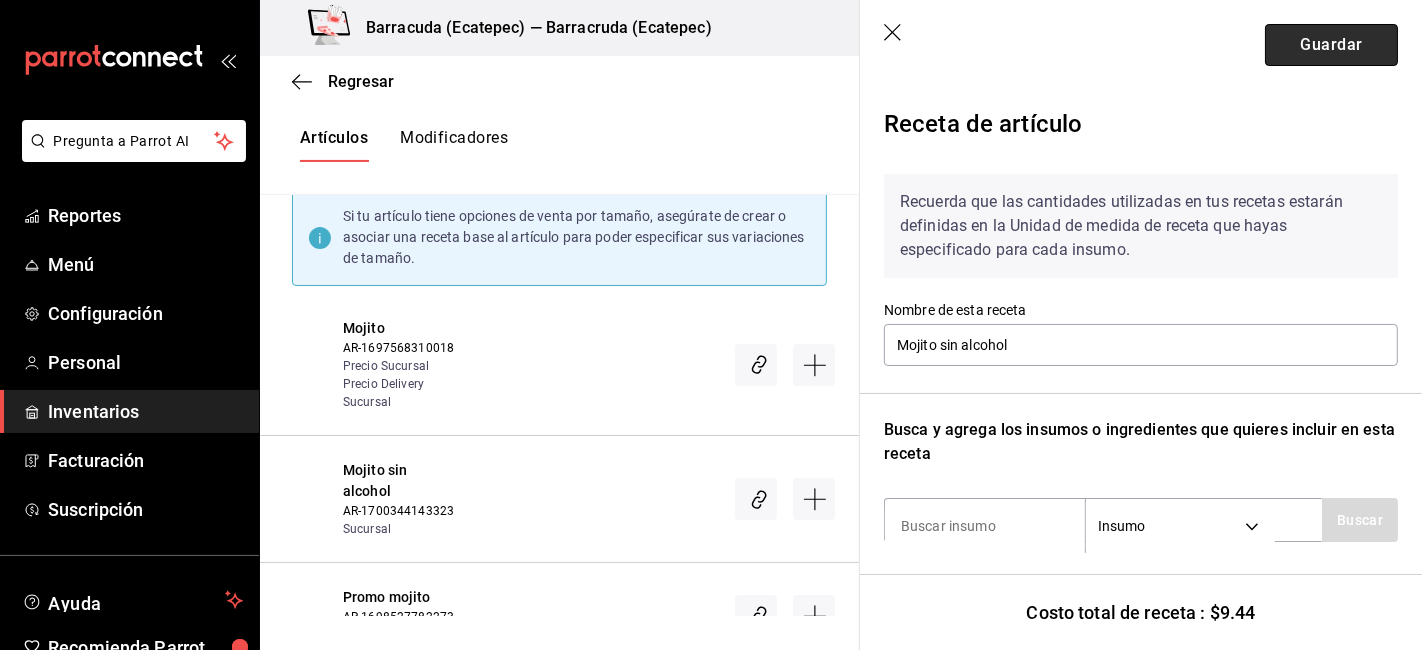 click on "Guardar" at bounding box center [1331, 45] 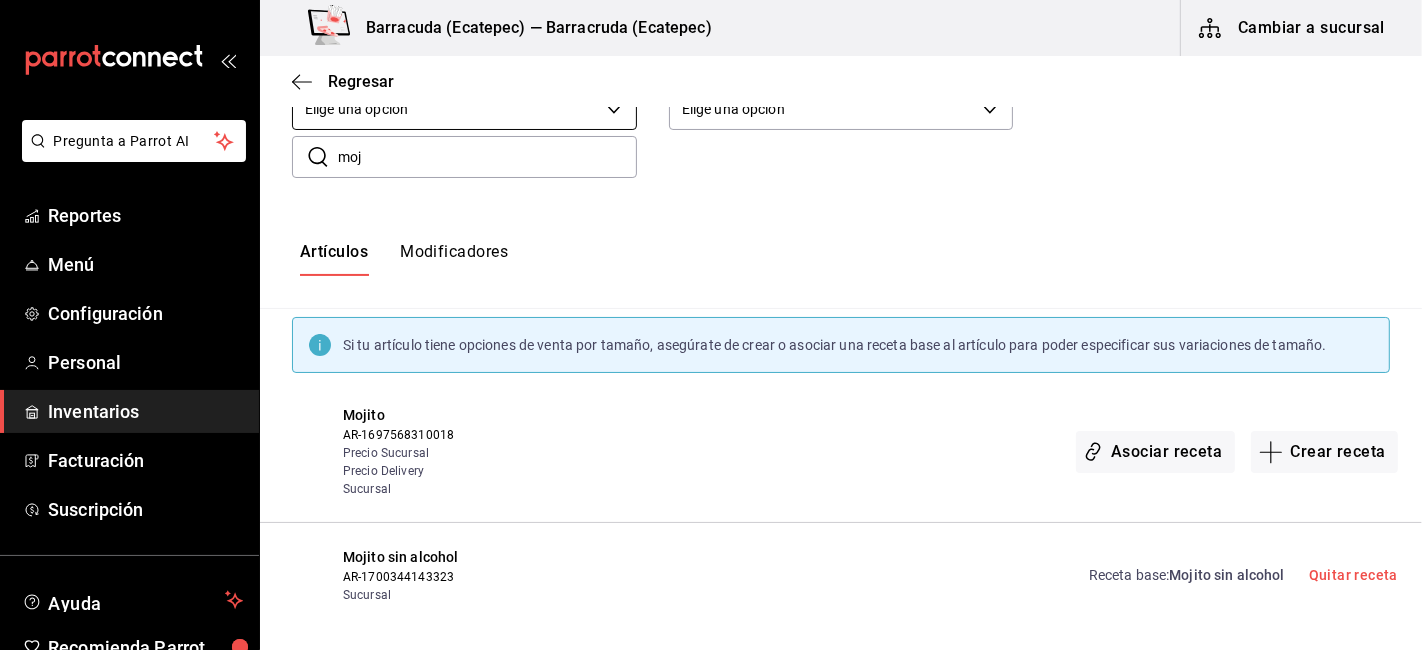 scroll, scrollTop: 0, scrollLeft: 0, axis: both 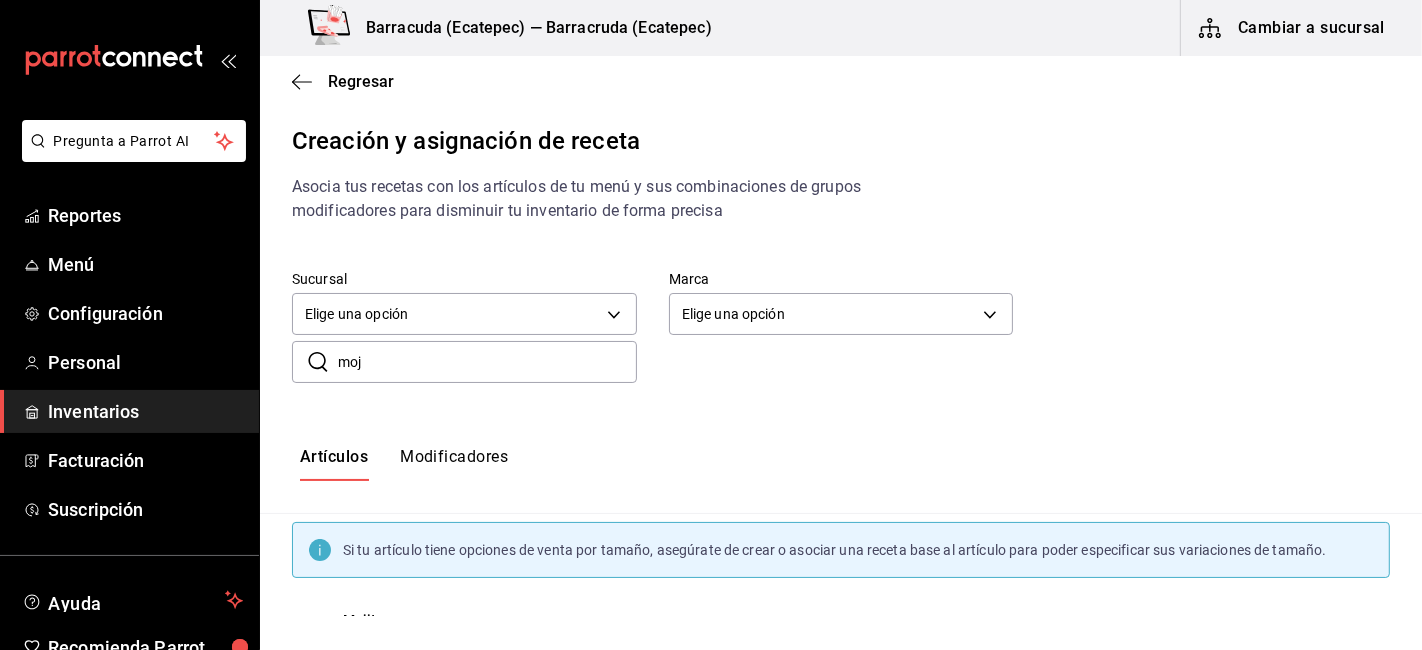click on "Modificadores" at bounding box center [454, 464] 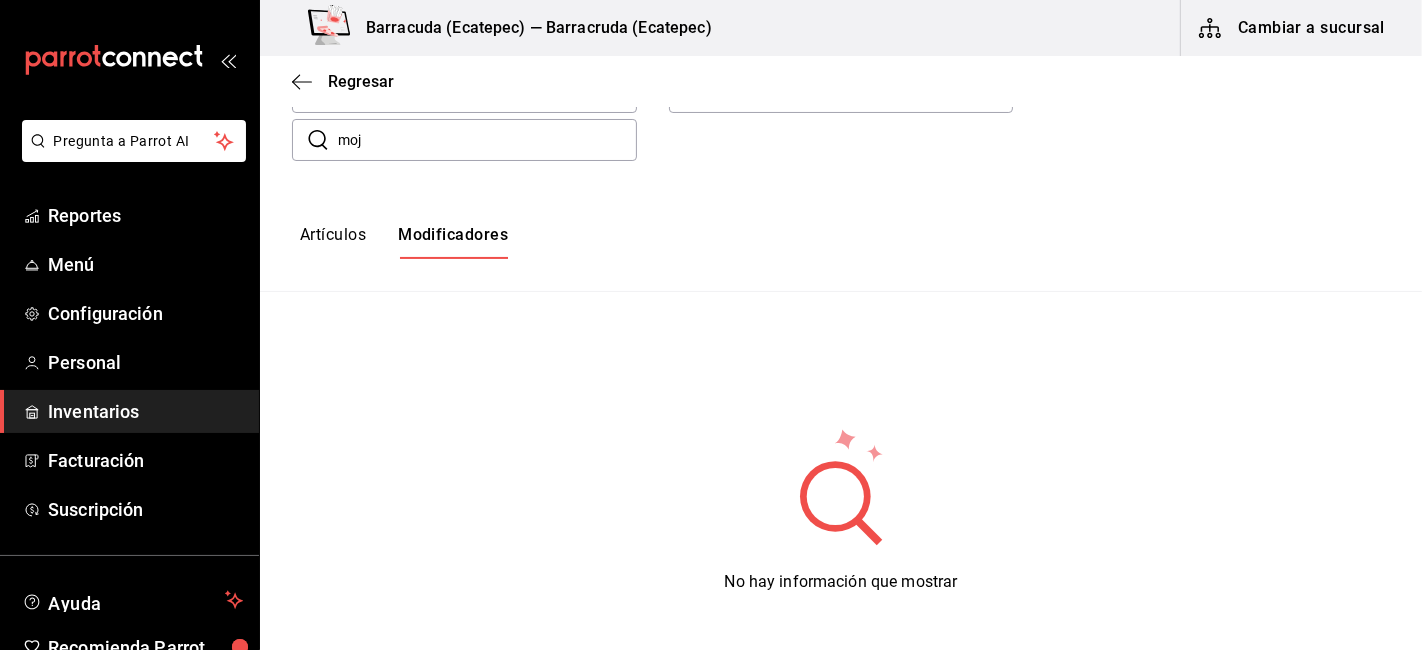 scroll, scrollTop: 0, scrollLeft: 0, axis: both 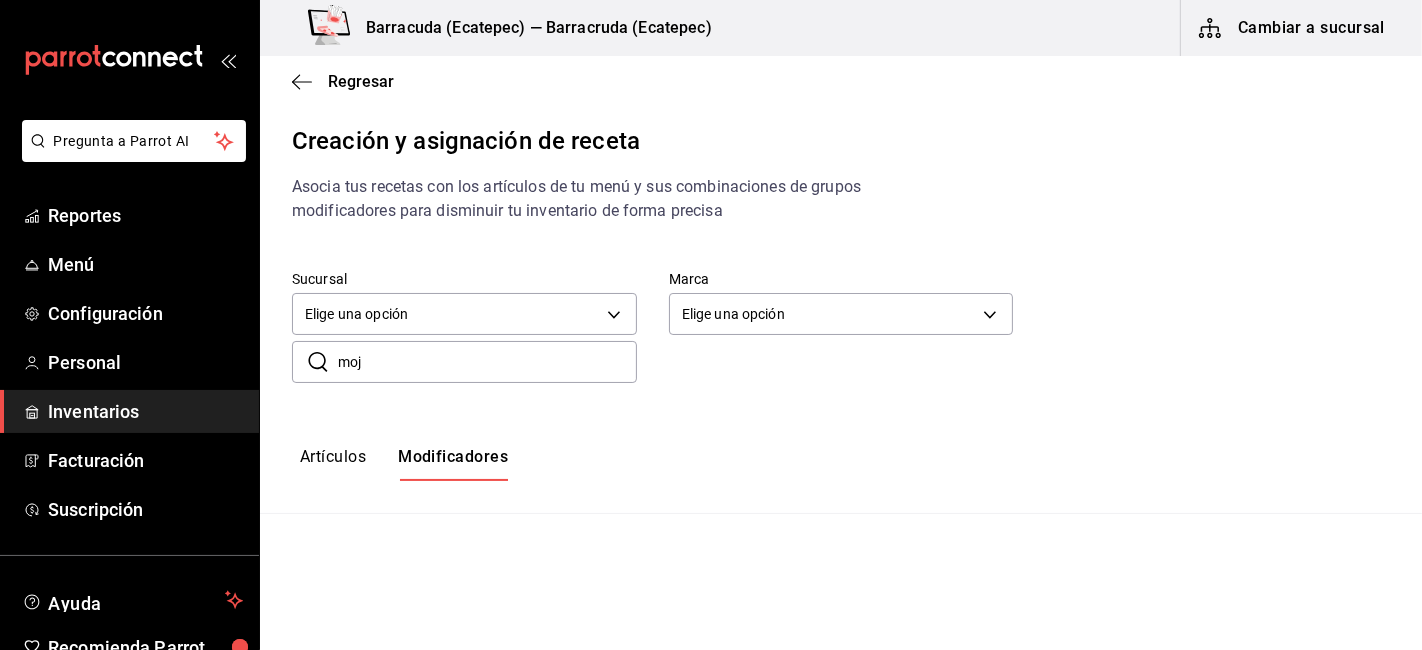 click on "moj" at bounding box center (487, 362) 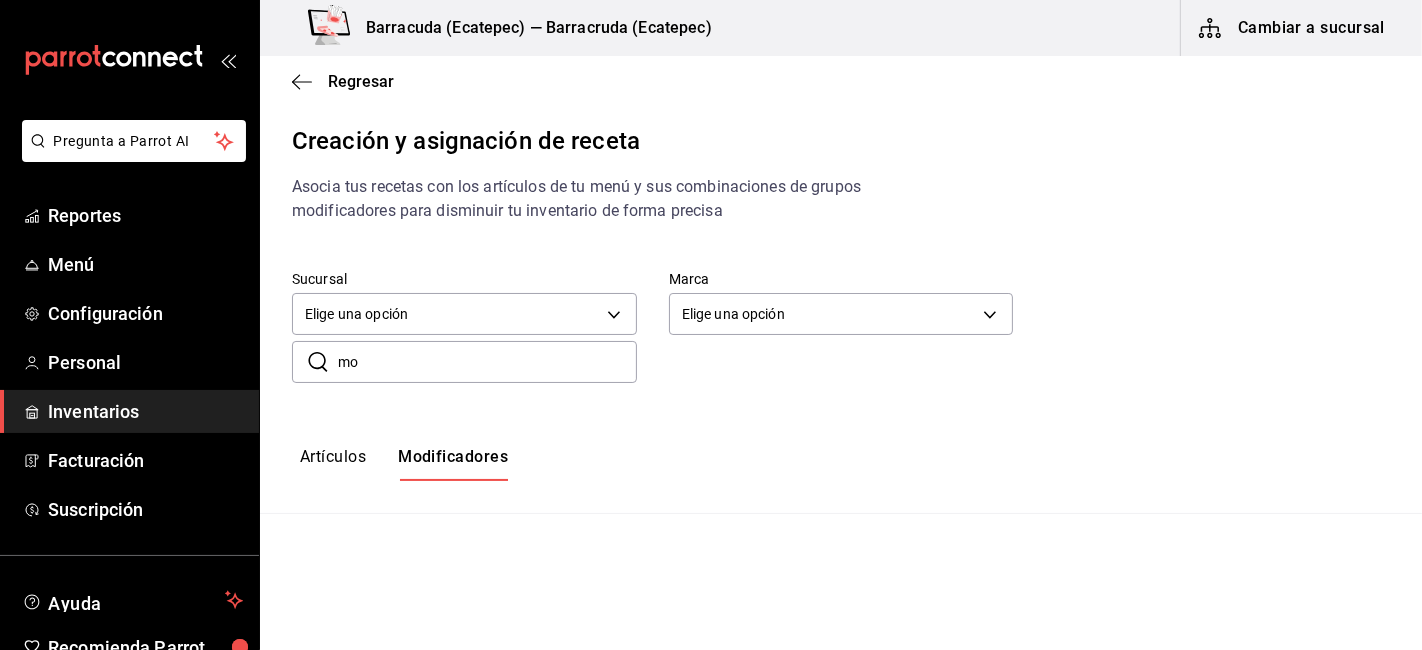 type on "m" 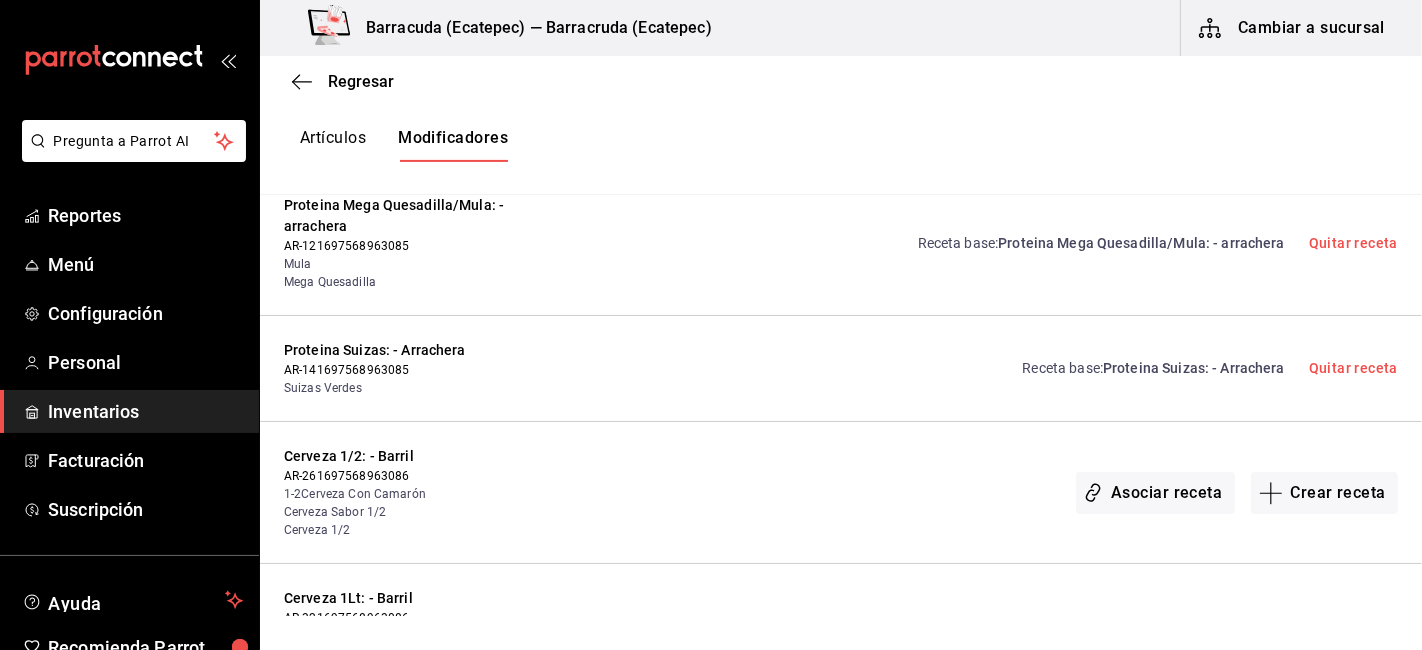 scroll, scrollTop: 777, scrollLeft: 0, axis: vertical 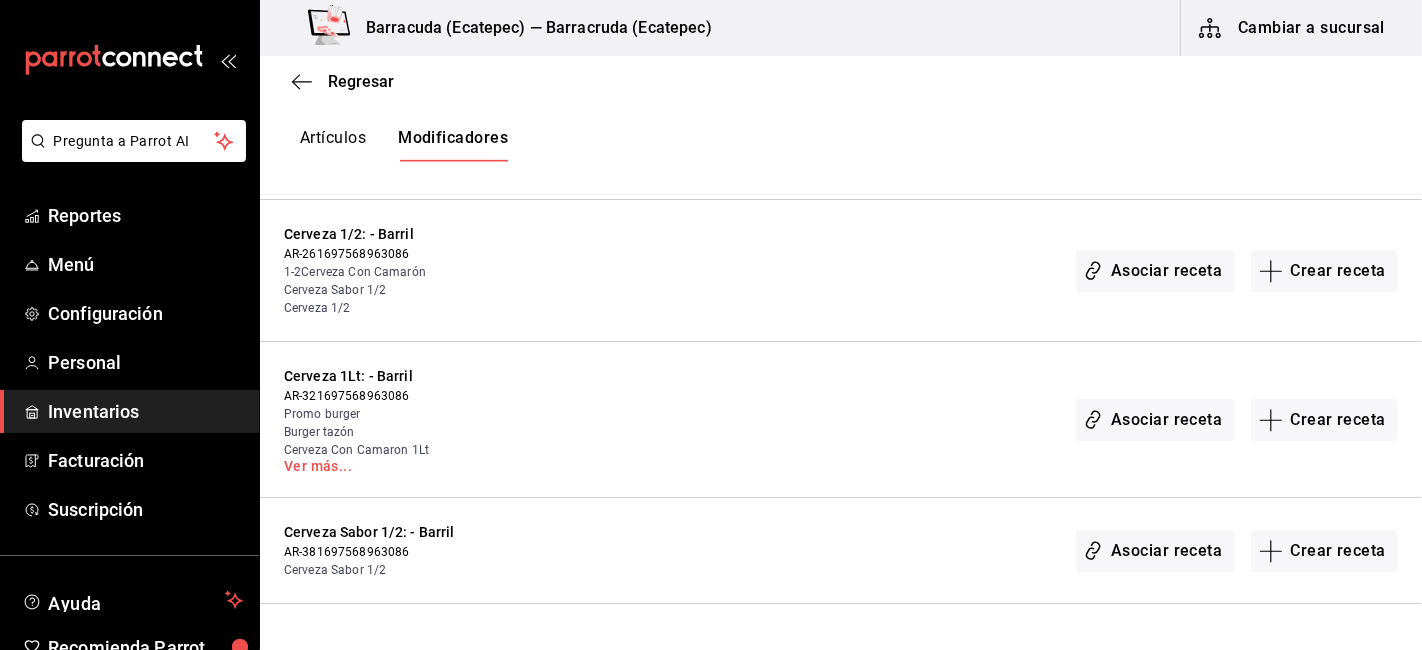type 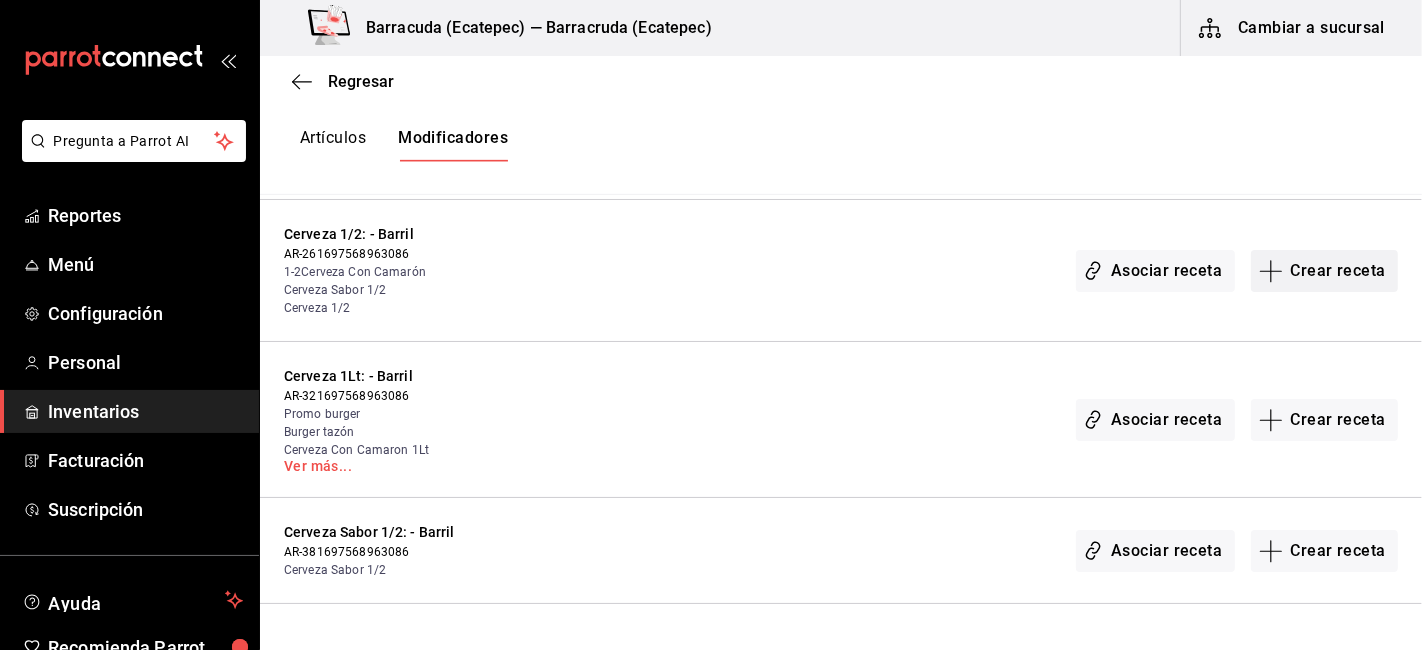 click on "Crear receta" at bounding box center [1325, 271] 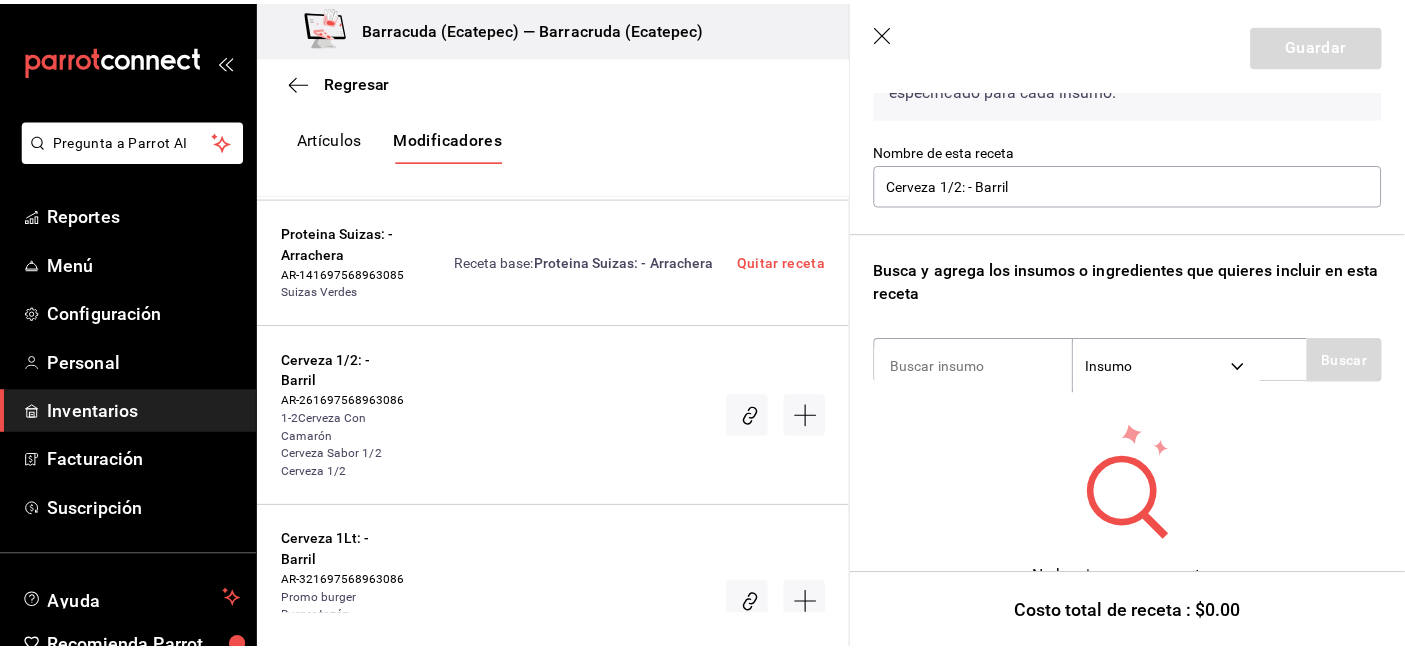 scroll, scrollTop: 203, scrollLeft: 0, axis: vertical 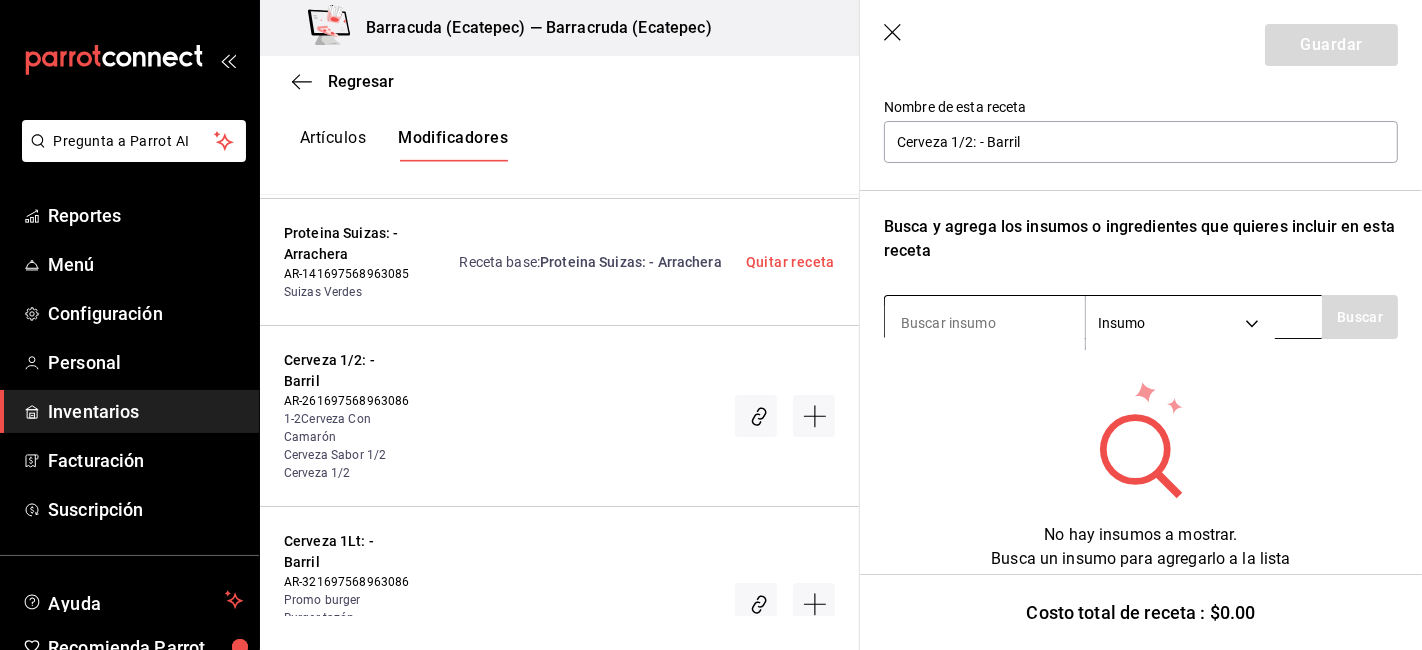 click at bounding box center (985, 323) 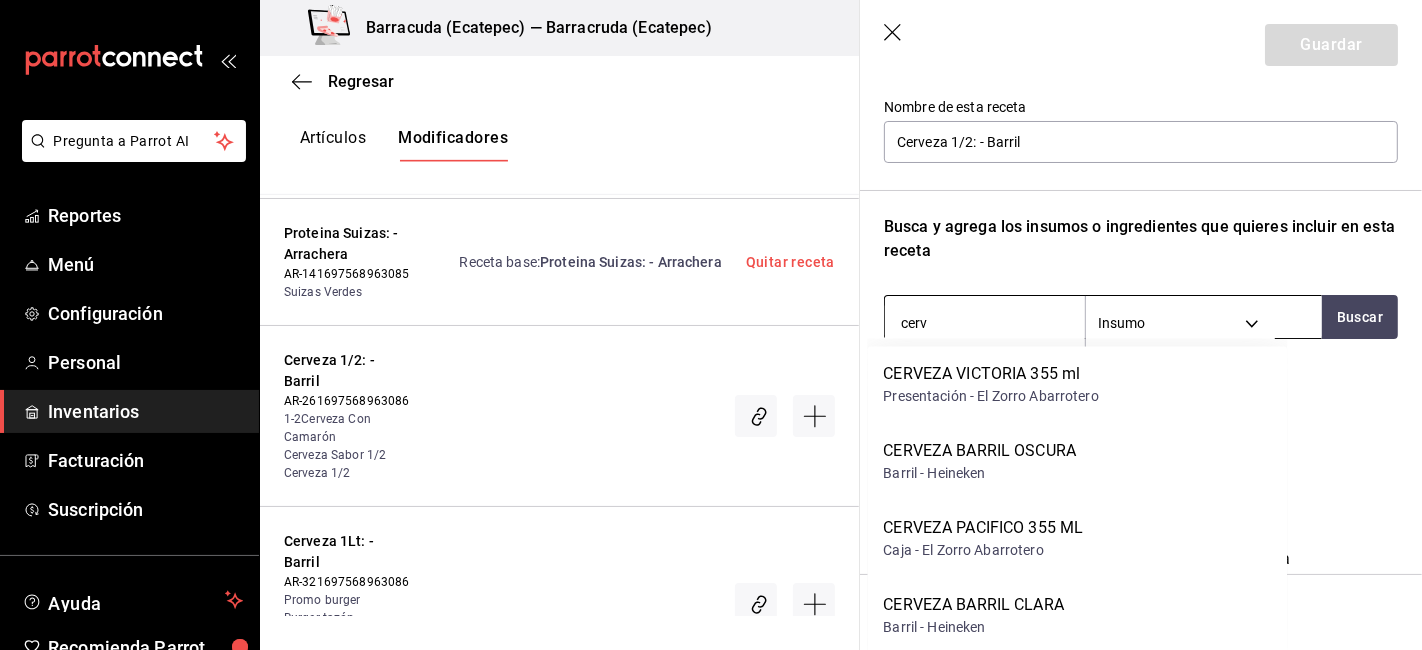 scroll, scrollTop: 820, scrollLeft: 0, axis: vertical 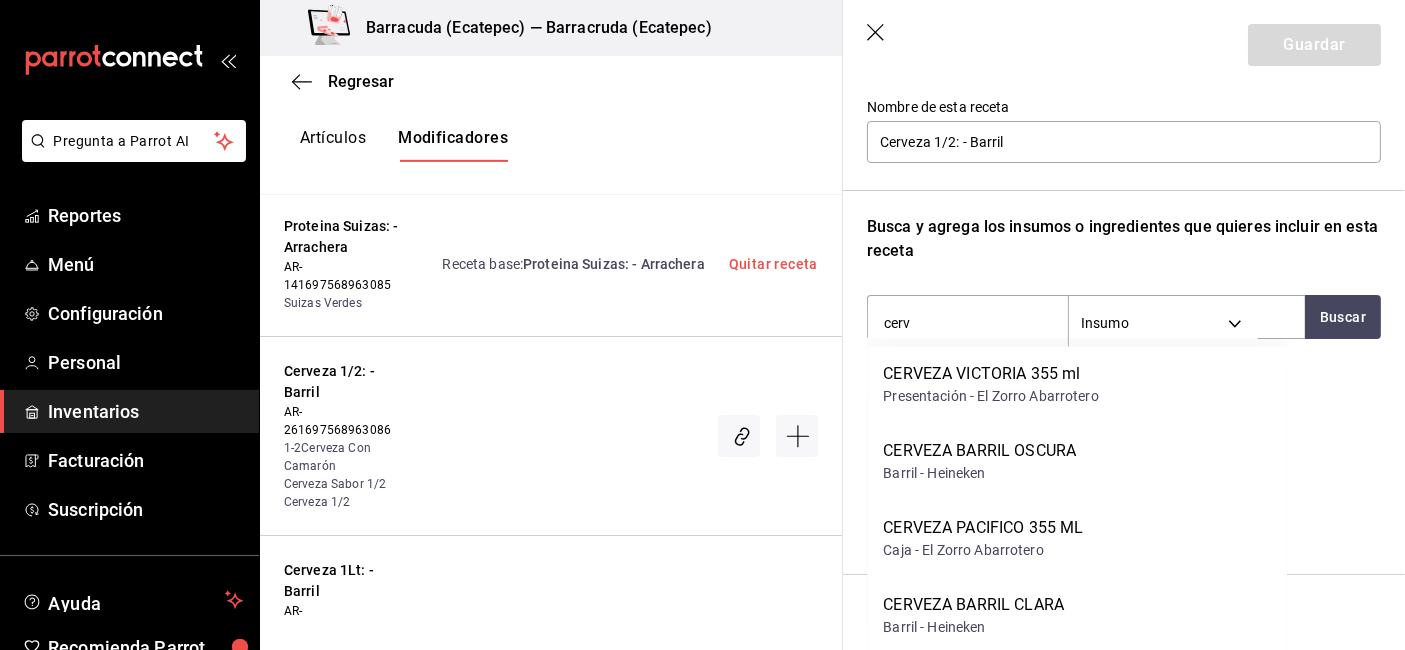 type on "cerv" 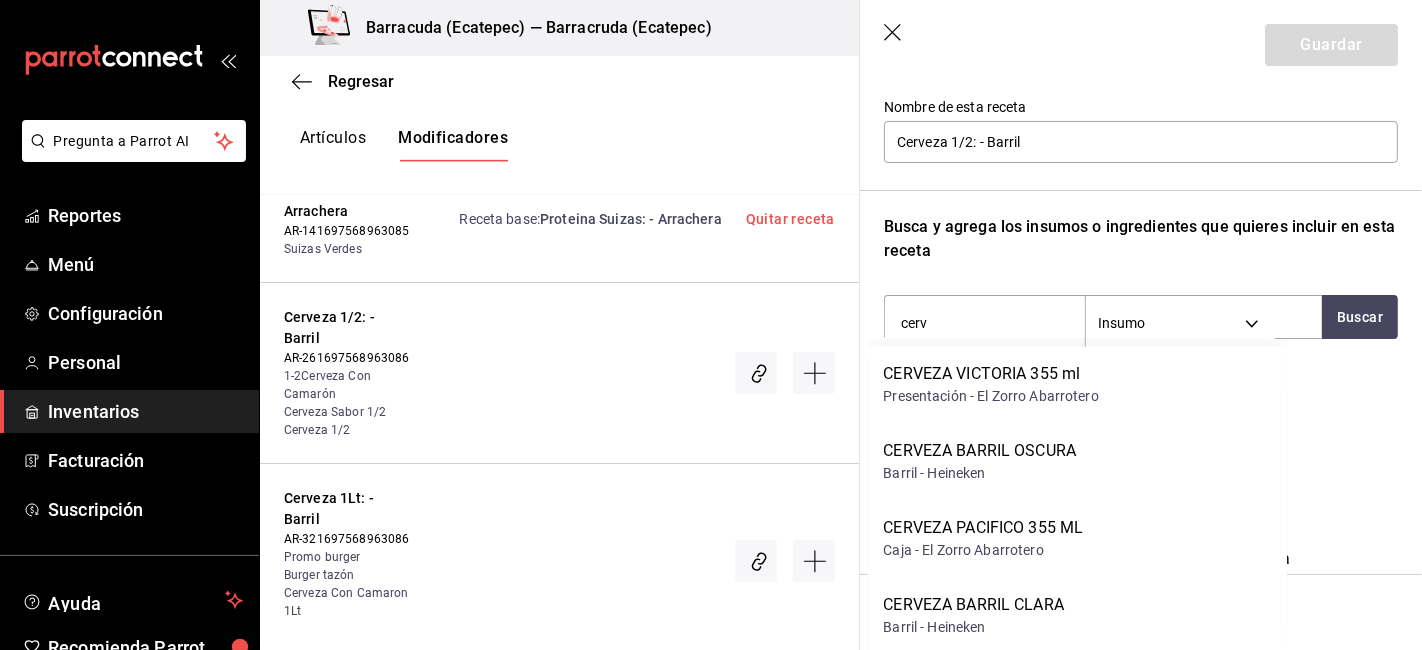 click on "Guardar" at bounding box center [1141, 45] 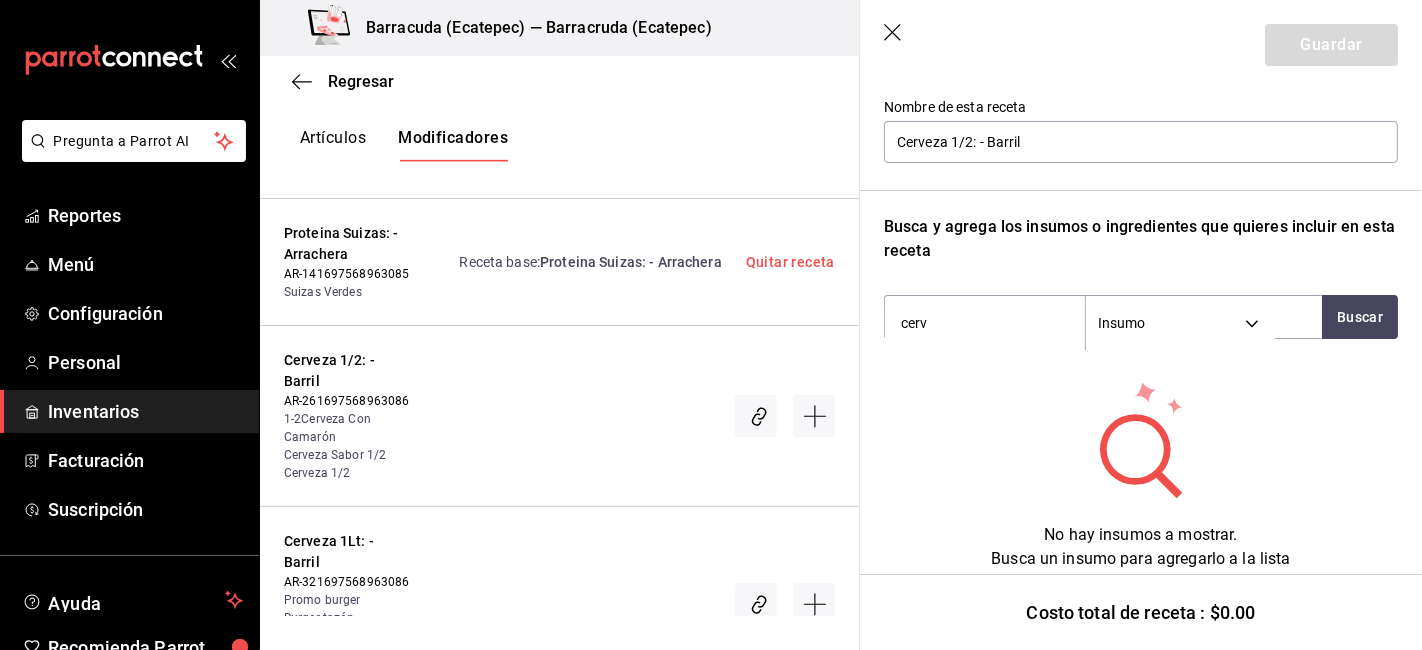 click 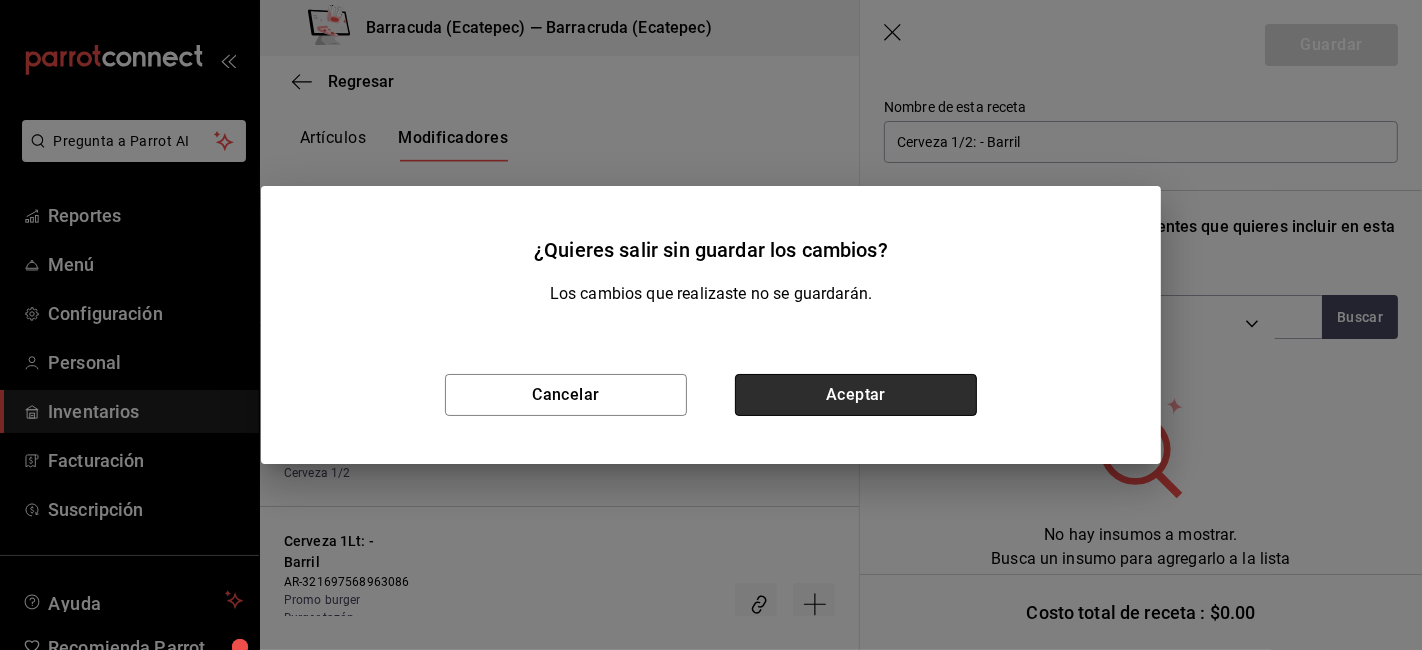 click on "Aceptar" at bounding box center (856, 395) 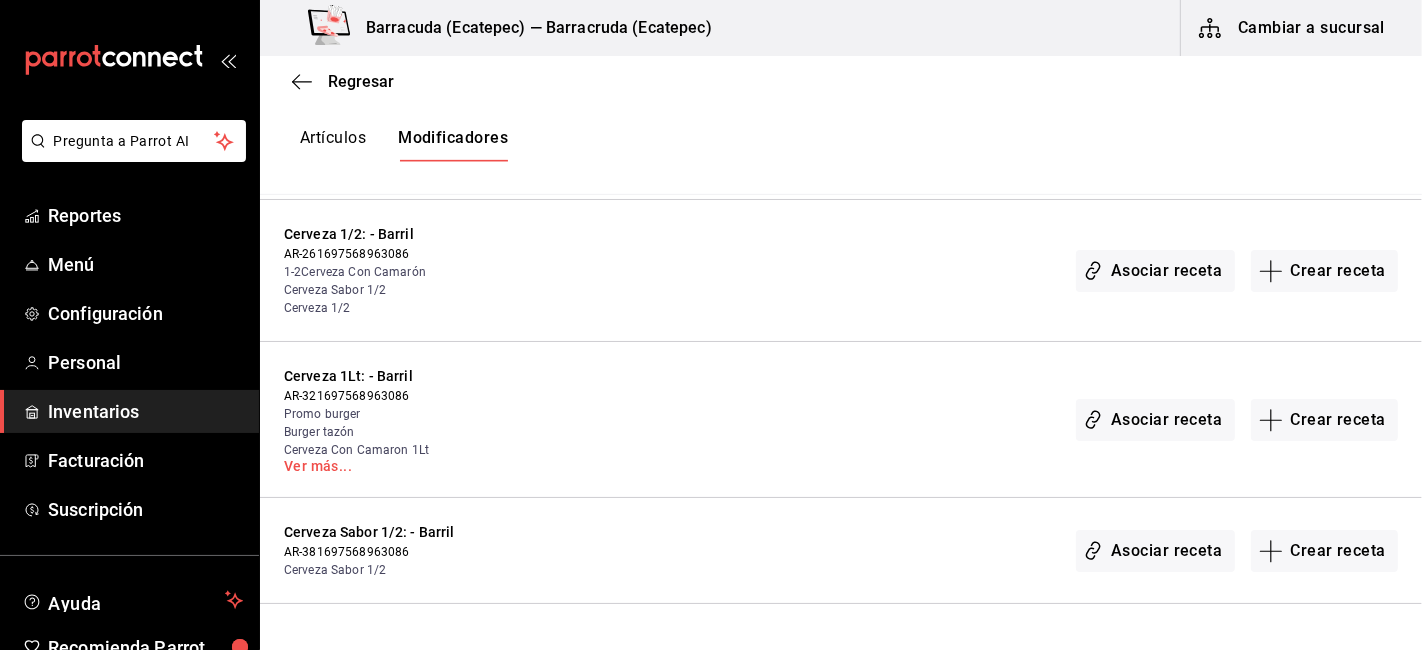 scroll, scrollTop: 0, scrollLeft: 0, axis: both 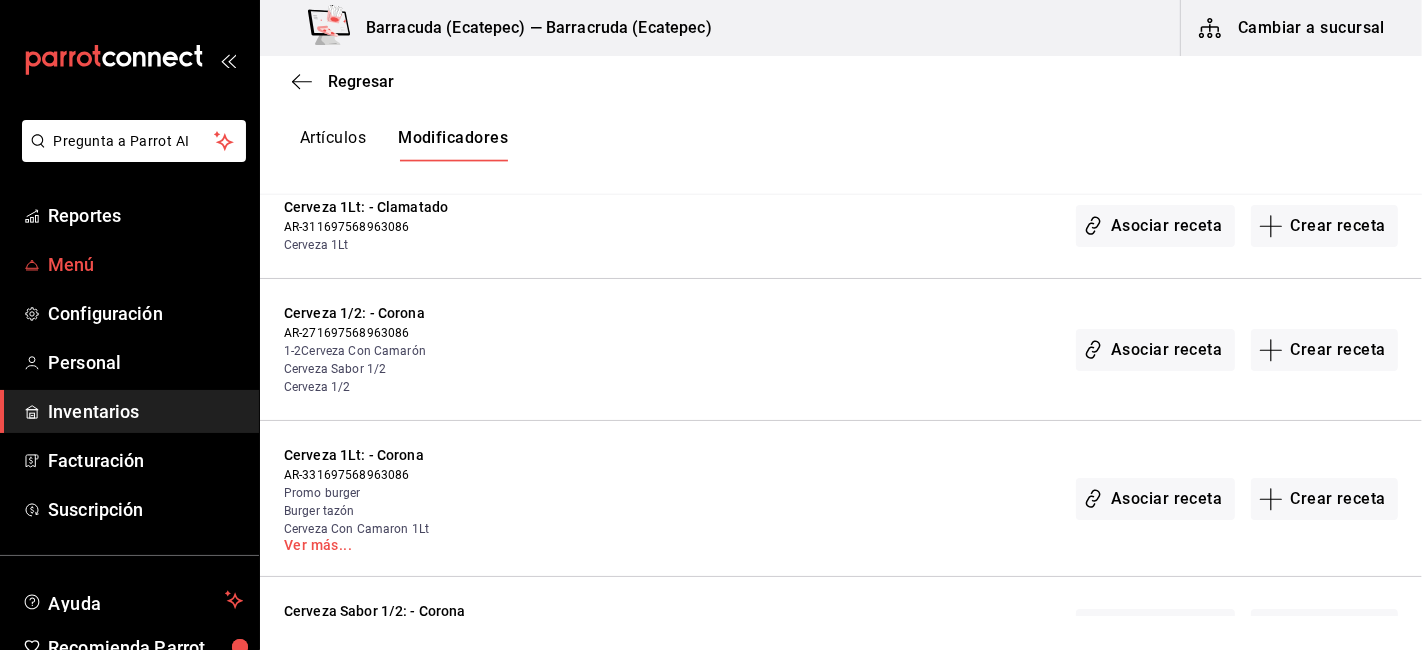 click on "Menú" at bounding box center (145, 264) 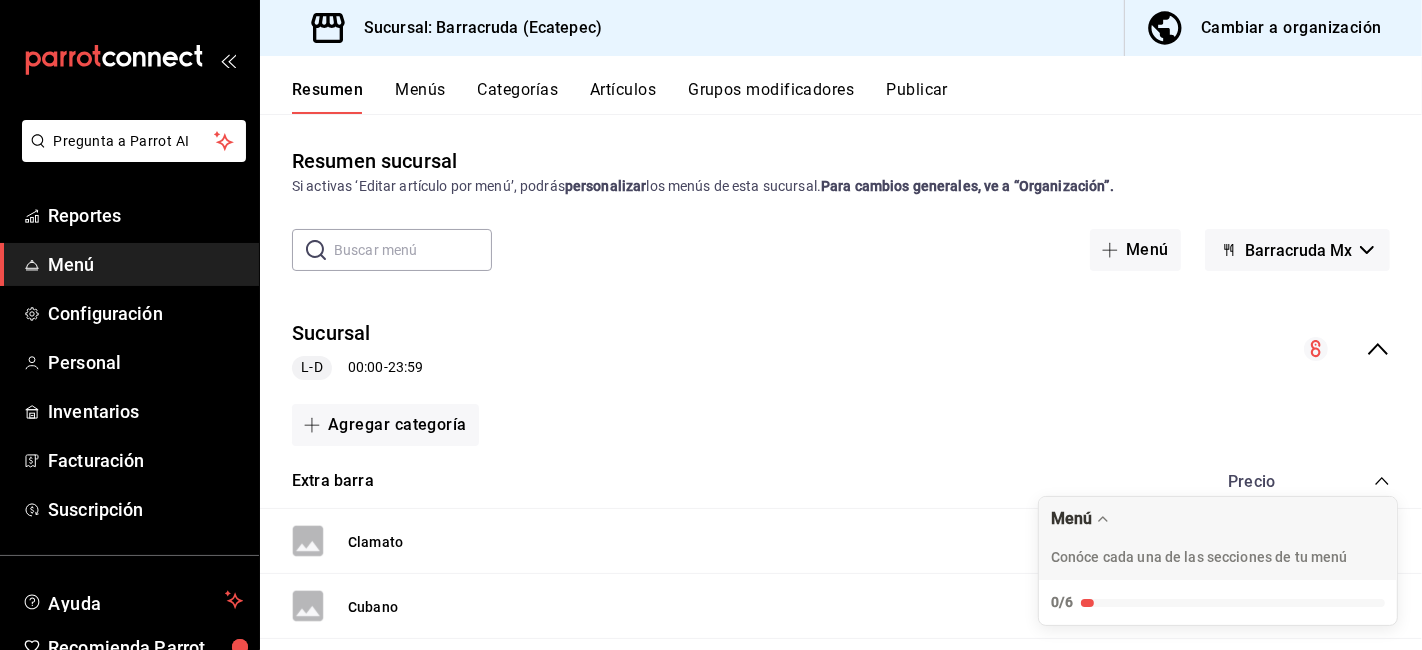 click on "Grupos modificadores" at bounding box center (771, 97) 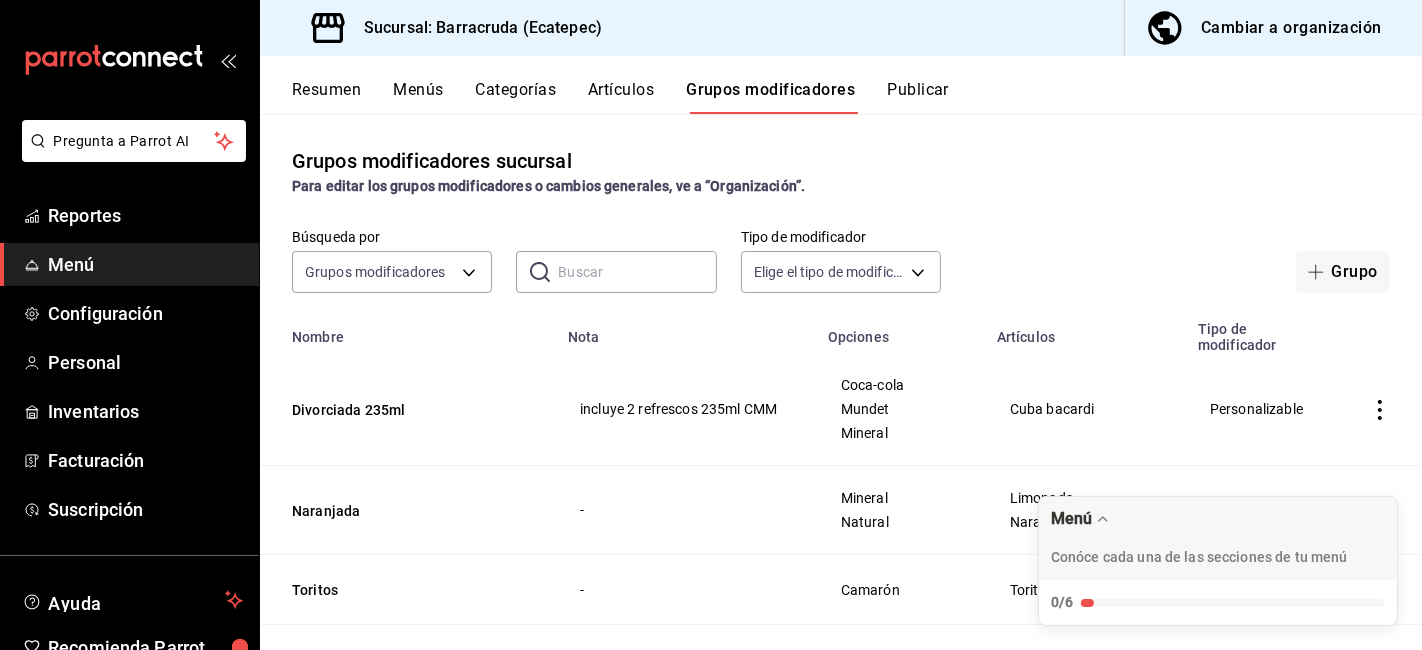 scroll, scrollTop: 111, scrollLeft: 0, axis: vertical 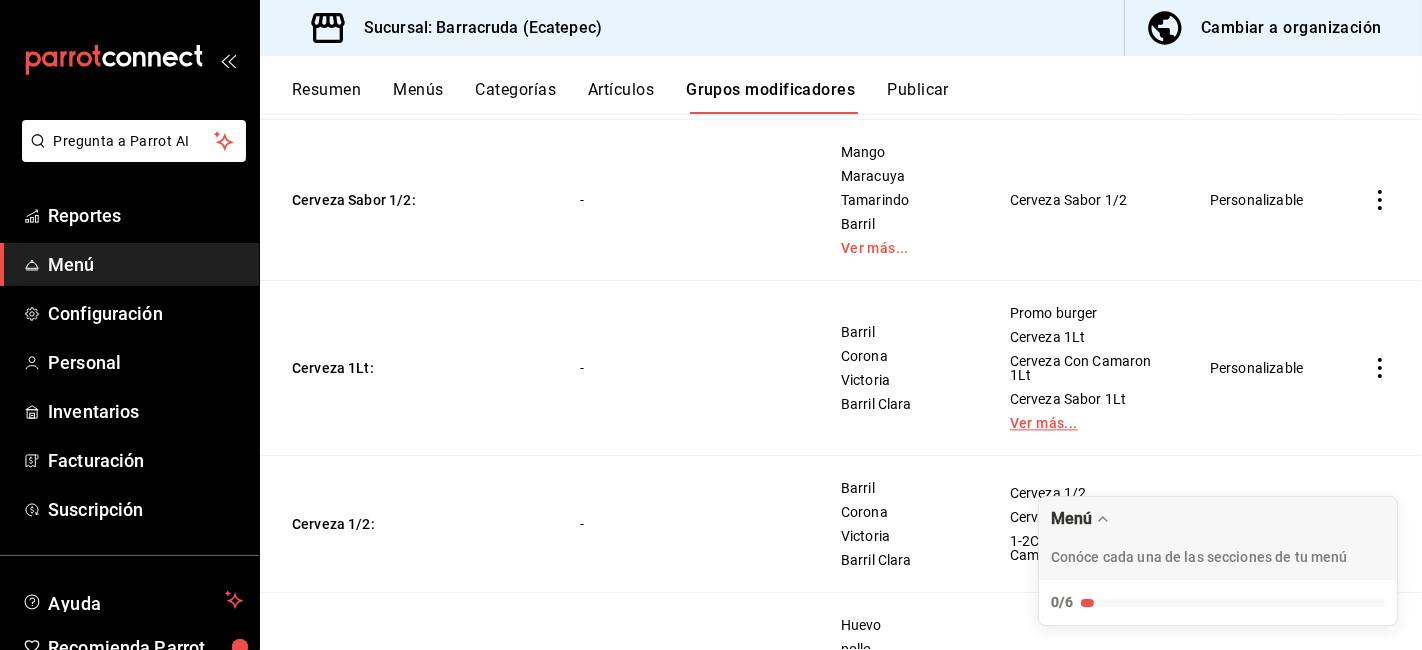 click on "Ver más..." at bounding box center [1085, 423] 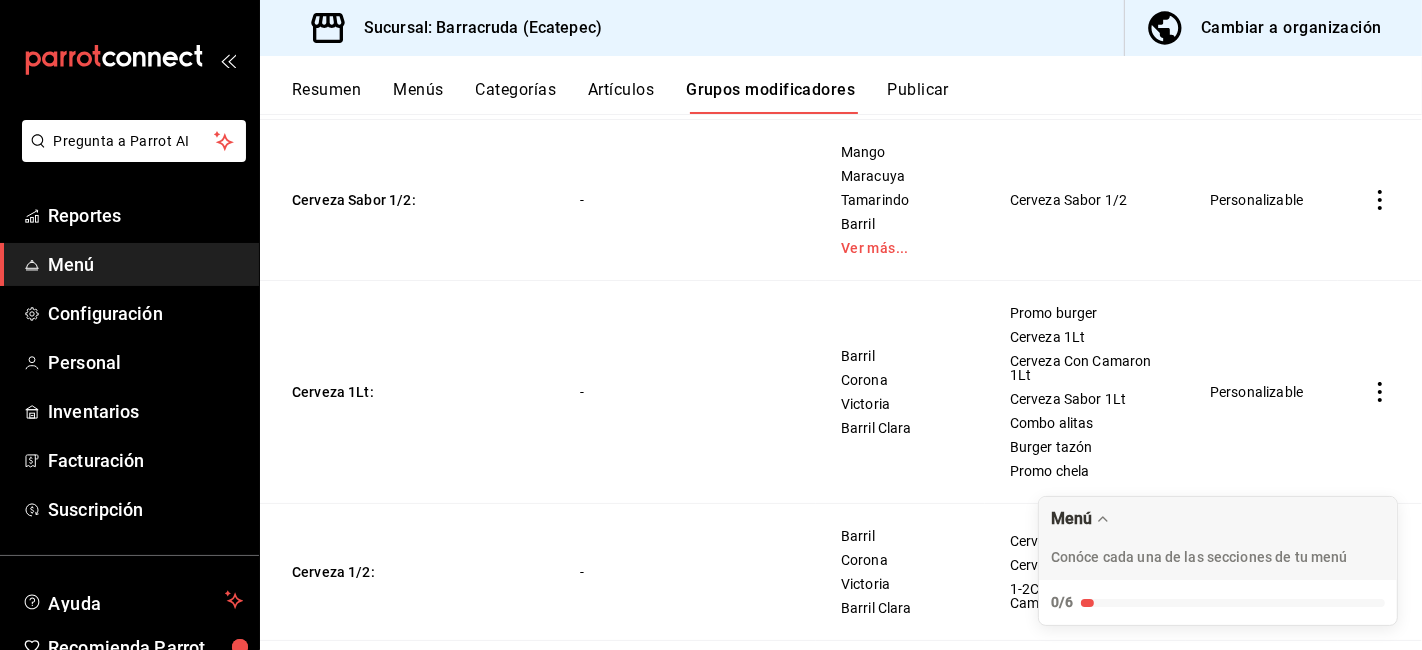 click on "Personalizable" at bounding box center [1262, 391] 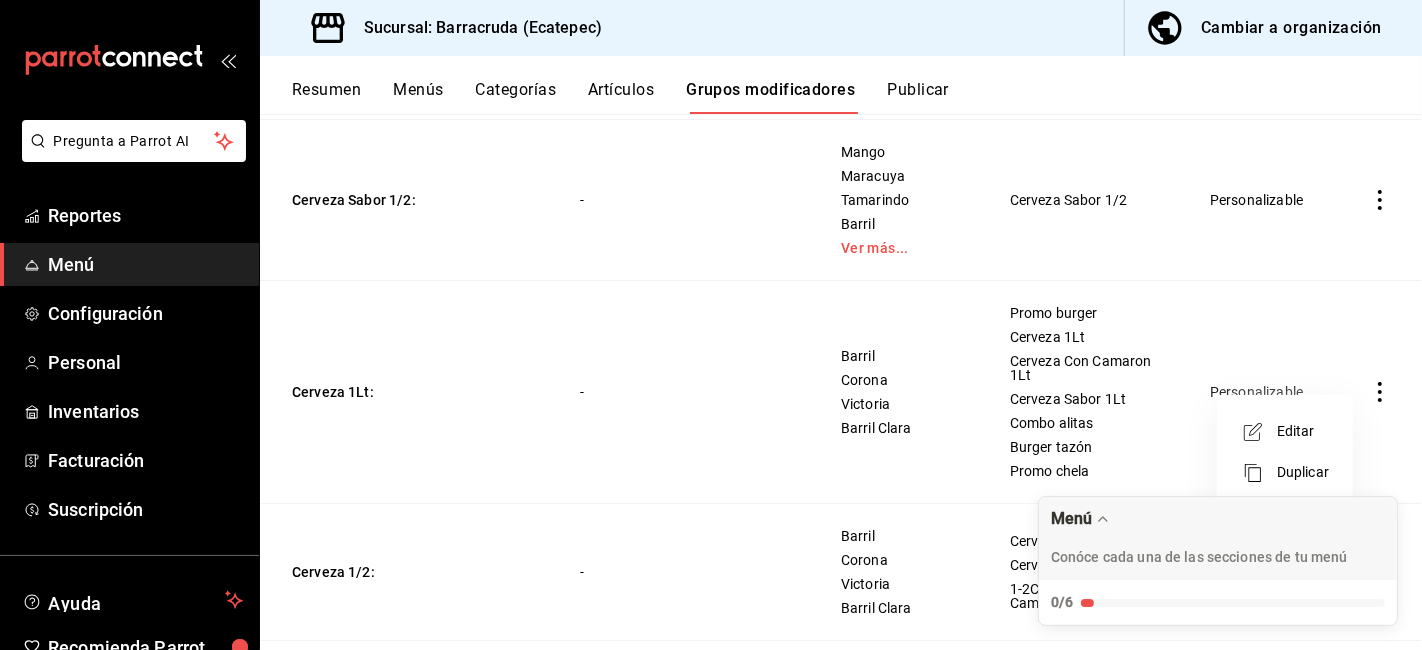 click on "Editar" at bounding box center [1303, 431] 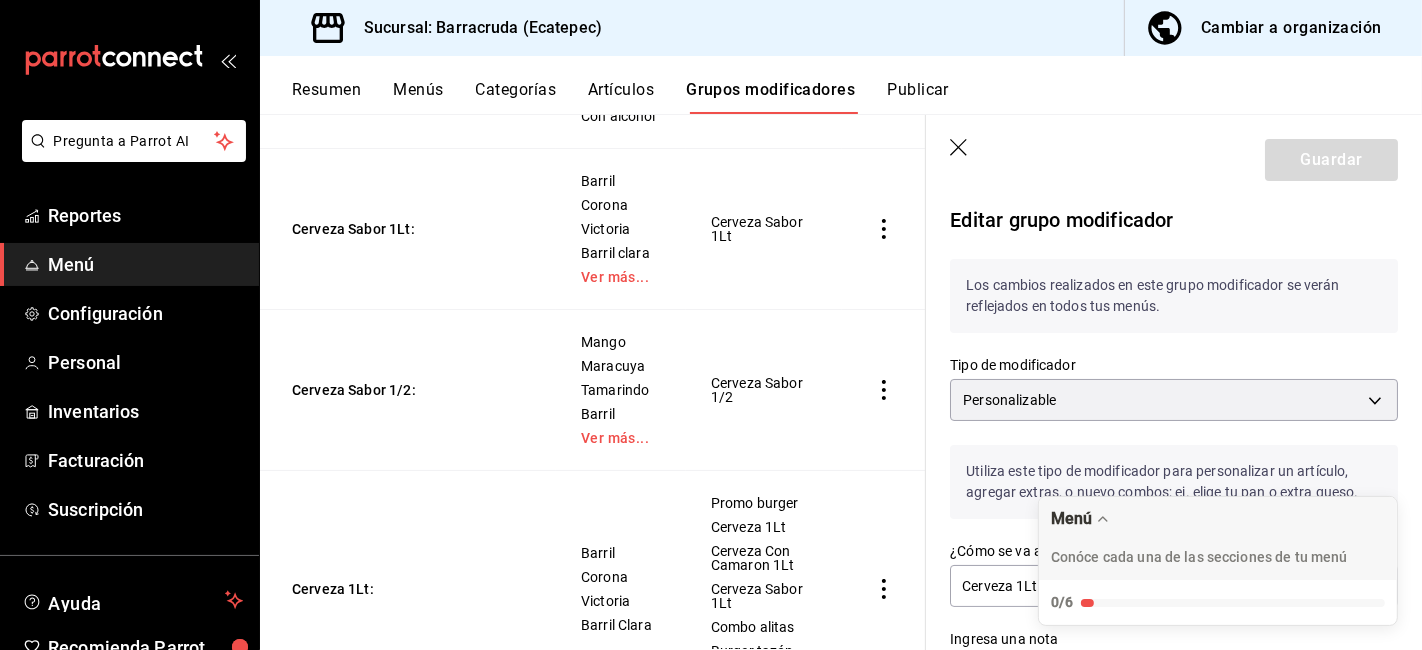 scroll, scrollTop: 3473, scrollLeft: 0, axis: vertical 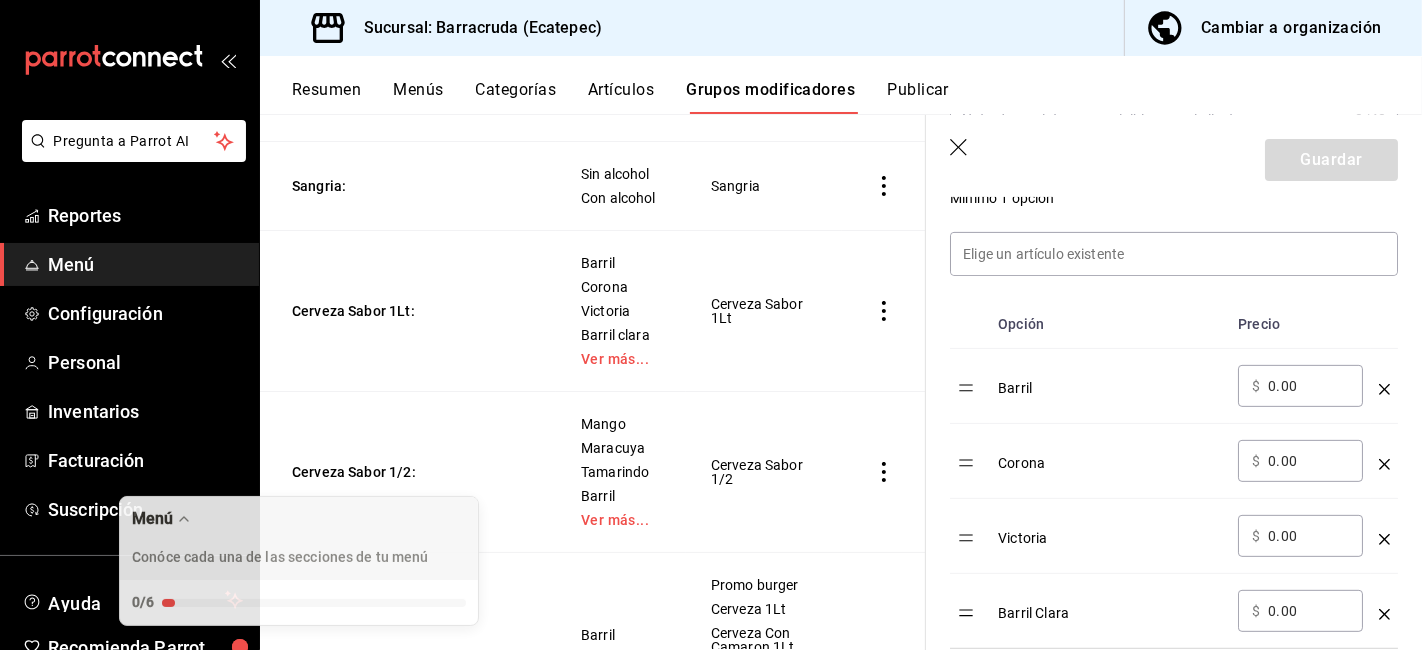 drag, startPoint x: 1372, startPoint y: 526, endPoint x: 453, endPoint y: 344, distance: 936.84845 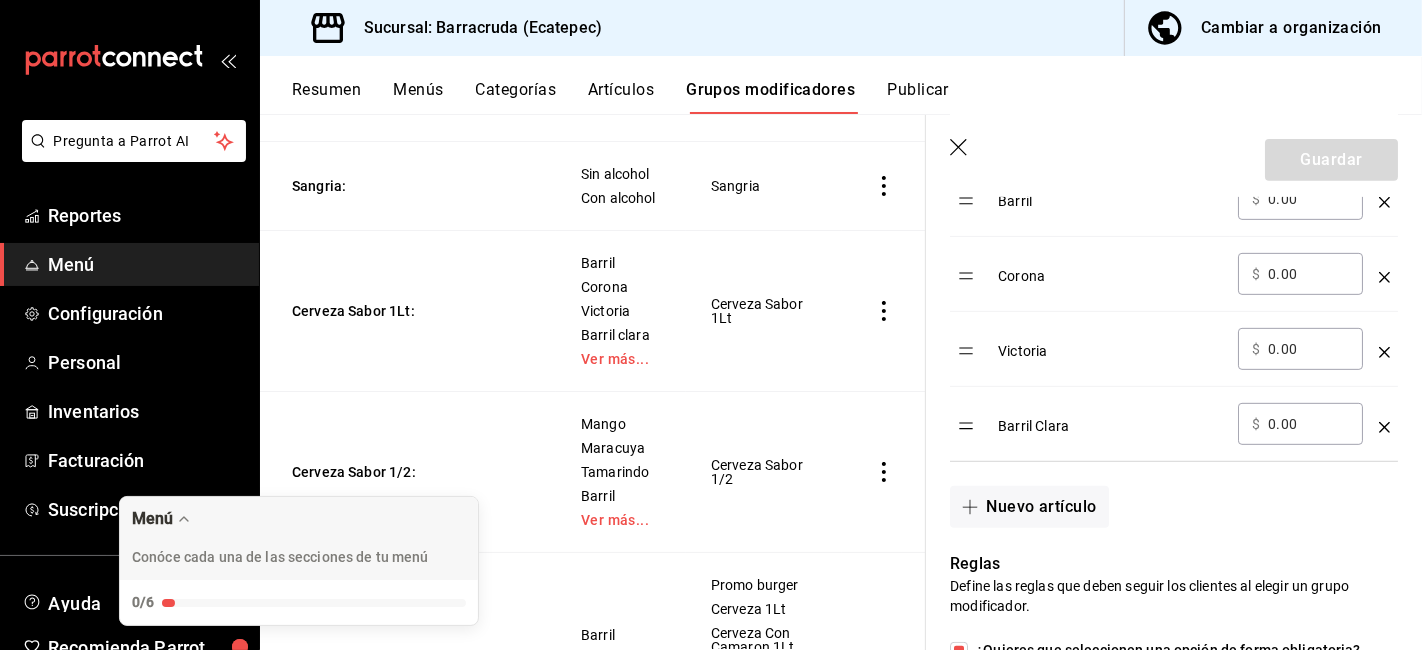 scroll, scrollTop: 777, scrollLeft: 0, axis: vertical 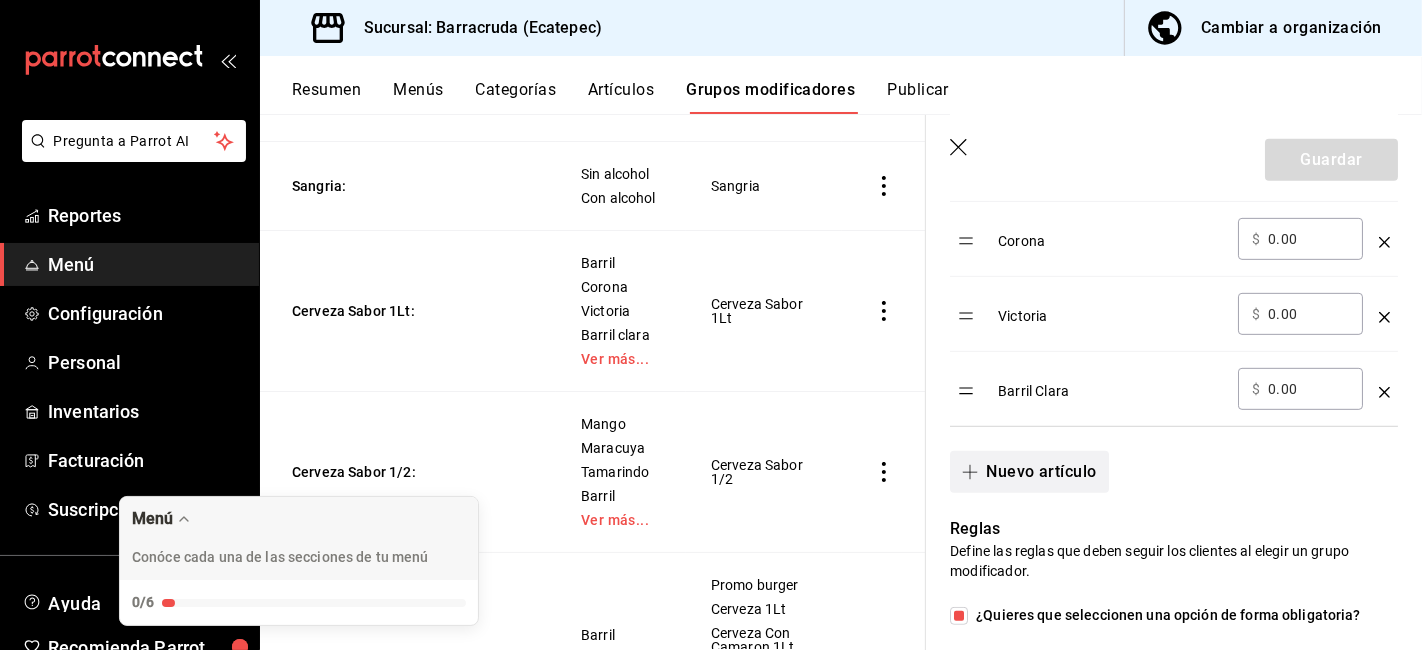 click on "Nuevo artículo" at bounding box center (1029, 472) 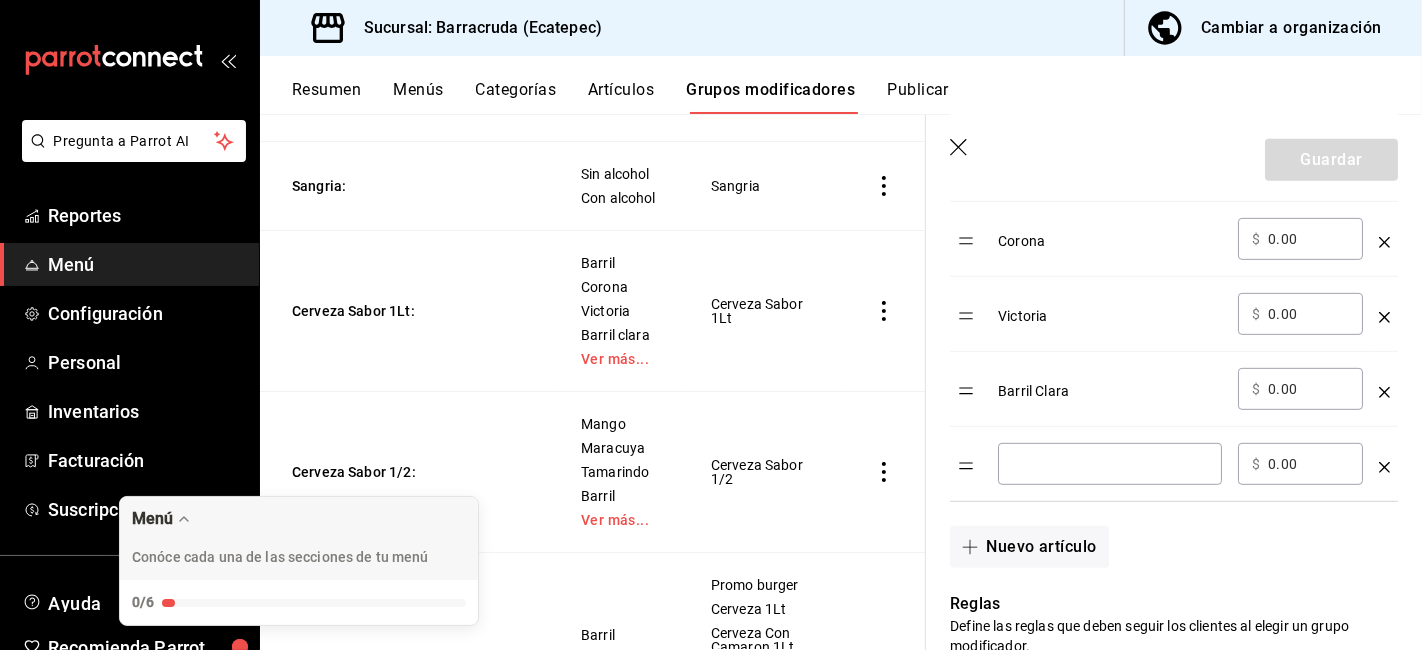 click at bounding box center (1110, 464) 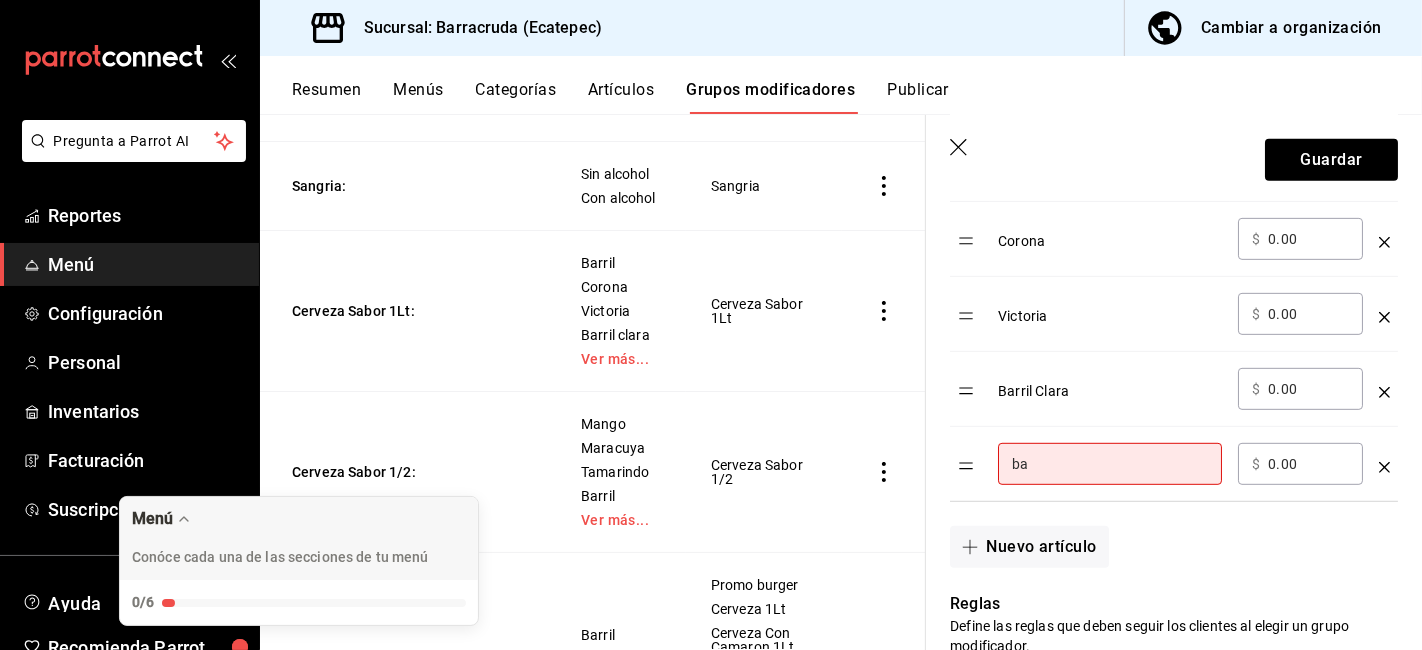 type on "b" 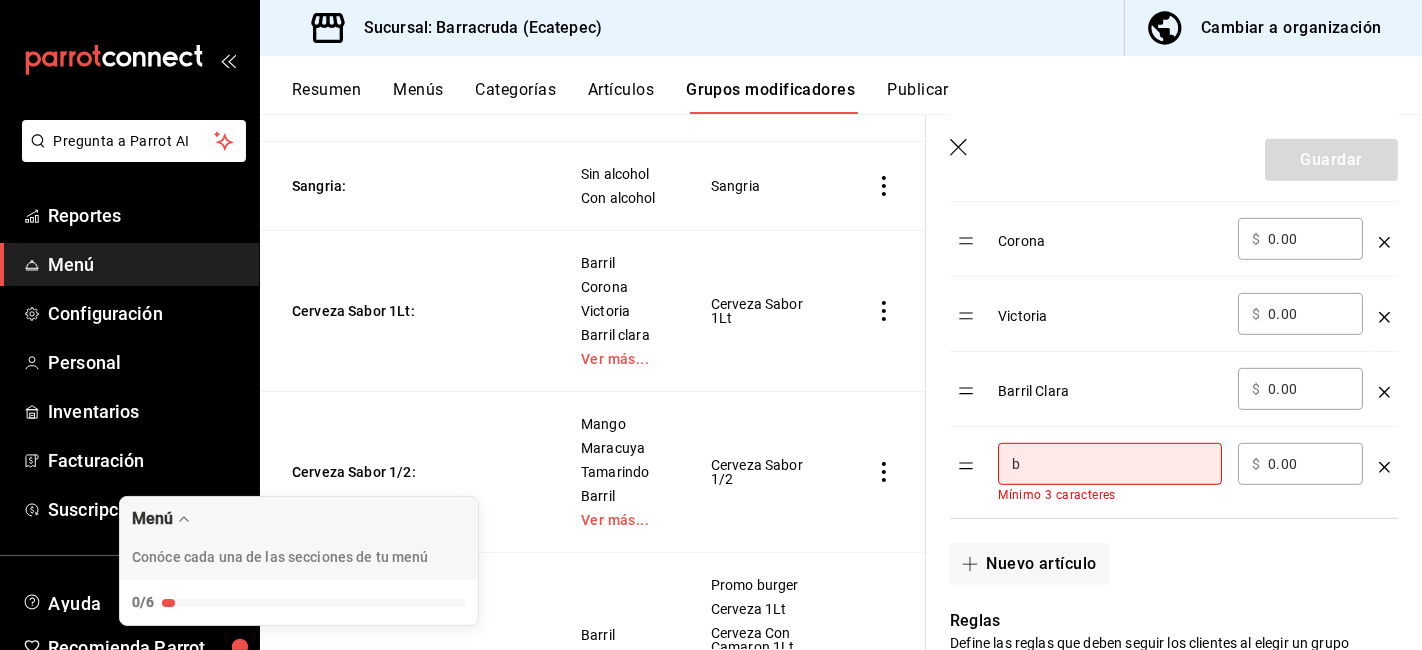 type 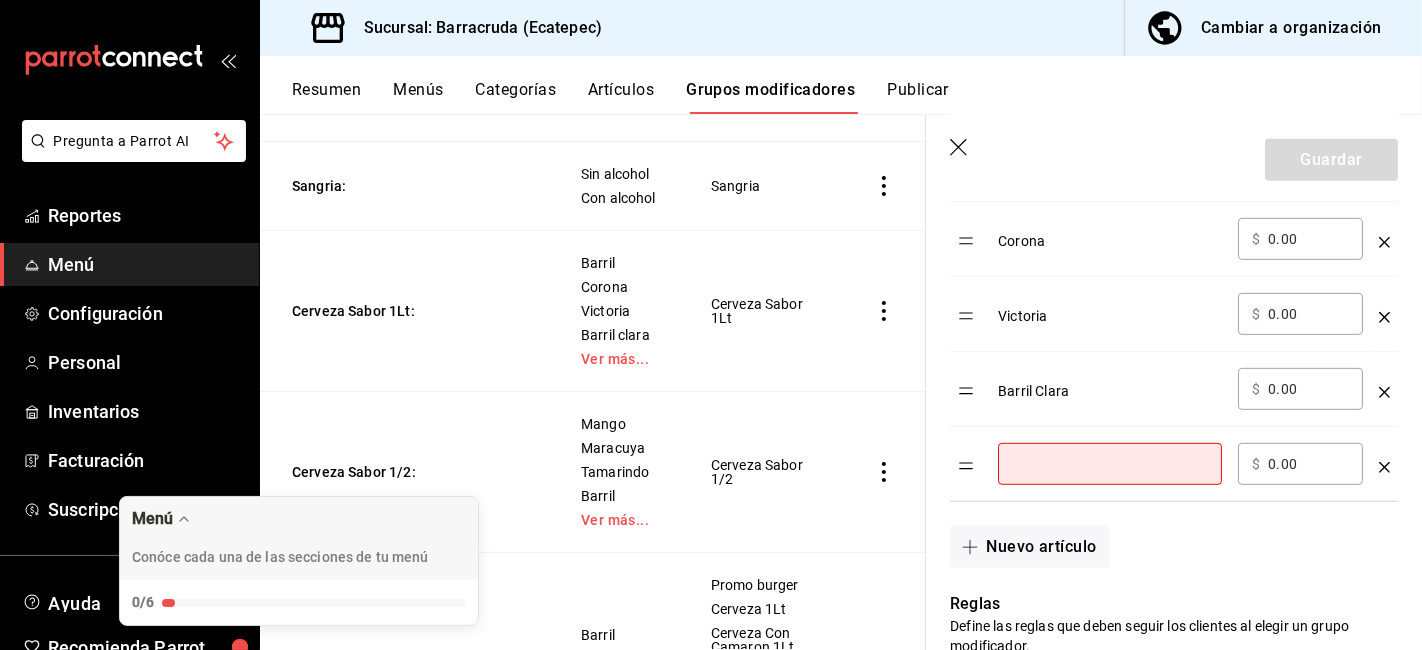 click at bounding box center (1384, 459) 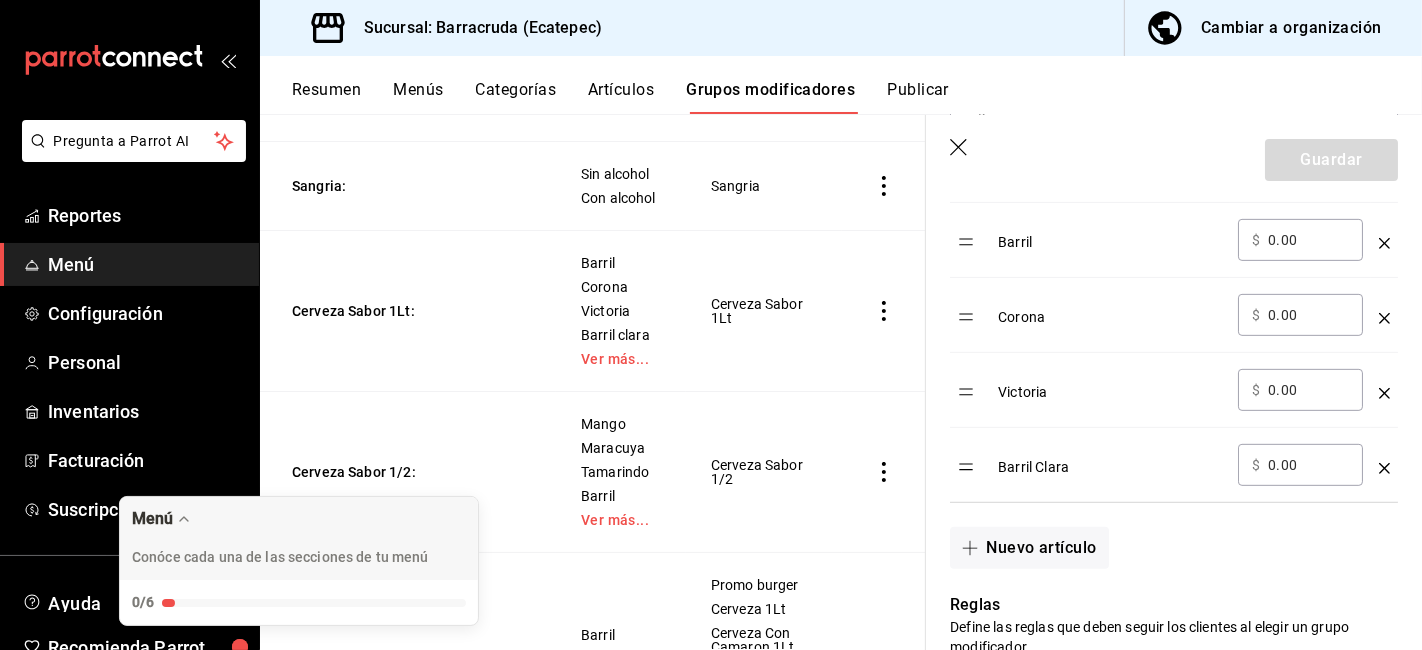 scroll, scrollTop: 666, scrollLeft: 0, axis: vertical 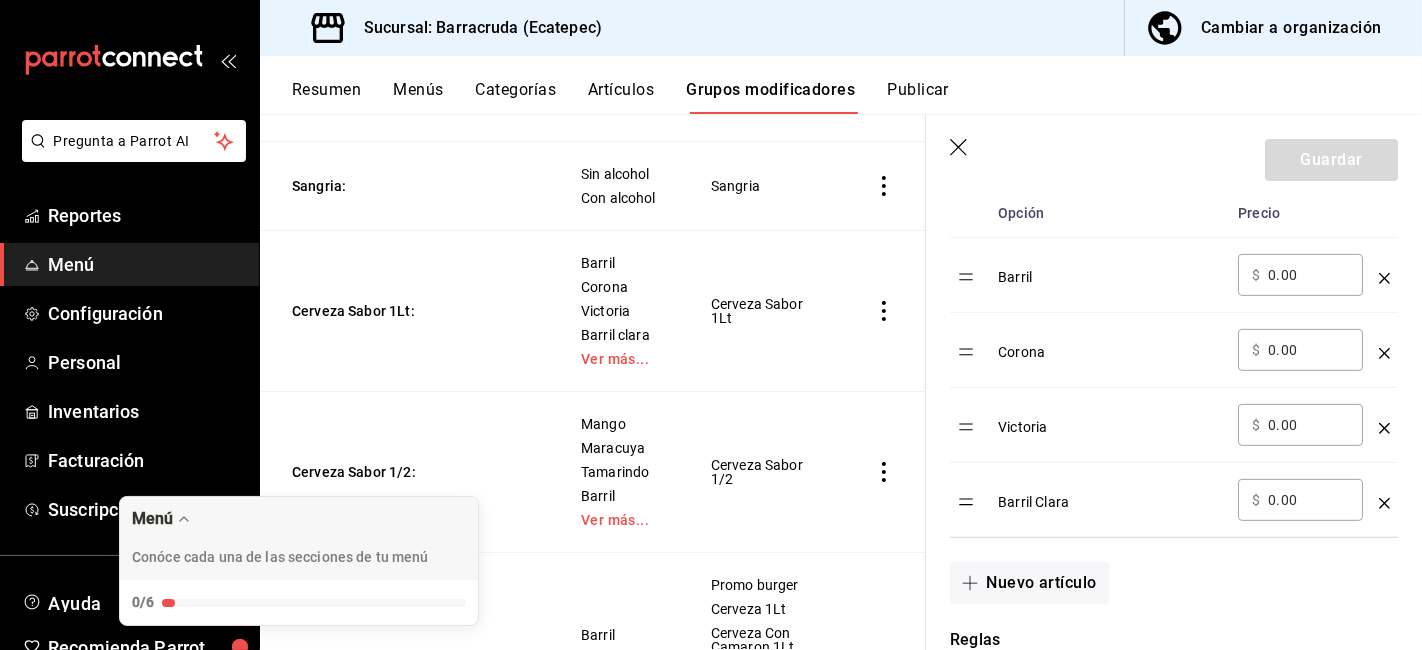 click on "Barril" at bounding box center [1110, 270] 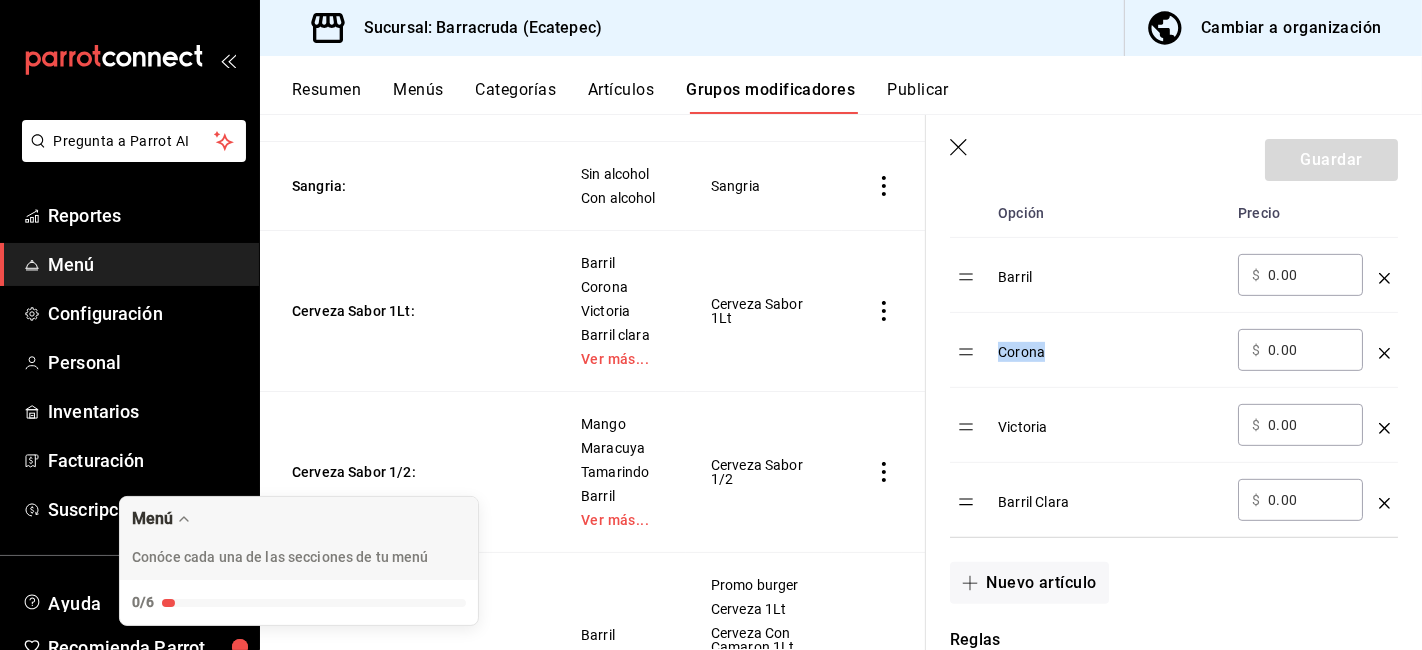 click at bounding box center [1384, 270] 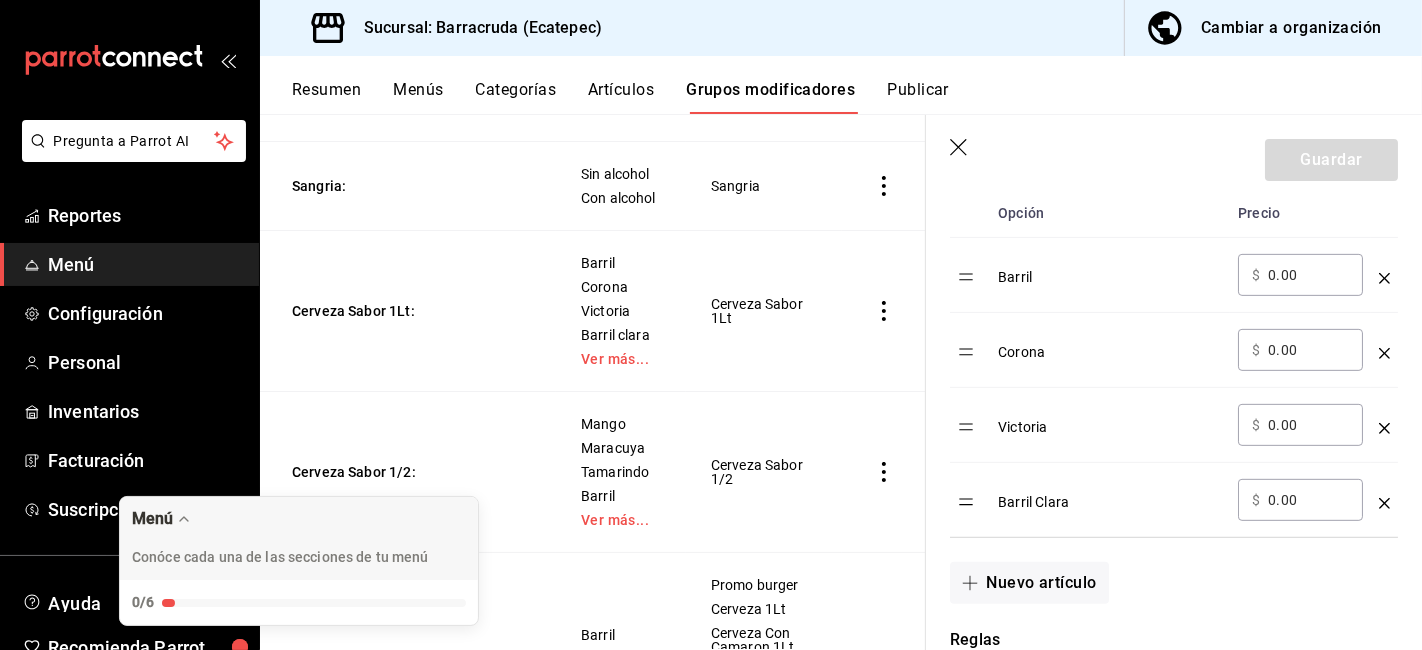 click at bounding box center (1384, 270) 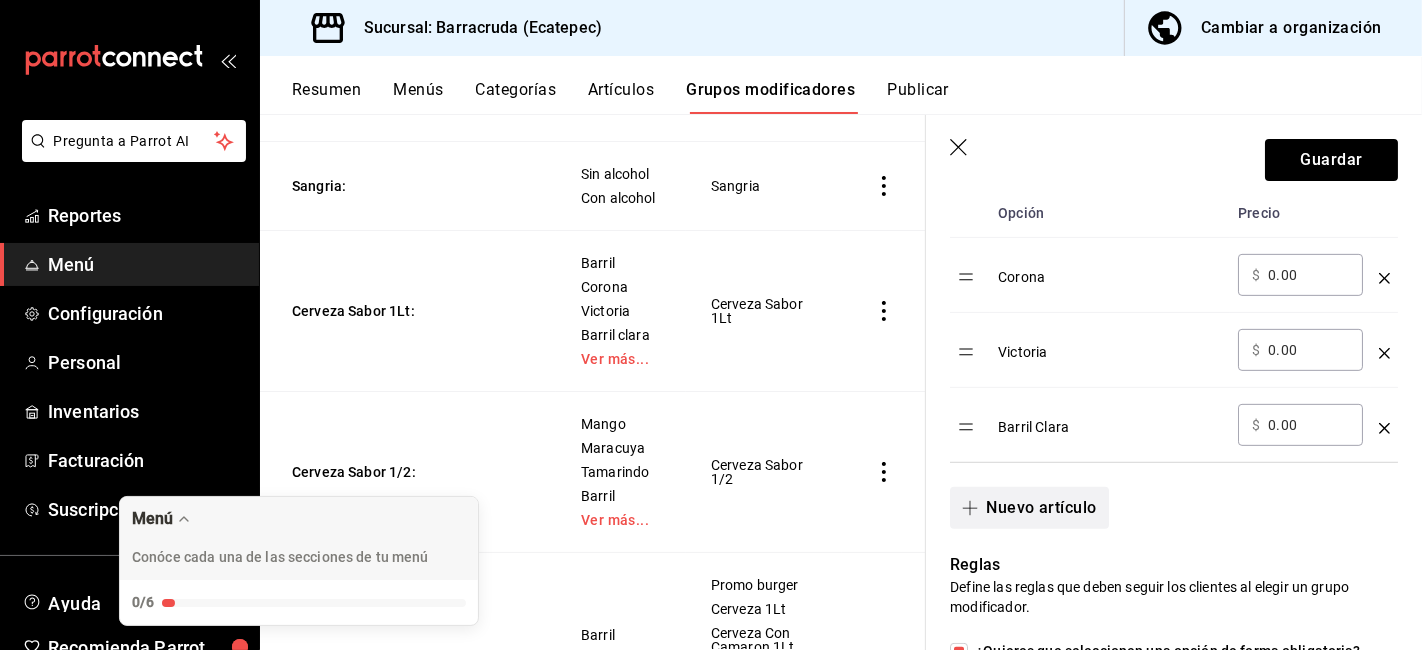 click on "Nuevo artículo" at bounding box center [1029, 508] 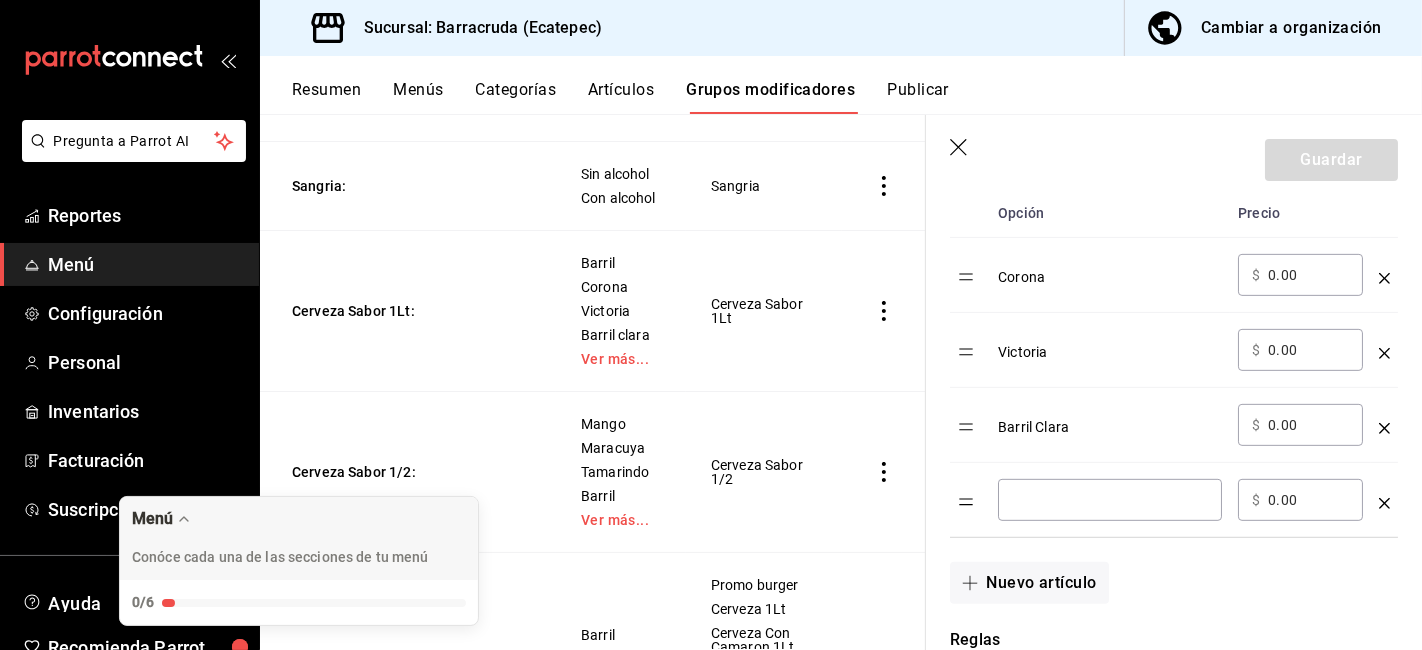click at bounding box center [1110, 500] 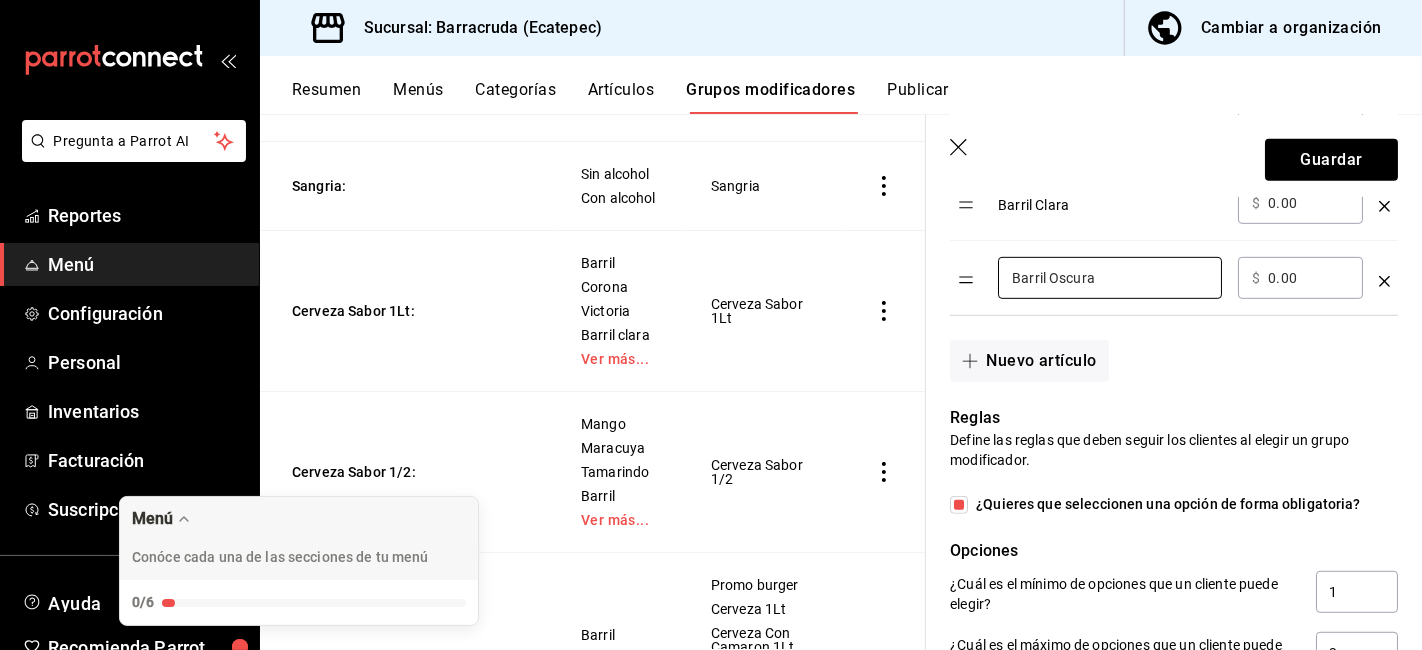 scroll, scrollTop: 1111, scrollLeft: 0, axis: vertical 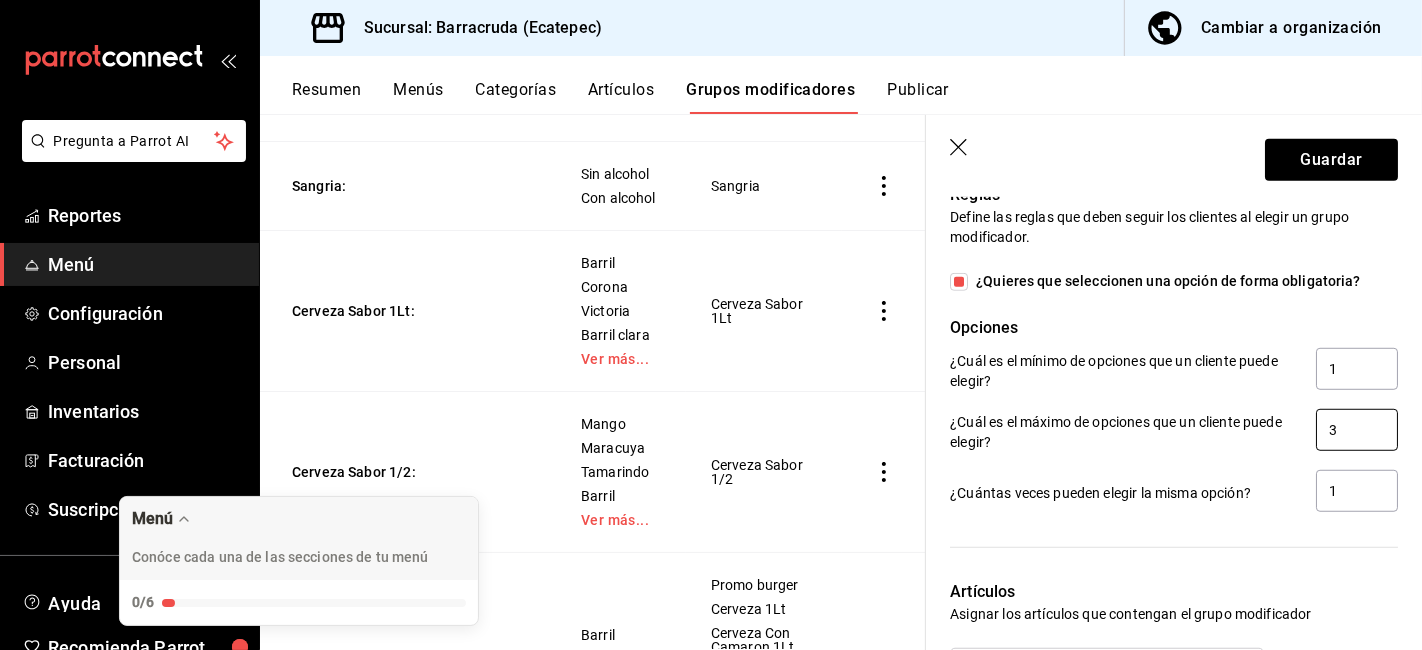type on "Barril Oscura" 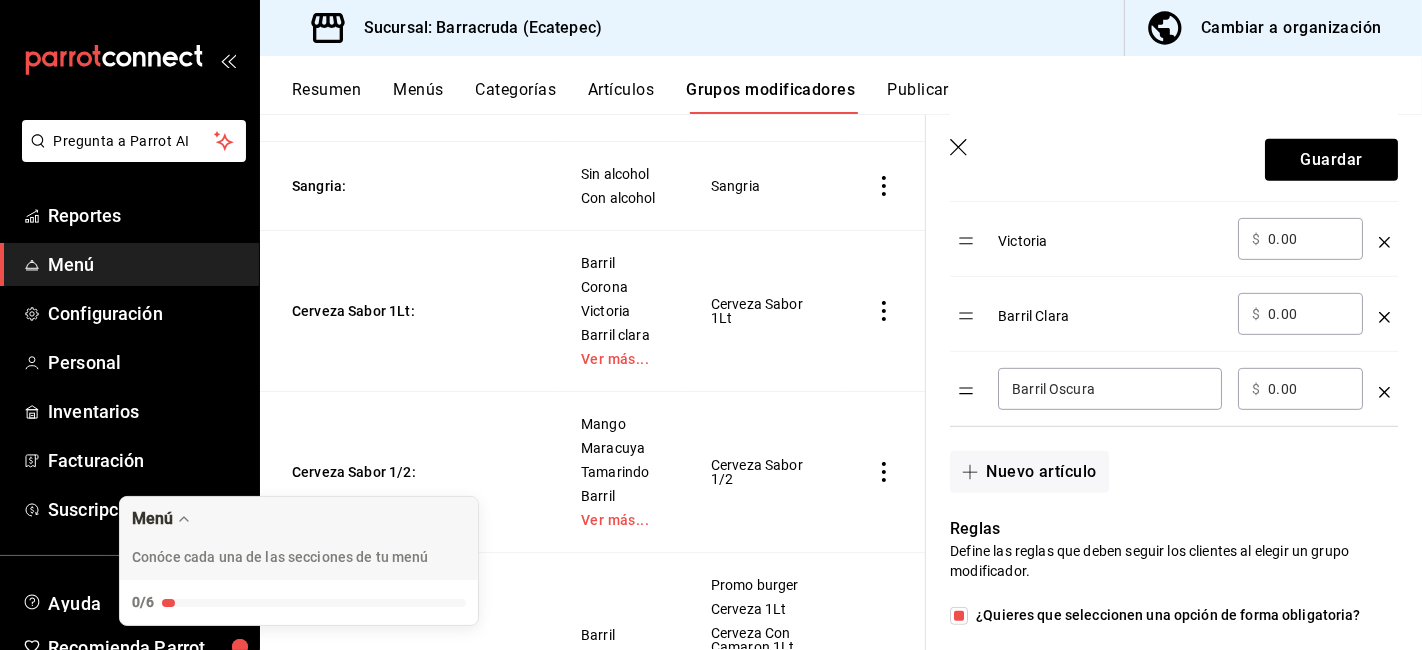 scroll, scrollTop: 666, scrollLeft: 0, axis: vertical 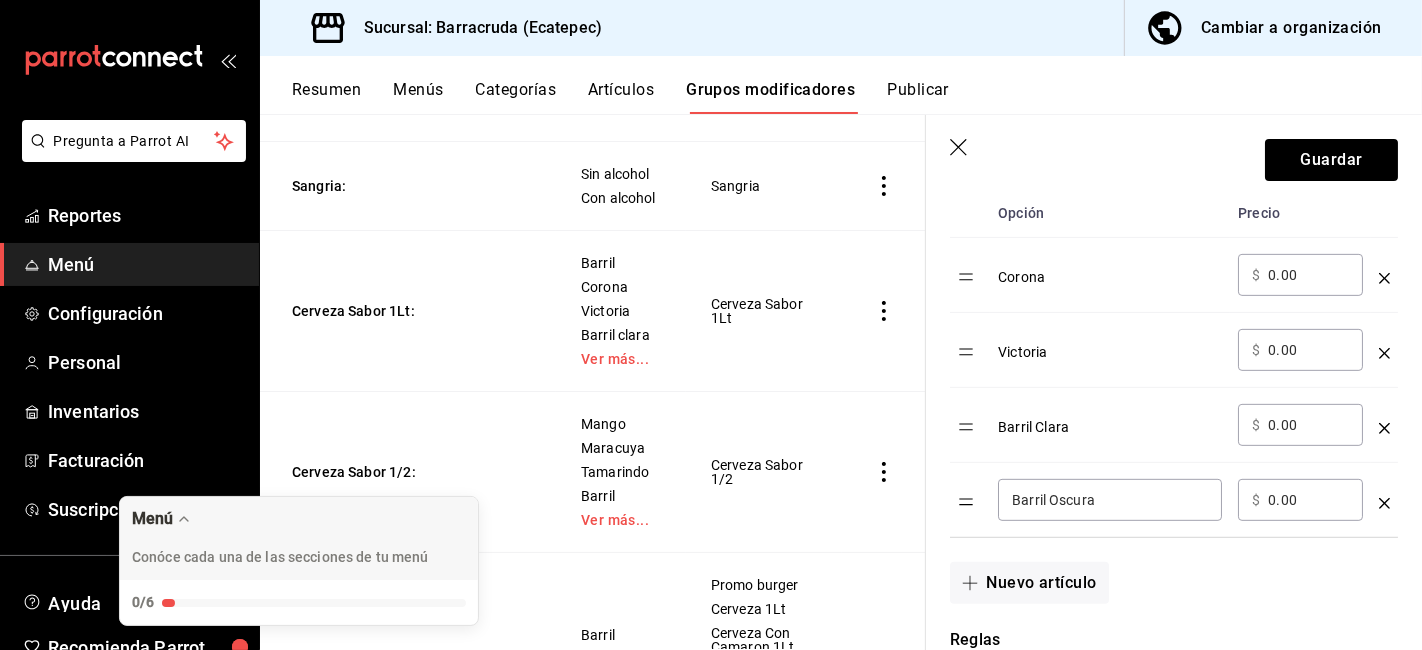 type on "1" 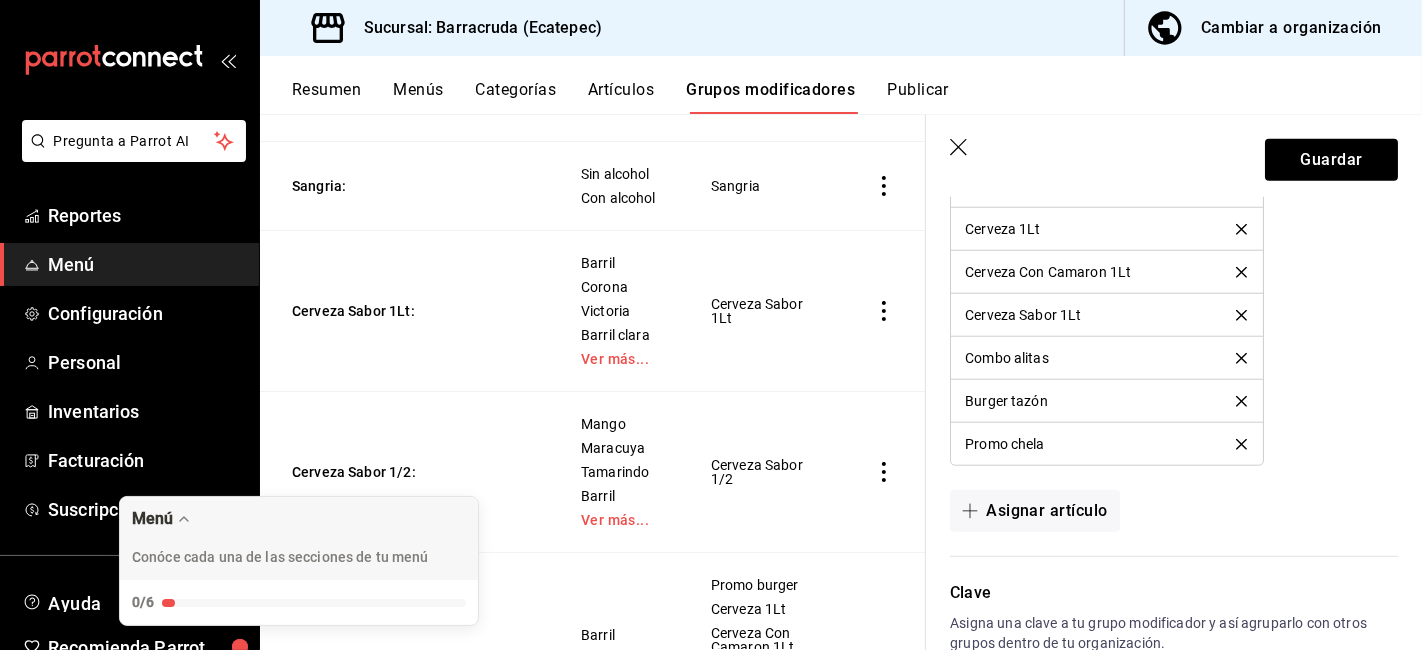 scroll, scrollTop: 1666, scrollLeft: 0, axis: vertical 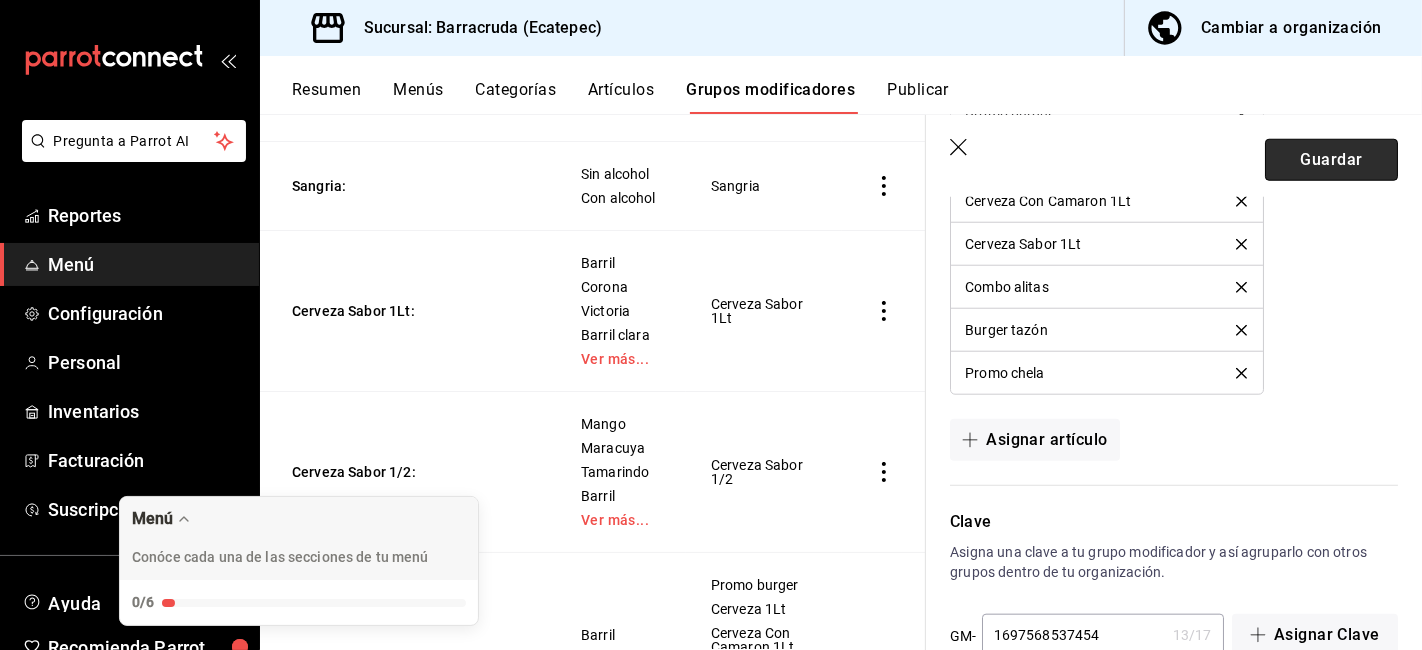 click on "Guardar" at bounding box center [1331, 160] 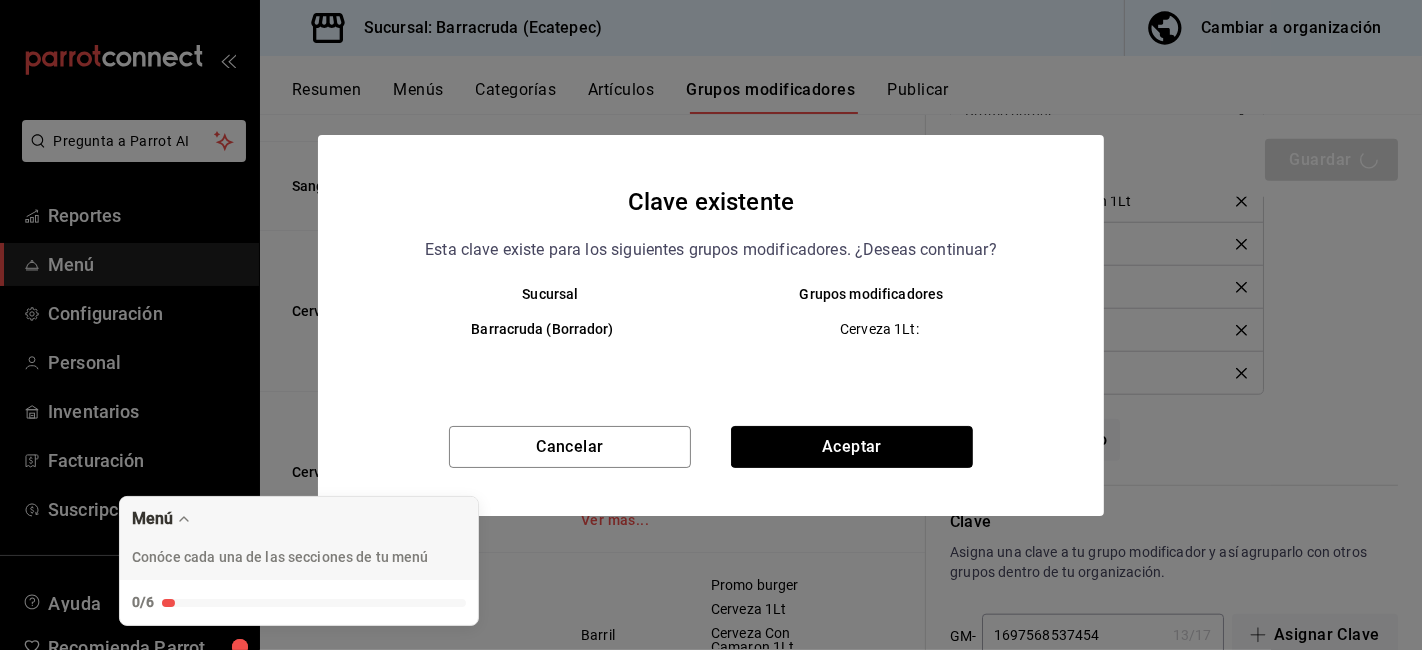click on "Aceptar" at bounding box center [852, 447] 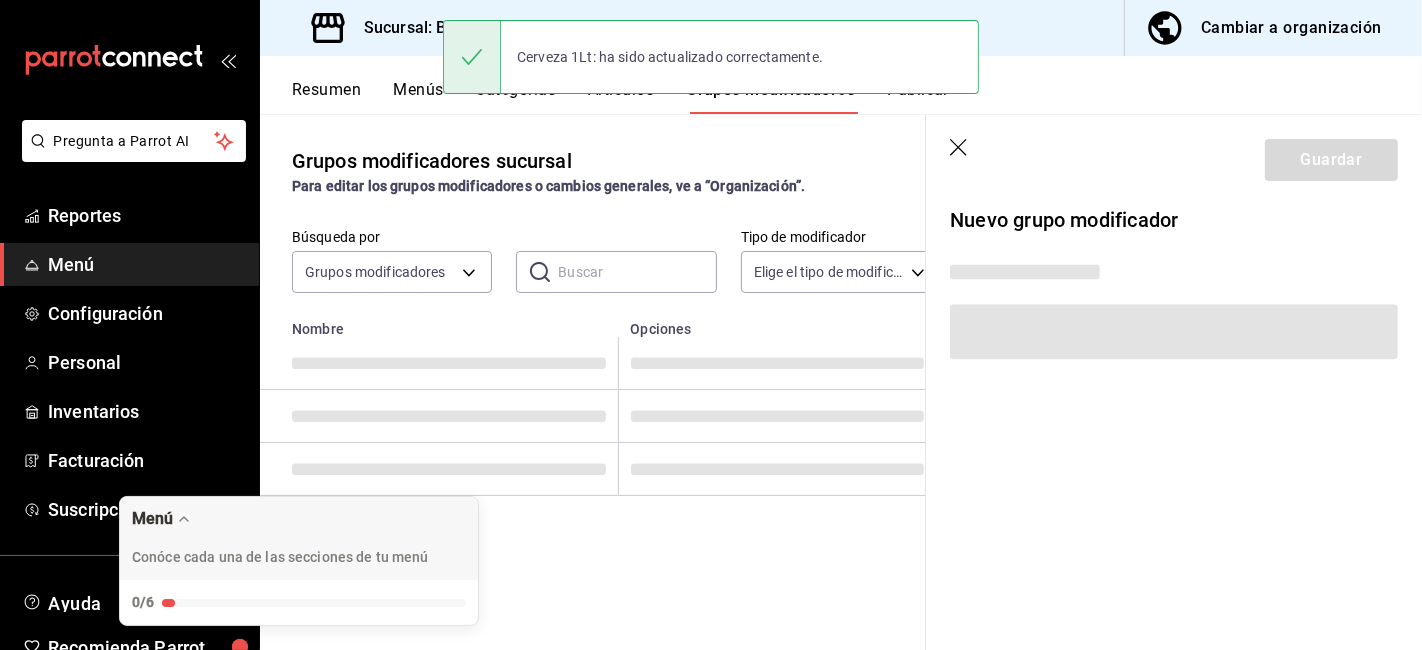 scroll, scrollTop: 0, scrollLeft: 0, axis: both 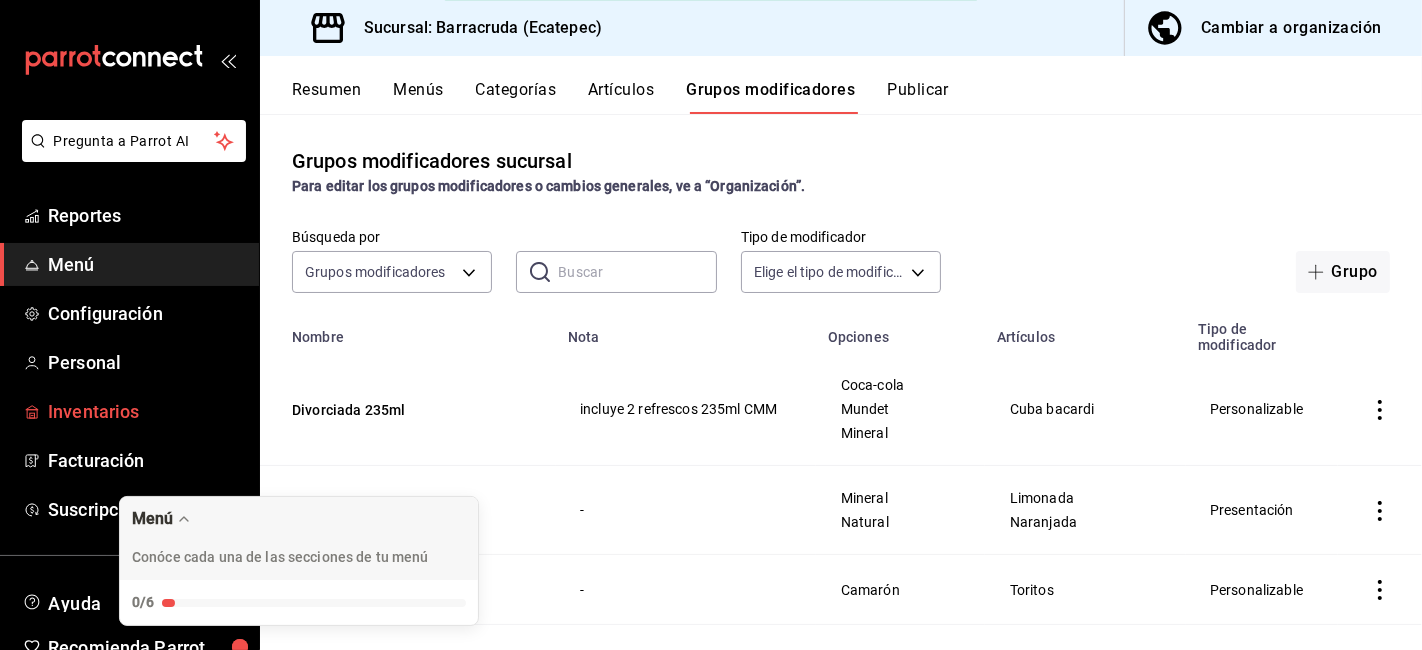 click on "Inventarios" at bounding box center [145, 411] 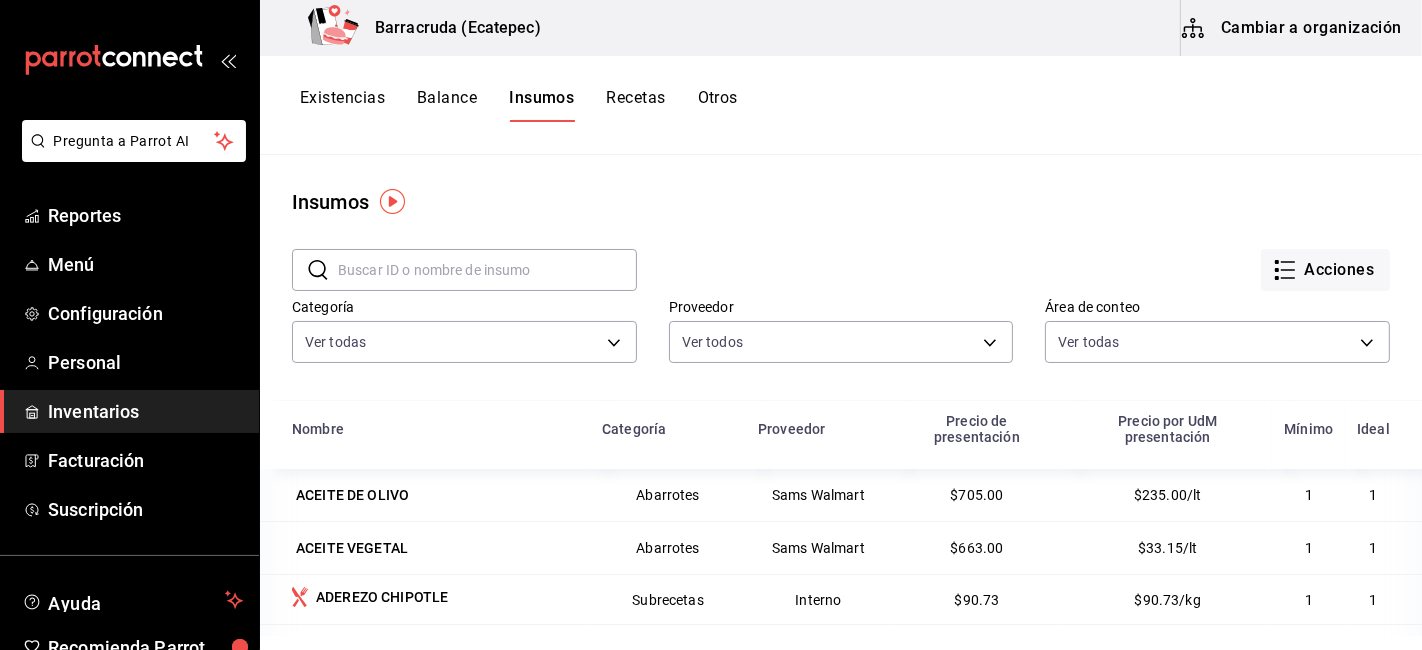 click on "Recetas" at bounding box center [635, 105] 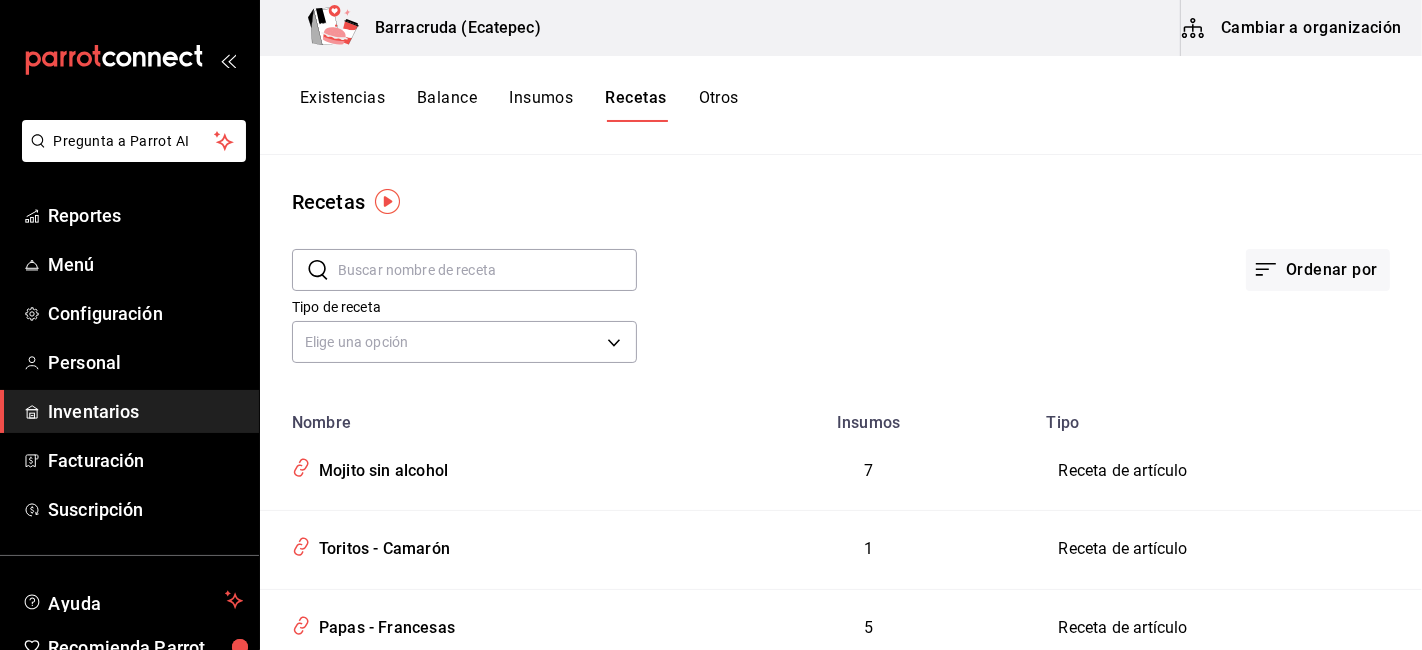 click on "Cambiar a organización" at bounding box center (1293, 28) 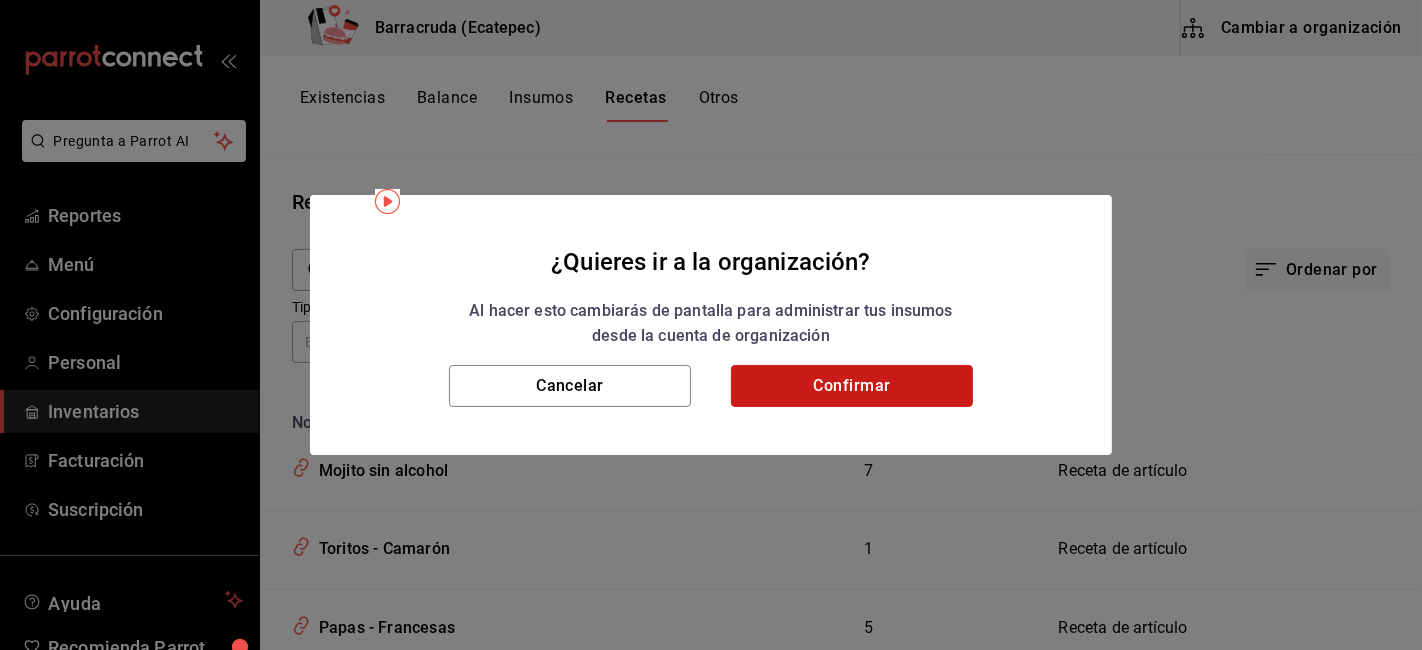 click on "Confirmar" at bounding box center [852, 386] 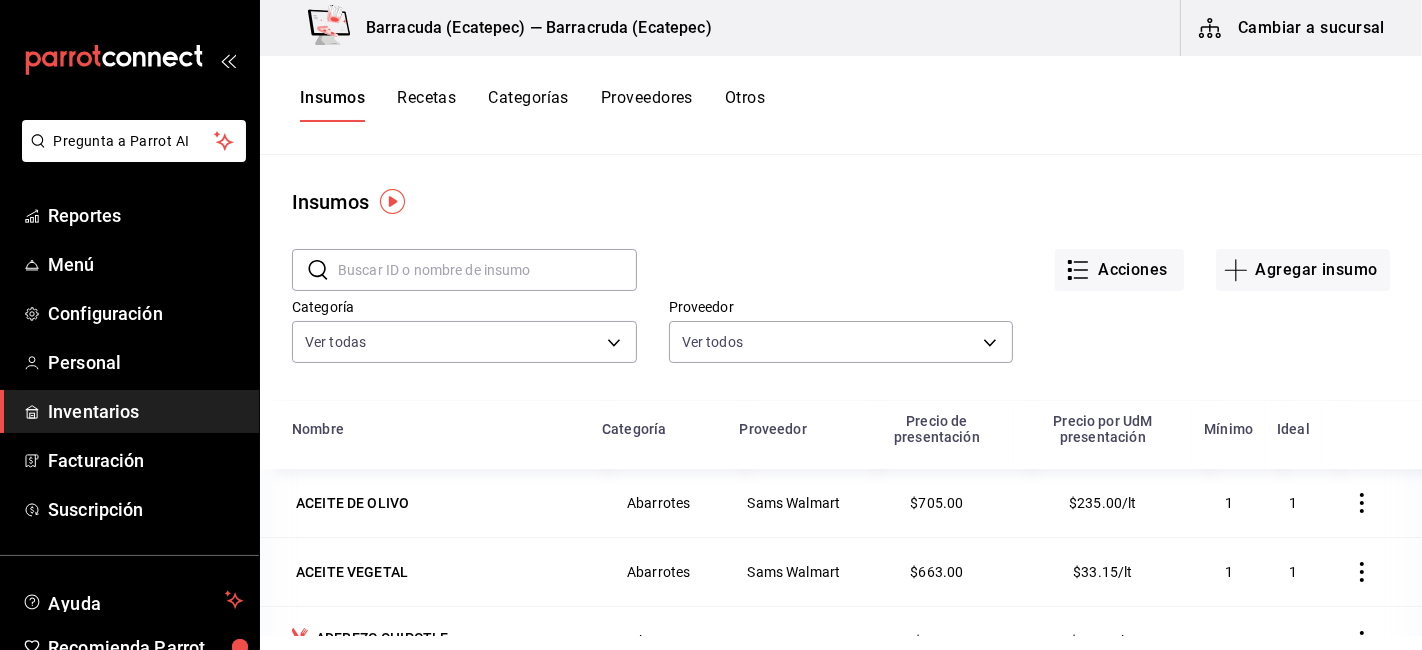 click on "Insumos Recetas Categorías Proveedores Otros" at bounding box center [532, 105] 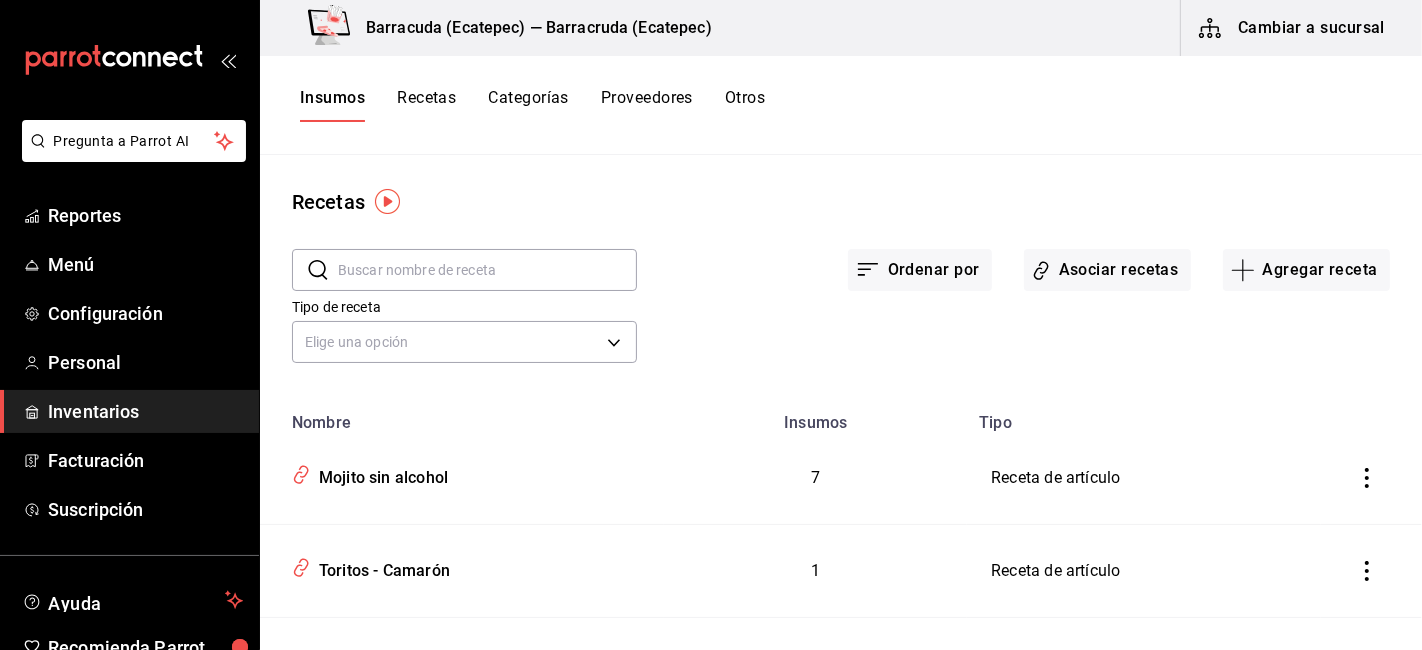 click on "Recetas" at bounding box center [426, 105] 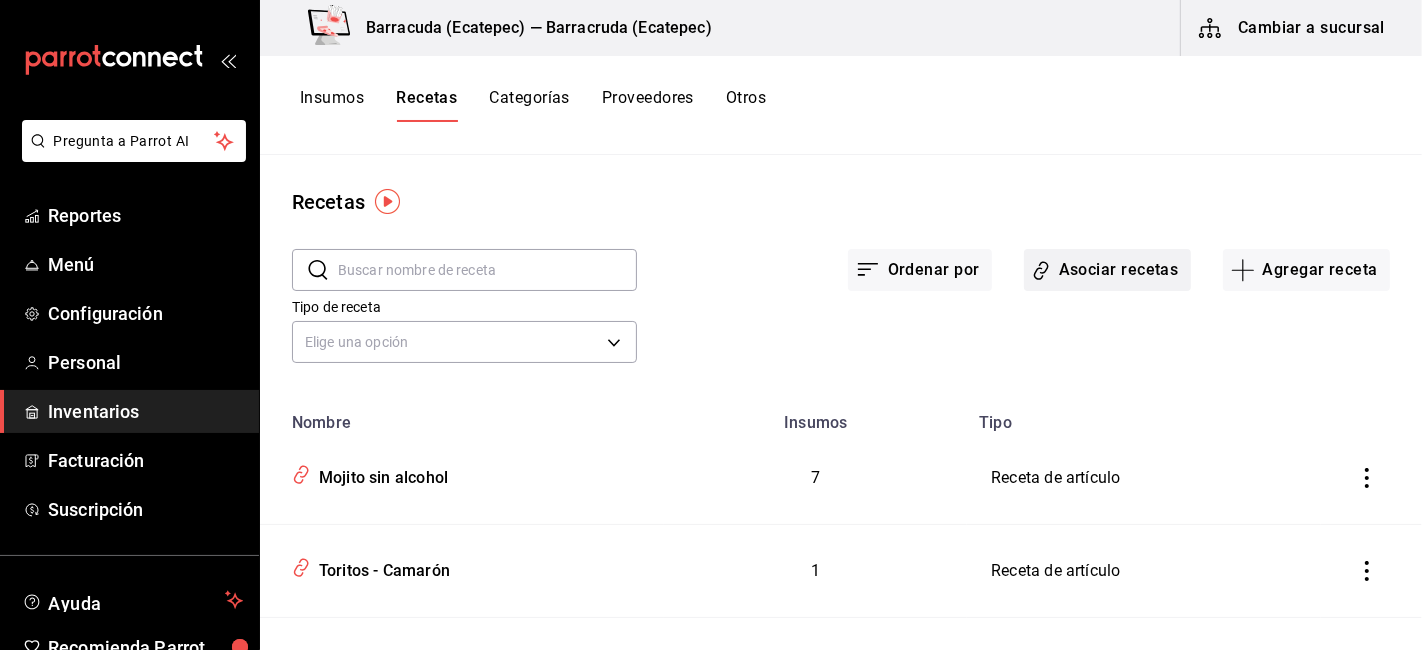 click on "Asociar recetas" at bounding box center [1107, 270] 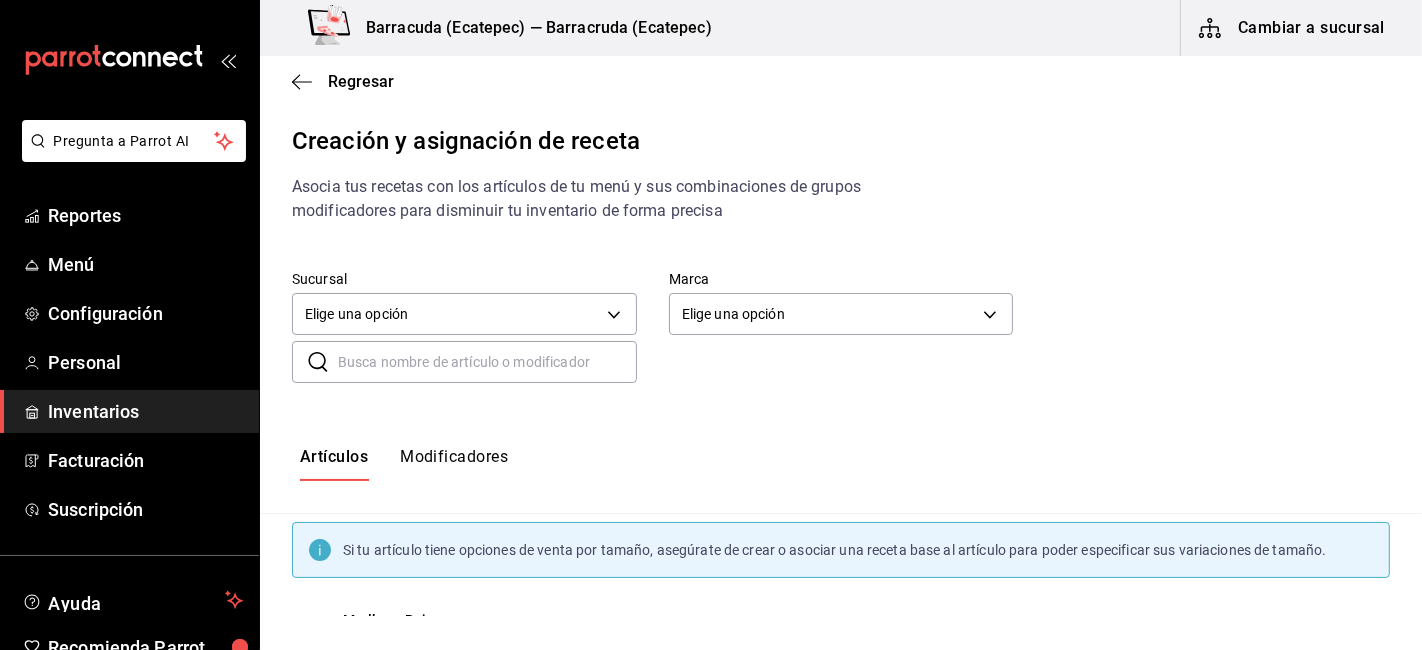 click on "Modificadores" at bounding box center [454, 464] 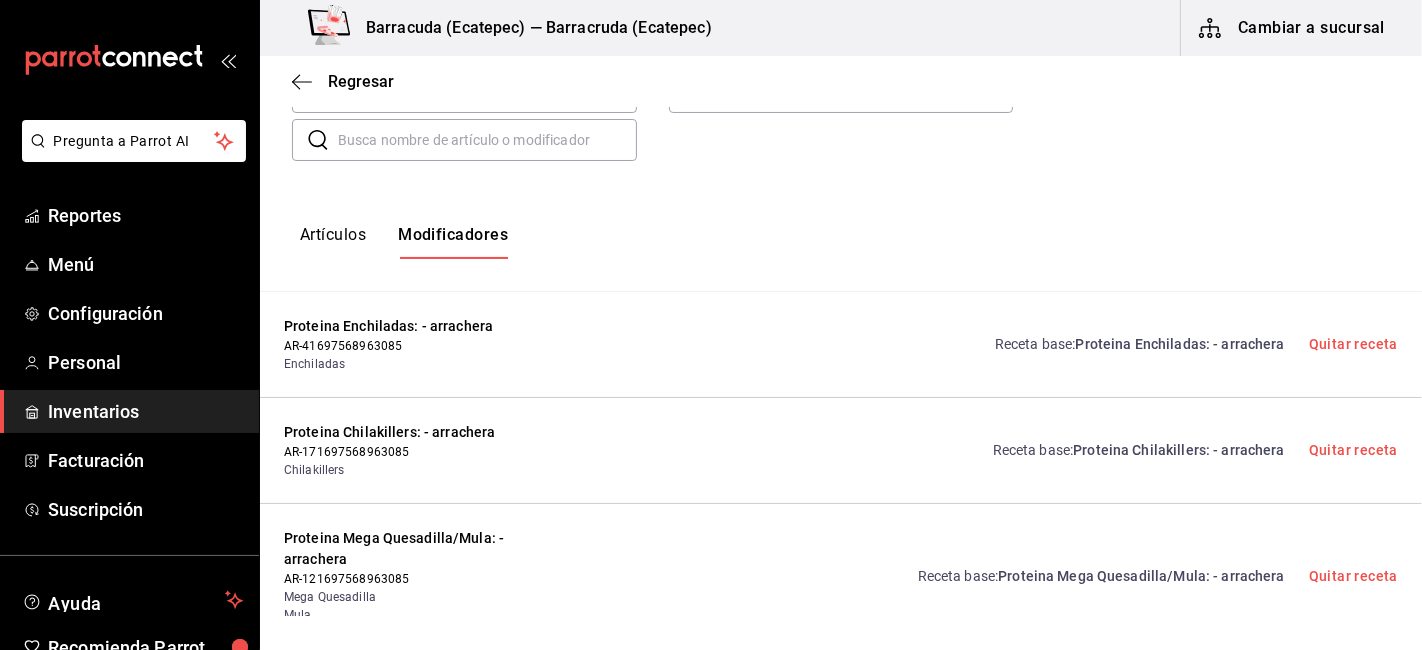 scroll, scrollTop: 111, scrollLeft: 0, axis: vertical 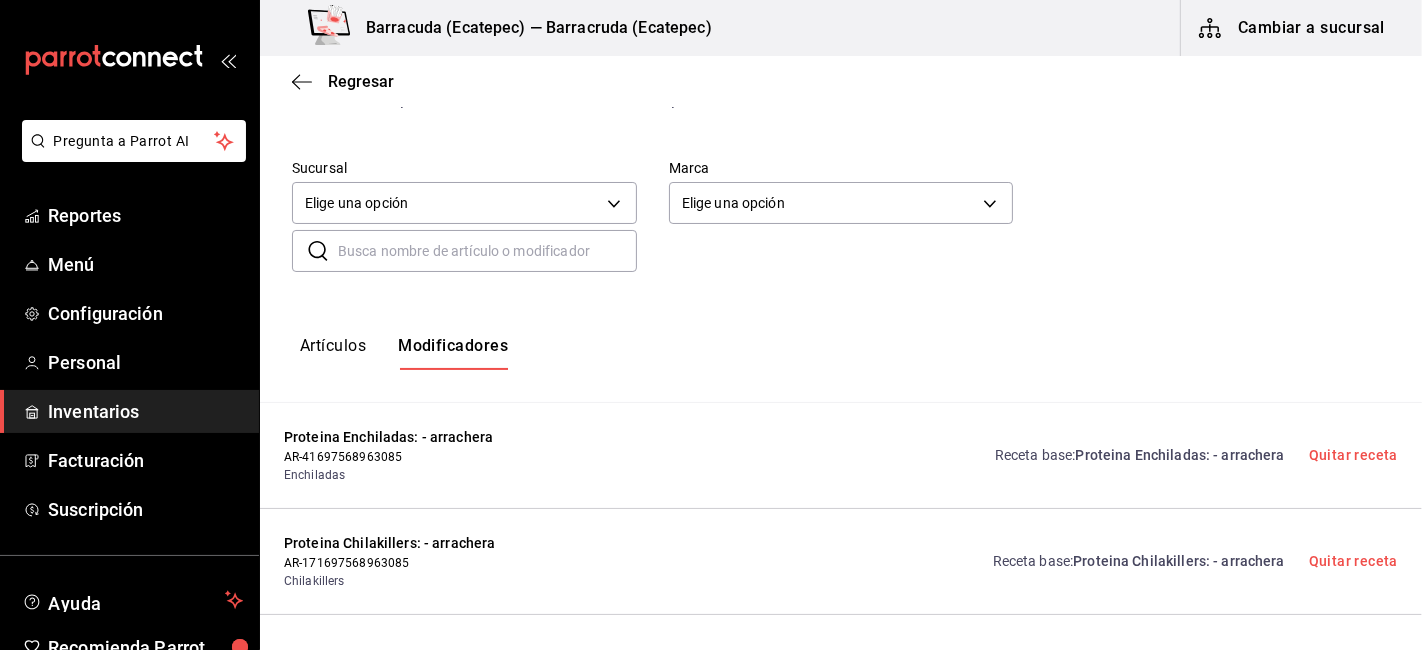 click at bounding box center [487, 251] 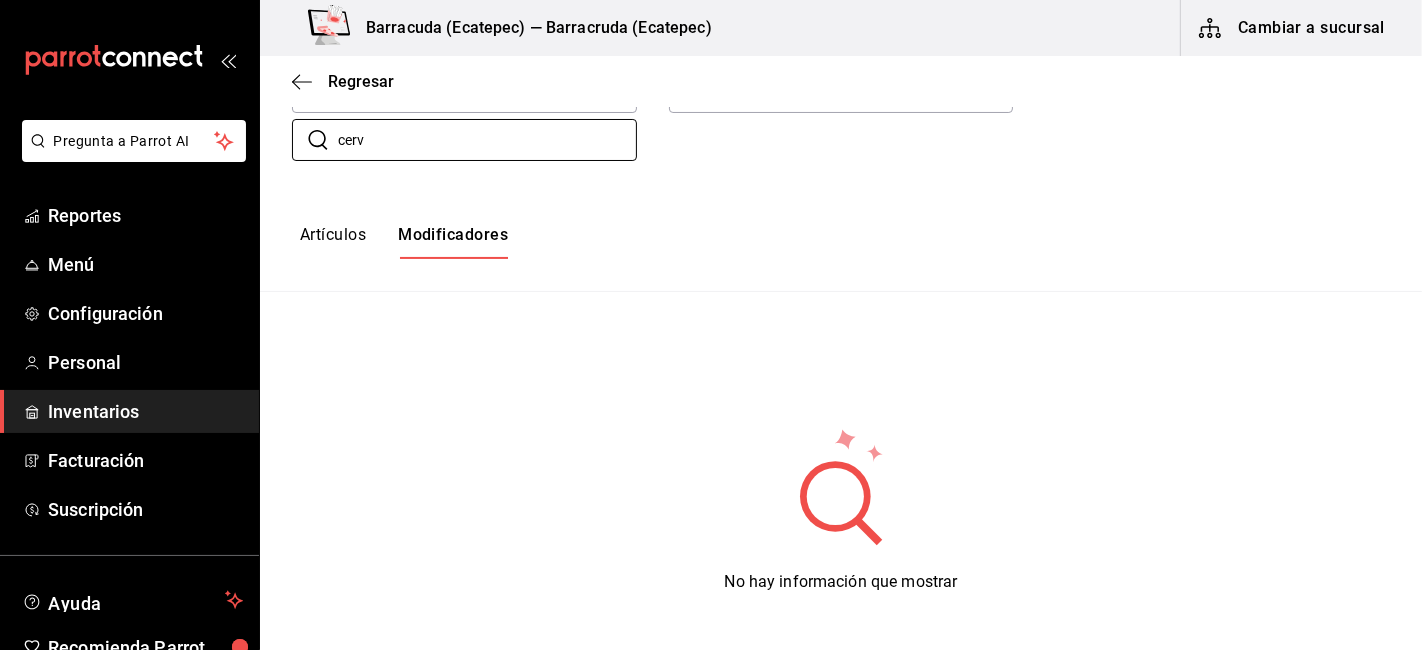 scroll, scrollTop: 111, scrollLeft: 0, axis: vertical 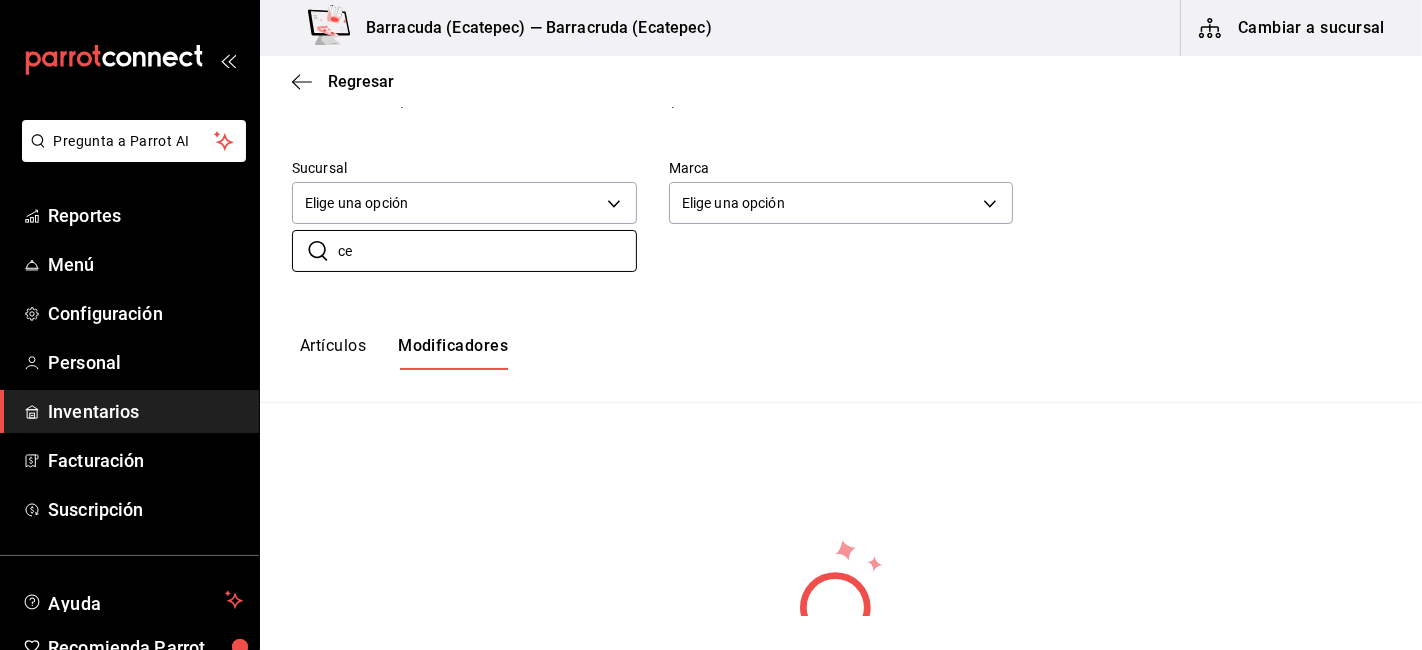 type on "c" 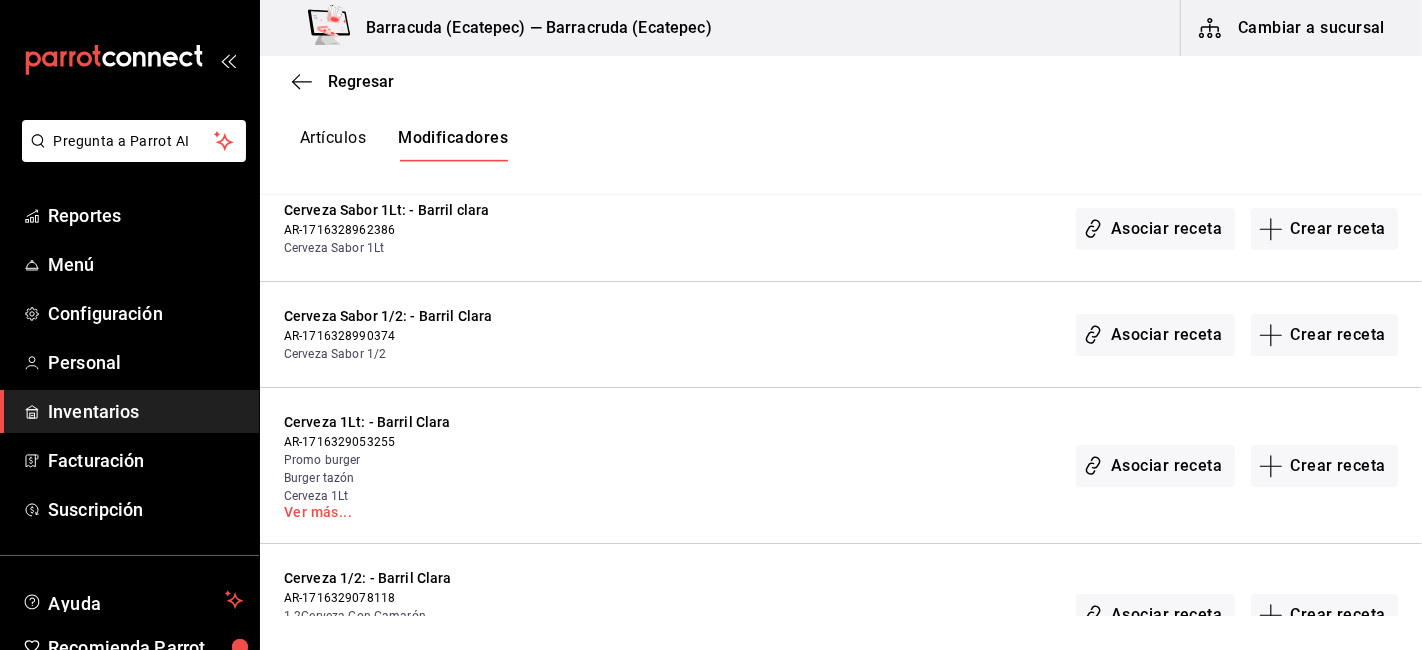scroll, scrollTop: 1091, scrollLeft: 0, axis: vertical 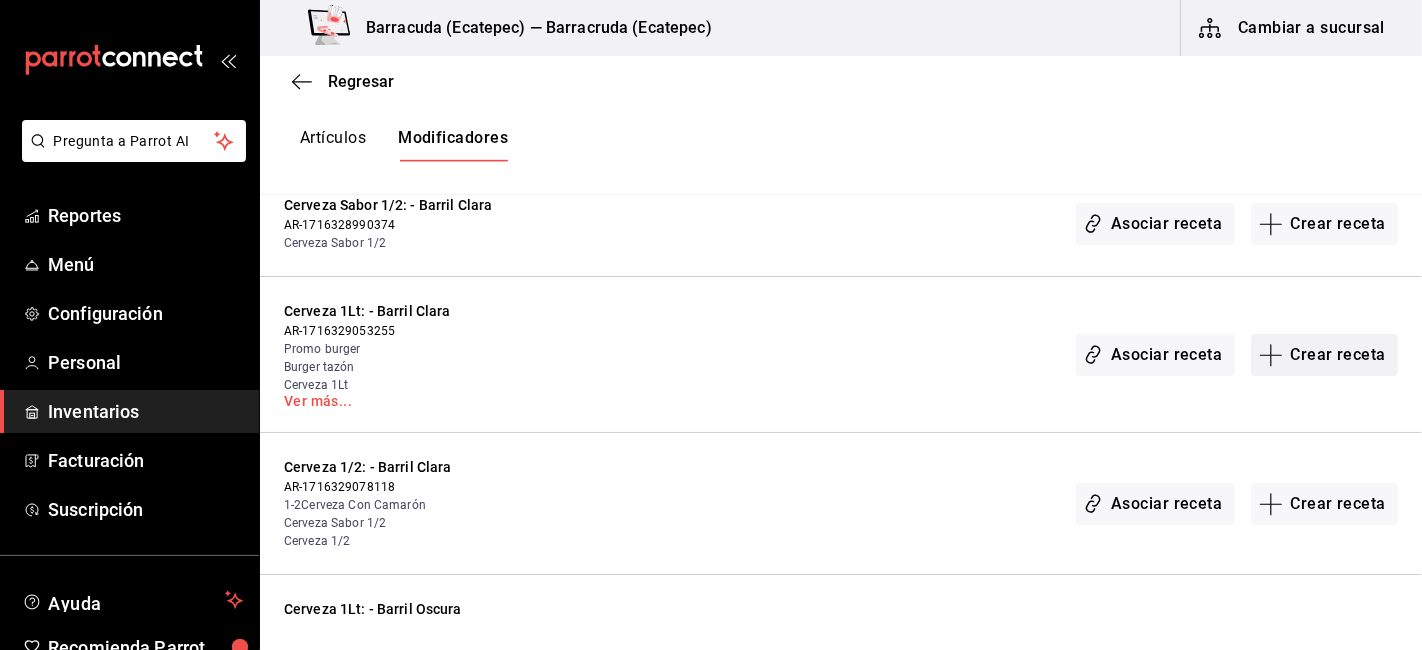 type on "barr" 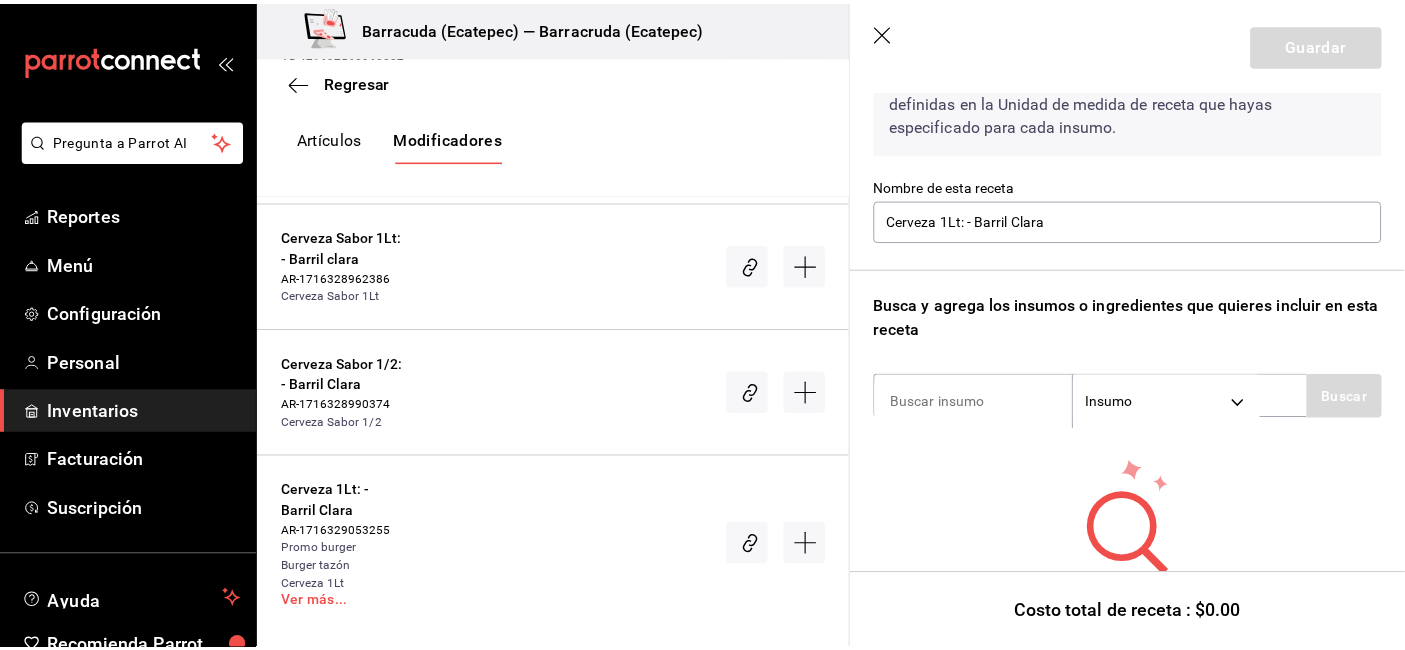 scroll, scrollTop: 203, scrollLeft: 0, axis: vertical 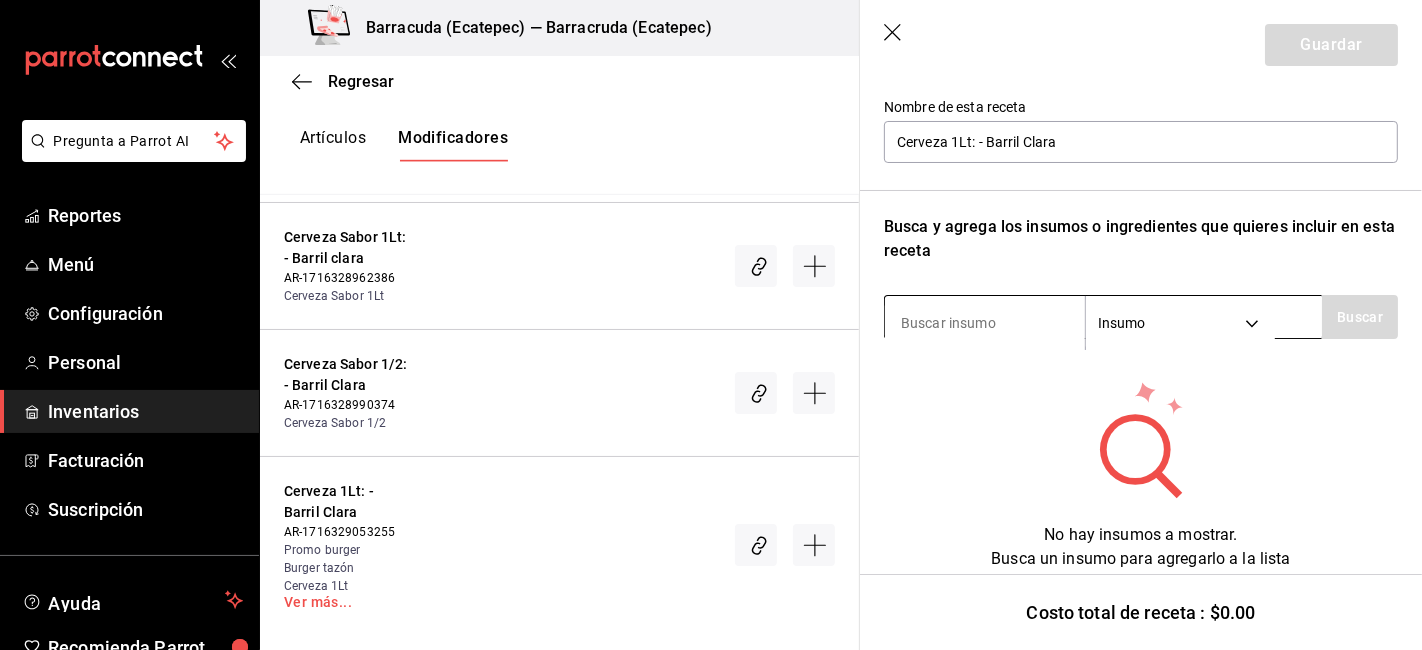 click at bounding box center [985, 323] 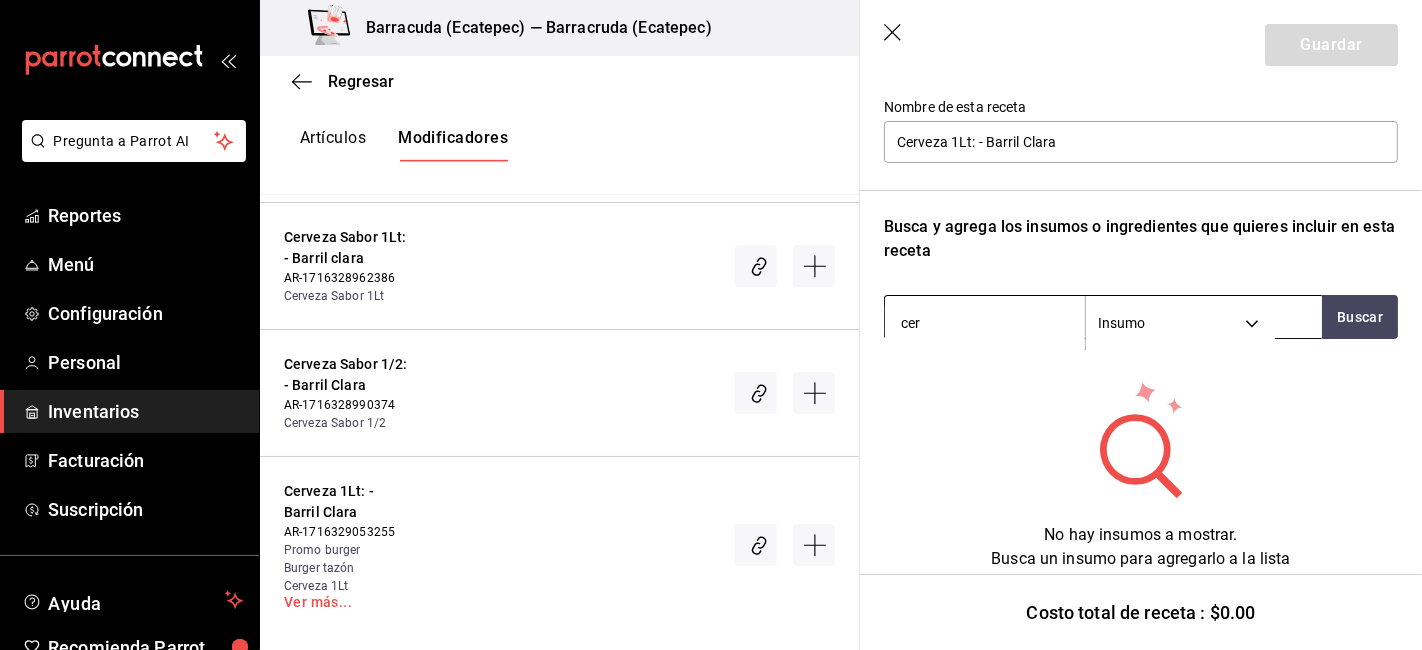 type on "cerv" 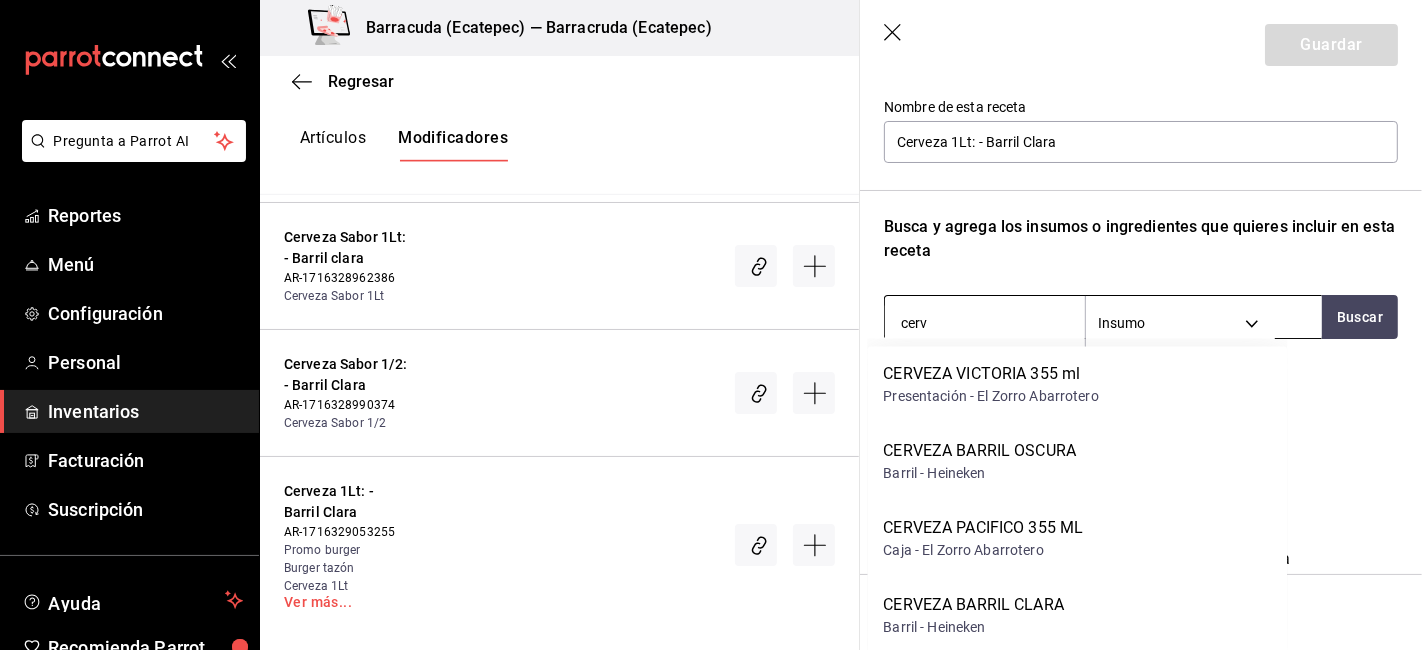 scroll, scrollTop: 1186, scrollLeft: 0, axis: vertical 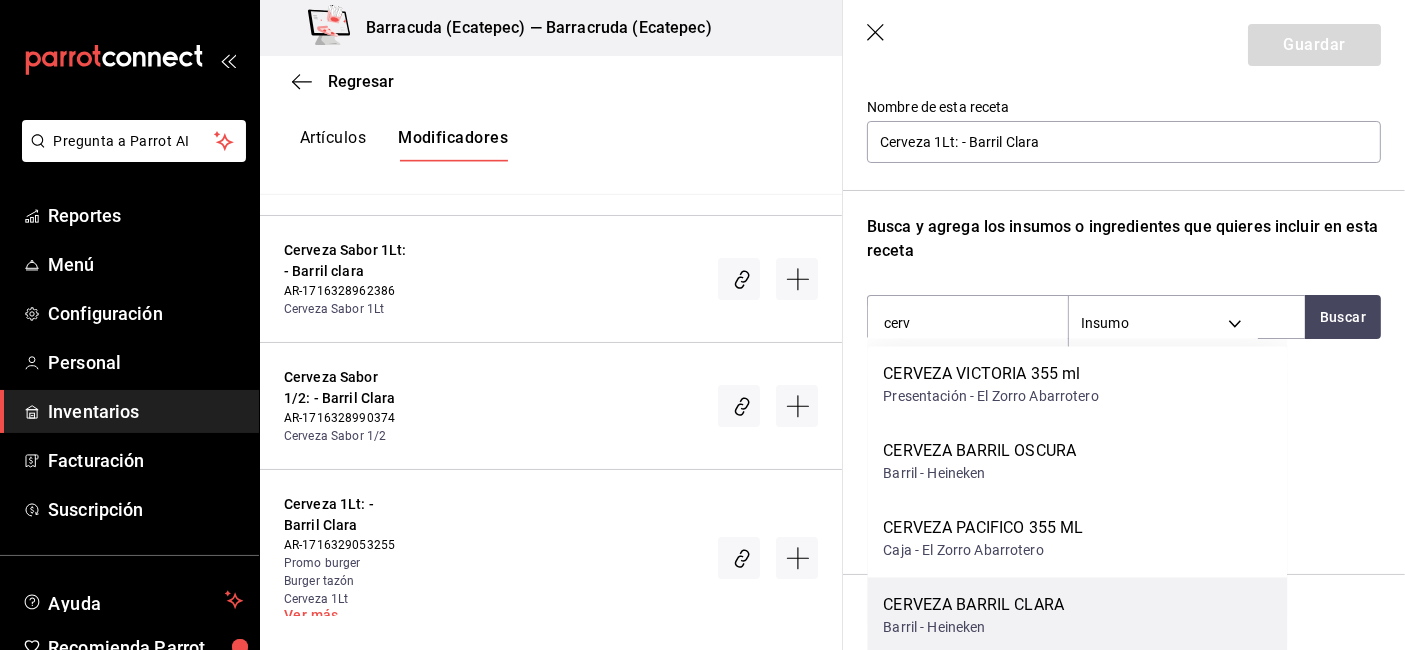 click on "CERVEZA BARRIL CLARA Barril - Heineken" at bounding box center [1077, 616] 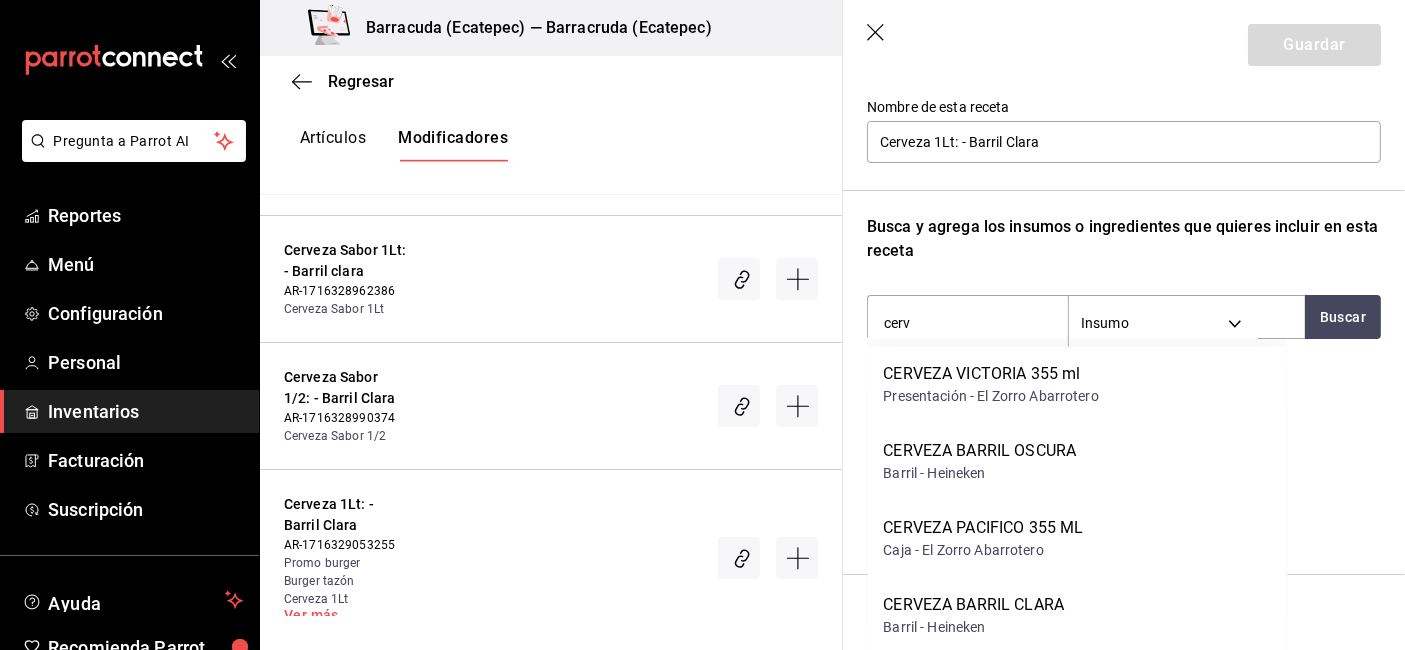 type 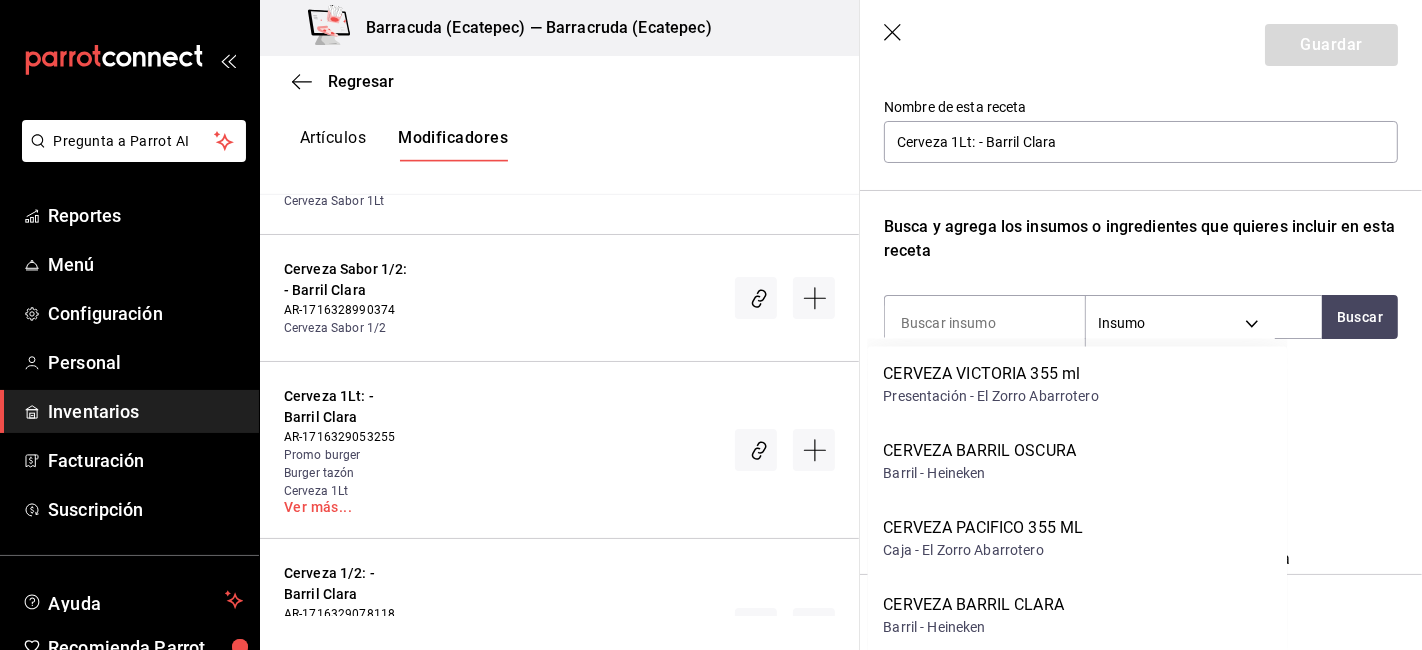 scroll, scrollTop: 189, scrollLeft: 0, axis: vertical 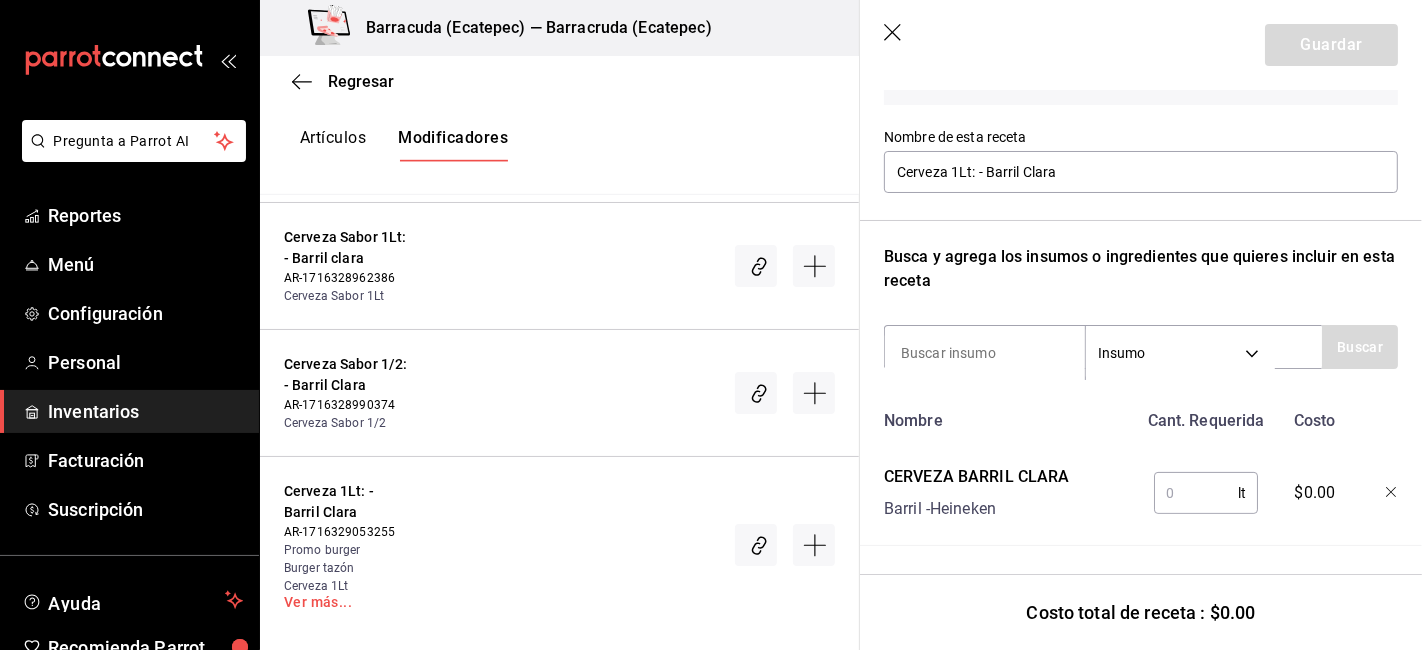 click at bounding box center (1196, 493) 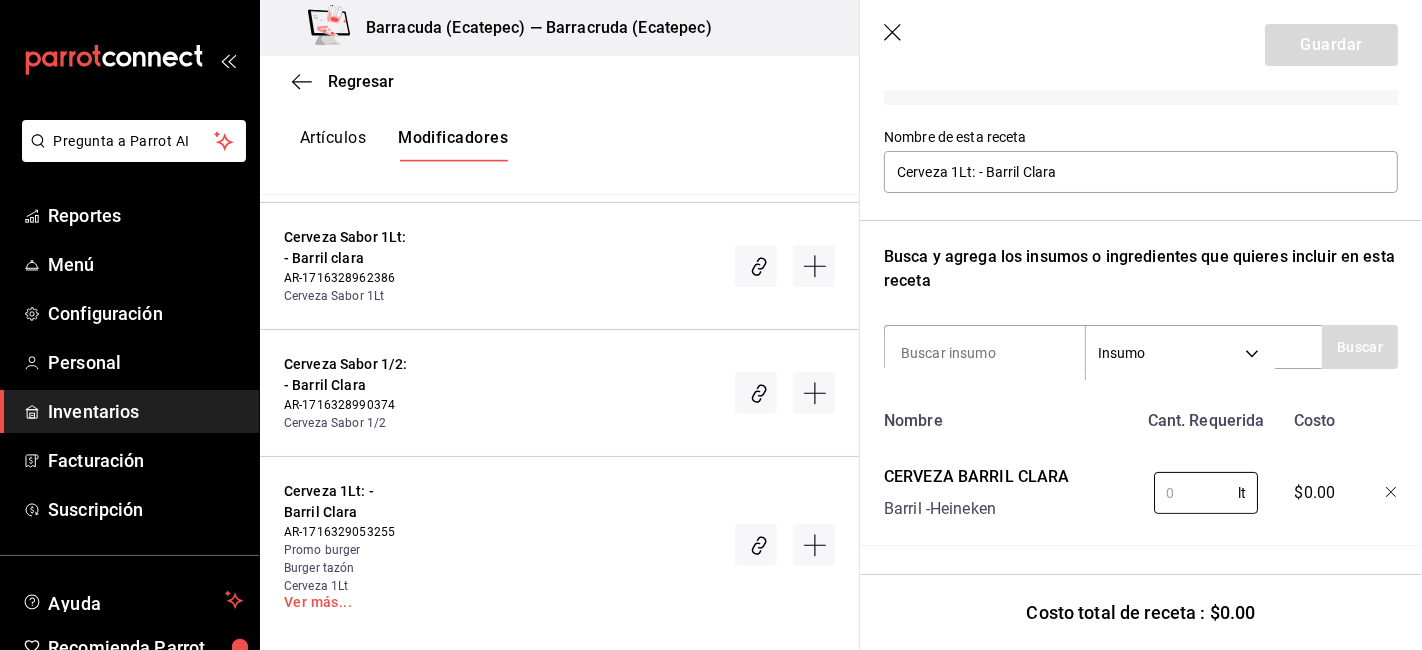 click 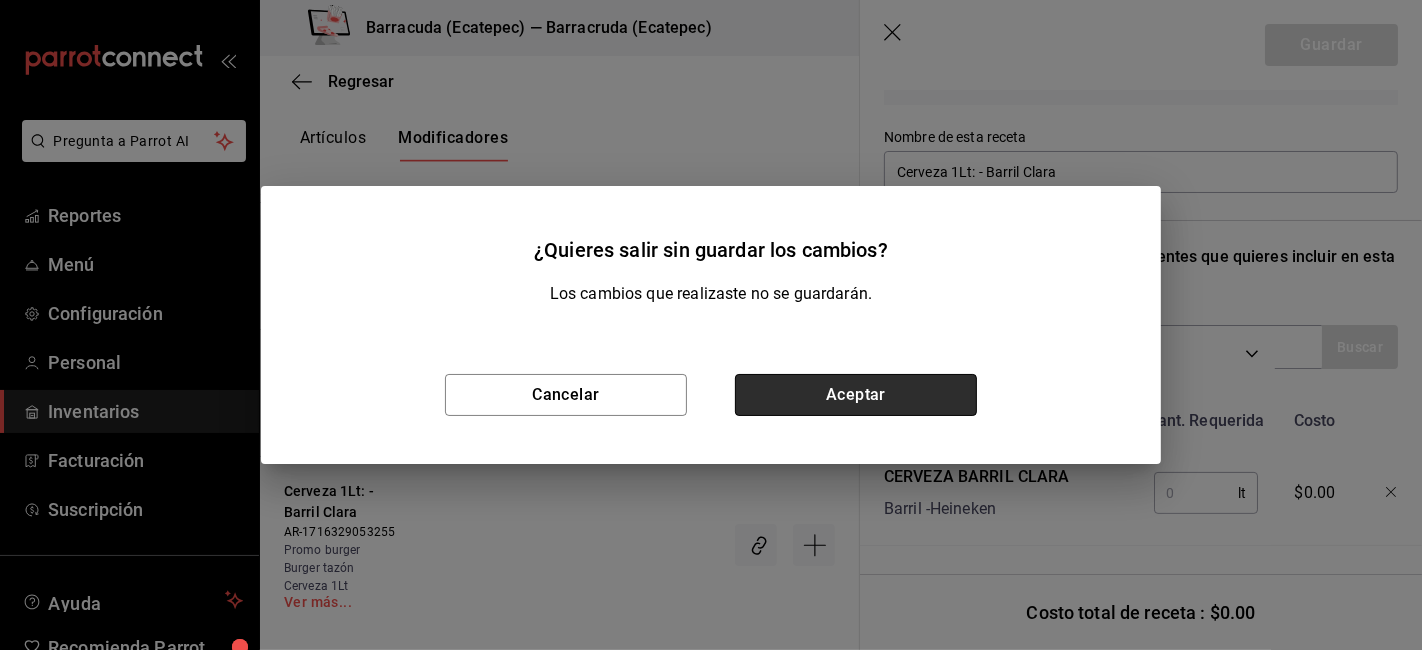 click on "Aceptar" at bounding box center [856, 395] 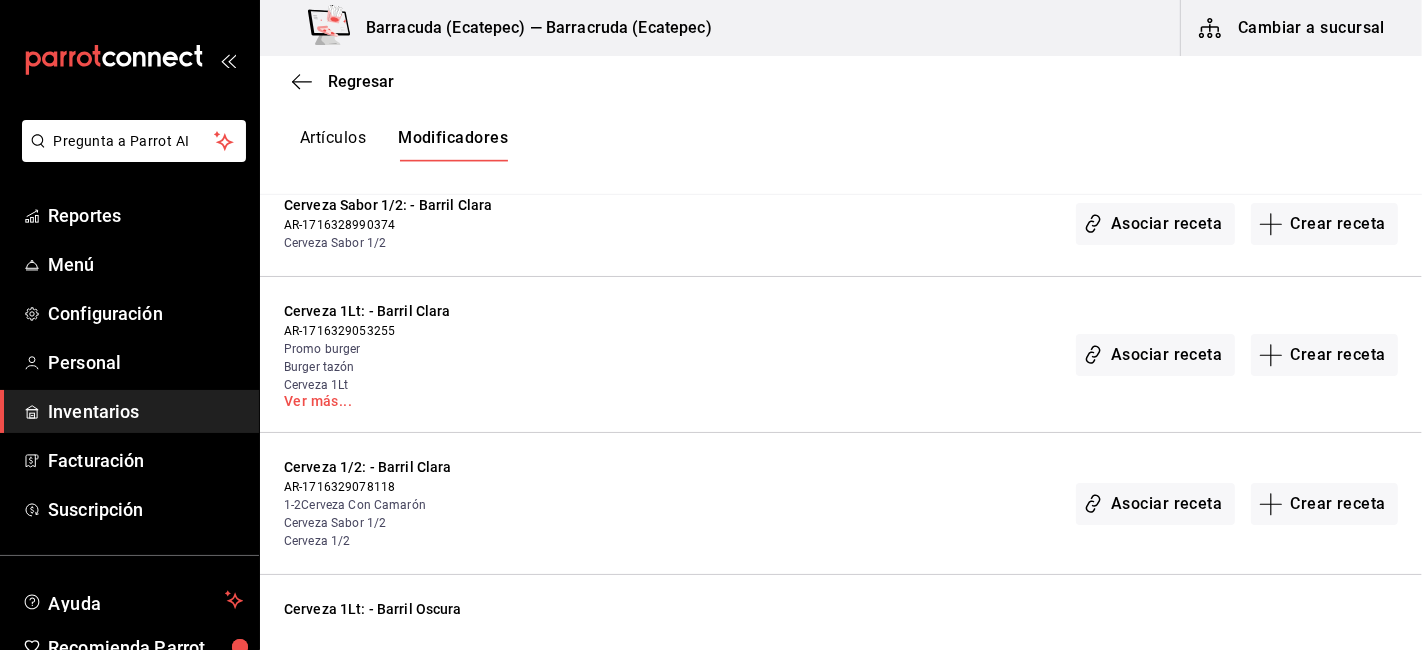 scroll, scrollTop: 0, scrollLeft: 0, axis: both 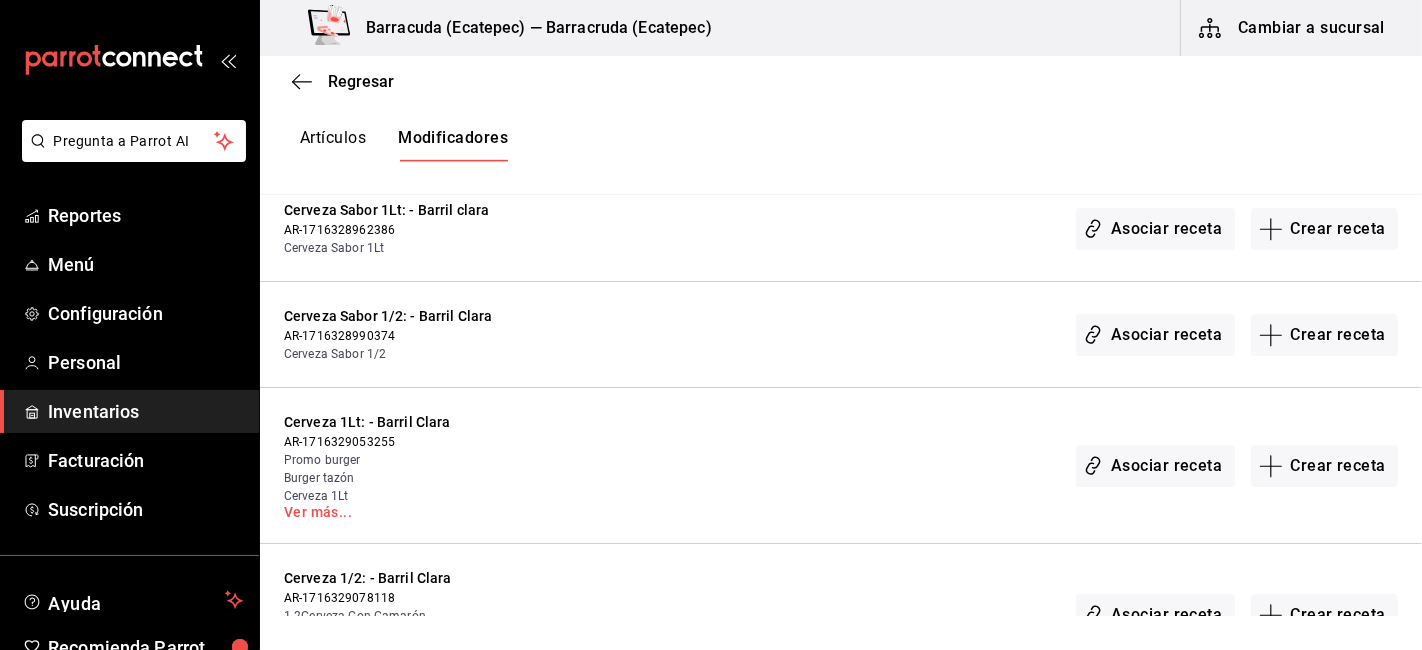 click on "Regresar" at bounding box center (841, 81) 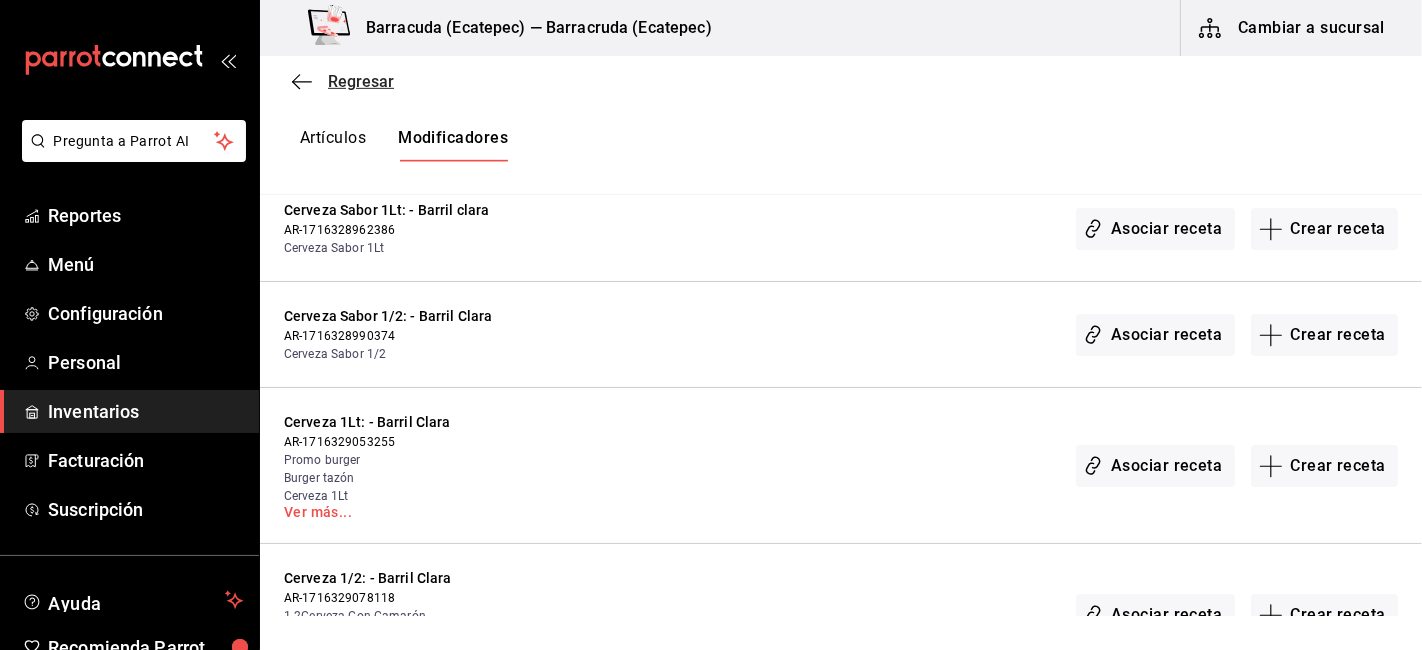 click on "Regresar" at bounding box center (361, 81) 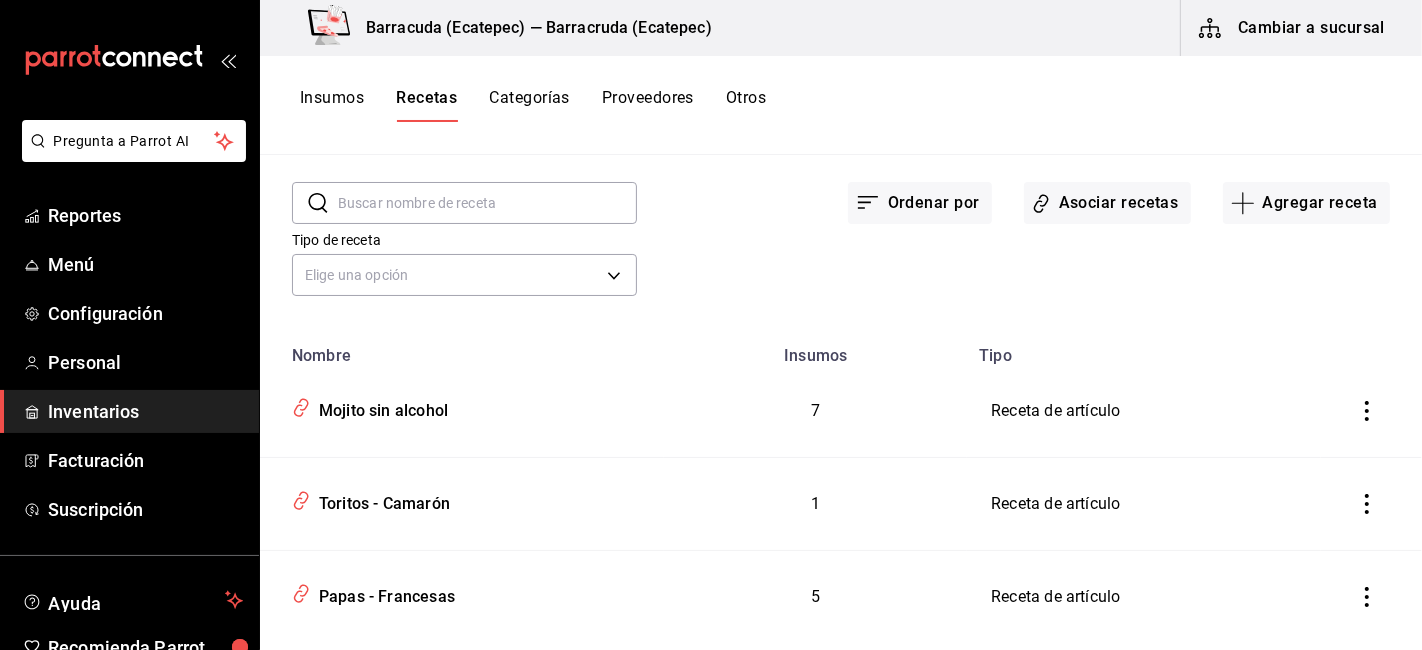 scroll, scrollTop: 0, scrollLeft: 0, axis: both 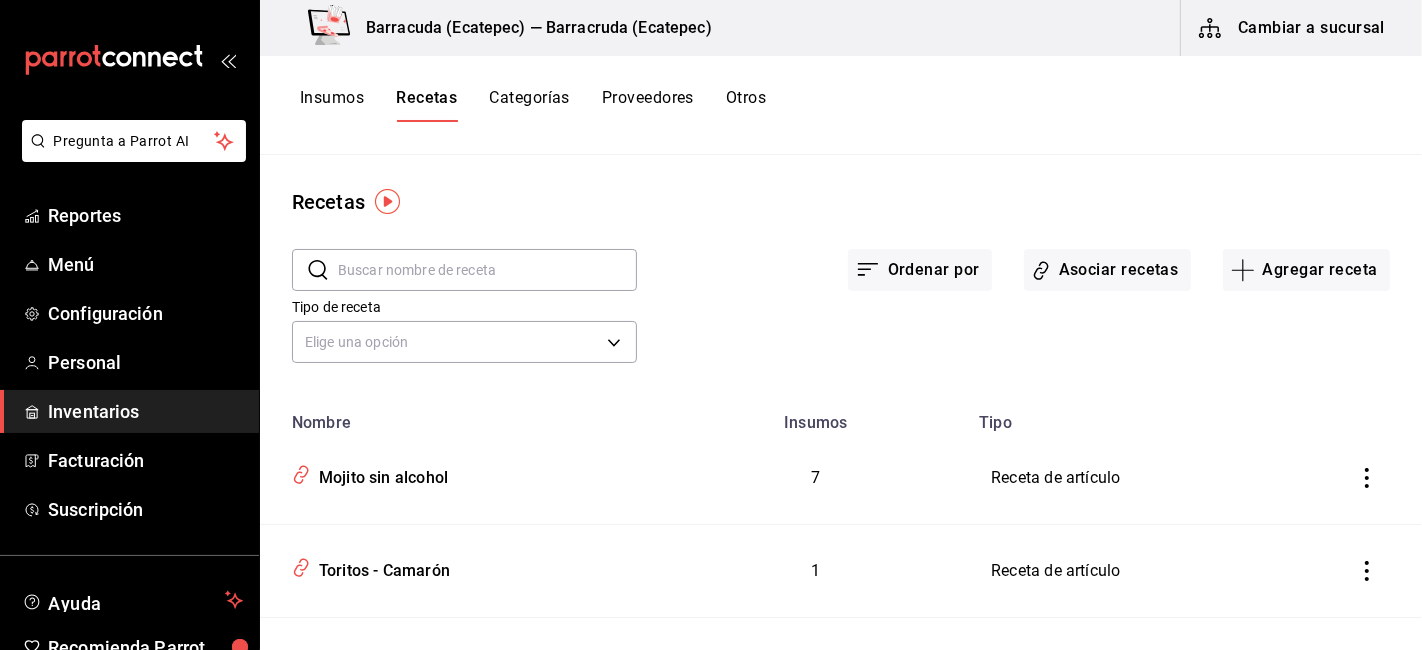 click on "Categorías" at bounding box center (529, 105) 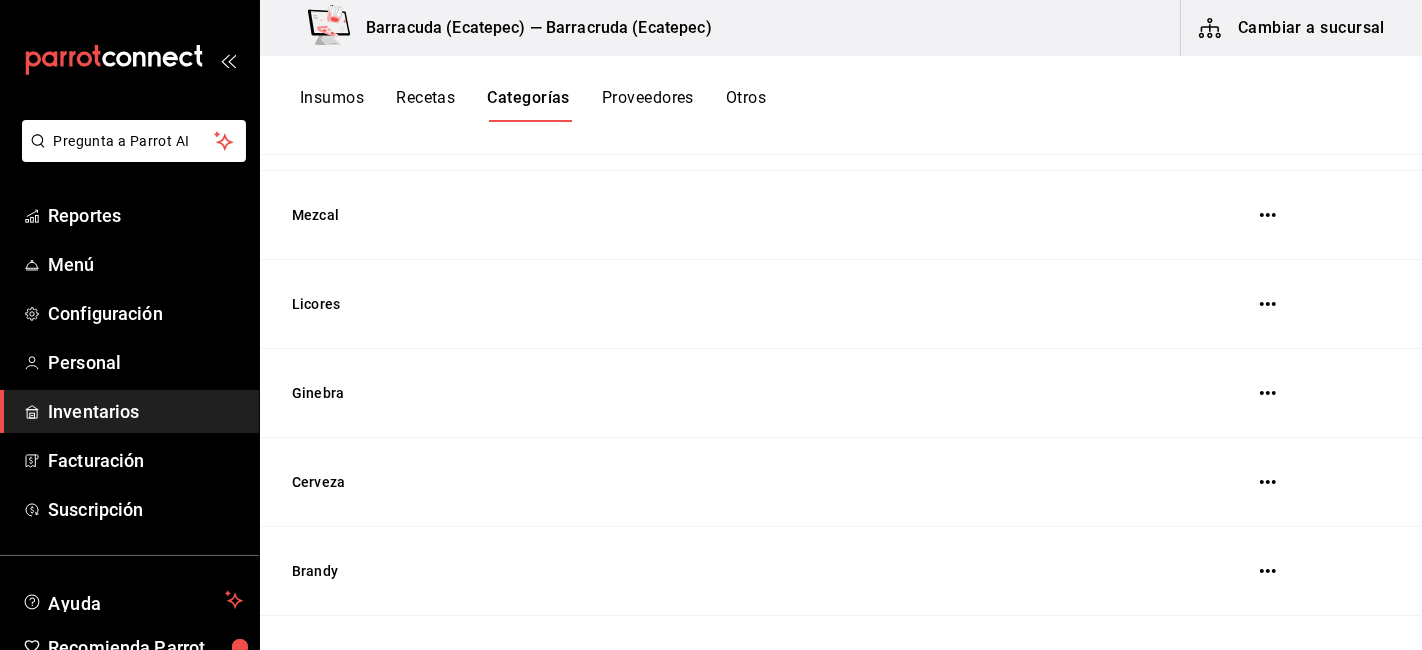 scroll, scrollTop: 555, scrollLeft: 0, axis: vertical 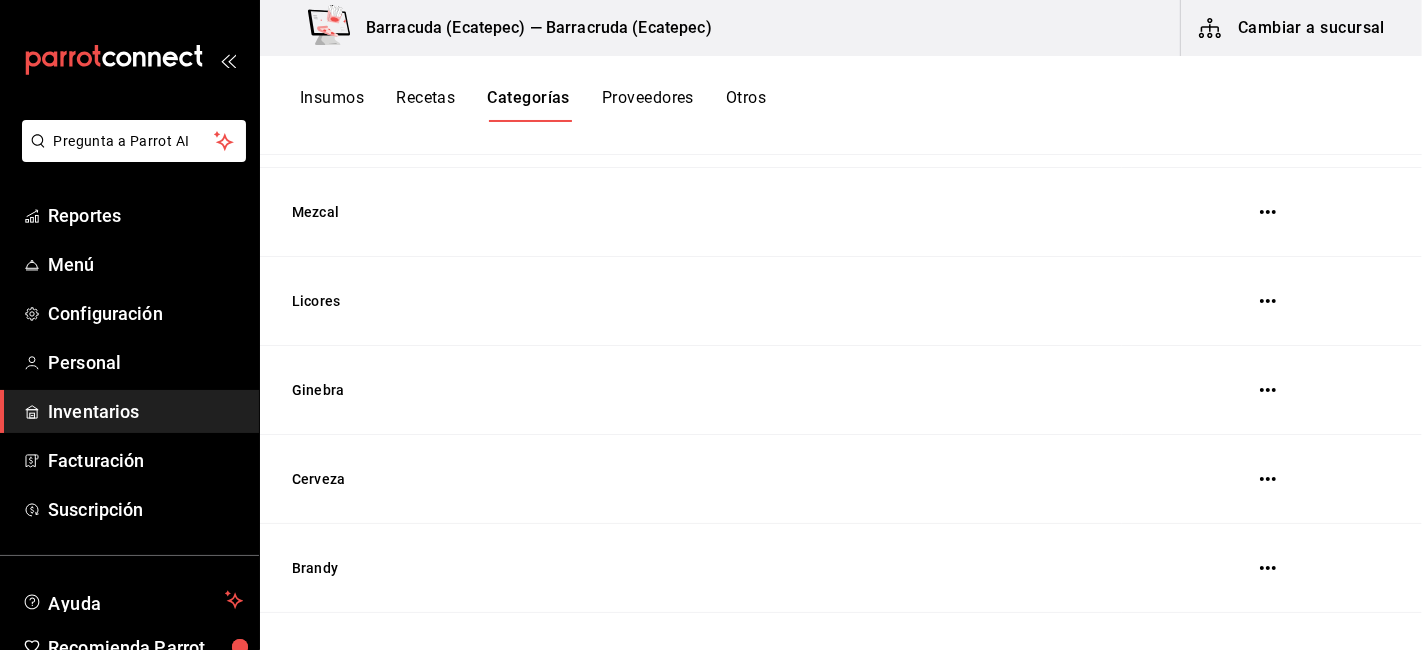 click on "Recetas" at bounding box center (425, 105) 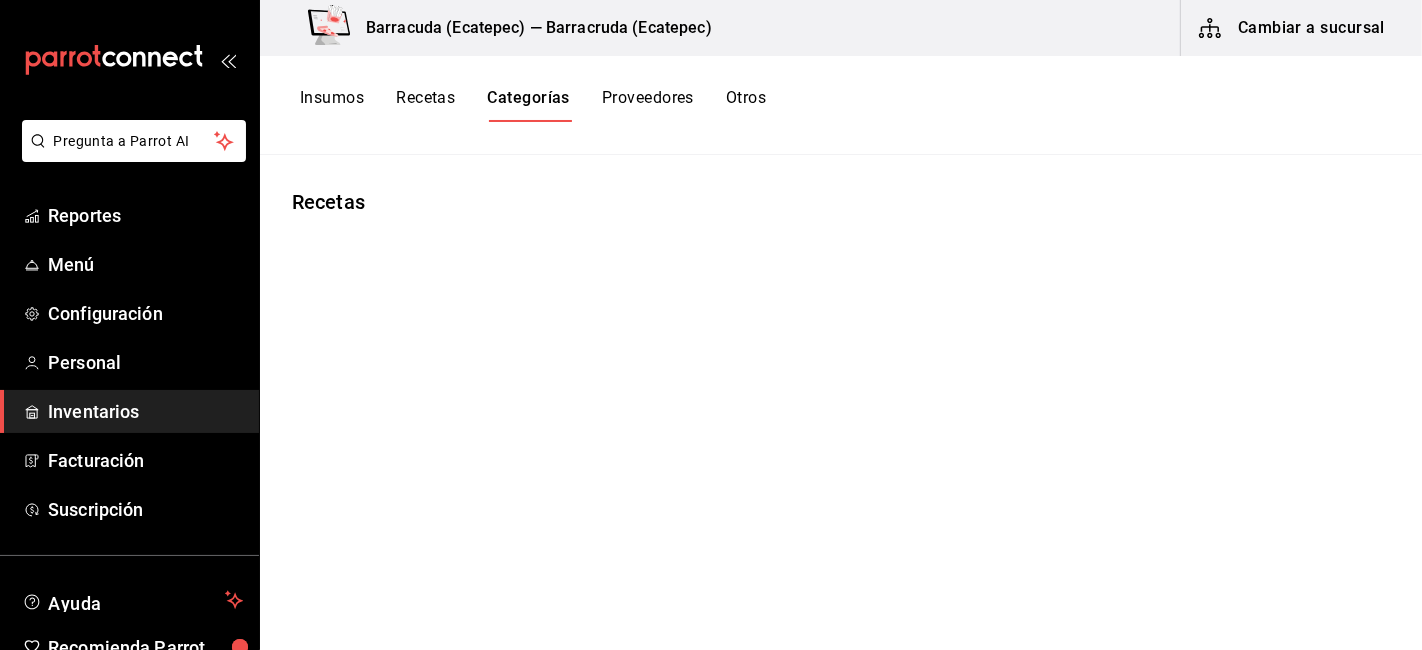 scroll, scrollTop: 0, scrollLeft: 0, axis: both 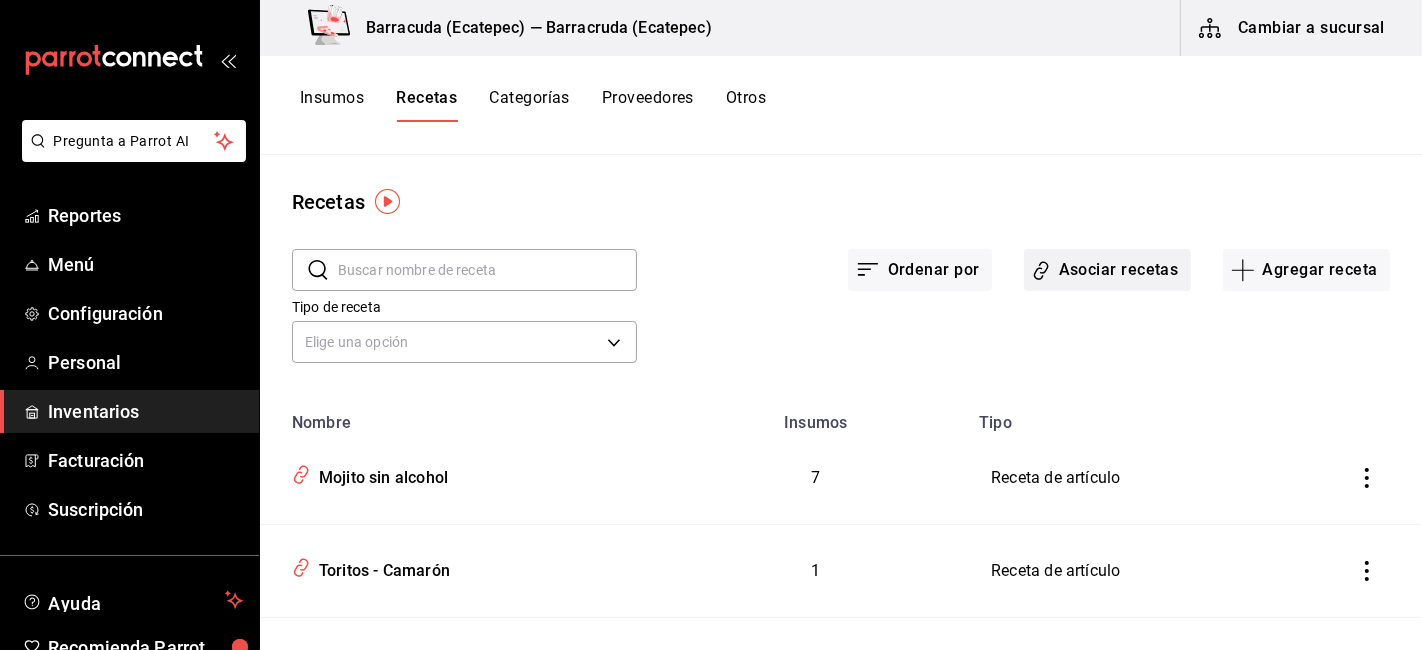 click on "Asociar recetas" at bounding box center [1107, 270] 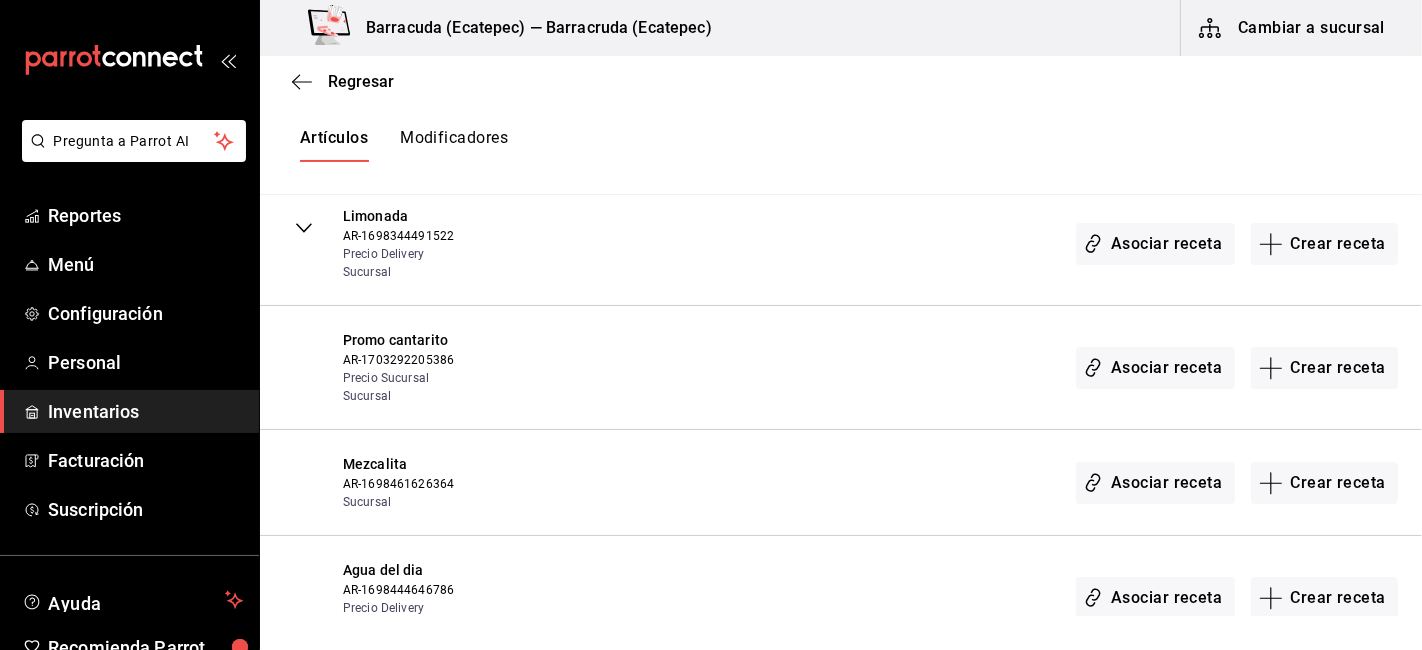 scroll, scrollTop: 13042, scrollLeft: 0, axis: vertical 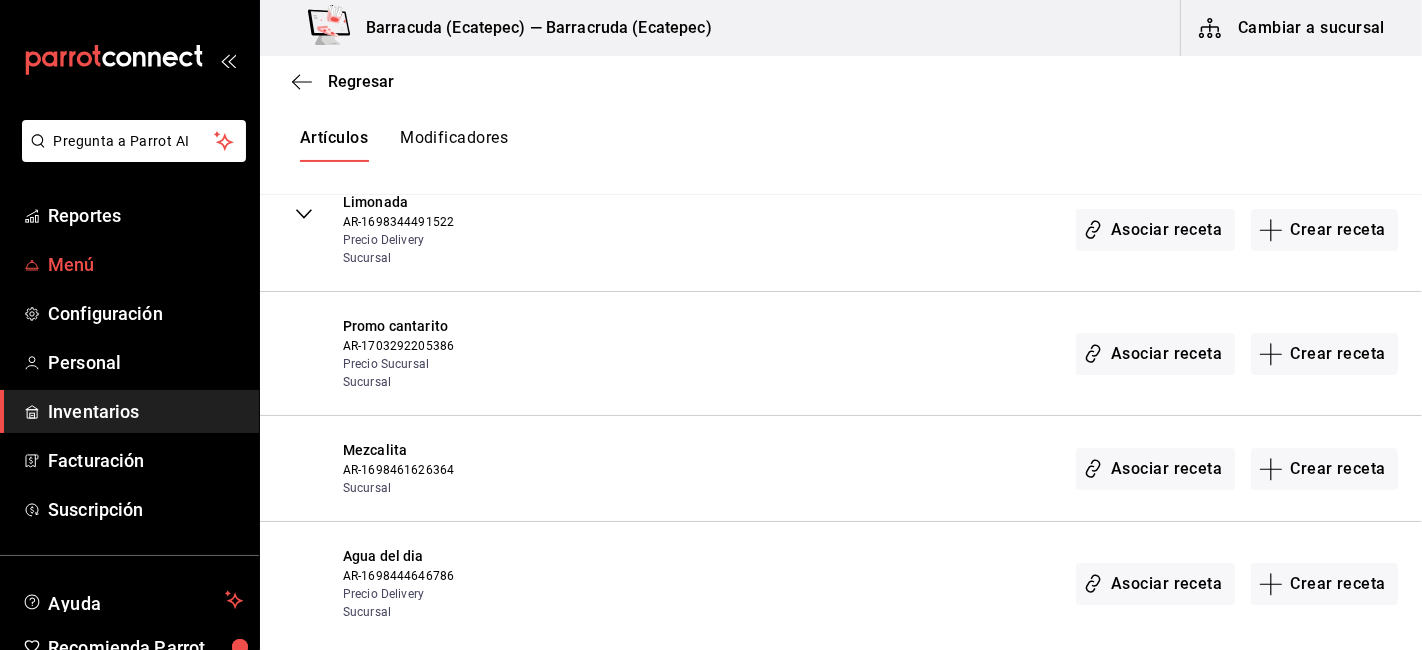 click on "Menú" at bounding box center [145, 264] 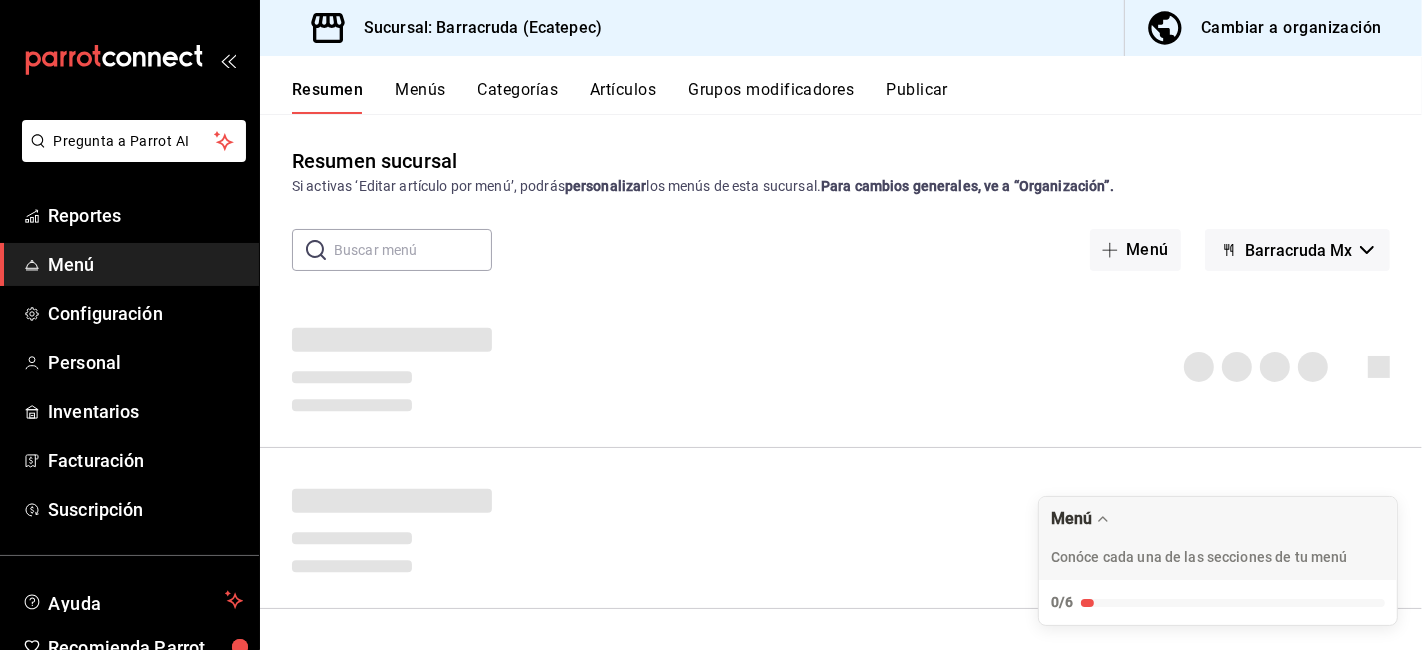 click on "Cambiar a organización" at bounding box center (1291, 28) 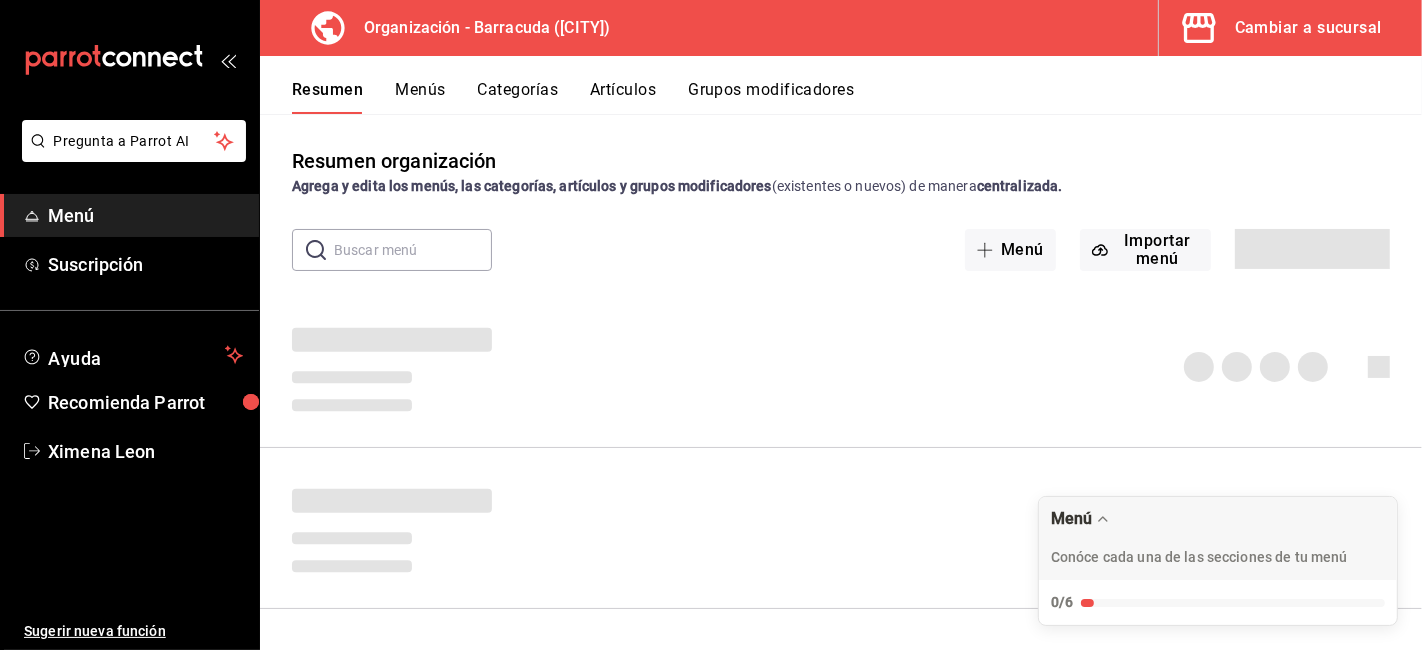 click on "Artículos" at bounding box center [623, 97] 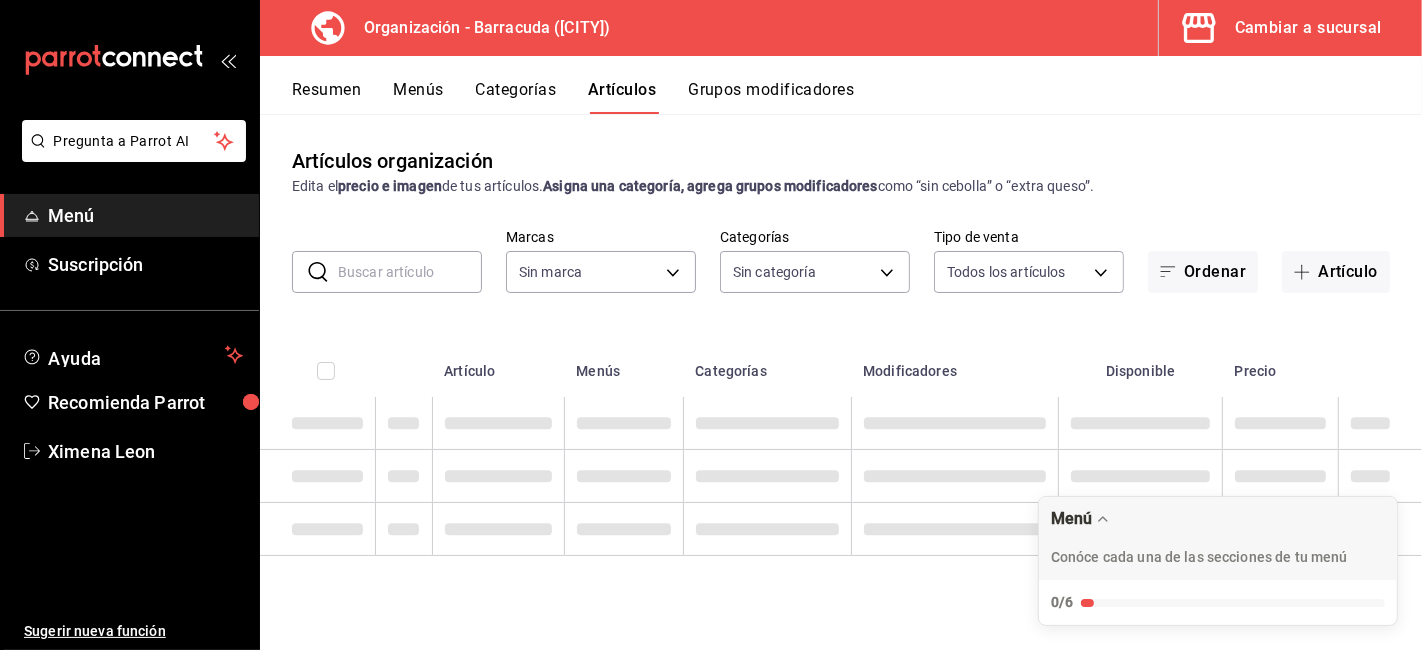click at bounding box center (410, 272) 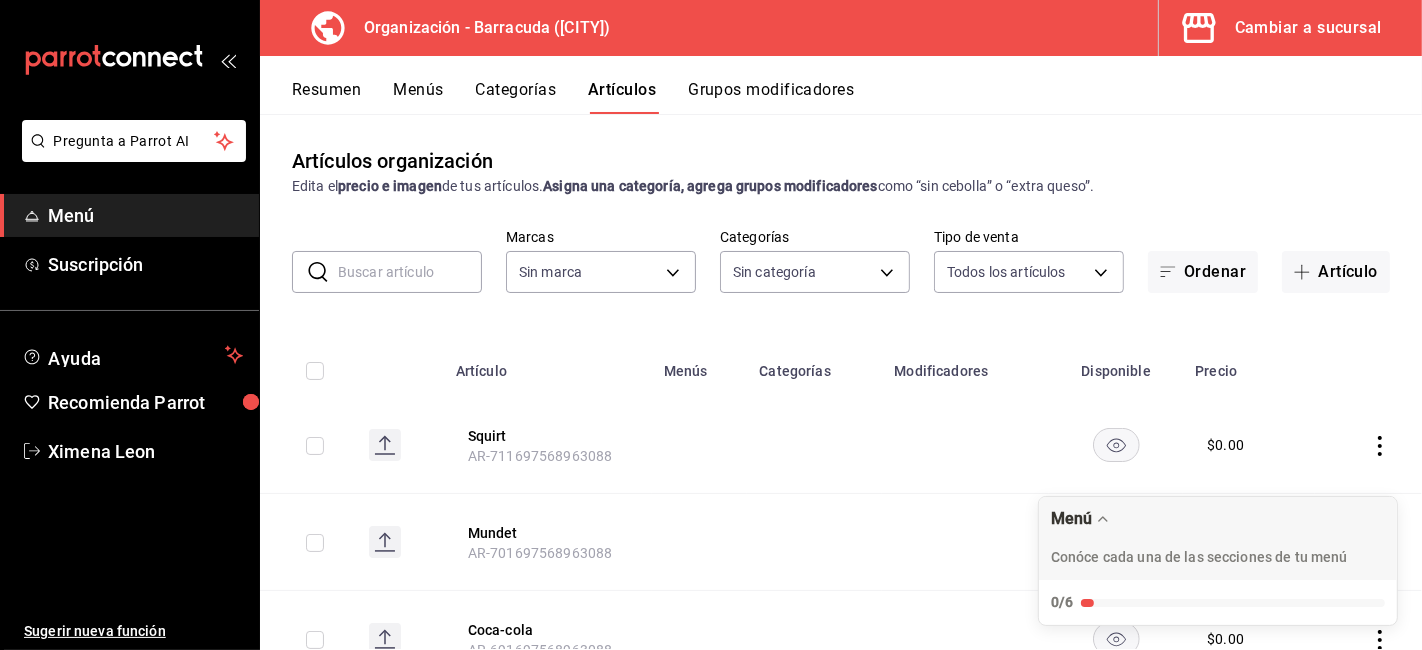 type on "s" 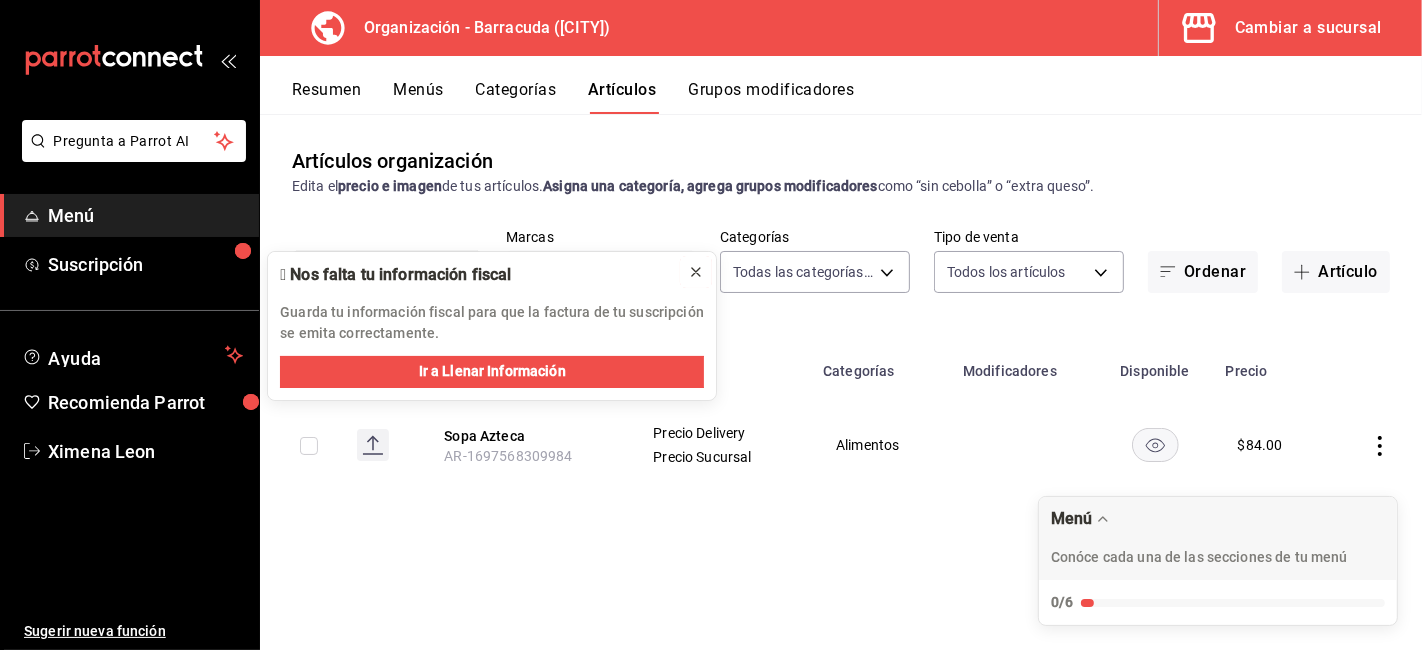 click 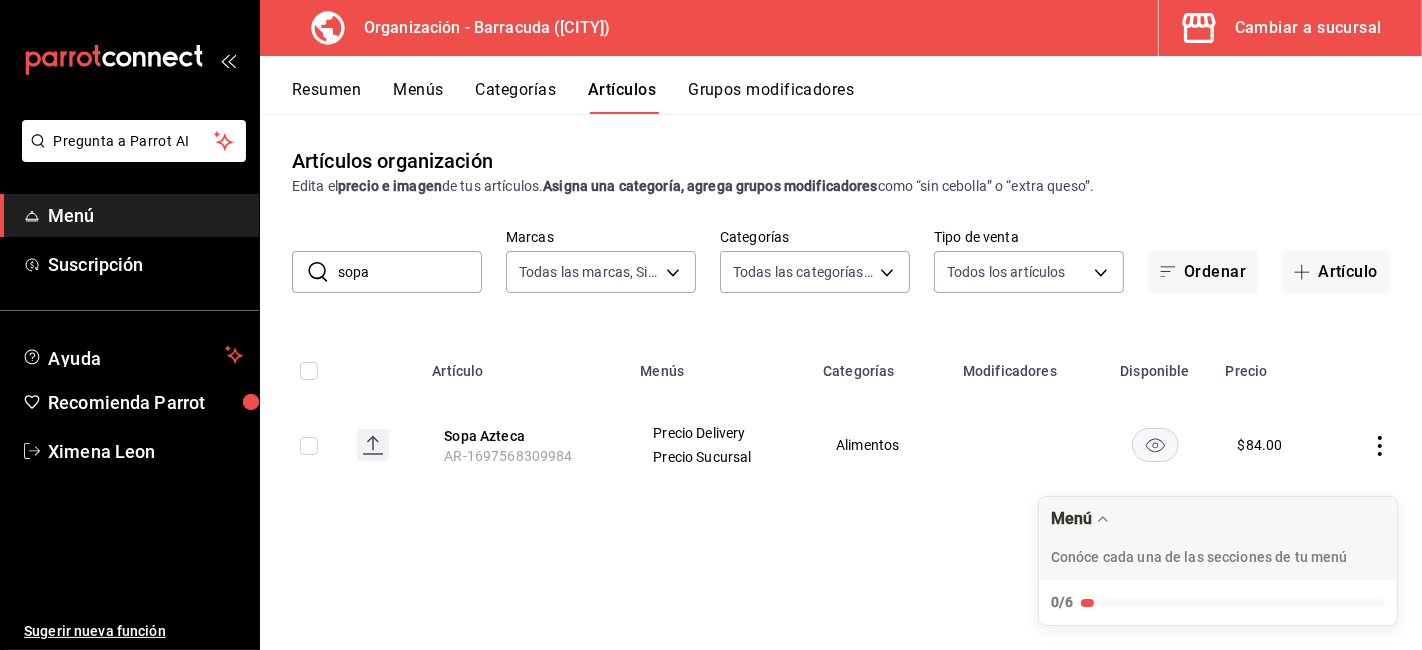 click 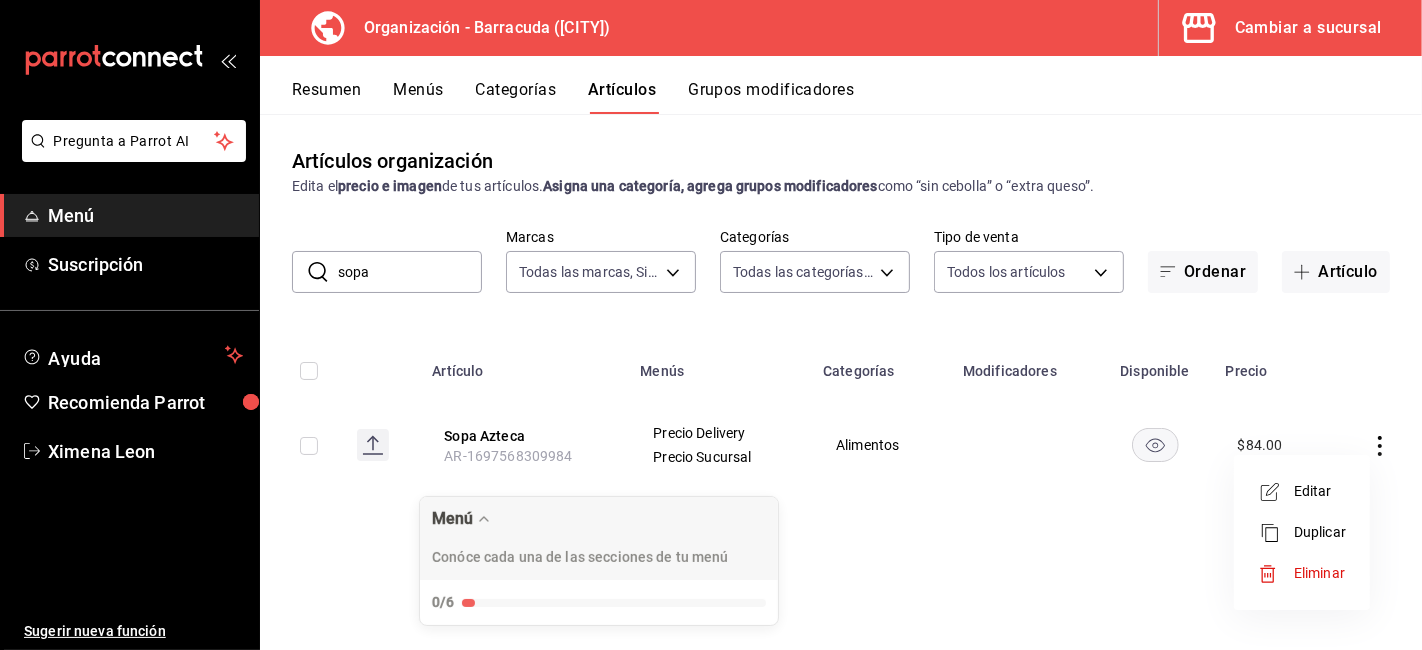 drag, startPoint x: 1233, startPoint y: 561, endPoint x: 605, endPoint y: 216, distance: 716.52563 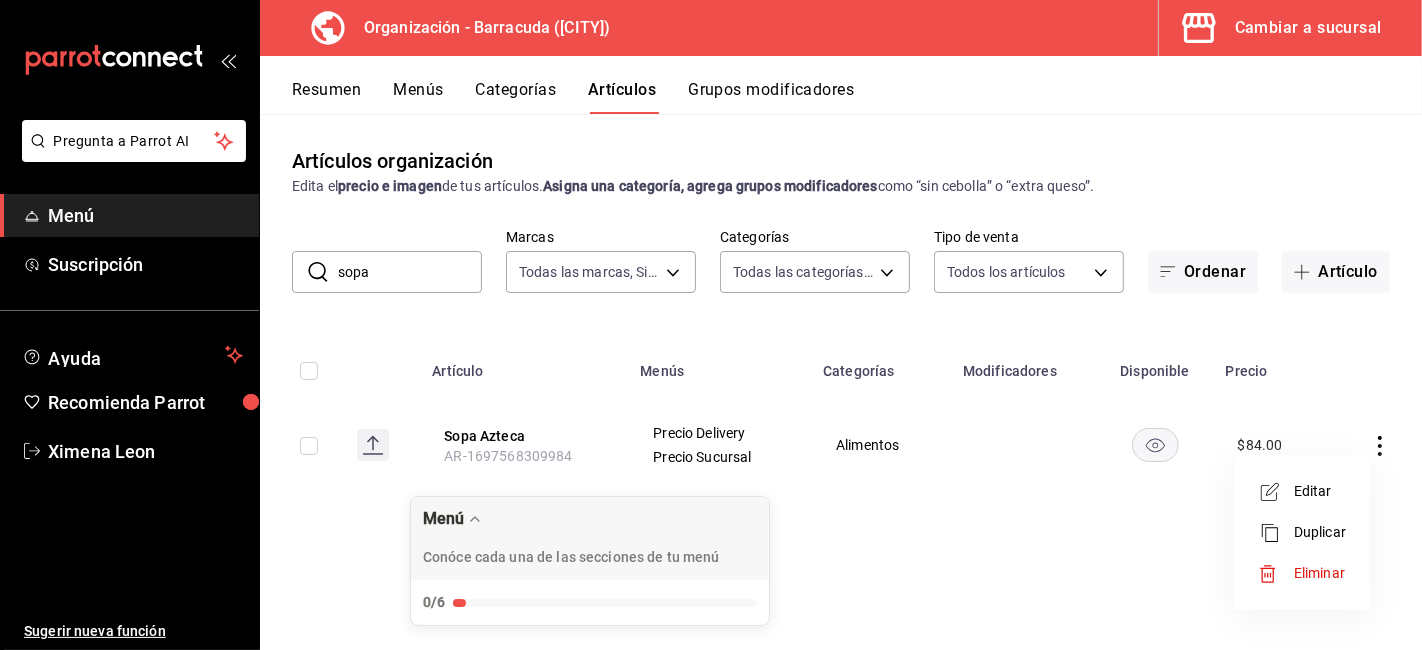 click on "Eliminar" at bounding box center [1319, 573] 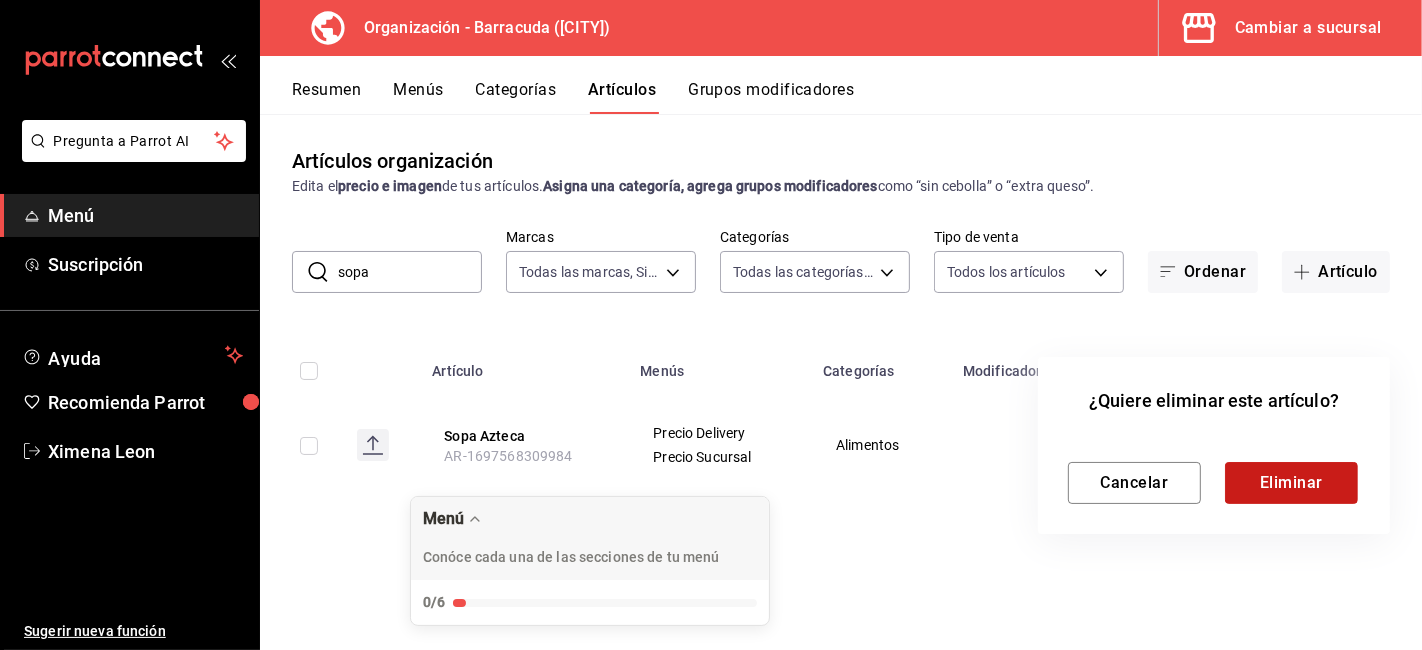 click on "Eliminar" at bounding box center (1291, 483) 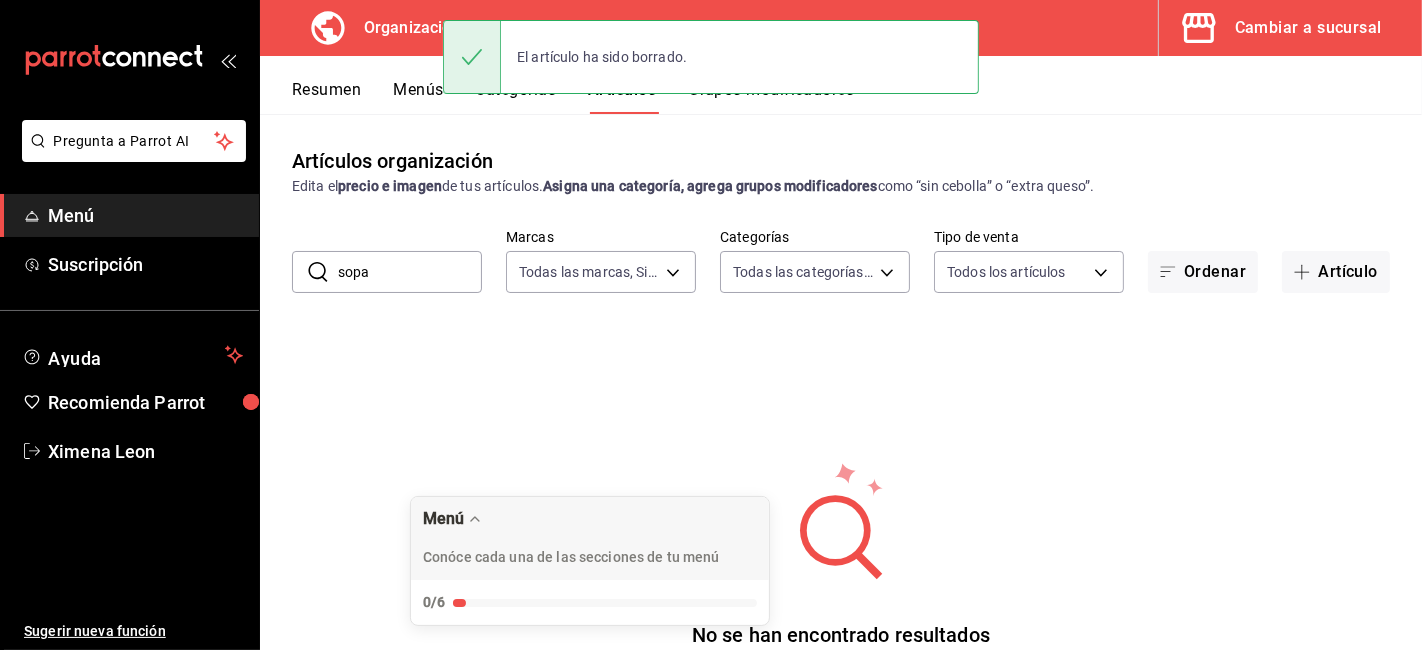 click on "sopa" at bounding box center (410, 272) 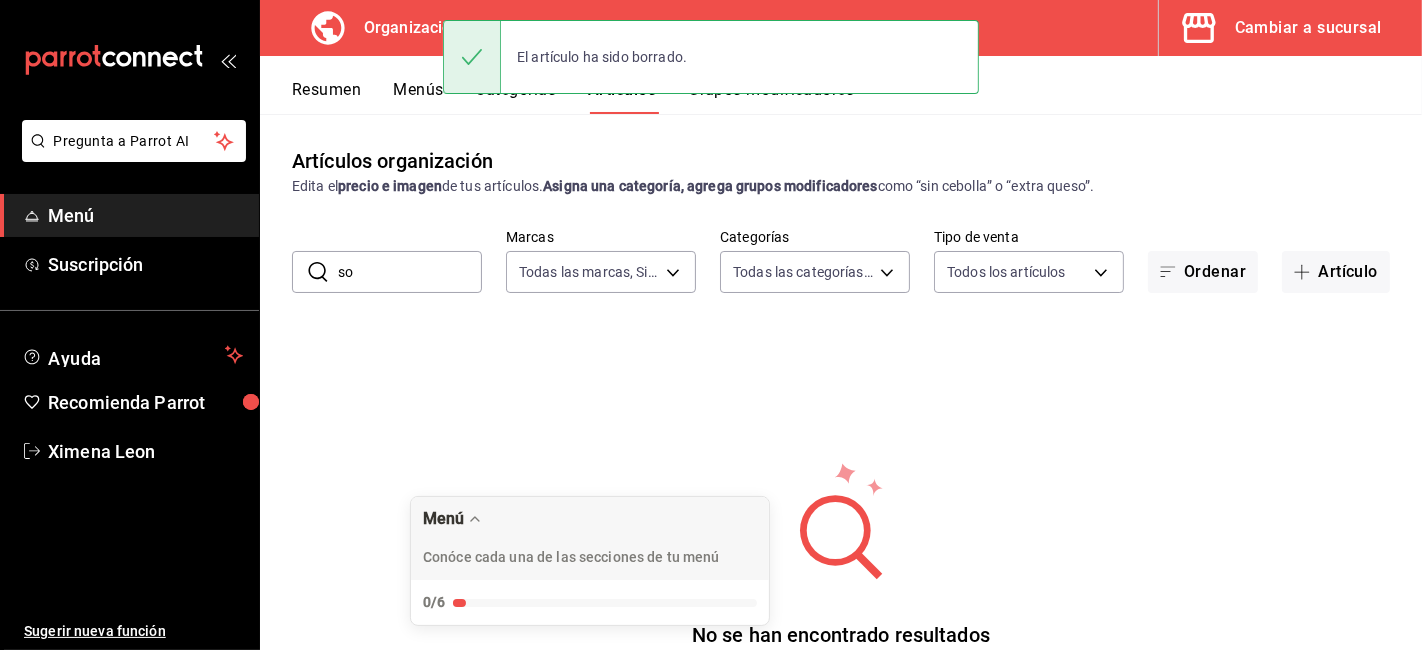 type on "s" 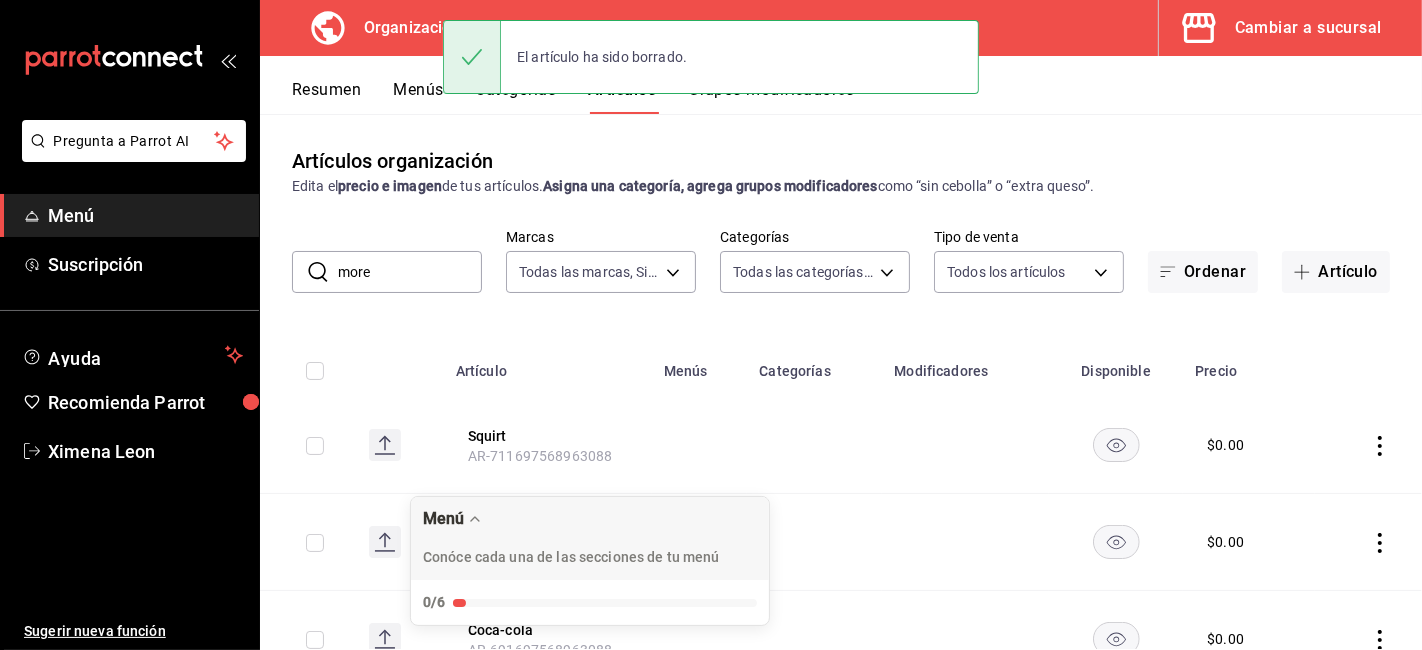 type on "more" 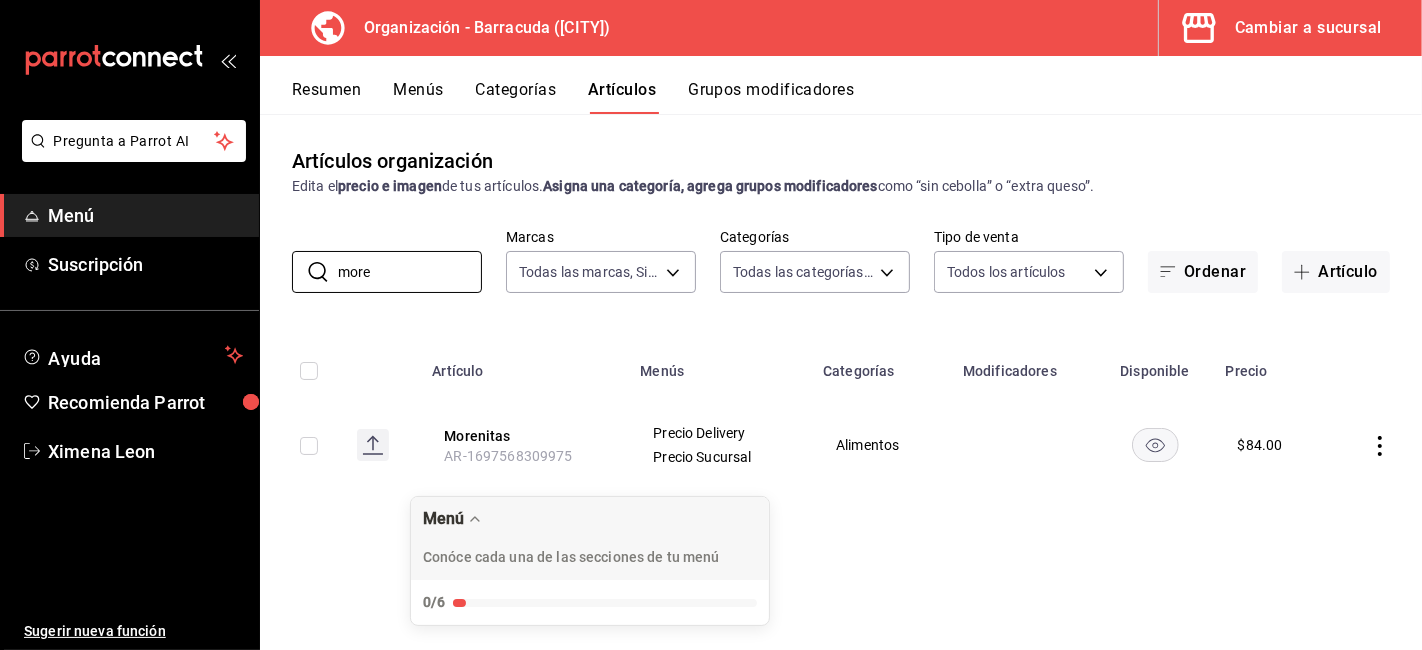 click at bounding box center (1375, 445) 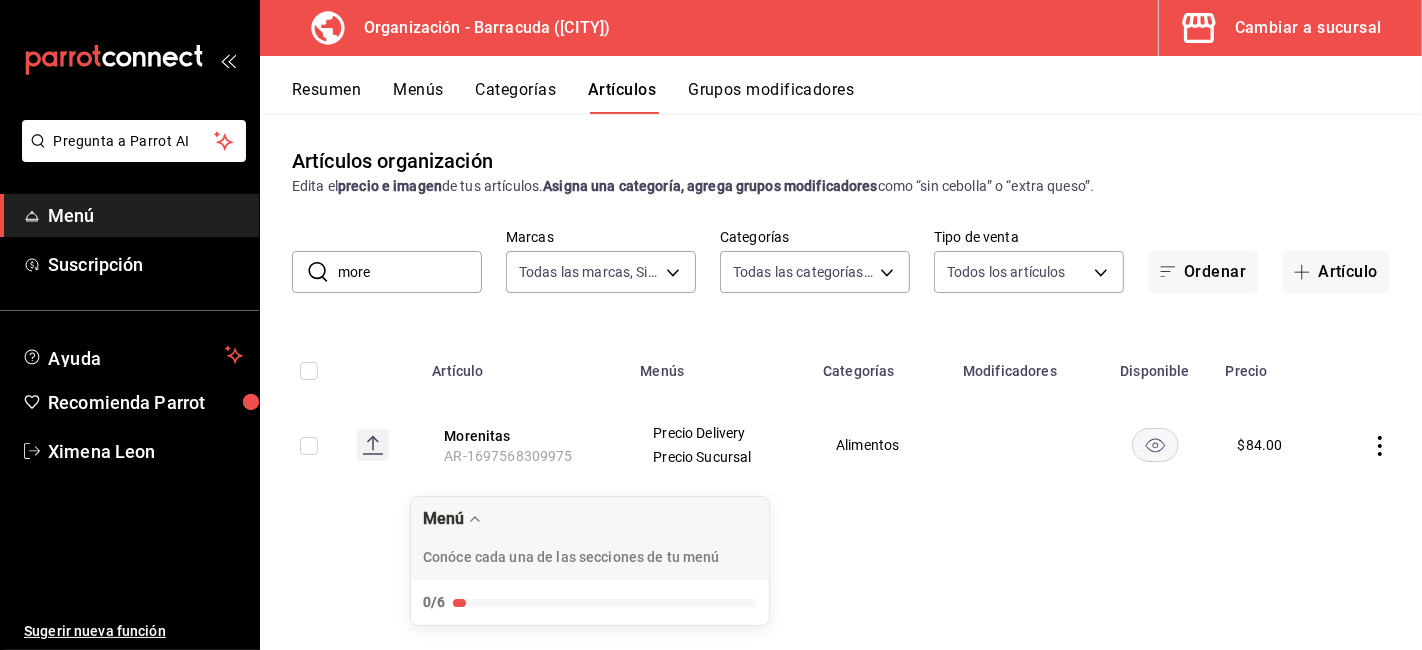 click 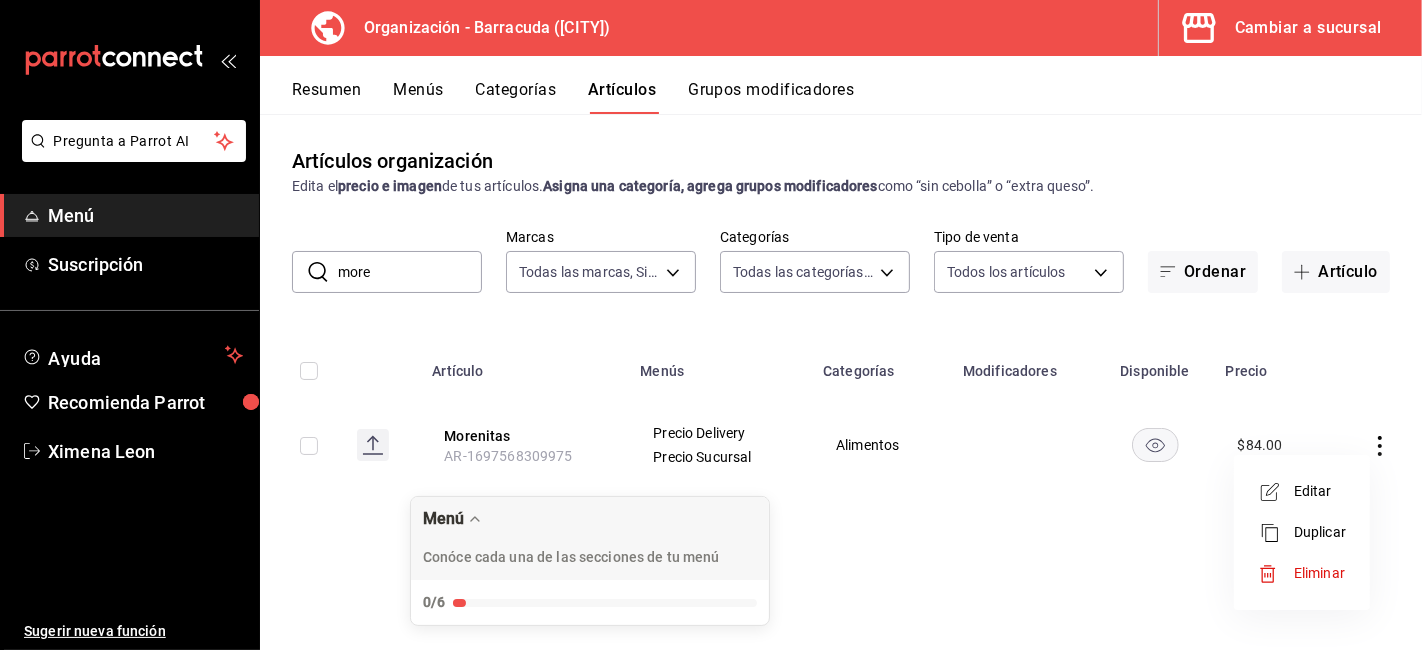 click on "Eliminar" at bounding box center [1319, 573] 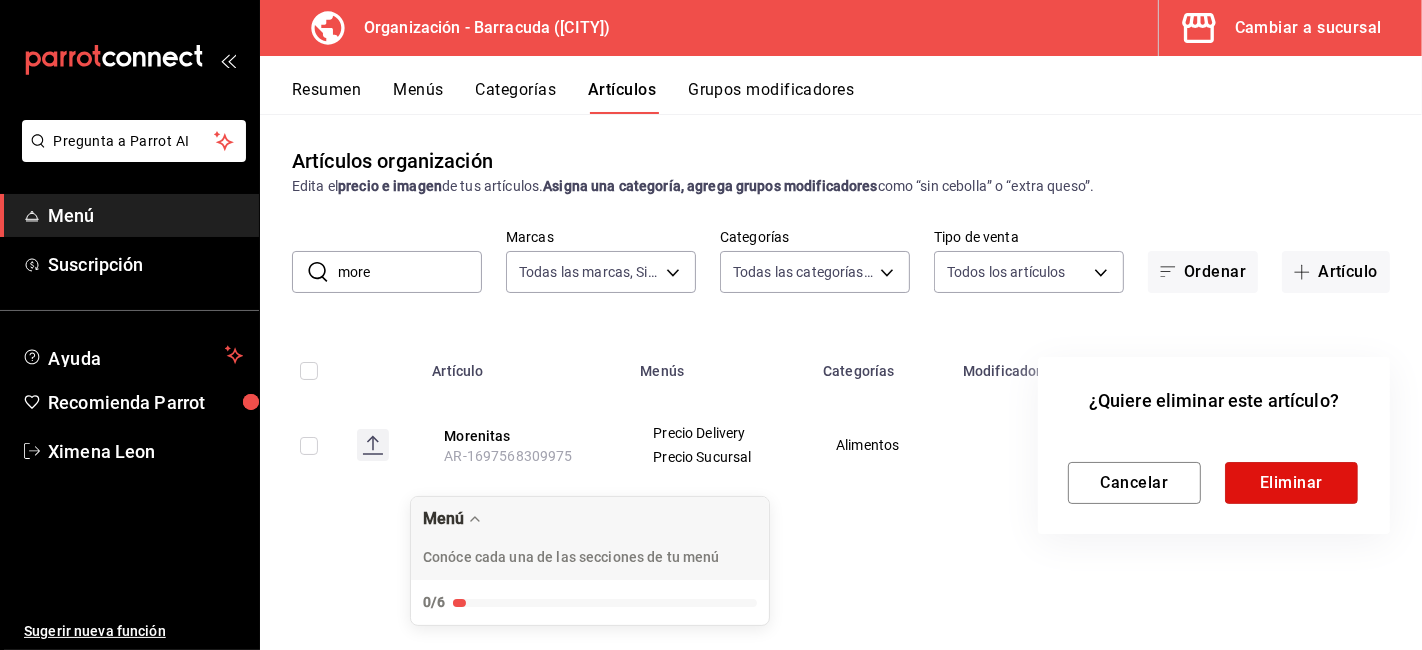 click on "Eliminar" at bounding box center [1291, 483] 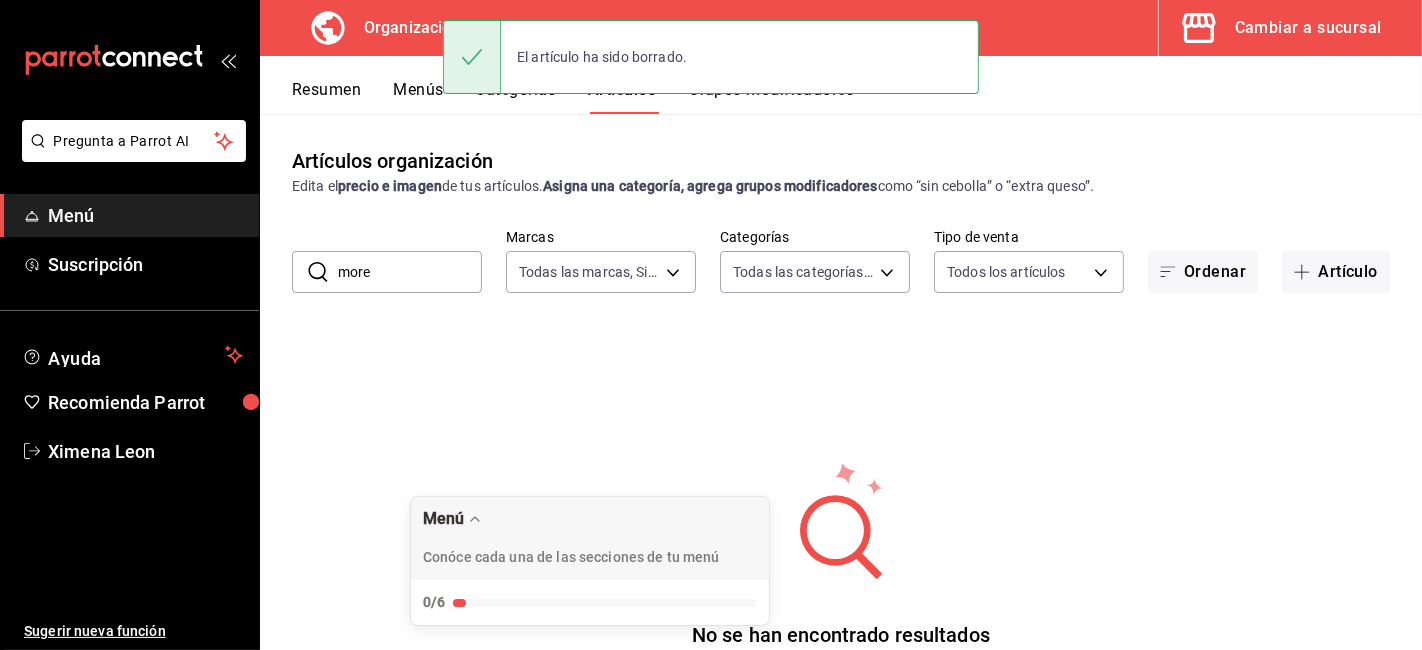 click on "Cambiar a sucursal" at bounding box center (1308, 28) 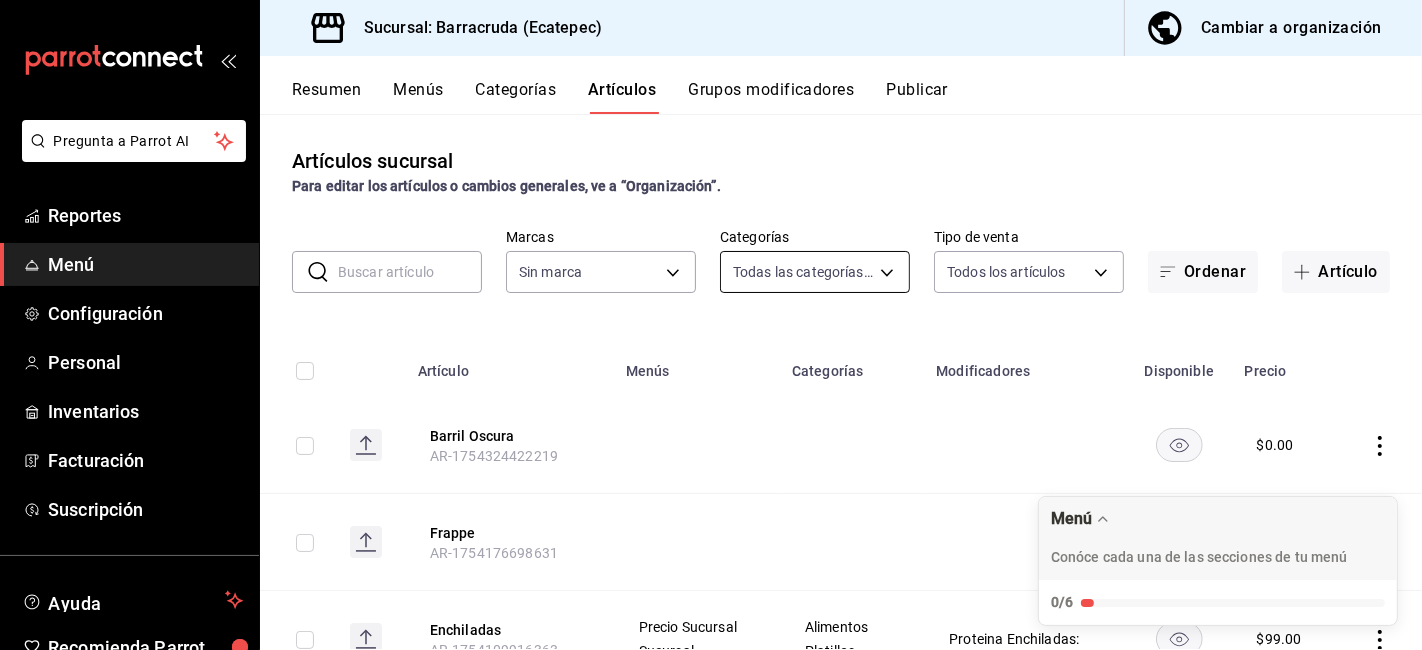 type on "b963c72d-ce85-4c3f-98ed-955f5b3d01ad,f0e73821-c662-412d-b503-729610356999,c693bcbe-7e83-44f8-b0f7-13bc09908b04,a310d70f-5c3b-42cb-8536-03cec27cec4d,1166309c-01d6-4955-8126-da1f9de0f082,5e65cc11-2fa0-44ef-895a-804074255bcb,eabe6da7-1a21-4192-87ec-f1d6f570e677,7d1aeb4b-c0fc-4c6e-8250-ea7204bd94ce,6c3023de-e597-49fd-b694-202897c7f145,58509221-a396-4639-ba98-9613356e713b,ca2de480-d659-42ce-81a0-ef70df13c49e,19043e72-4721-4fe1-8392-774594c02fcb,62fa4195-860e-4411-beba-6a9b9f22682c,d80faeee-26b7-4268-a3bc-c7ffedce9130,6f08e73e-6916-47ec-a222-934d5e8e7cab,a5ddd506-eb11-4dde-b61e-c8c8a846b8e8,9530b1c7-b7a7-4f06-b298-a79c54d2dc29" 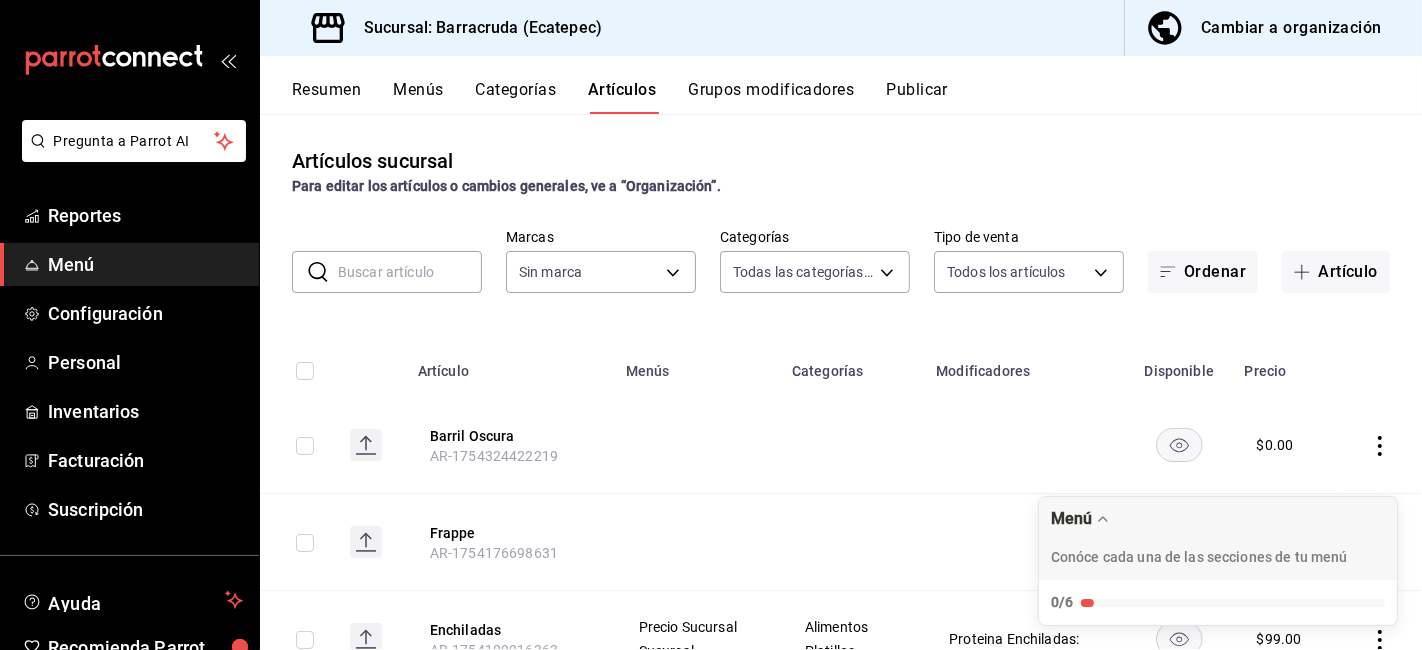 type on "781d0e5e-0cd3-418f-8c9c-0f4117c8f844" 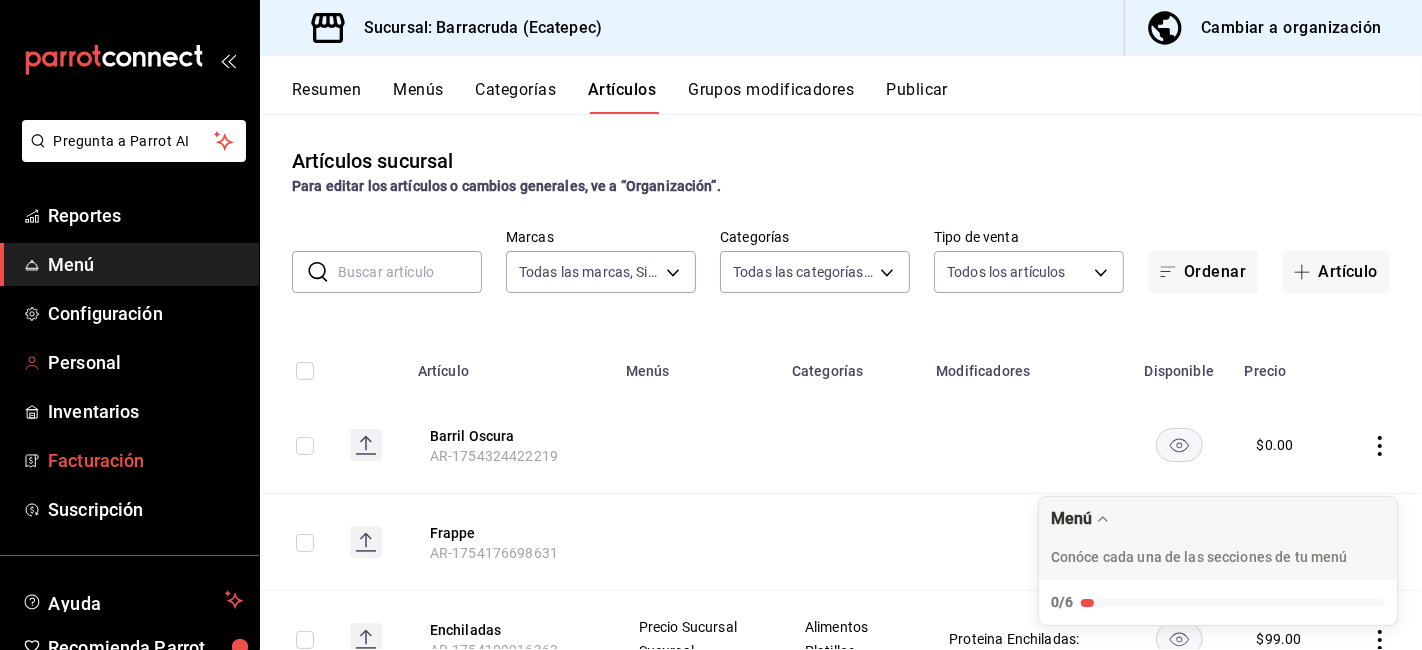 scroll, scrollTop: 111, scrollLeft: 0, axis: vertical 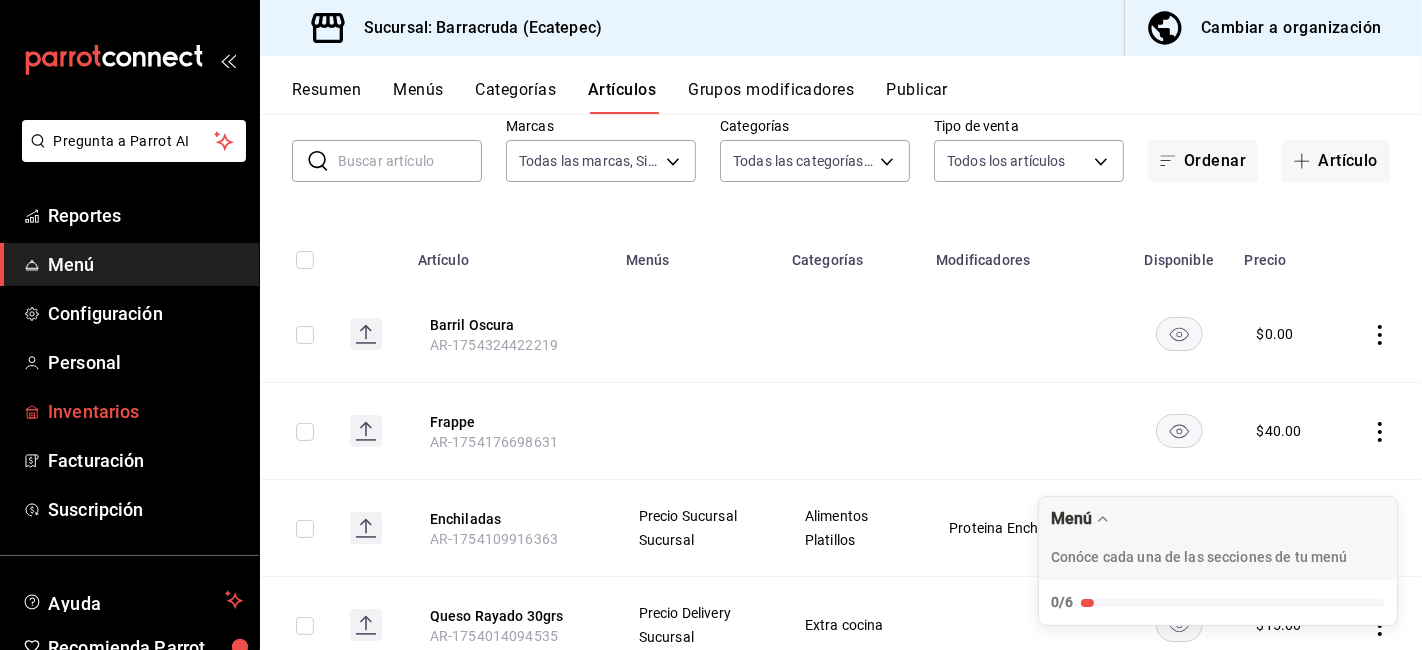 click on "Inventarios" at bounding box center [145, 411] 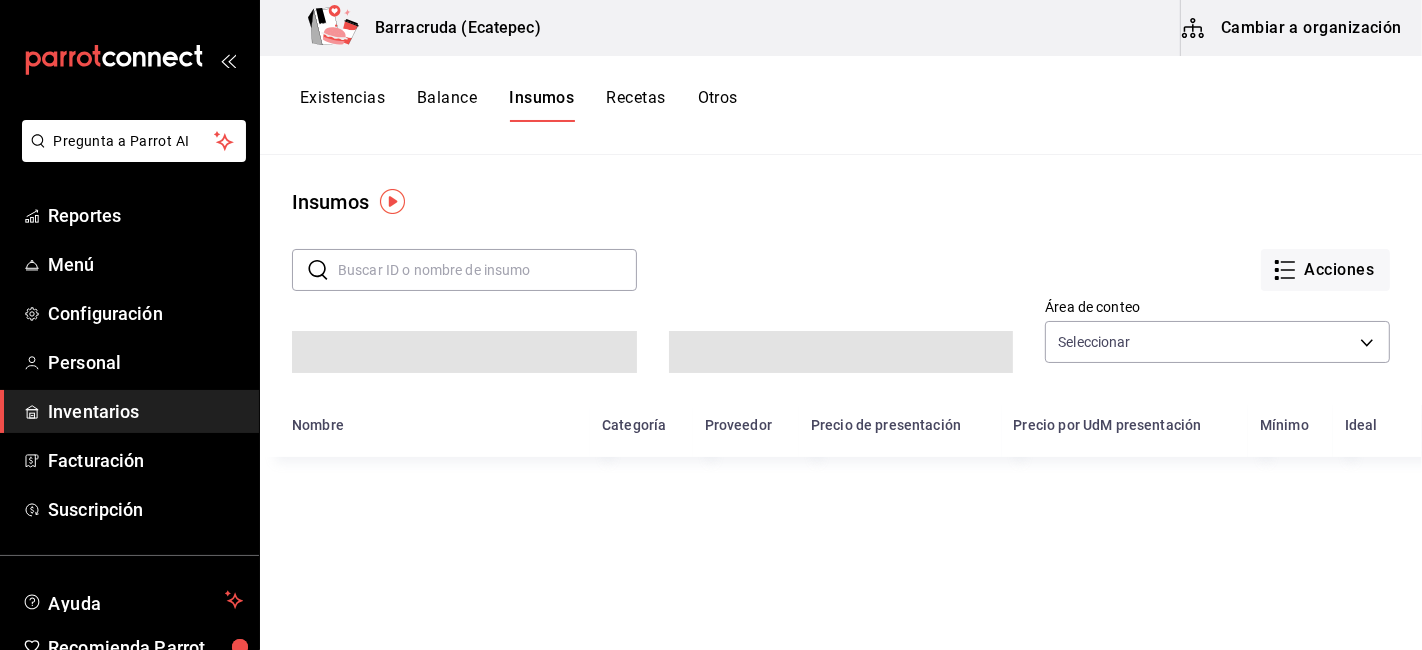 type on "bc92f2e1-ced4-4cd8-8ab1-afb59433a5ef,91b568b3-38e8-4c6d-a95f-b30e7fbeced7" 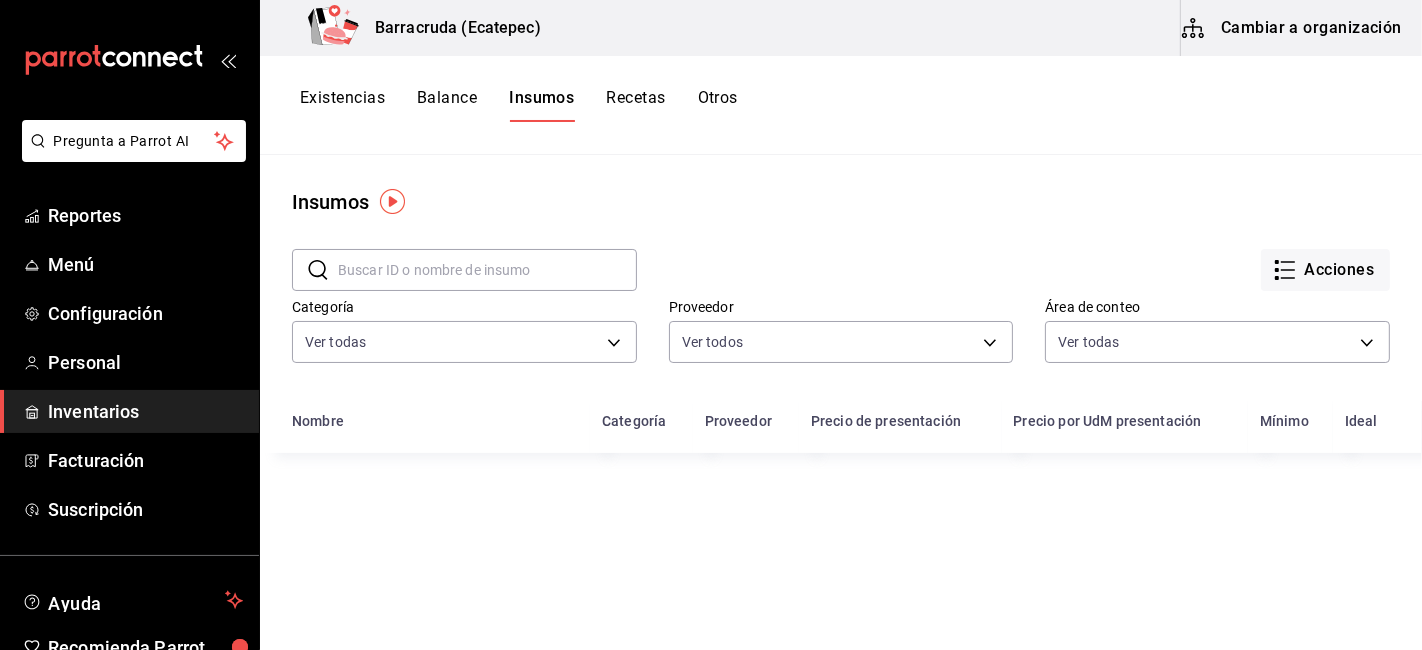 scroll, scrollTop: 222, scrollLeft: 0, axis: vertical 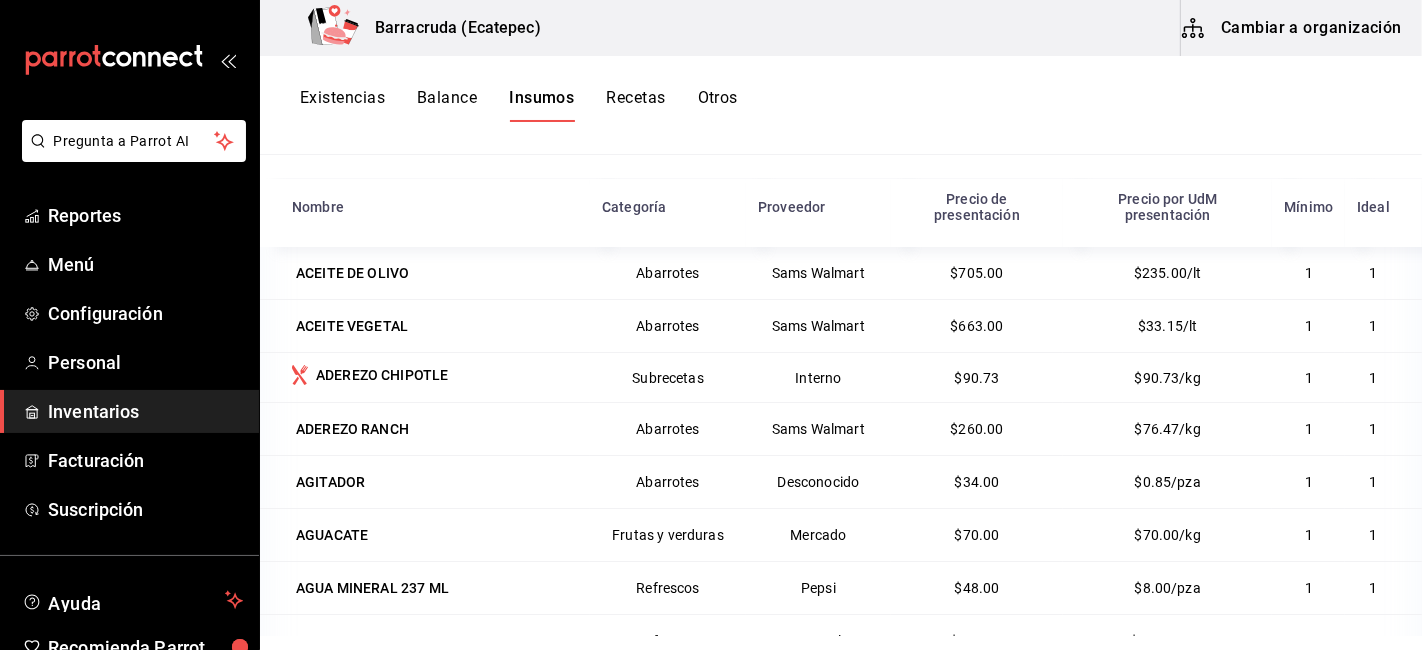 click on "Cambiar a organización" at bounding box center (1293, 28) 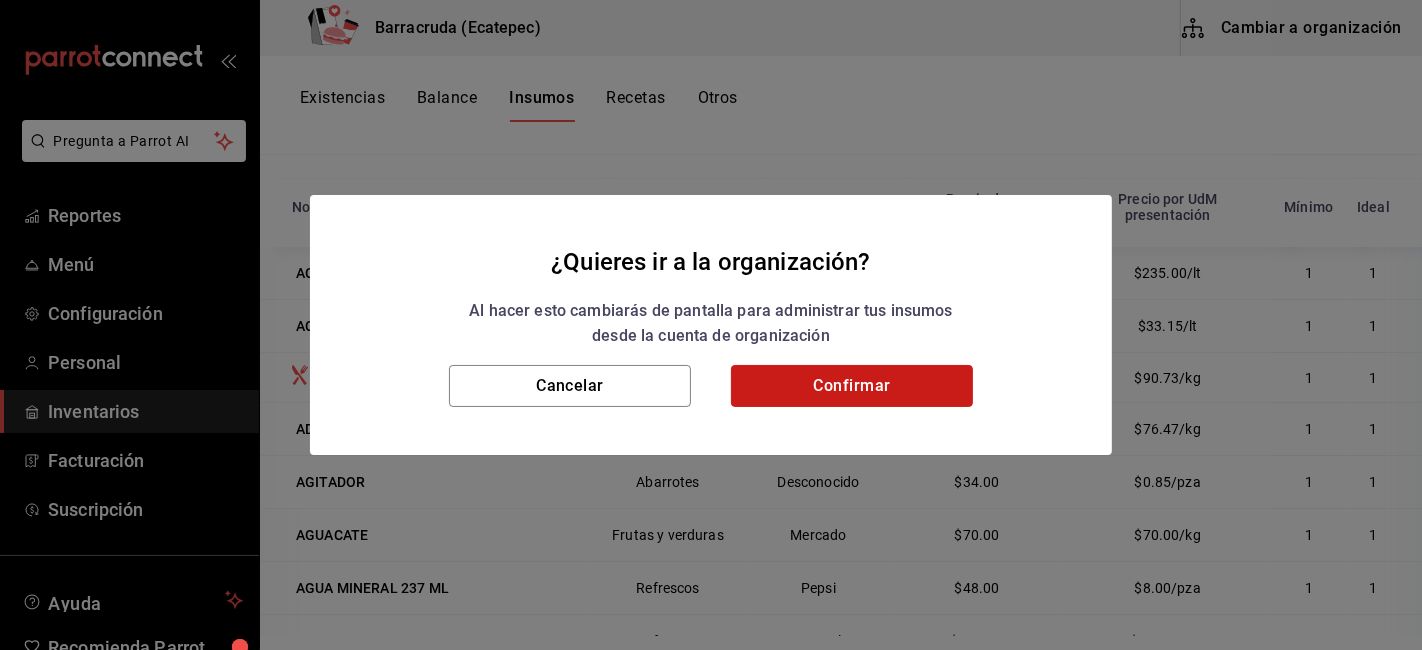 click on "Confirmar" at bounding box center (852, 386) 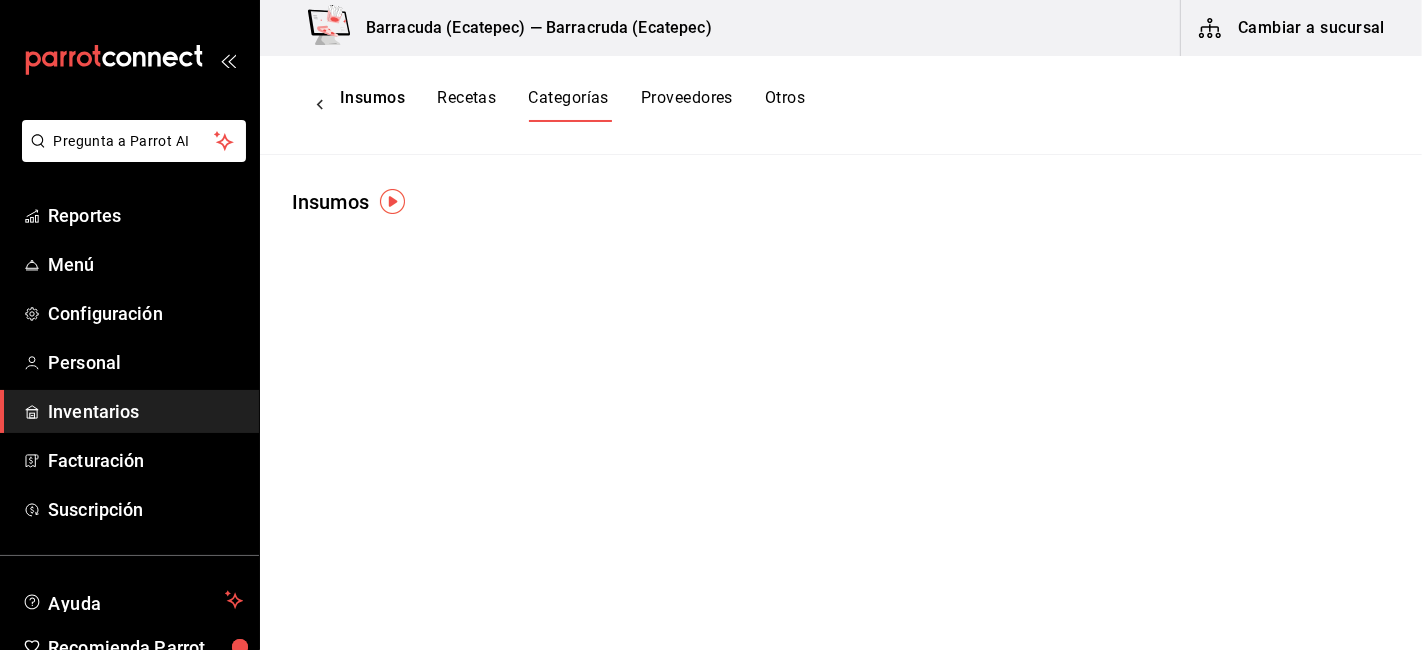 scroll, scrollTop: 0, scrollLeft: 0, axis: both 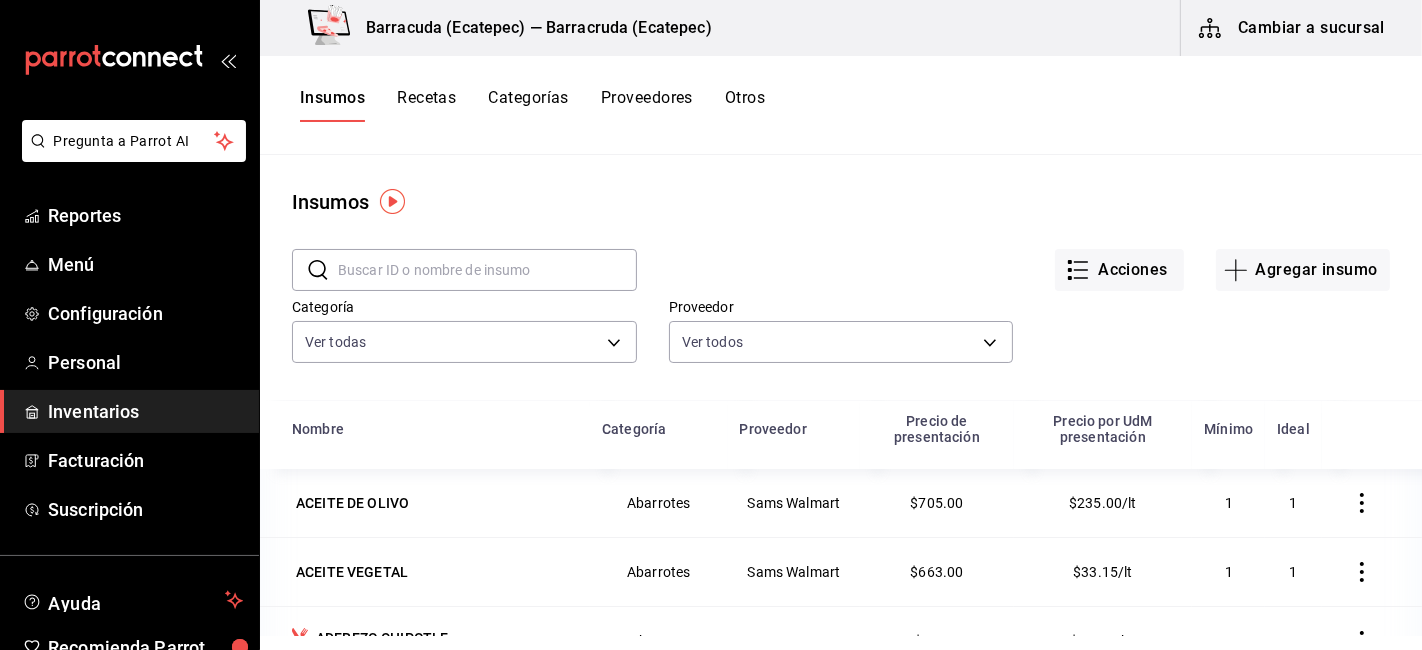 click on "Insumos Recetas Categorías Proveedores Otros" at bounding box center (532, 105) 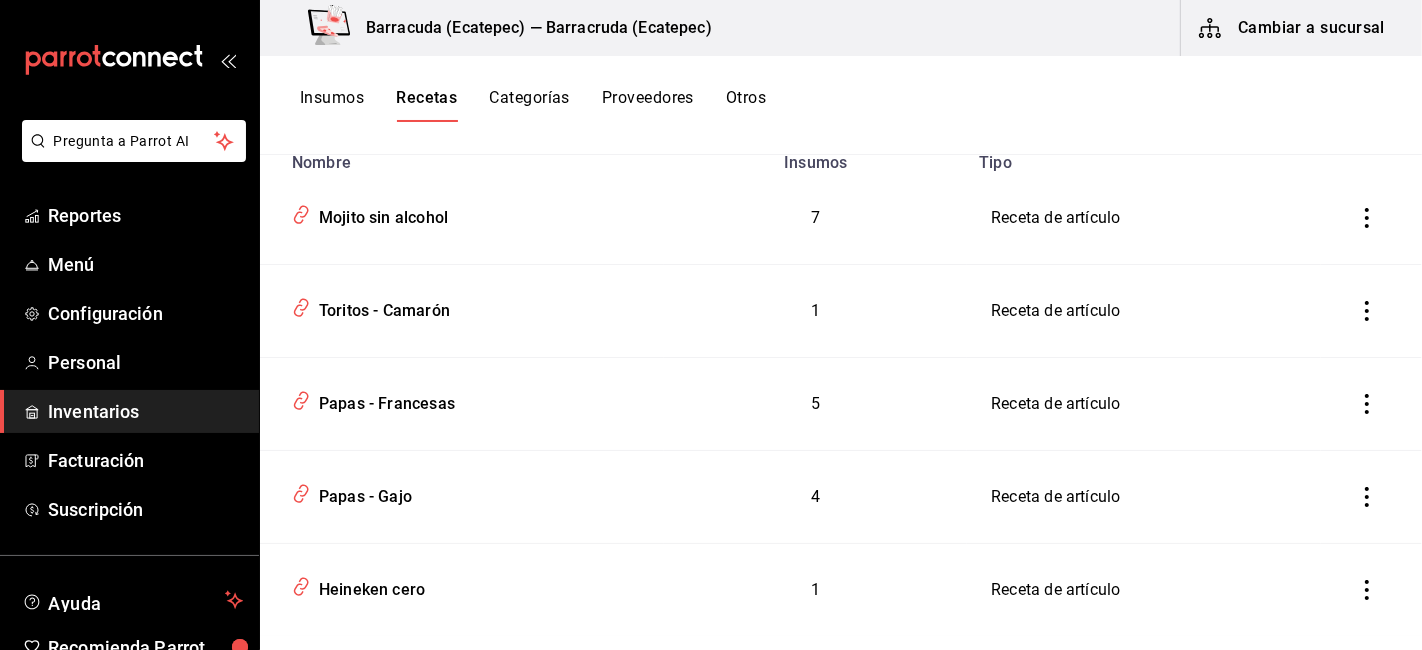 scroll, scrollTop: 0, scrollLeft: 0, axis: both 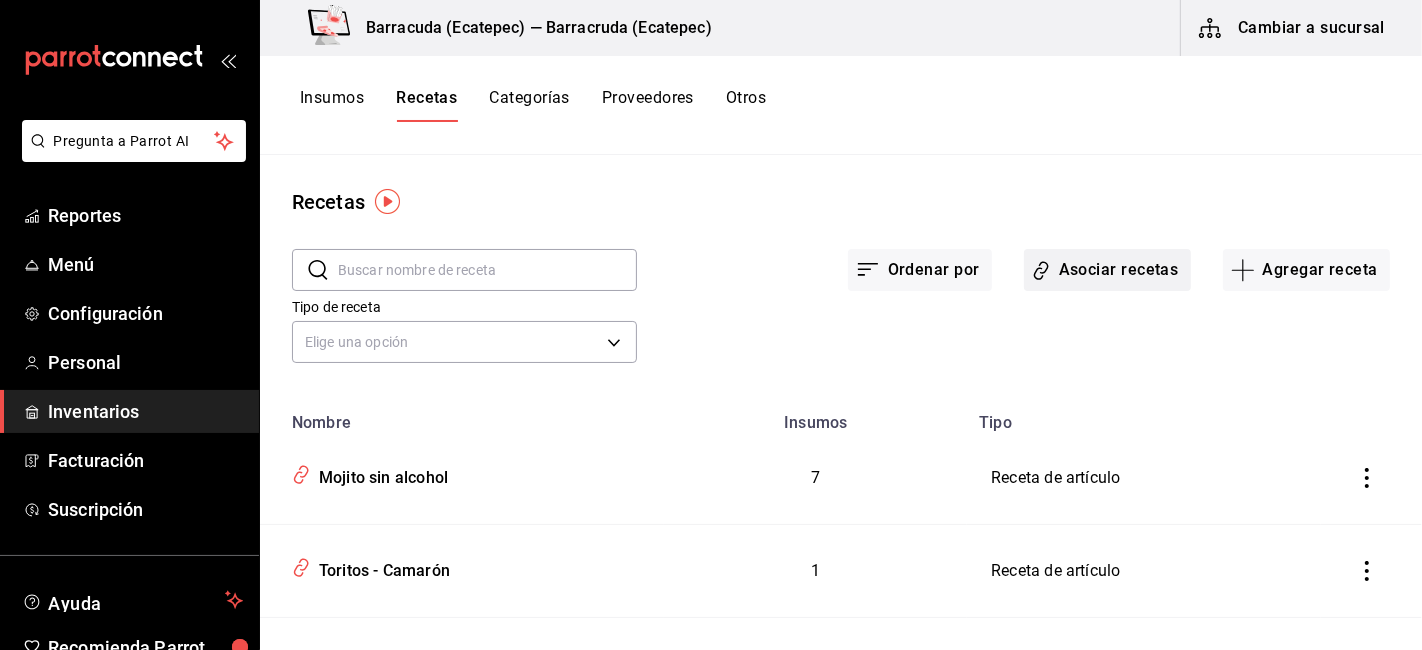 click on "Asociar recetas" at bounding box center [1107, 270] 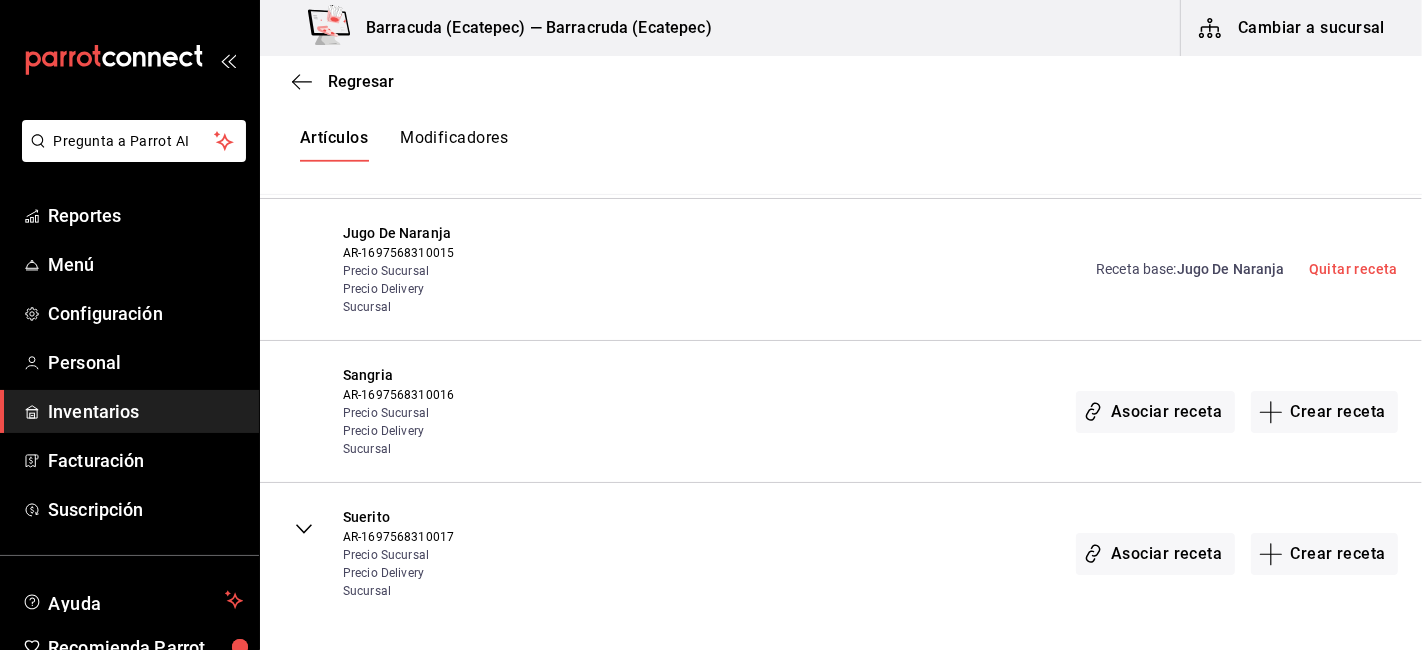 scroll, scrollTop: 7162, scrollLeft: 0, axis: vertical 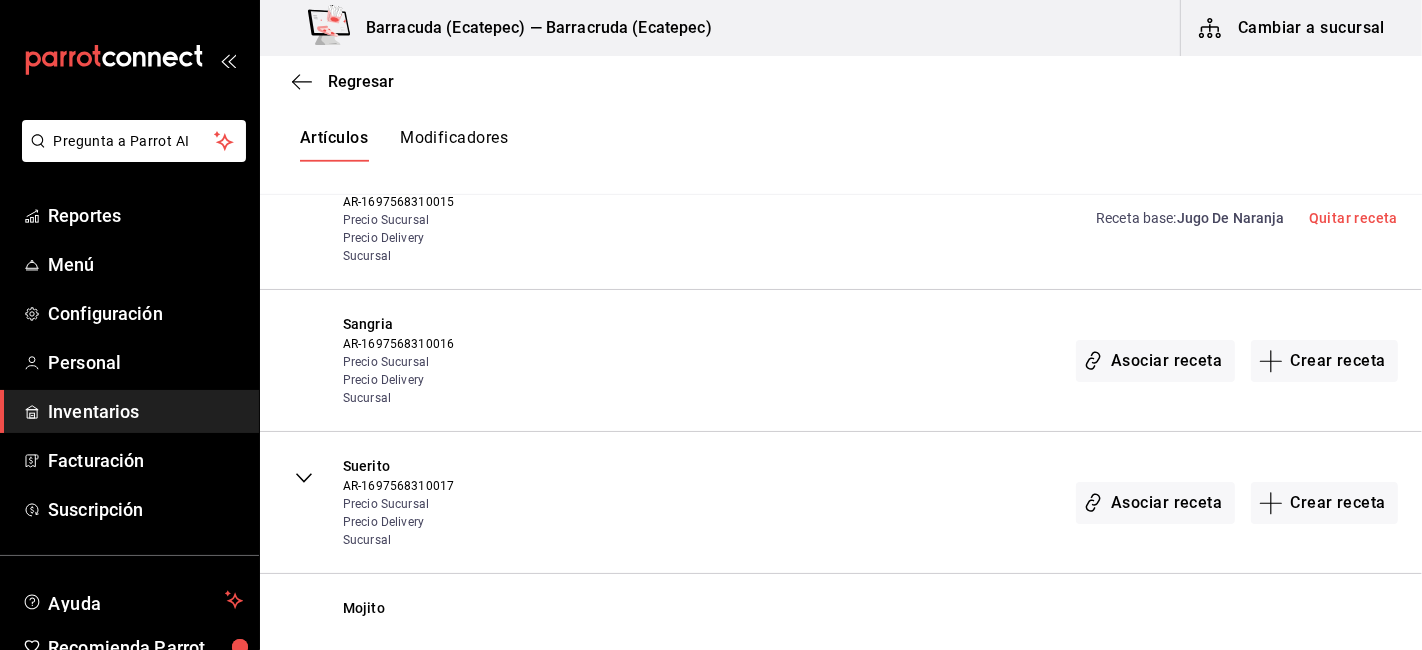 click on "Modificadores" at bounding box center (454, 145) 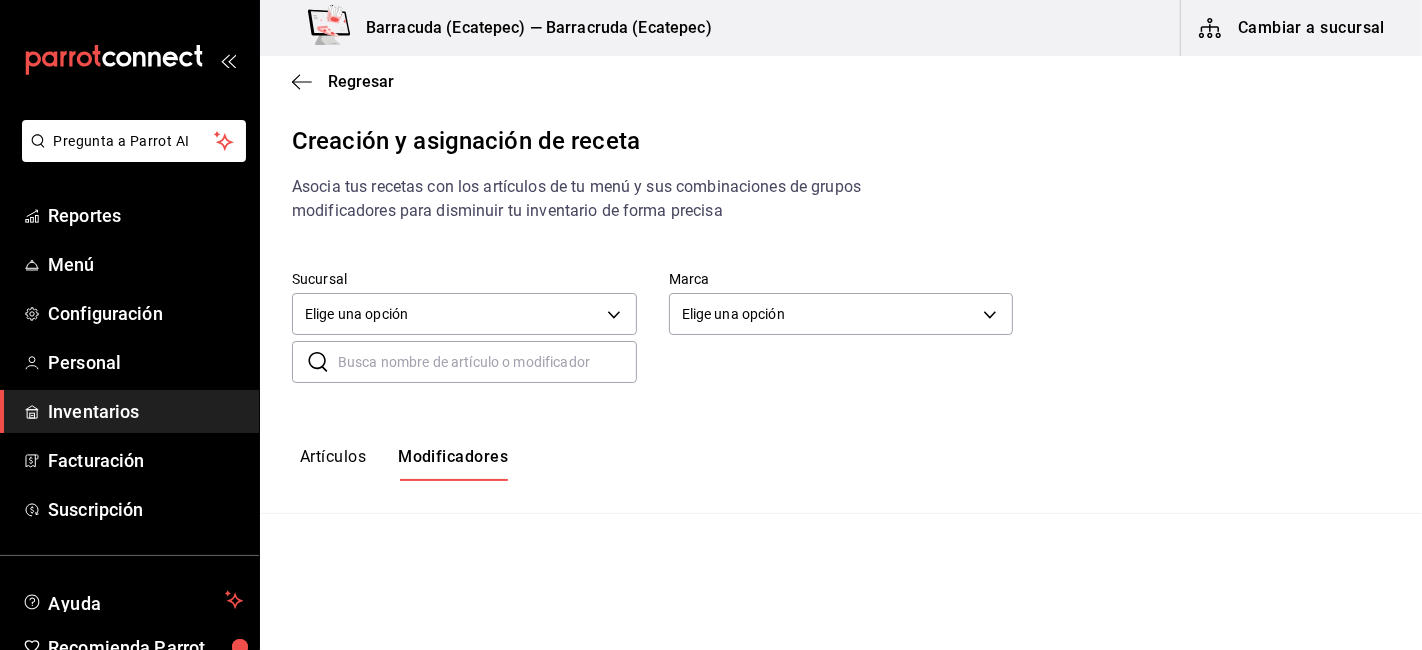 scroll, scrollTop: 0, scrollLeft: 0, axis: both 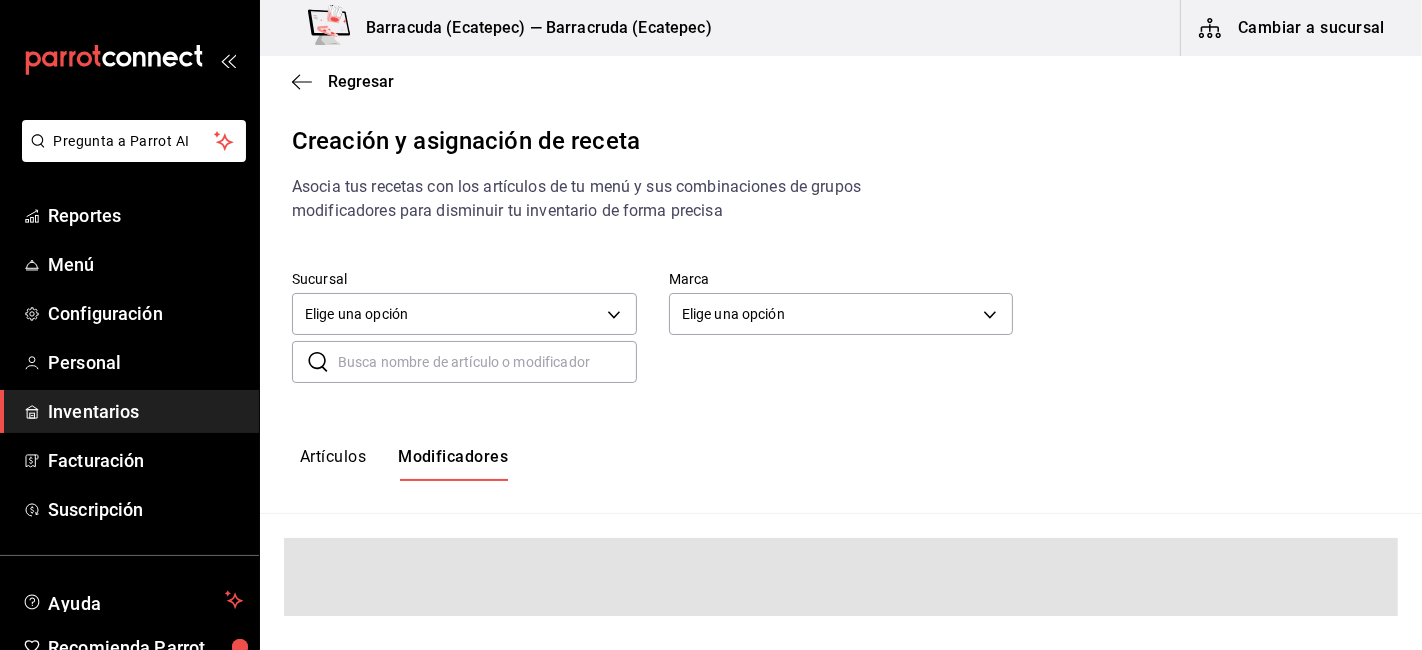 click at bounding box center (487, 362) 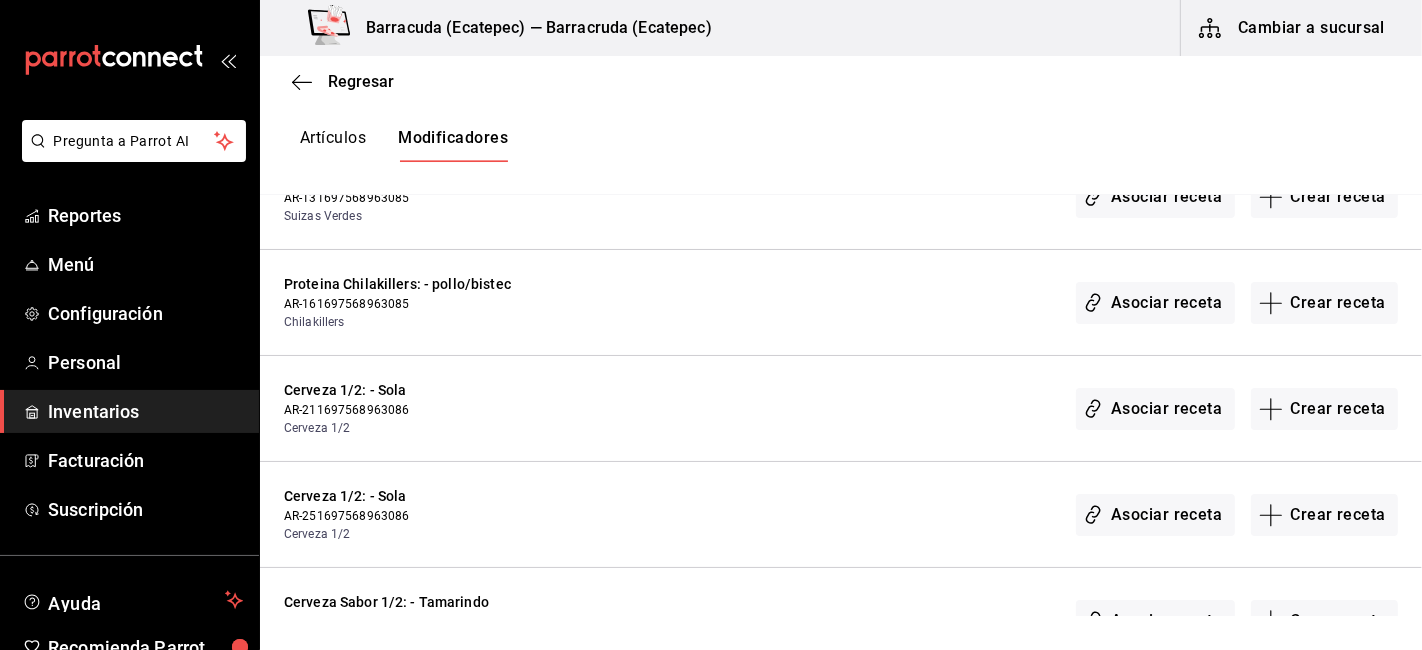 scroll, scrollTop: 4000, scrollLeft: 0, axis: vertical 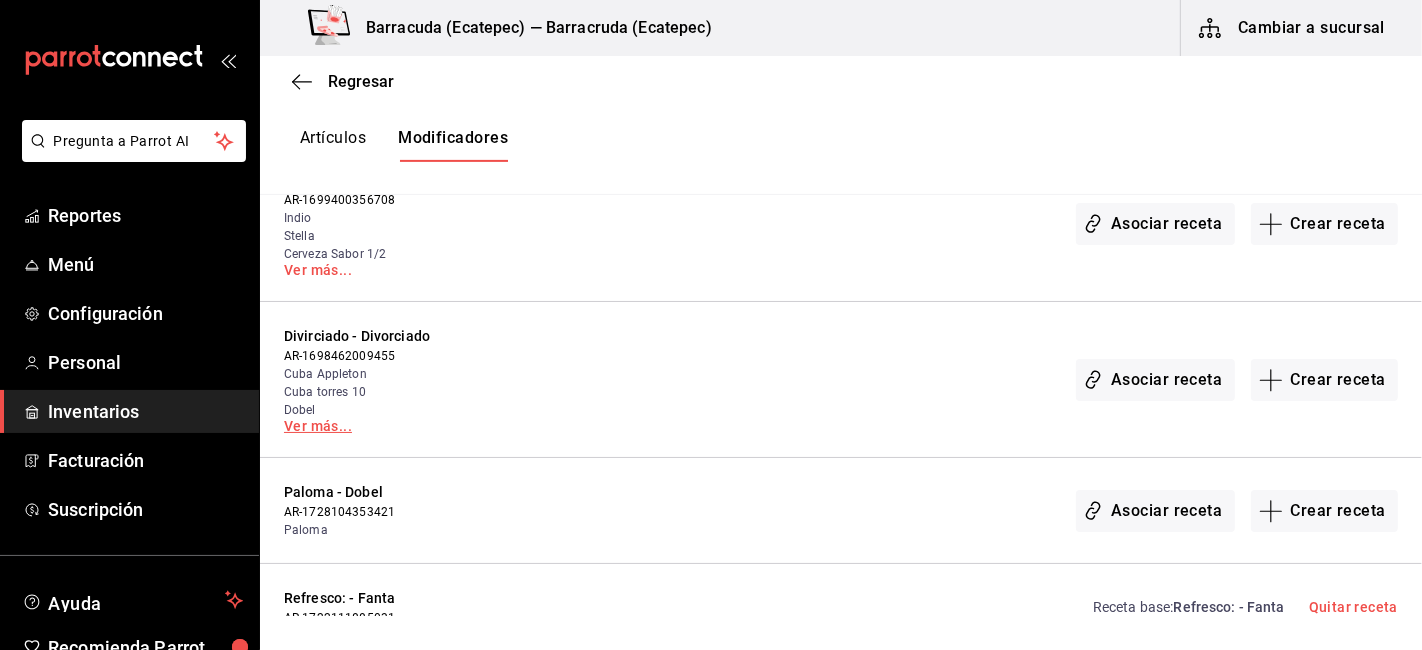 click on "Ver más..." at bounding box center (412, 426) 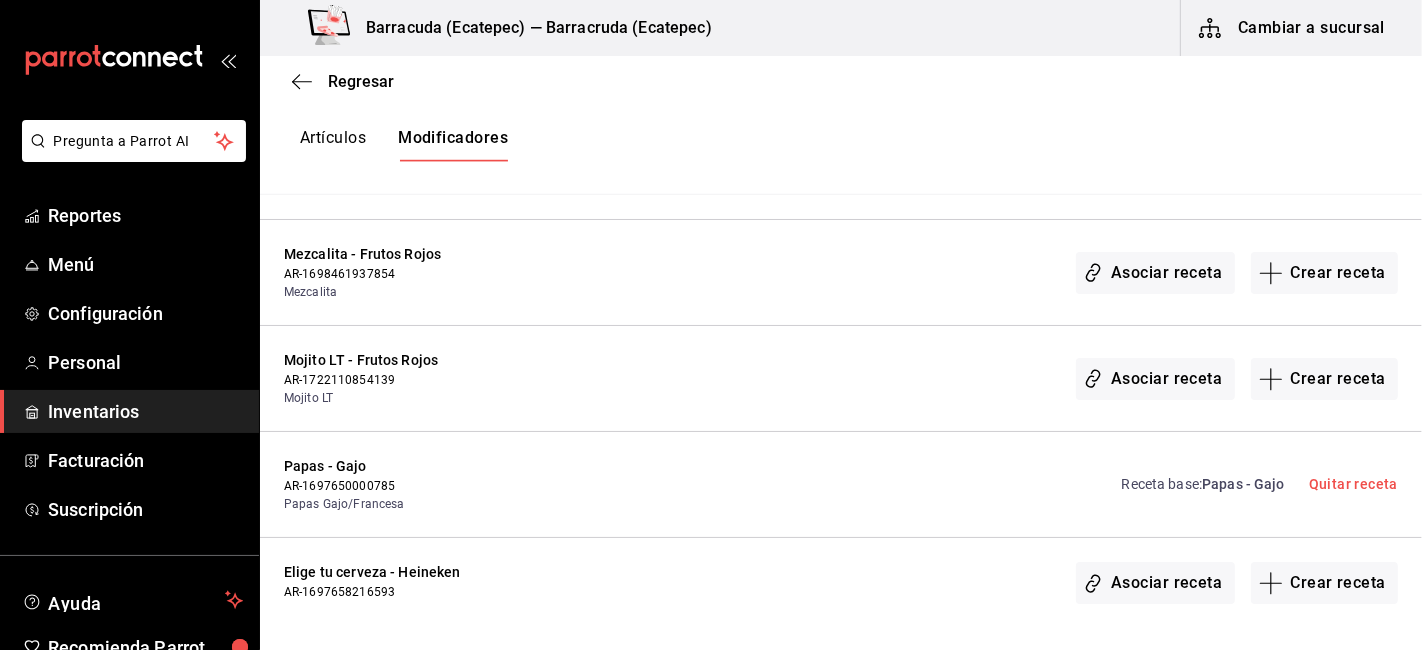 scroll, scrollTop: 7777, scrollLeft: 0, axis: vertical 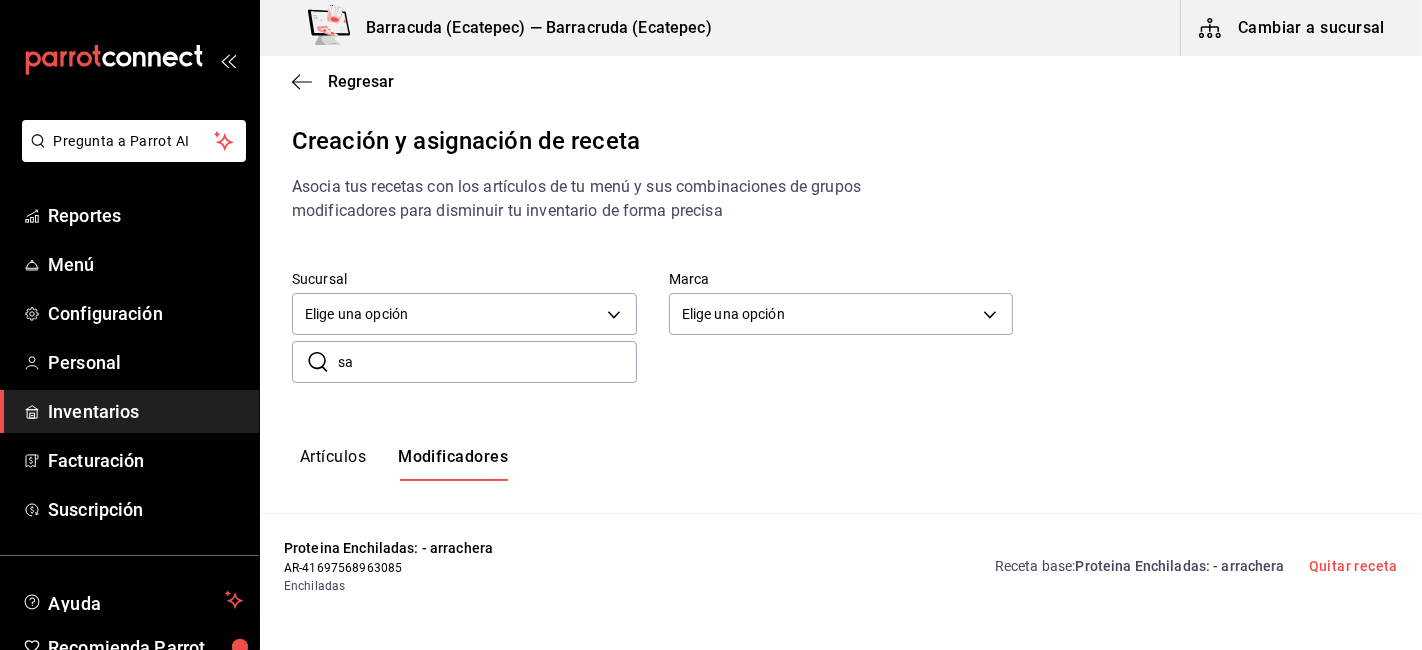 click on "sa" at bounding box center (487, 362) 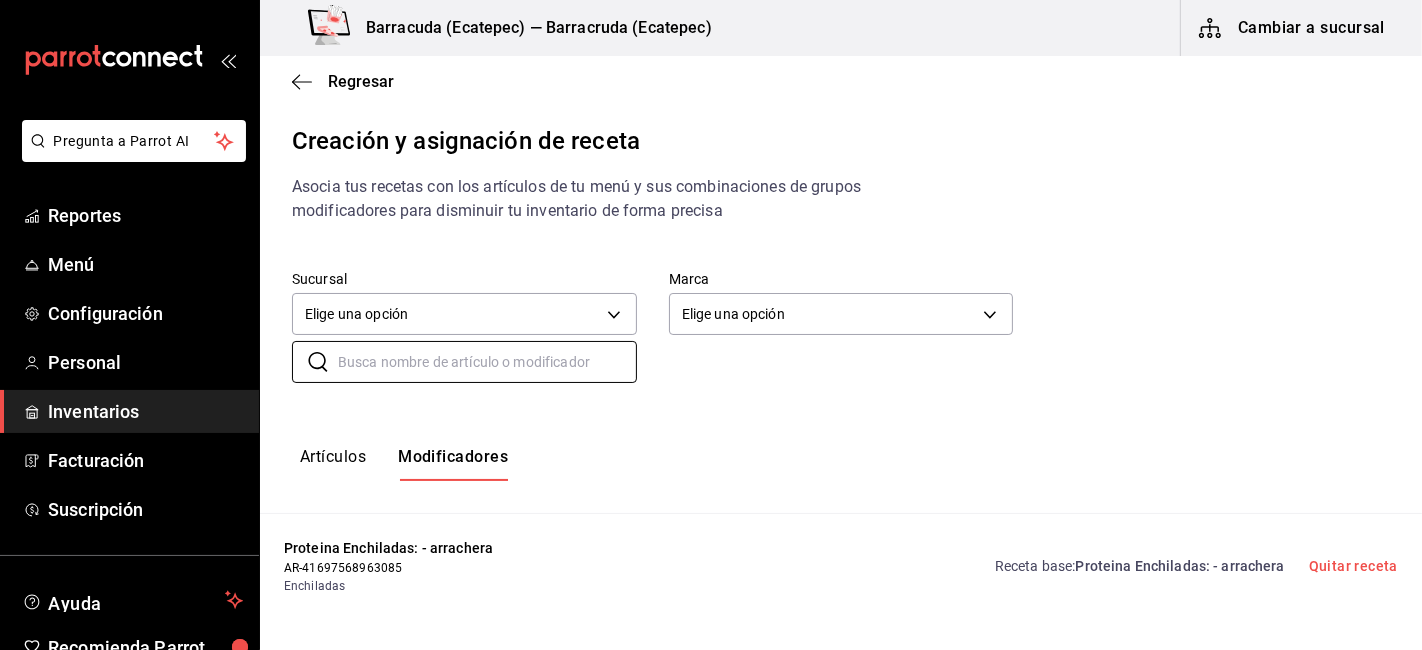type 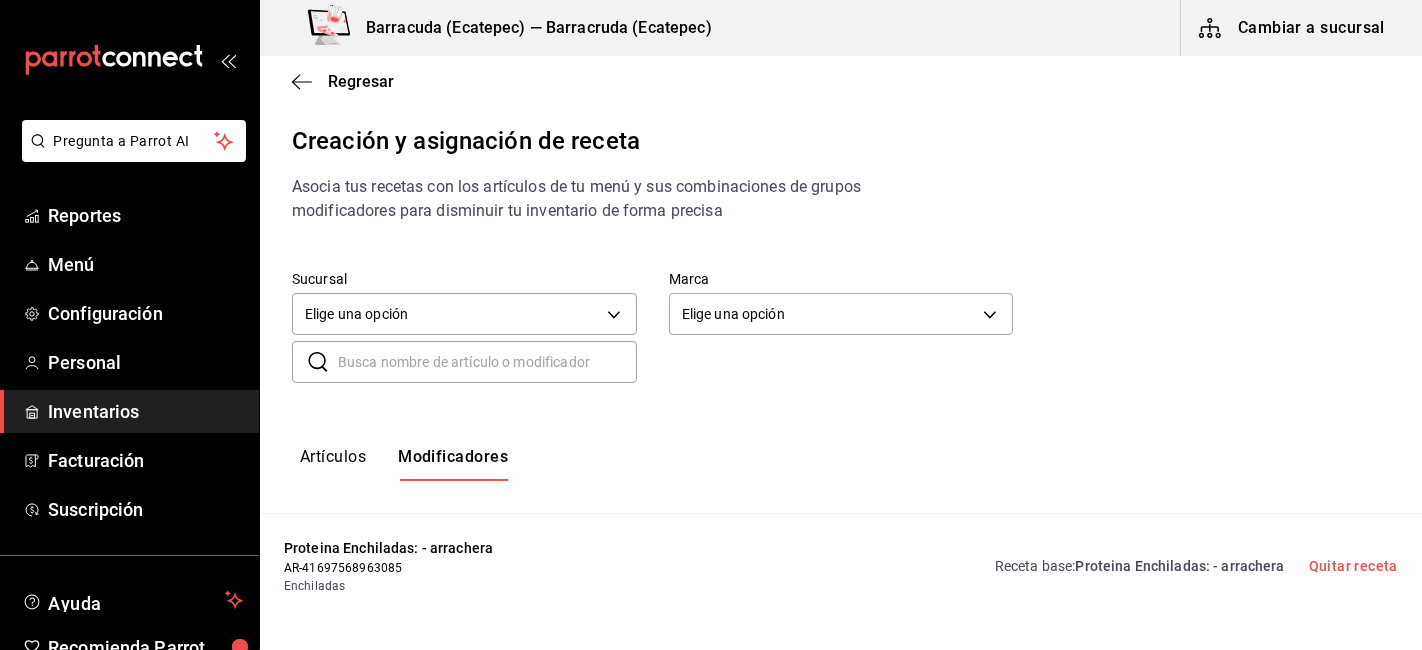 click on "Artículos" at bounding box center (333, 464) 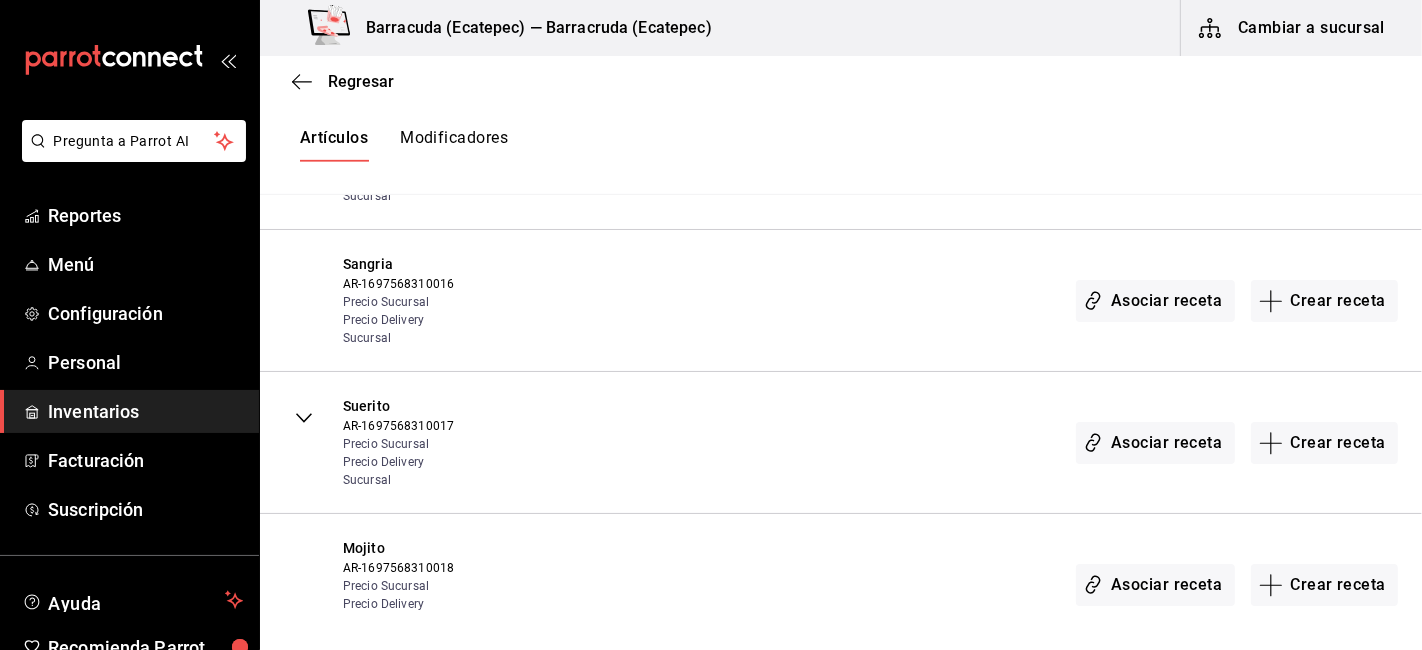 scroll, scrollTop: 7333, scrollLeft: 0, axis: vertical 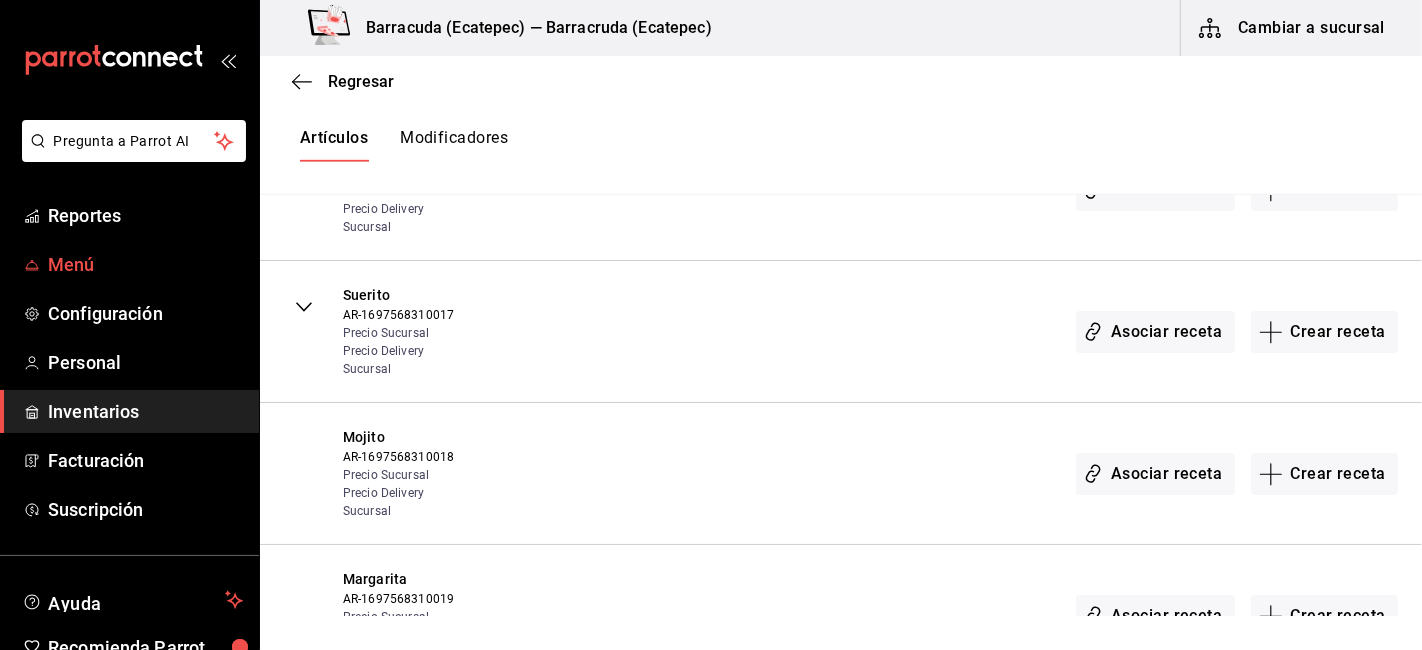 click on "Menú" at bounding box center [145, 264] 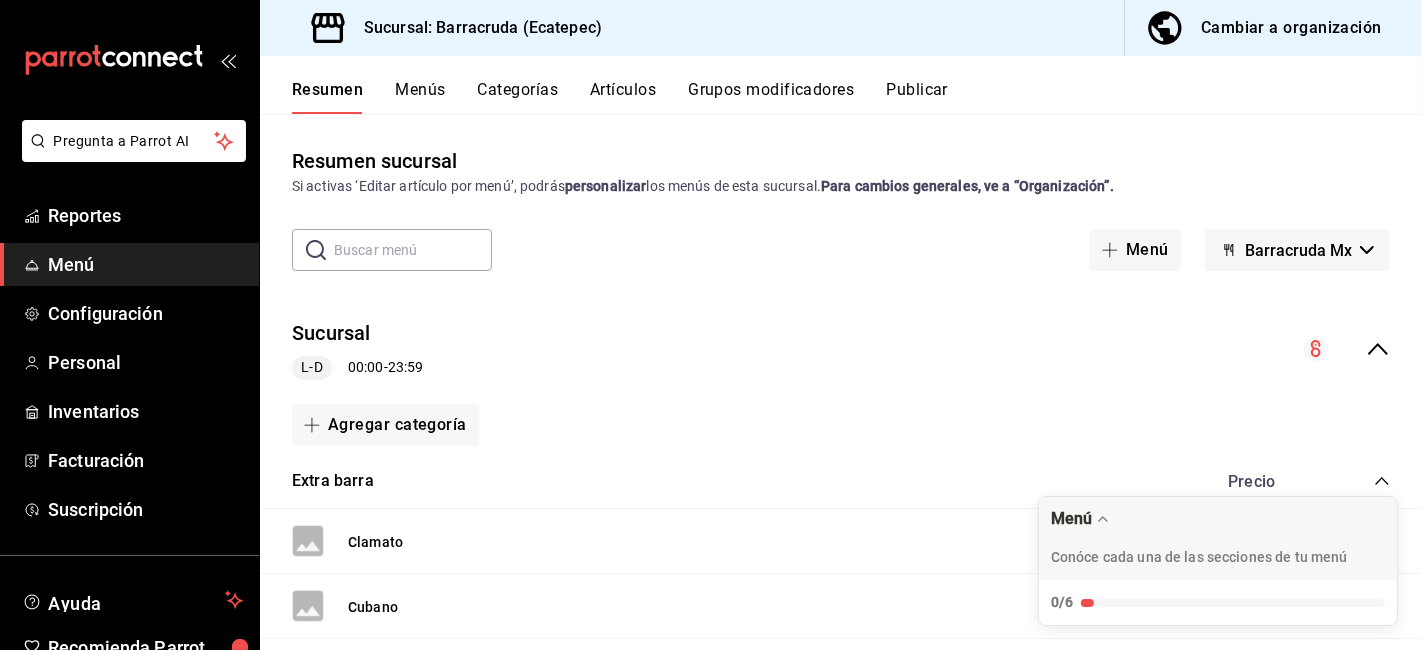 click on "Artículos" at bounding box center [623, 97] 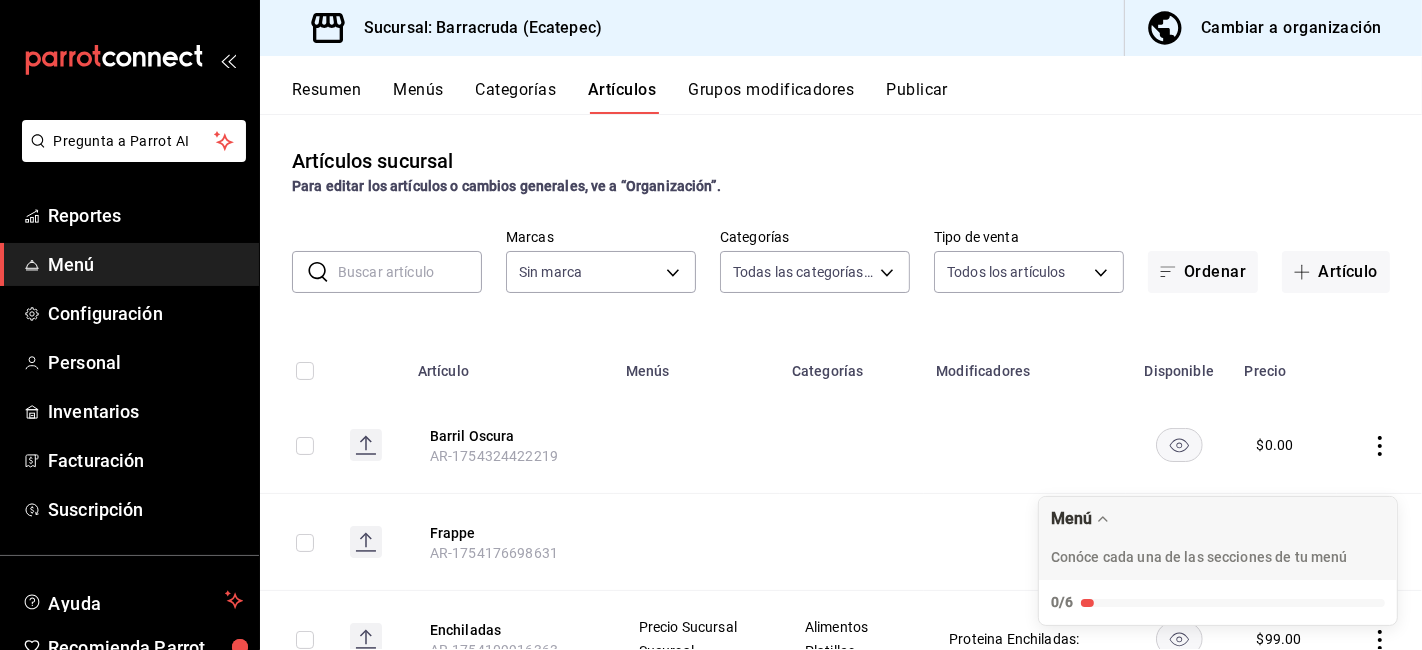 type on "b963c72d-ce85-4c3f-98ed-955f5b3d01ad,f0e73821-c662-412d-b503-729610356999,c693bcbe-7e83-44f8-b0f7-13bc09908b04,a310d70f-5c3b-42cb-8536-03cec27cec4d,1166309c-01d6-4955-8126-da1f9de0f082,5e65cc11-2fa0-44ef-895a-804074255bcb,eabe6da7-1a21-4192-87ec-f1d6f570e677,7d1aeb4b-c0fc-4c6e-8250-ea7204bd94ce,6c3023de-e597-49fd-b694-202897c7f145,58509221-a396-4639-ba98-9613356e713b,ca2de480-d659-42ce-81a0-ef70df13c49e,19043e72-4721-4fe1-8392-774594c02fcb,62fa4195-860e-4411-beba-6a9b9f22682c,d80faeee-26b7-4268-a3bc-c7ffedce9130,6f08e73e-6916-47ec-a222-934d5e8e7cab,a5ddd506-eb11-4dde-b61e-c8c8a846b8e8,9530b1c7-b7a7-4f06-b298-a79c54d2dc29" 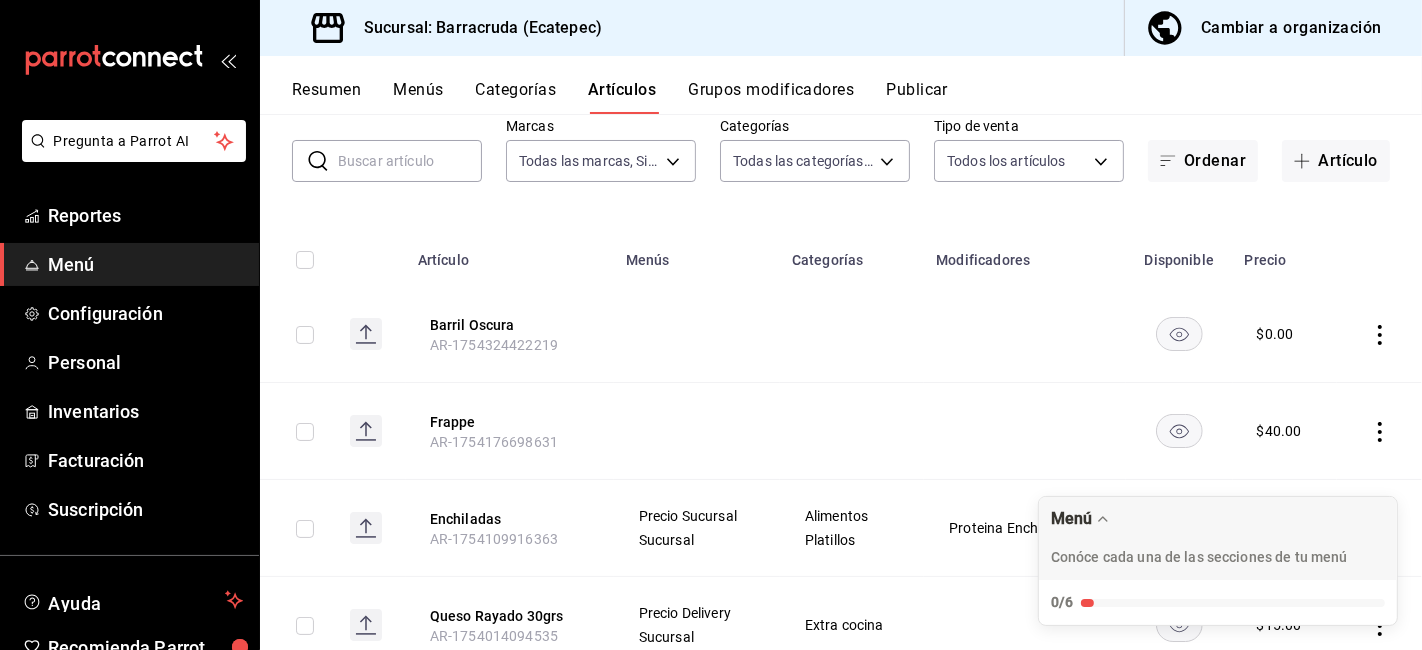 scroll, scrollTop: 34, scrollLeft: 0, axis: vertical 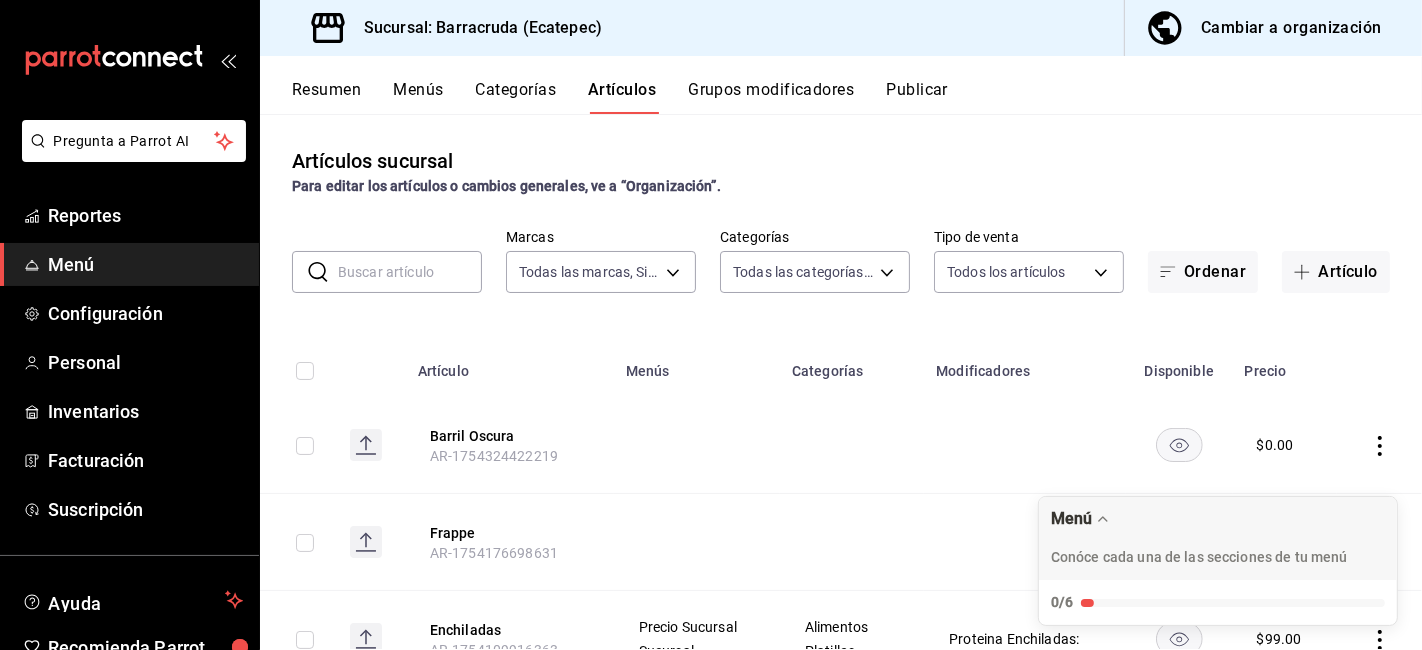 click at bounding box center [410, 272] 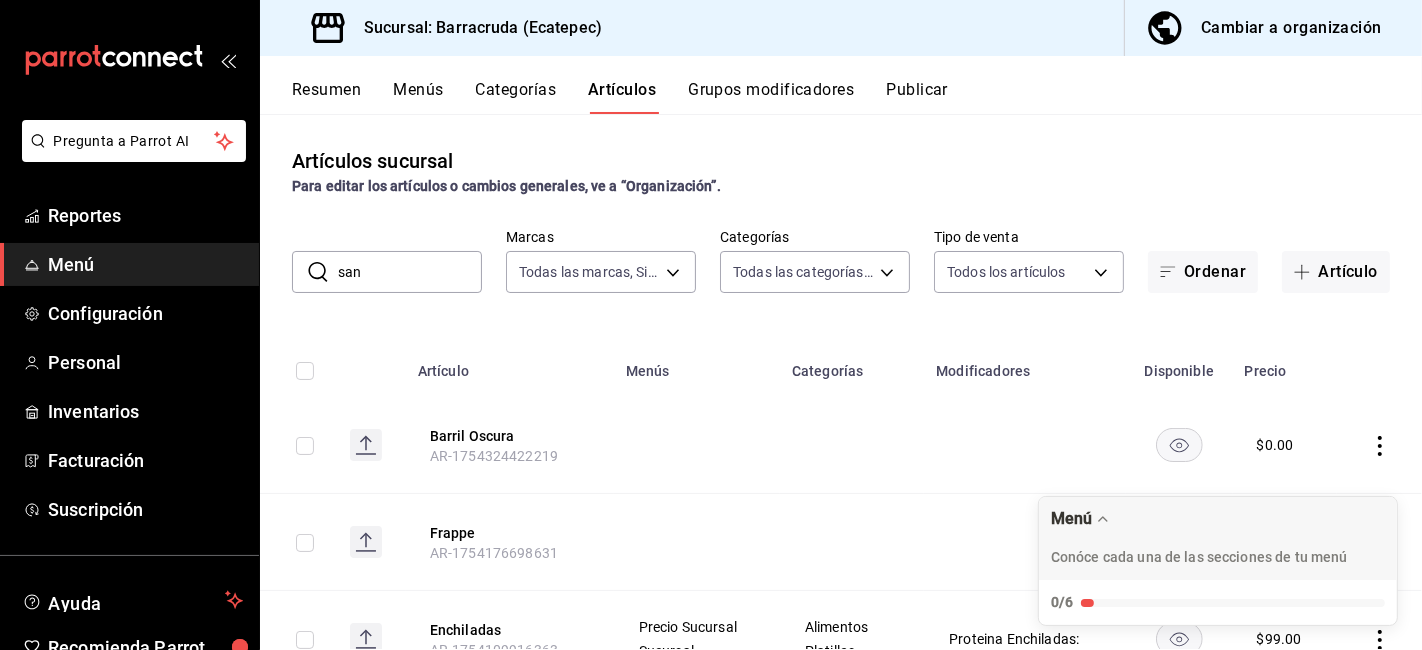 type on "san" 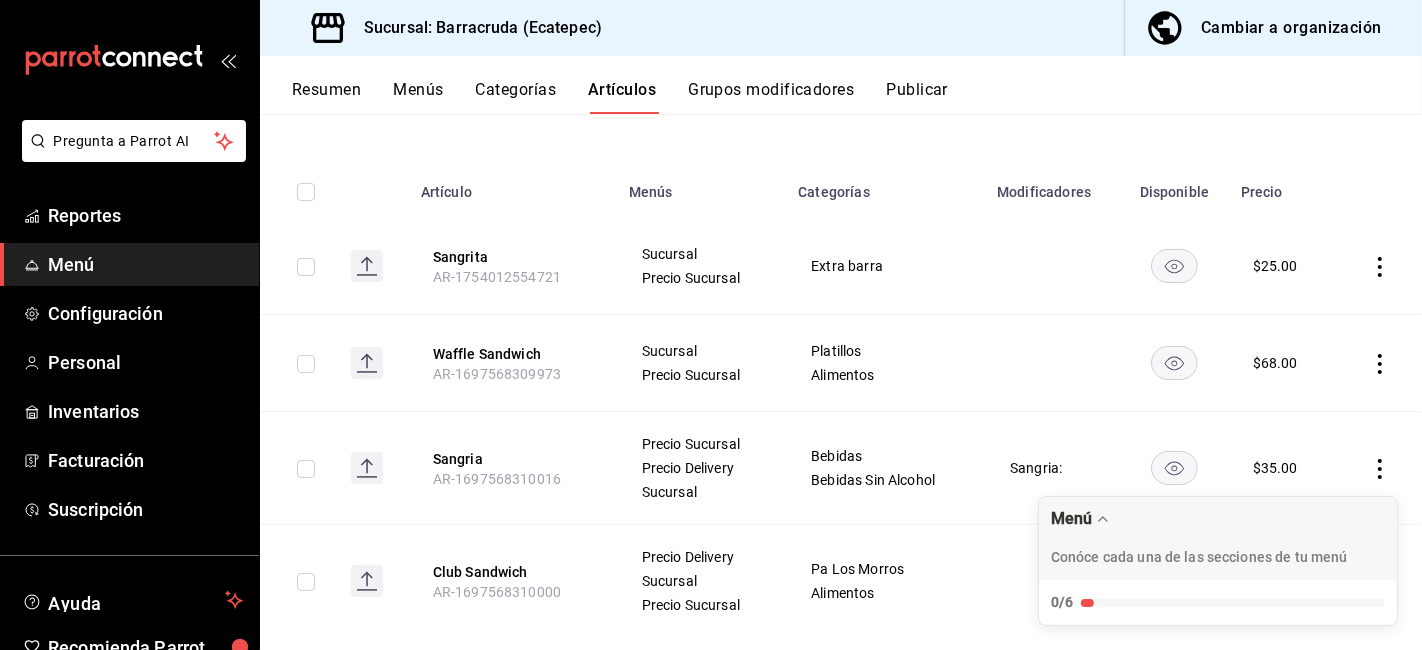 scroll, scrollTop: 213, scrollLeft: 0, axis: vertical 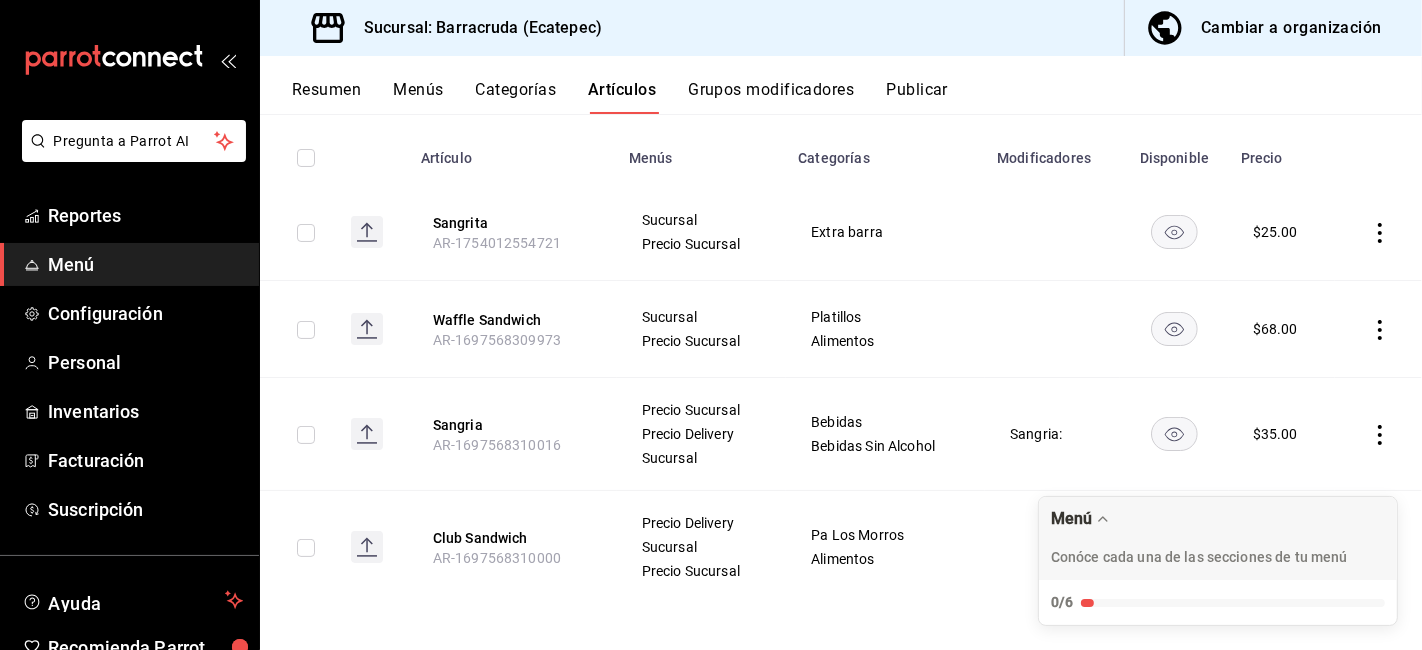 click on "Grupos modificadores" at bounding box center (771, 97) 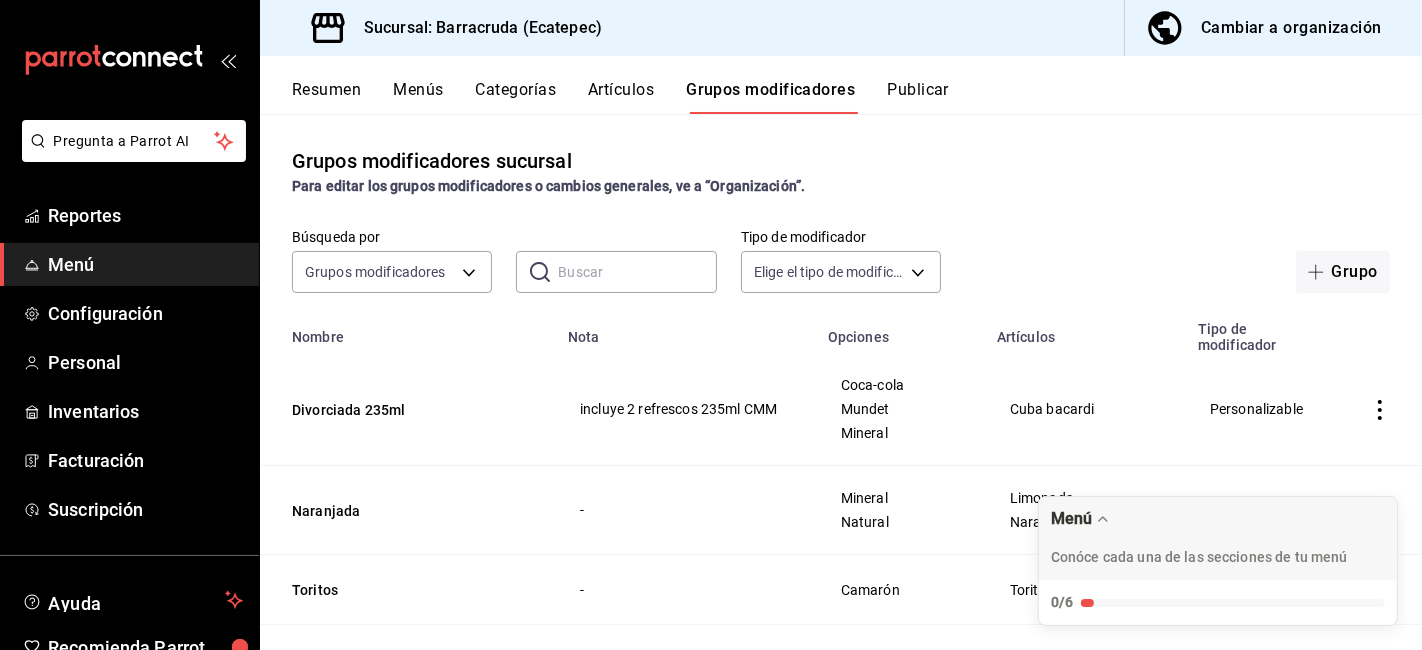 click at bounding box center (637, 272) 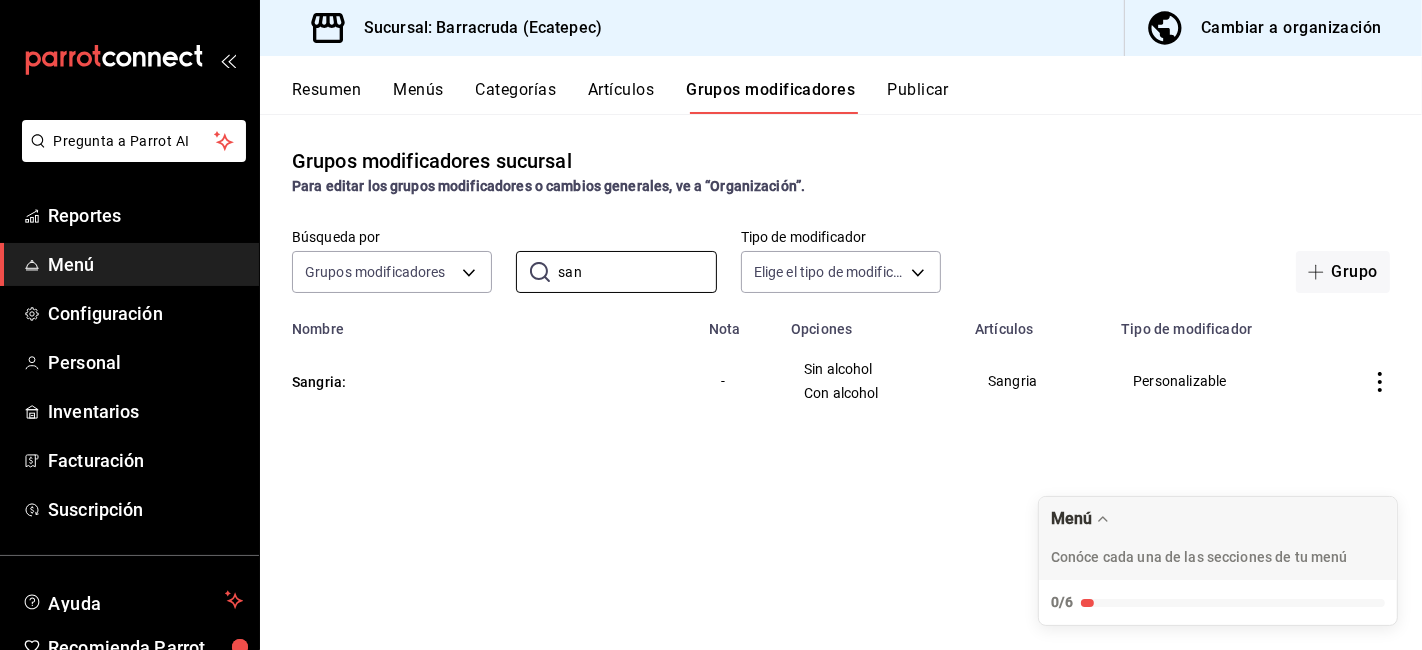 type on "san" 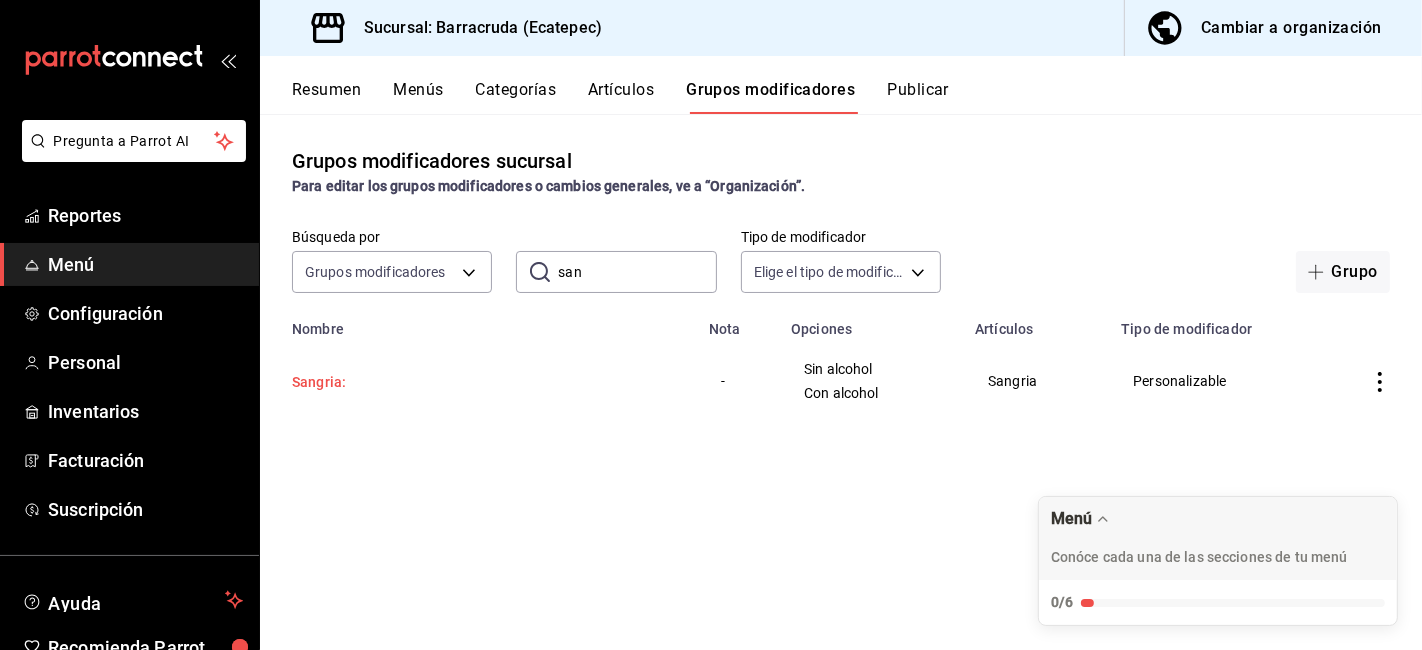 click on "Sangria:" at bounding box center (412, 382) 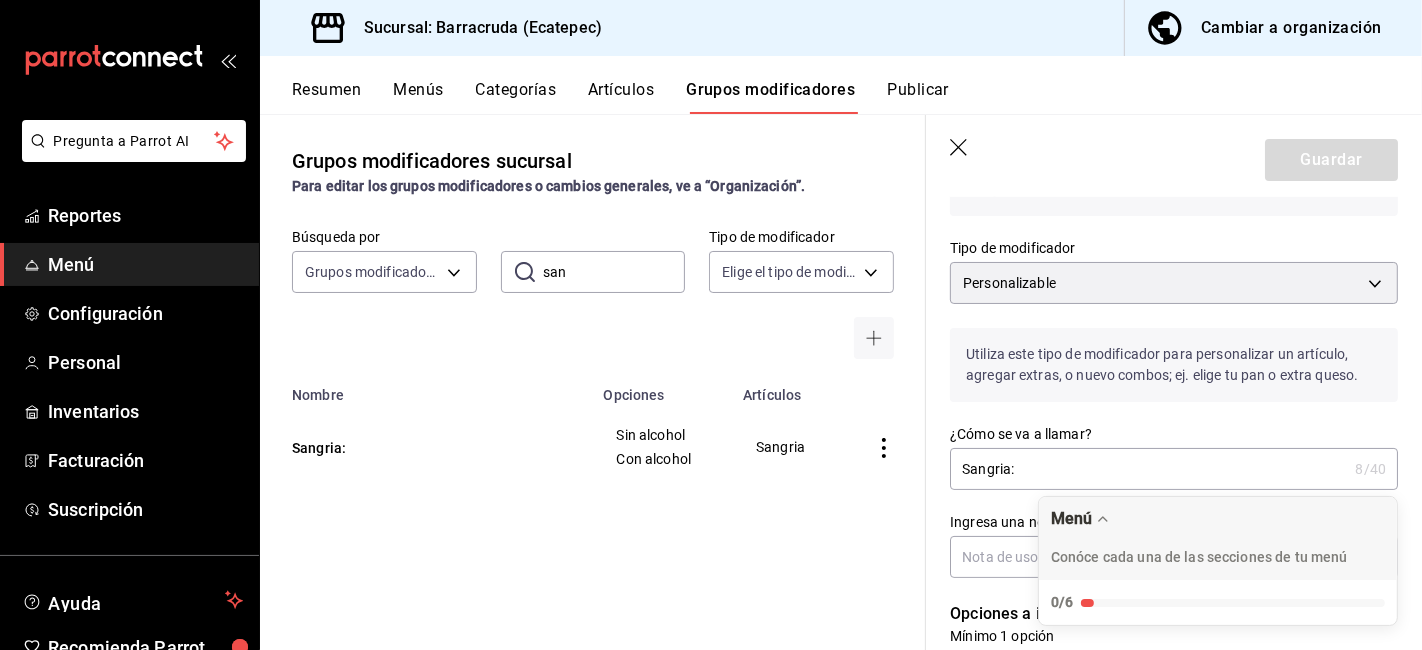 scroll, scrollTop: 222, scrollLeft: 0, axis: vertical 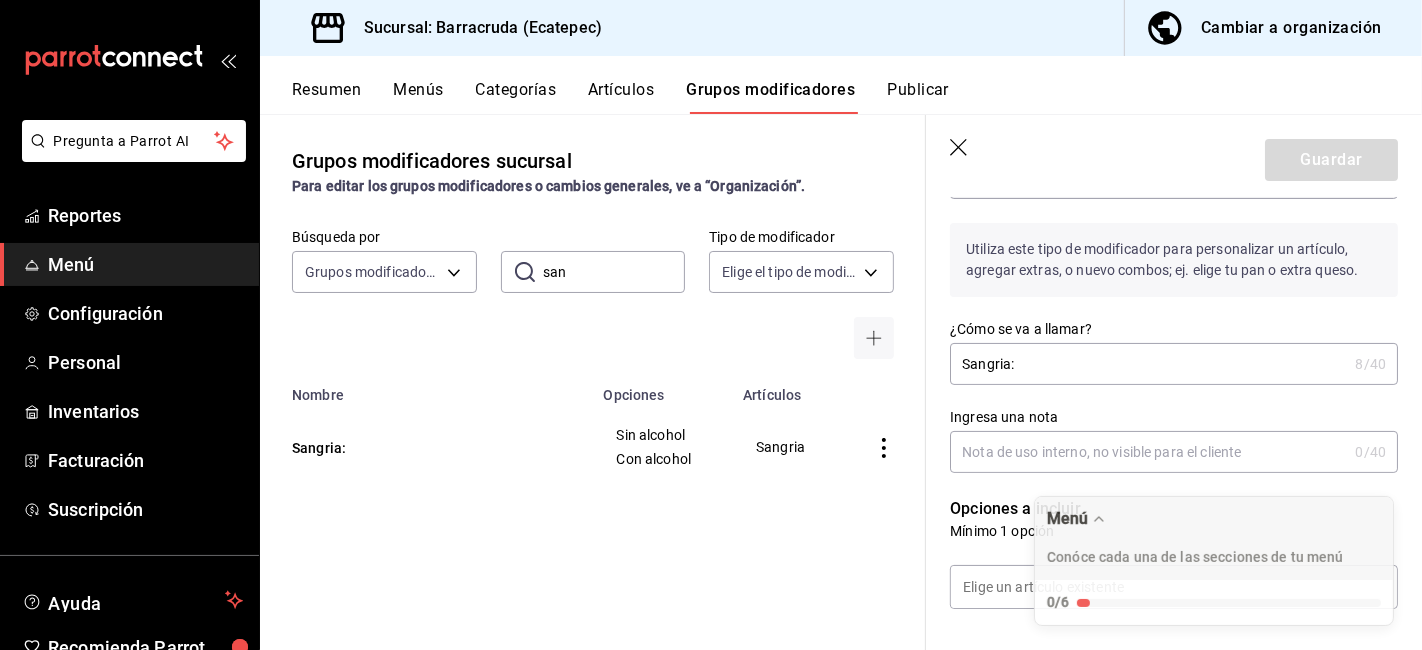 drag, startPoint x: 1323, startPoint y: 541, endPoint x: 562, endPoint y: 467, distance: 764.5894 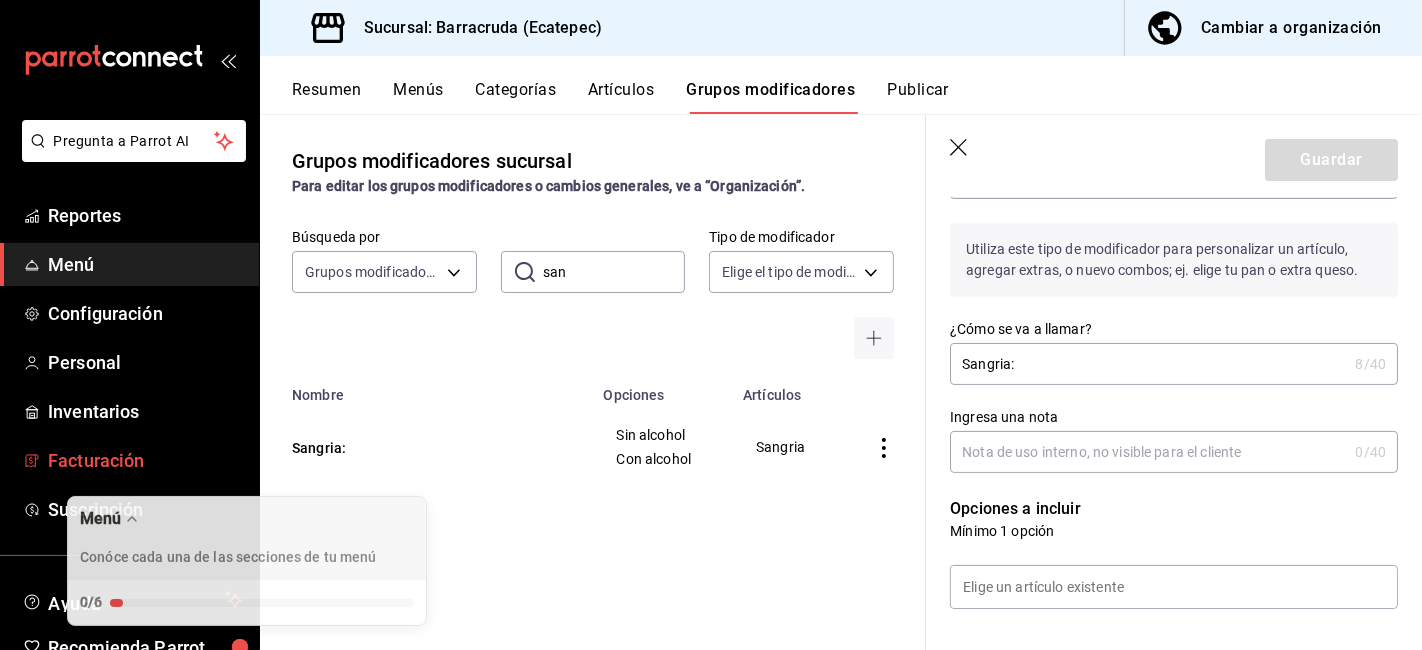 drag, startPoint x: 562, startPoint y: 467, endPoint x: 174, endPoint y: 465, distance: 388.00516 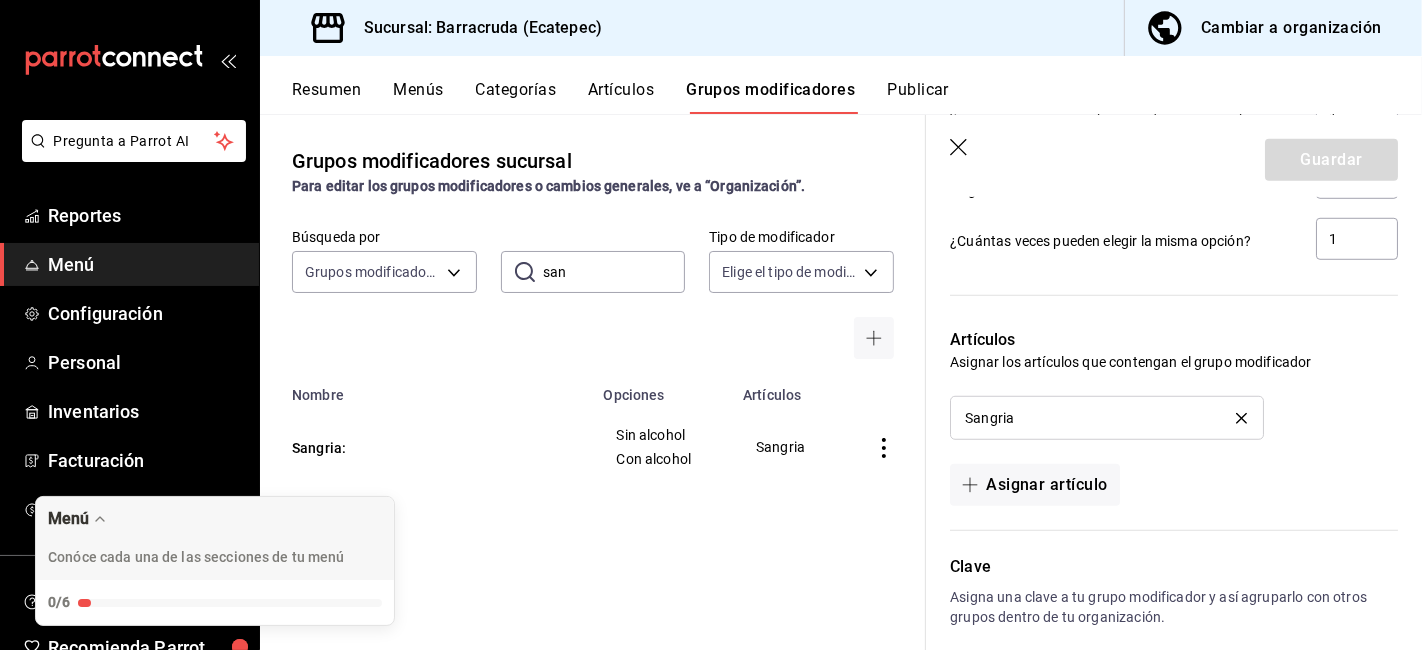 scroll, scrollTop: 1192, scrollLeft: 0, axis: vertical 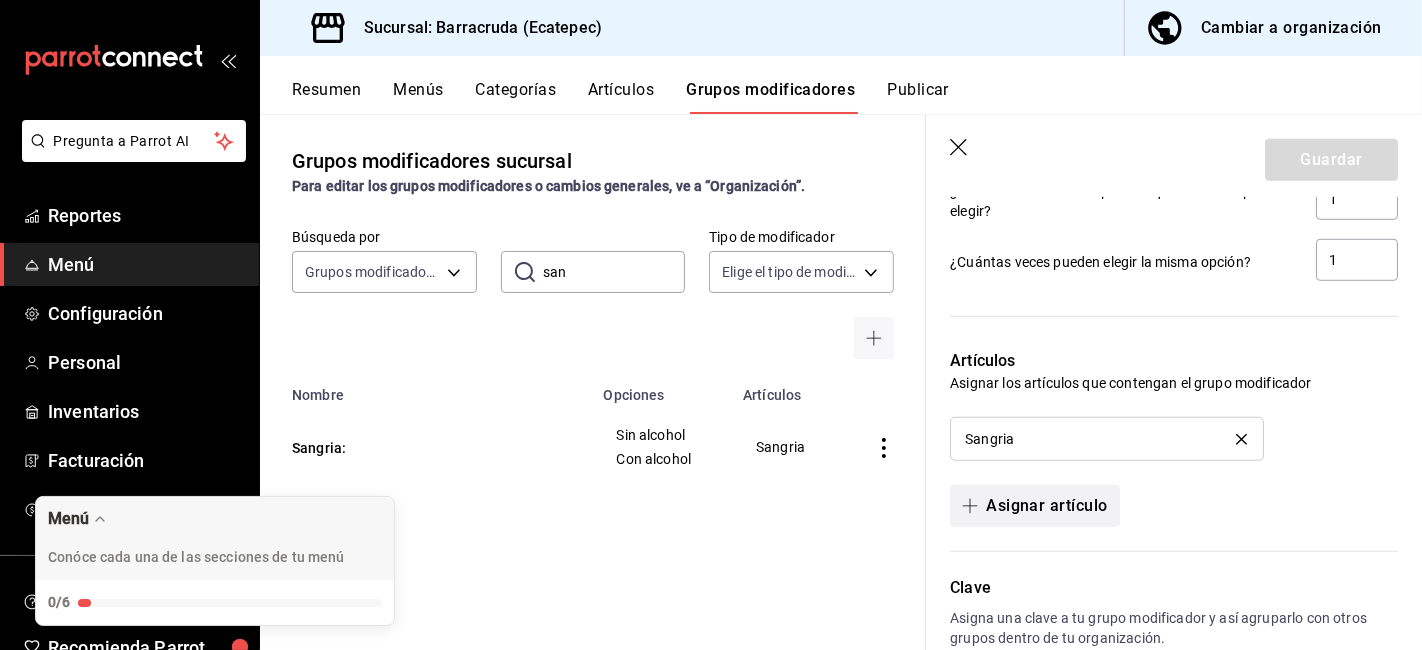 click on "Asignar artículo" at bounding box center [1034, 506] 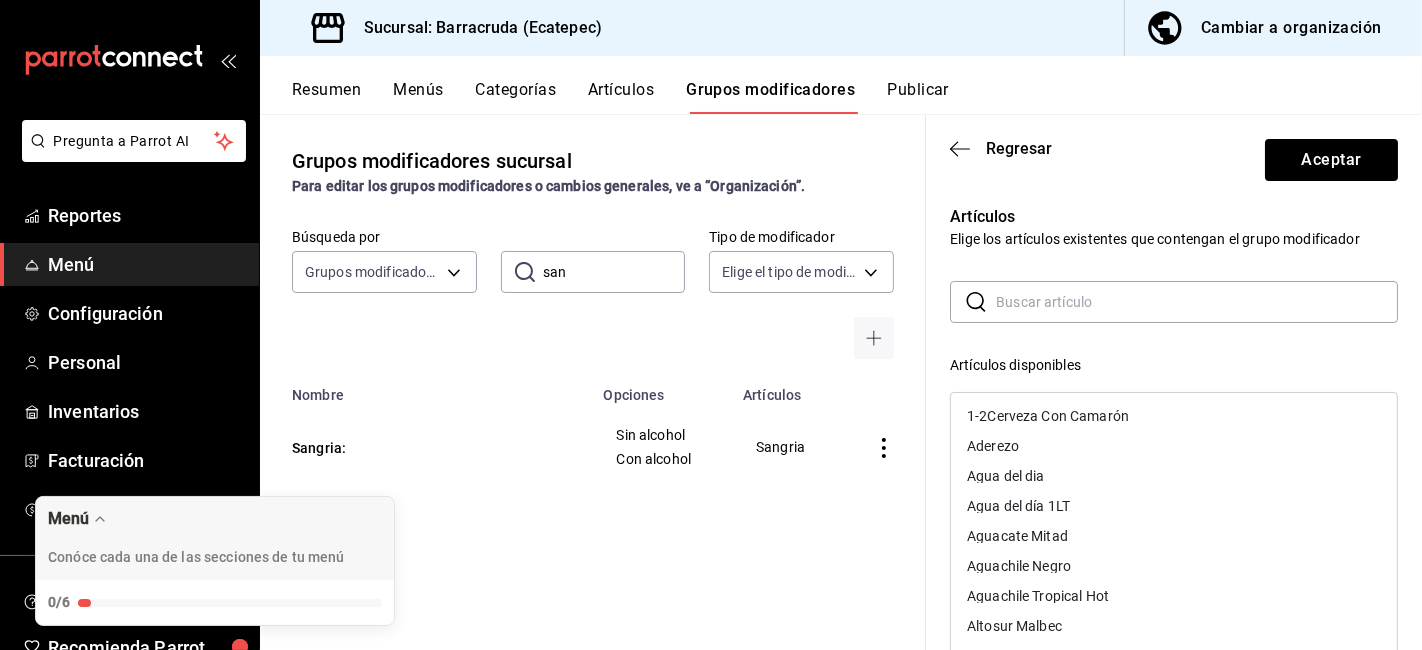 click at bounding box center (1197, 302) 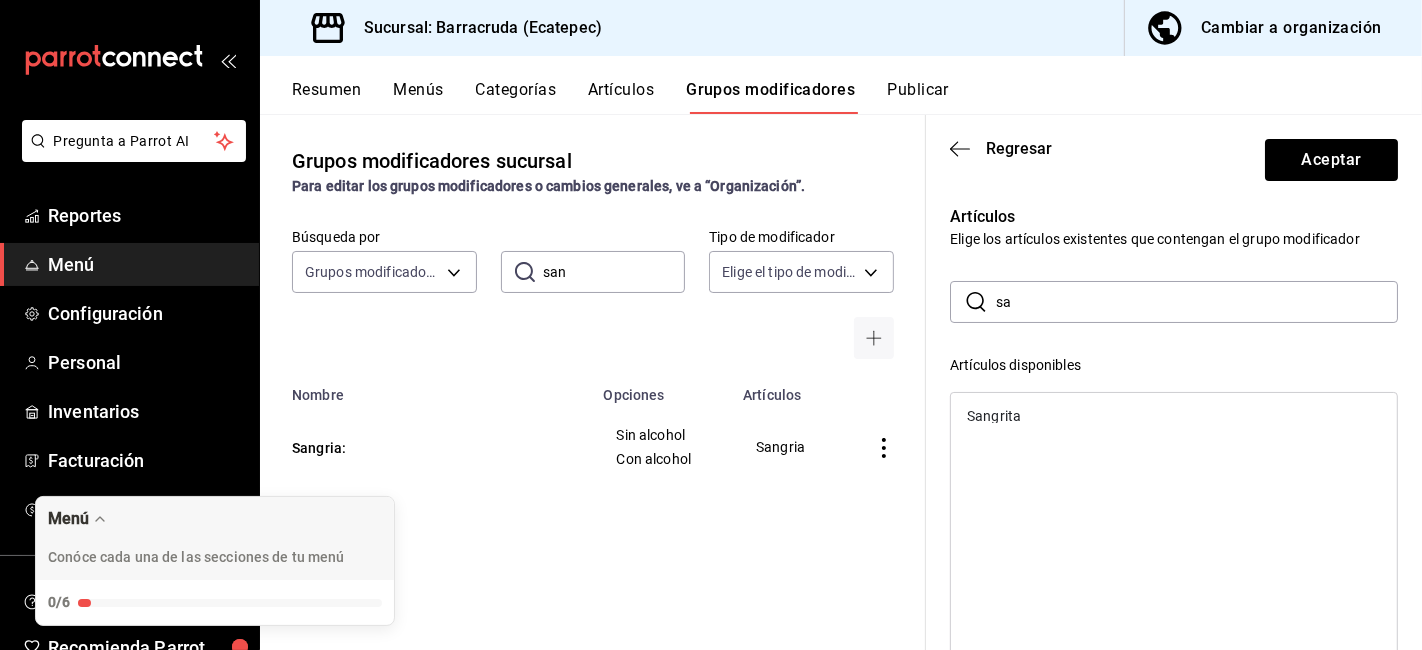 type on "s" 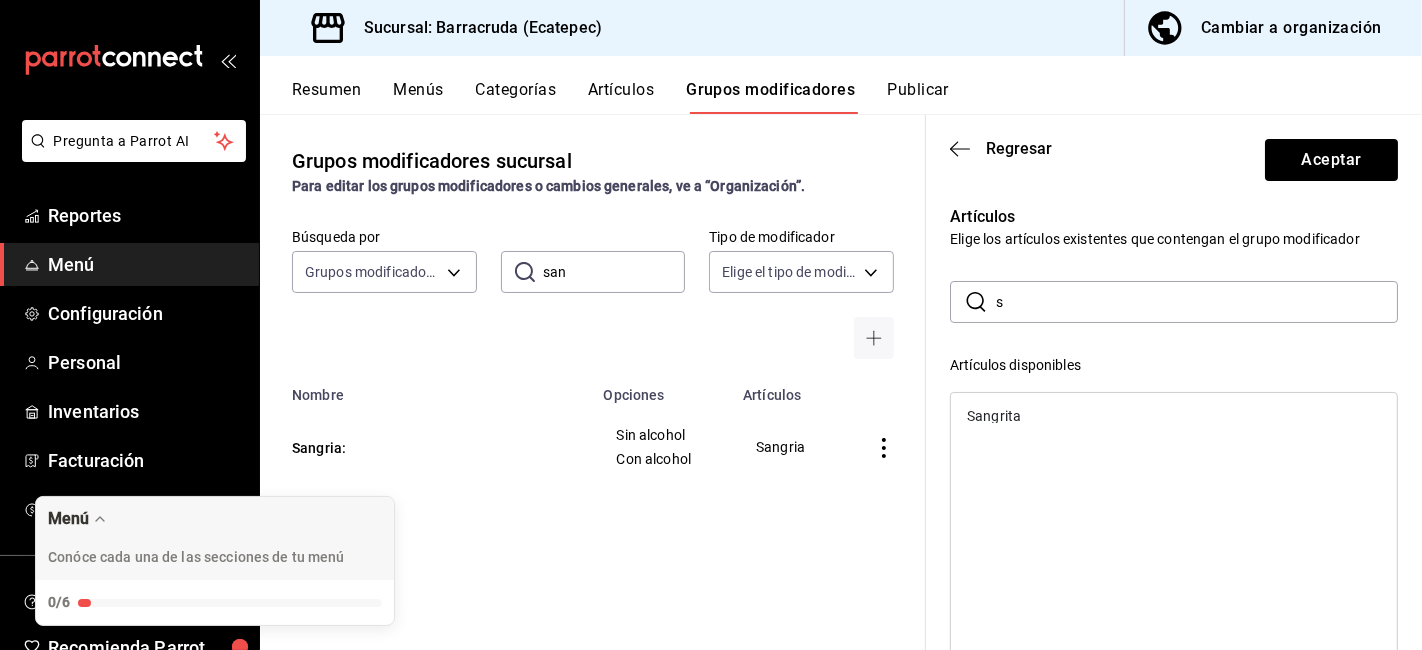 type 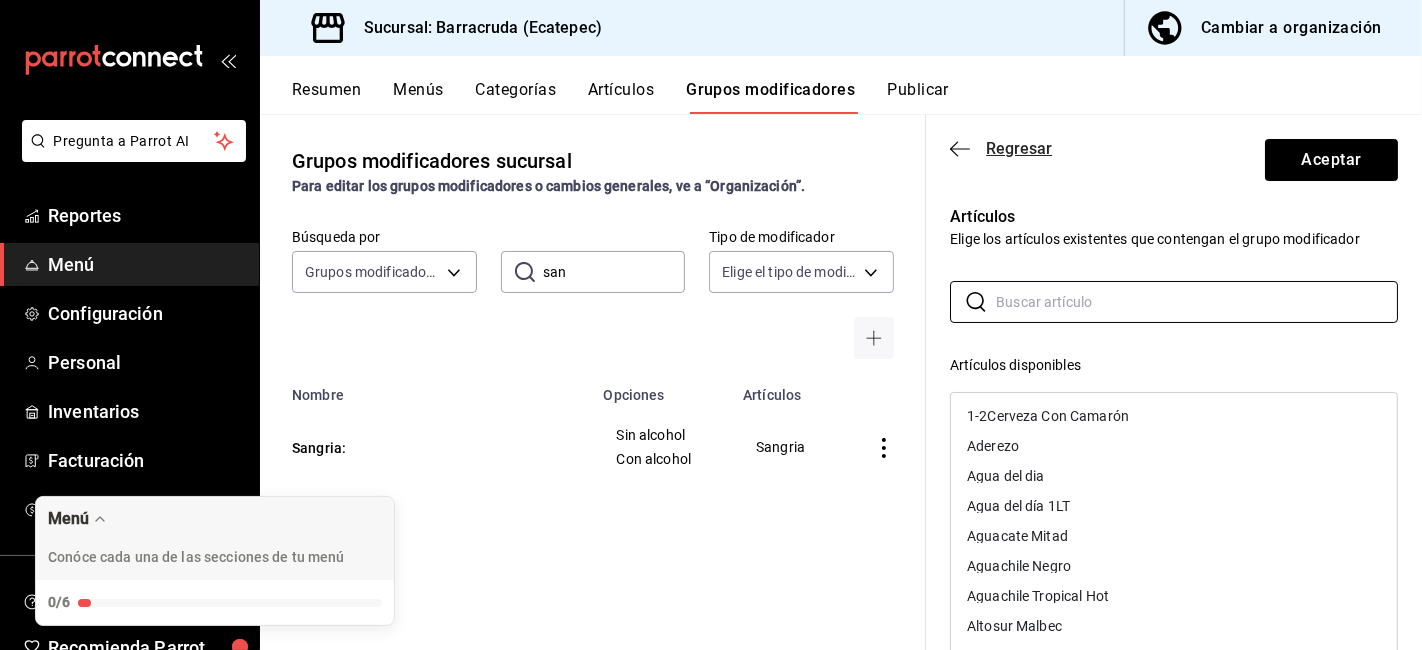 click on "Regresar" at bounding box center [1019, 148] 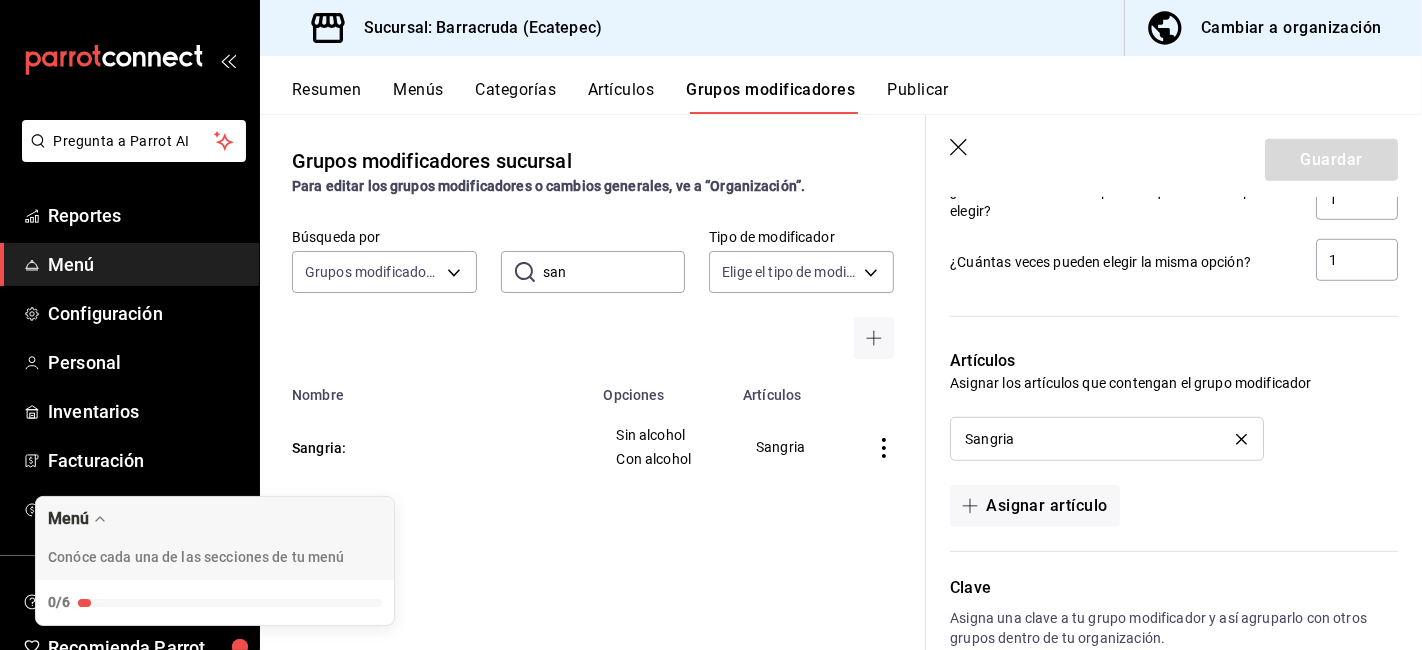 click 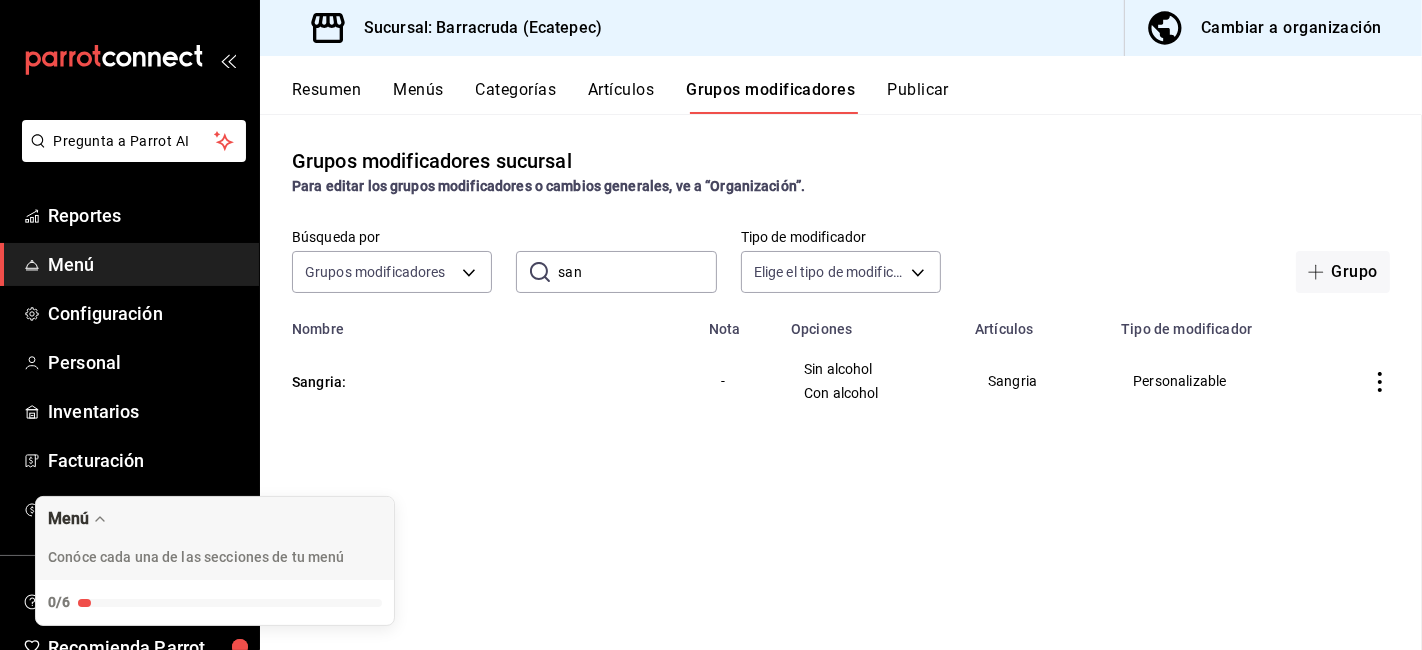 scroll, scrollTop: 0, scrollLeft: 0, axis: both 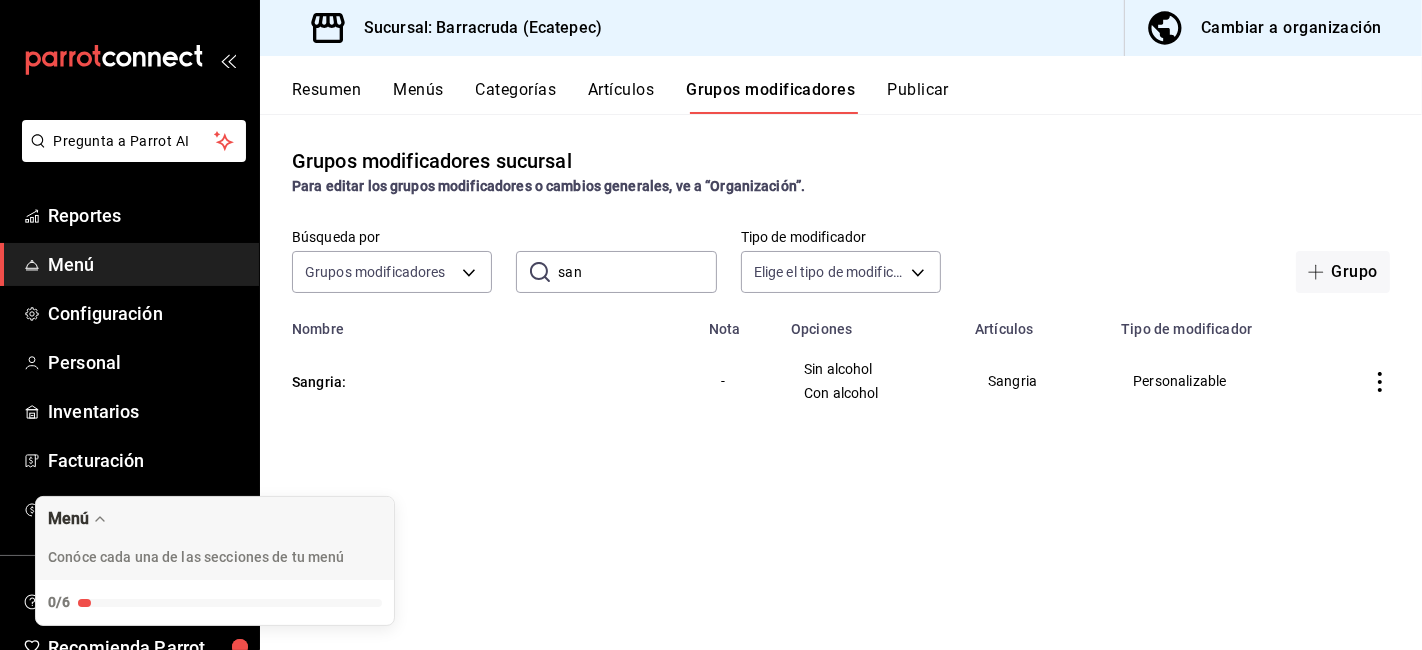 click on "Resumen Menús Categorías Artículos Grupos modificadores Publicar" at bounding box center (841, 85) 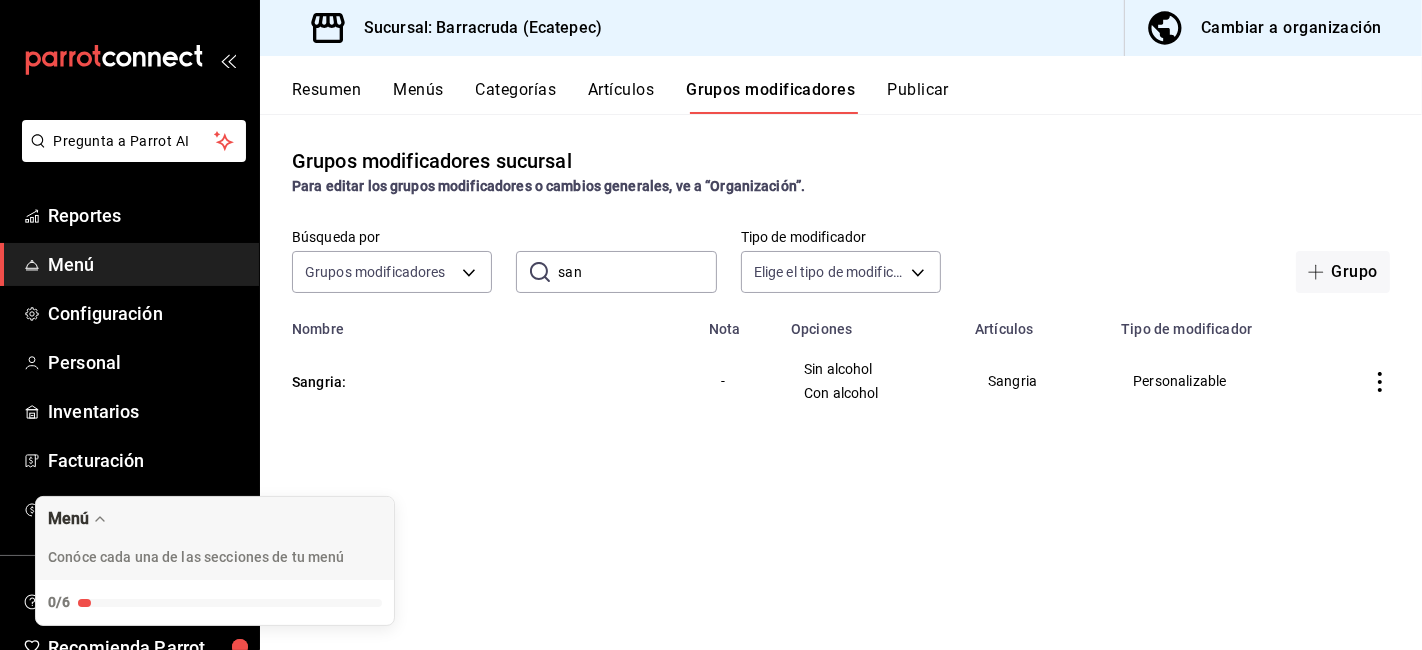 click on "san" at bounding box center [637, 272] 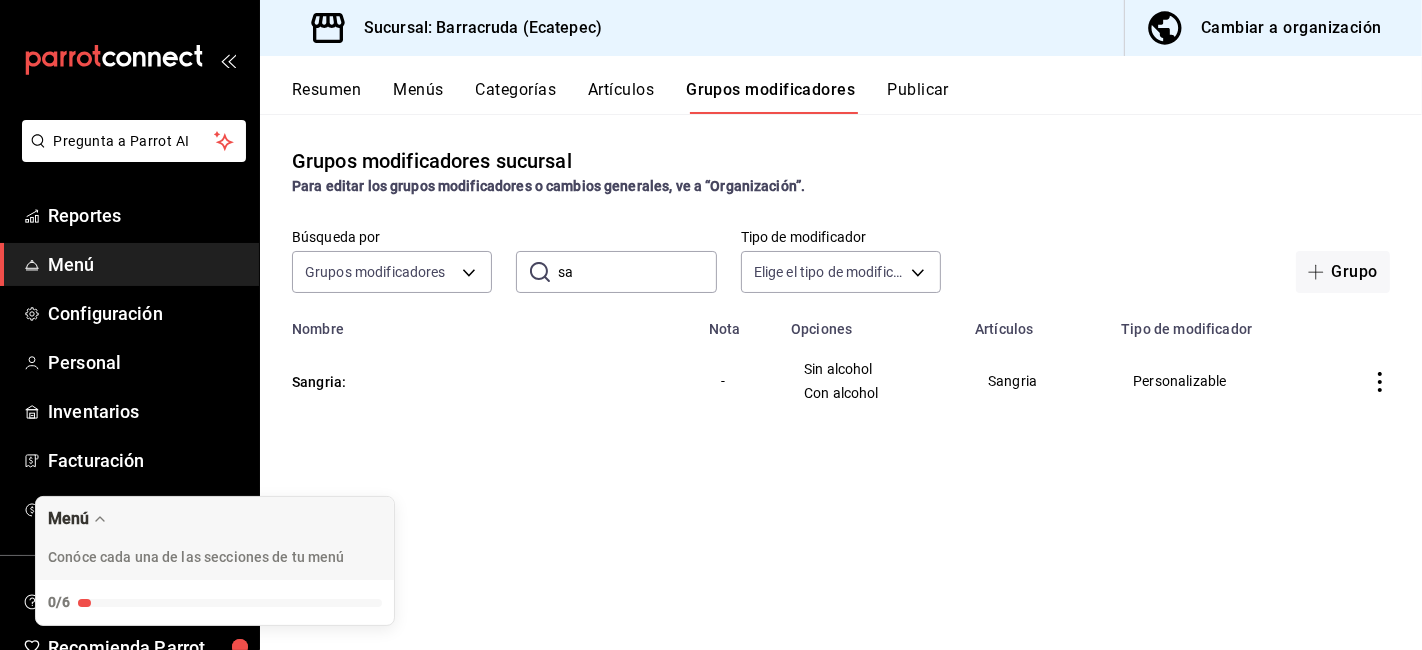 type on "s" 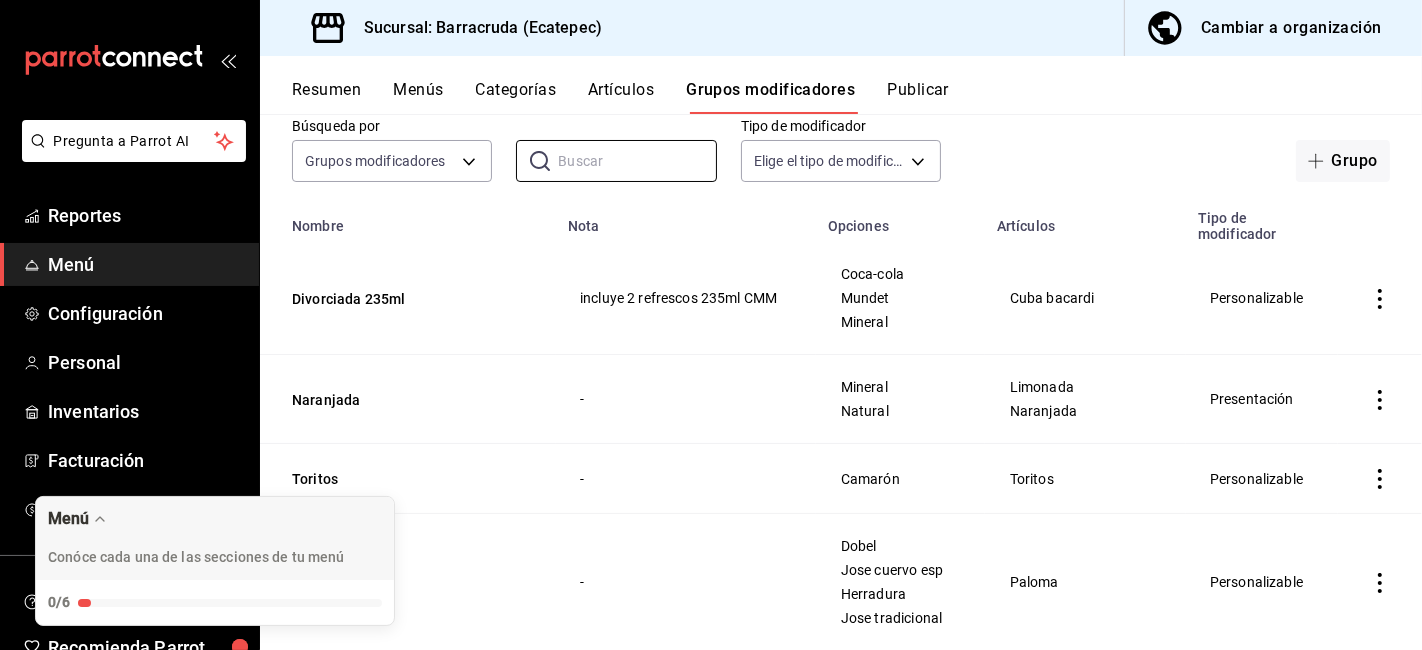 scroll, scrollTop: 222, scrollLeft: 0, axis: vertical 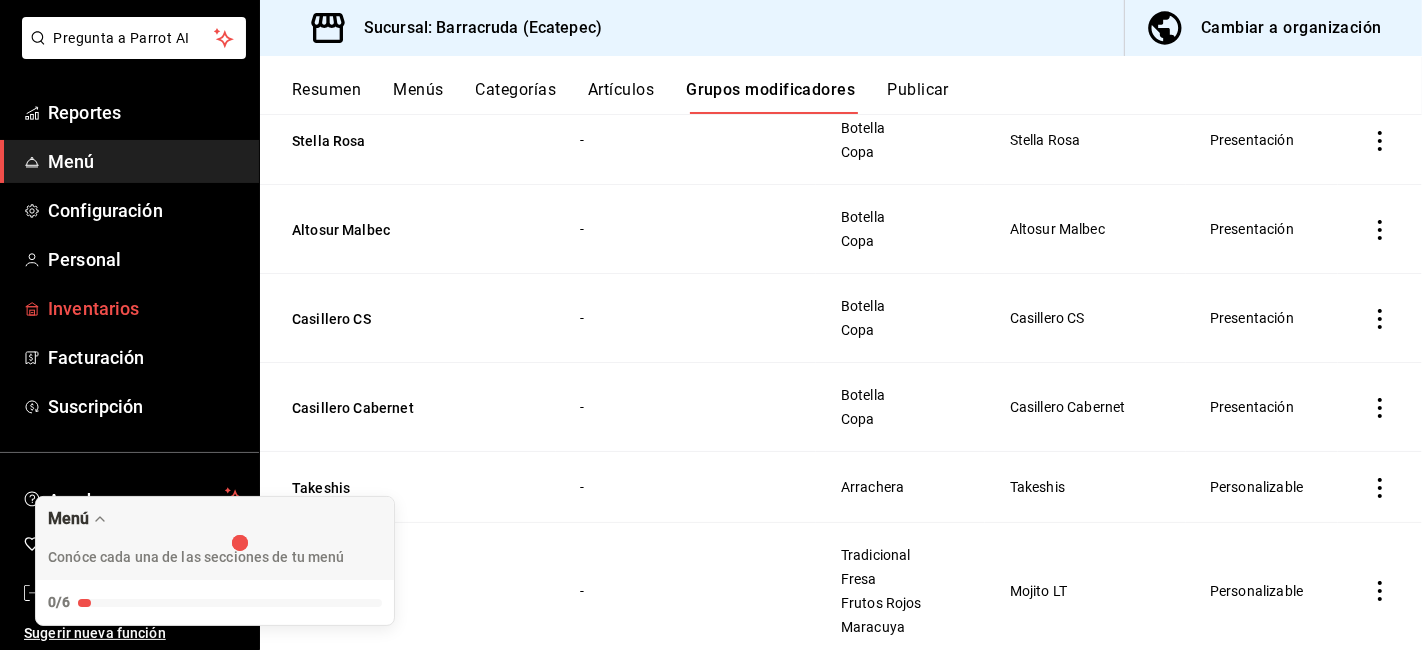 type 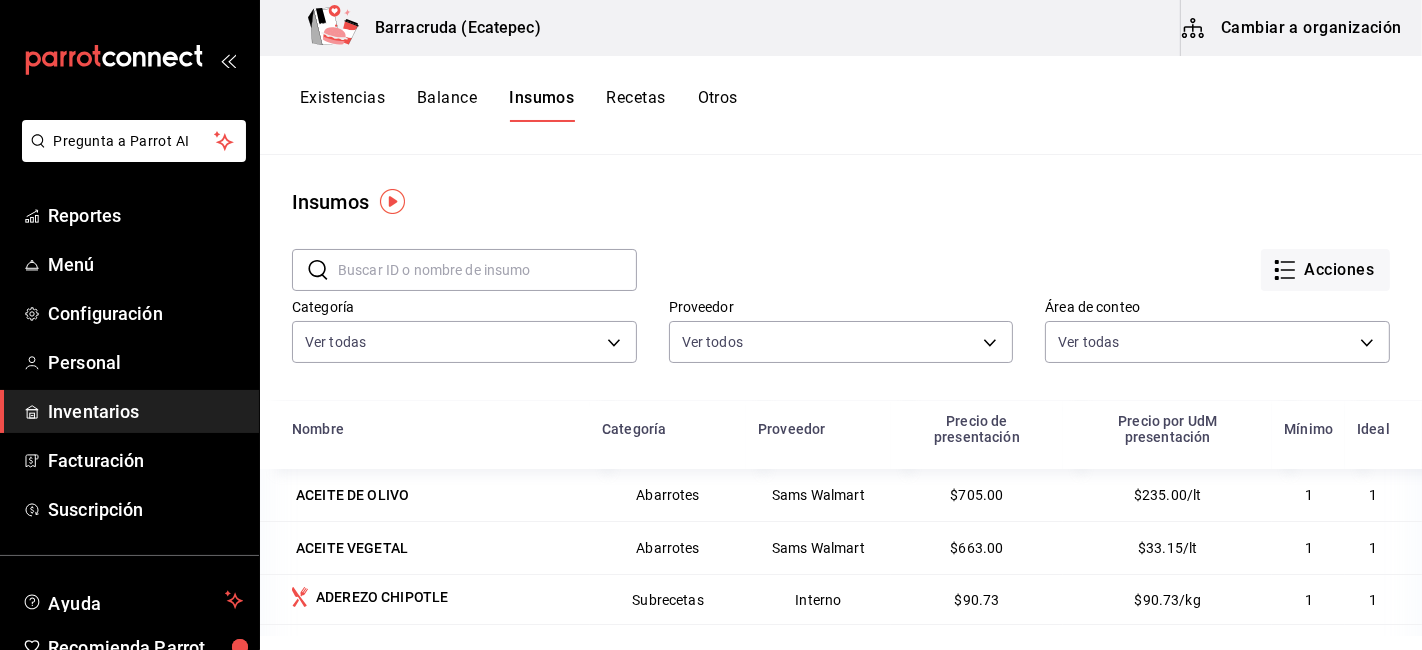 click on "Cambiar a organización" at bounding box center [1293, 28] 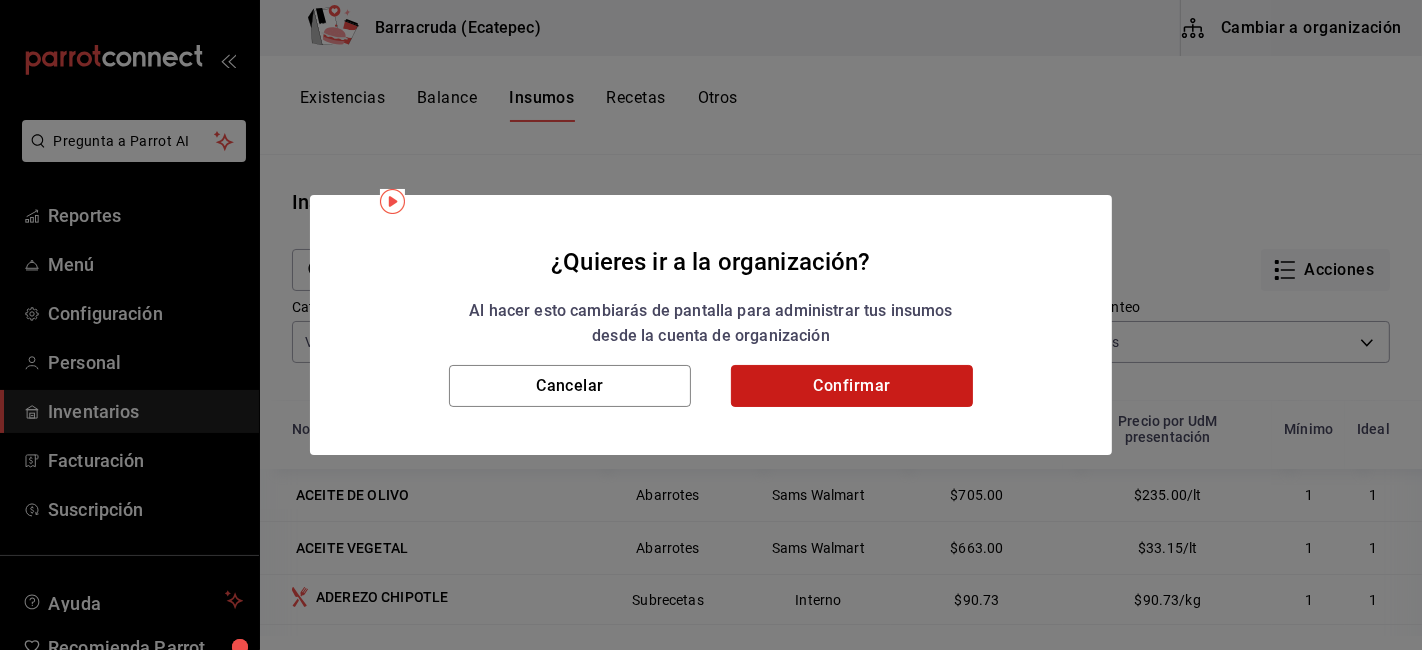 click on "Confirmar" at bounding box center [852, 386] 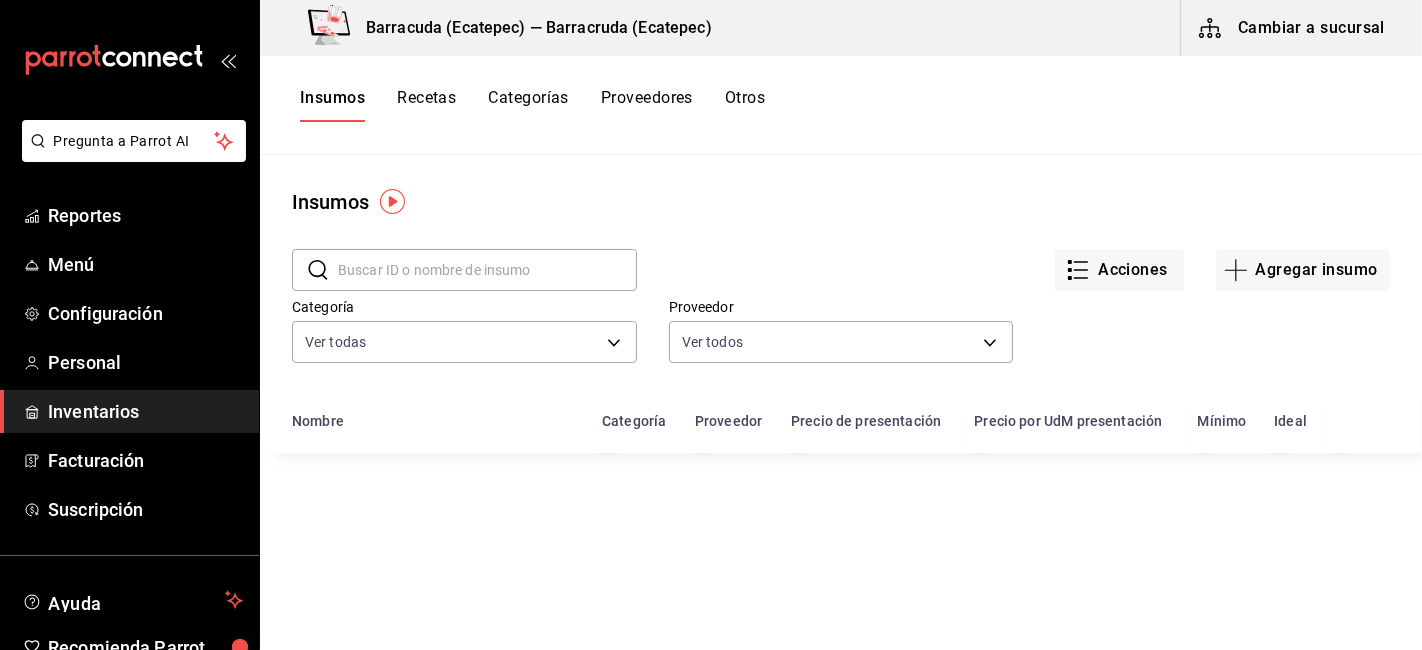 click on "Recetas" at bounding box center (426, 105) 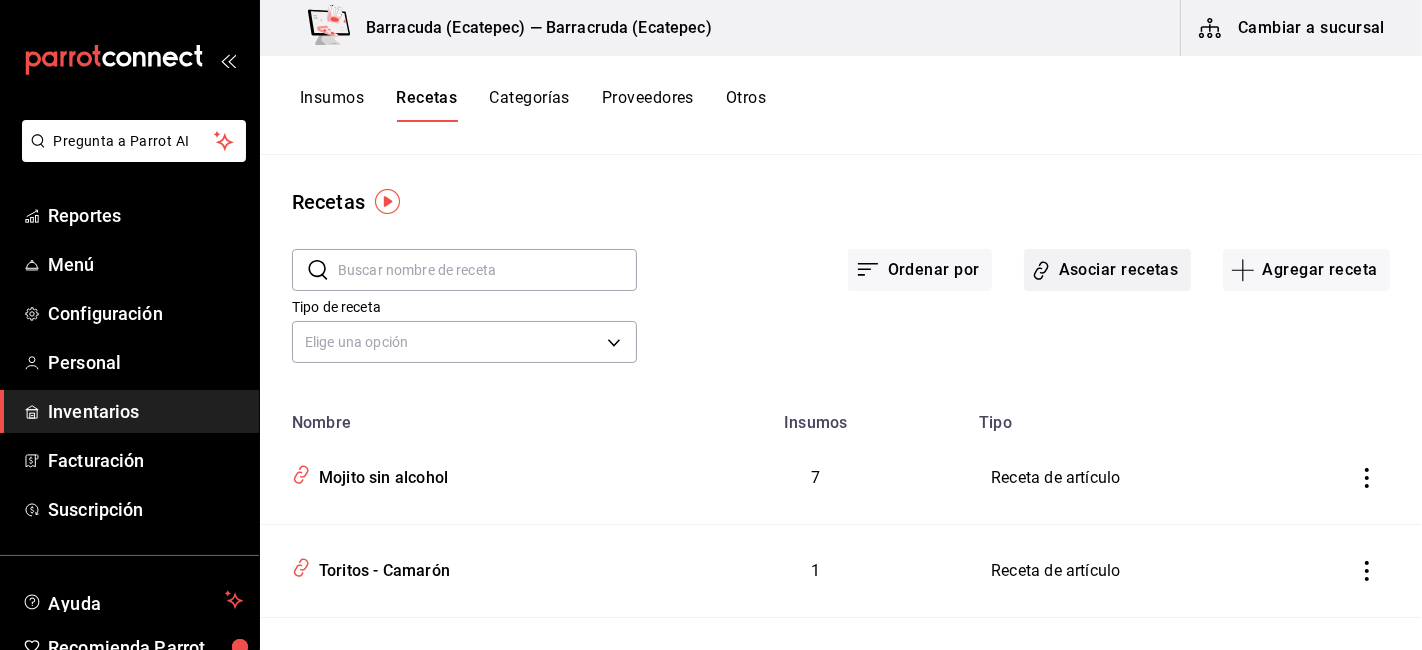 click on "Asociar recetas" at bounding box center [1107, 270] 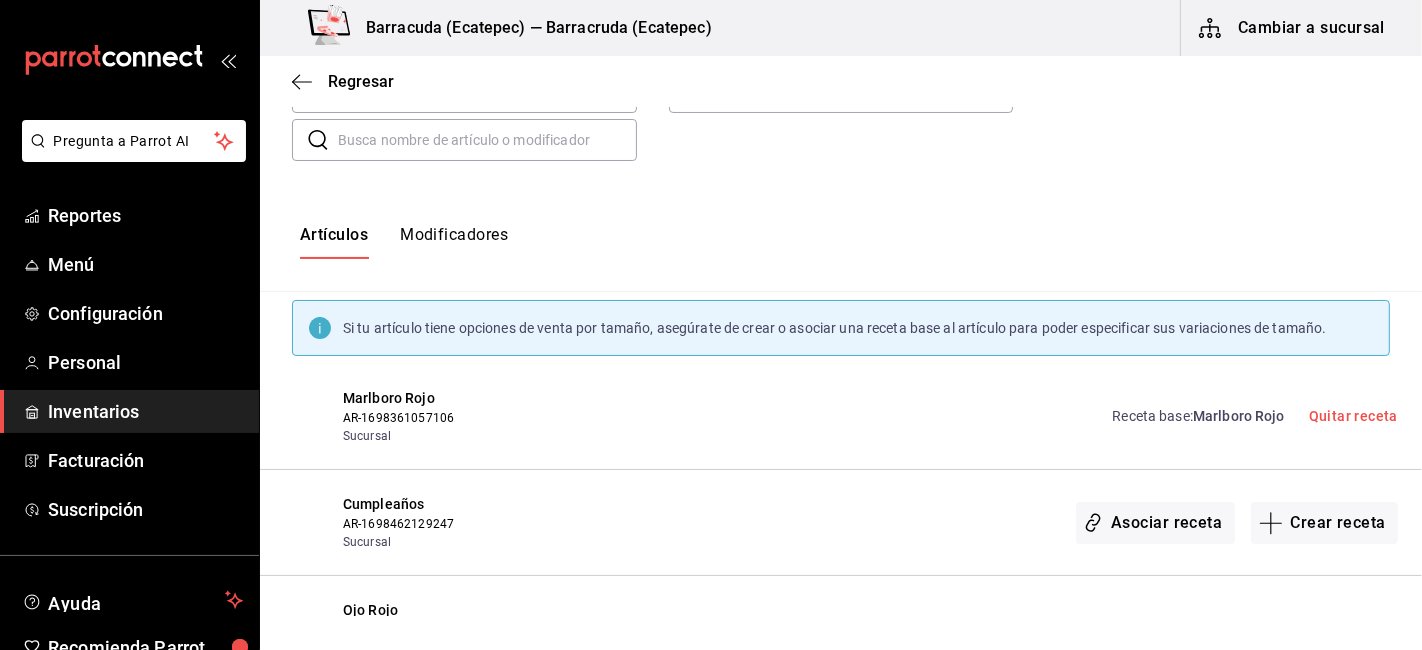 scroll, scrollTop: 777, scrollLeft: 0, axis: vertical 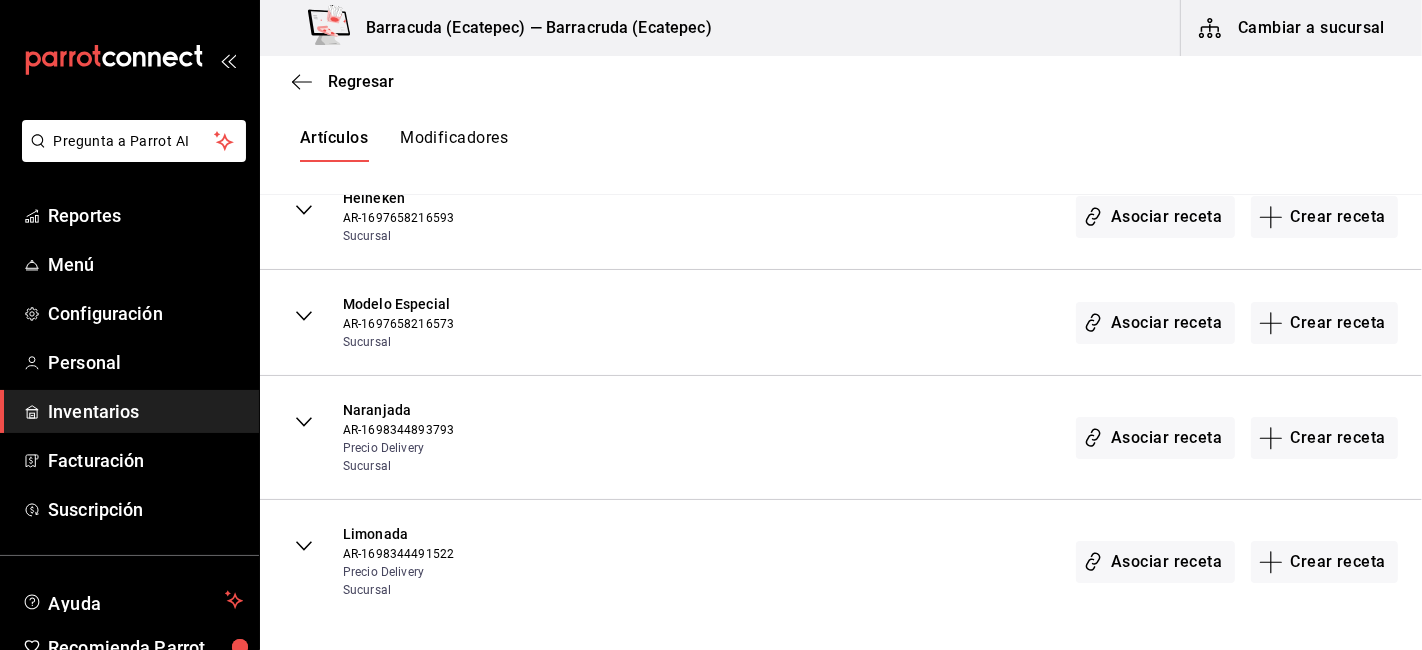 click 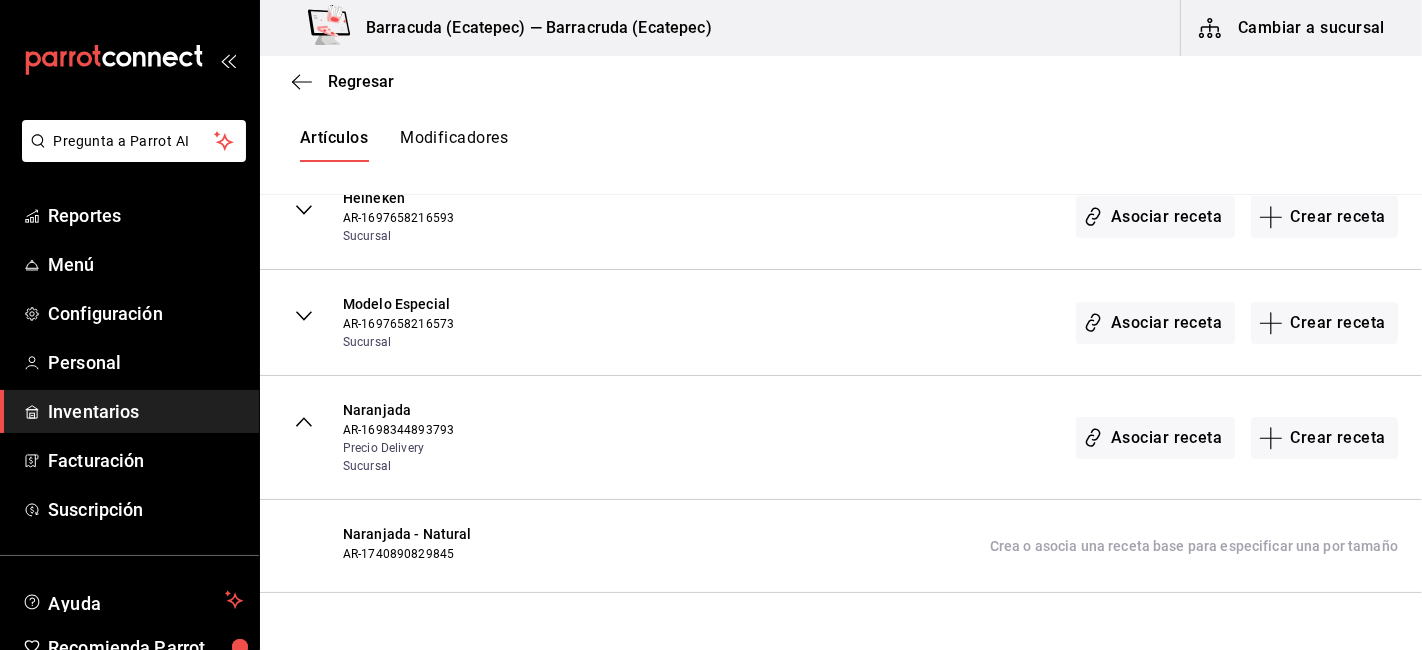 scroll, scrollTop: 12785, scrollLeft: 0, axis: vertical 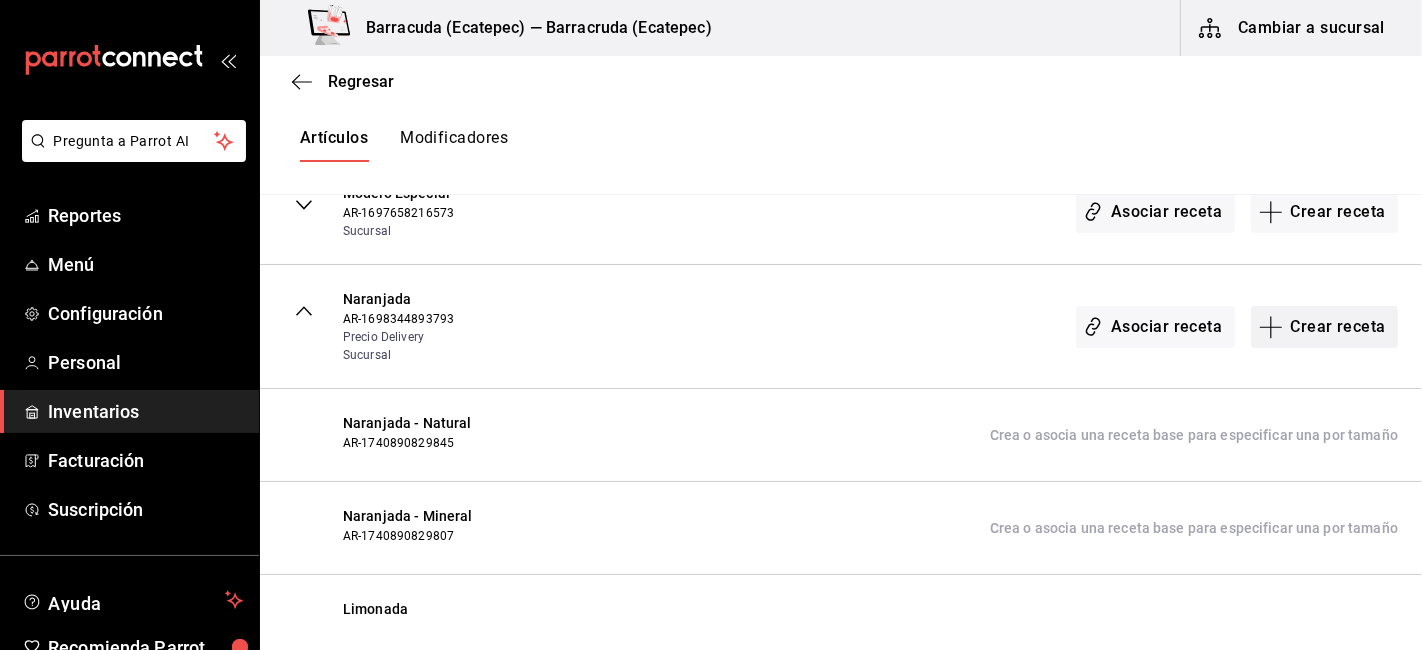 click on "Crear receta" at bounding box center [1325, 327] 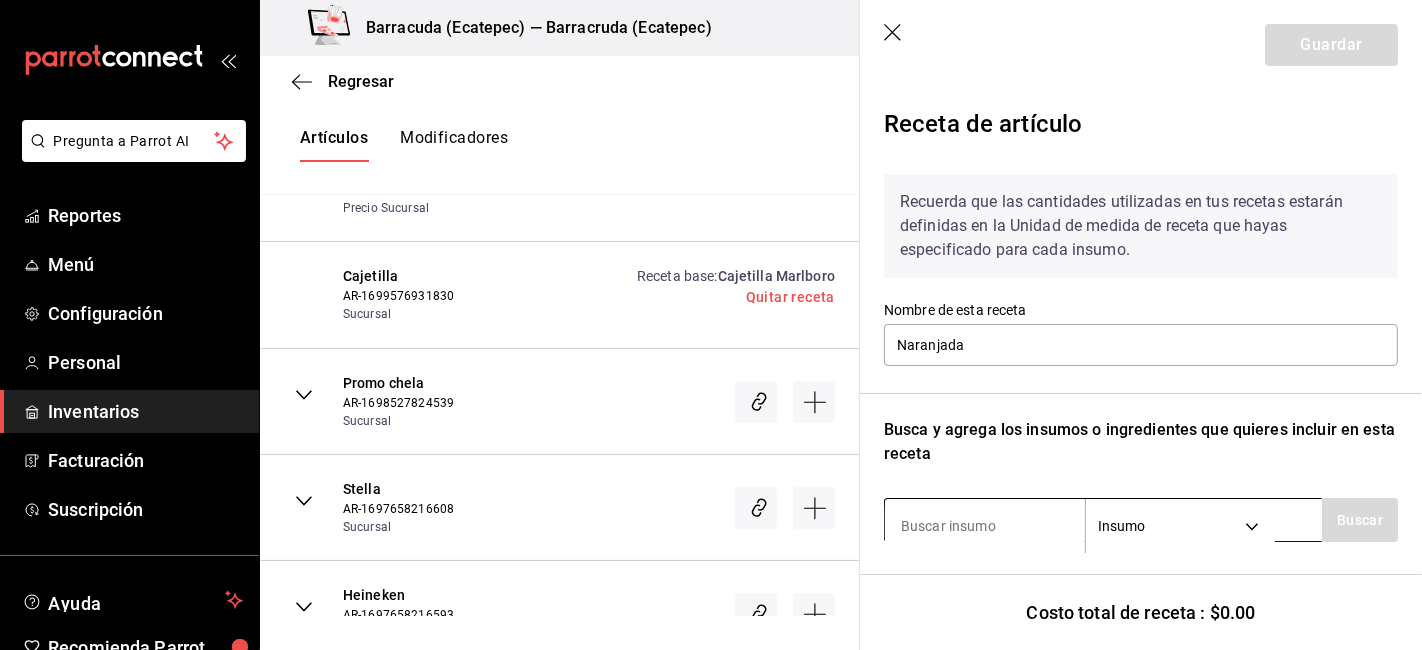 scroll, scrollTop: 111, scrollLeft: 0, axis: vertical 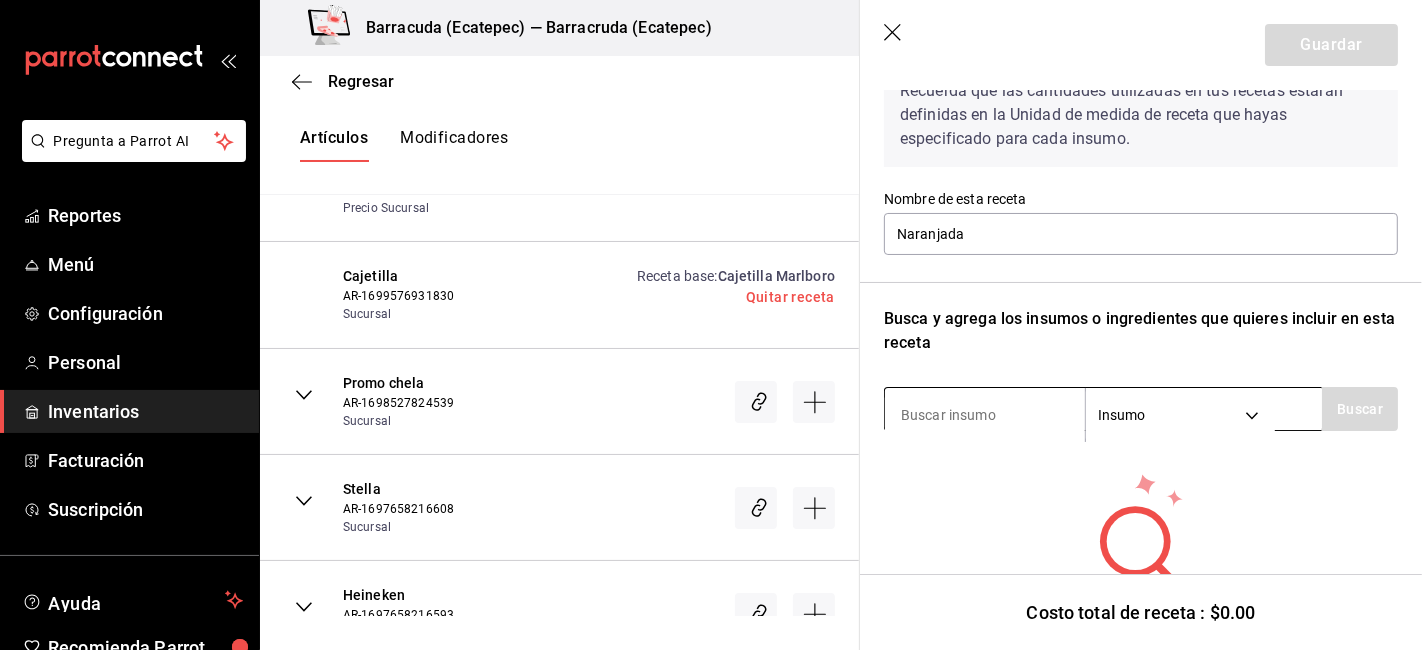 click at bounding box center [985, 415] 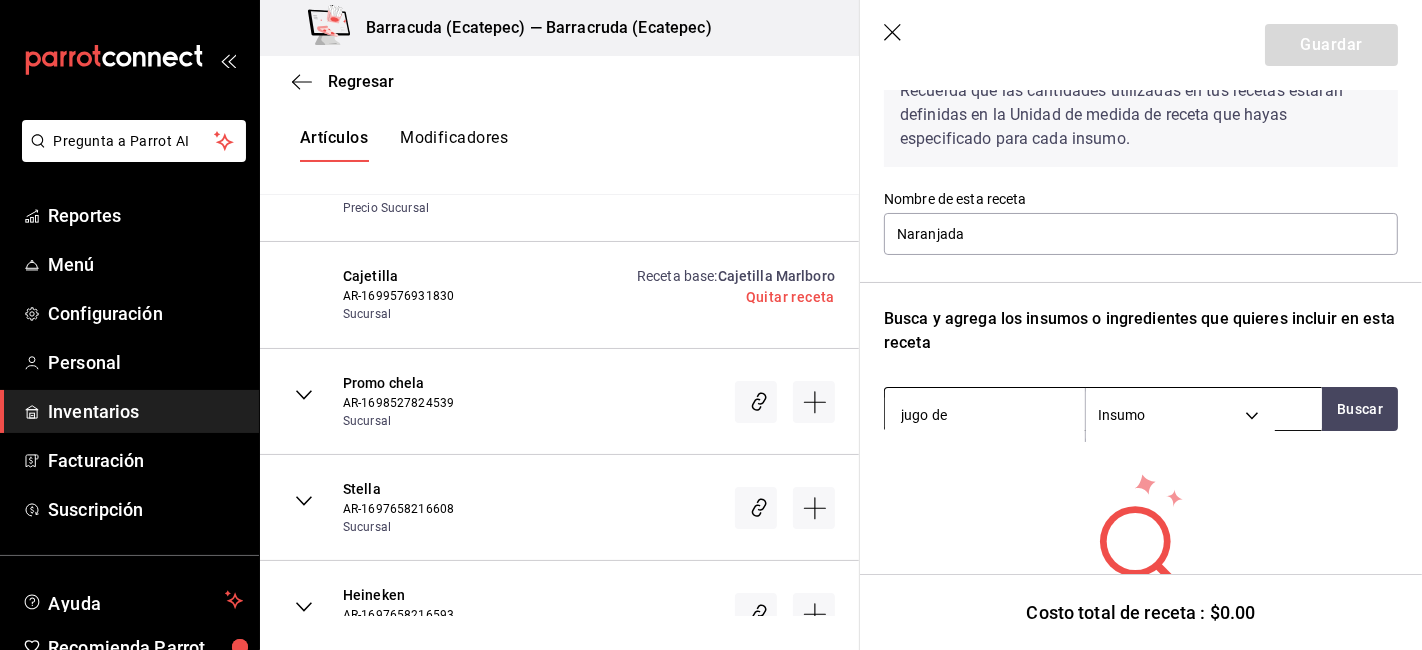 type on "jugo de" 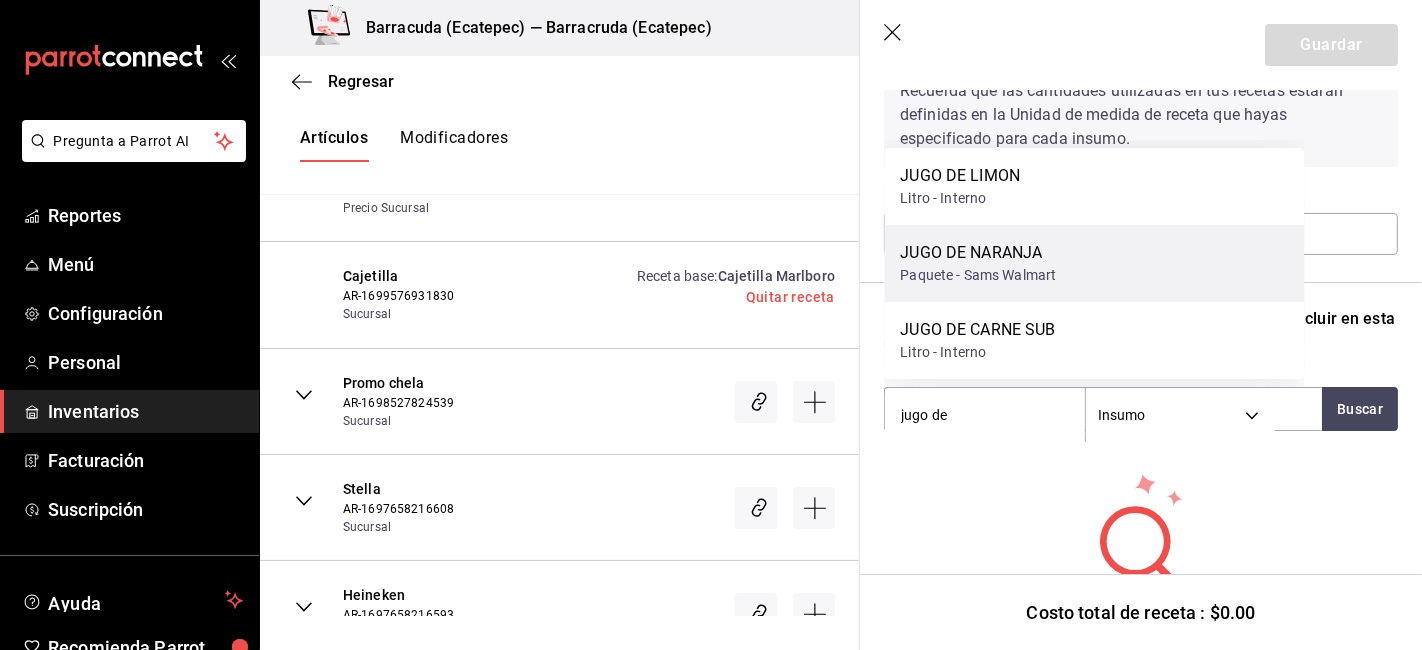 click on "JUGO DE NARANJA Paquete - Sams Walmart" at bounding box center [1094, 263] 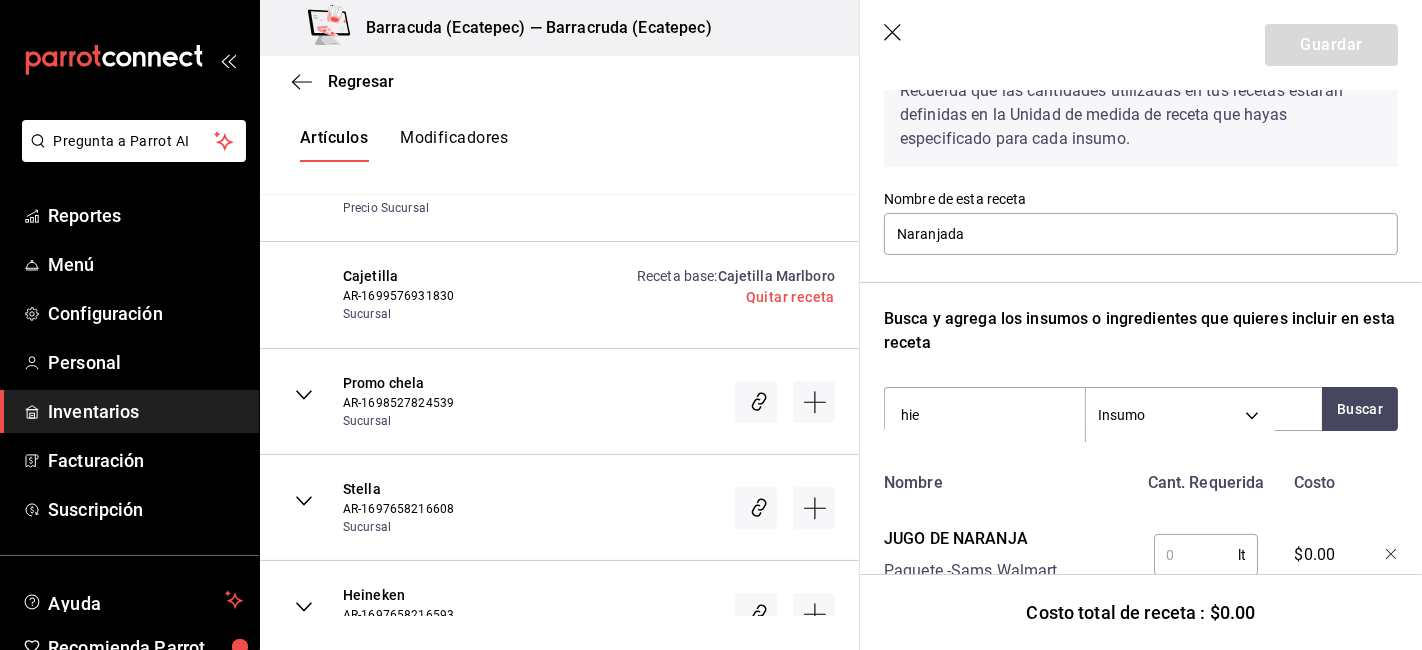 type on "hiel" 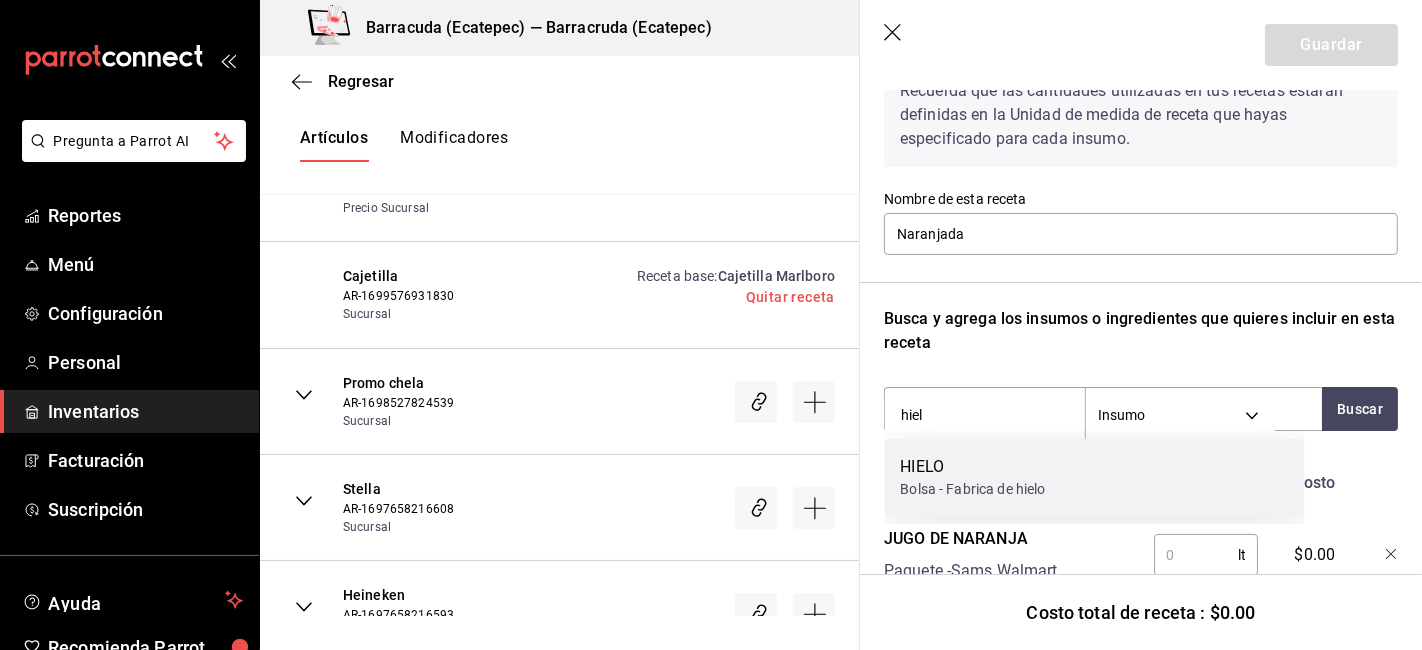 click on "HIELO Bolsa - Fabrica de hielo" at bounding box center (1094, 477) 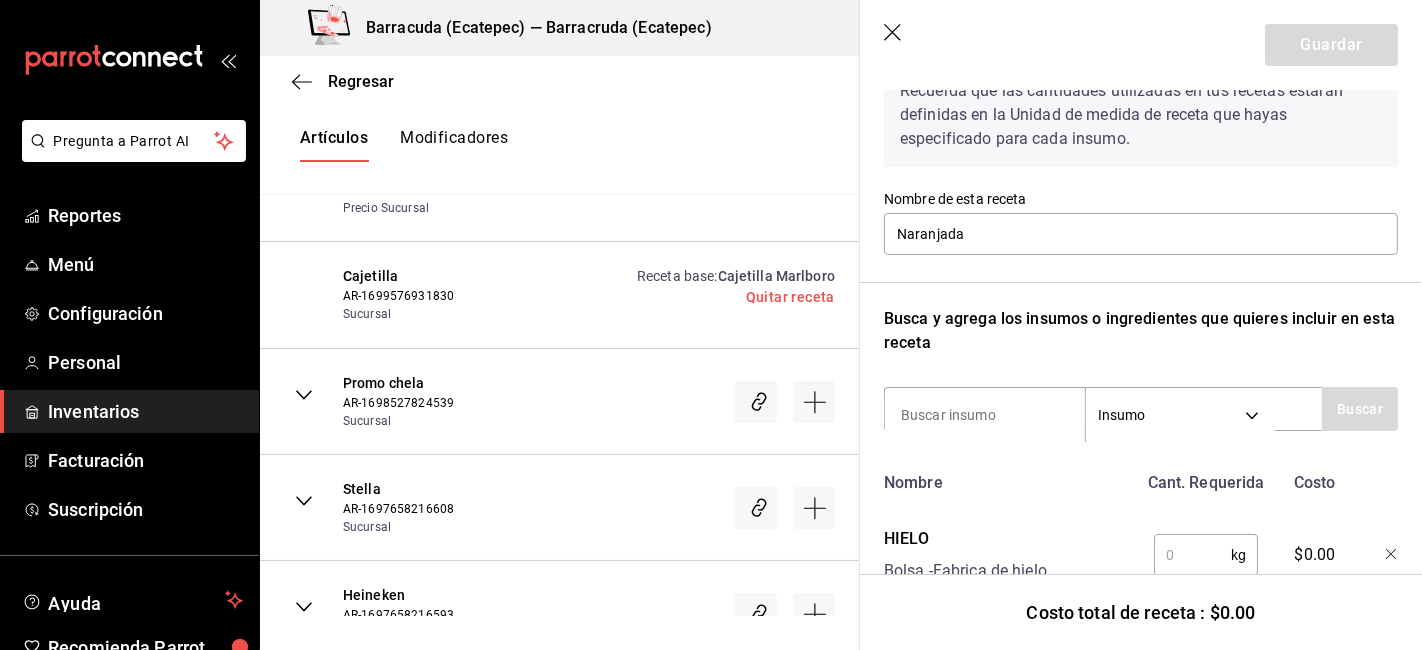 scroll, scrollTop: 222, scrollLeft: 0, axis: vertical 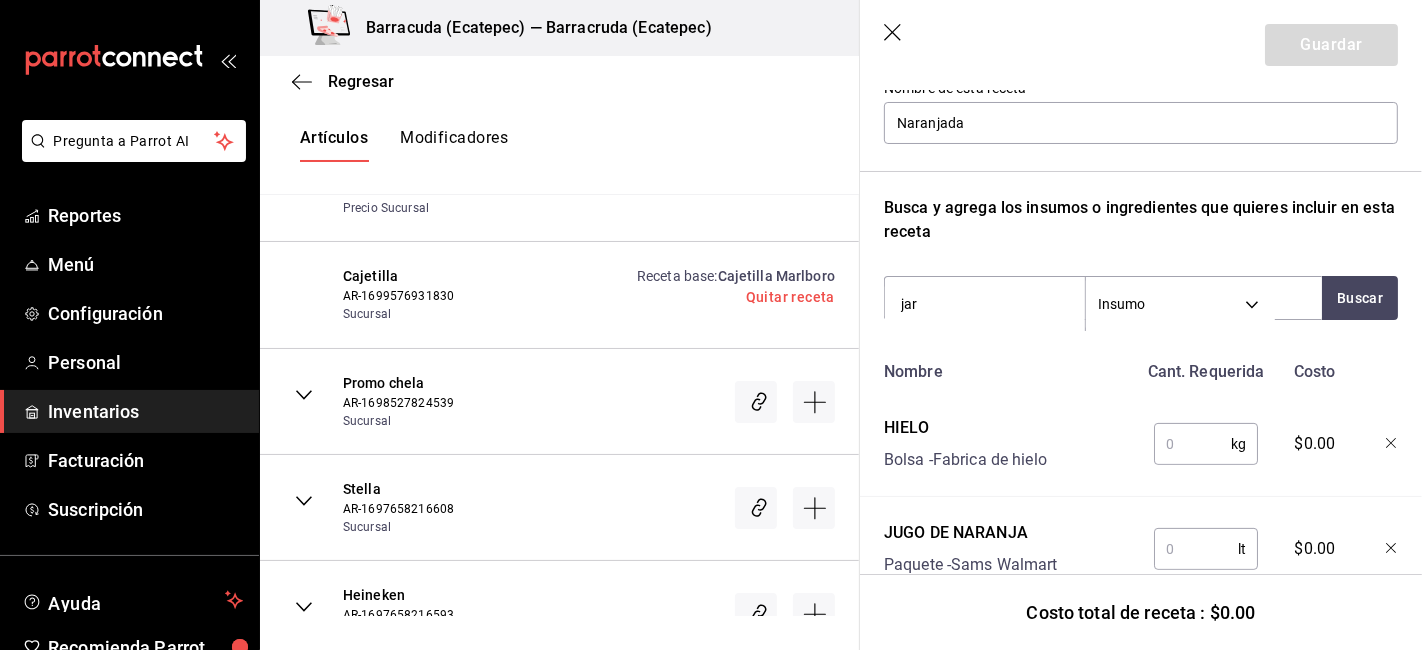 type on "jara" 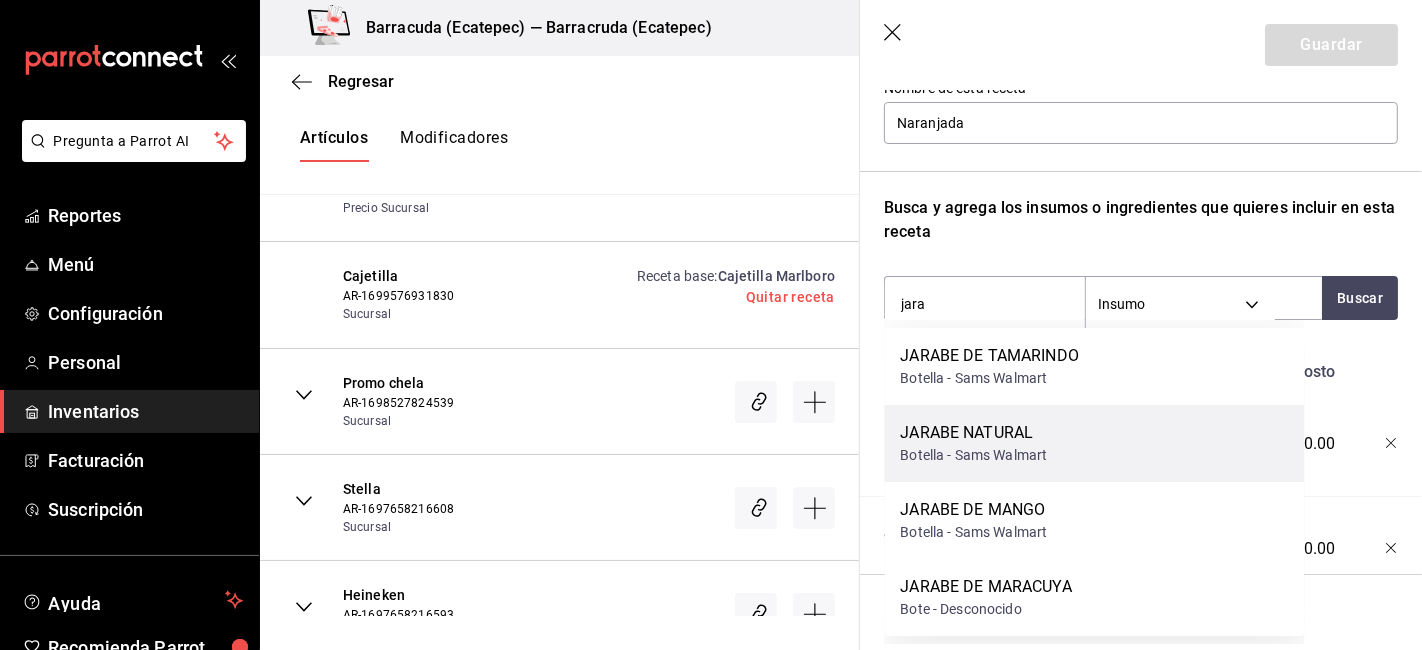 click on "JARABE NATURAL" at bounding box center [973, 433] 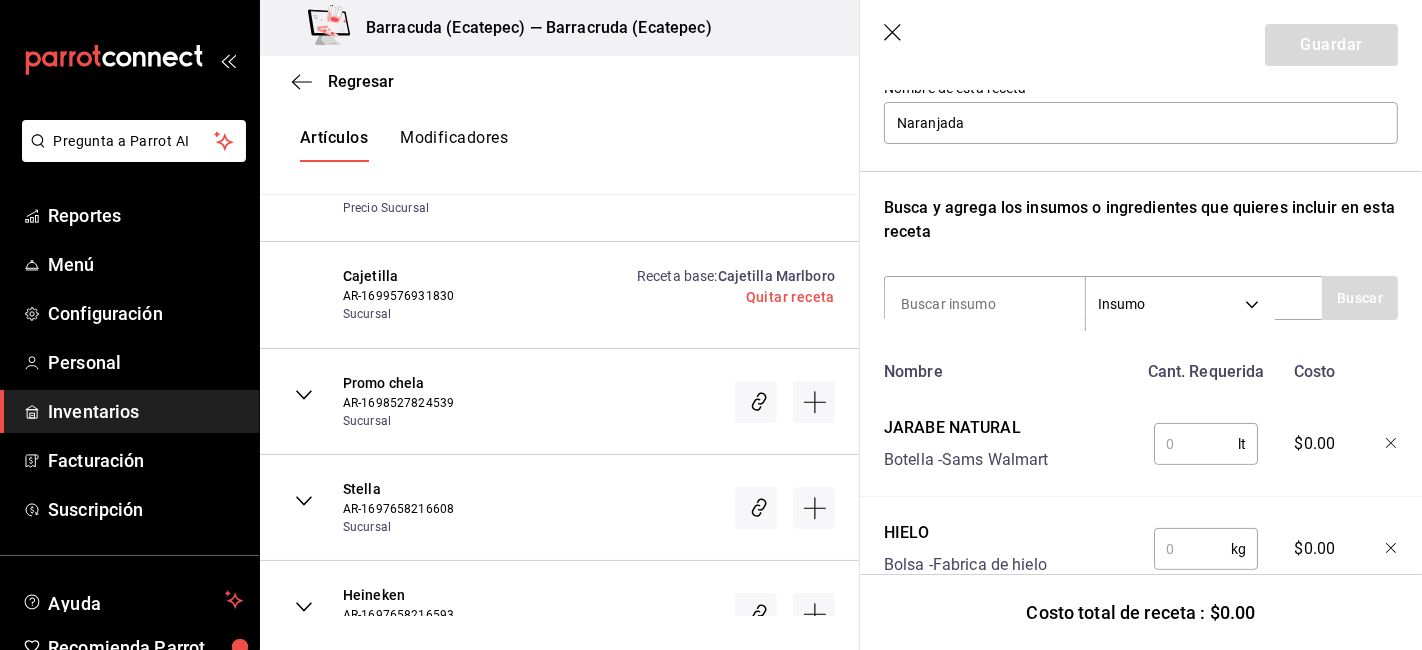 click on "lt ​" at bounding box center (1202, 440) 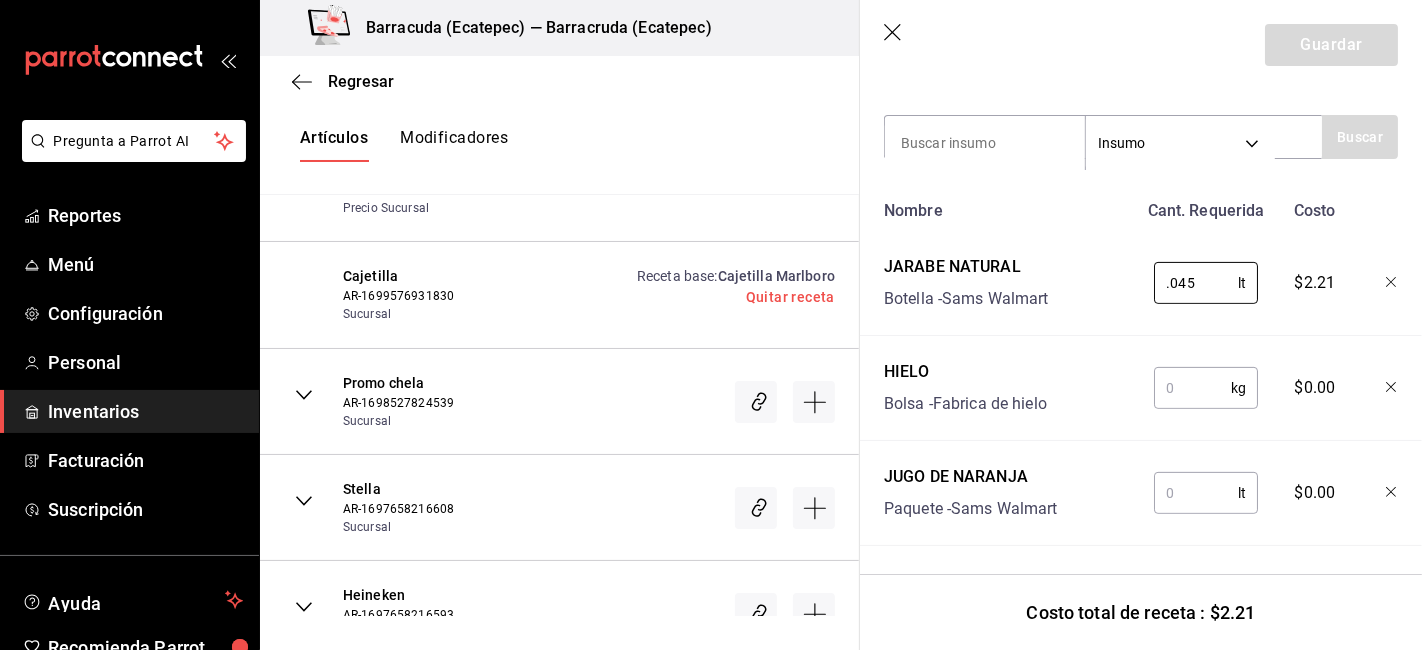 scroll, scrollTop: 399, scrollLeft: 0, axis: vertical 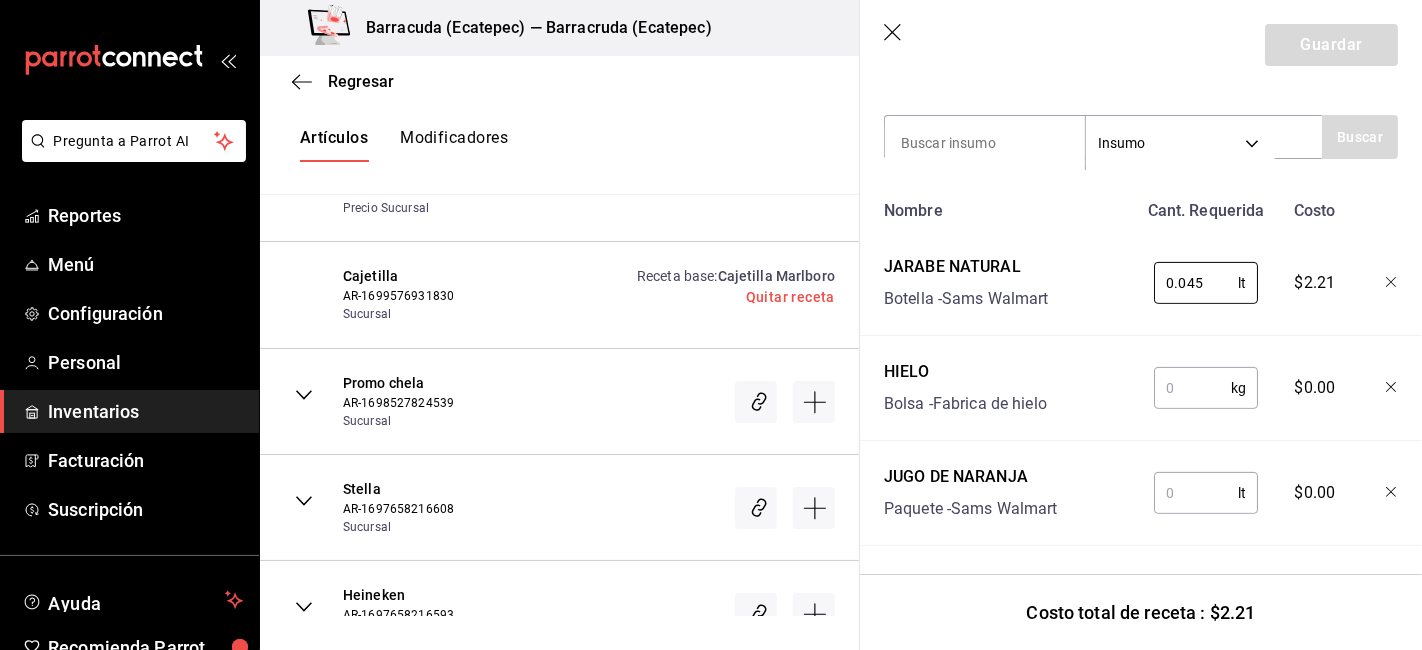 click at bounding box center [1192, 388] 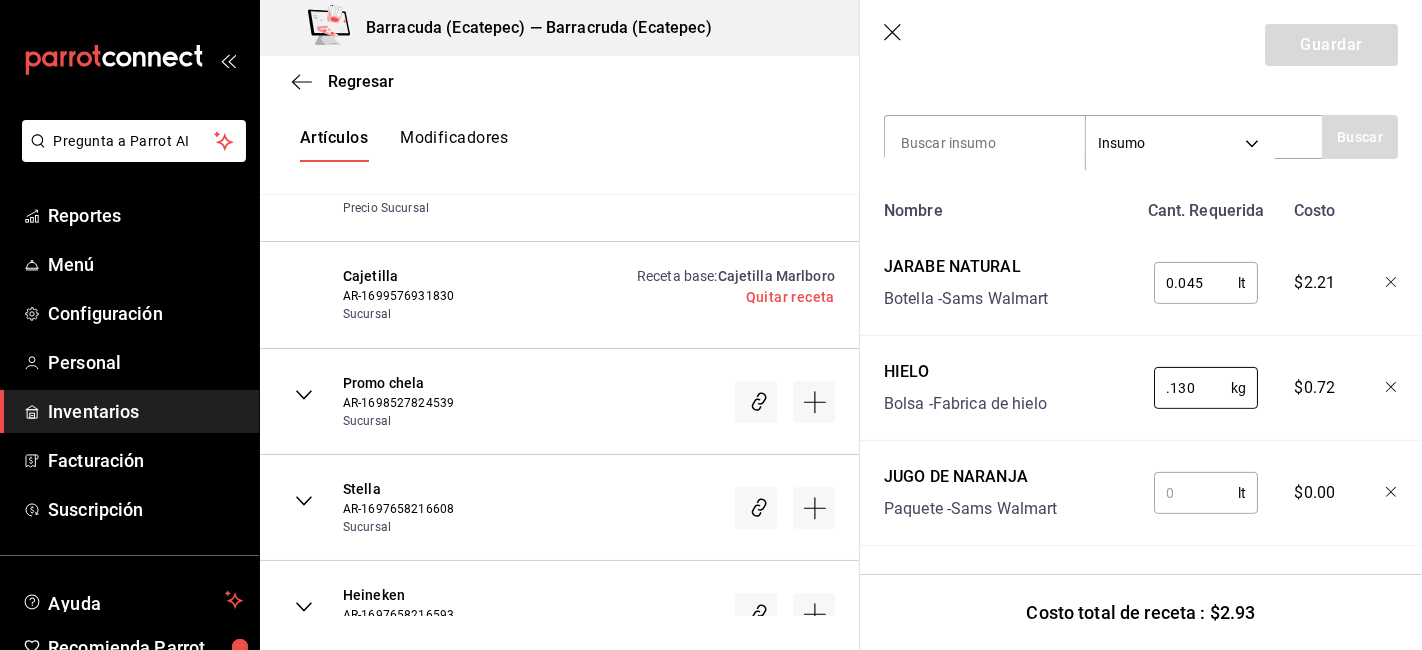 type on "0.130" 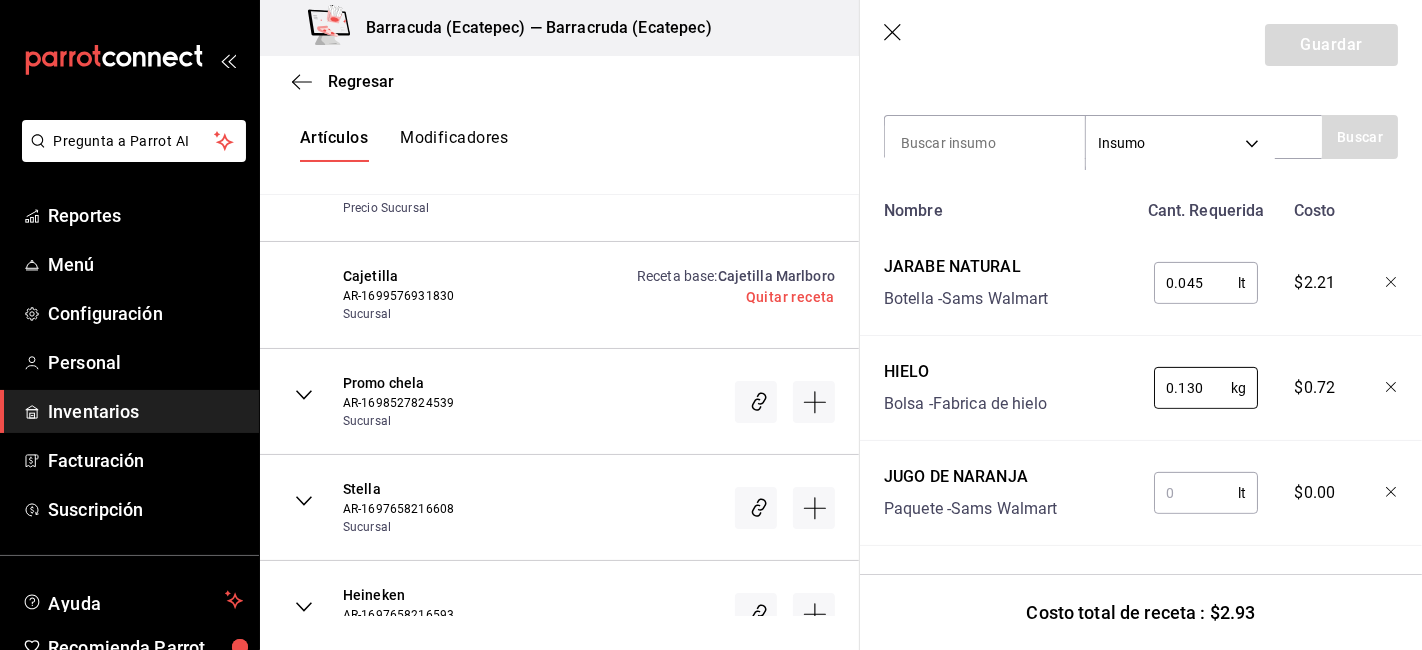 click at bounding box center (1196, 493) 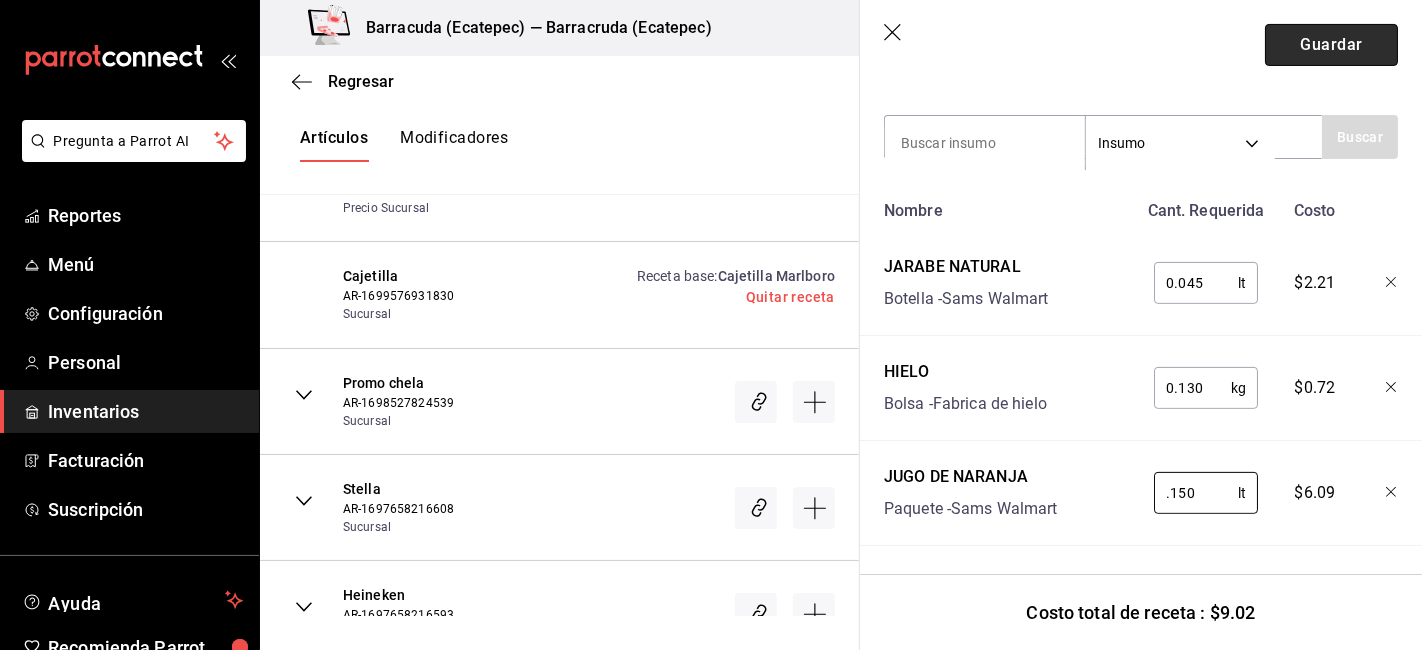 type on "0.150" 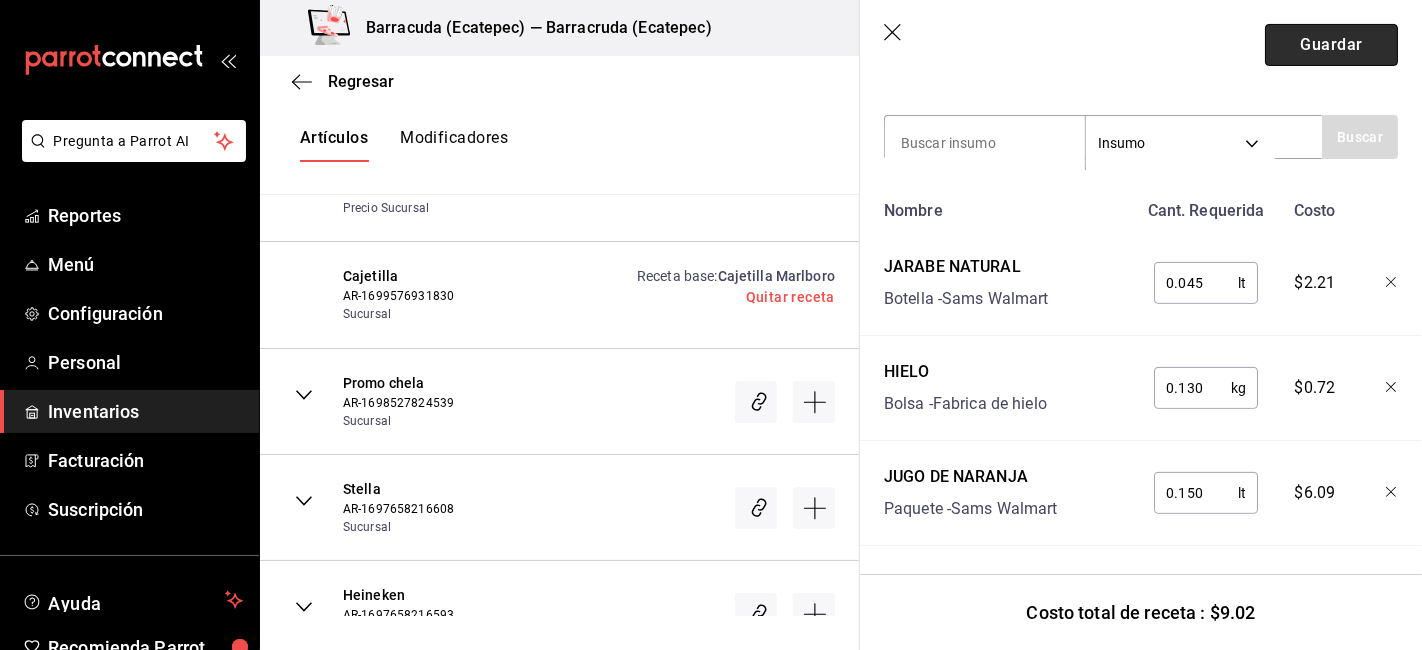 click on "Guardar" at bounding box center [1331, 45] 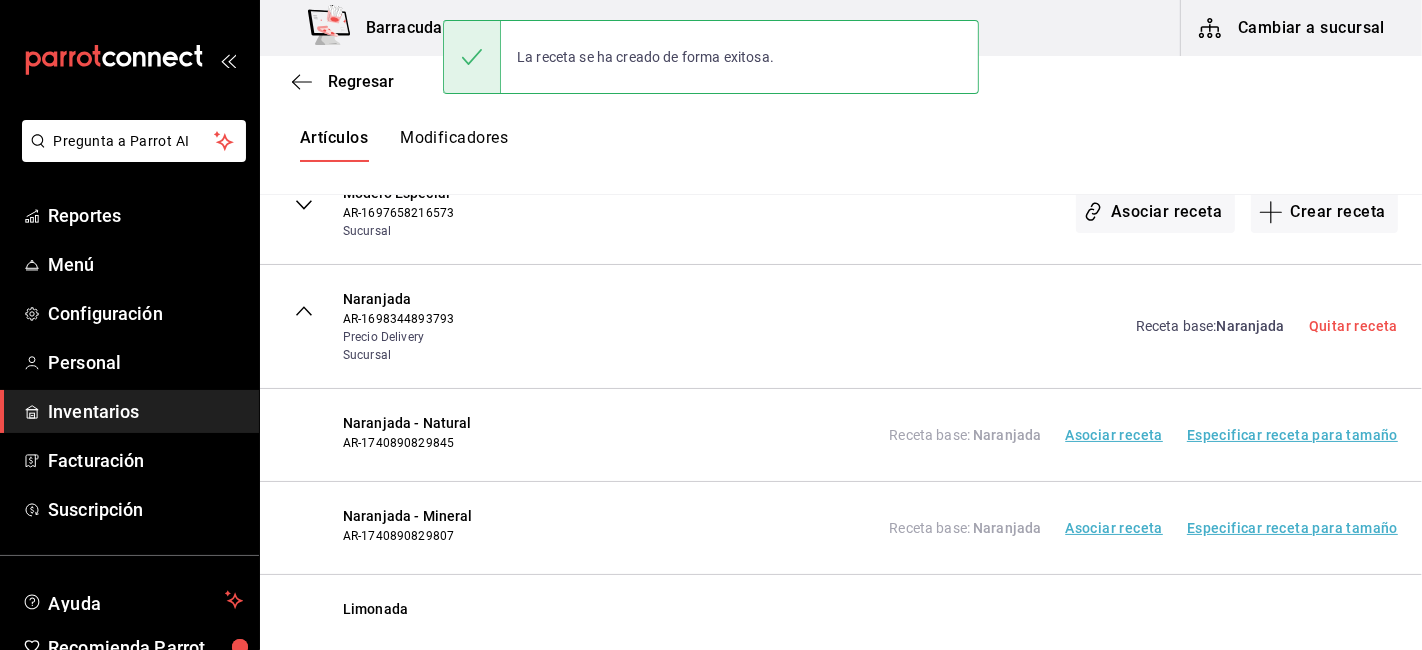 scroll, scrollTop: 0, scrollLeft: 0, axis: both 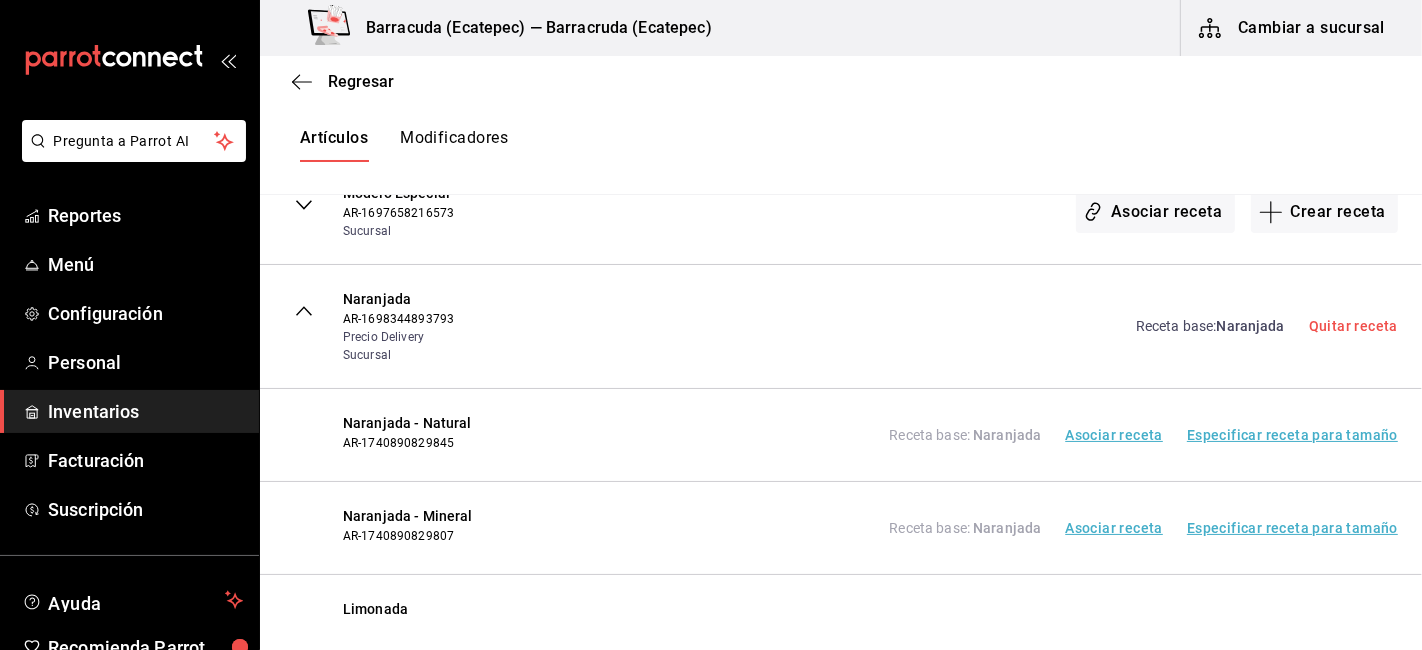 click on "Asociar receta" at bounding box center (1114, 435) 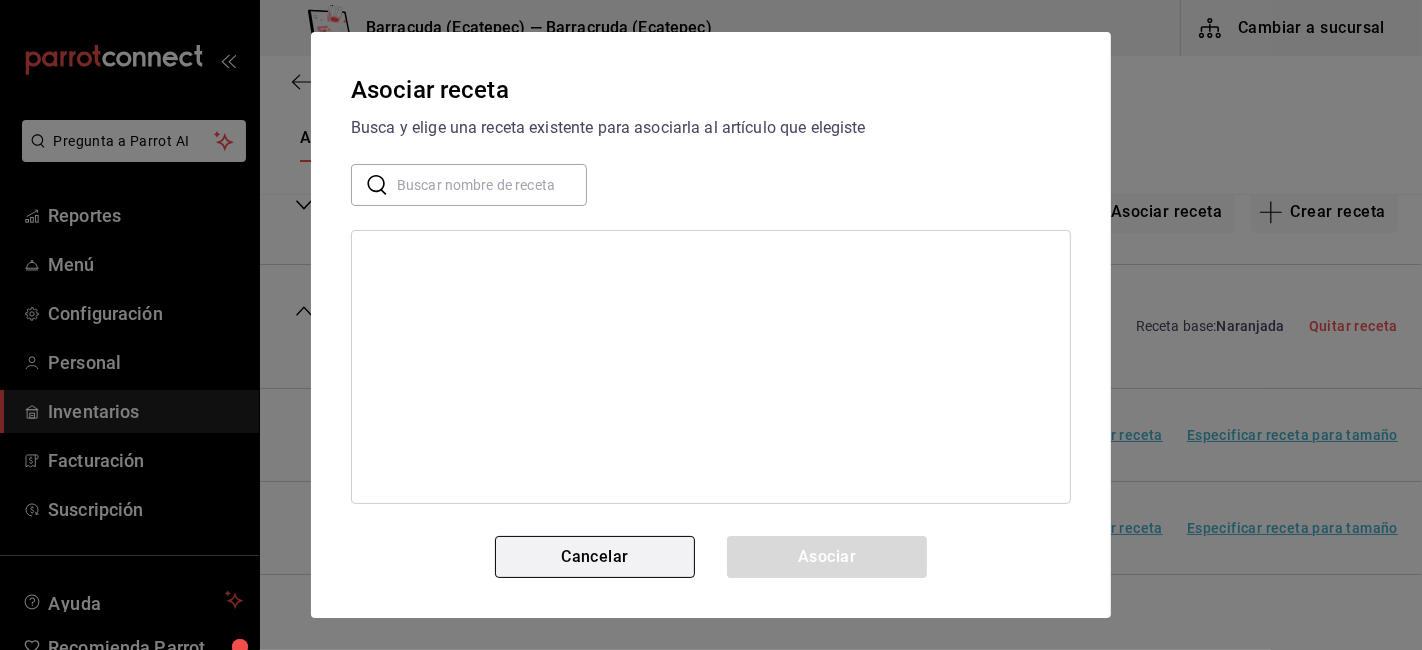 drag, startPoint x: 651, startPoint y: 561, endPoint x: 746, endPoint y: 530, distance: 99.92998 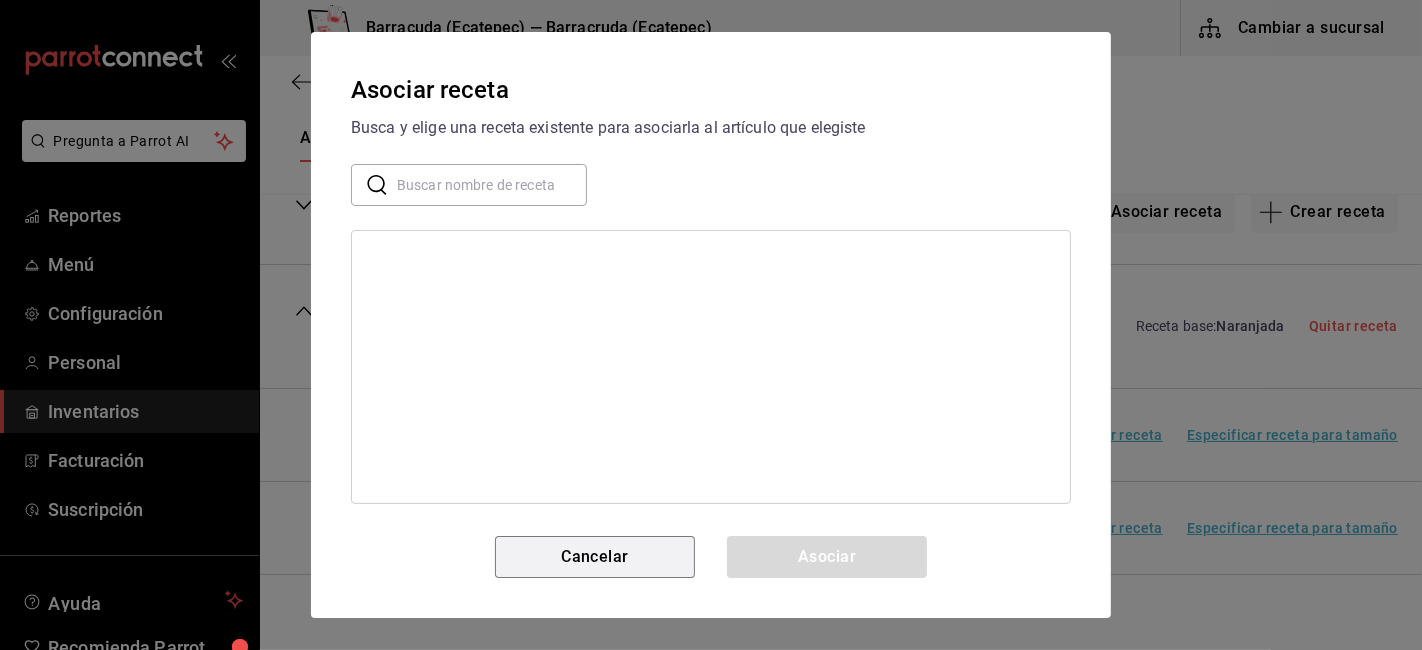 click on "Cancelar" at bounding box center (595, 557) 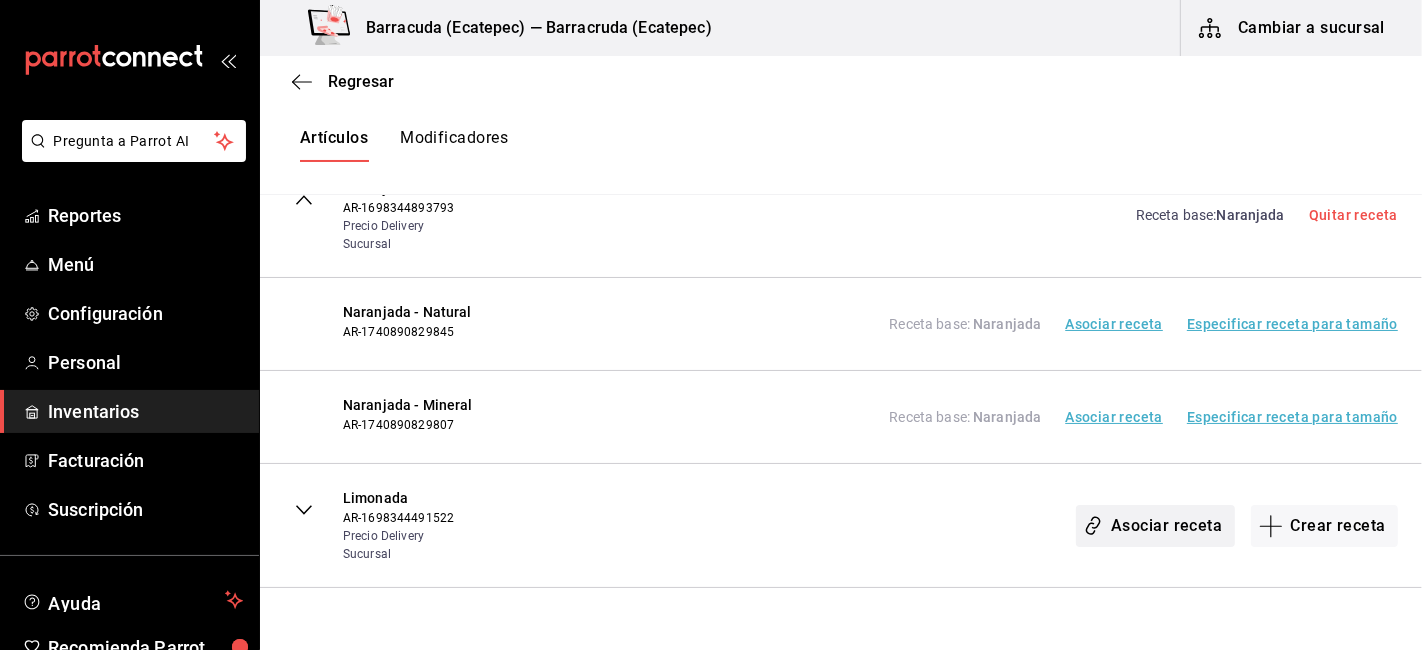 scroll, scrollTop: 13007, scrollLeft: 0, axis: vertical 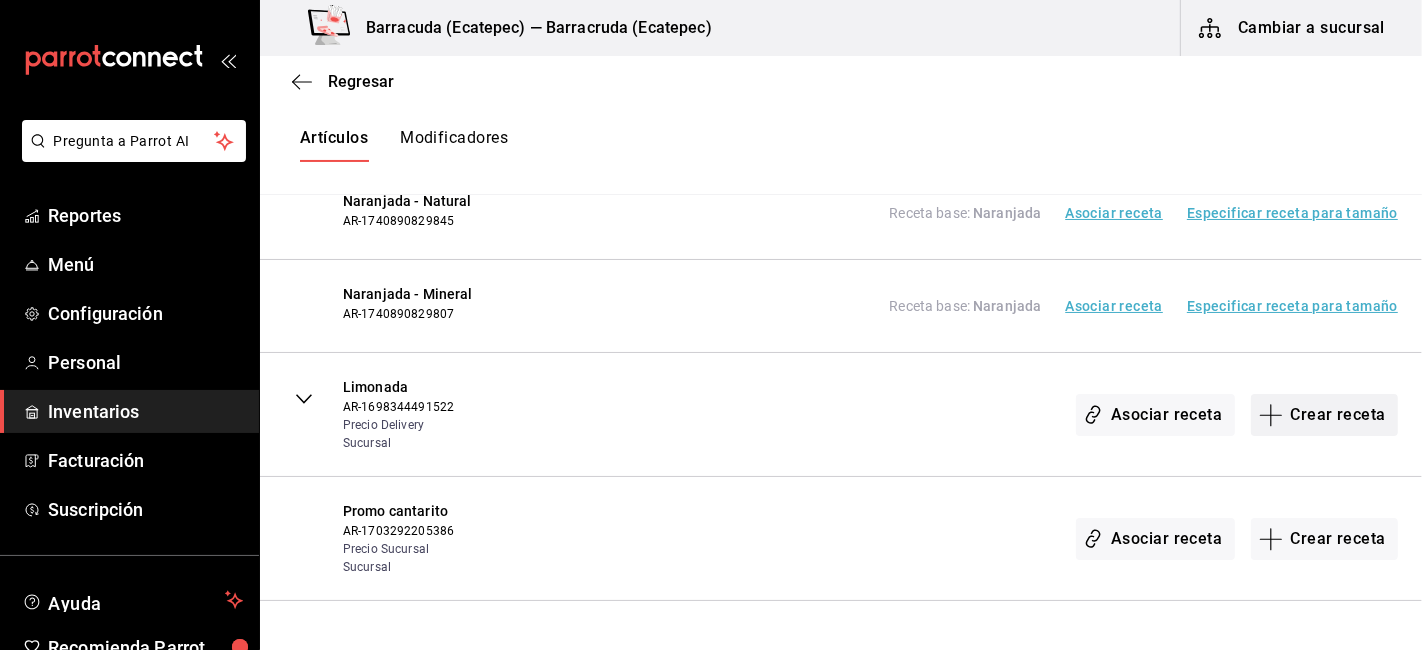 click on "Crear receta" at bounding box center (1325, 415) 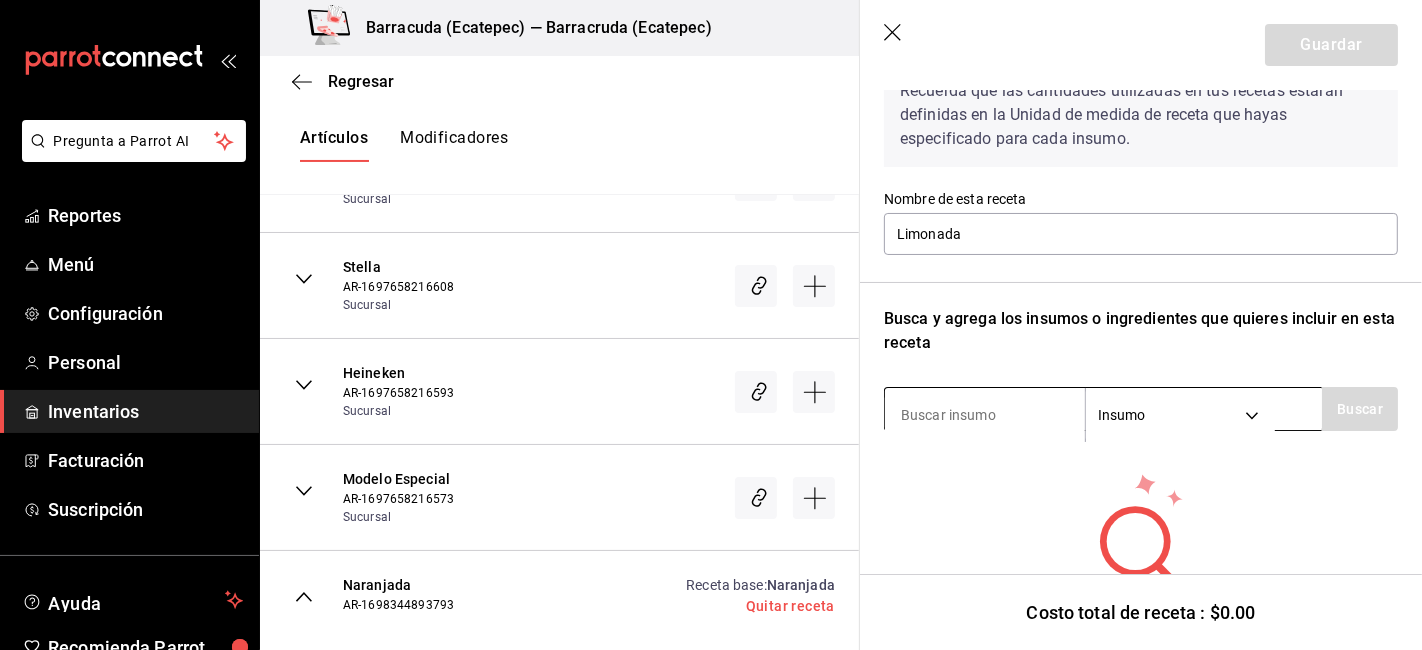 scroll, scrollTop: 203, scrollLeft: 0, axis: vertical 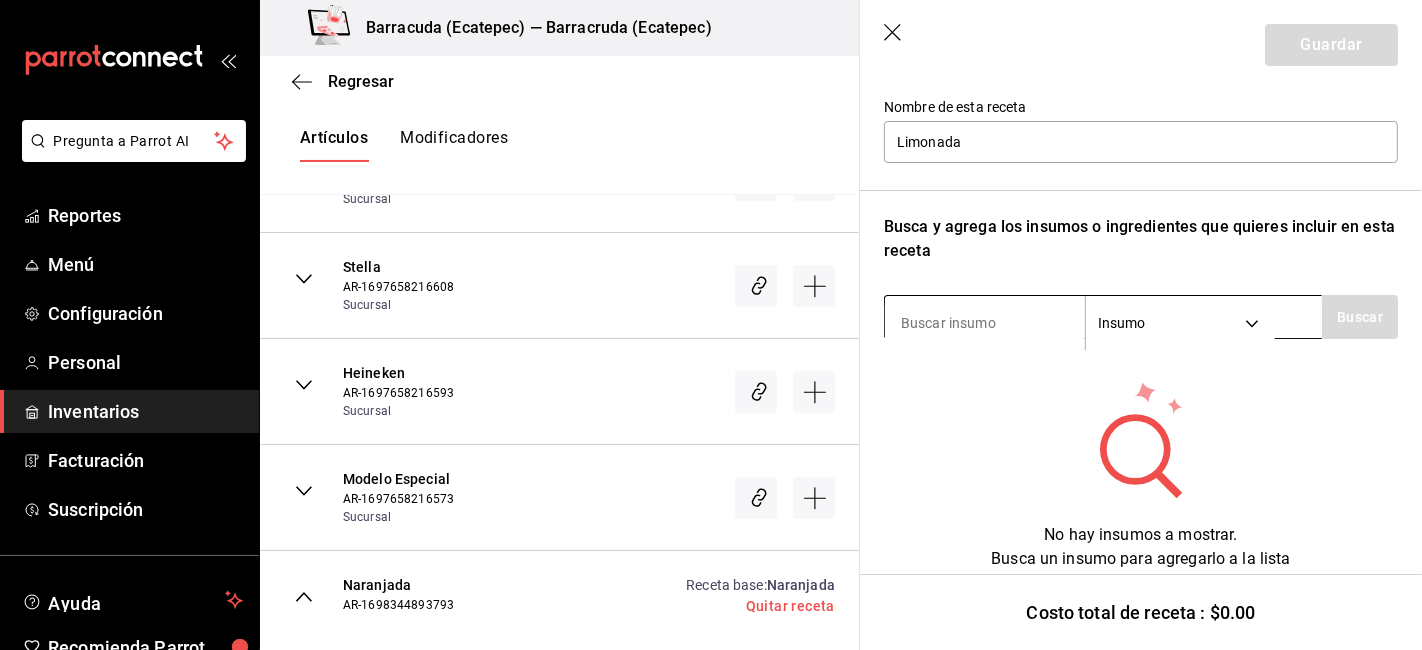 click at bounding box center [985, 323] 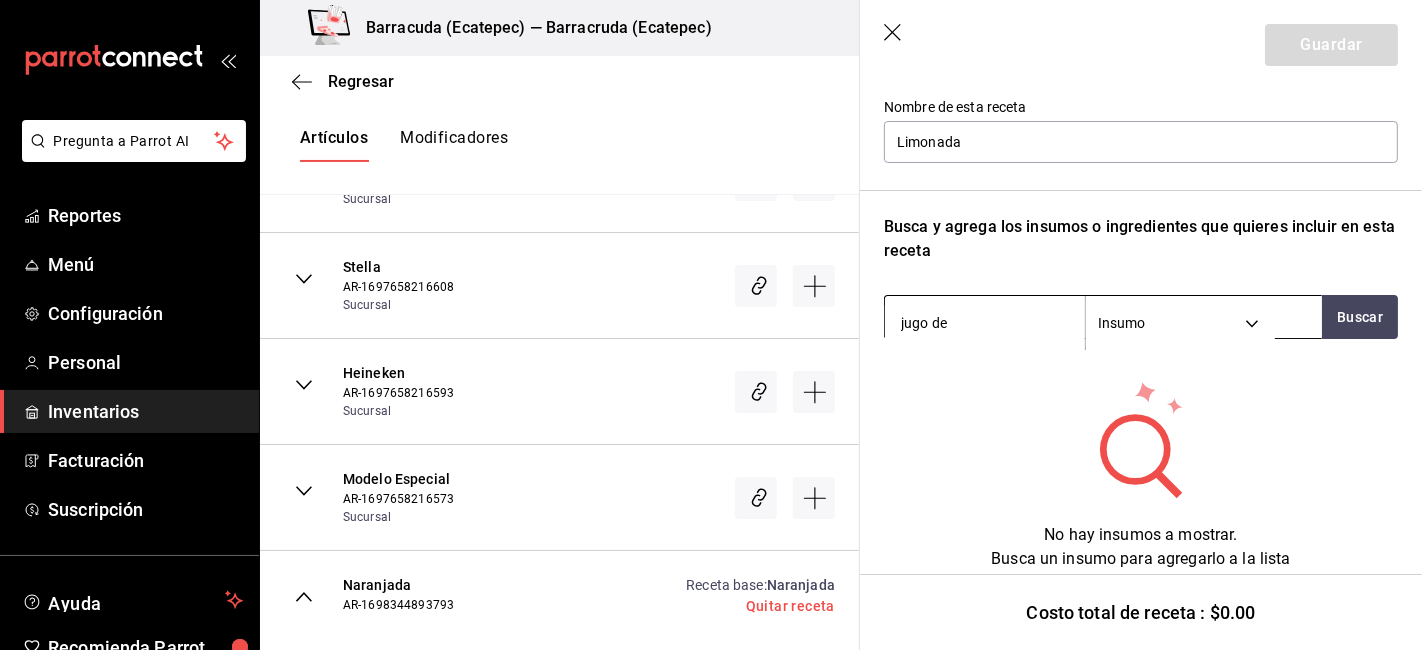 type on "jugo de" 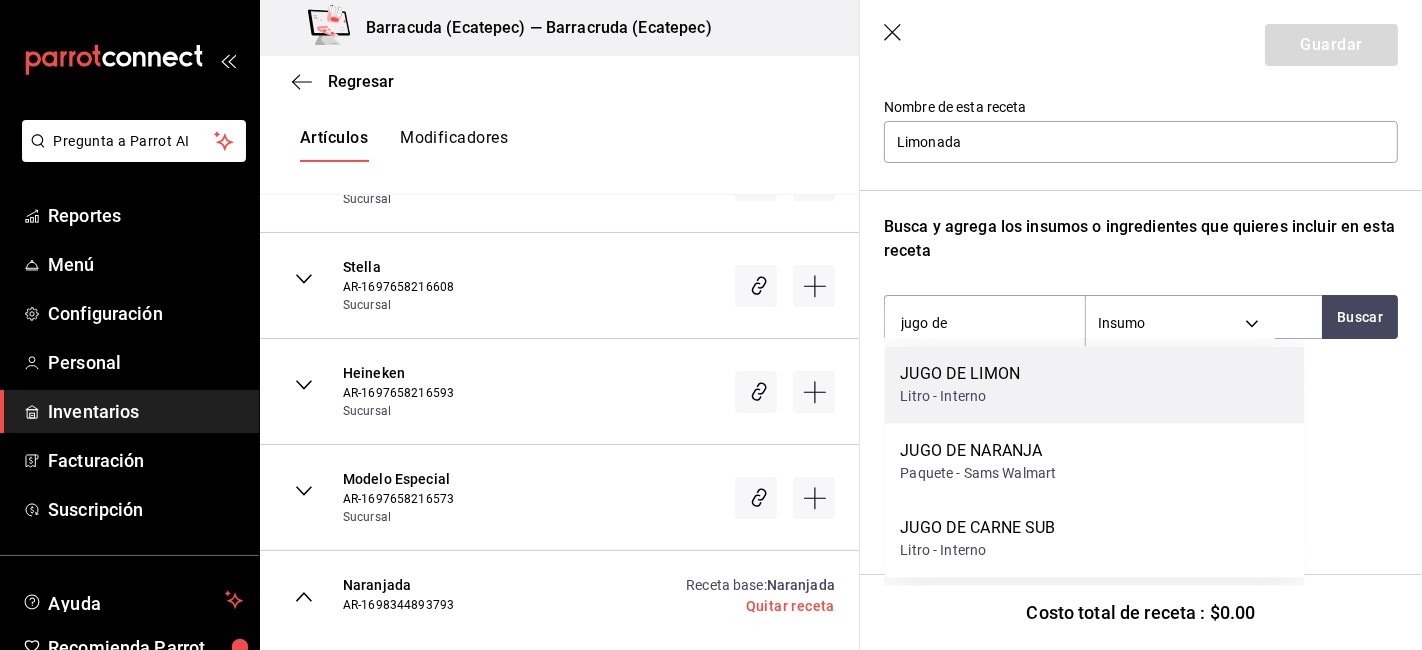 click on "JUGO DE LIMON" at bounding box center [960, 375] 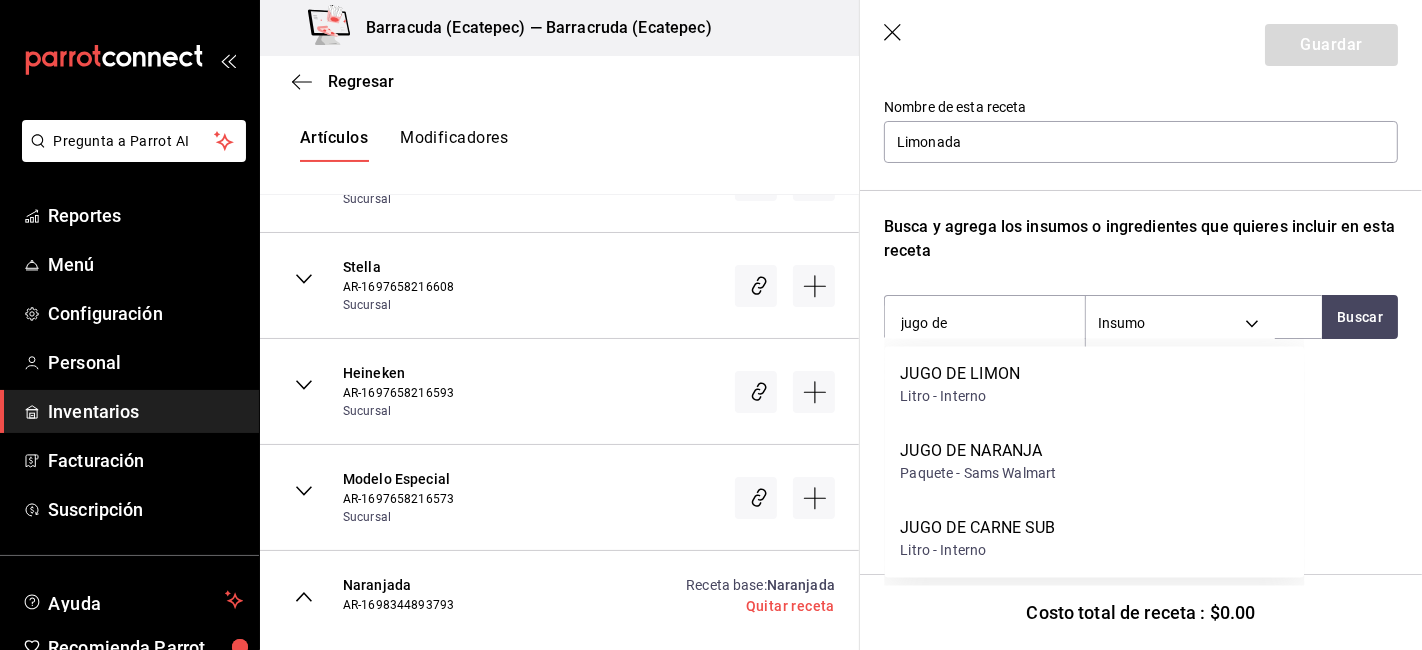 type 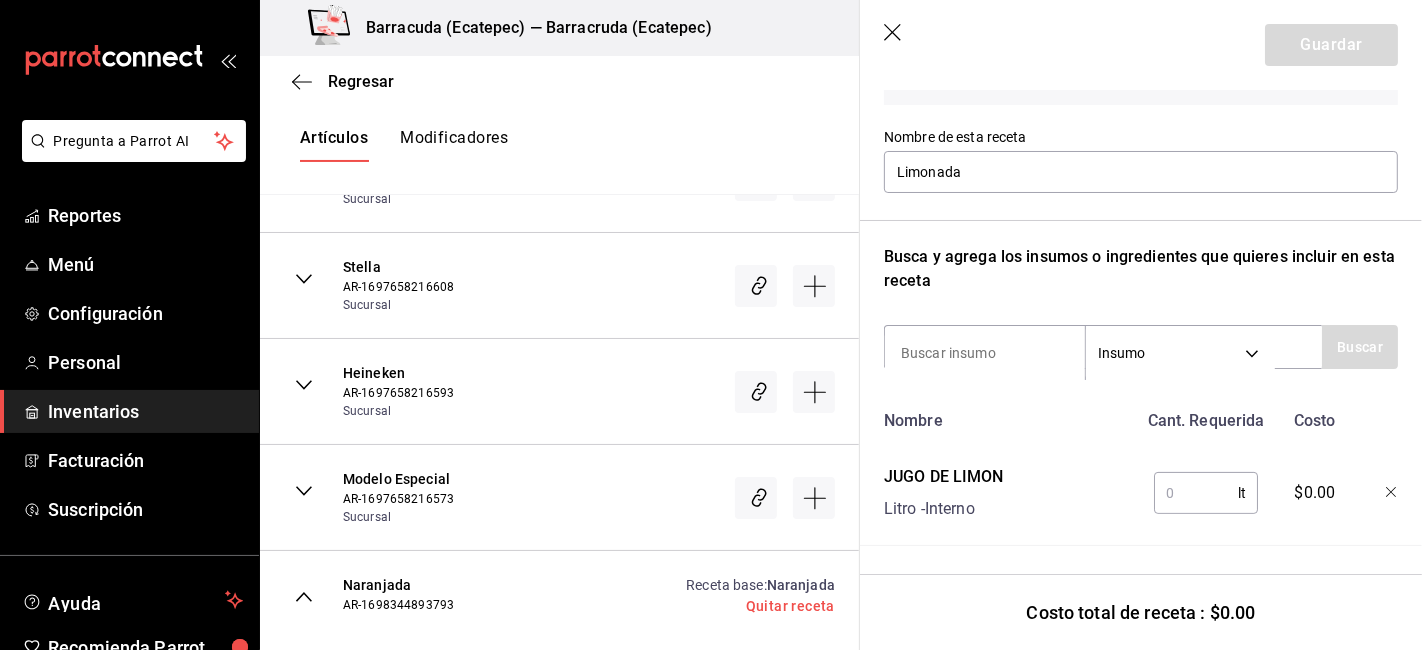 scroll, scrollTop: 189, scrollLeft: 0, axis: vertical 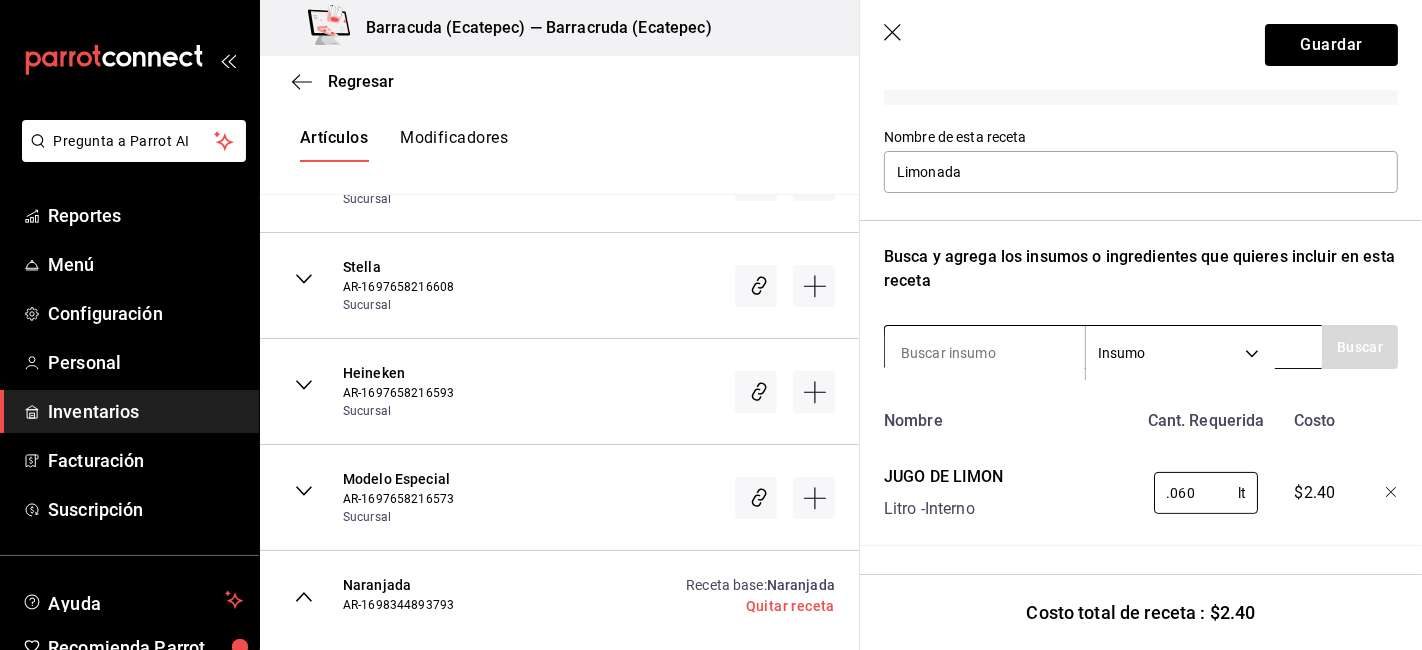 type on "0.060" 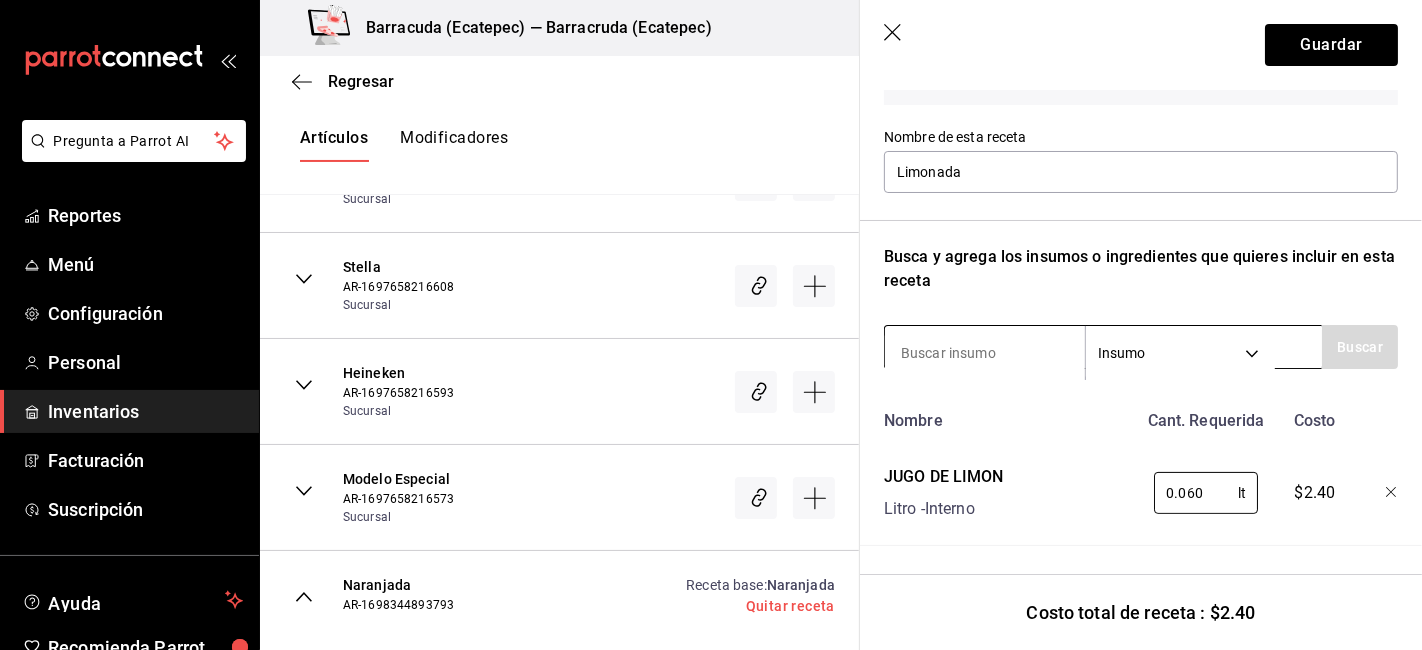click at bounding box center (985, 353) 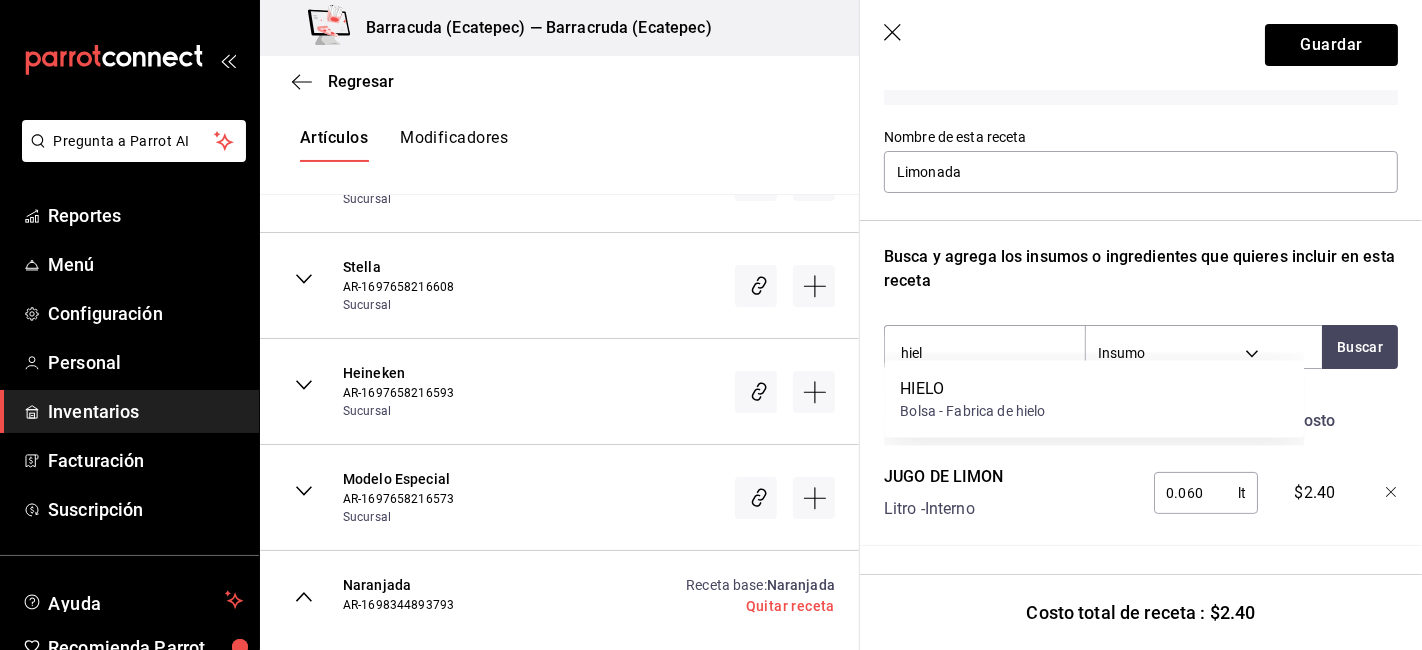 type on "hielo" 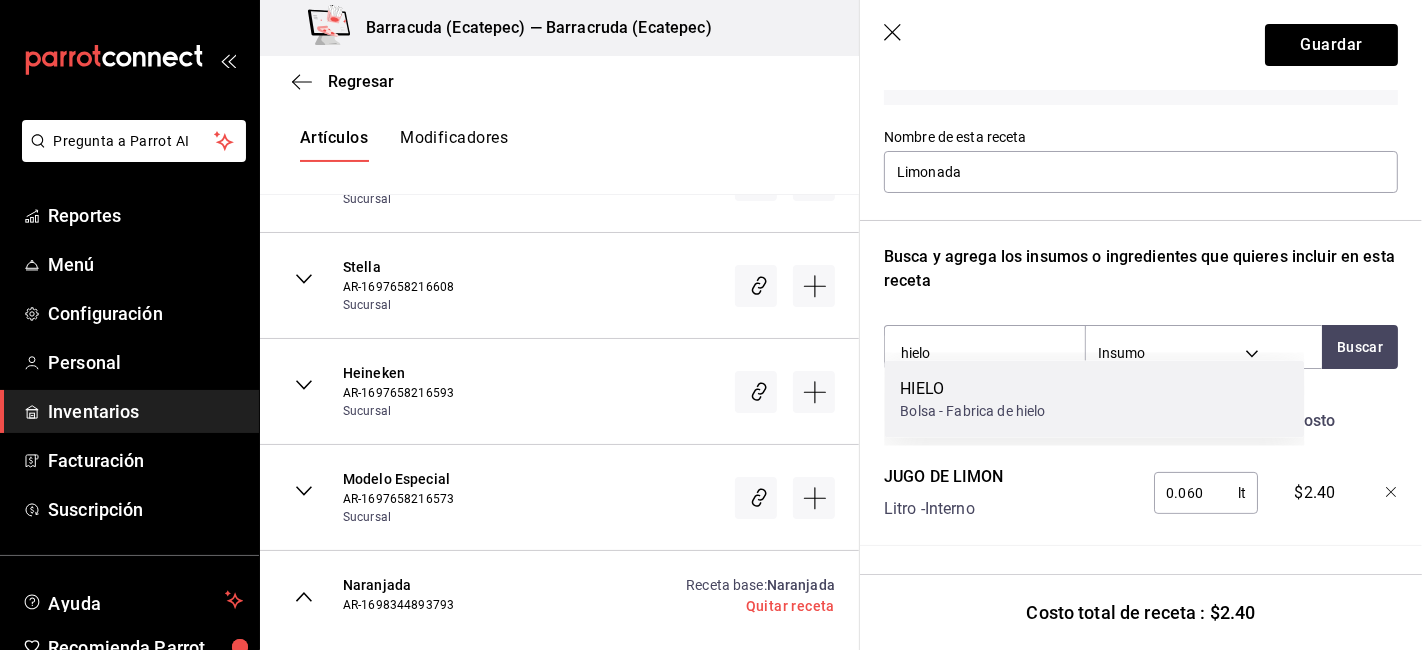 click on "HIELO Bolsa - Fabrica de hielo" at bounding box center [1094, 399] 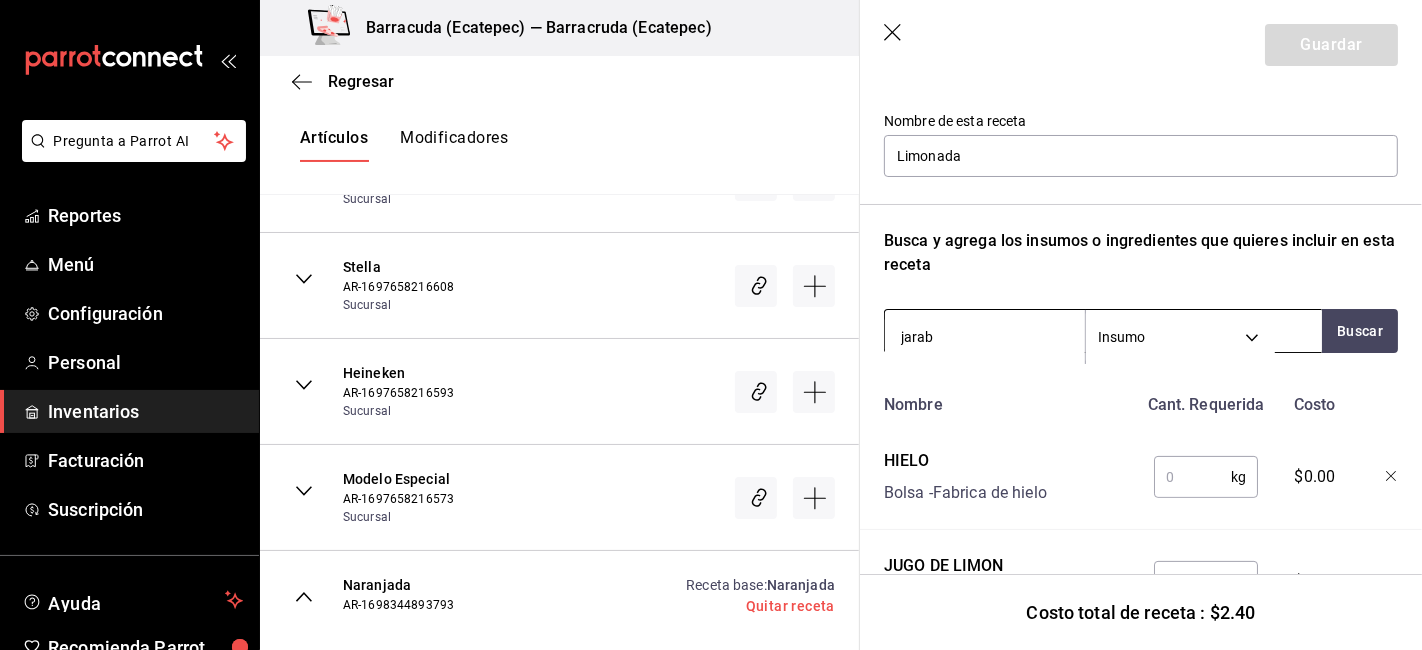 type on "jarabe" 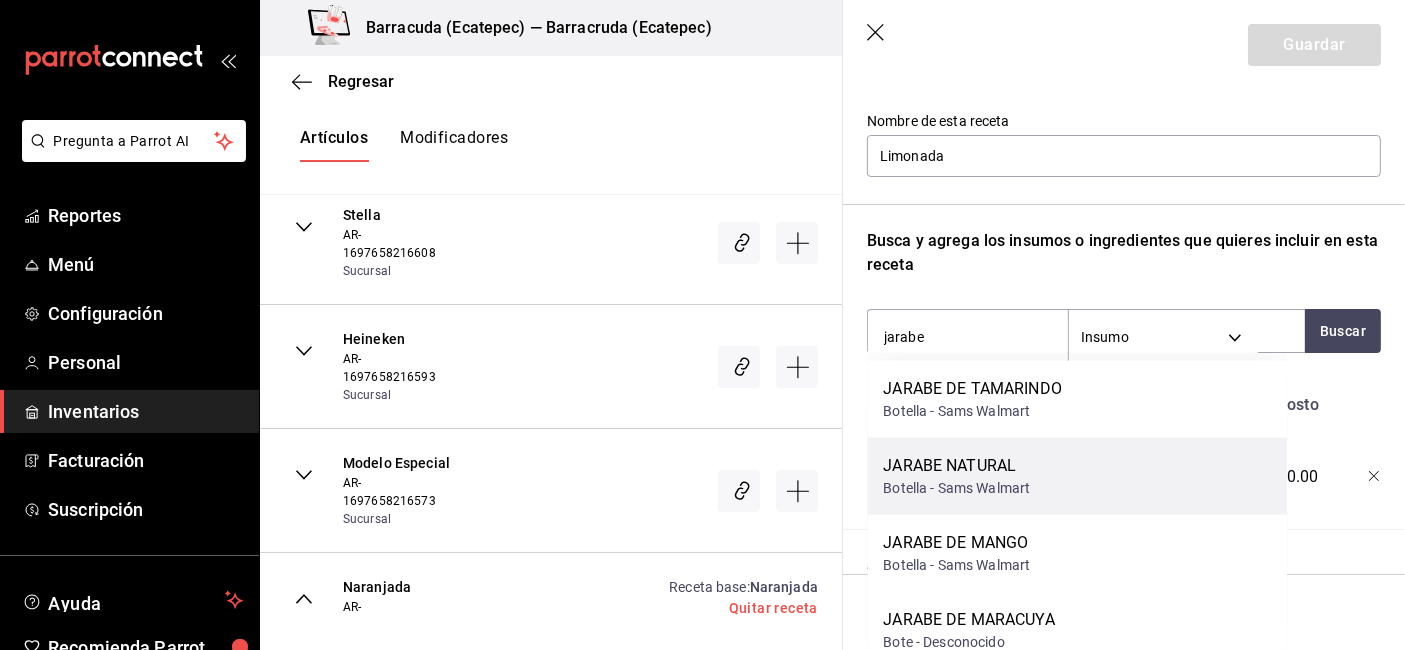 click on "Botella - Sams Walmart" at bounding box center (956, 488) 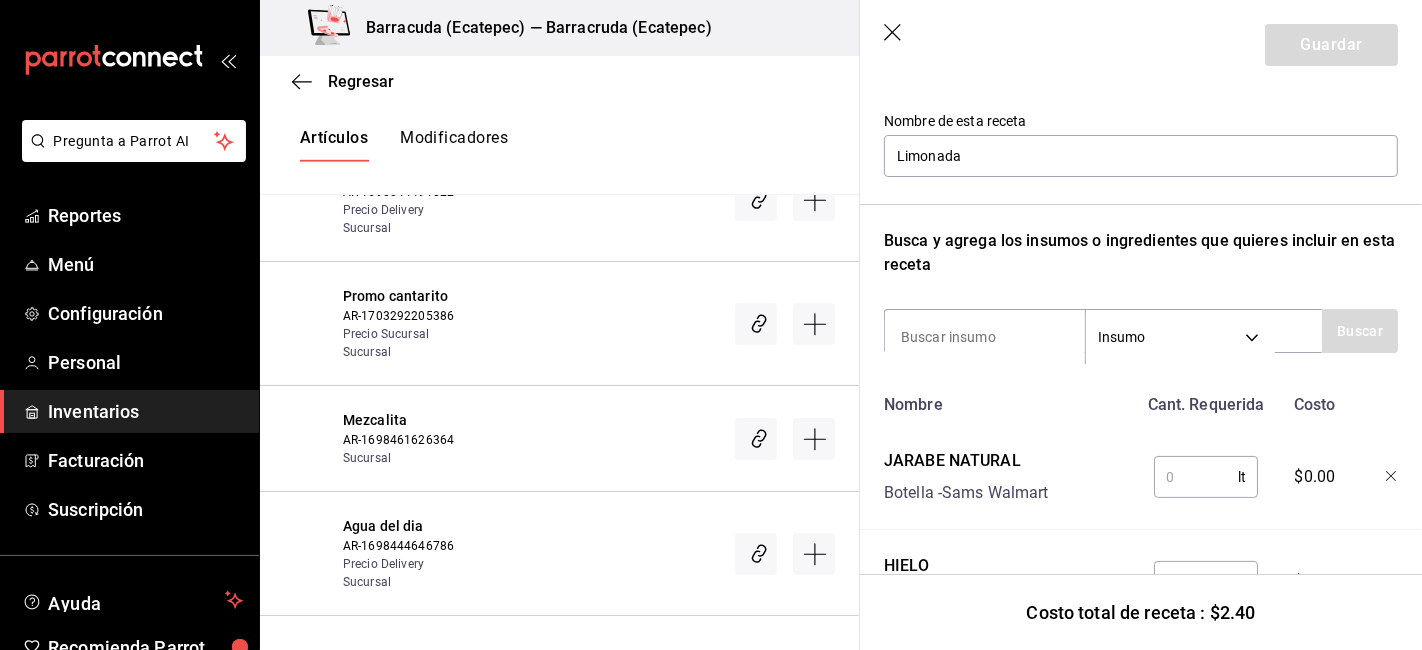 scroll, scrollTop: 13007, scrollLeft: 0, axis: vertical 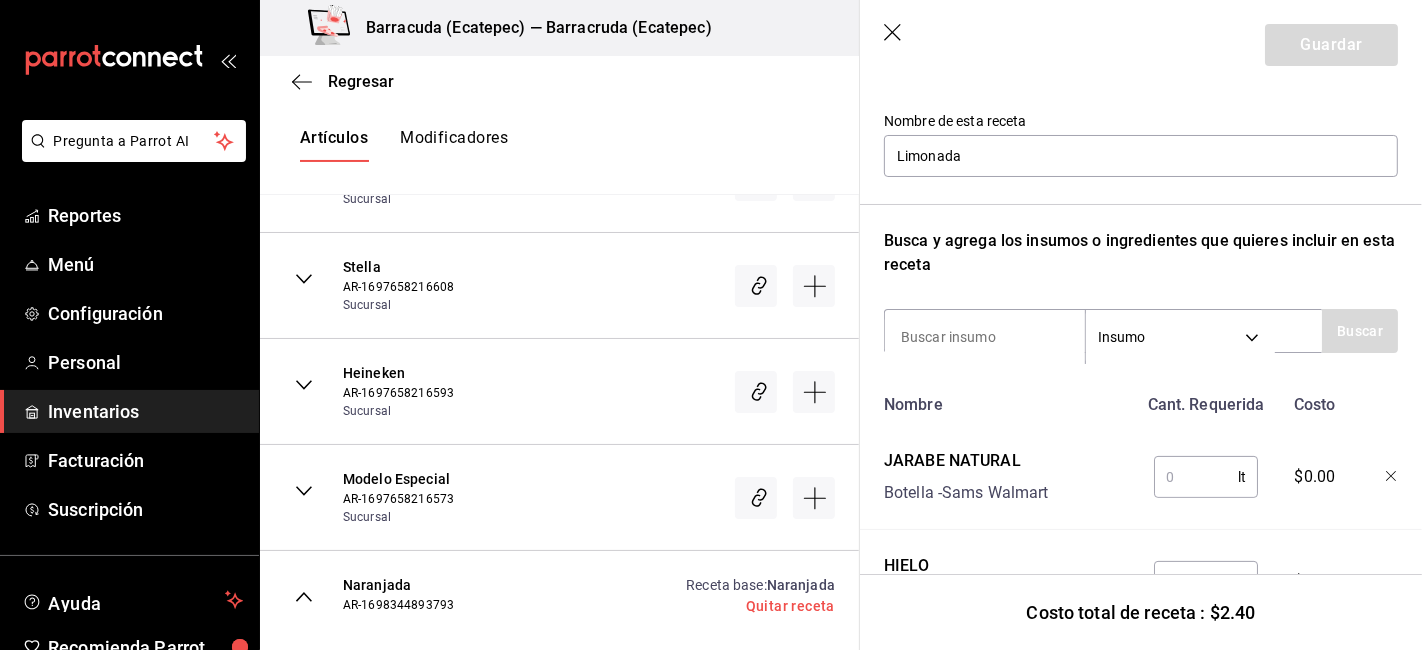 click at bounding box center (1196, 477) 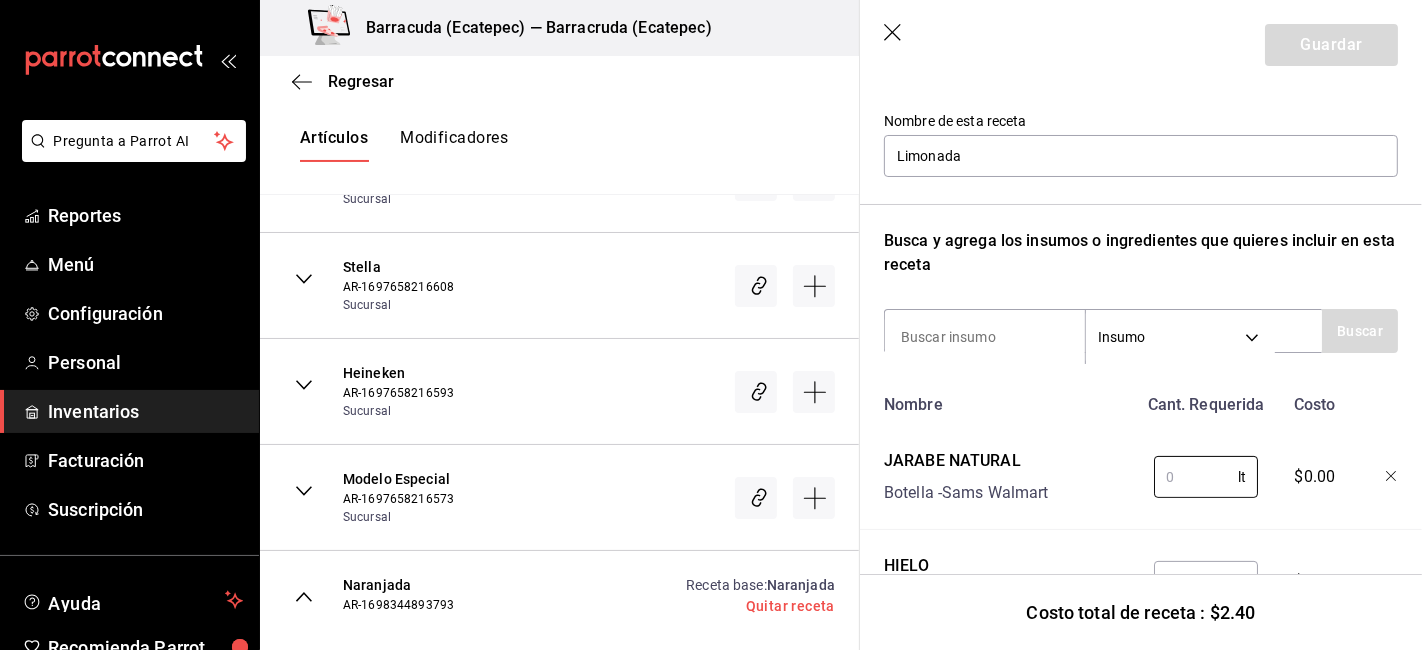 scroll, scrollTop: 300, scrollLeft: 0, axis: vertical 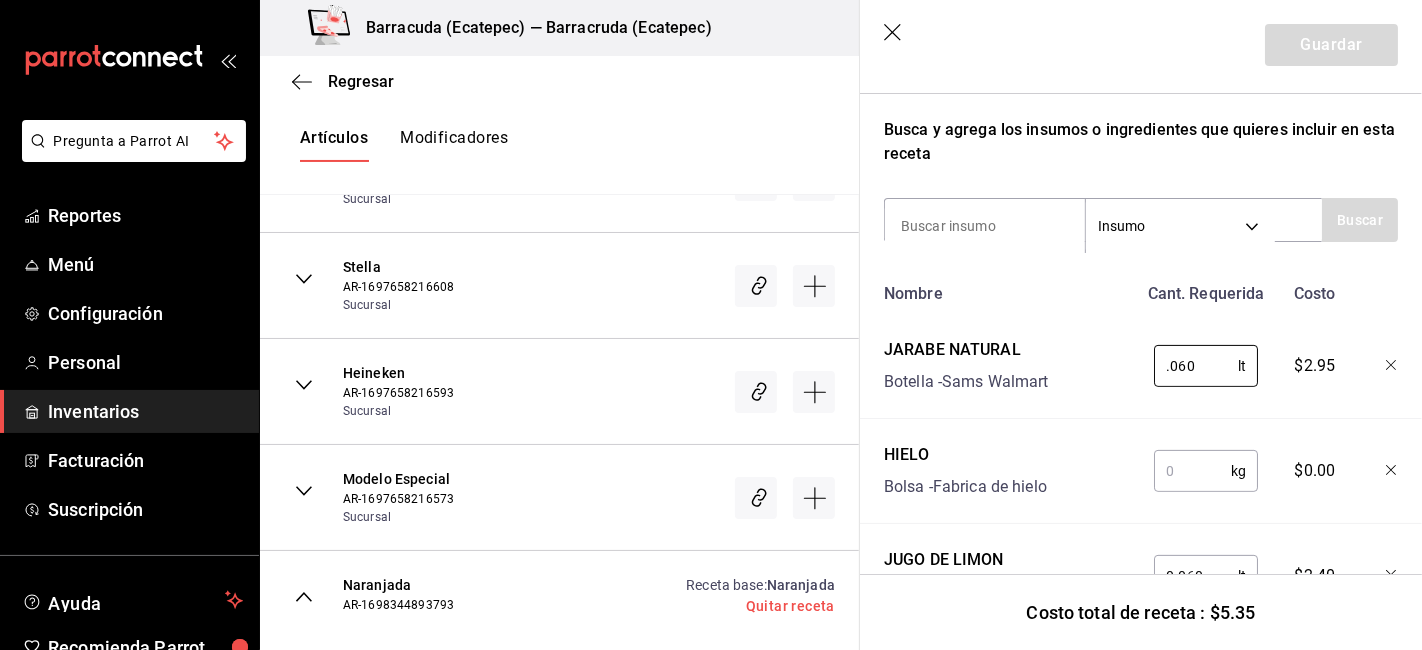 type on "0.060" 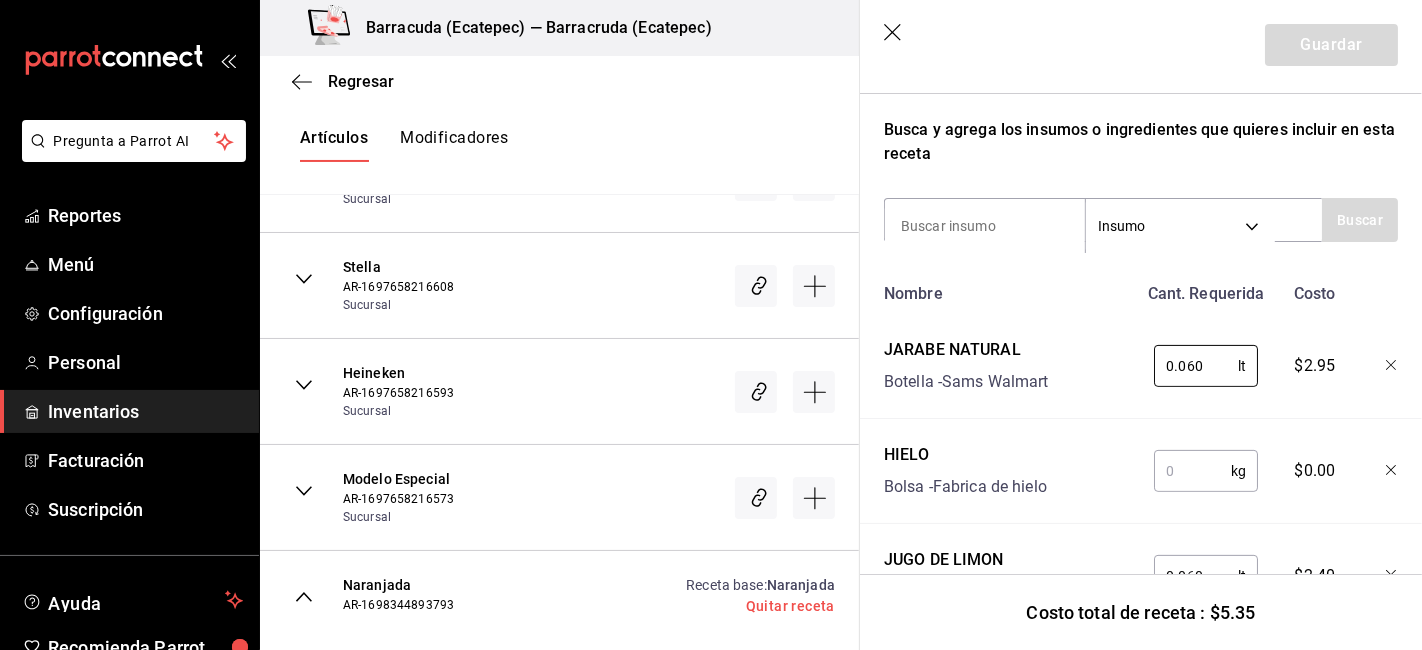 click at bounding box center [1192, 471] 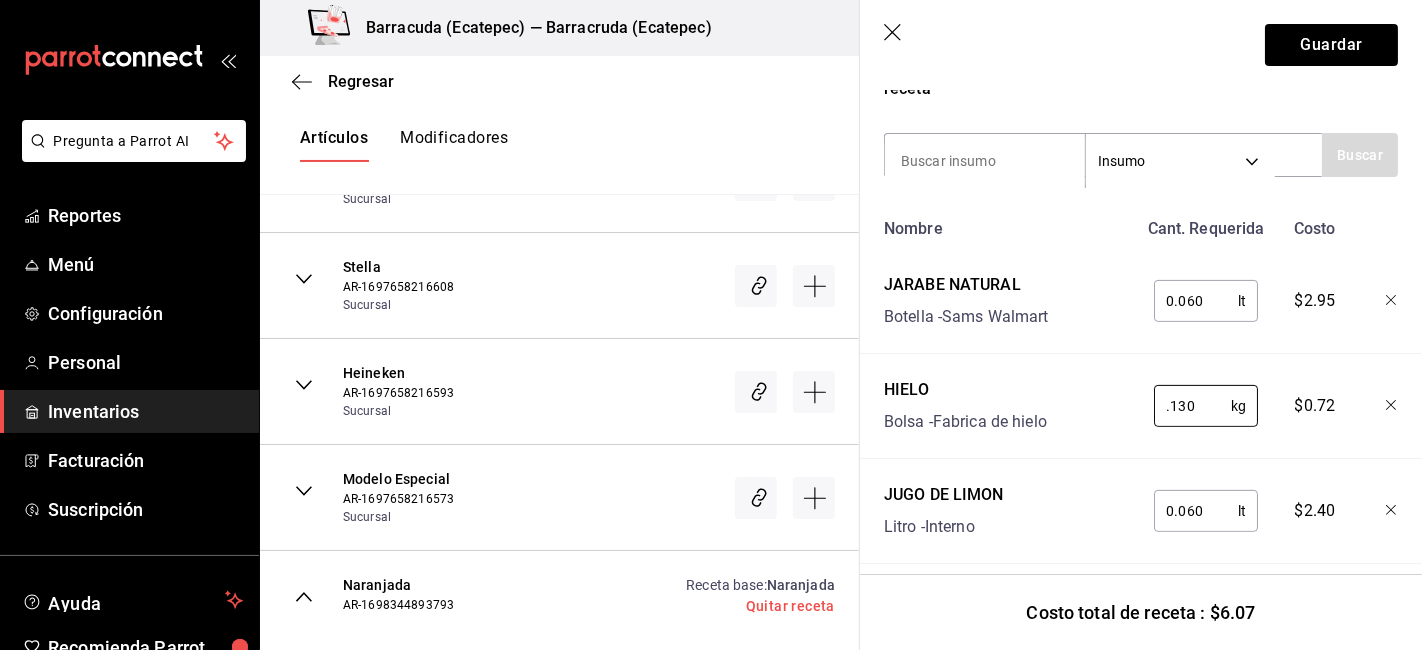 scroll, scrollTop: 399, scrollLeft: 0, axis: vertical 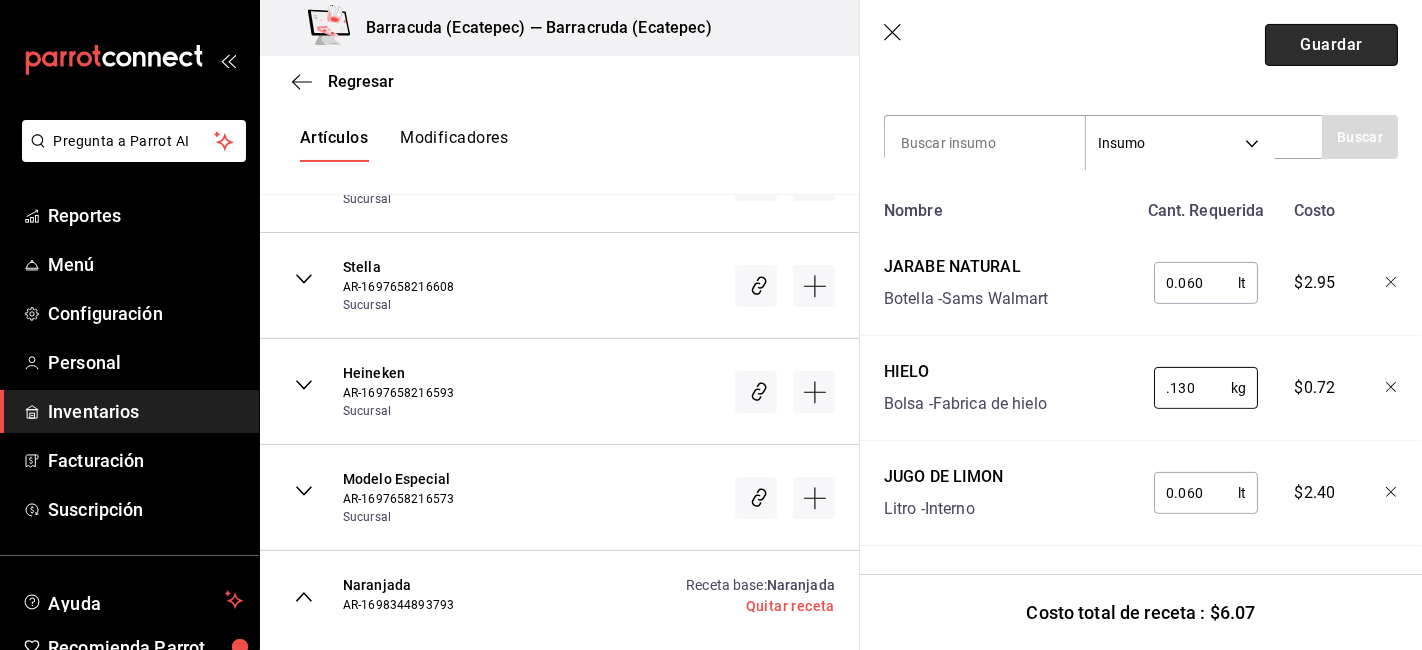 type on "0.130" 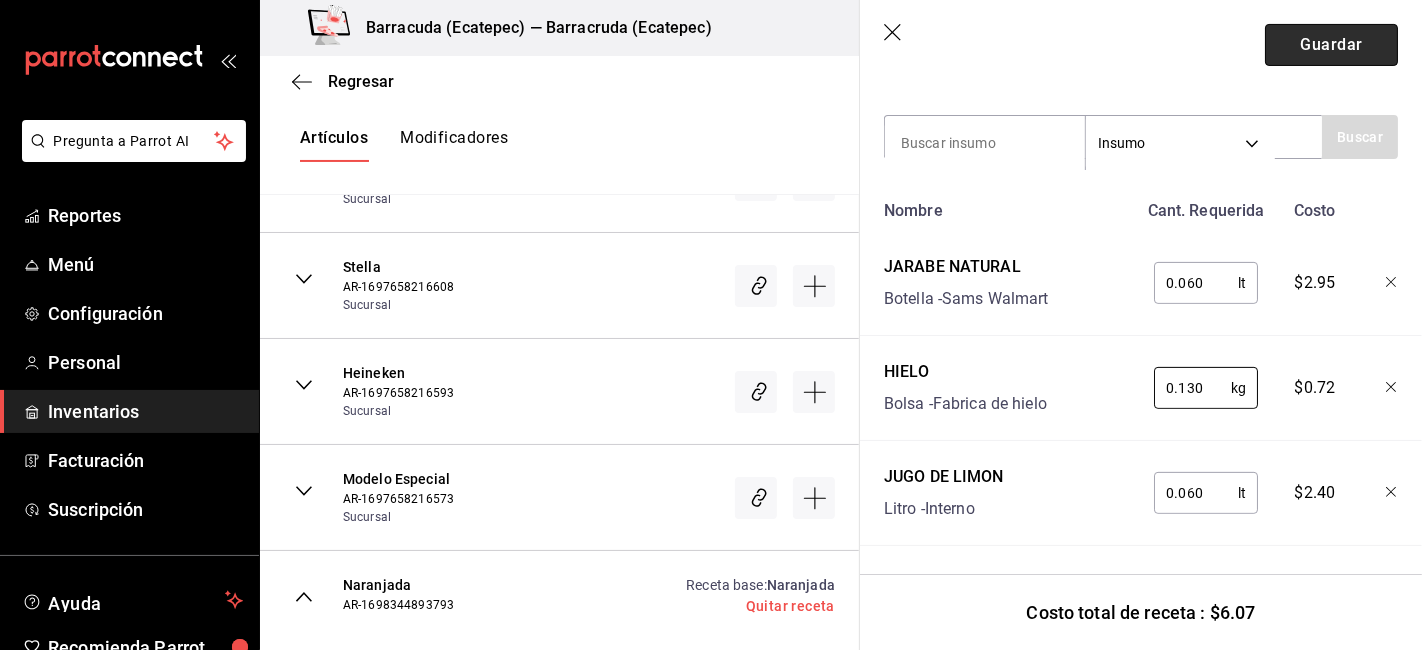 click on "Guardar" at bounding box center [1331, 45] 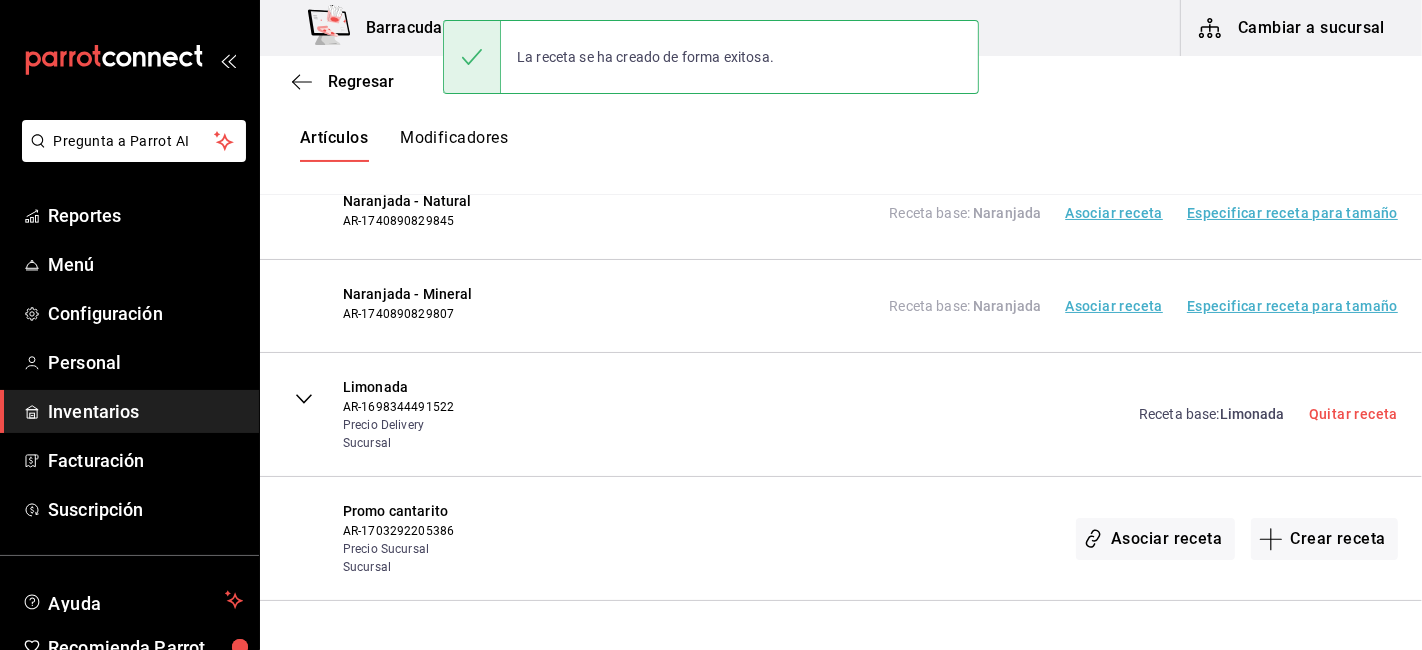 scroll, scrollTop: 0, scrollLeft: 0, axis: both 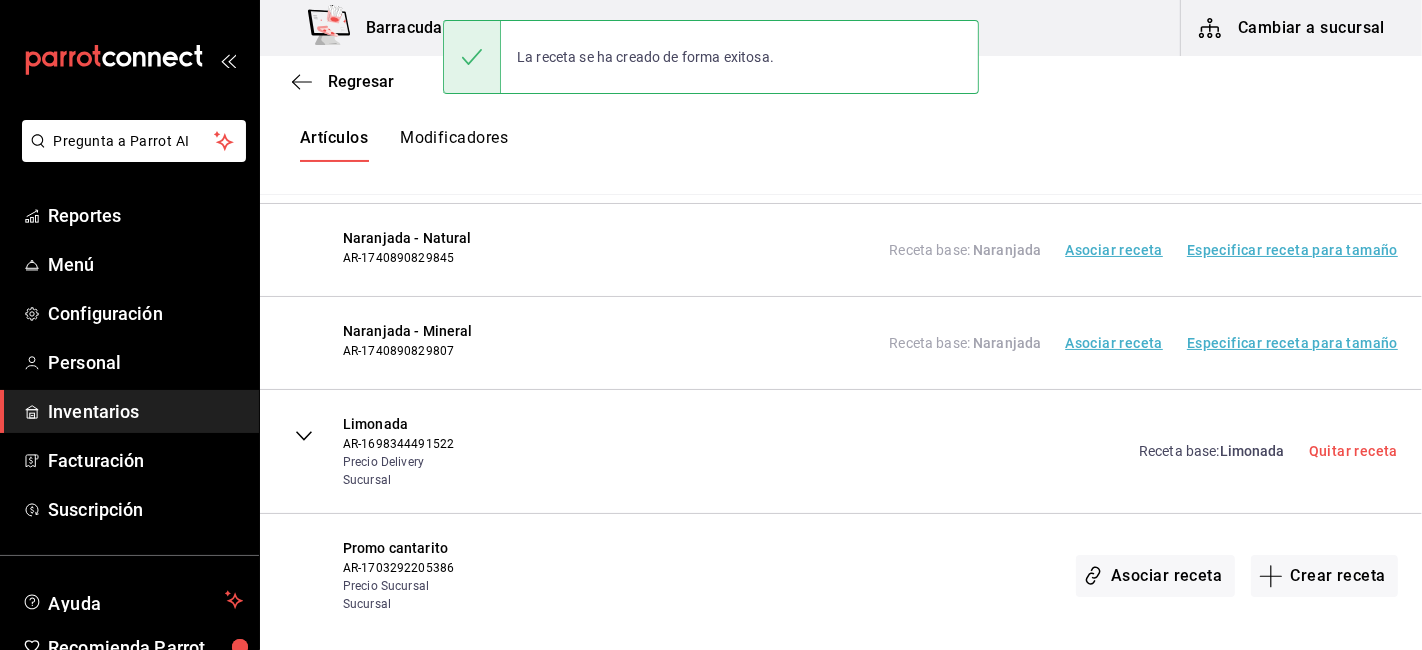 click on "Modificadores" at bounding box center [454, 145] 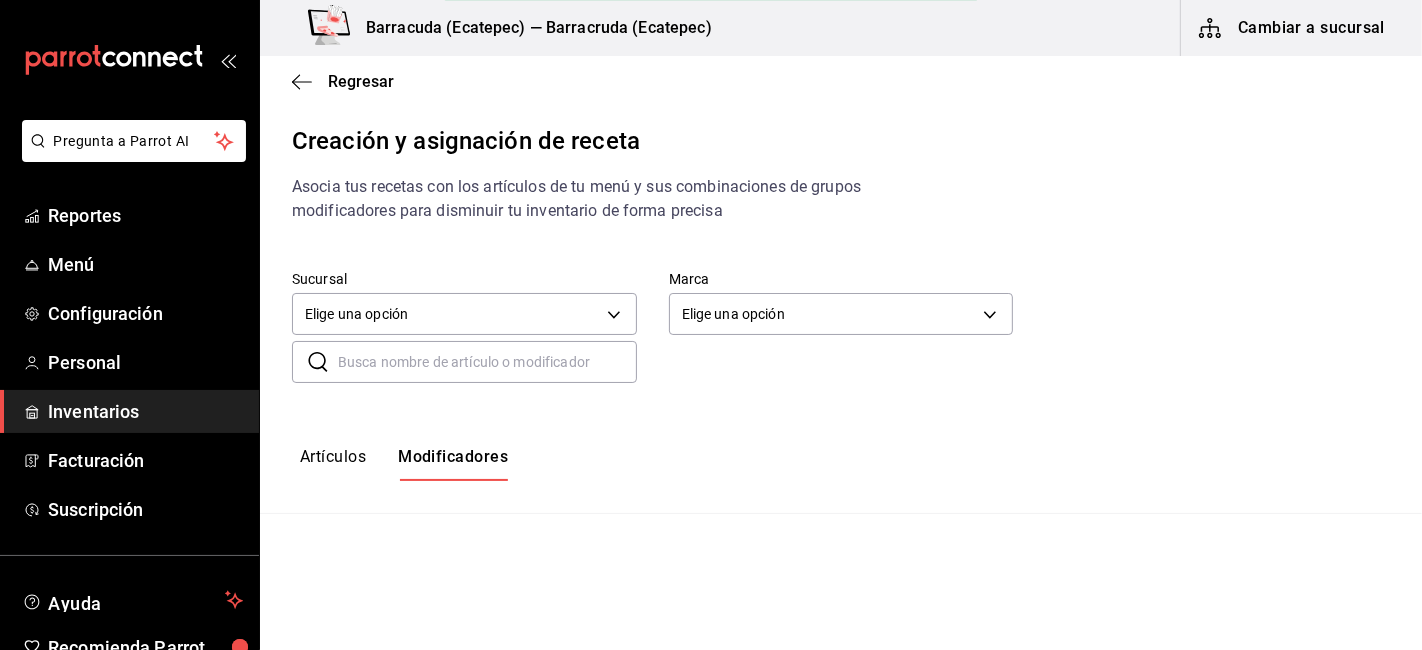 scroll, scrollTop: 0, scrollLeft: 0, axis: both 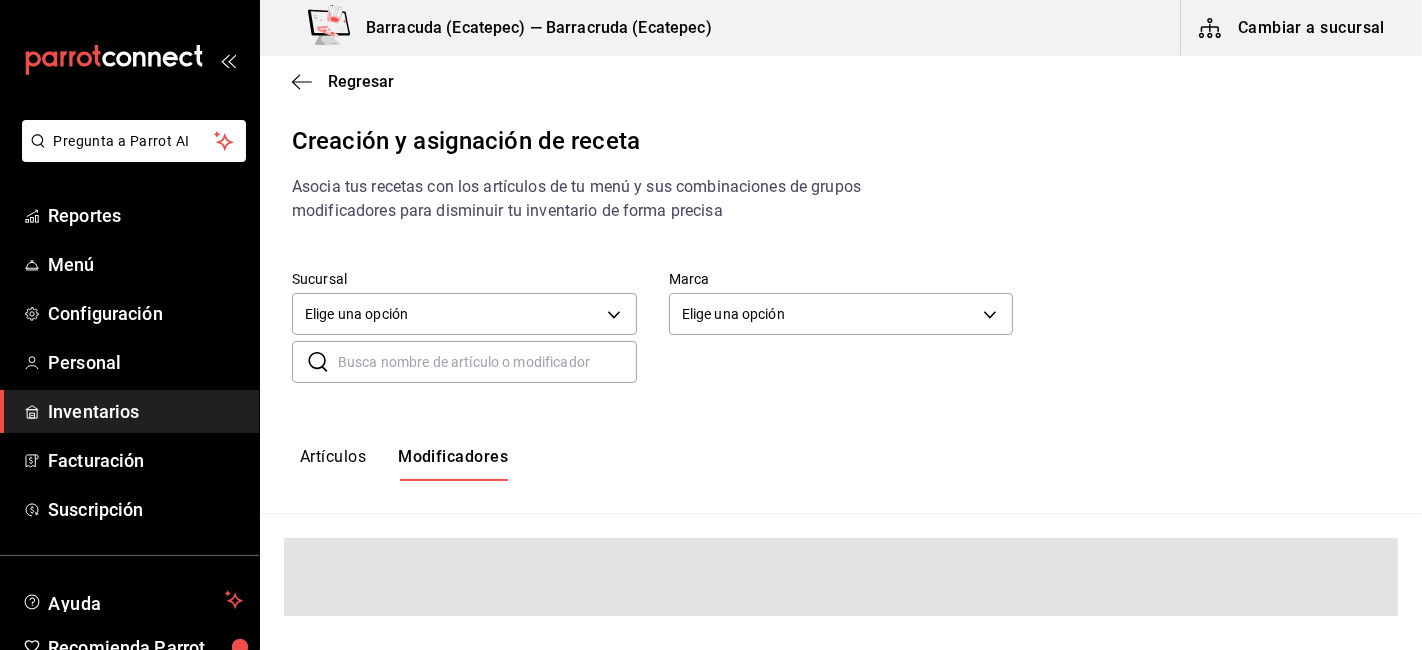 click at bounding box center (487, 362) 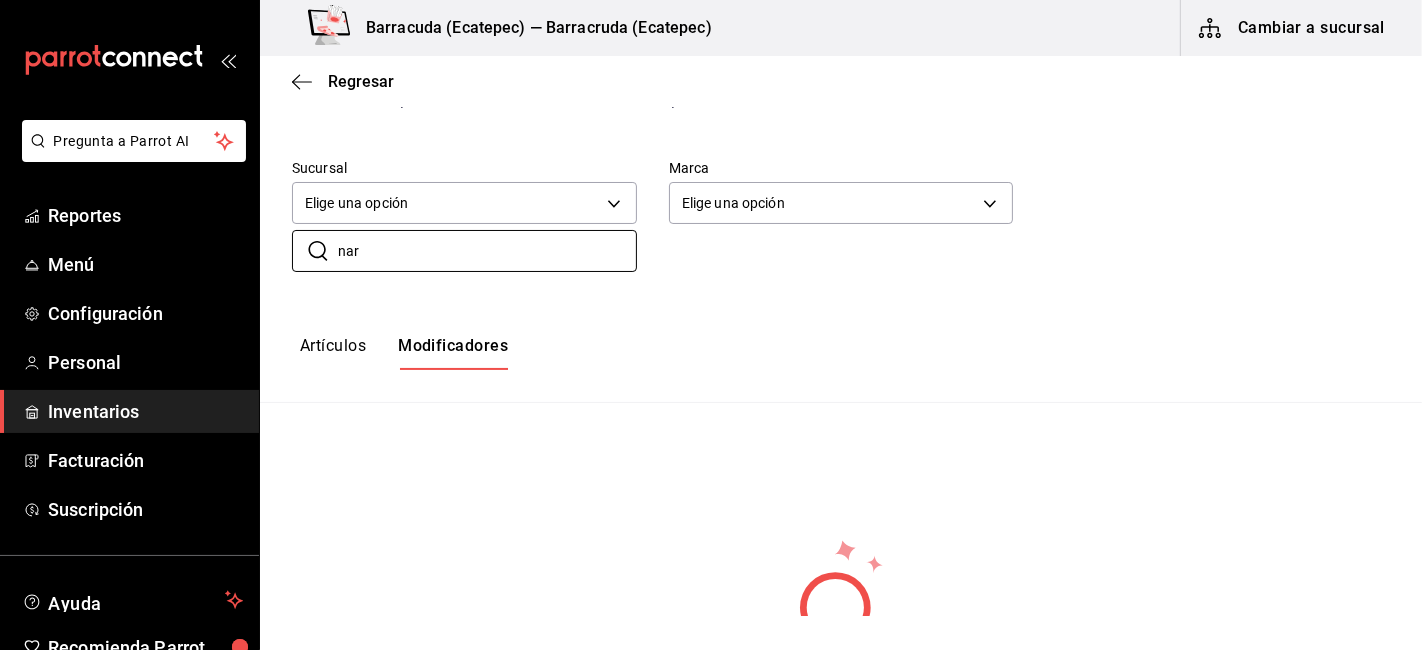 scroll, scrollTop: 0, scrollLeft: 0, axis: both 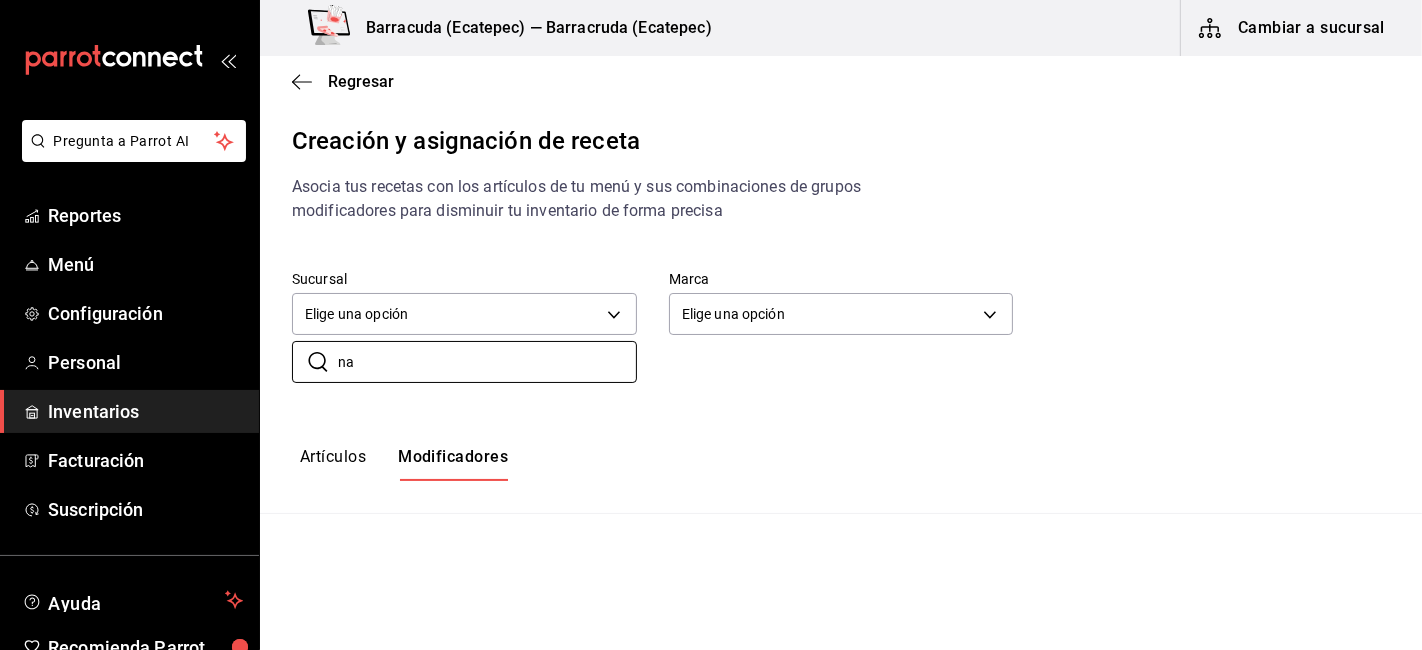 type on "n" 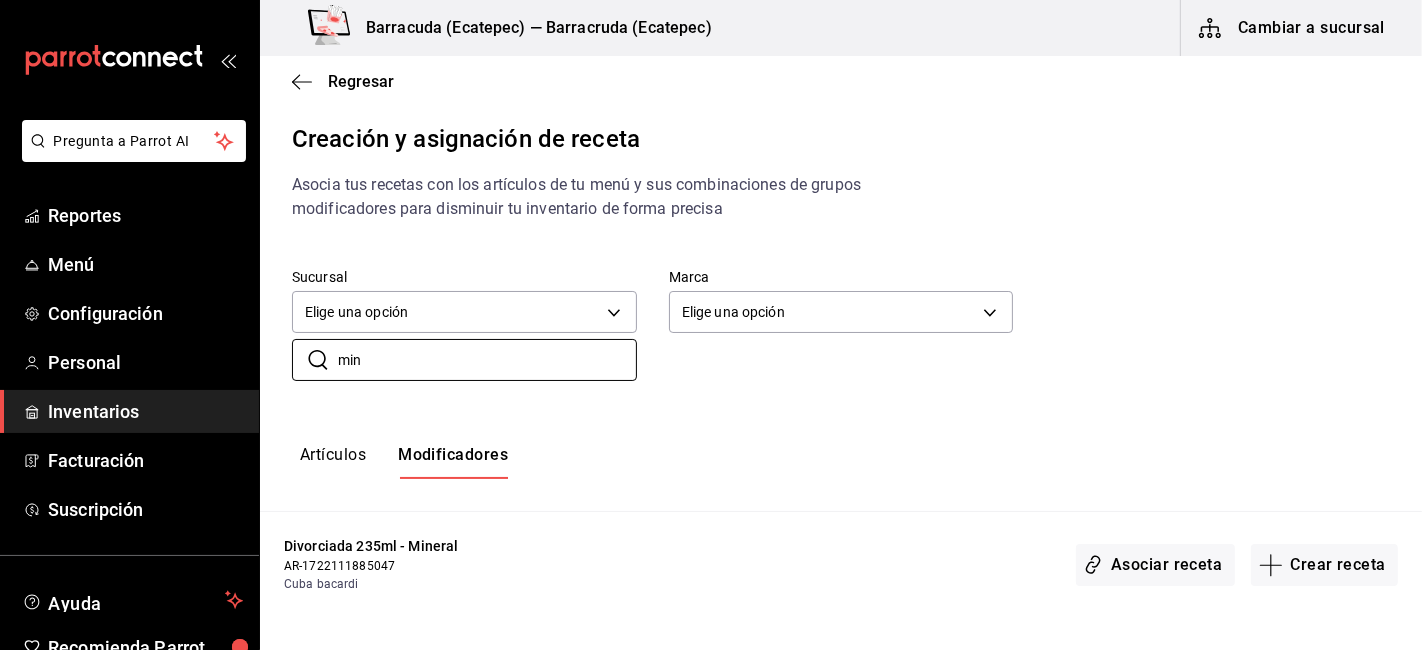 scroll, scrollTop: 2, scrollLeft: 0, axis: vertical 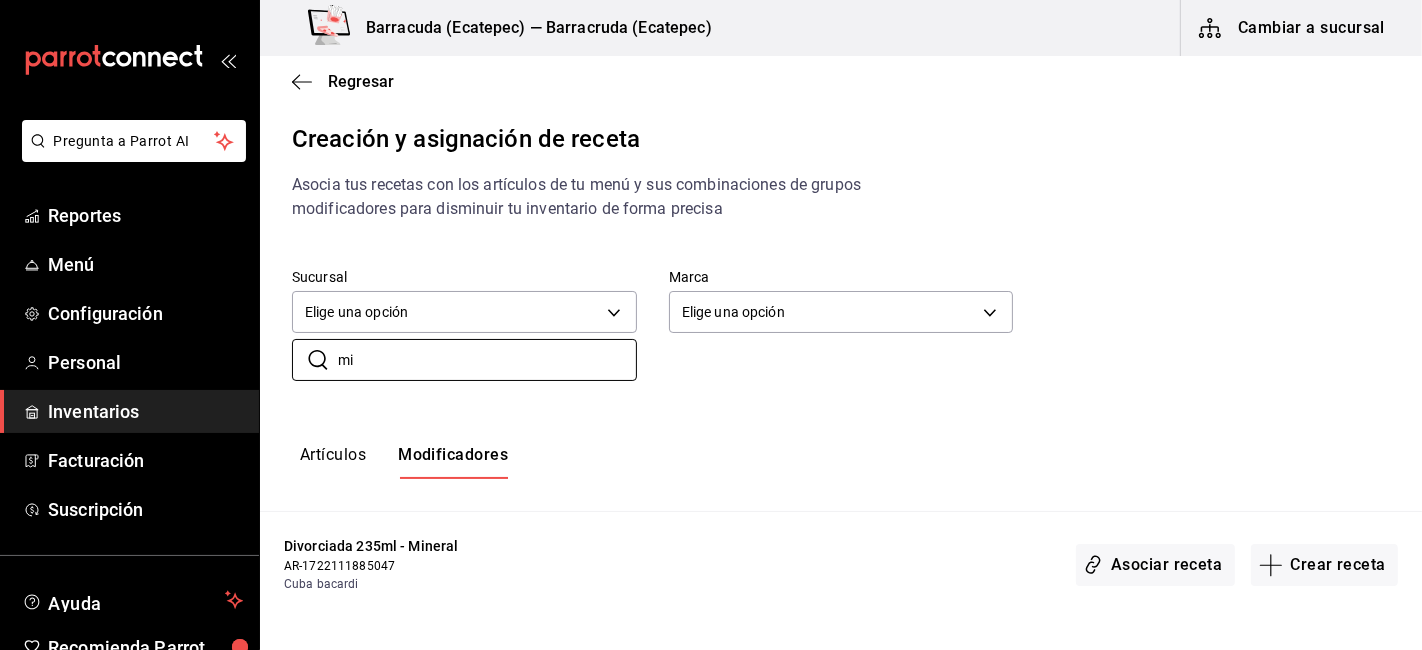 type on "m" 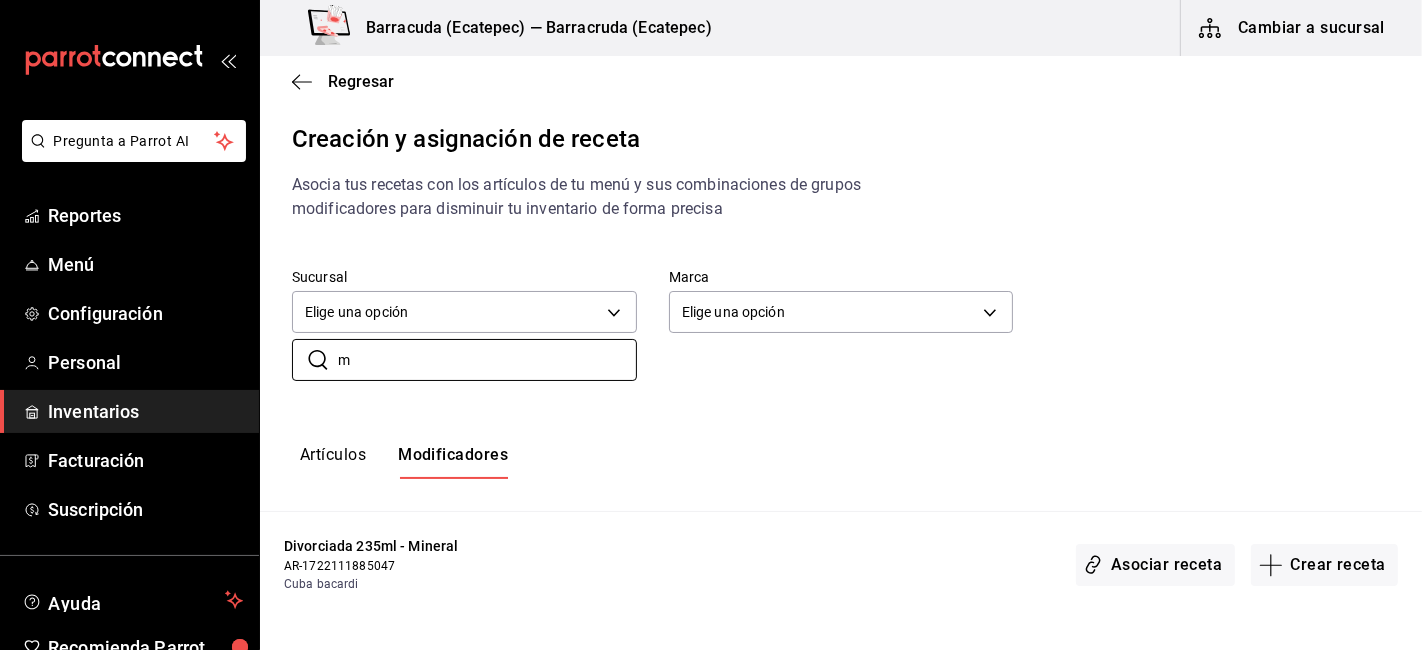 type 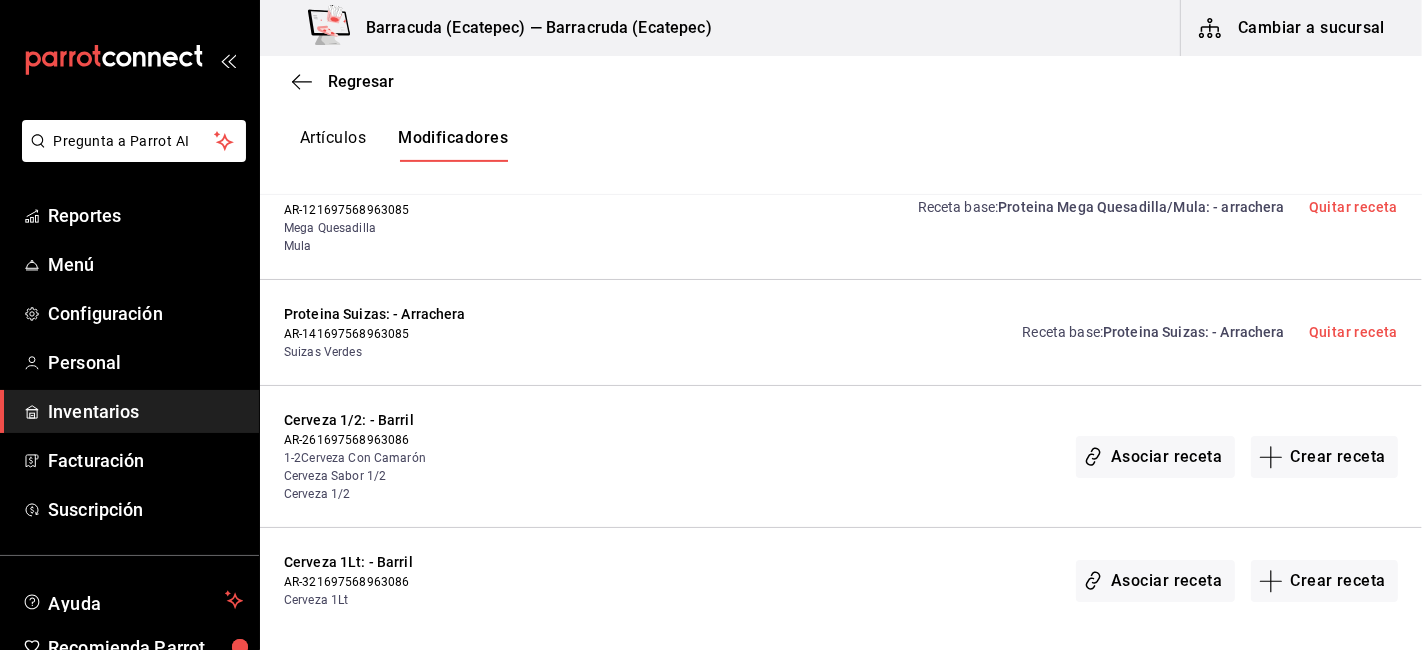 scroll, scrollTop: 666, scrollLeft: 0, axis: vertical 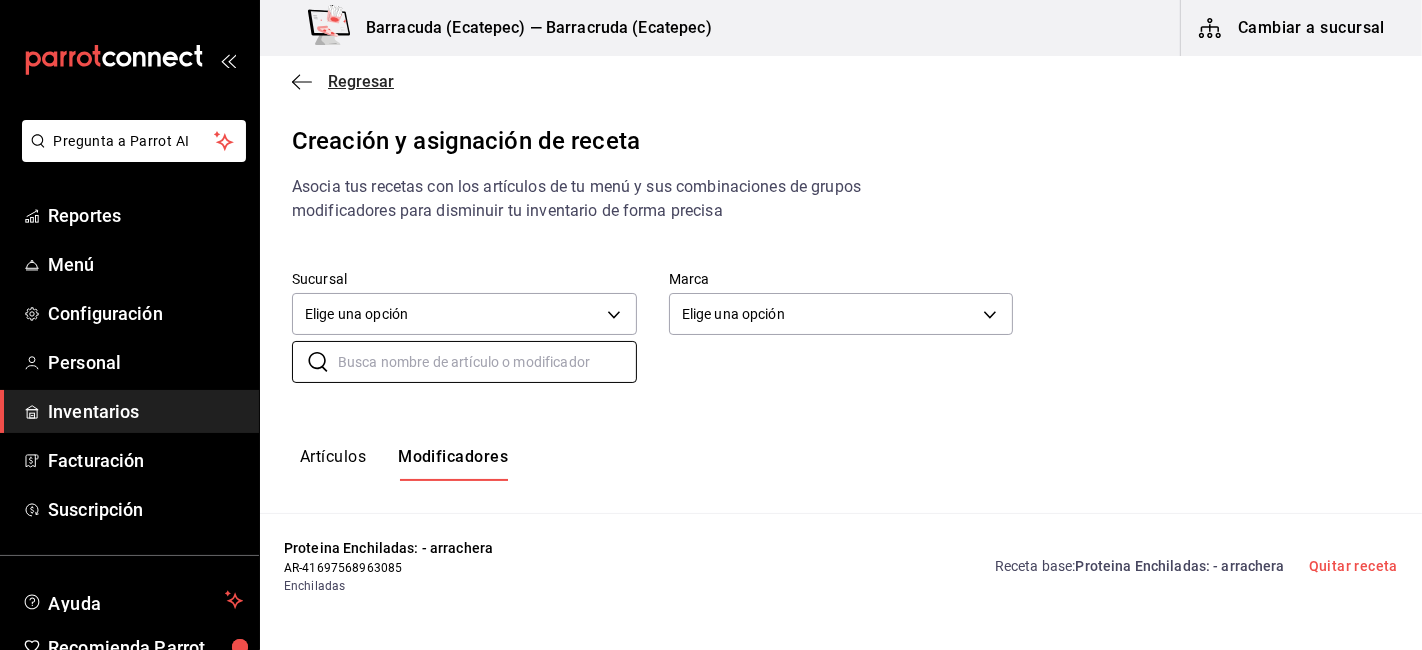 click 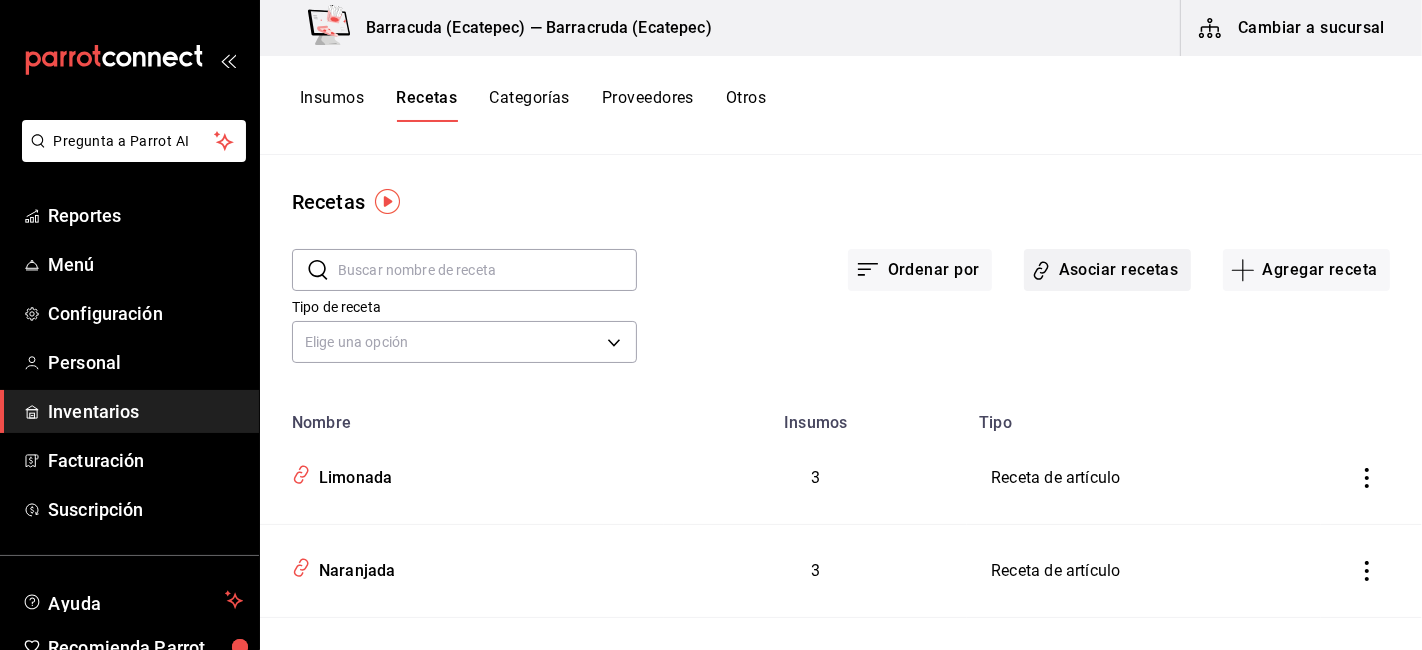 click on "Asociar recetas" at bounding box center [1107, 270] 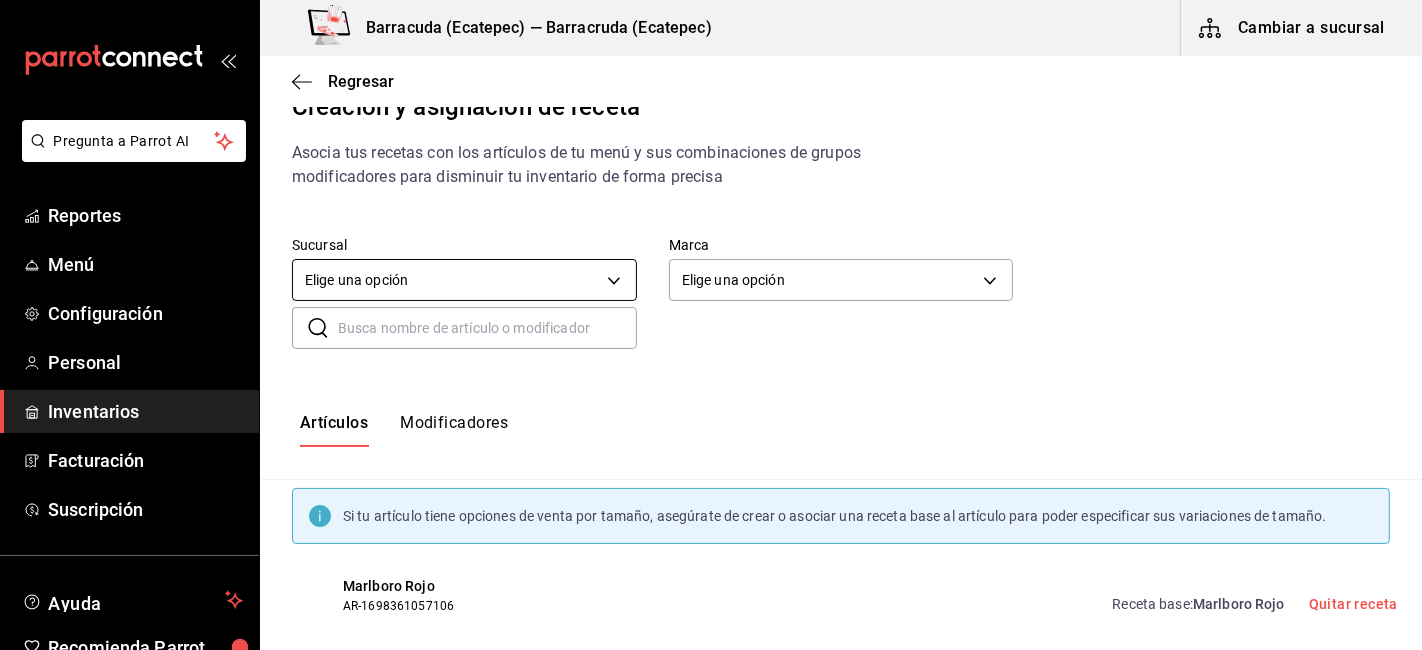 scroll, scrollTop: 0, scrollLeft: 0, axis: both 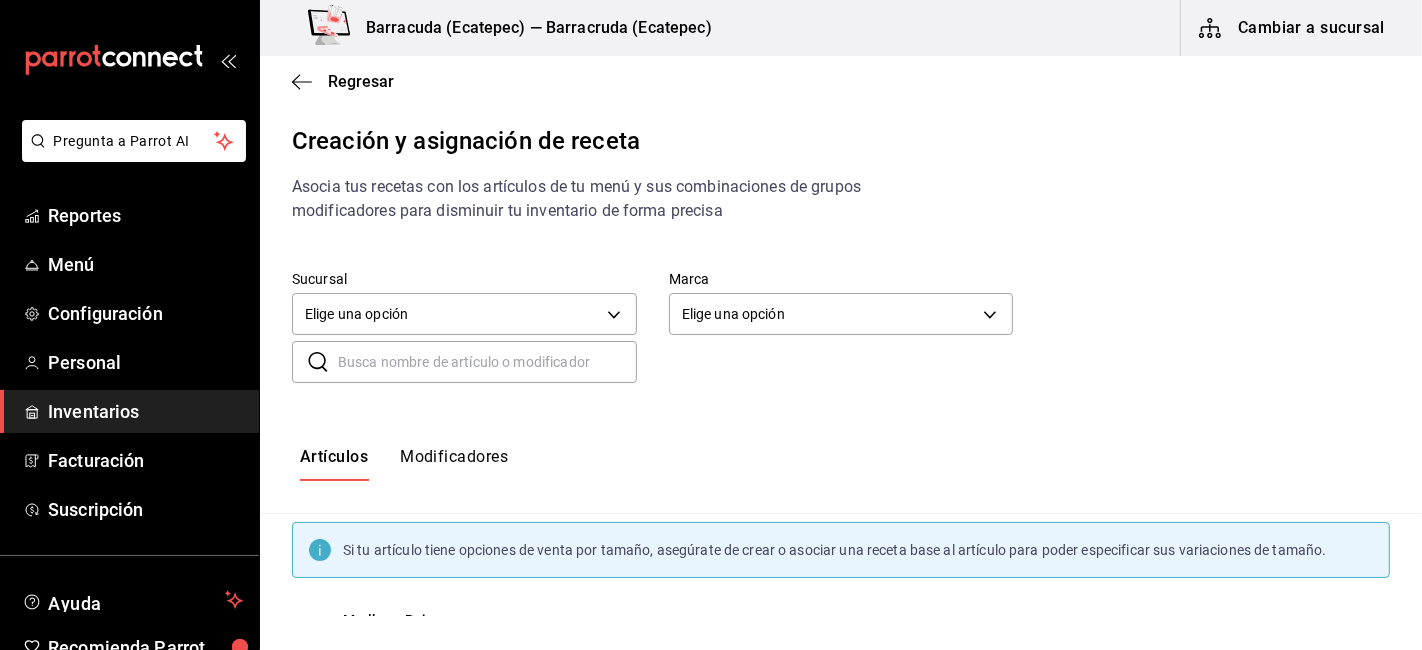 click at bounding box center [487, 362] 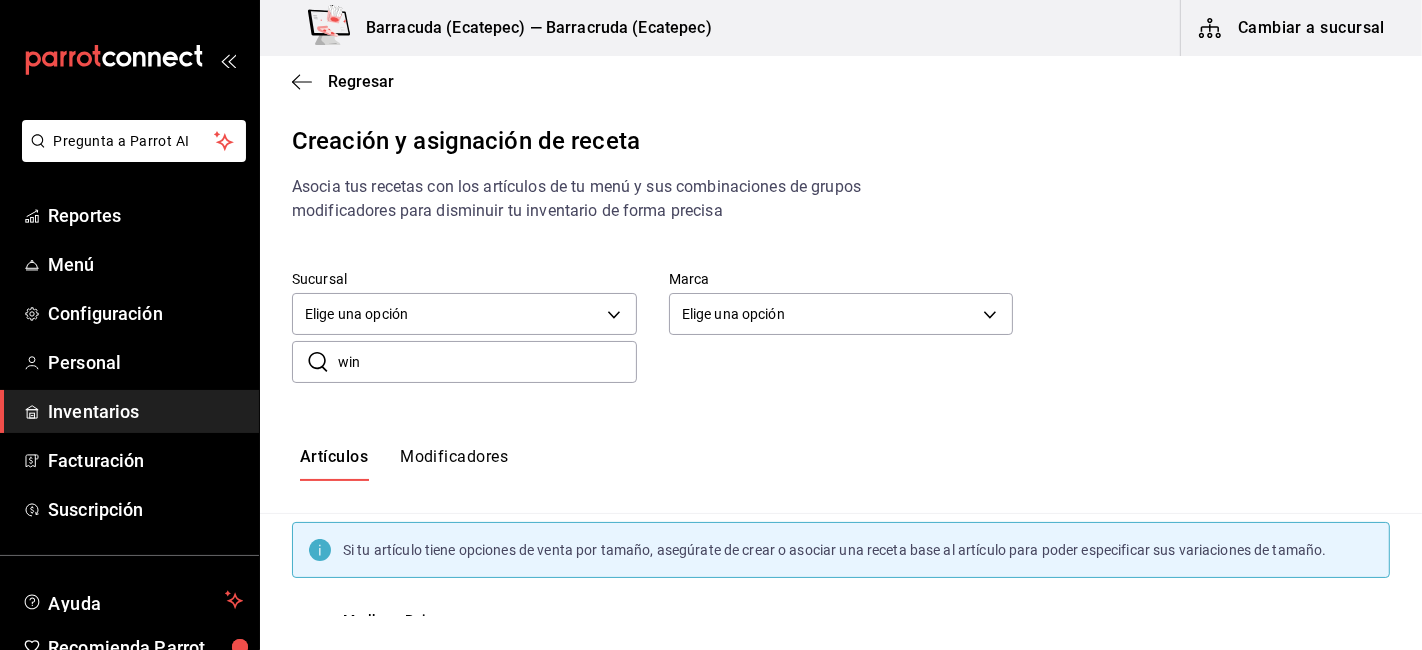 type on "win" 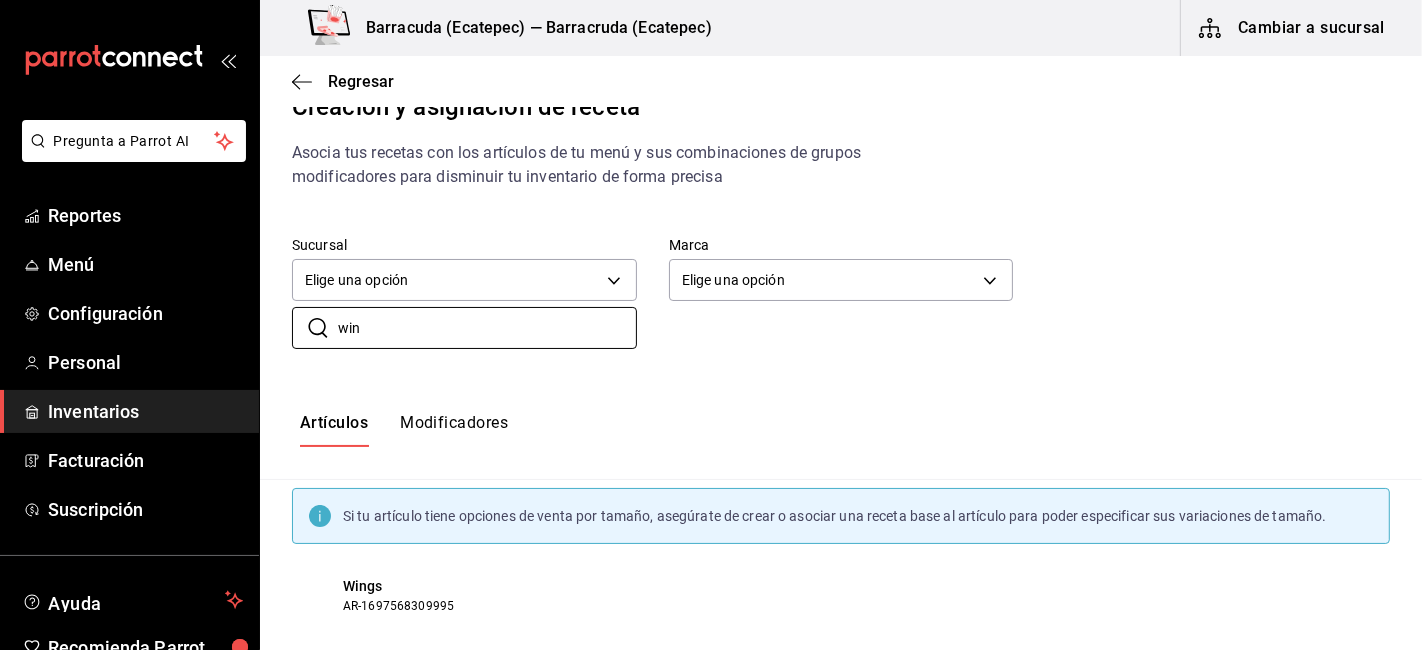 scroll, scrollTop: 0, scrollLeft: 0, axis: both 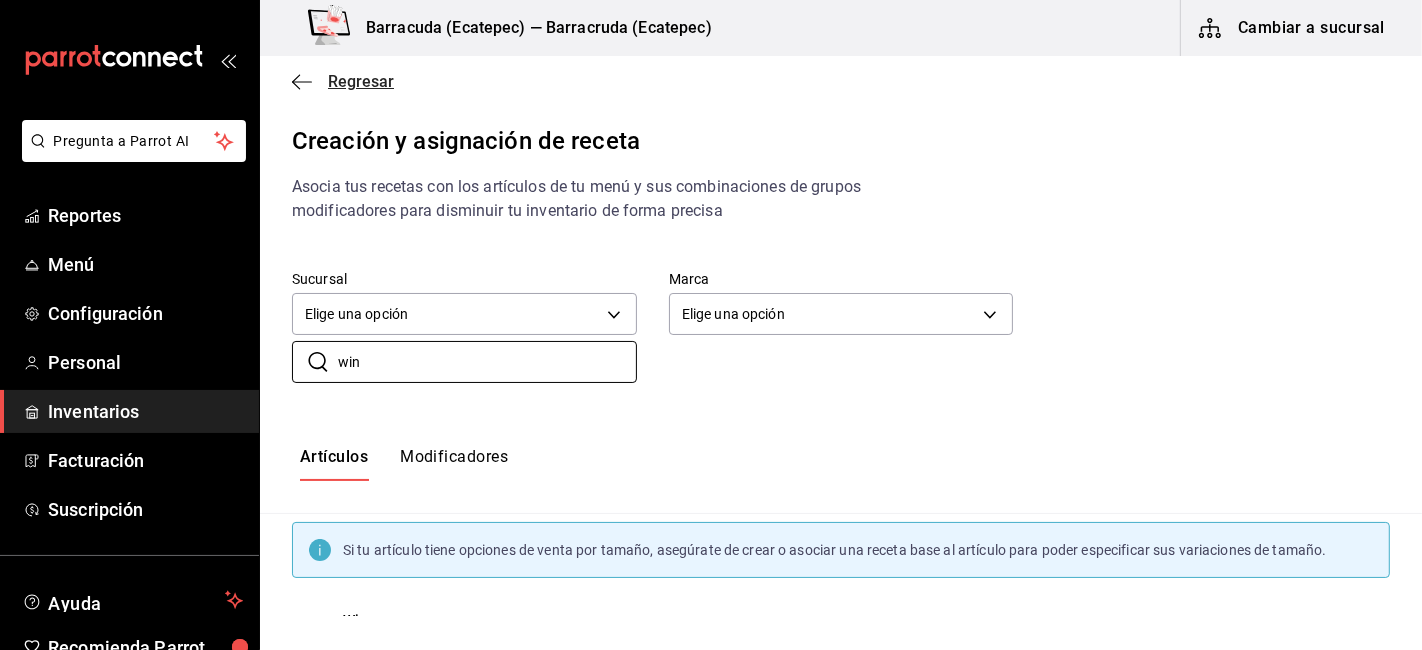 click on "Regresar" at bounding box center (361, 81) 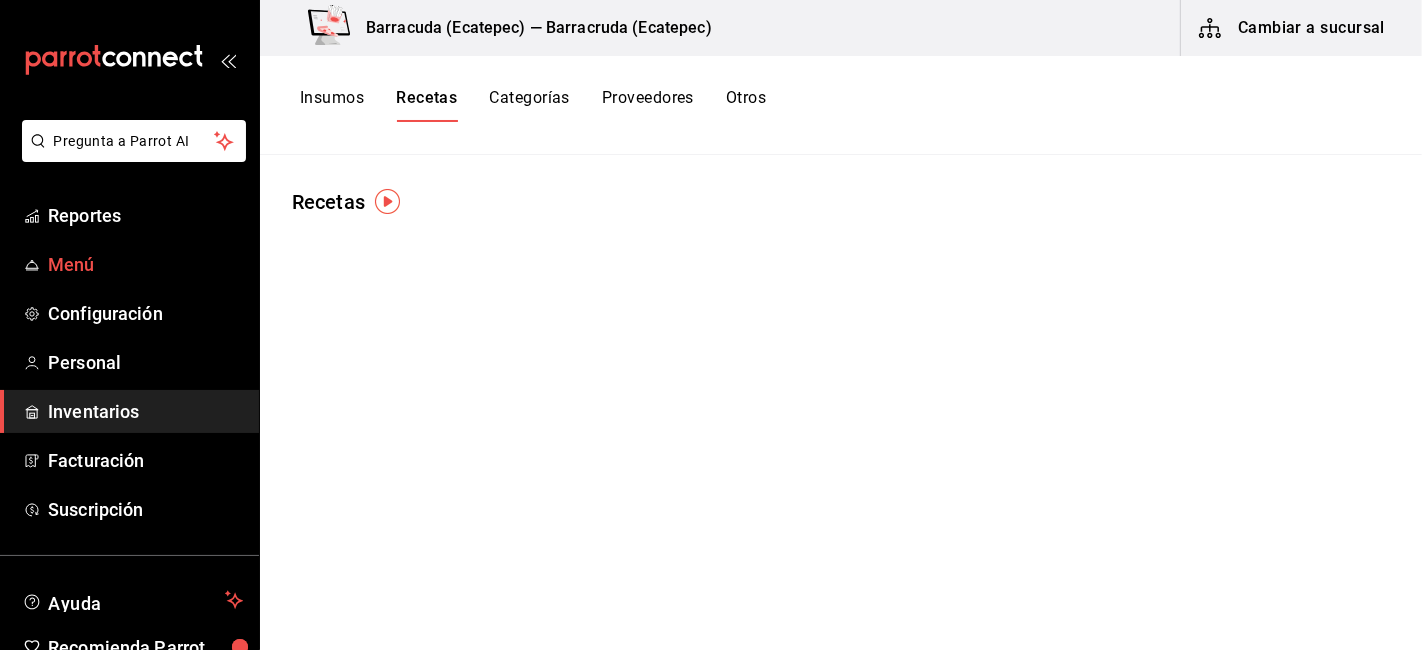 click on "Menú" at bounding box center [145, 264] 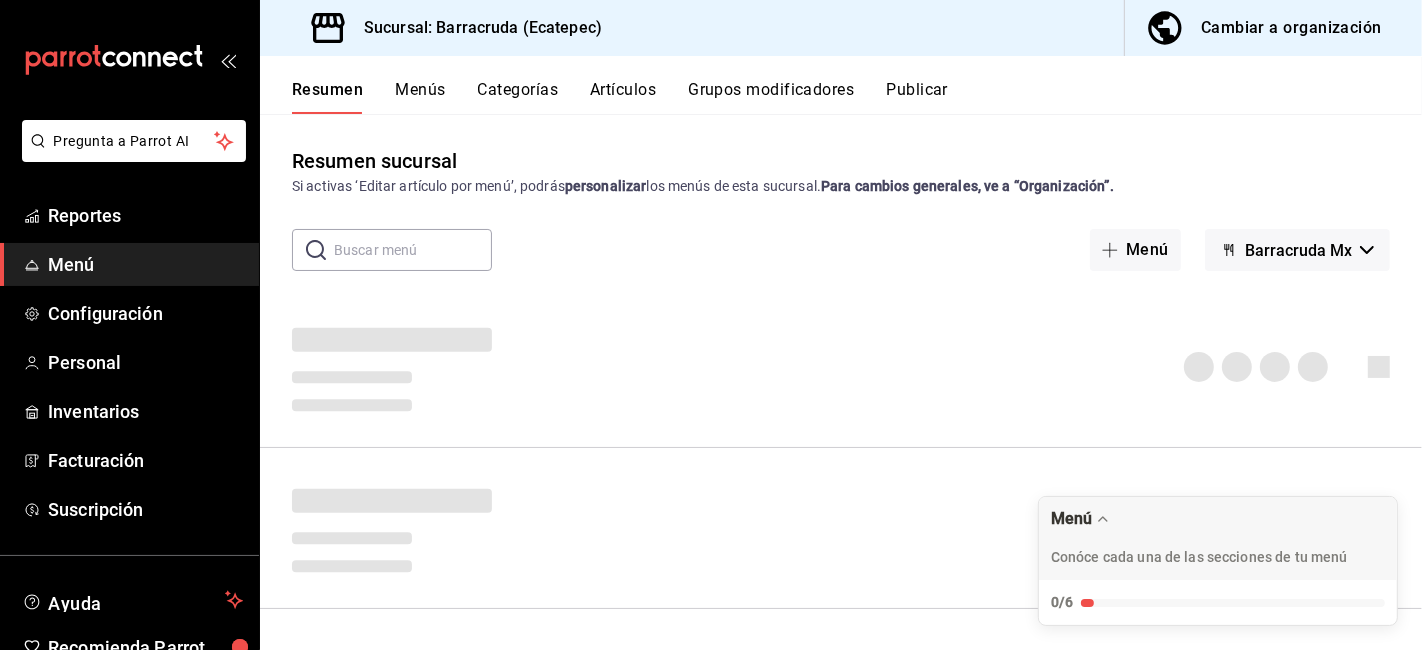 click on "Grupos modificadores" at bounding box center (771, 97) 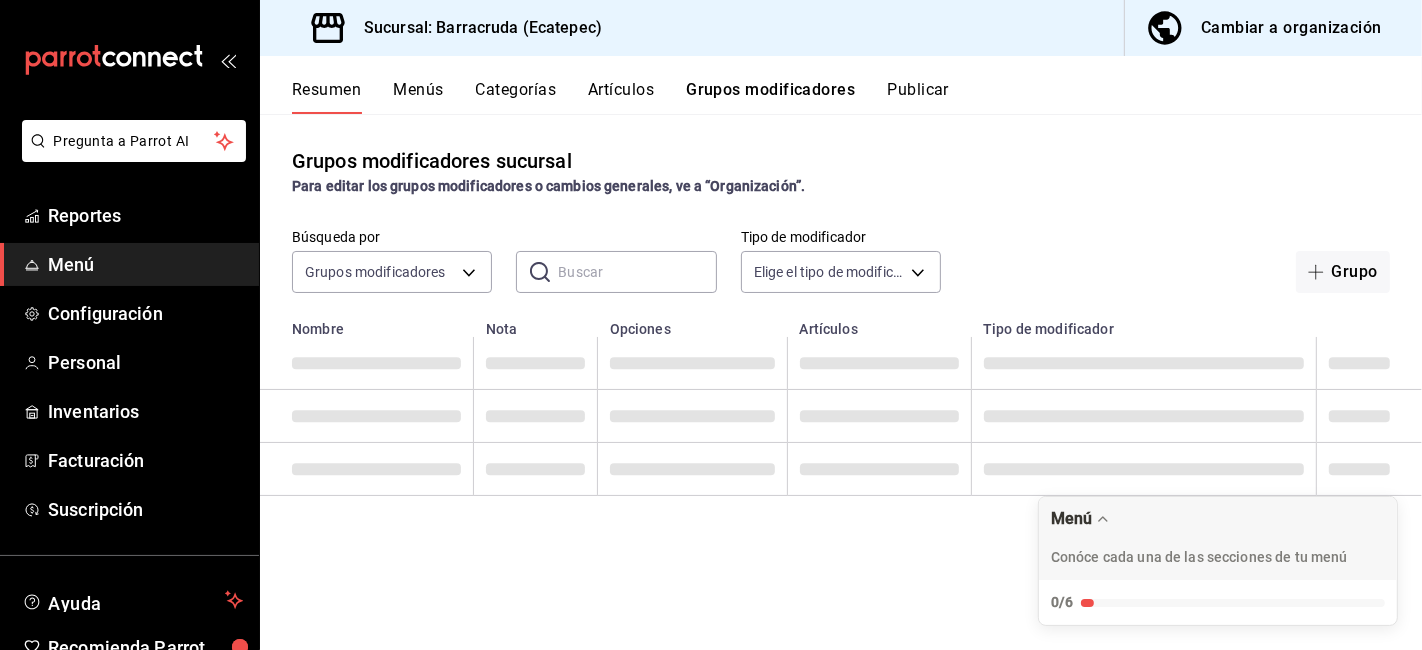 click on "Grupos modificadores" at bounding box center [770, 97] 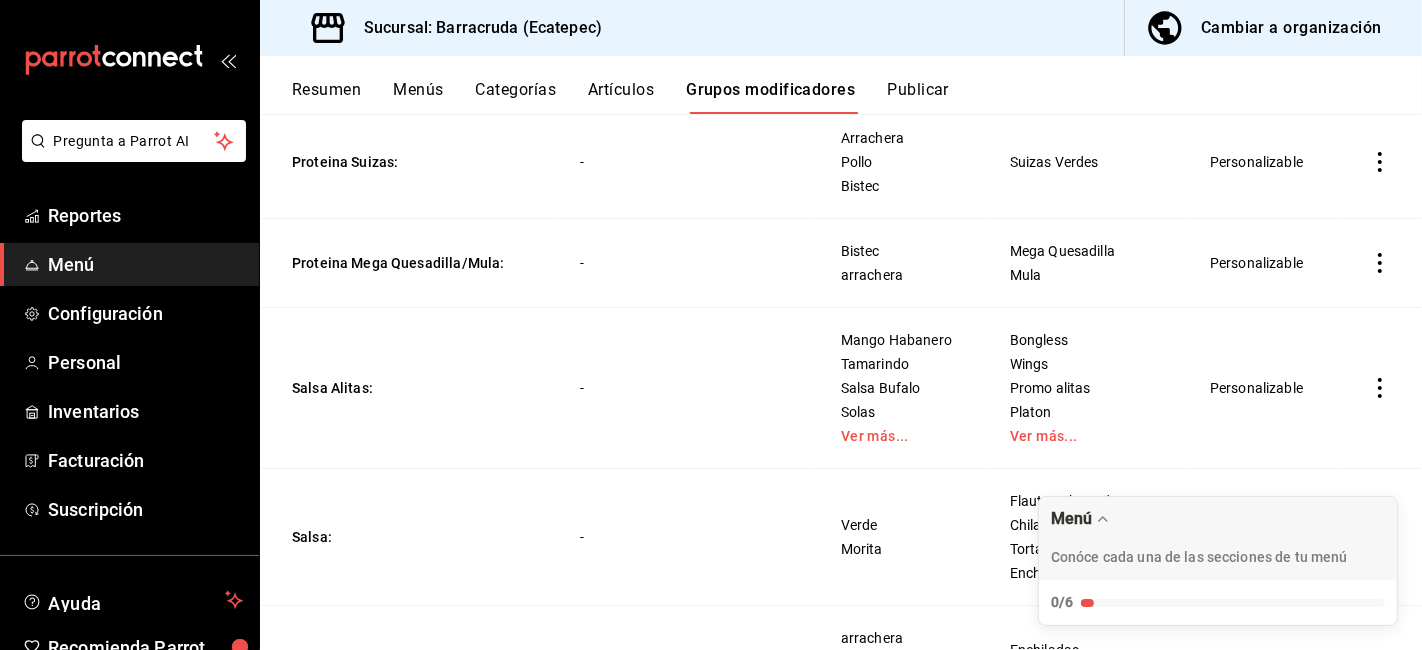 scroll, scrollTop: 4444, scrollLeft: 0, axis: vertical 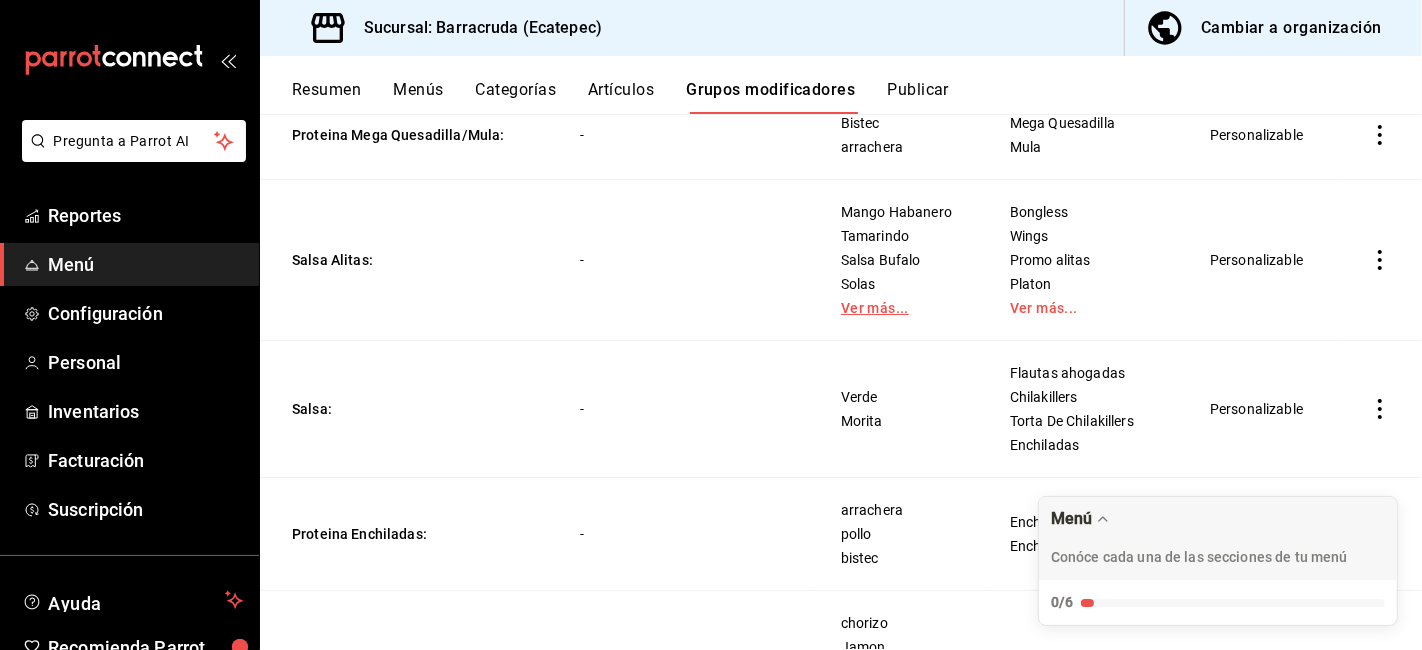 click on "Ver más..." at bounding box center (900, 308) 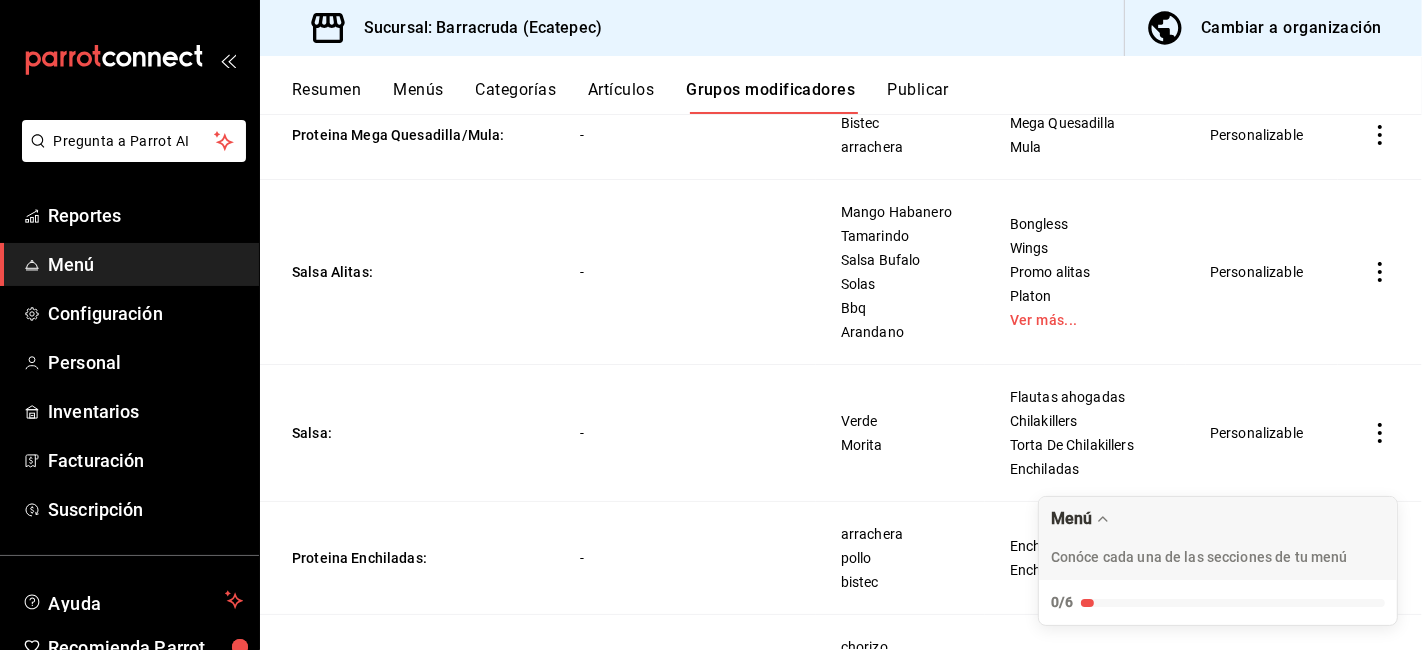 click on "Personalizable" at bounding box center [1262, 271] 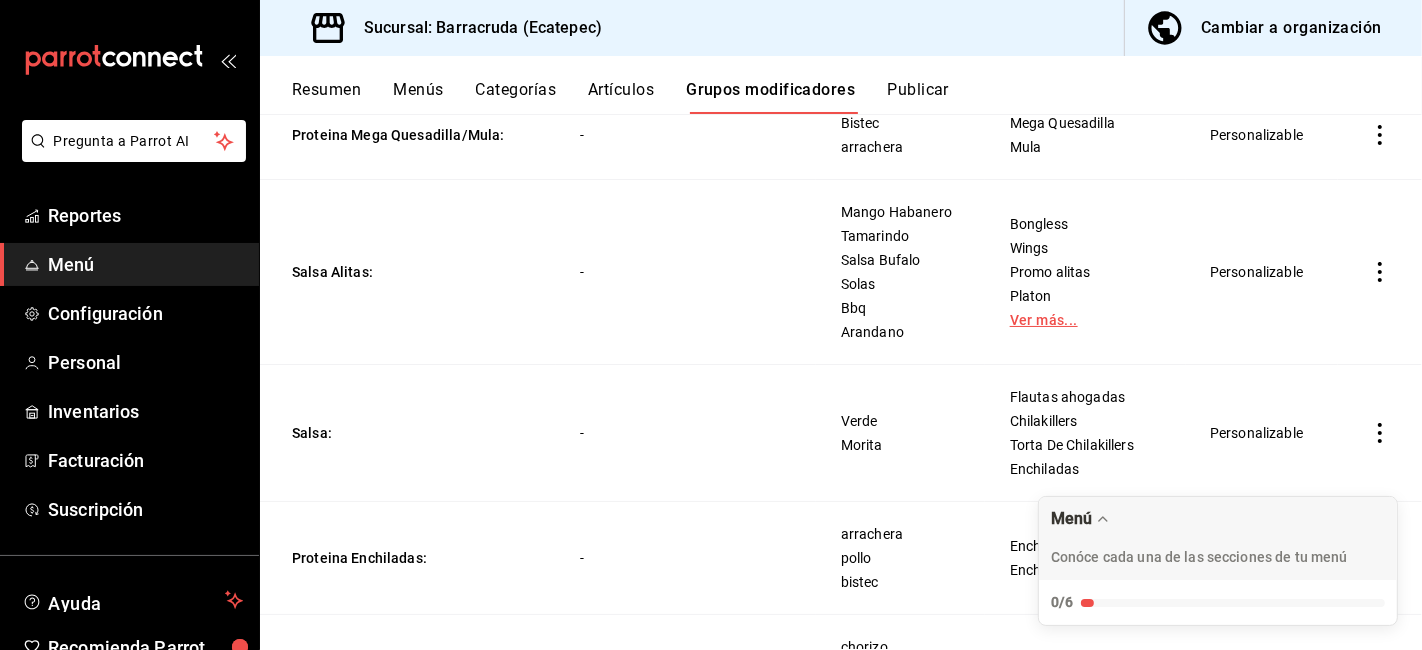 click on "Ver más..." at bounding box center (1085, 320) 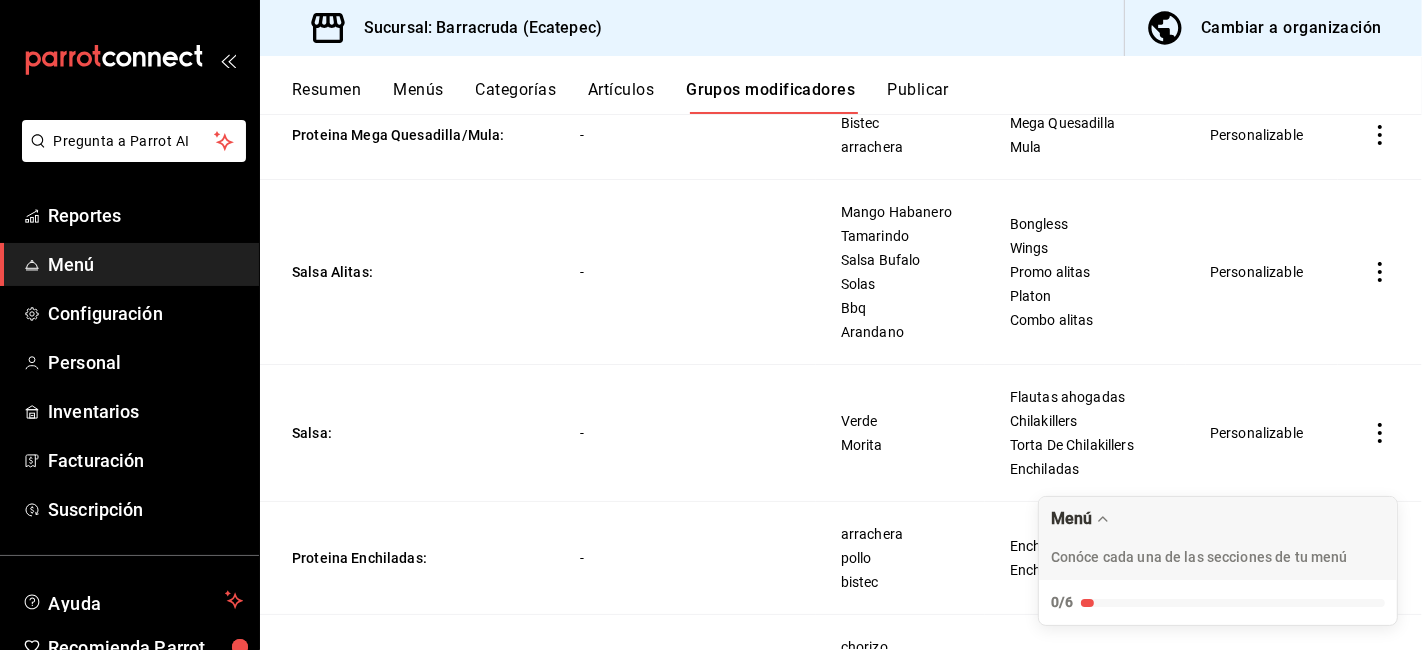 click 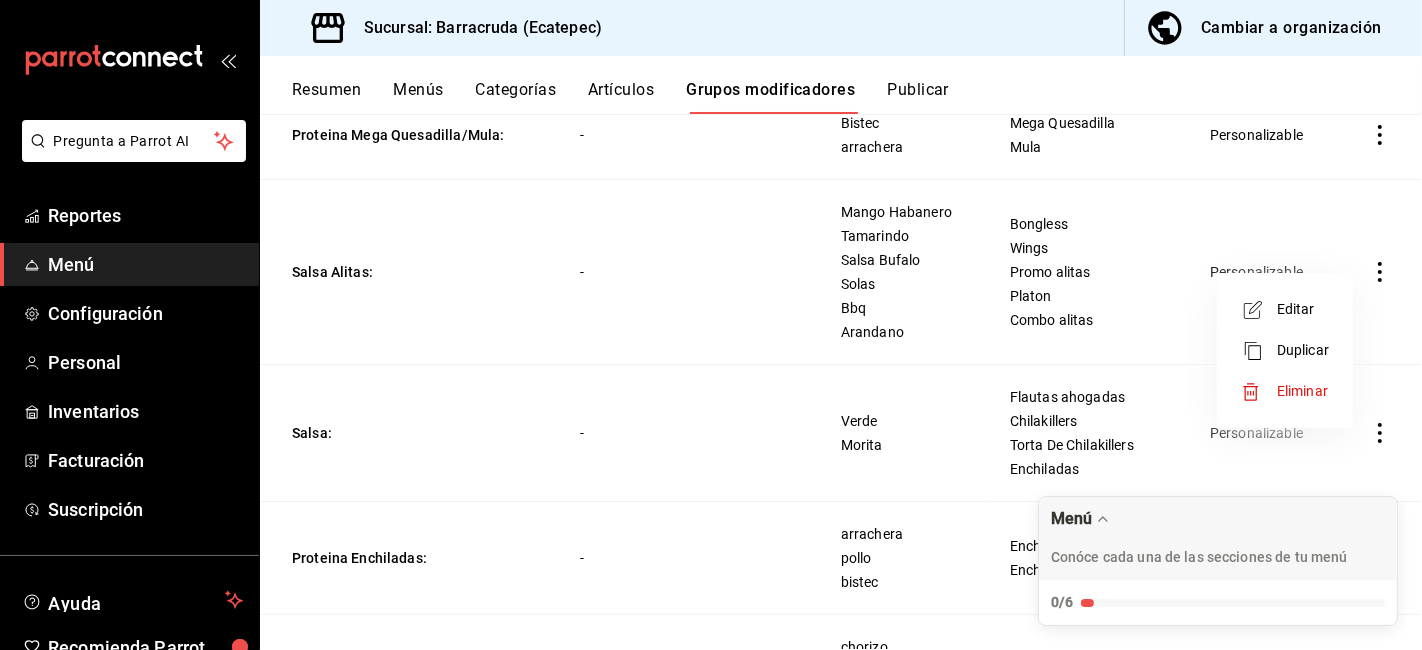 click on "Editar" at bounding box center (1303, 309) 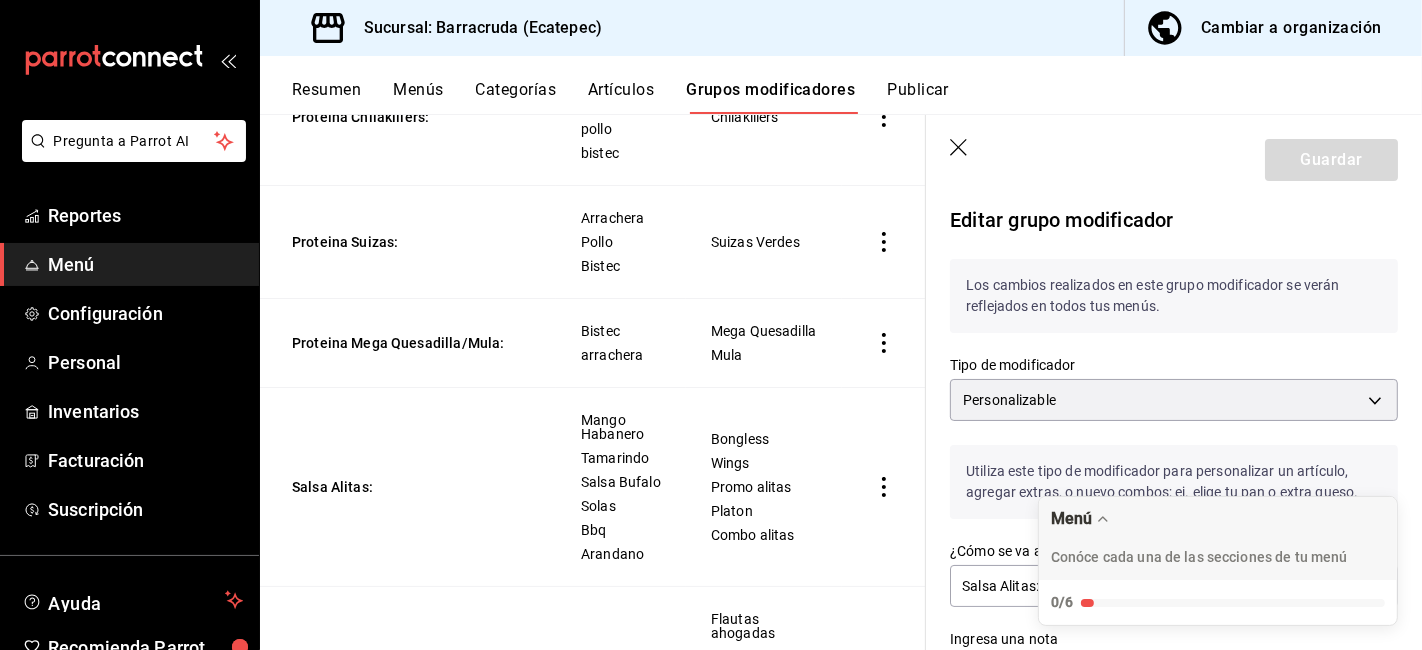 scroll, scrollTop: 4348, scrollLeft: 0, axis: vertical 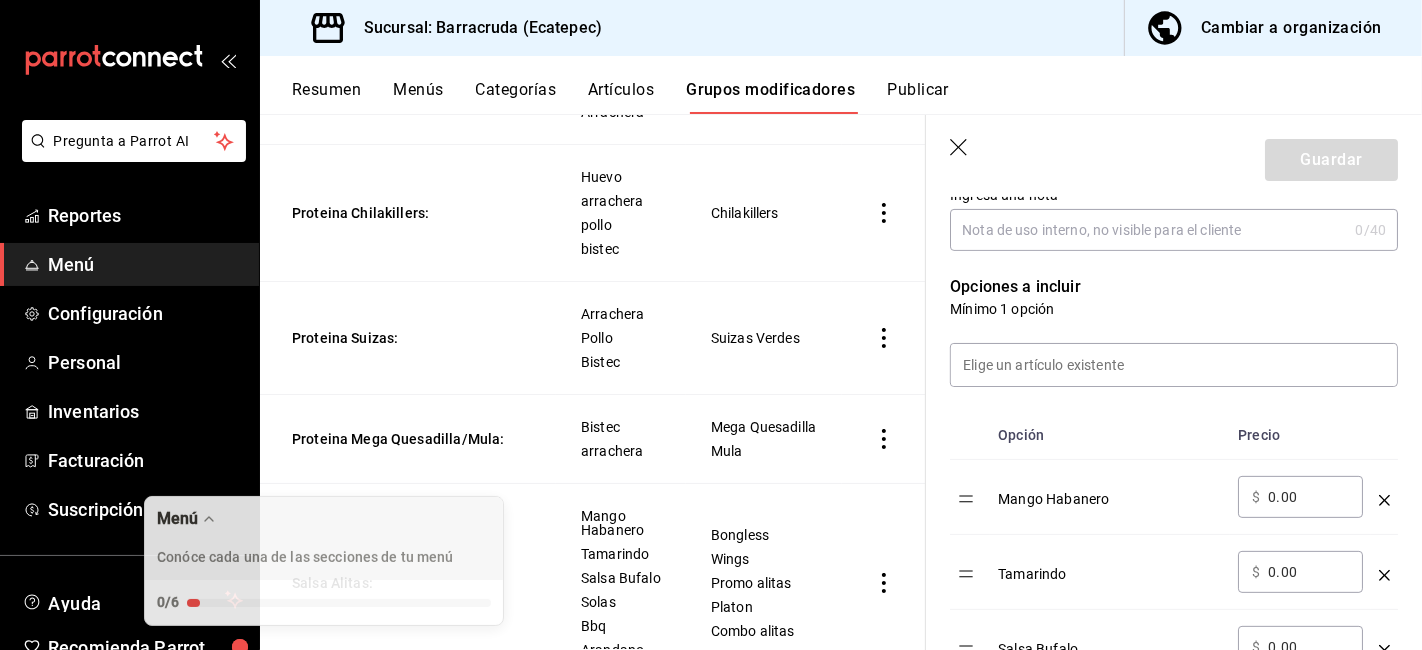 drag, startPoint x: 1265, startPoint y: 512, endPoint x: 304, endPoint y: 327, distance: 978.64496 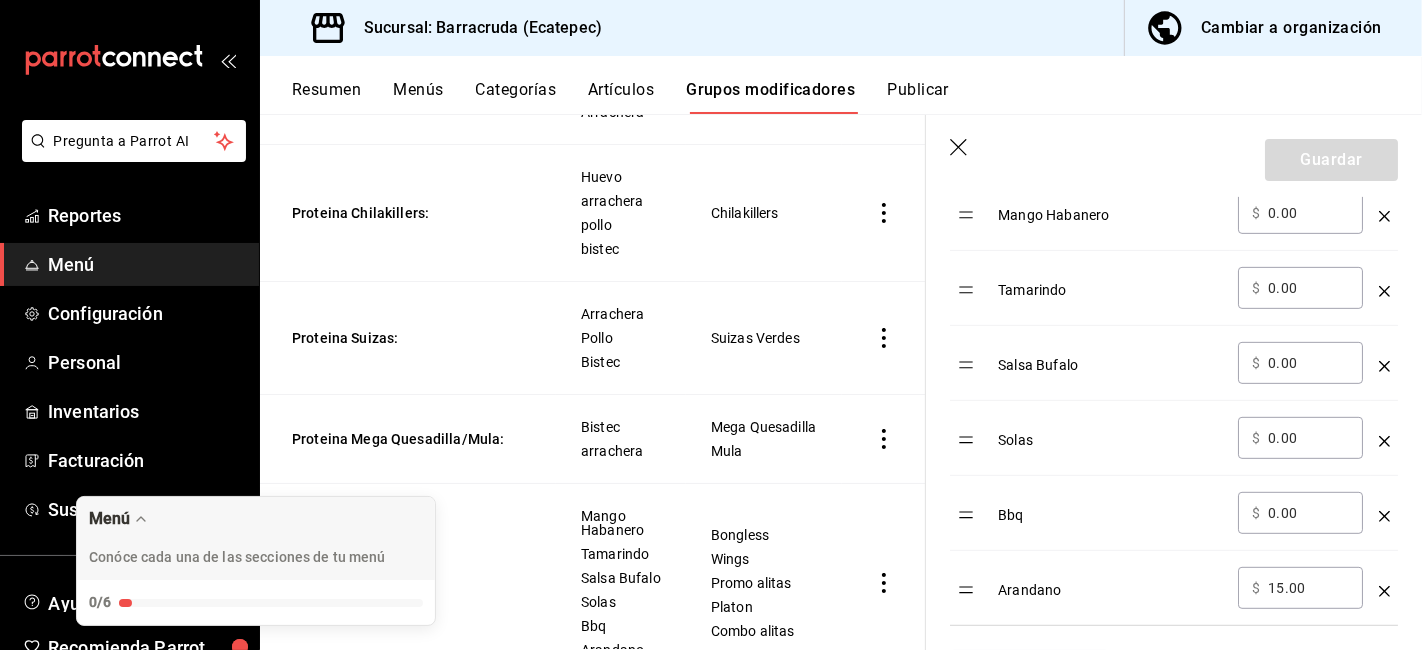 scroll, scrollTop: 777, scrollLeft: 0, axis: vertical 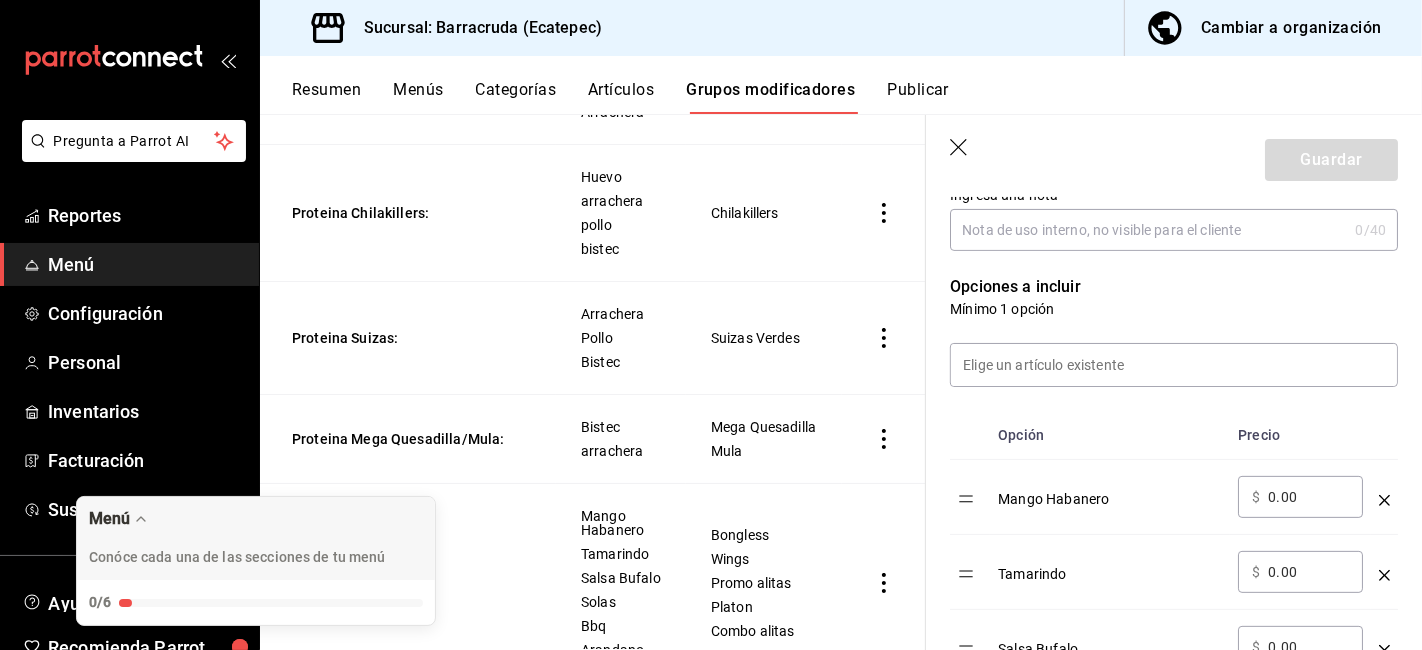 drag, startPoint x: 957, startPoint y: 146, endPoint x: 614, endPoint y: 386, distance: 418.62753 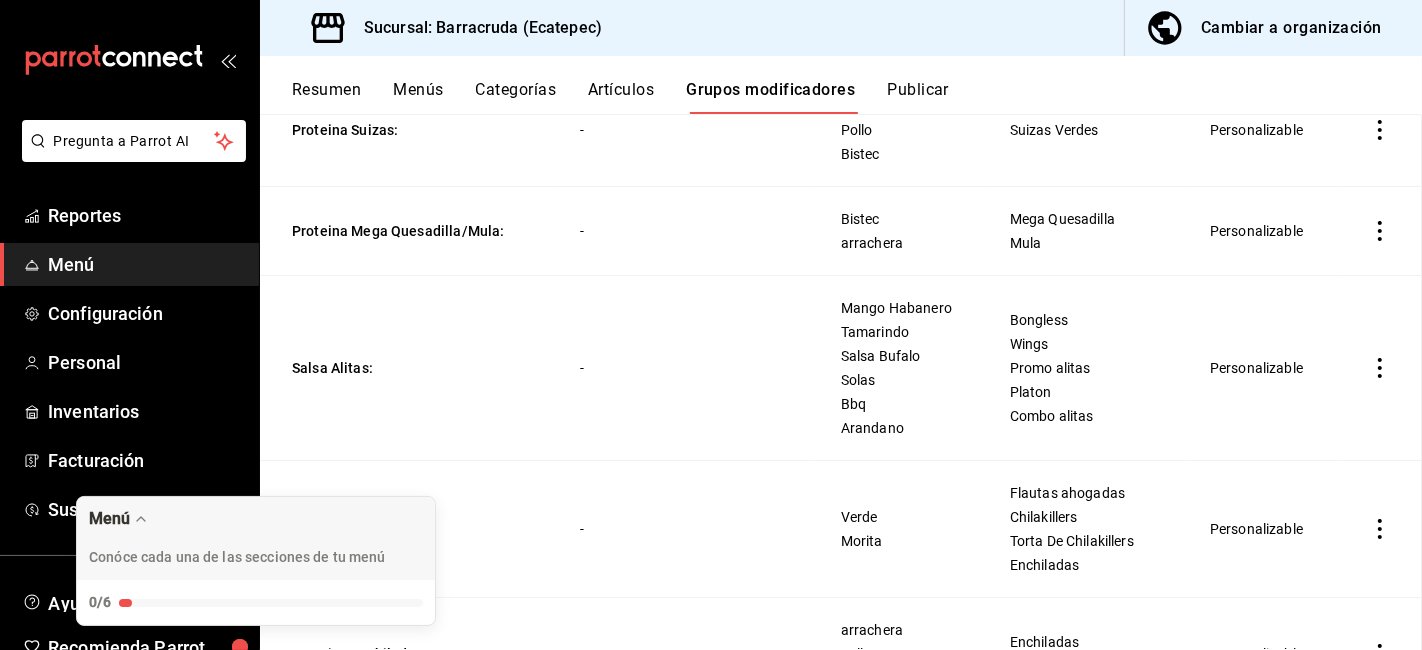 scroll, scrollTop: 0, scrollLeft: 0, axis: both 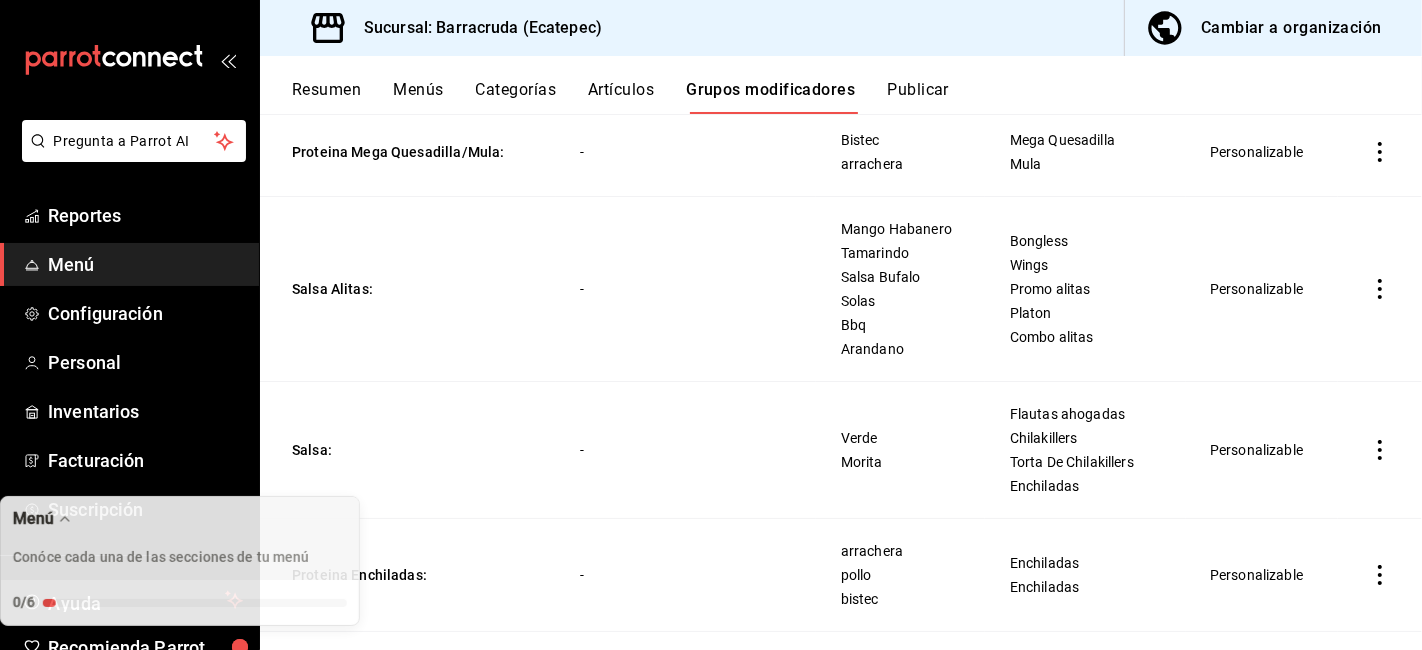 drag, startPoint x: 317, startPoint y: 547, endPoint x: 234, endPoint y: 278, distance: 281.51376 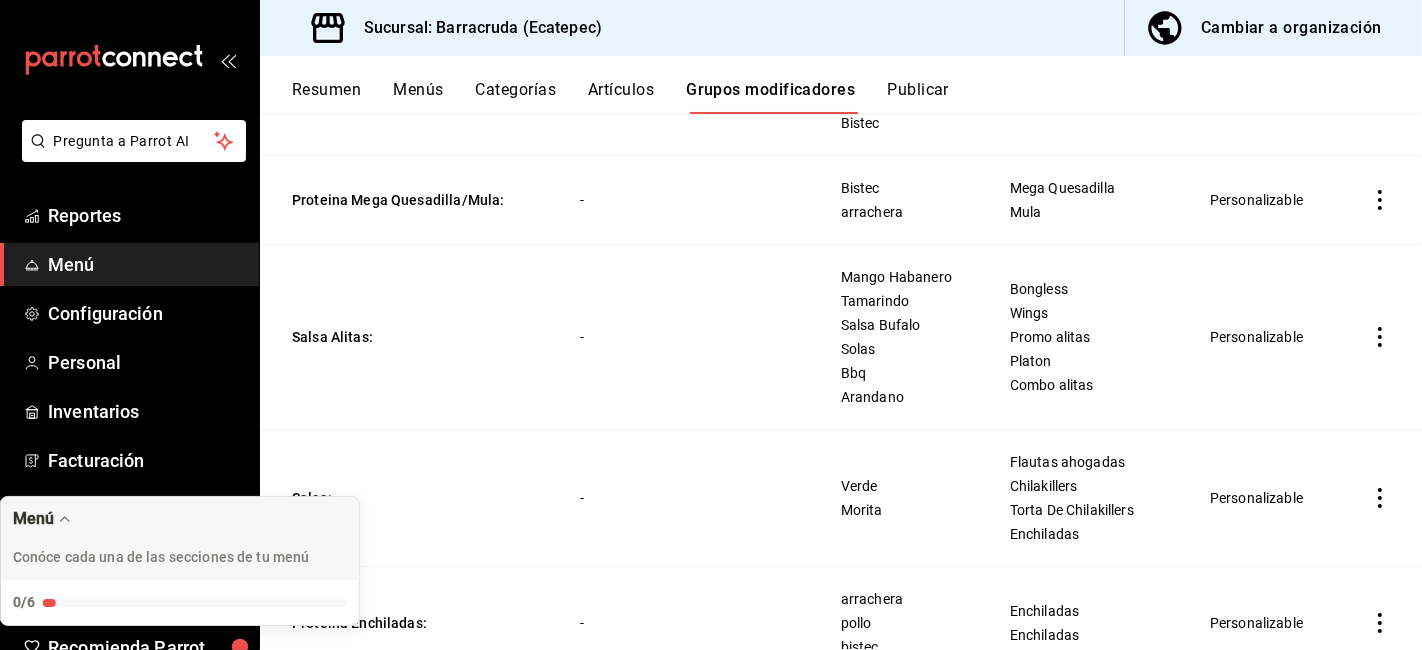 scroll, scrollTop: 4471, scrollLeft: 0, axis: vertical 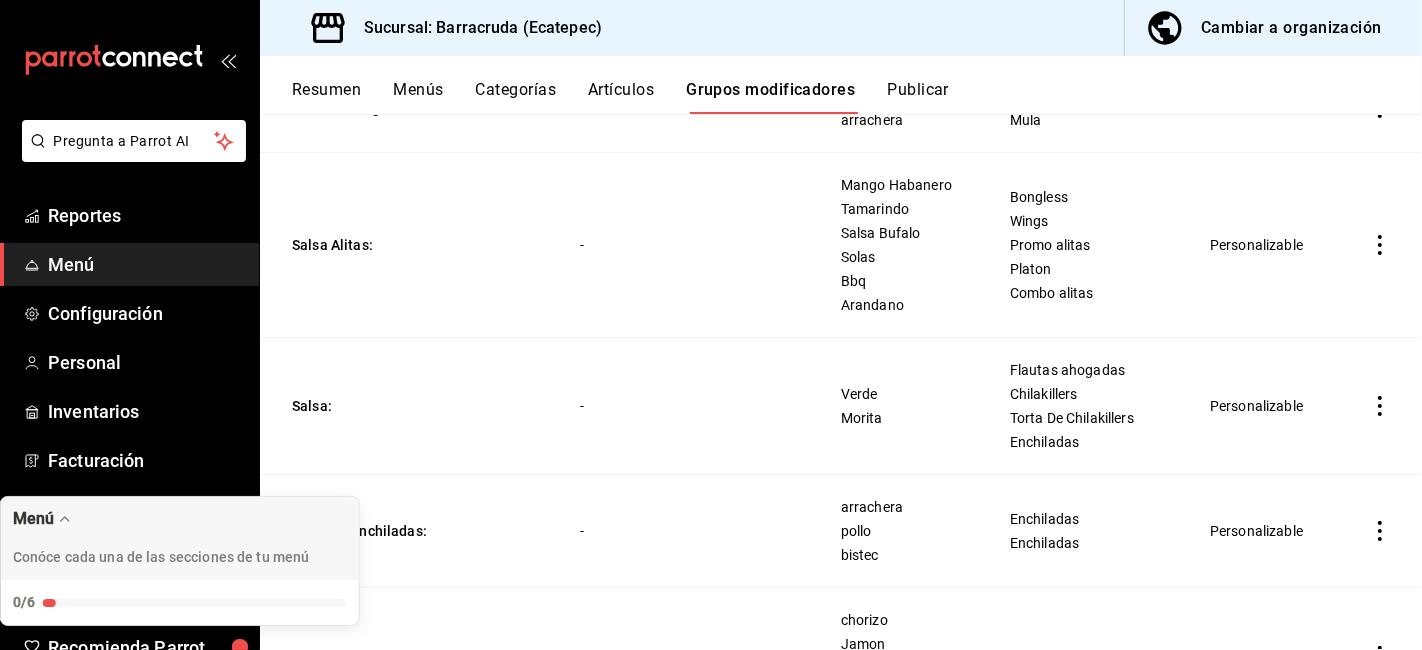 type 